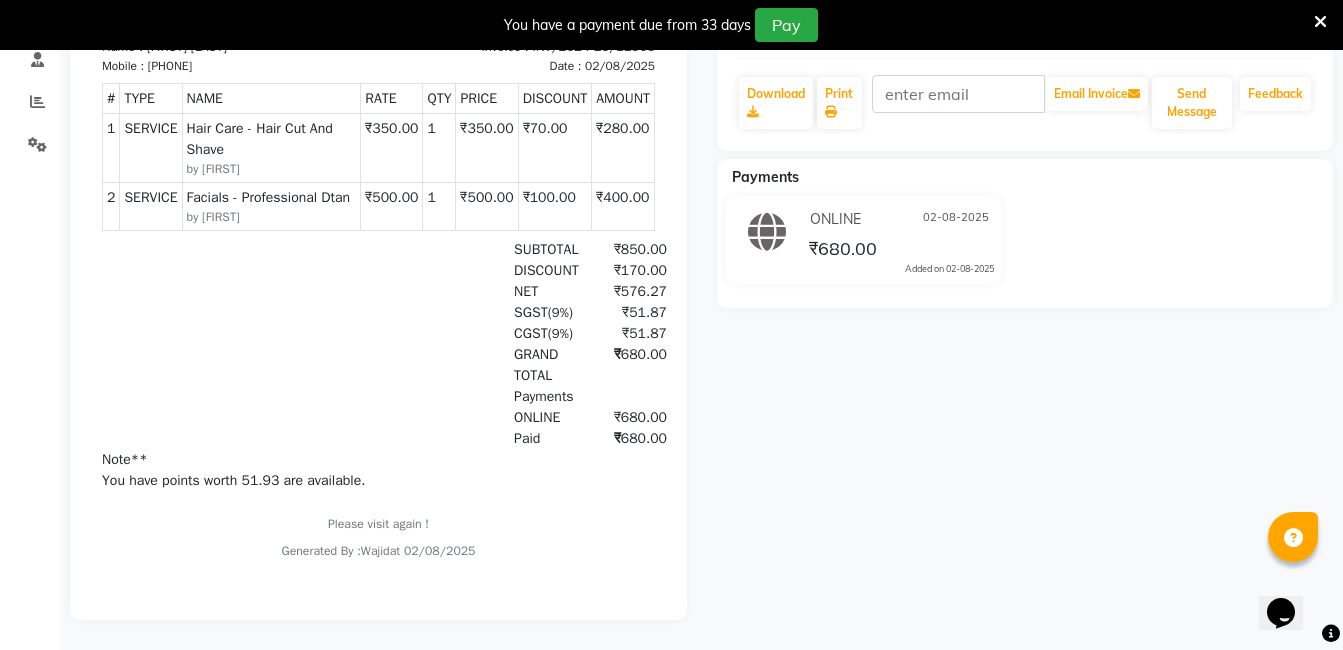 scroll, scrollTop: 0, scrollLeft: 0, axis: both 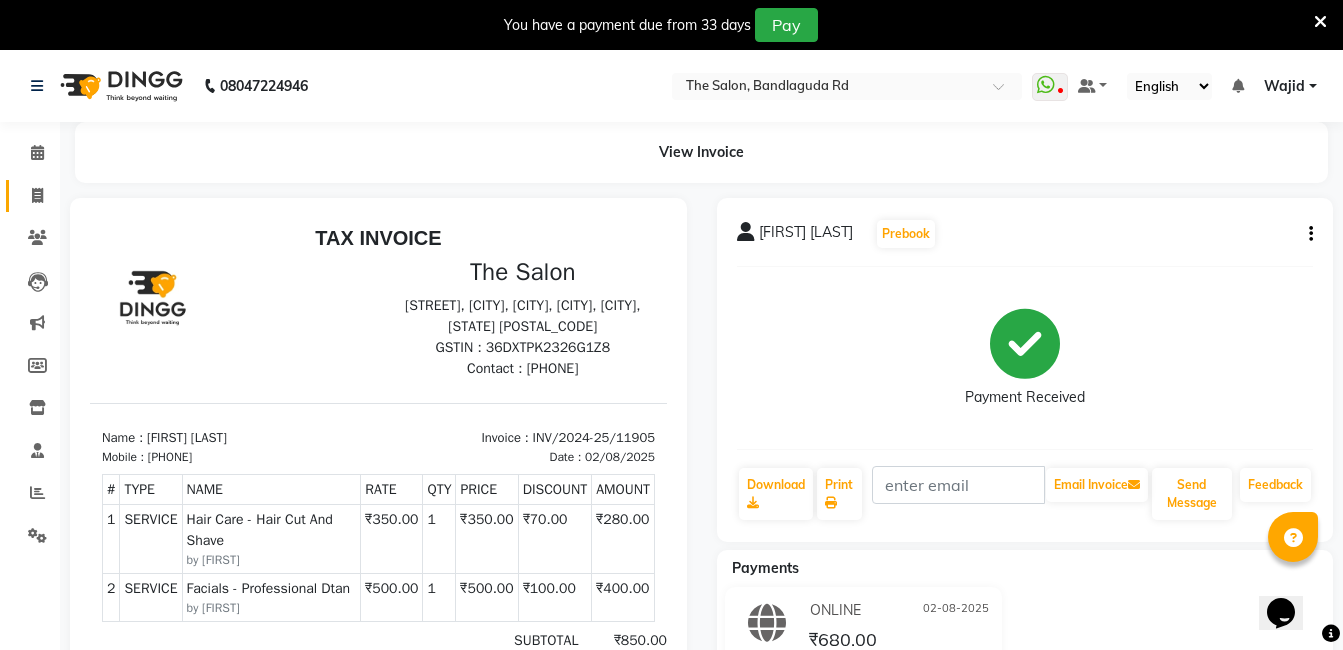 click on "Invoice" 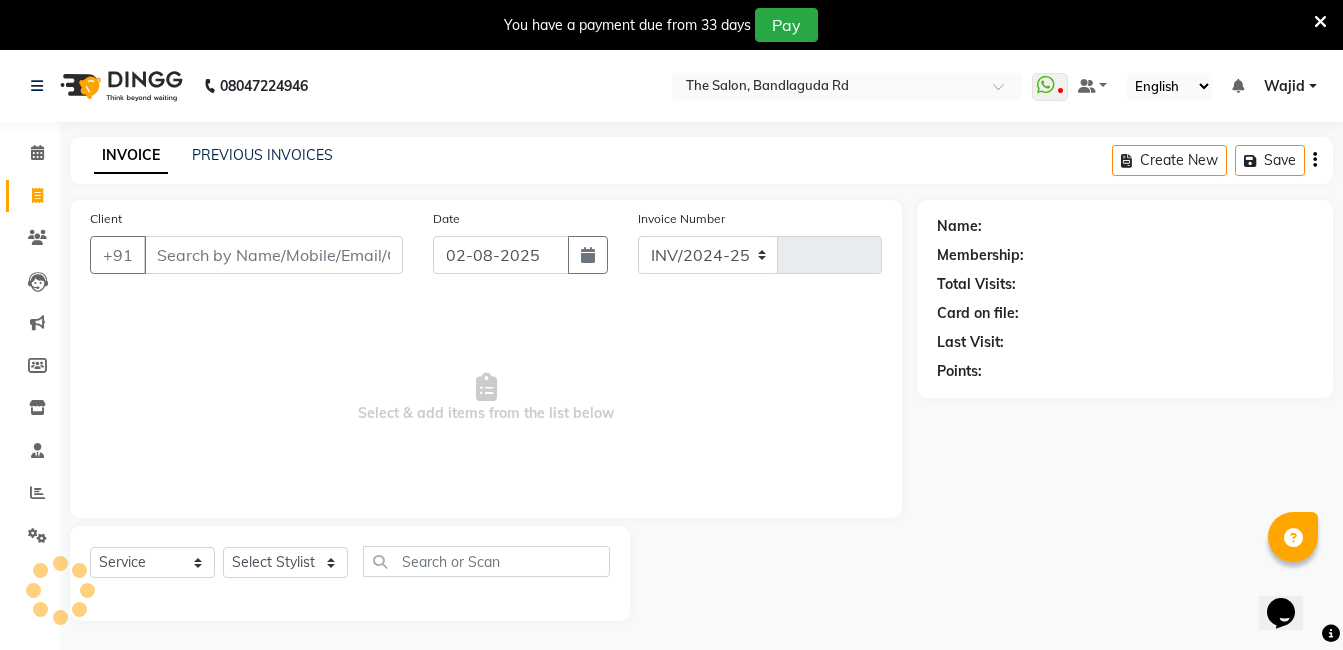 select on "5198" 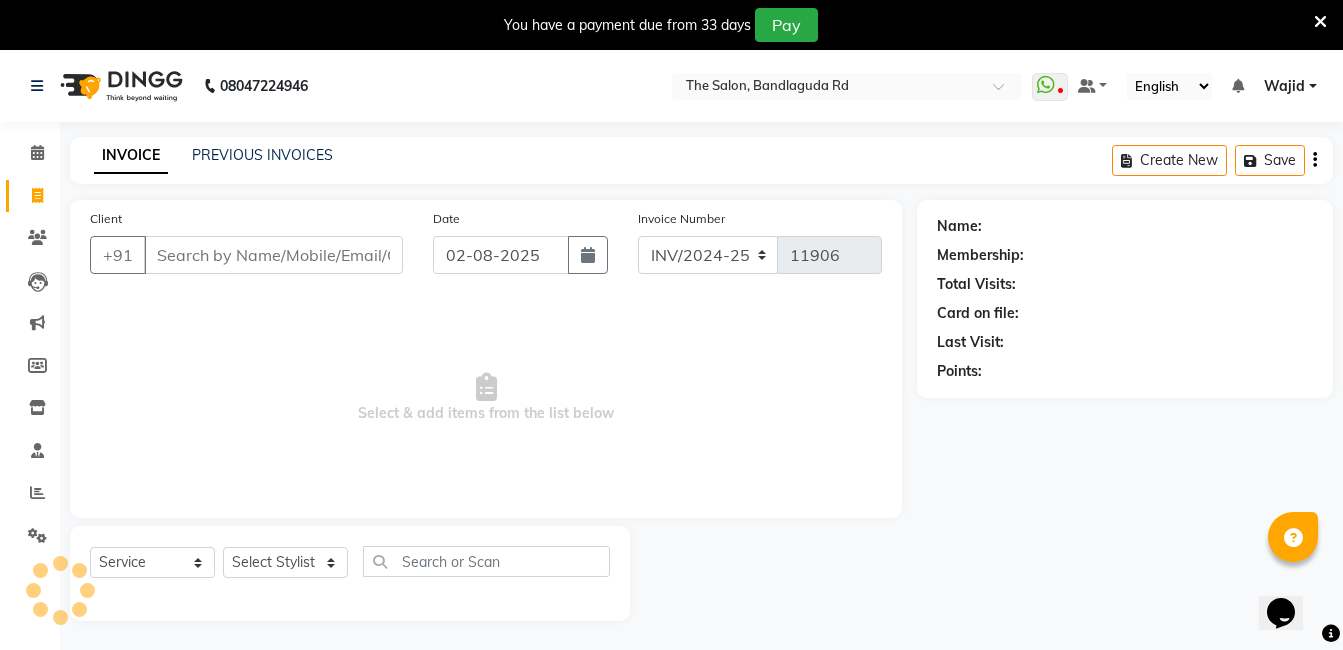 scroll, scrollTop: 50, scrollLeft: 0, axis: vertical 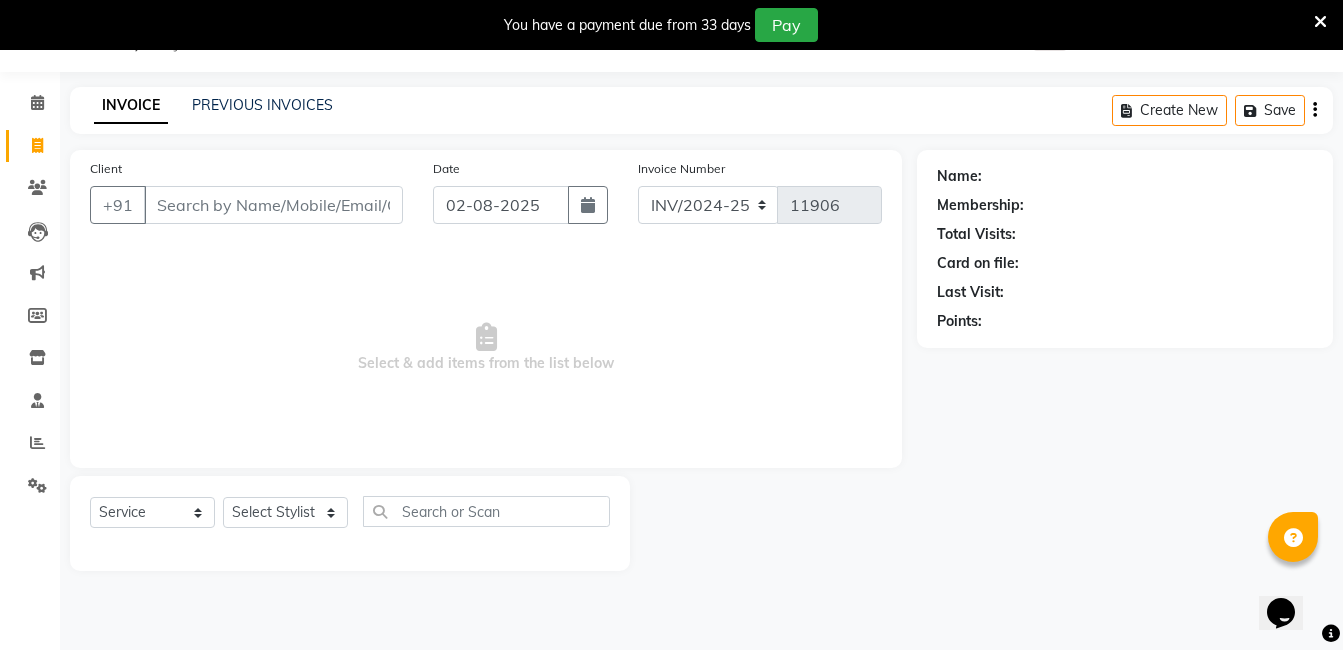 click on "Select & add items from the list below" at bounding box center (486, 348) 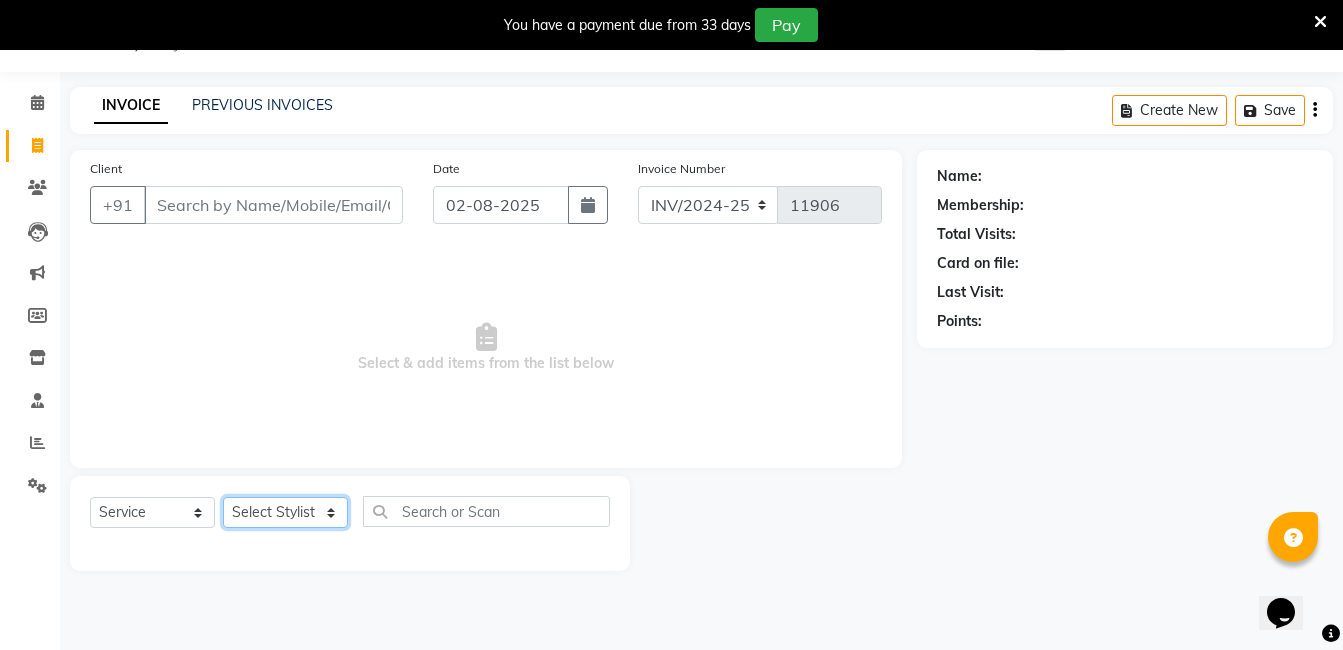 click on "Select Stylist [FIRST] [FIRST] [FIRST] [FIRST] [FIRST] [FIRST] [FIRST] [FIRST] [FIRST] [FIRST] [FIRST]" 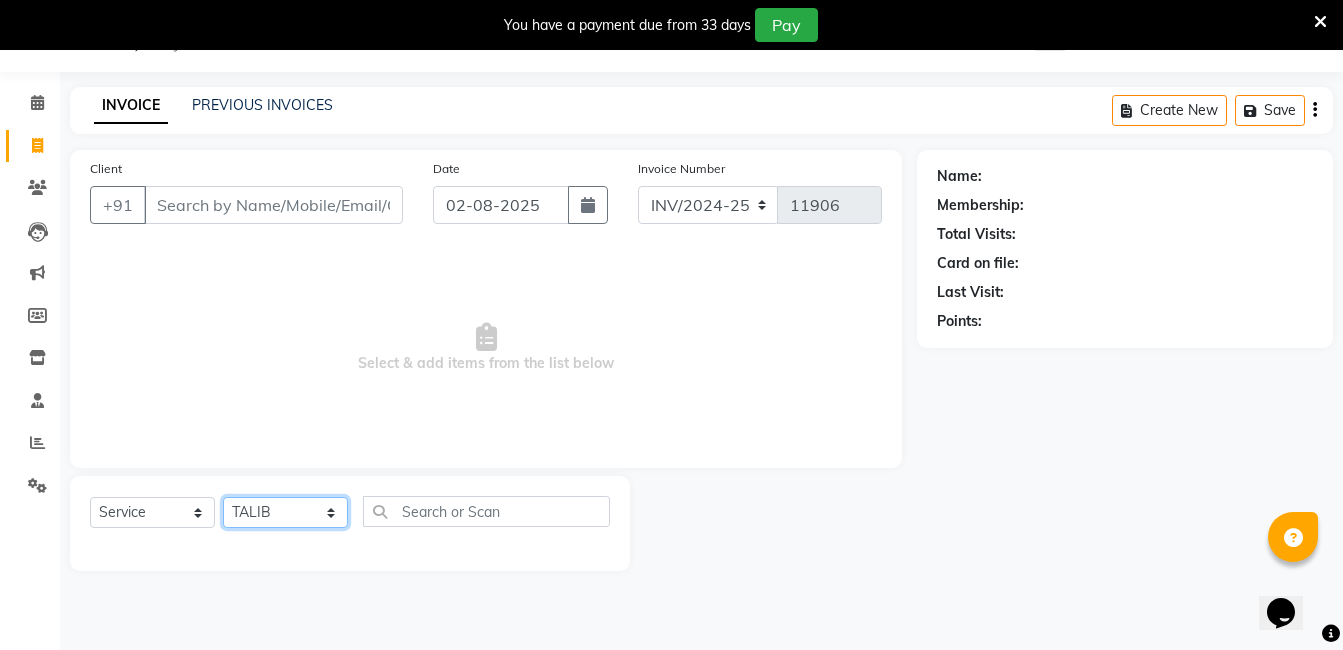 click on "Select Stylist [FIRST] [FIRST] [FIRST] [FIRST] [FIRST] [FIRST] [FIRST] [FIRST] [FIRST] [FIRST]" 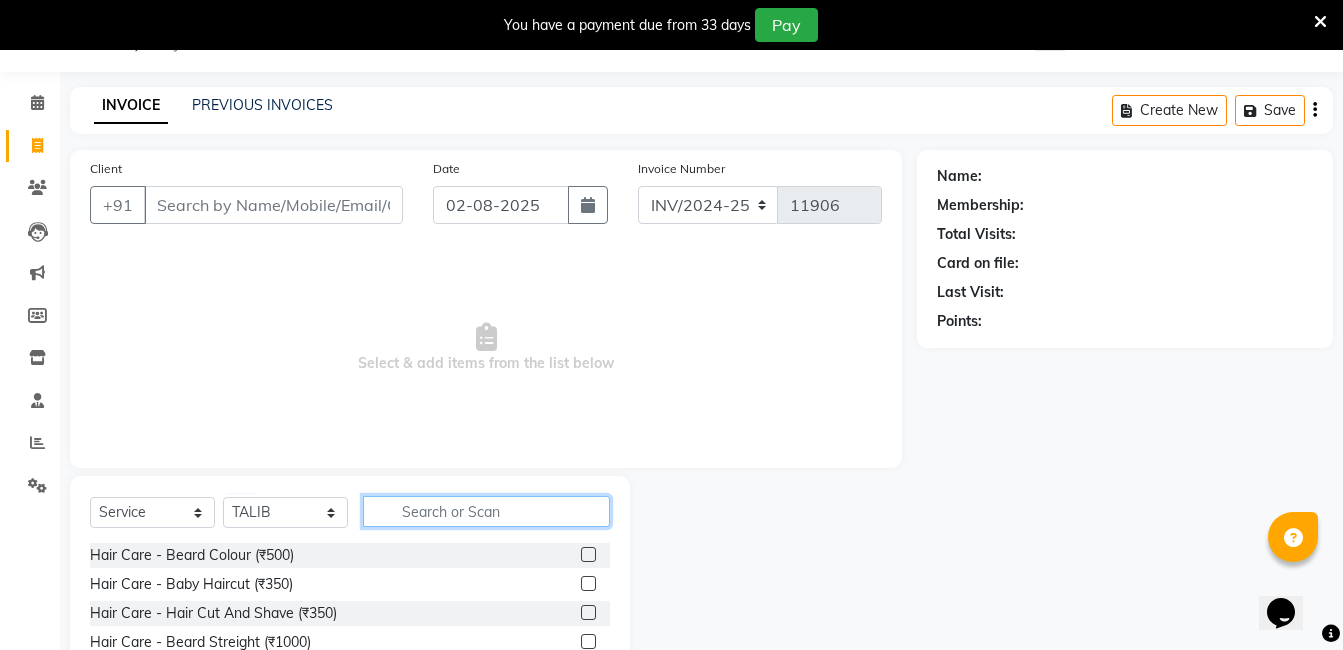 click 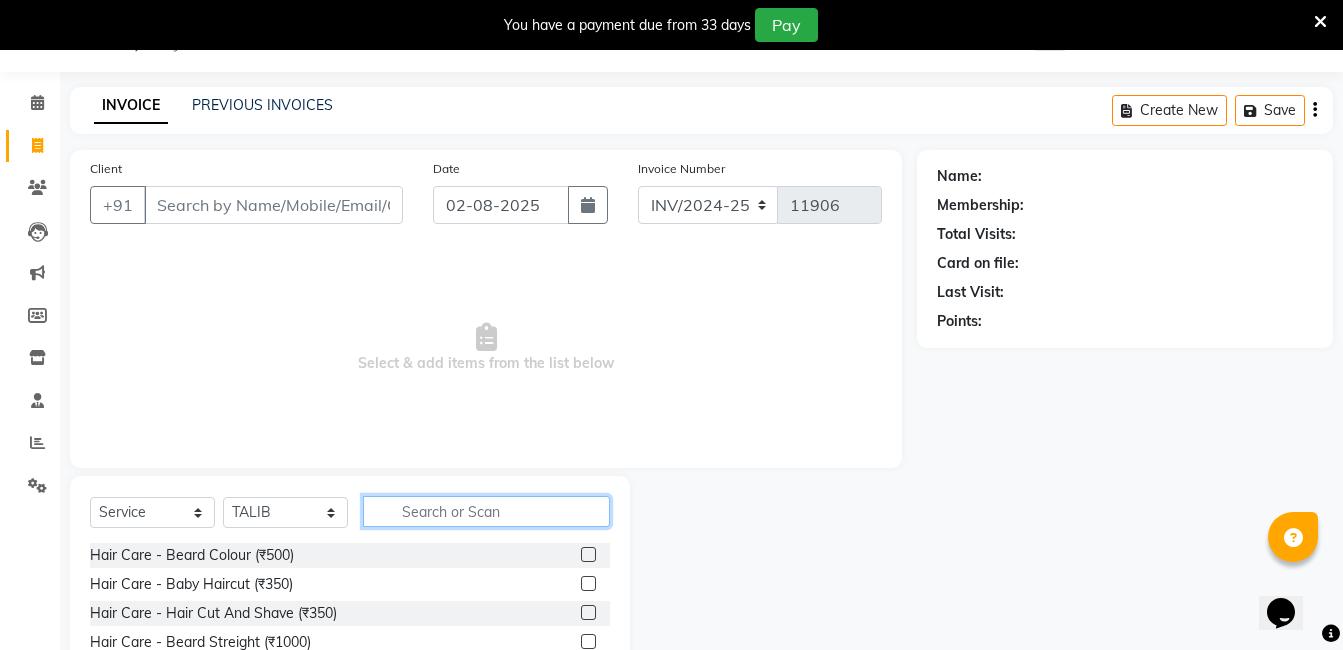 type on "b" 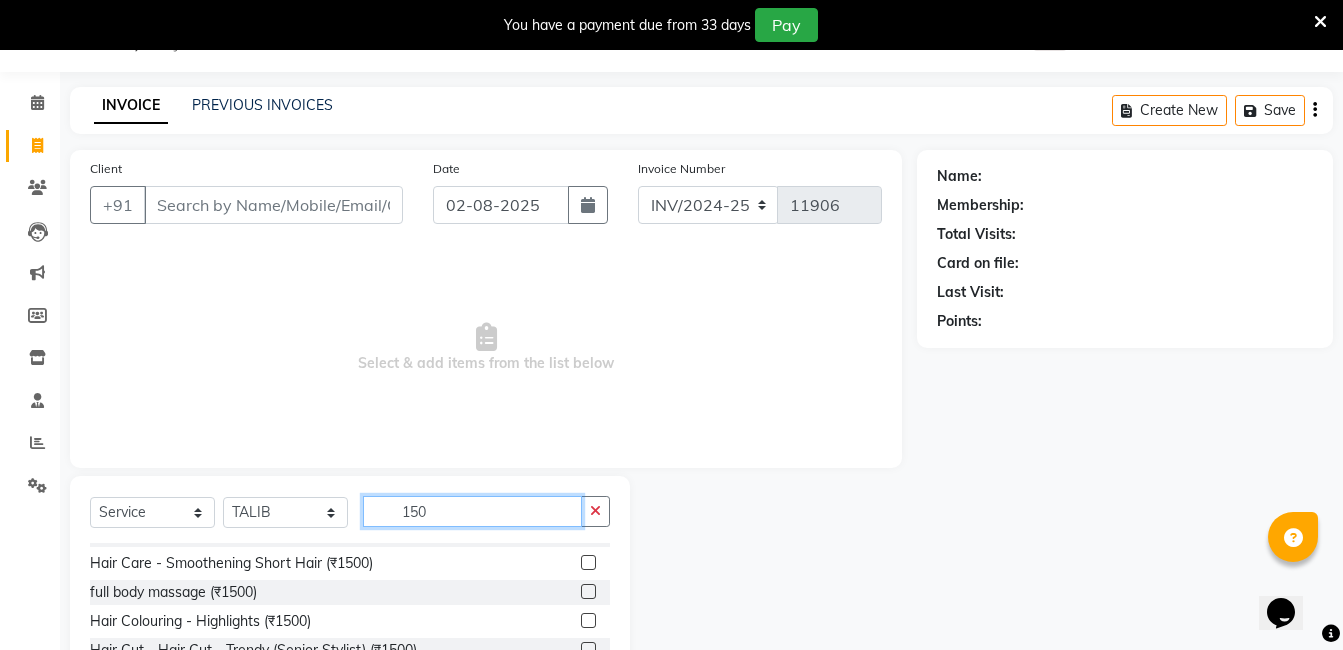 scroll, scrollTop: 32, scrollLeft: 0, axis: vertical 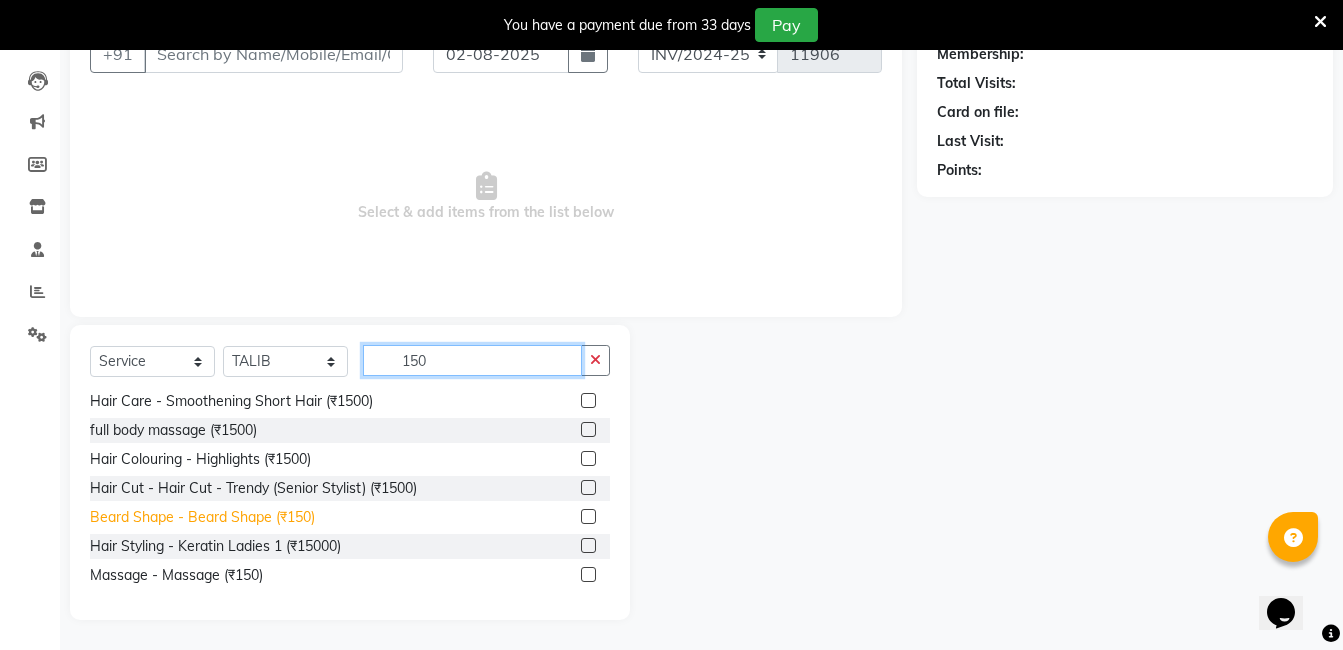 type on "150" 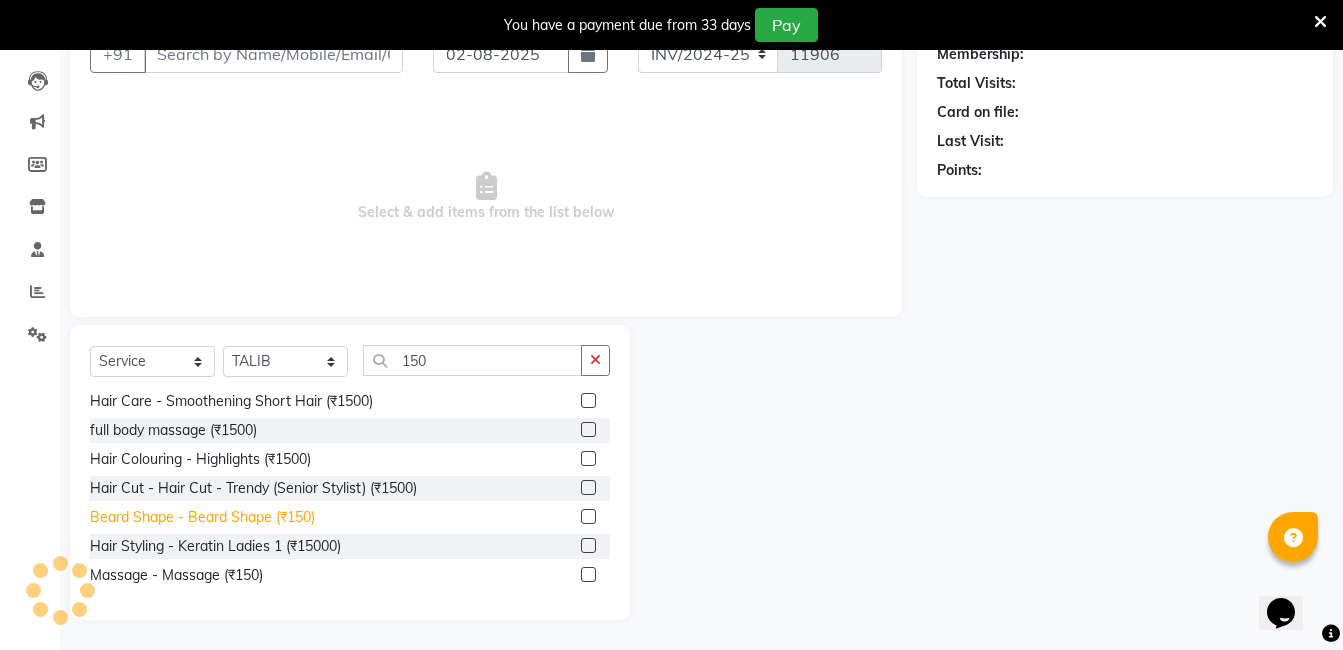 click on "Beard Shape - Beard Shape (₹150)" 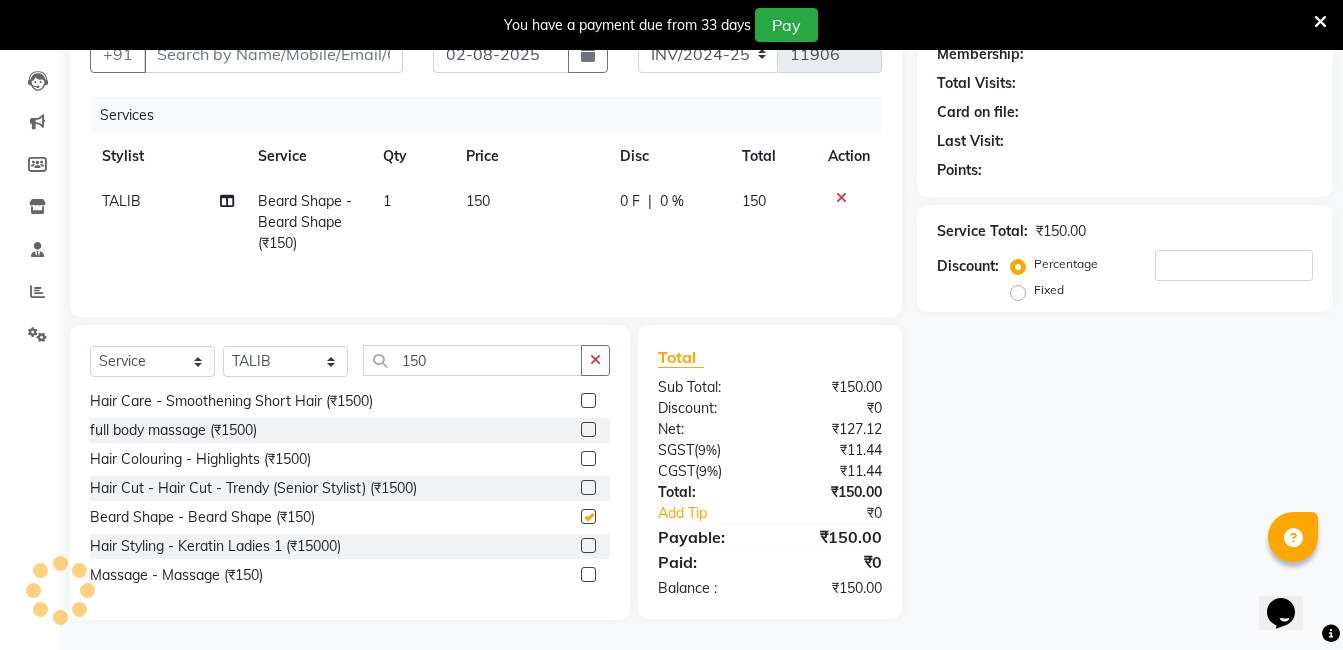checkbox on "false" 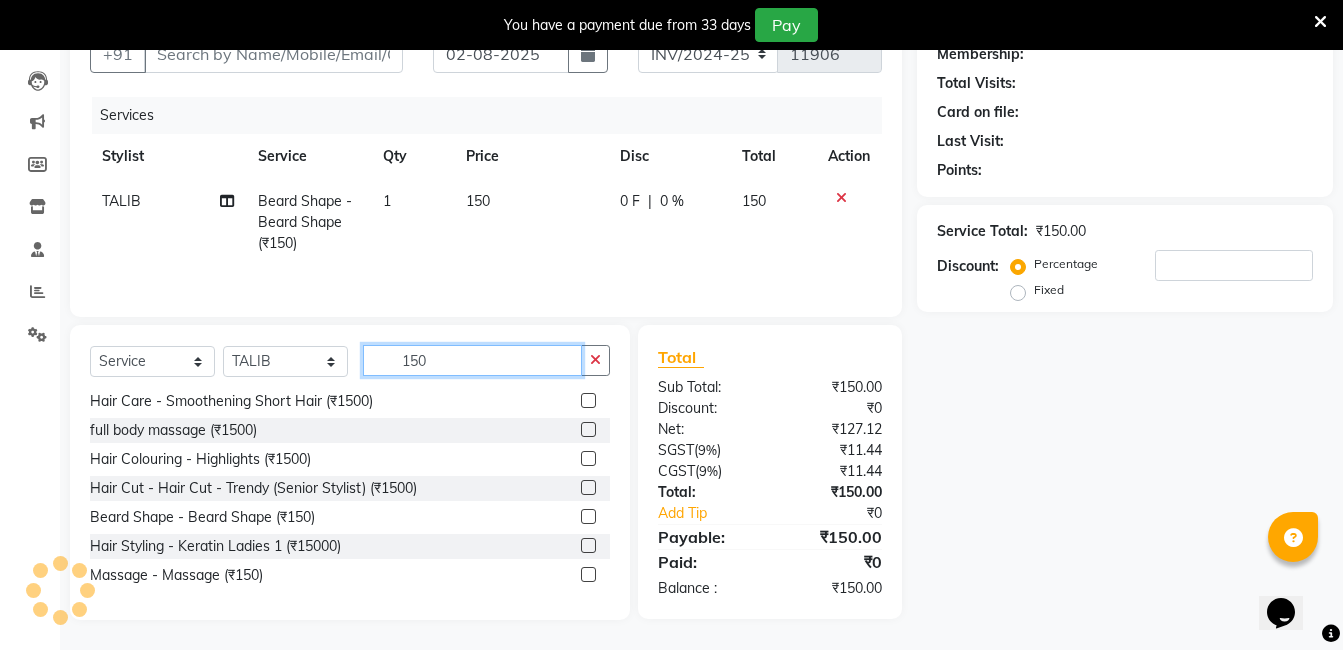 click on "150" 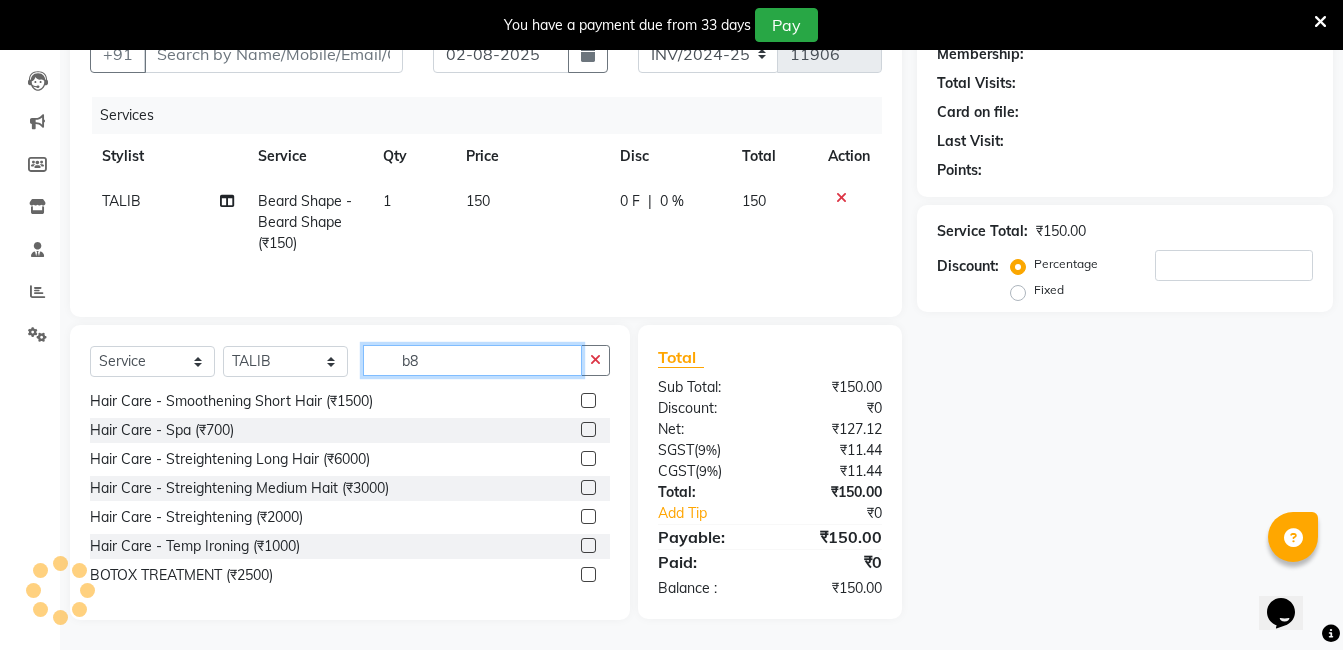 scroll, scrollTop: 0, scrollLeft: 0, axis: both 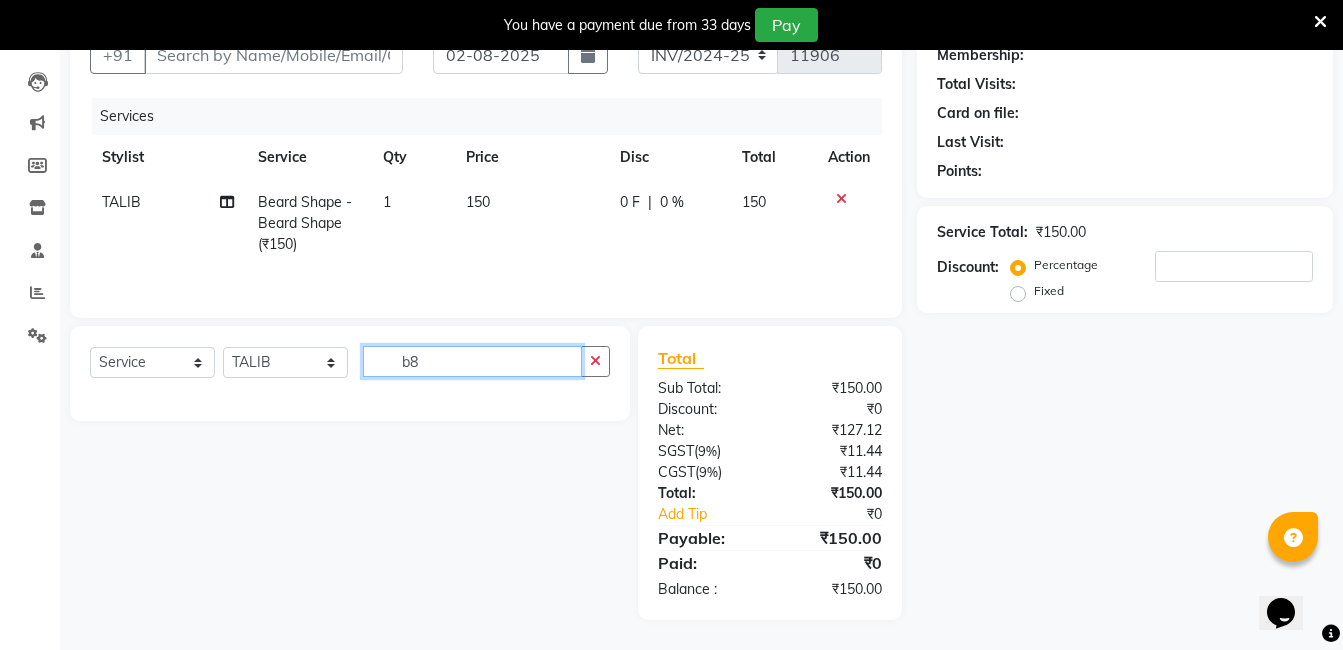 type on "b" 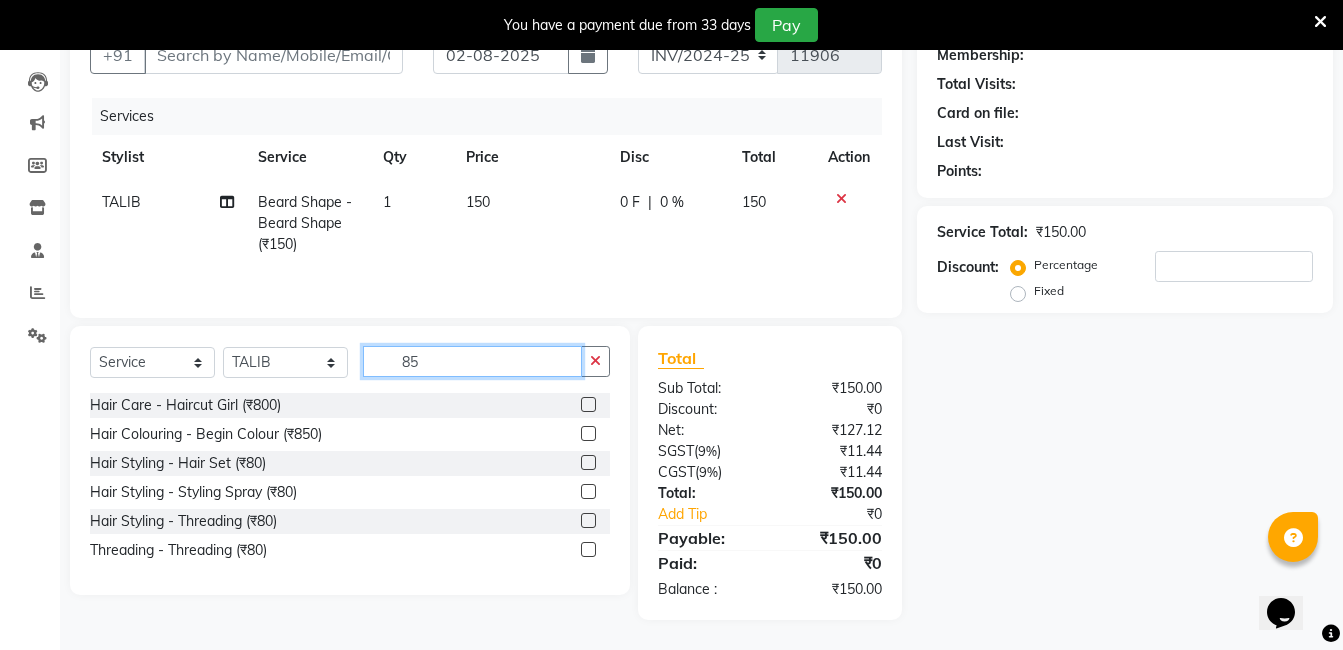 scroll, scrollTop: 200, scrollLeft: 0, axis: vertical 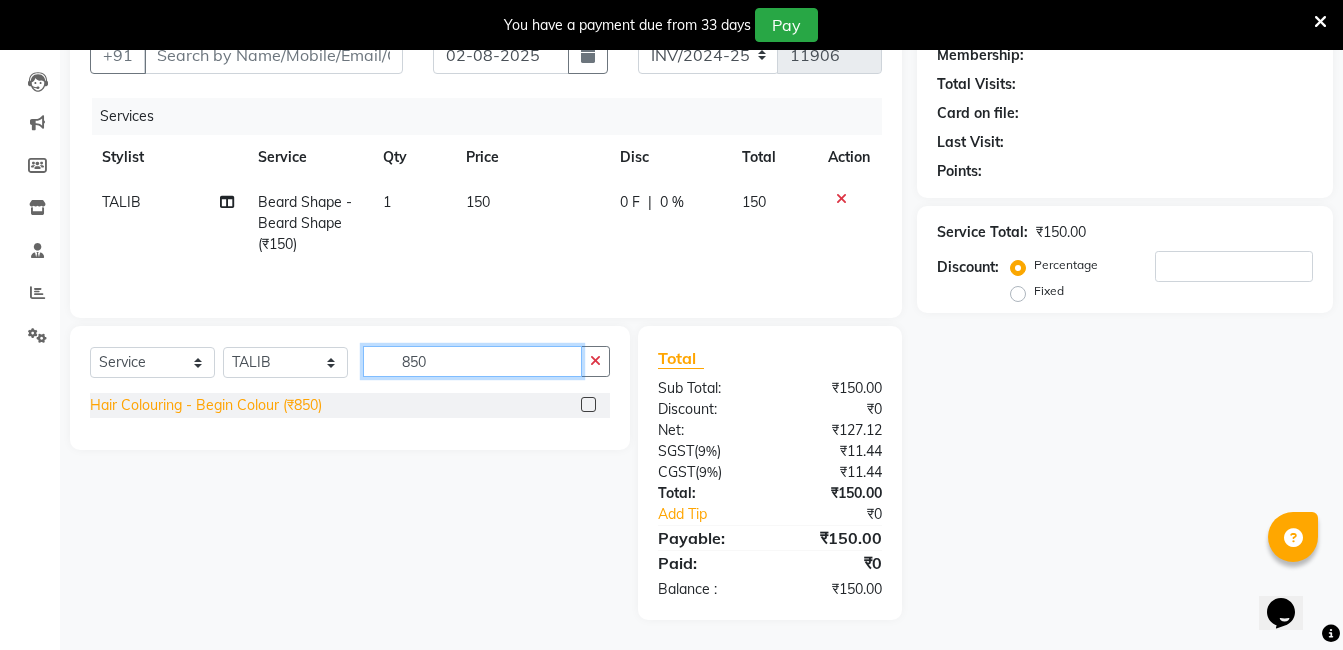 type on "850" 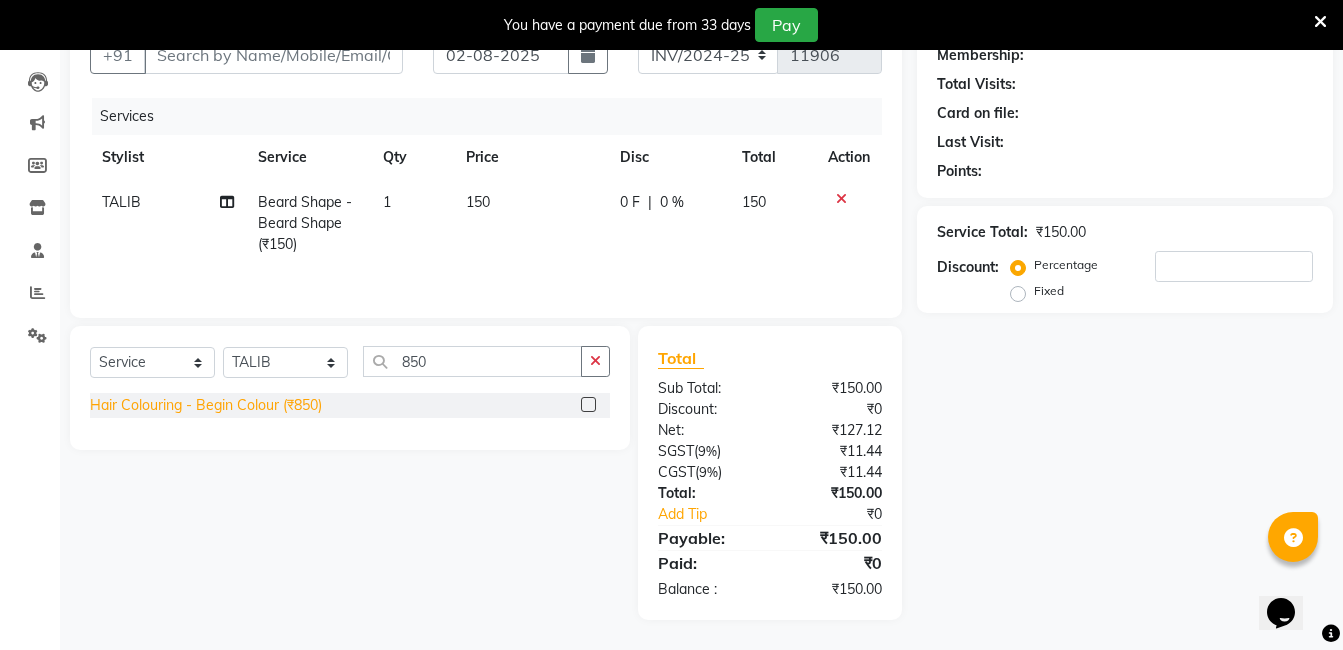 click on "Hair Colouring - Begin Colour (₹850)" 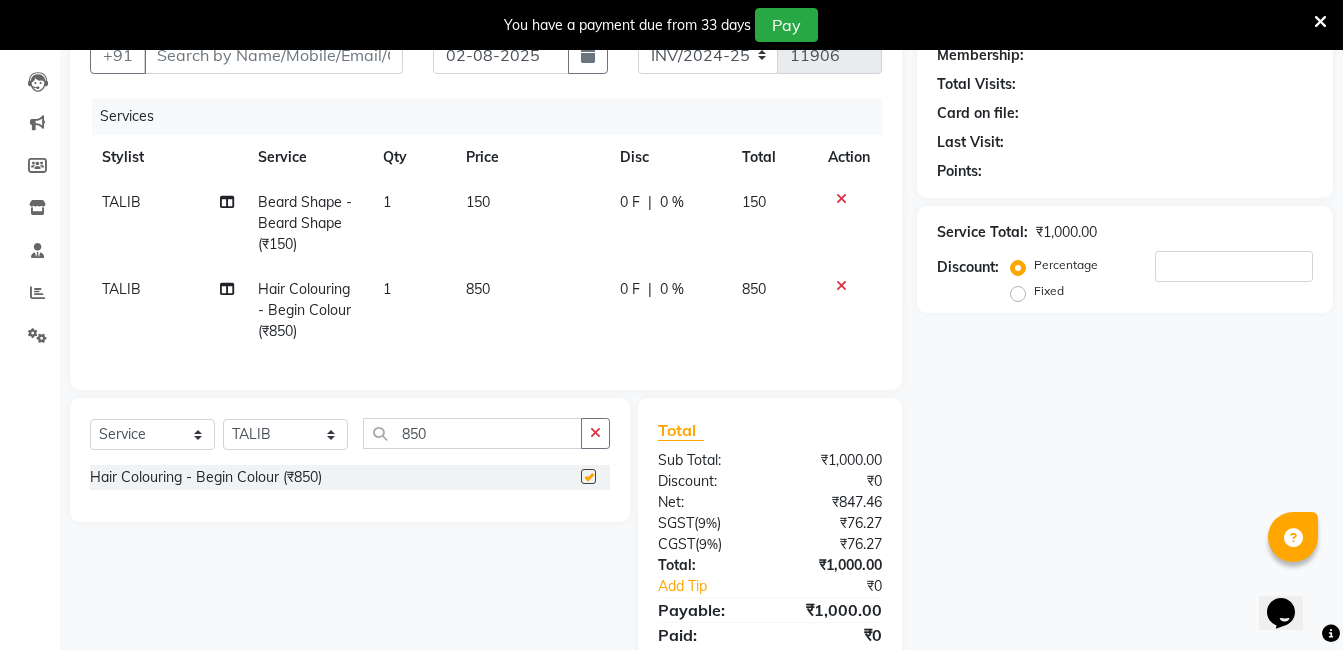 checkbox on "false" 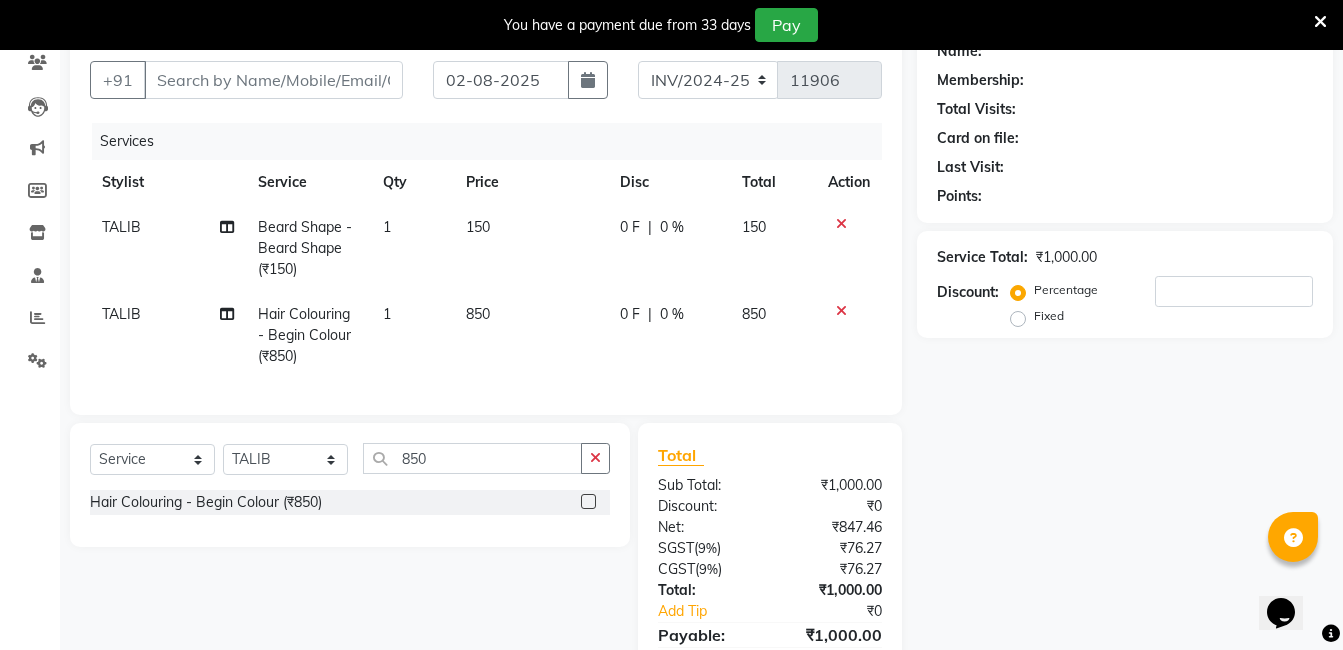 scroll, scrollTop: 287, scrollLeft: 0, axis: vertical 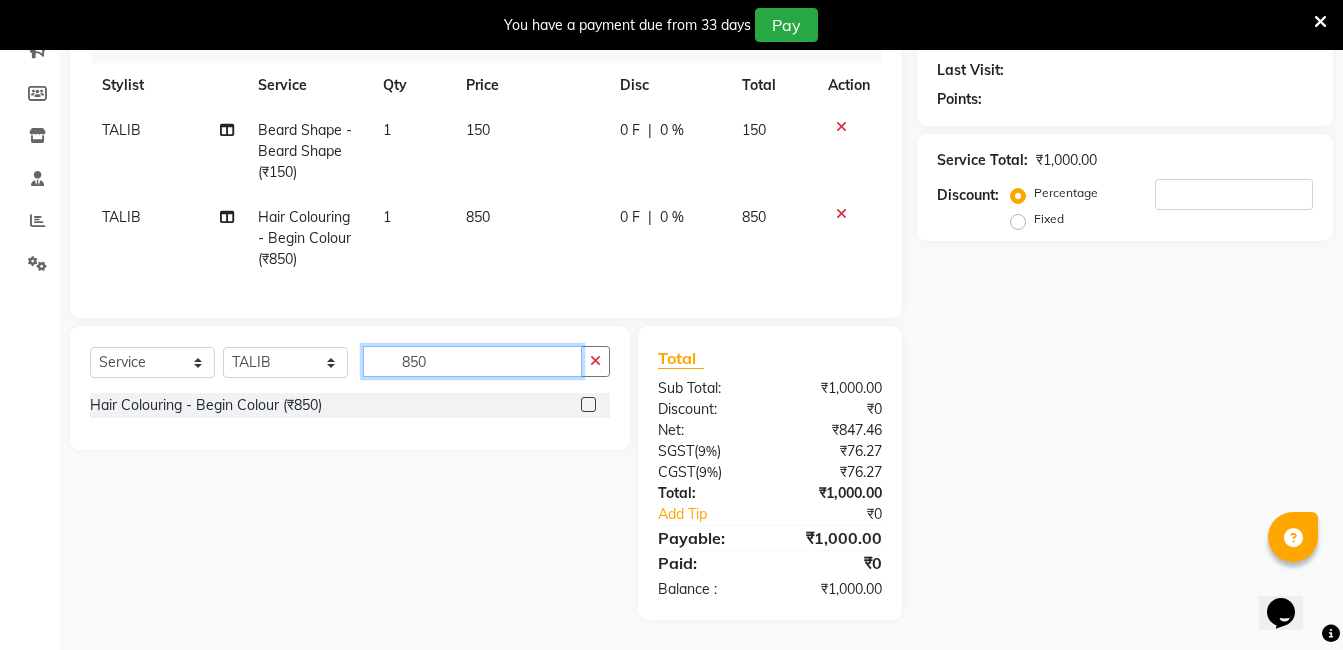 click on "850" 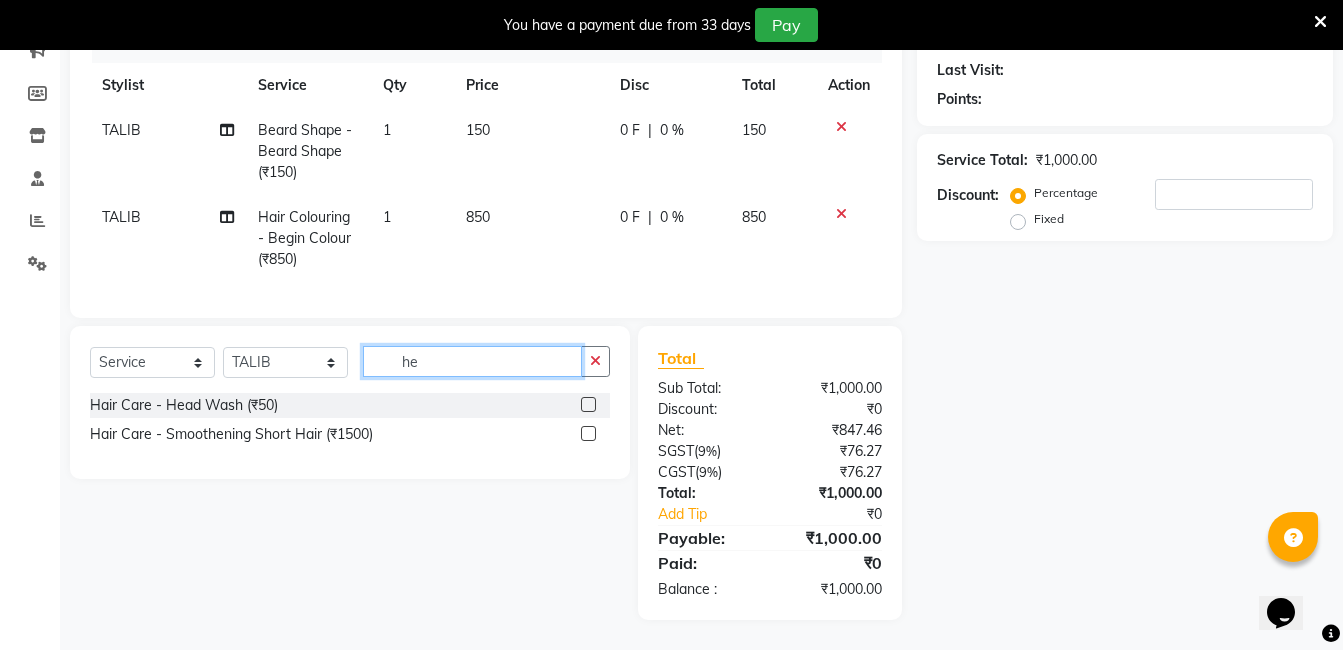 type on "h" 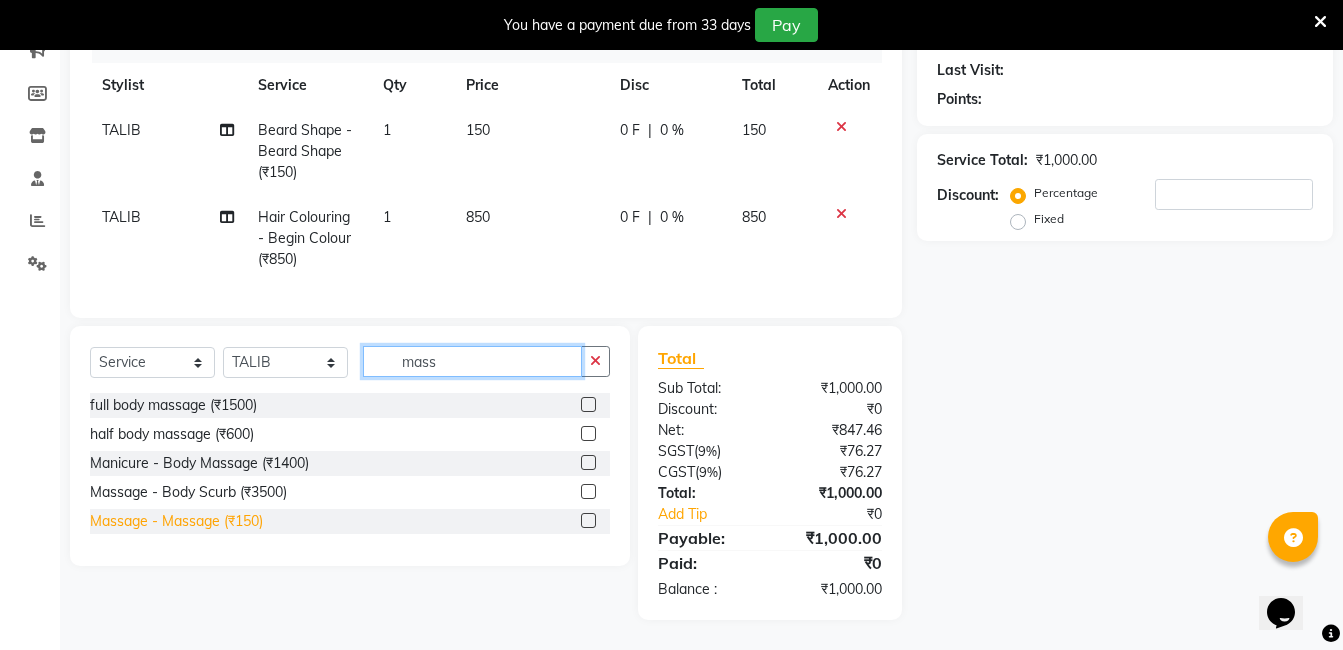 type on "mass" 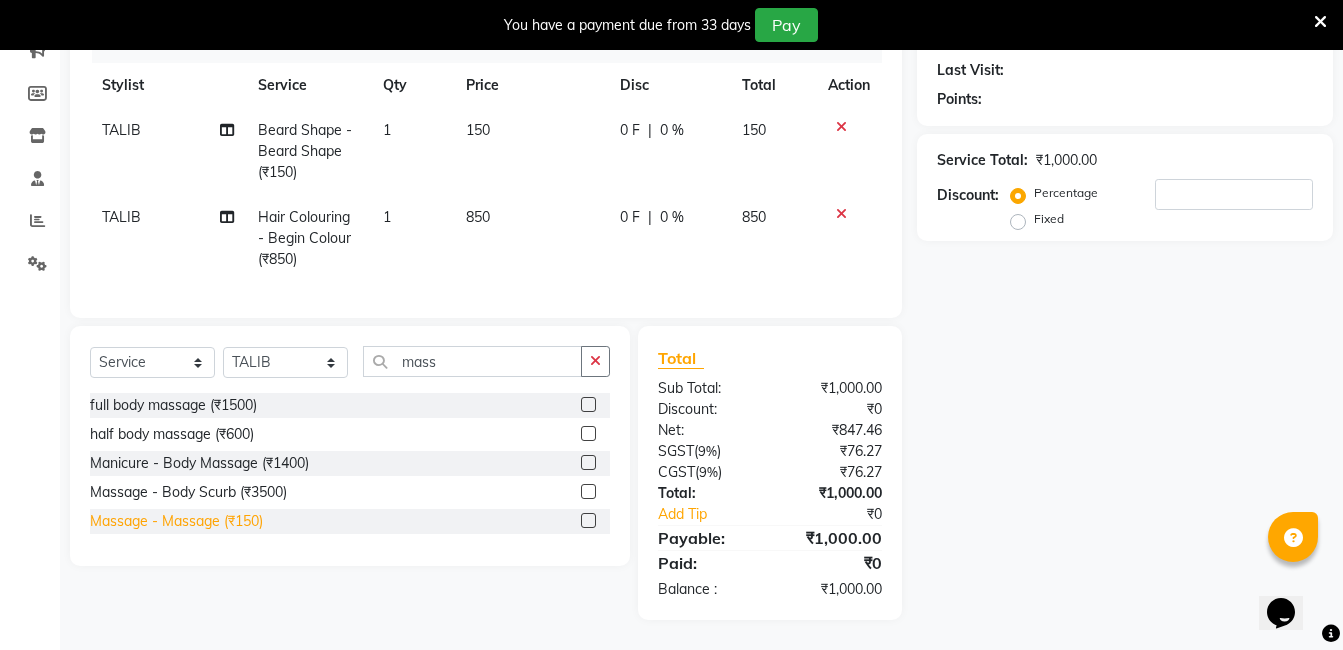 click on "Massage - Massage (₹150)" 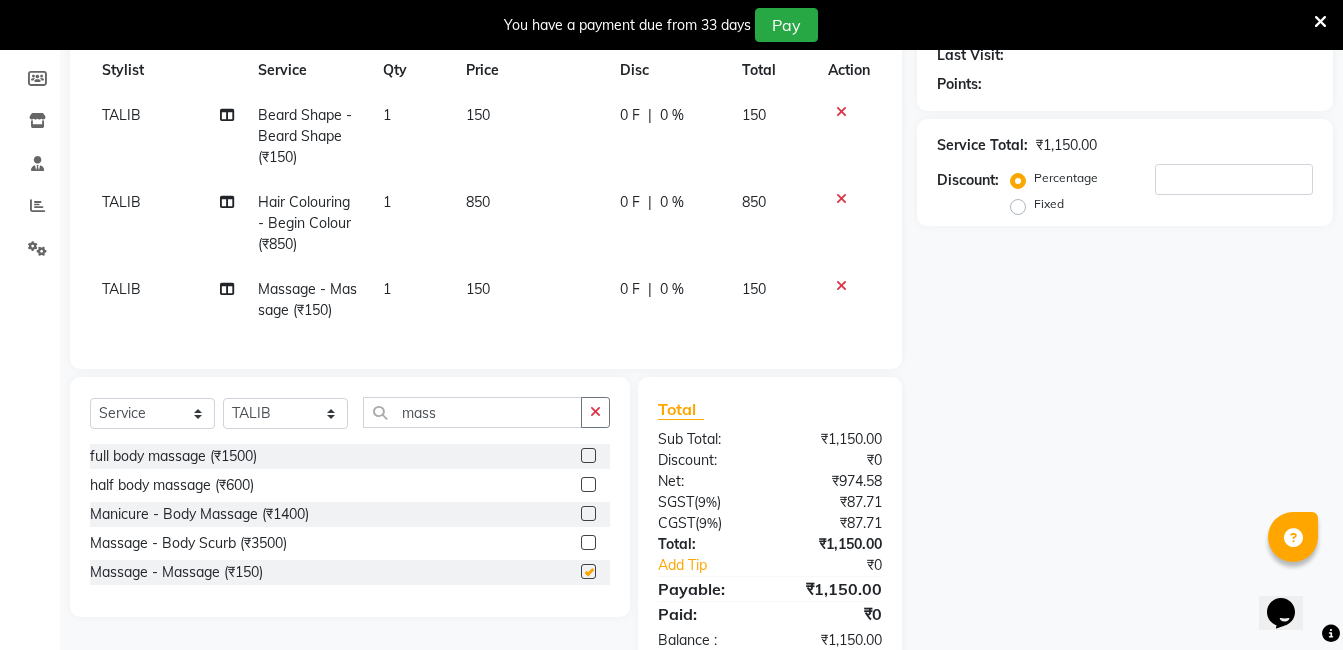 checkbox on "false" 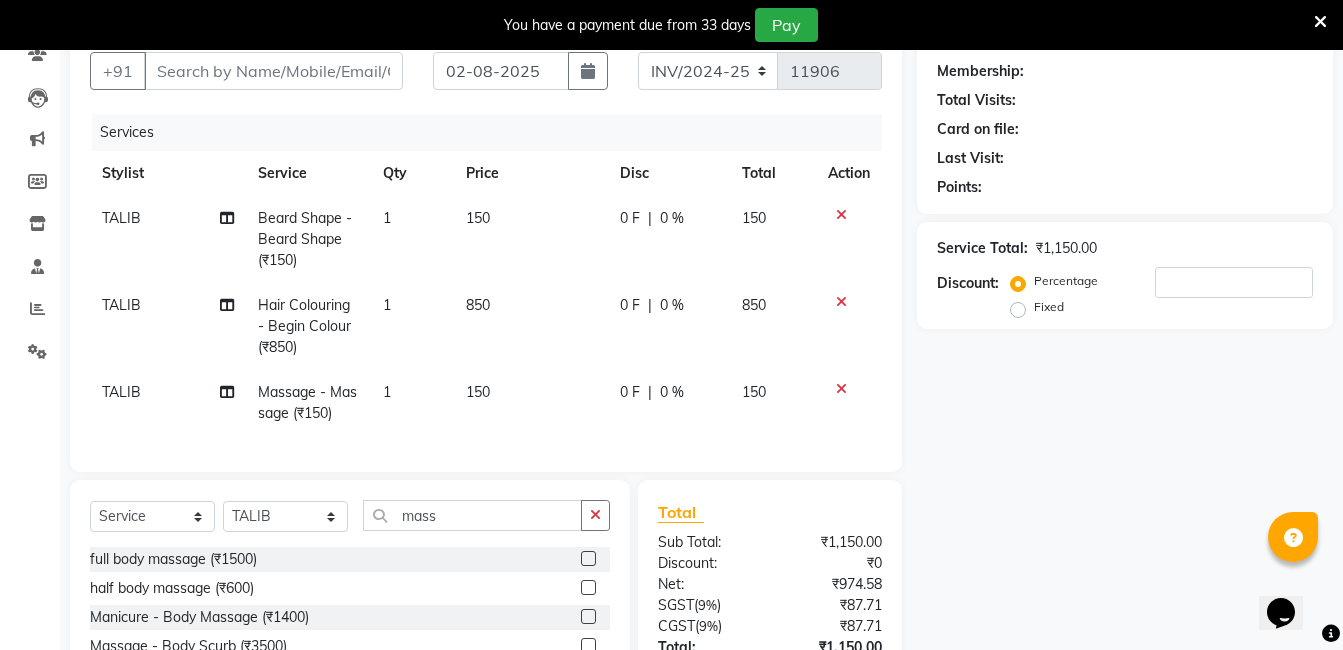 scroll, scrollTop: 0, scrollLeft: 0, axis: both 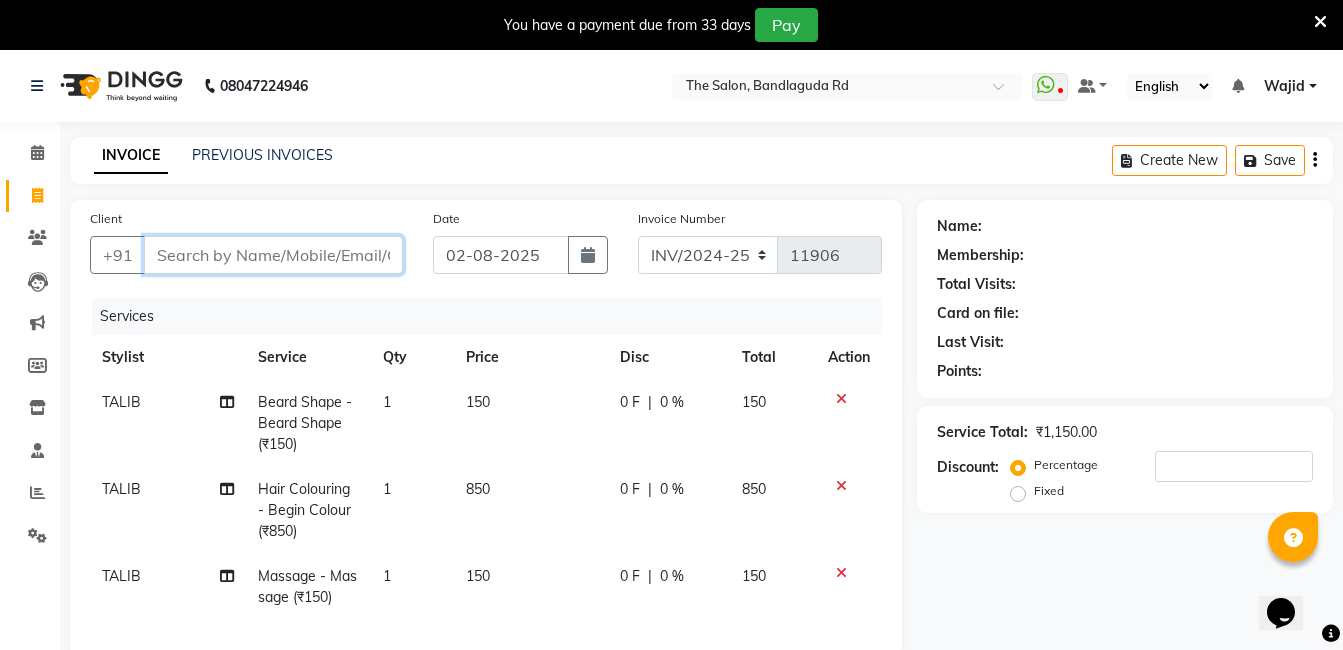 click on "Client" at bounding box center (273, 255) 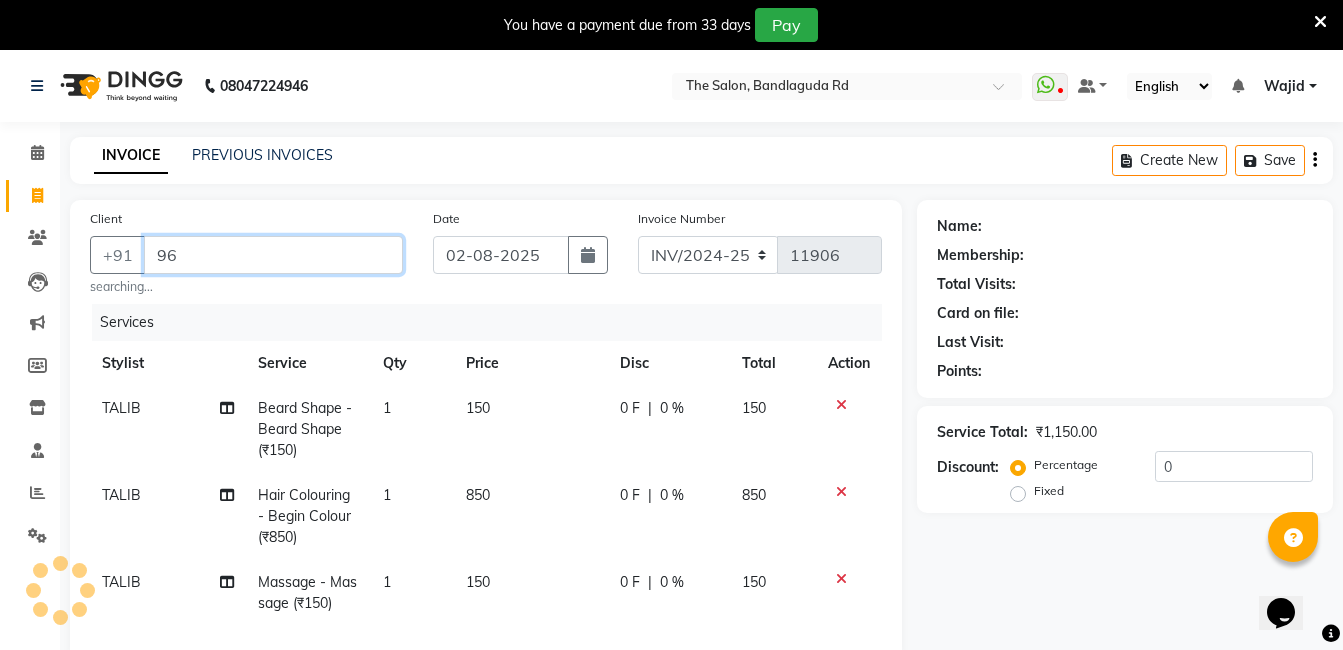 type on "9" 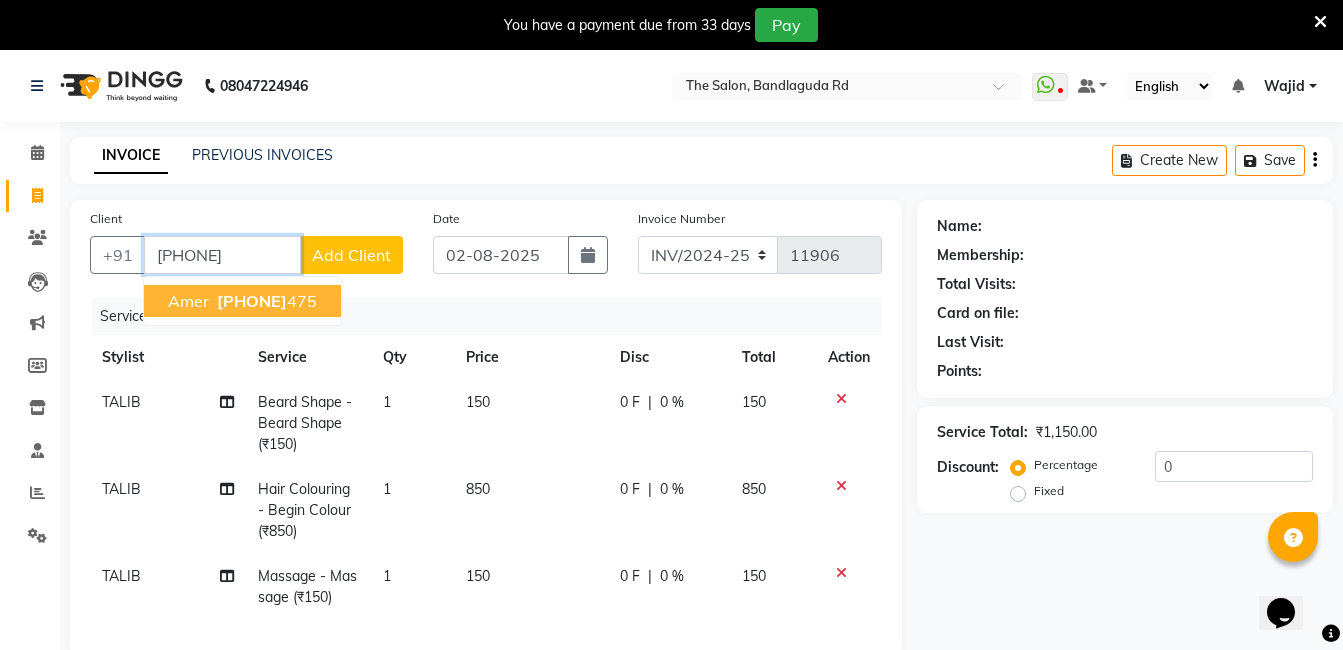 click on "8919035 475" at bounding box center [265, 301] 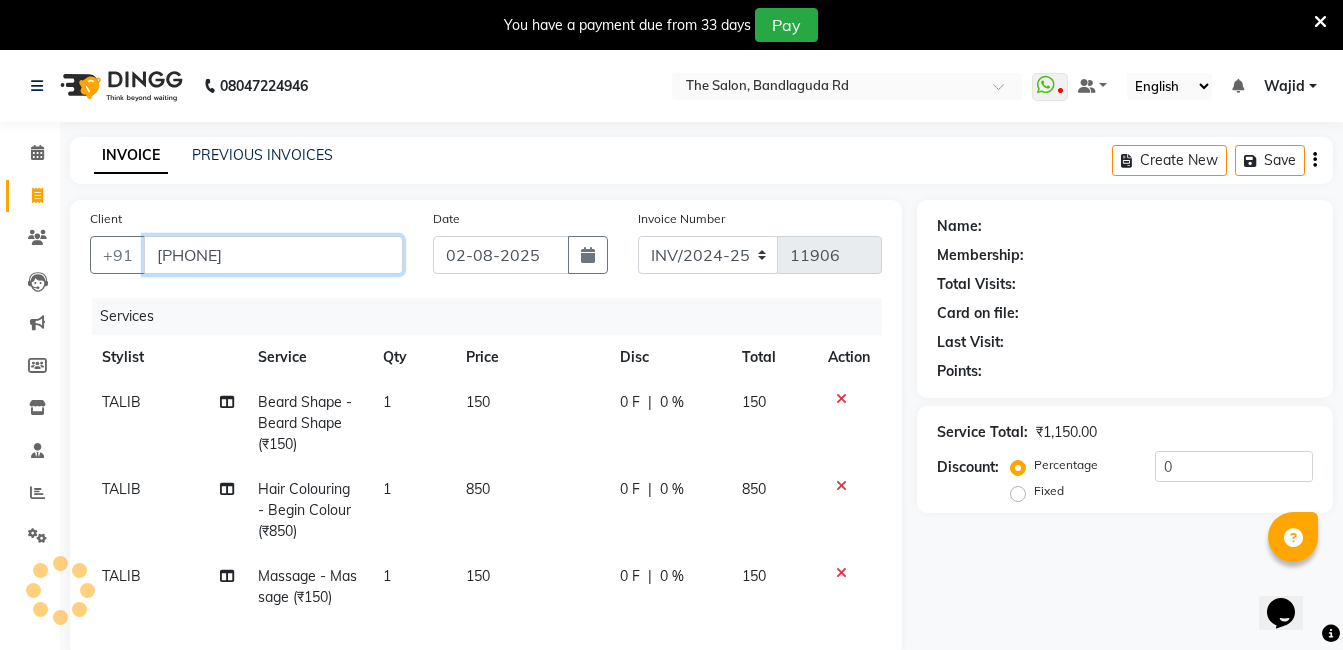 type on "8919035475" 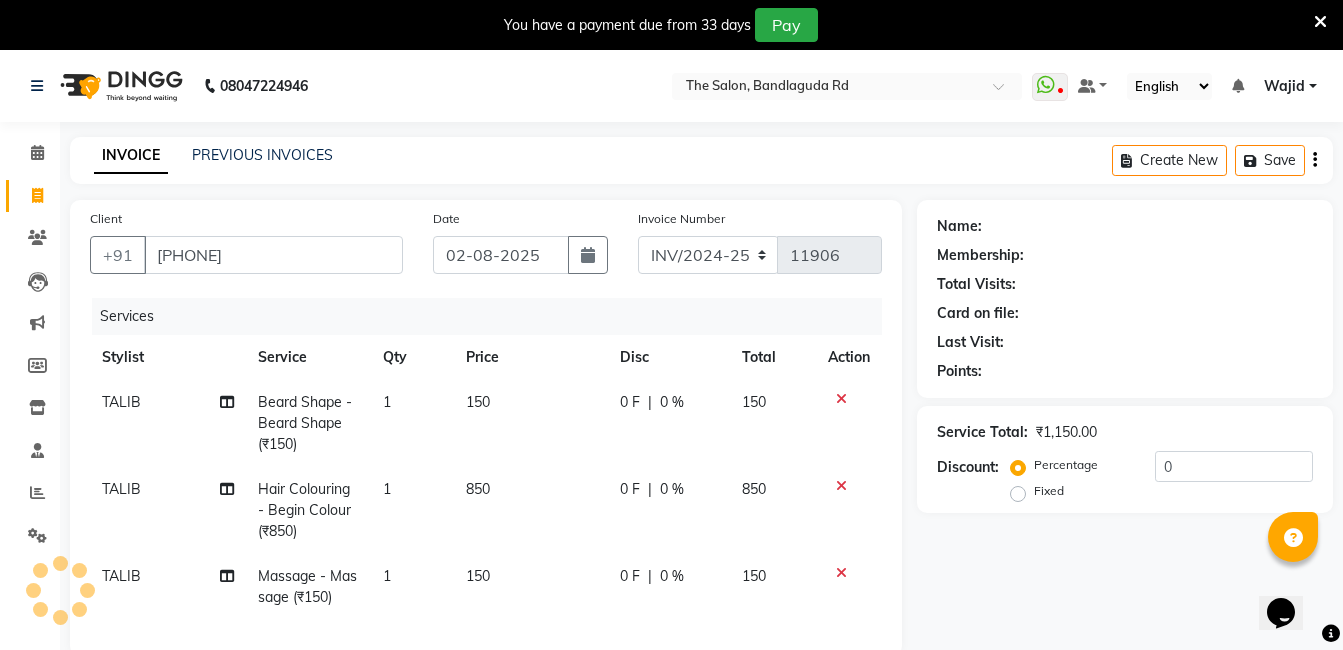select on "2: Object" 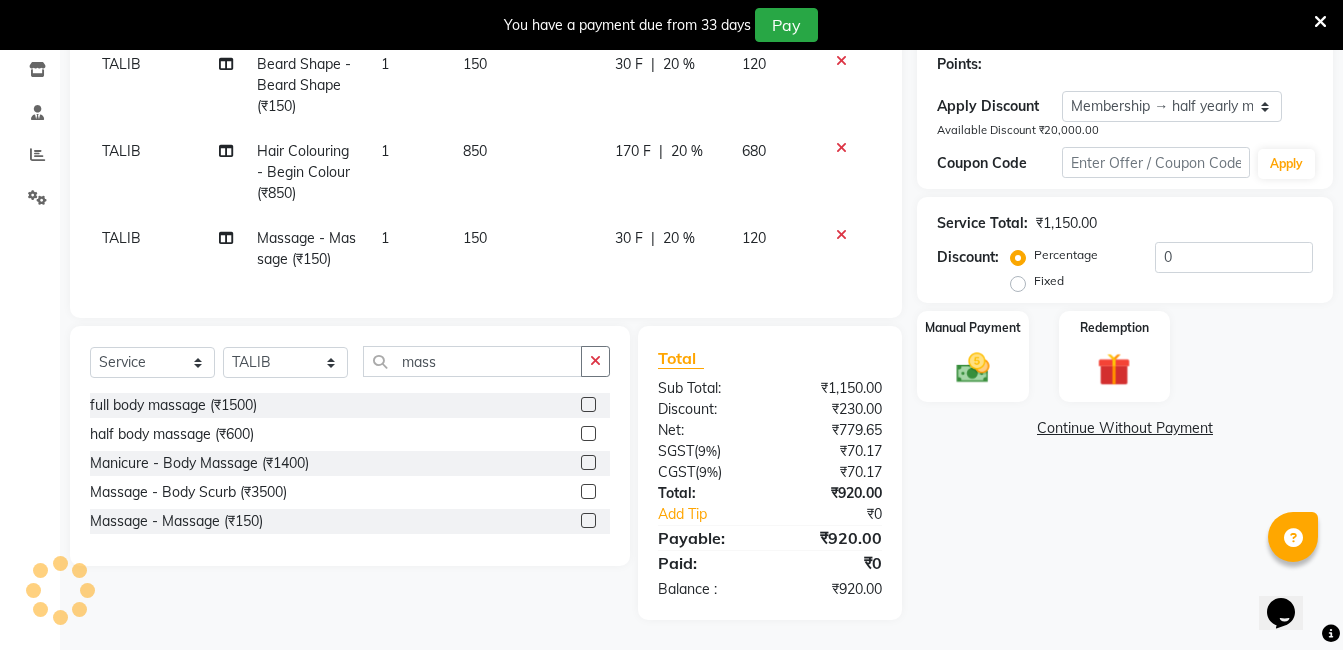 type on "20" 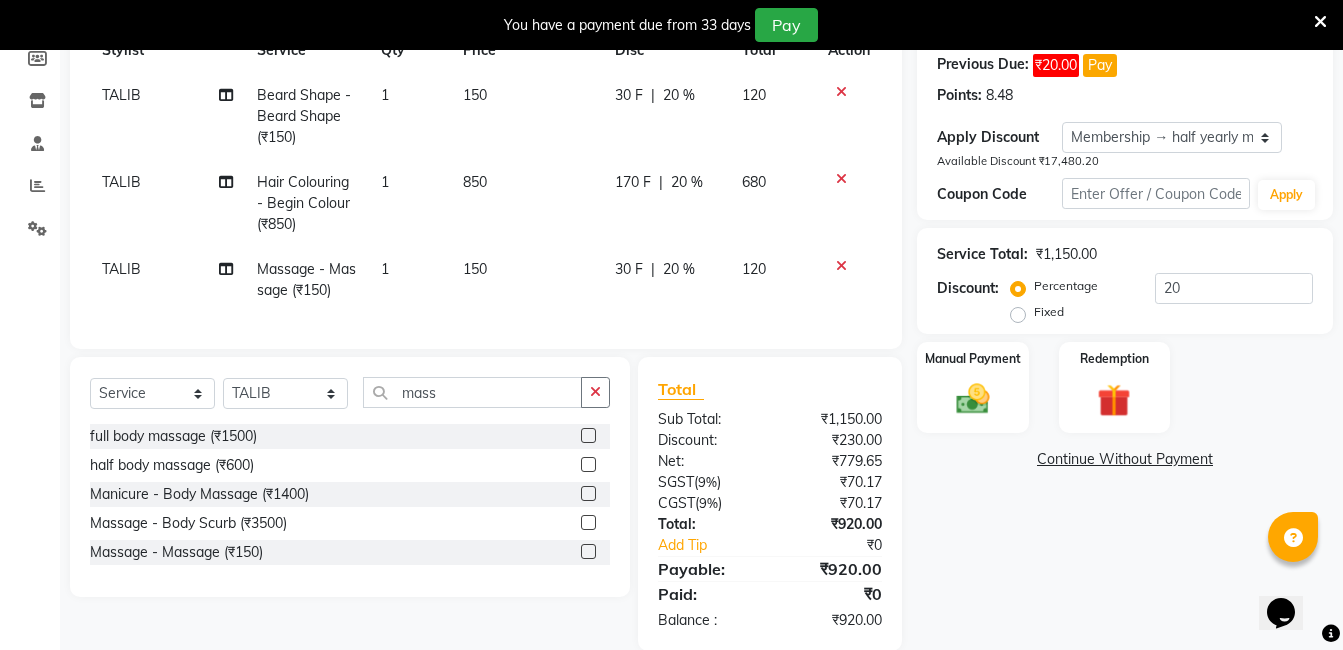 scroll, scrollTop: 353, scrollLeft: 0, axis: vertical 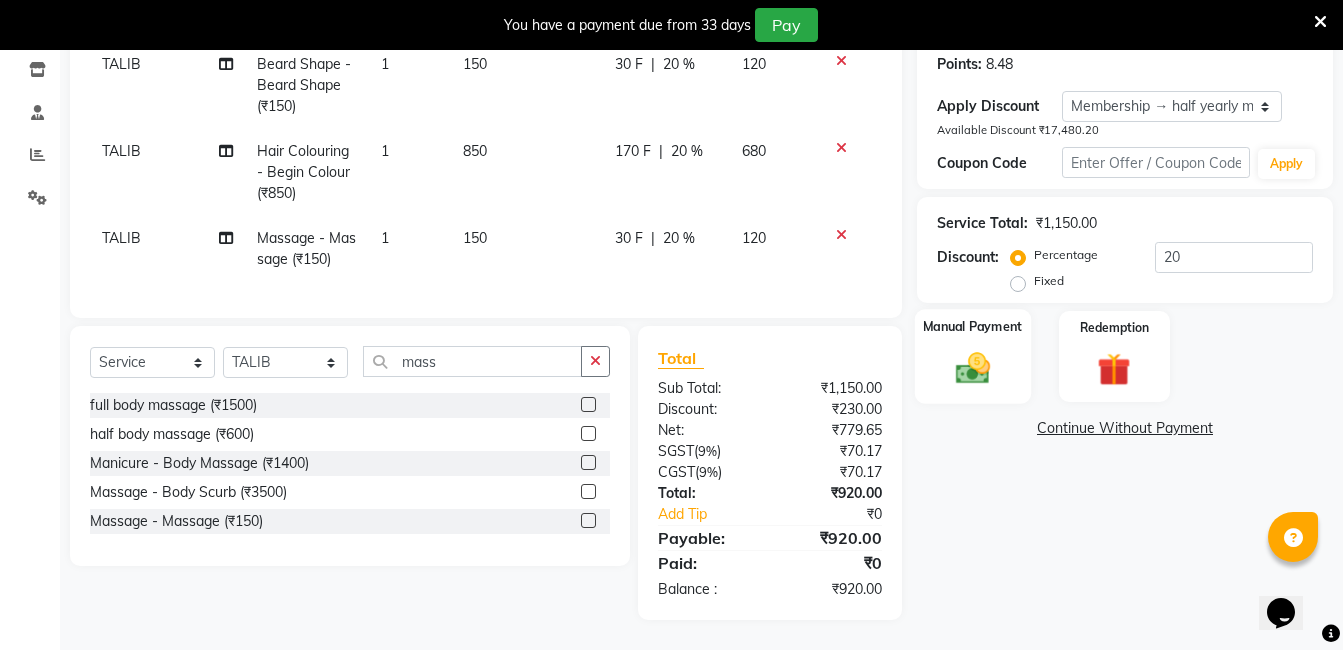 click 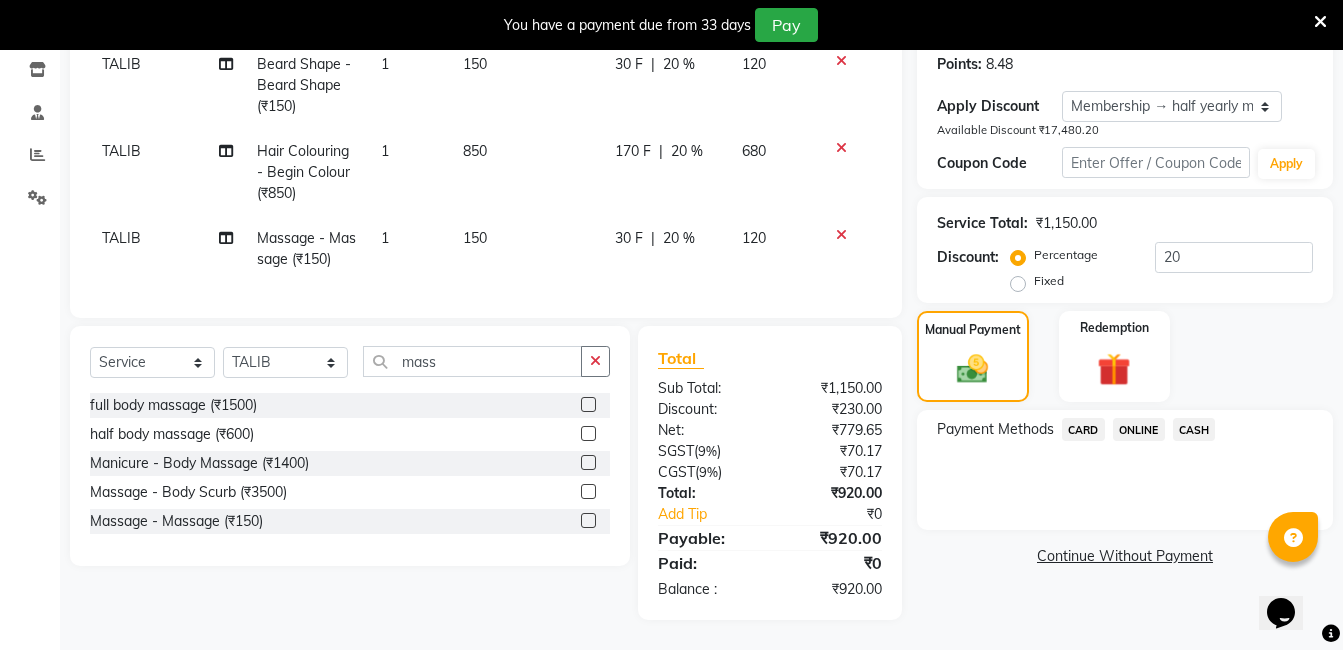 click on "ONLINE" 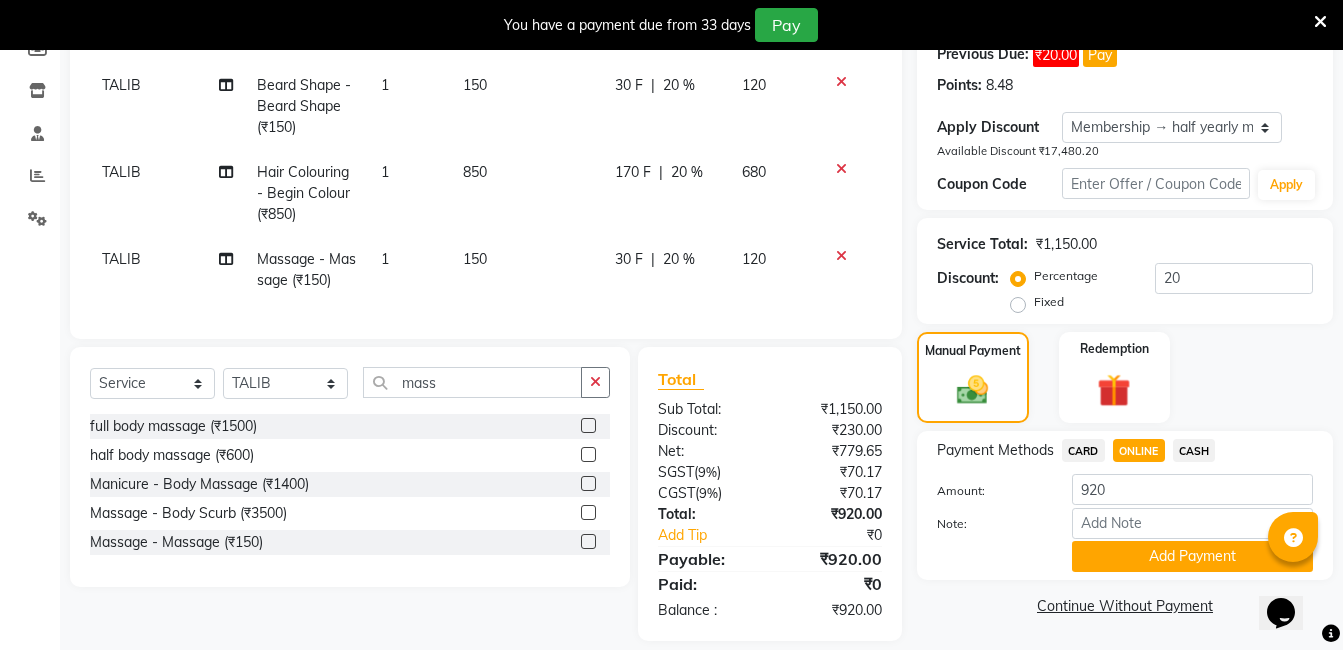 scroll, scrollTop: 353, scrollLeft: 0, axis: vertical 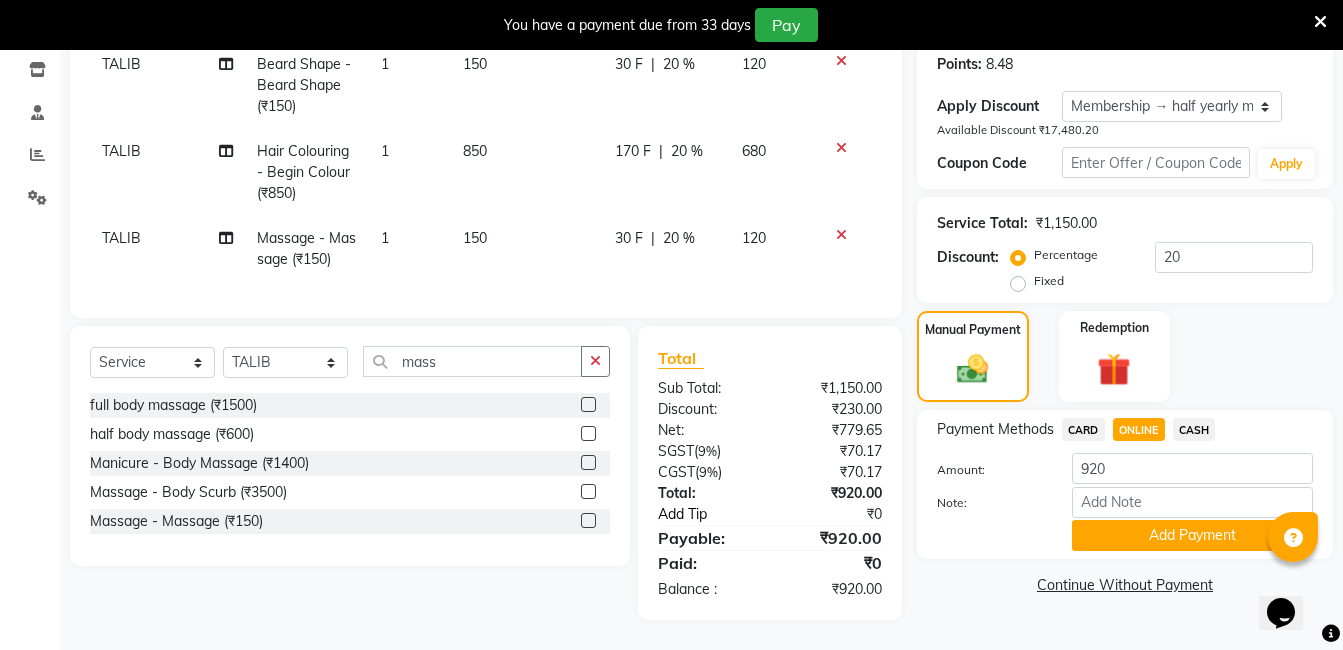 click on "Add Tip" 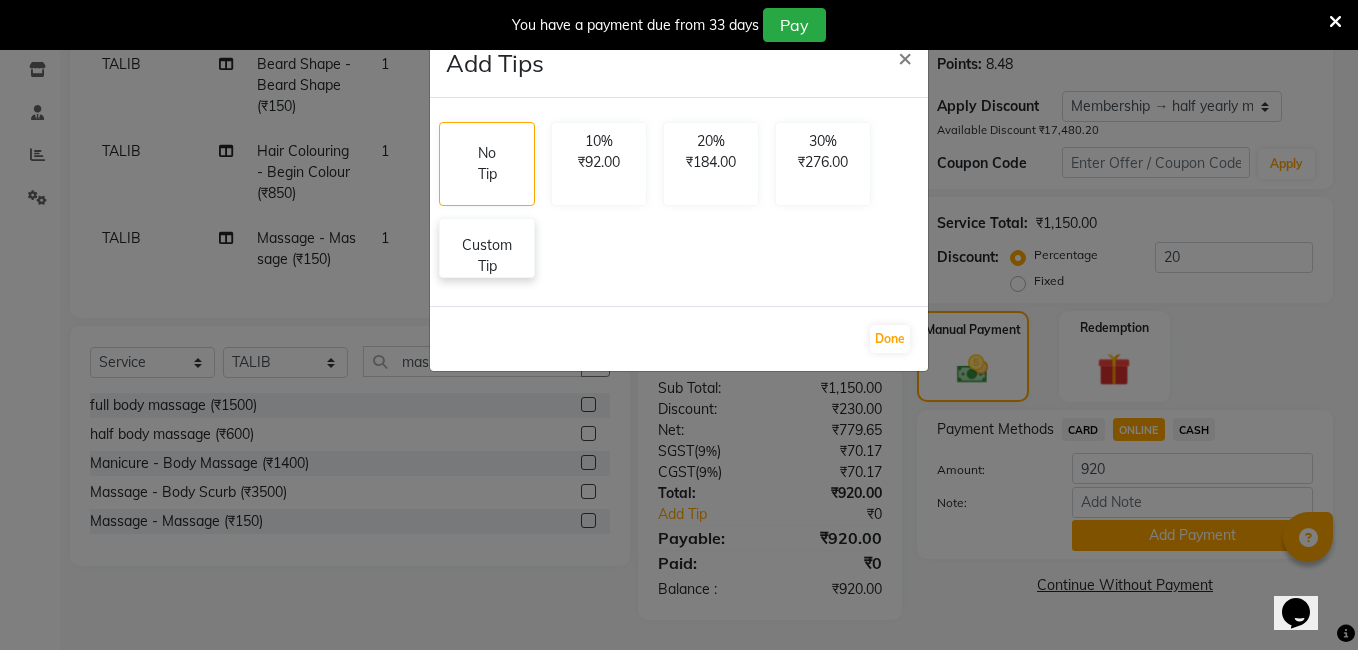 click on "Custom Tip" 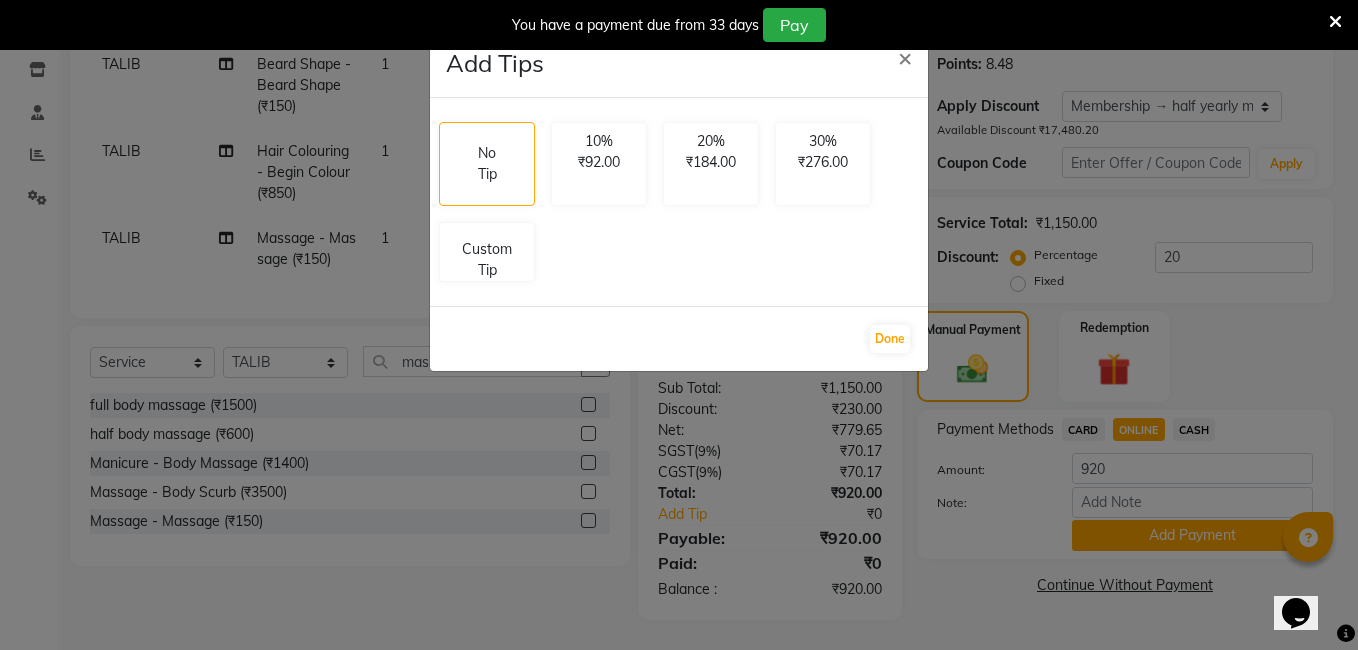 select on "65400" 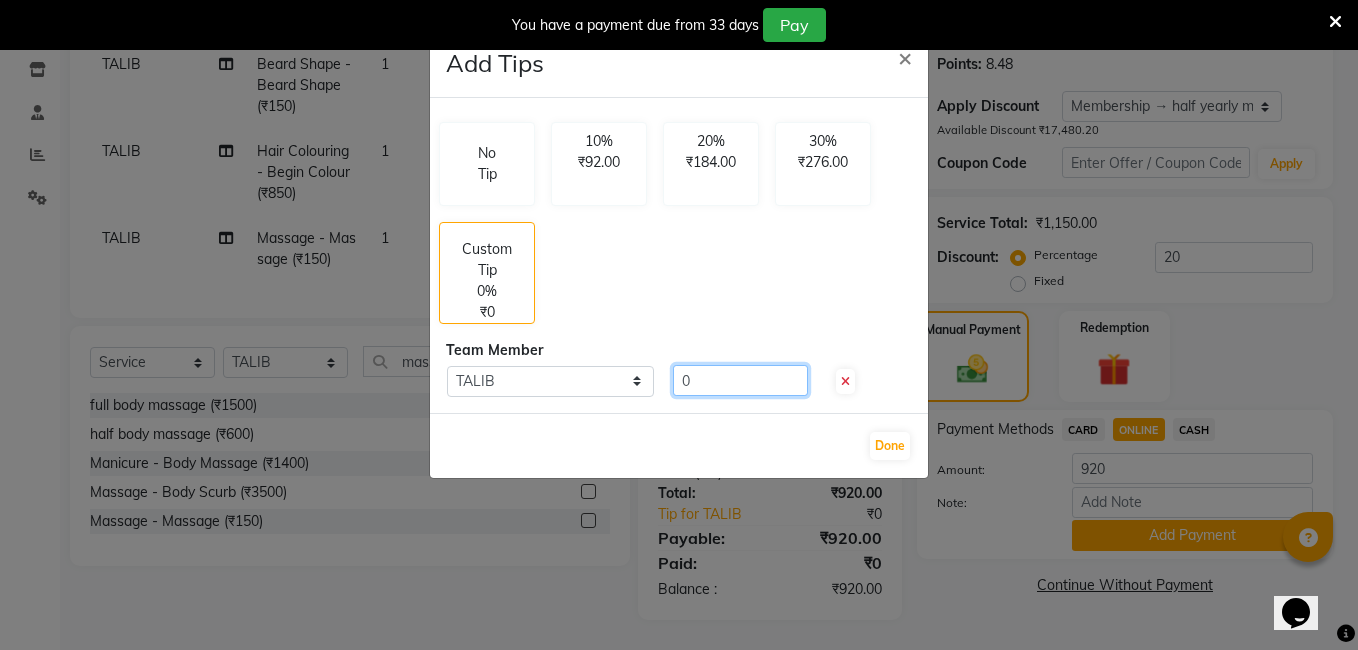 click on "0" 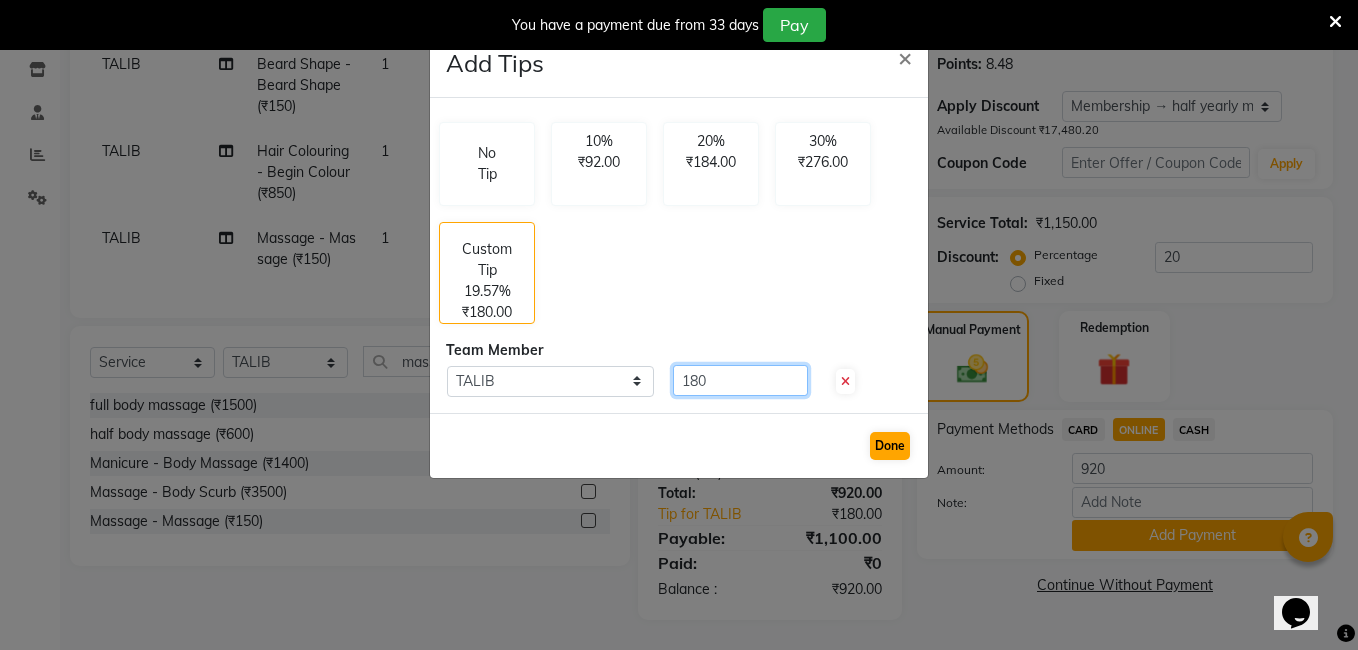 type on "180" 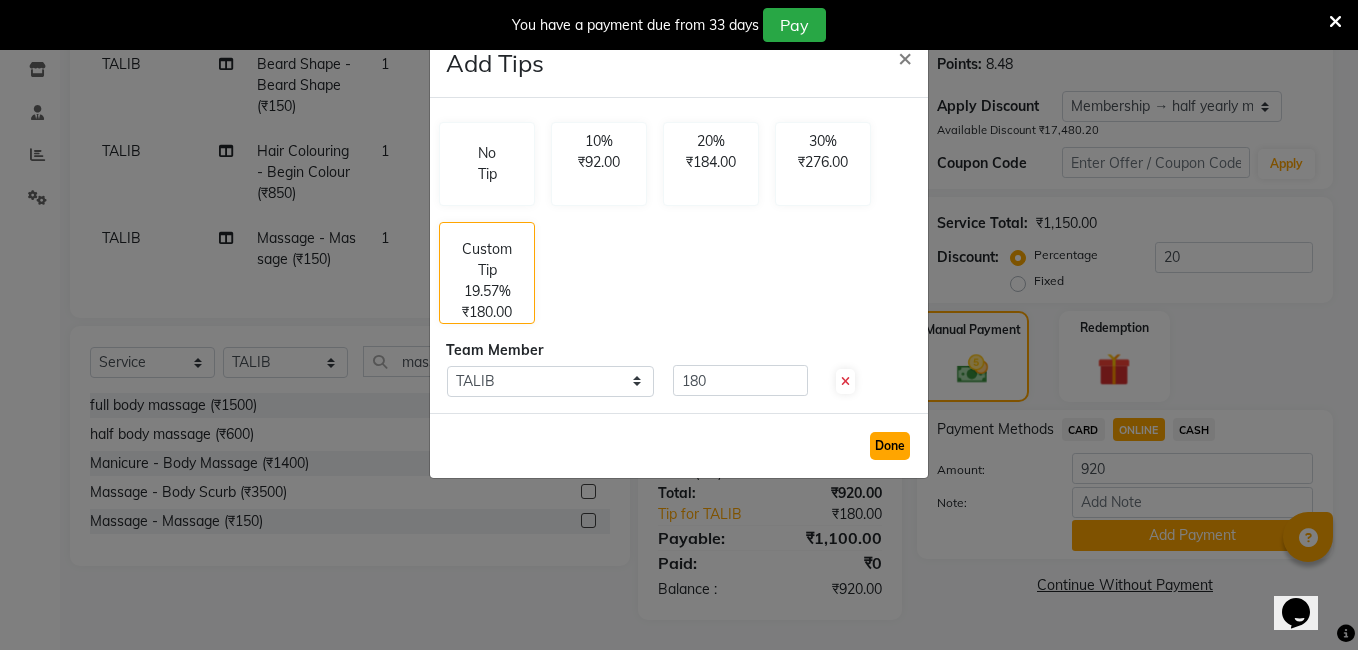 click on "Done" 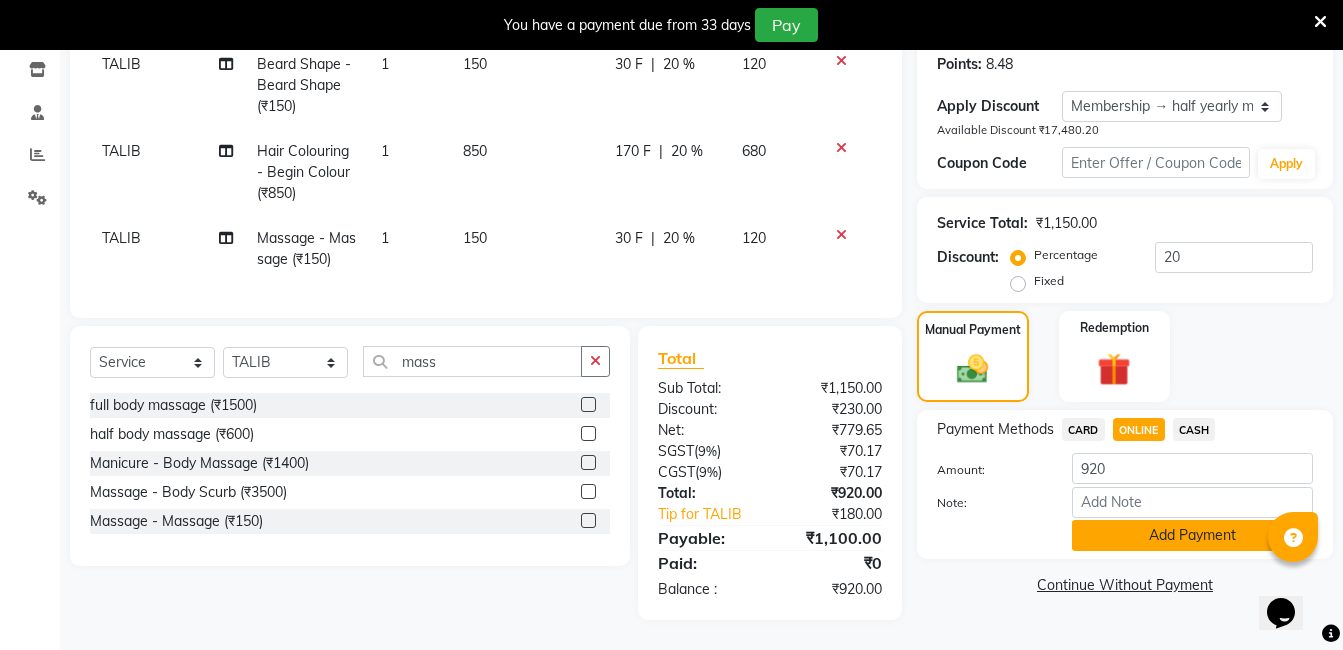 click on "Add Payment" 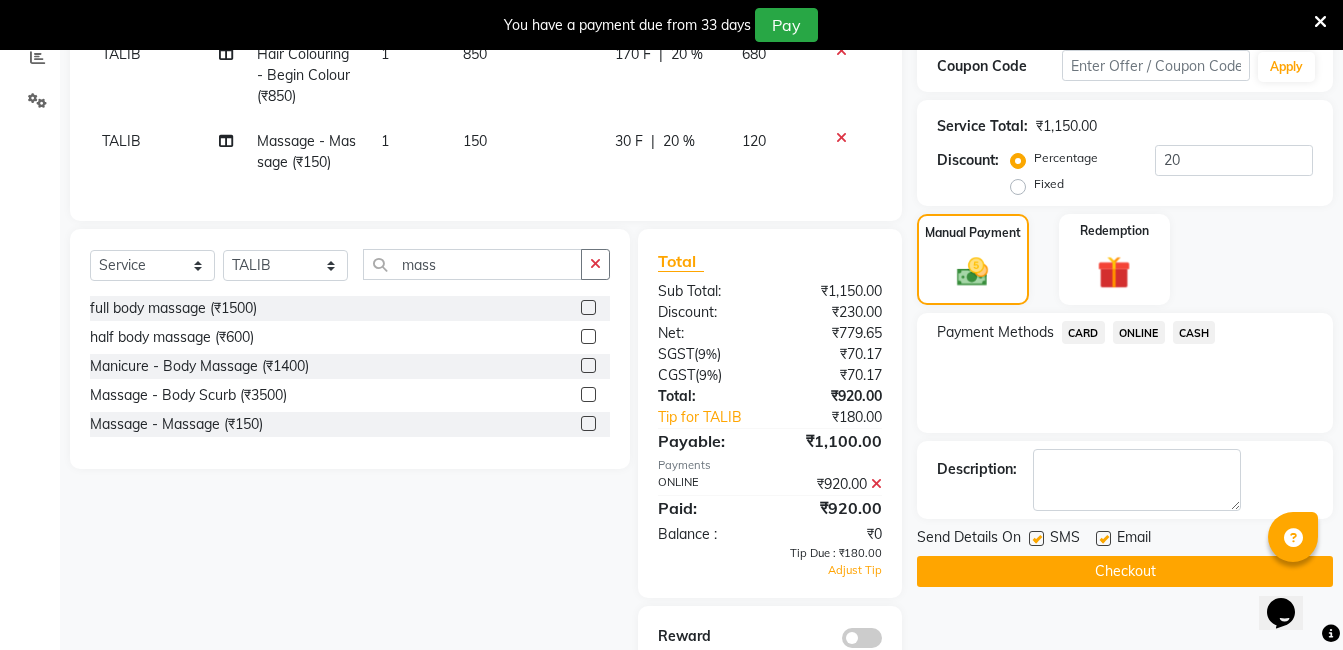 scroll, scrollTop: 518, scrollLeft: 0, axis: vertical 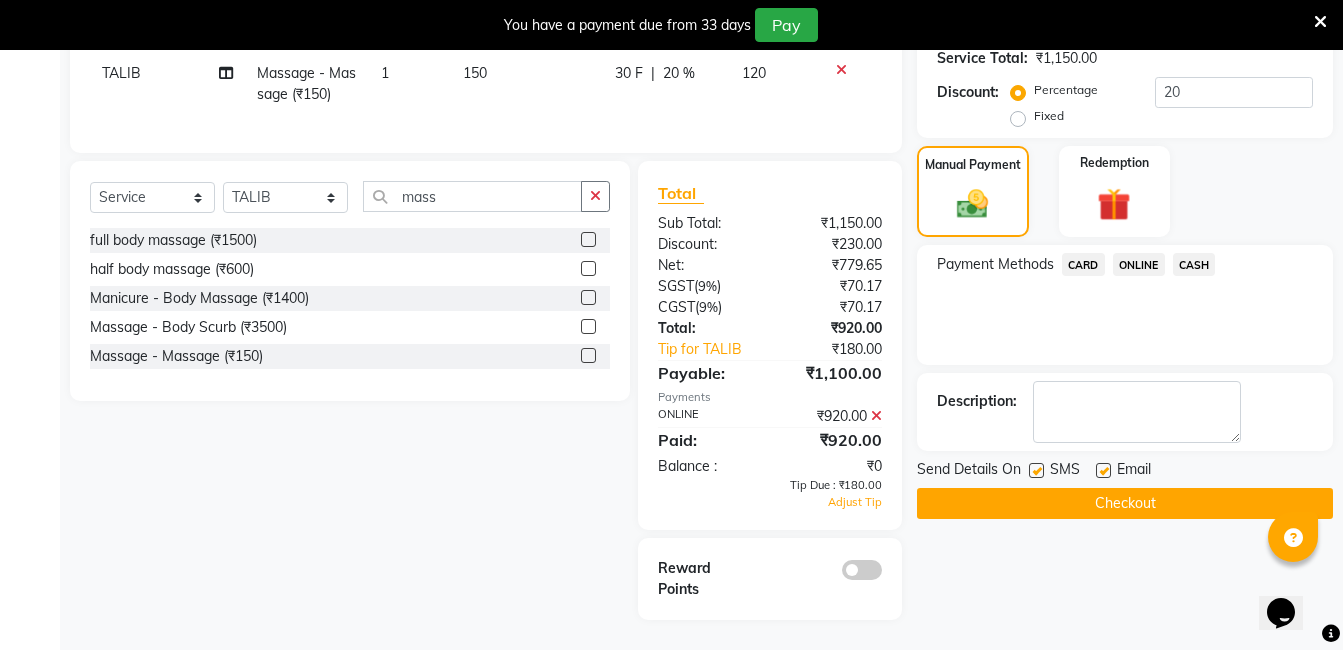 click 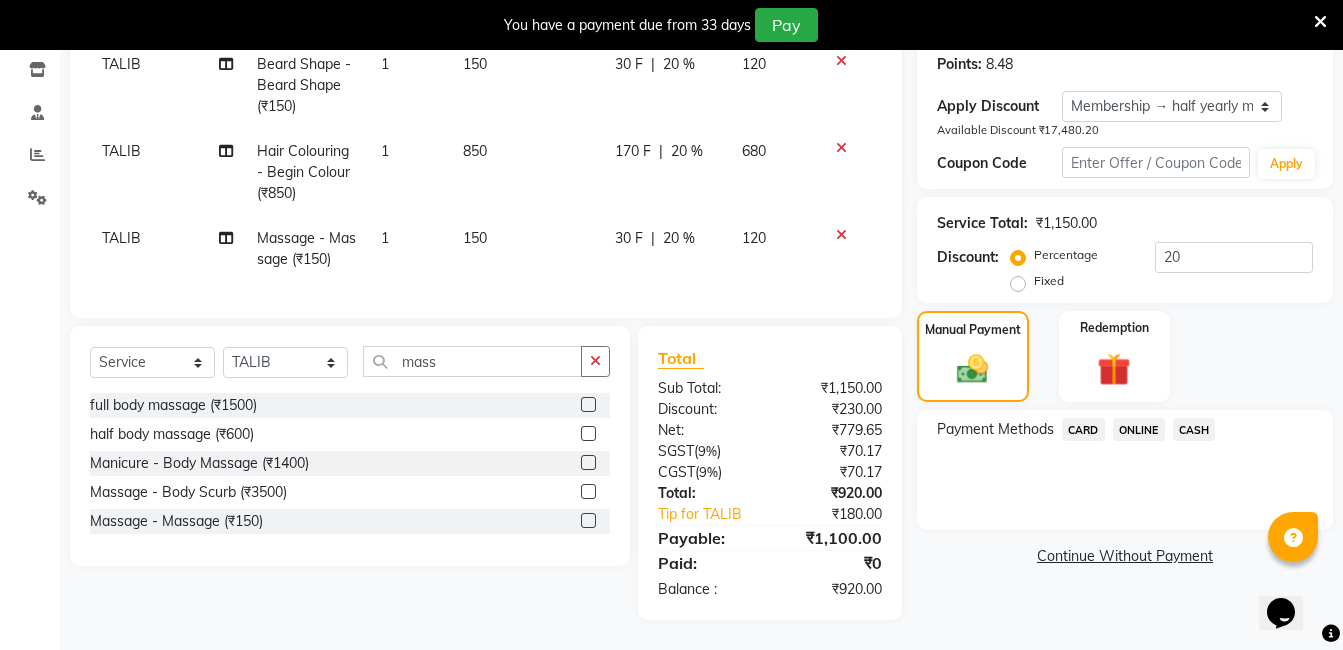 scroll, scrollTop: 353, scrollLeft: 0, axis: vertical 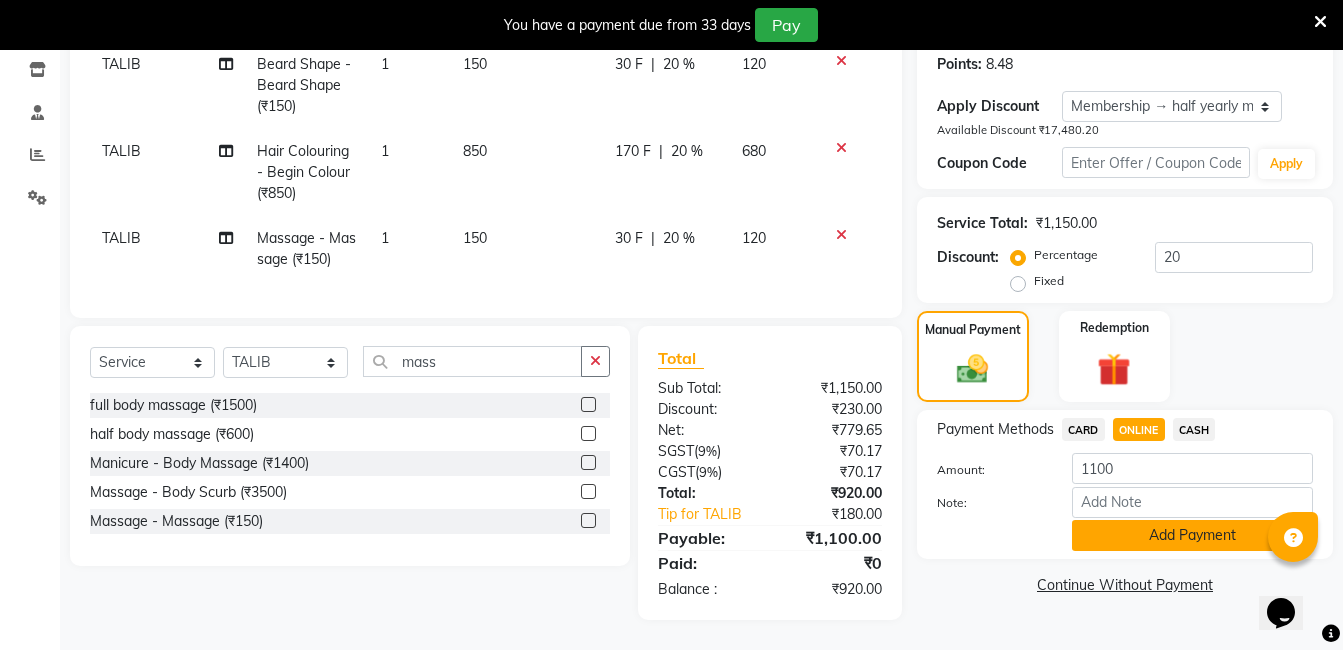 click on "Add Payment" 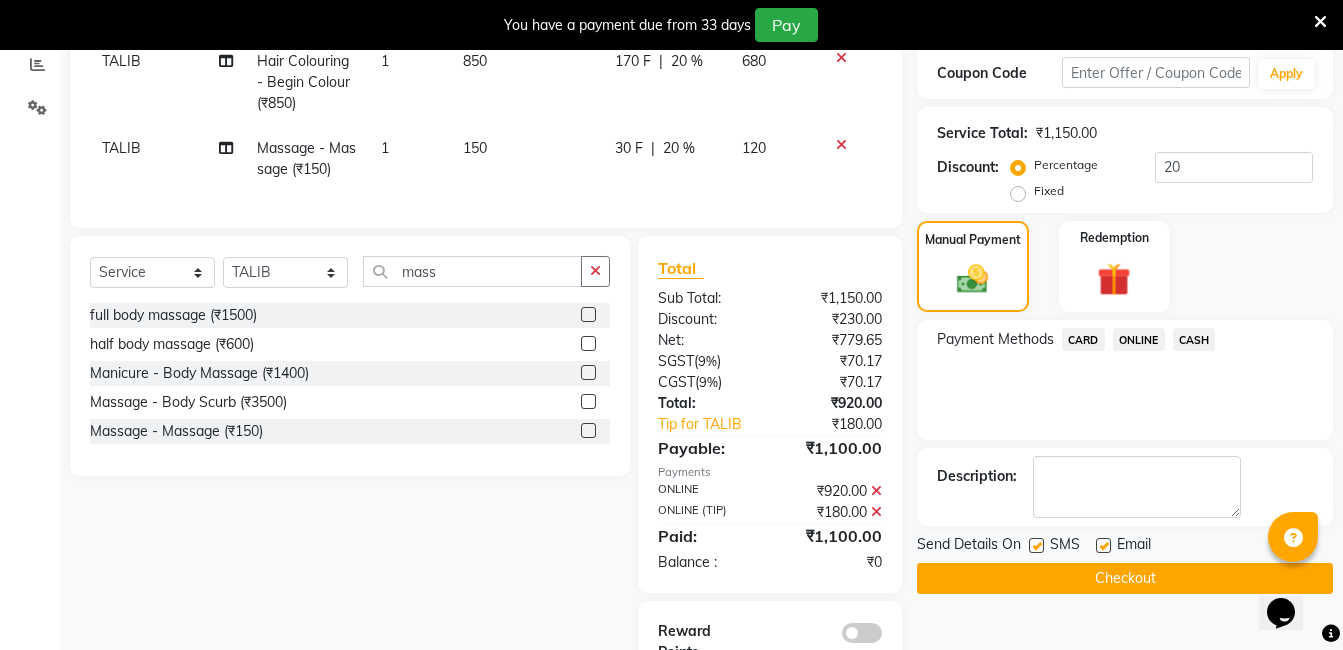 scroll, scrollTop: 506, scrollLeft: 0, axis: vertical 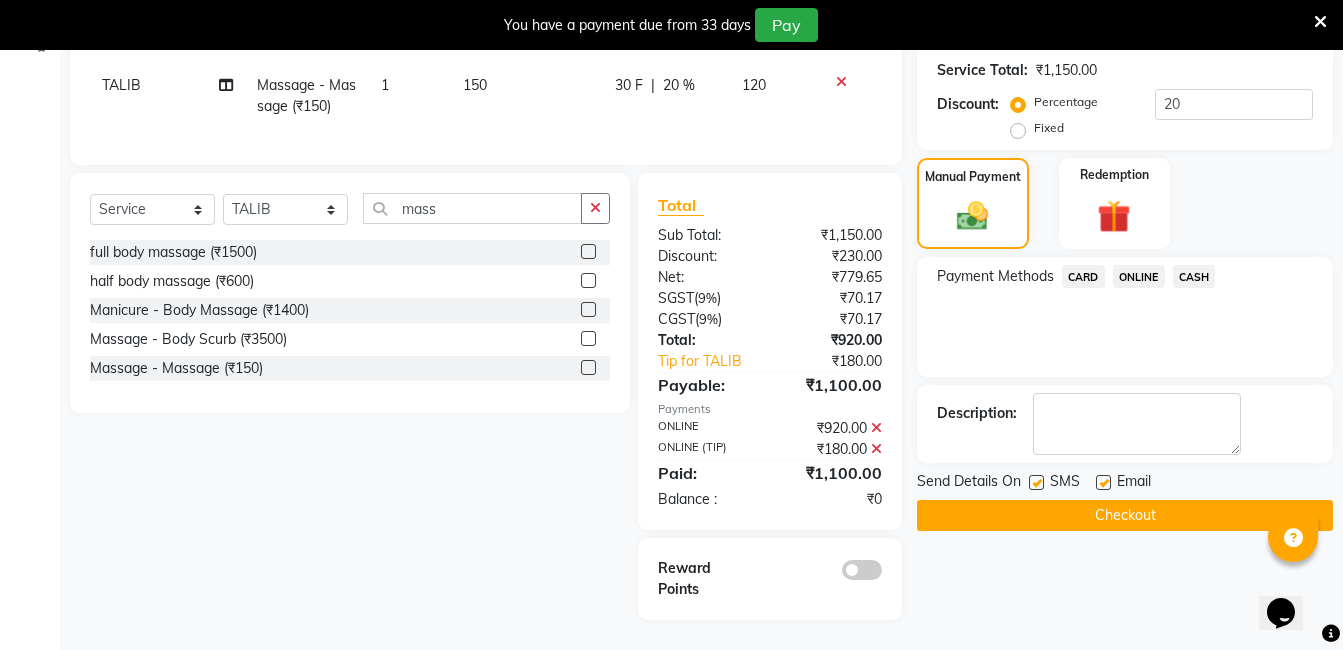 click on "Checkout" 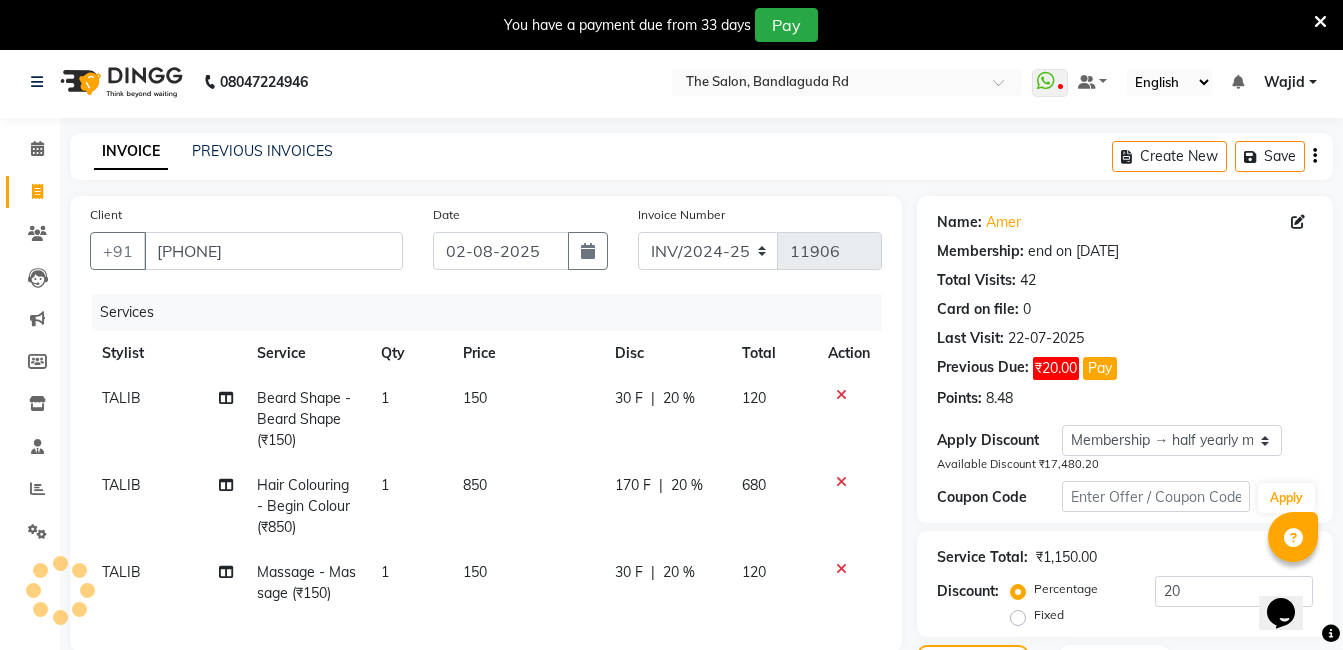 scroll, scrollTop: 0, scrollLeft: 0, axis: both 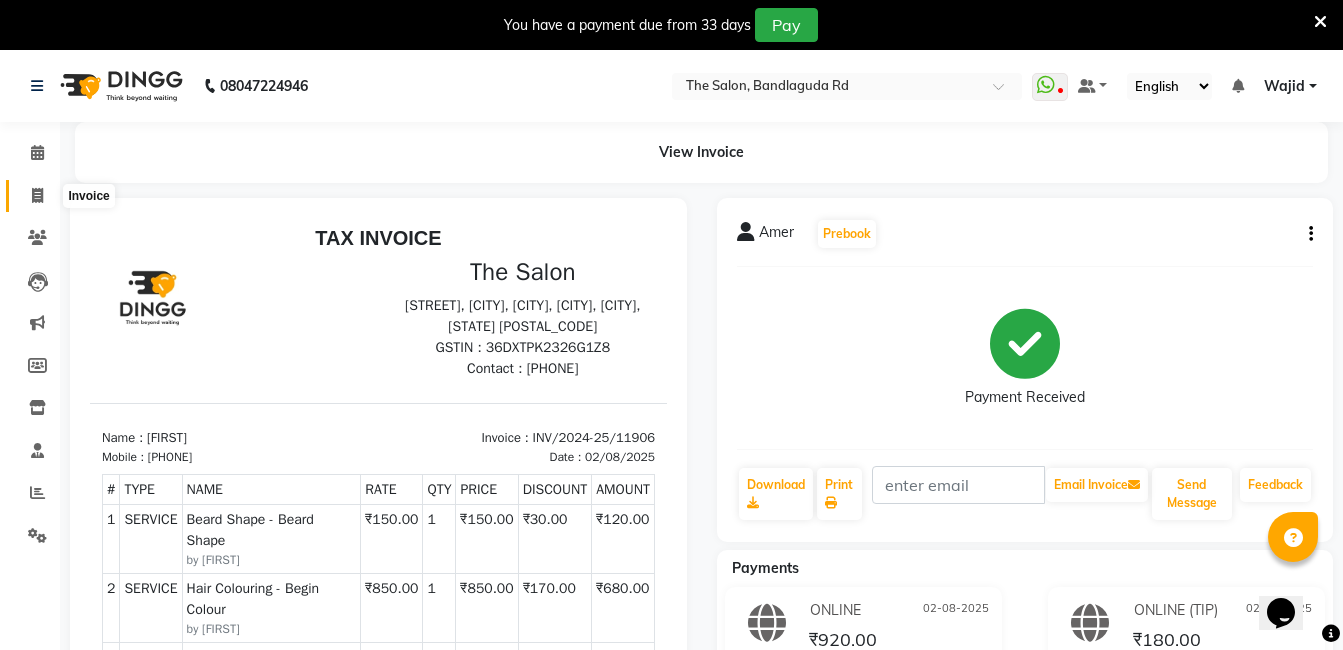 click 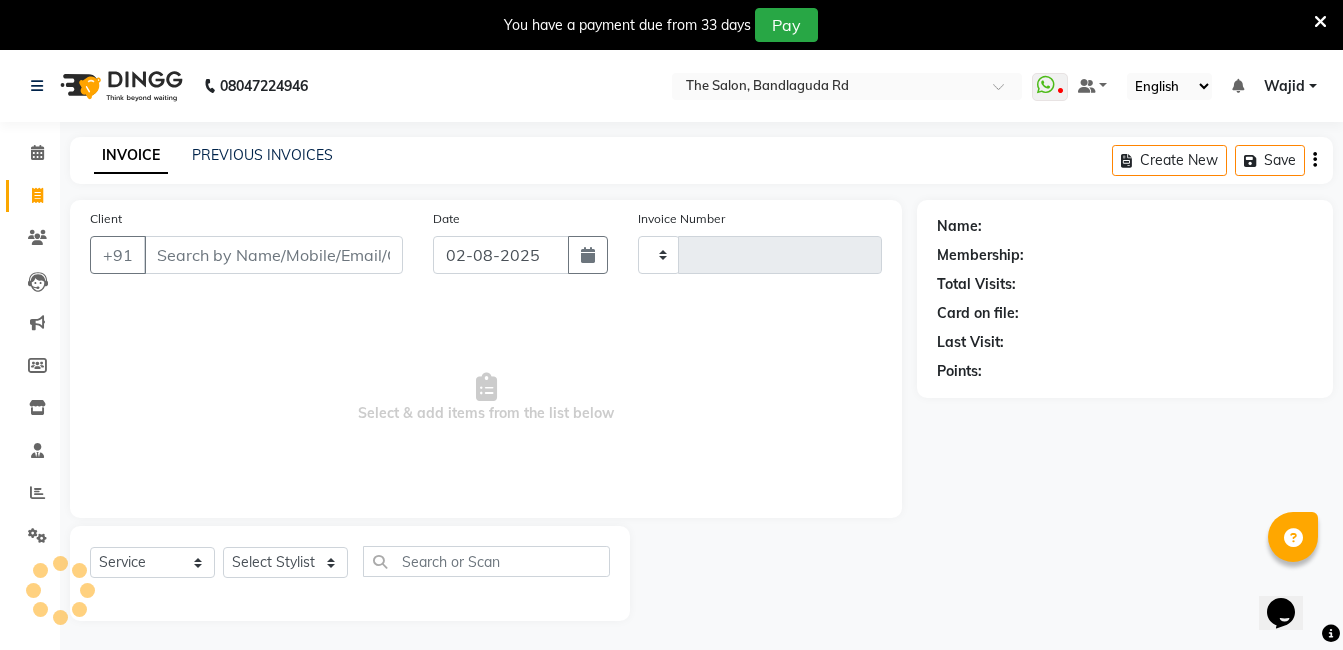 scroll, scrollTop: 50, scrollLeft: 0, axis: vertical 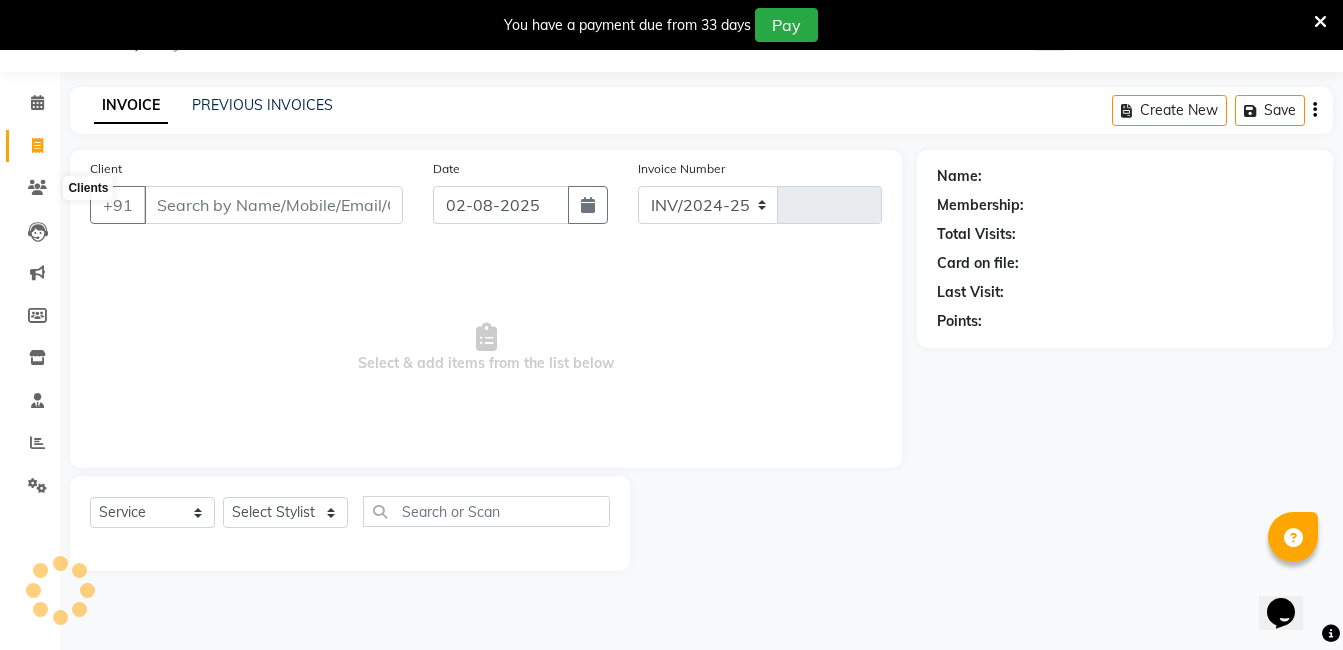select on "5198" 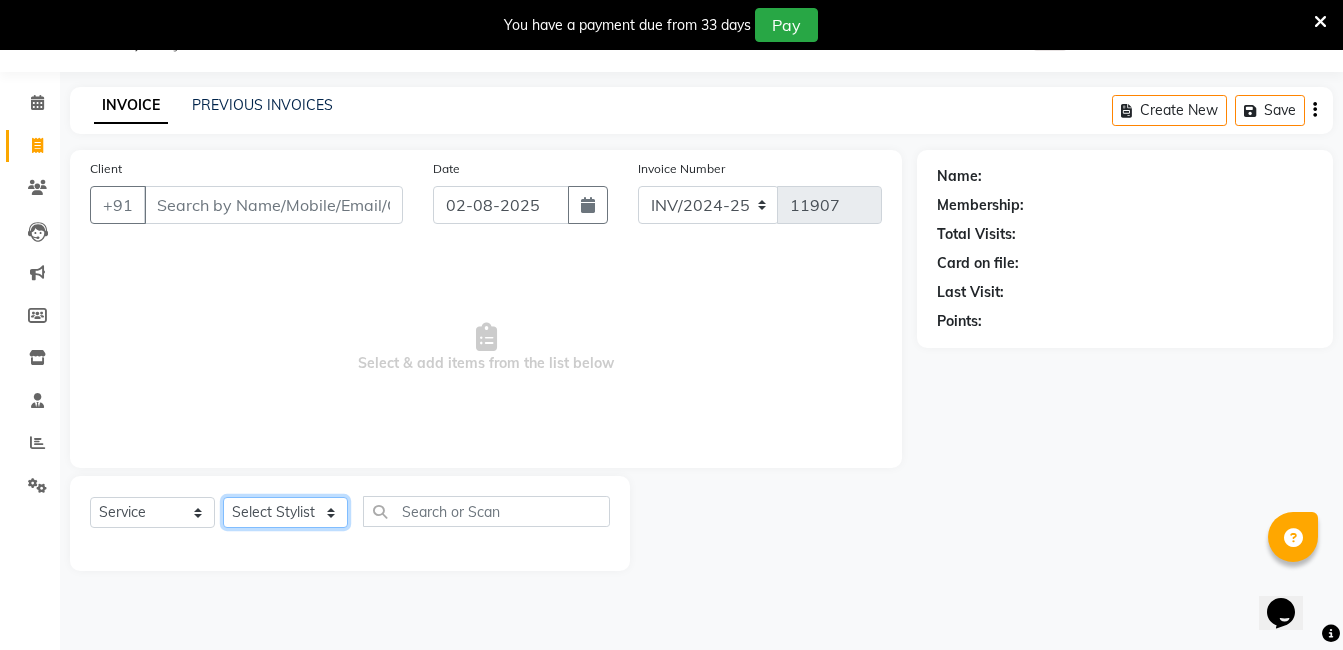 click on "Select Stylist AIJAZ fazil imran iqbal kasim mohd mohsin rasheed sameer TALIB Wajid" 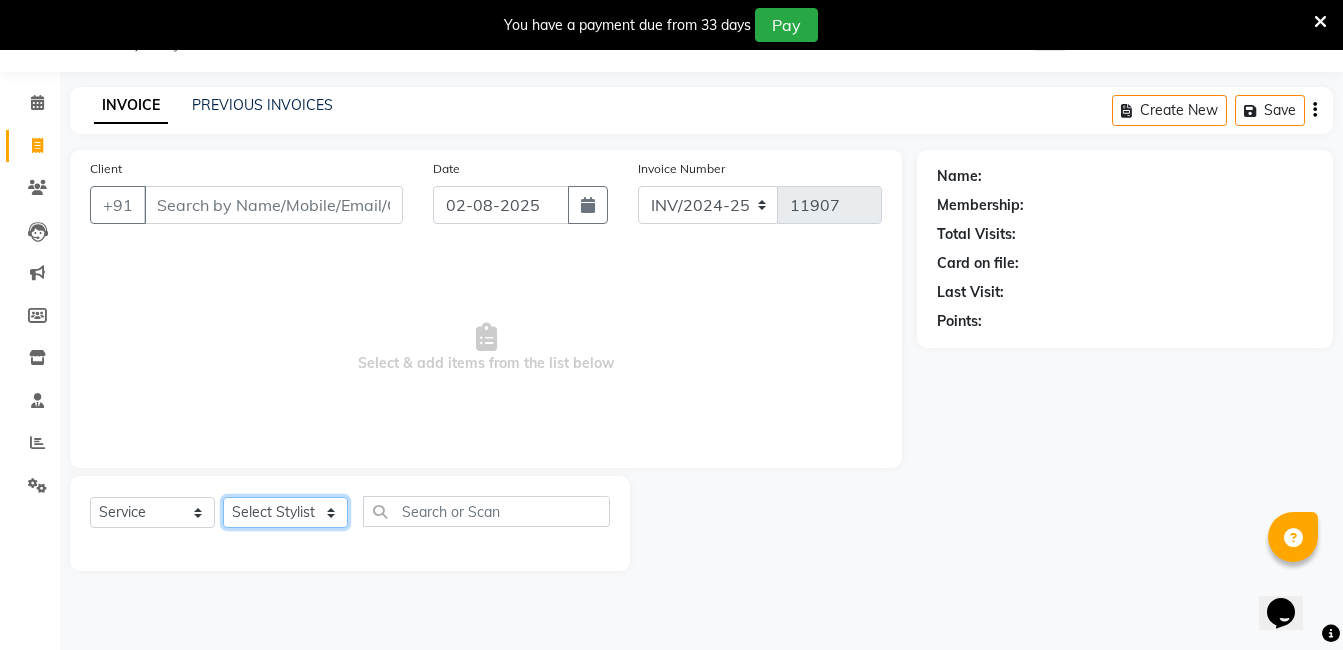 select on "63354" 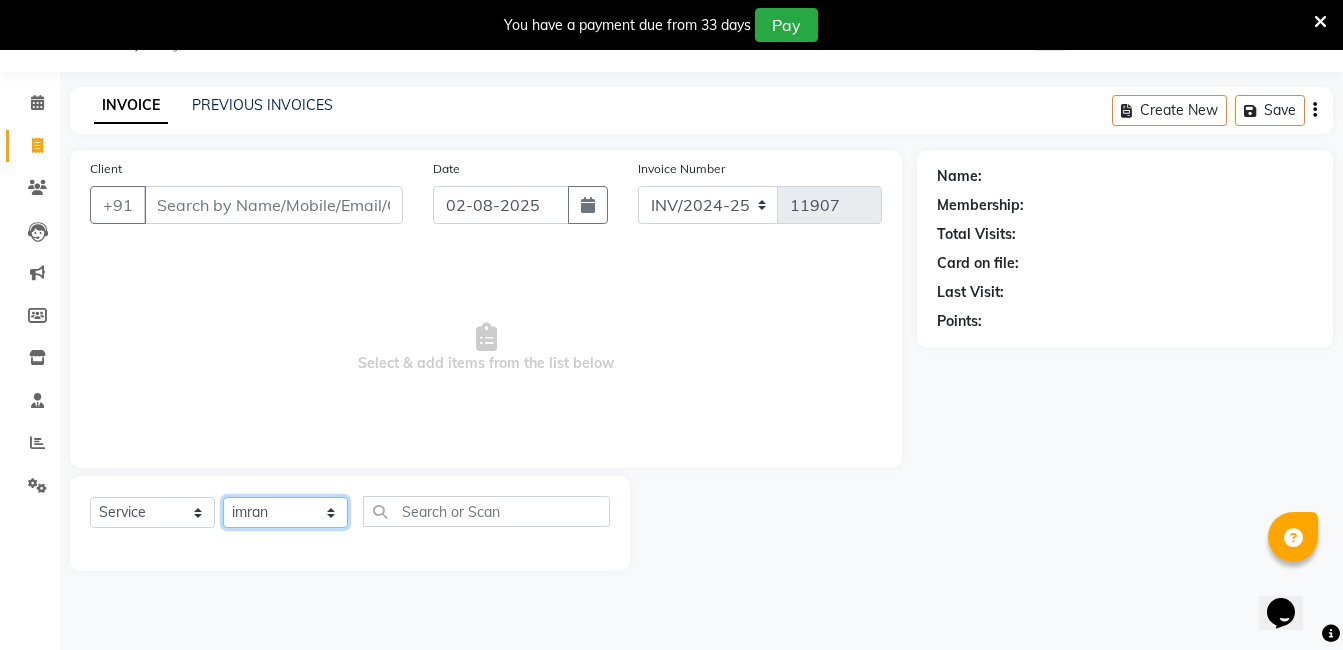 click on "Select Stylist AIJAZ fazil imran iqbal kasim mohd mohsin rasheed sameer TALIB Wajid" 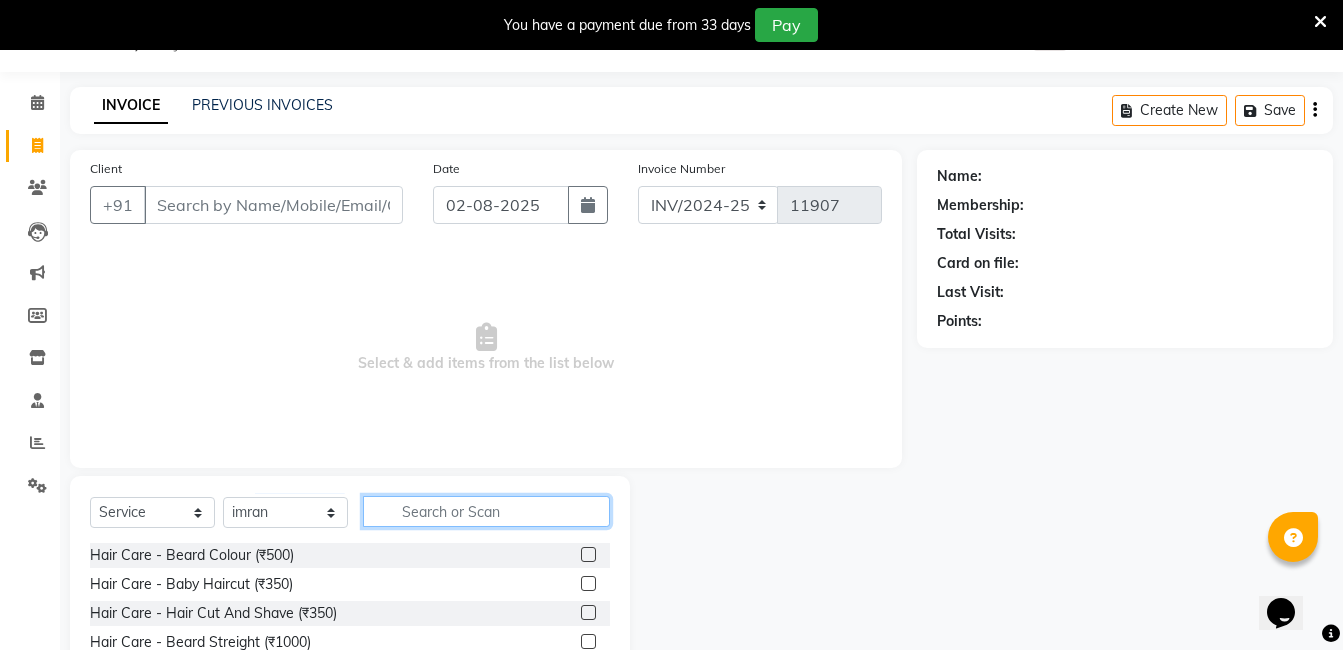 click 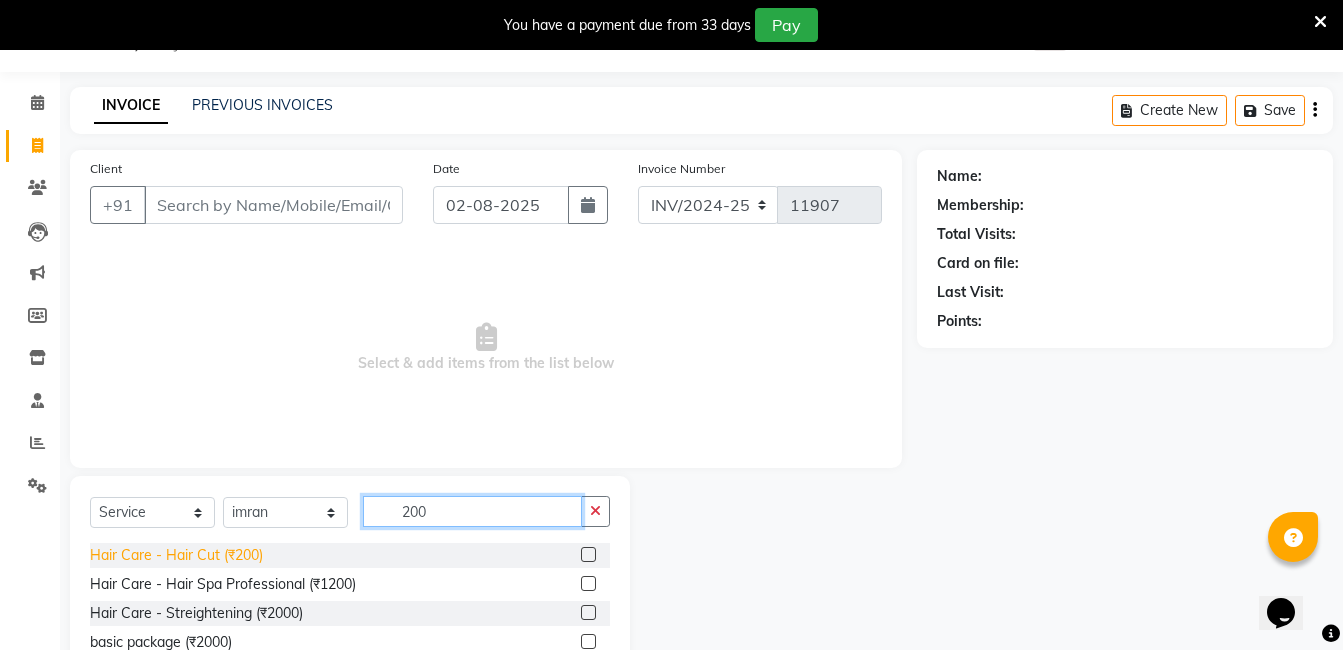 type on "200" 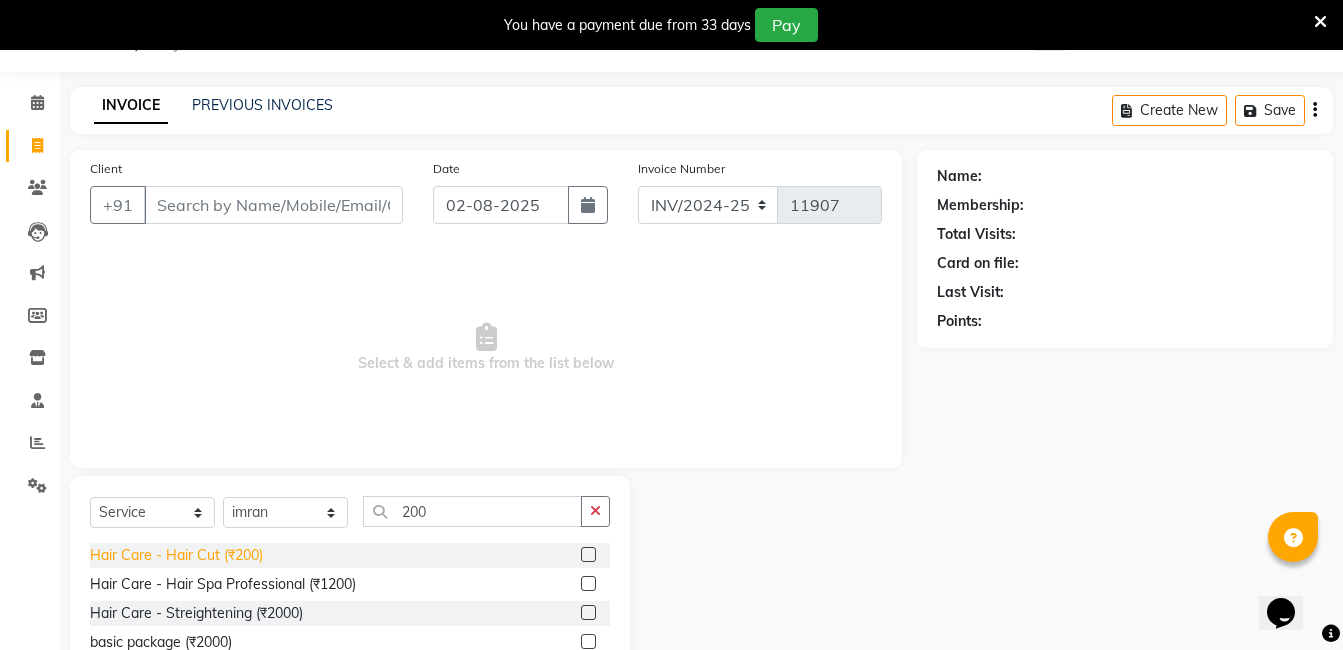 click on "Hair Care - Hair Cut (₹200)" 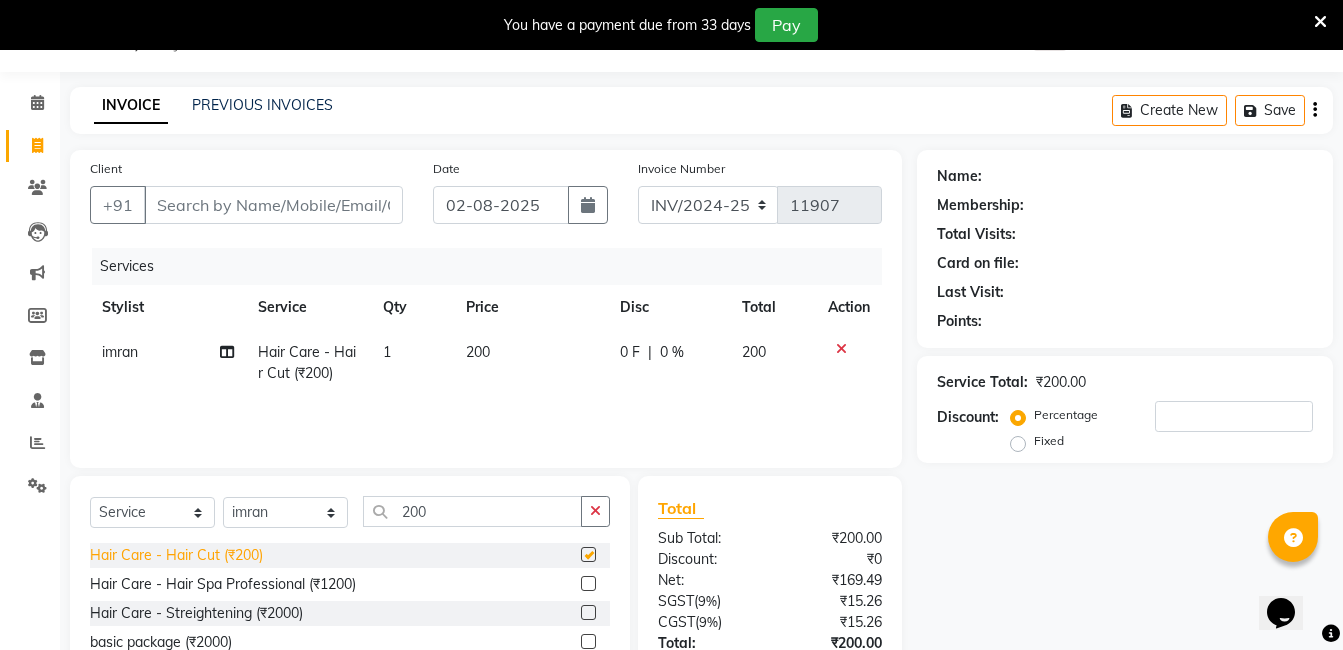 checkbox on "false" 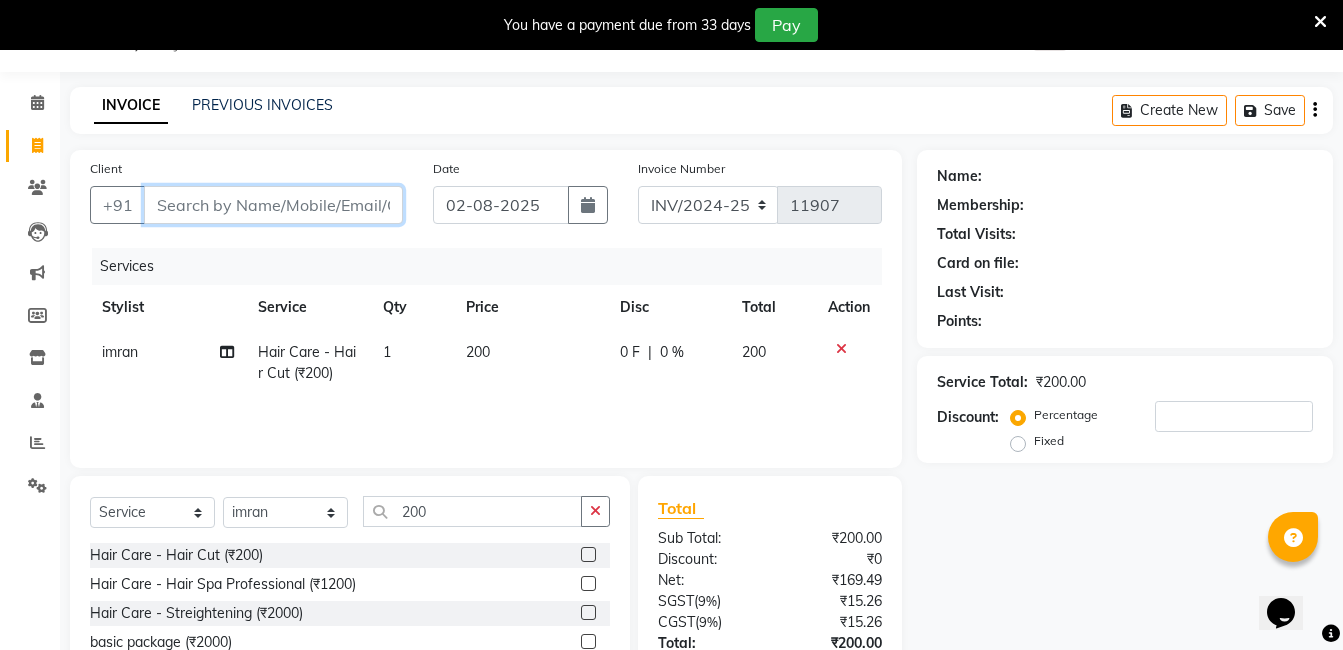 click on "Client" at bounding box center [273, 205] 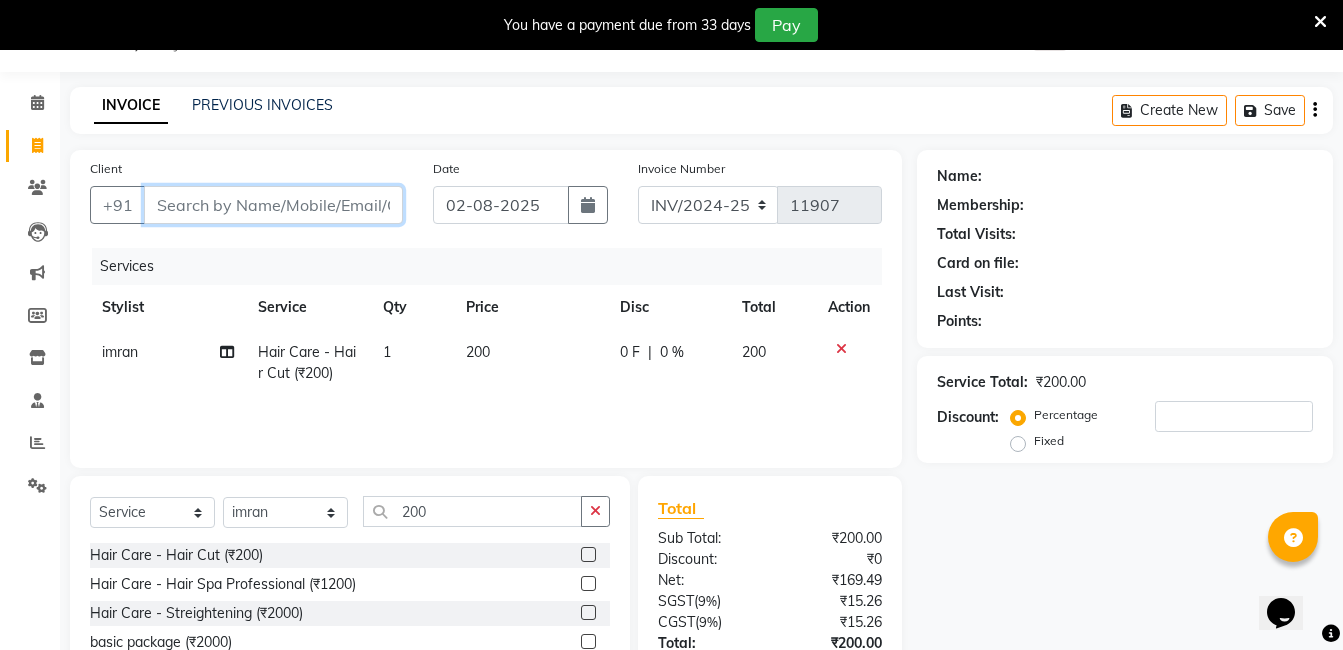 type on "8" 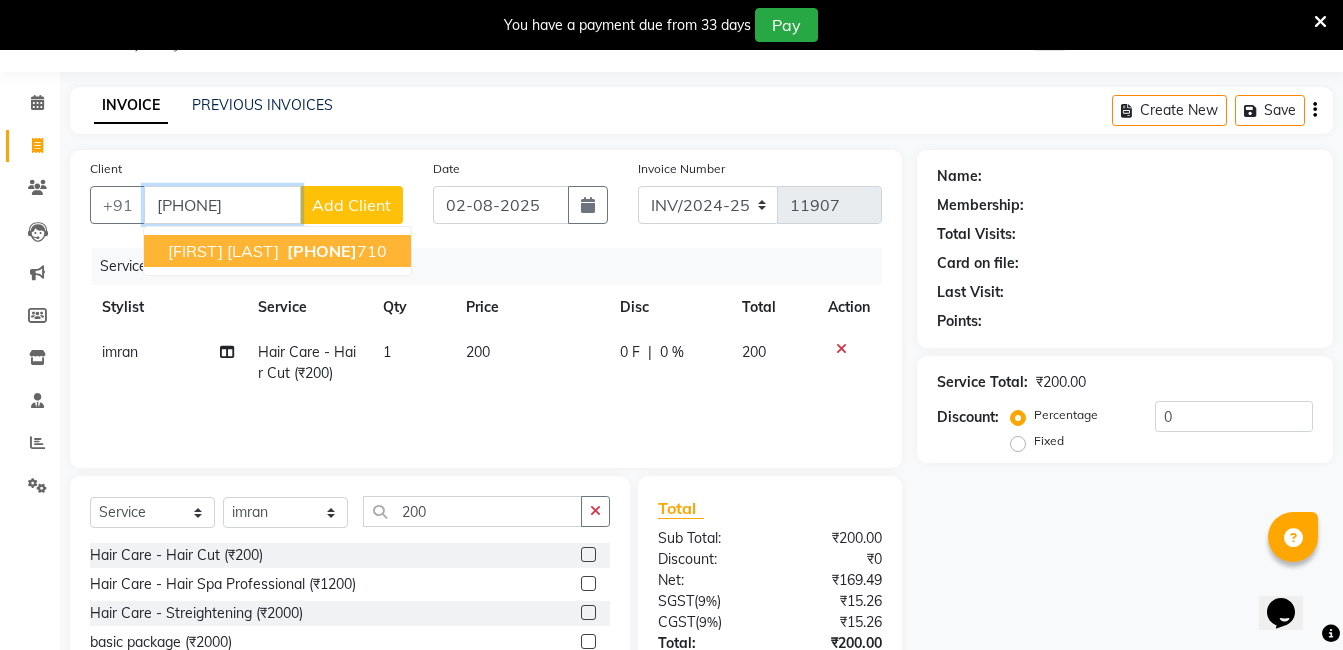 click on "8179286" at bounding box center (322, 251) 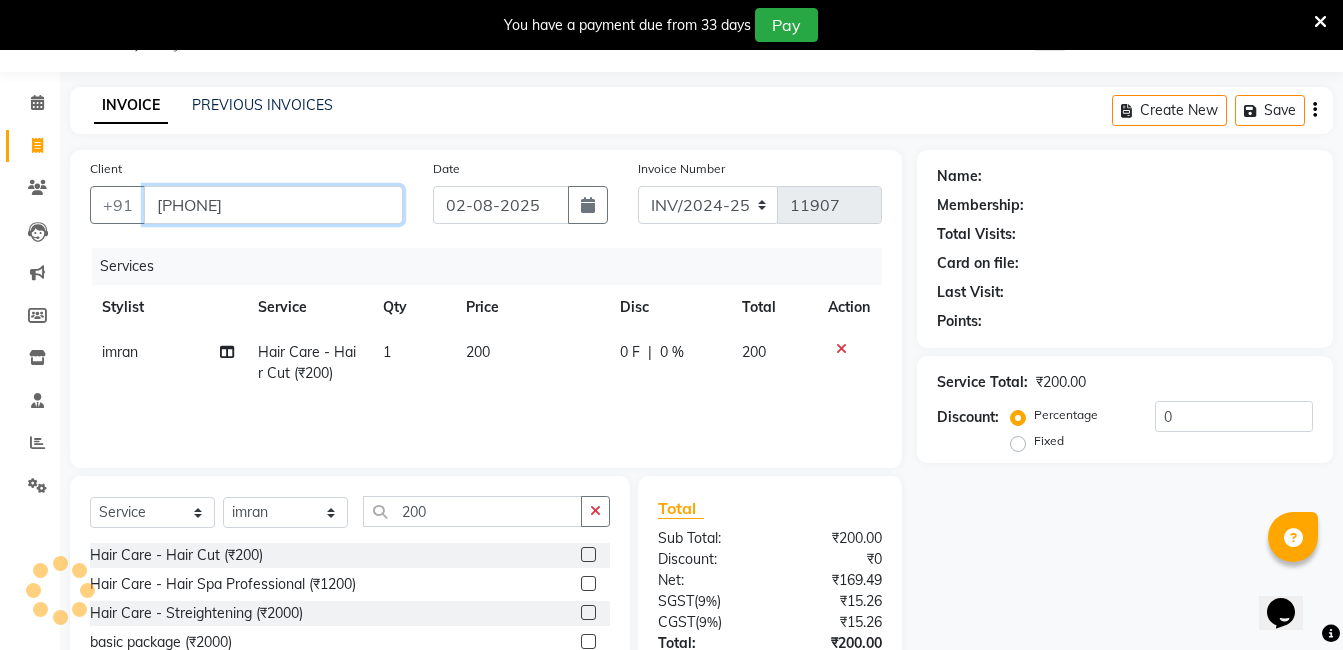 type on "[PHONE]" 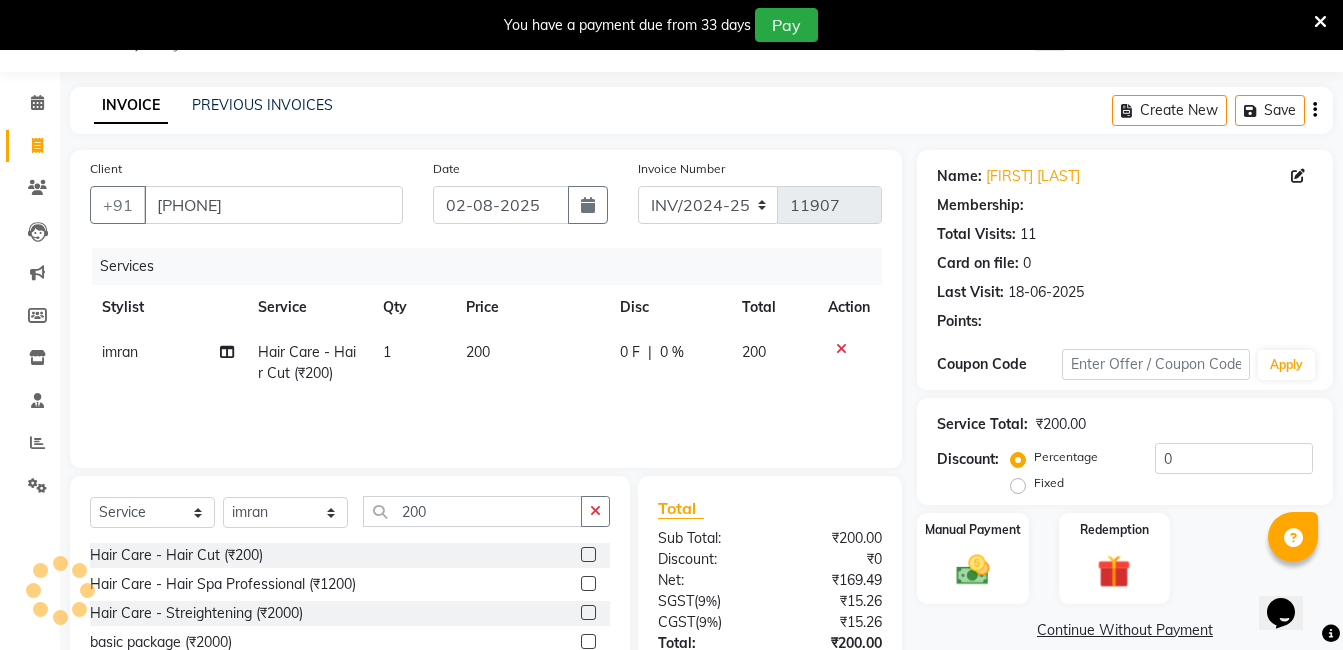 select on "1: Object" 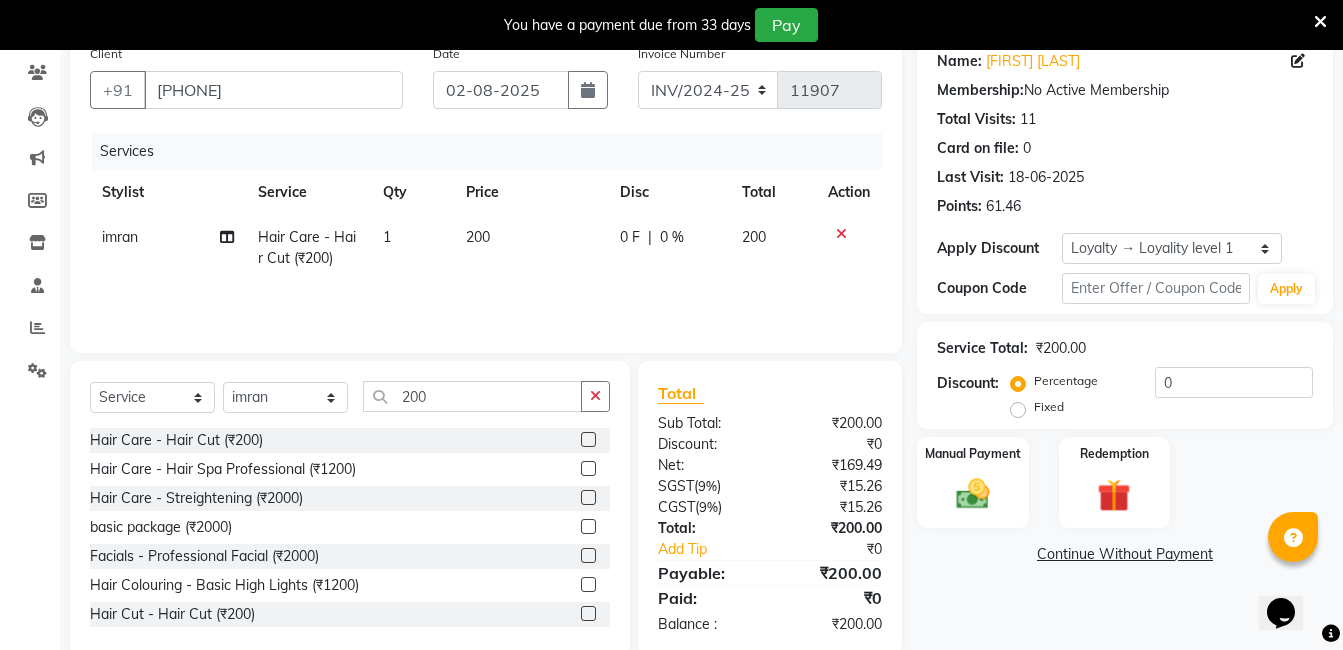 scroll, scrollTop: 201, scrollLeft: 0, axis: vertical 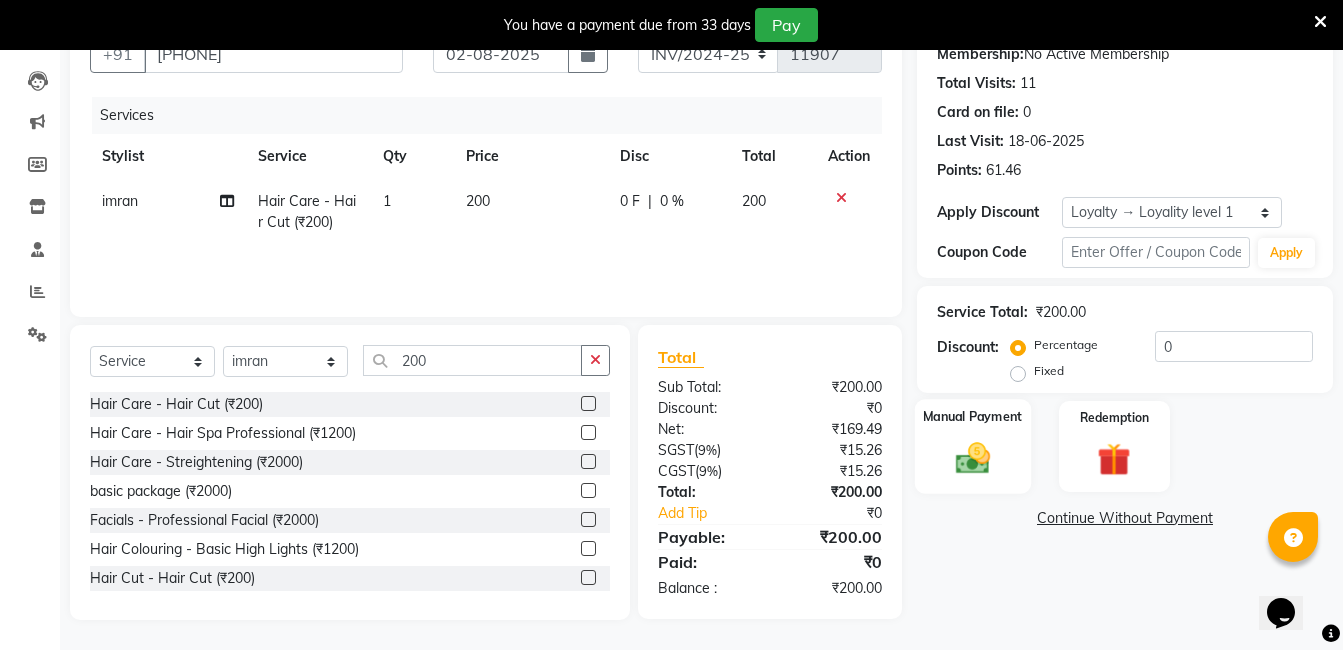 click on "Manual Payment" 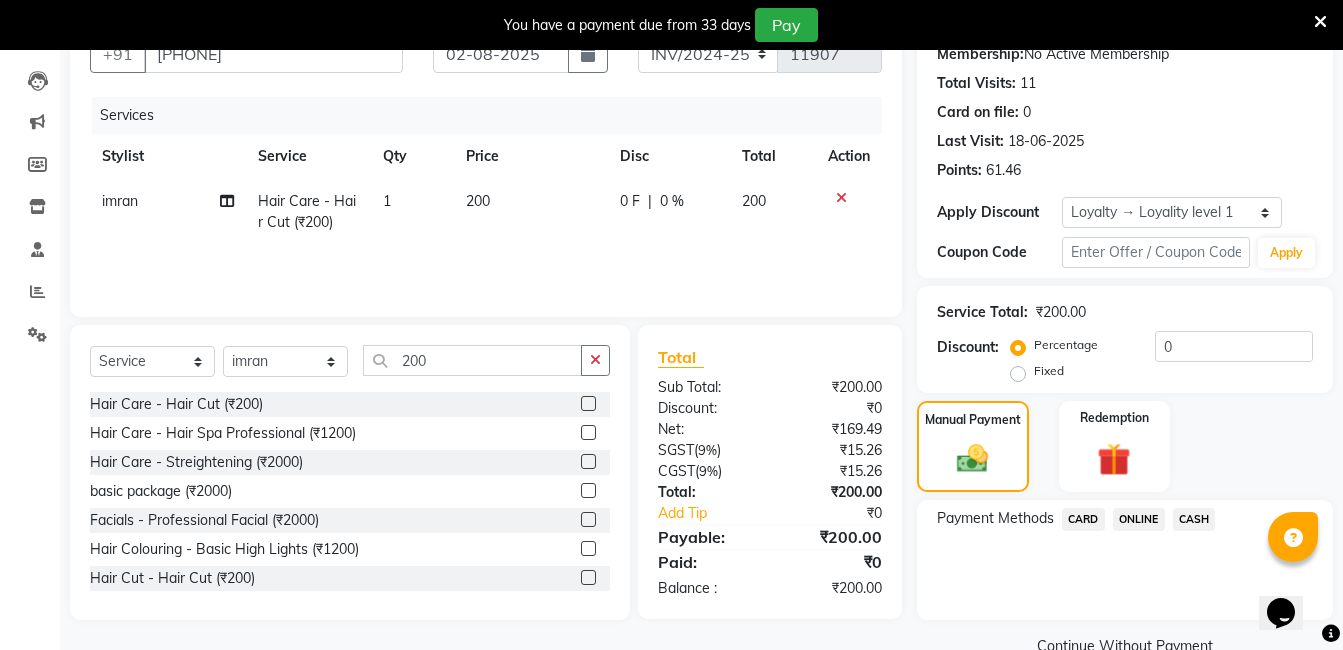 scroll, scrollTop: 242, scrollLeft: 0, axis: vertical 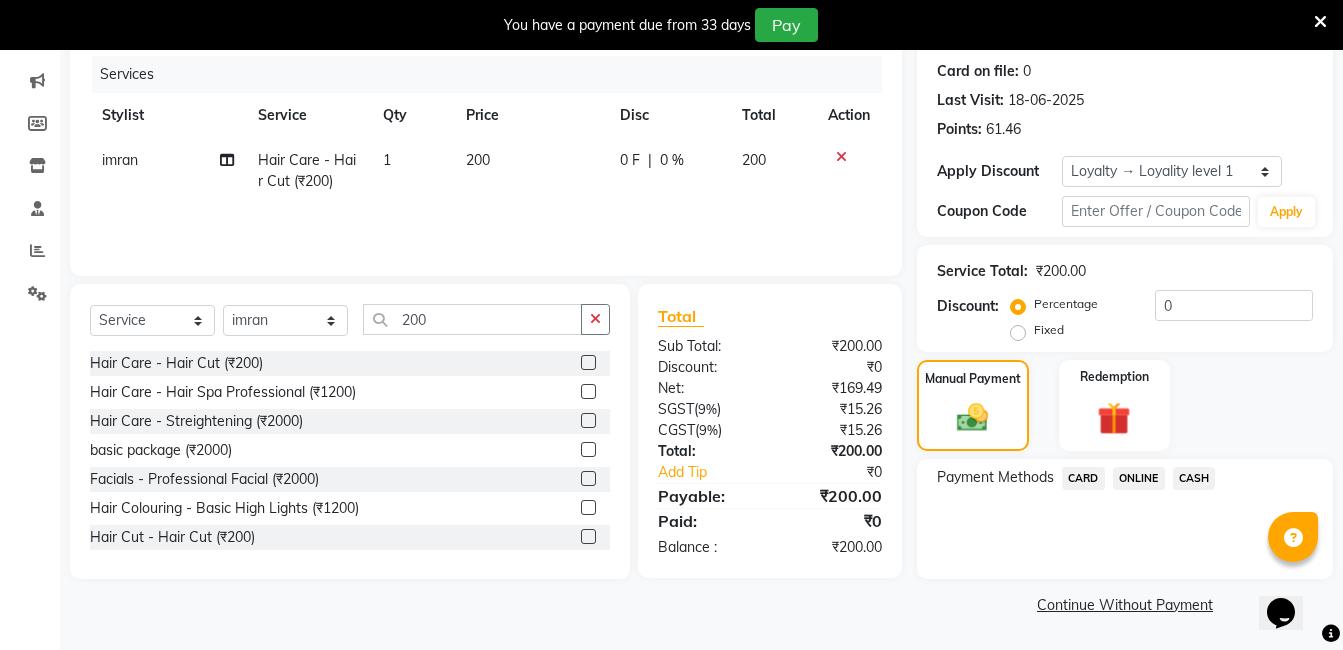 click on "ONLINE" 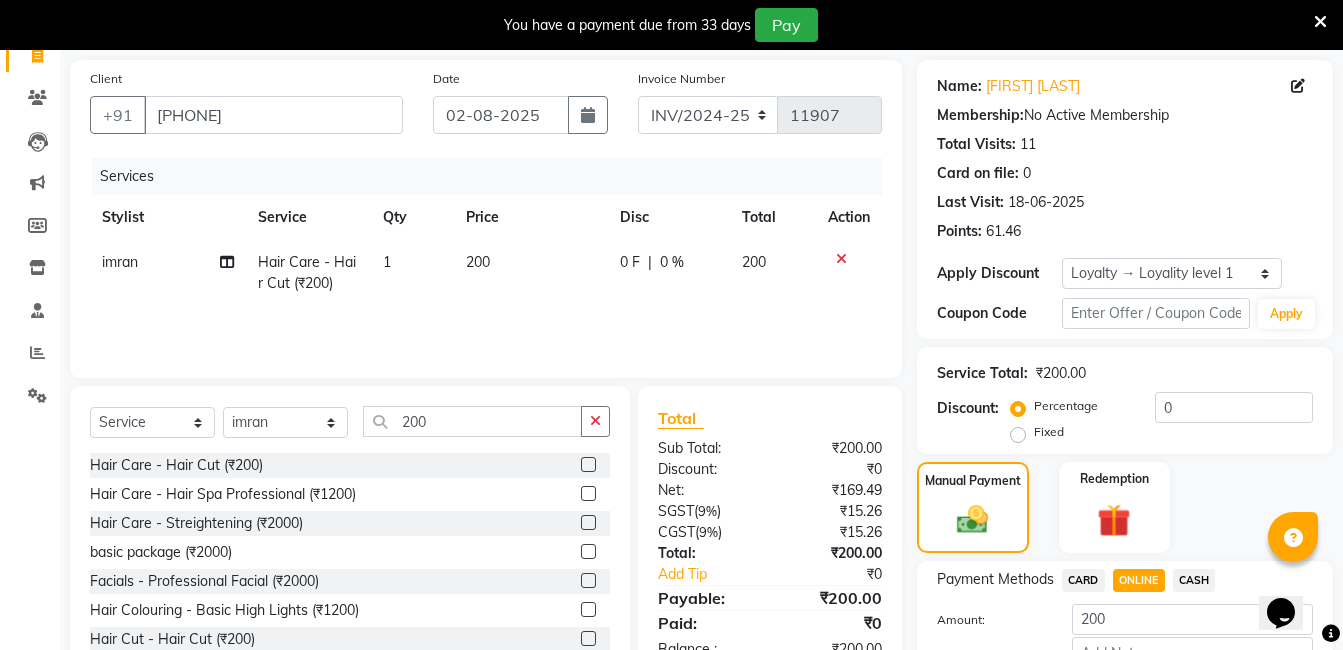 scroll, scrollTop: 271, scrollLeft: 0, axis: vertical 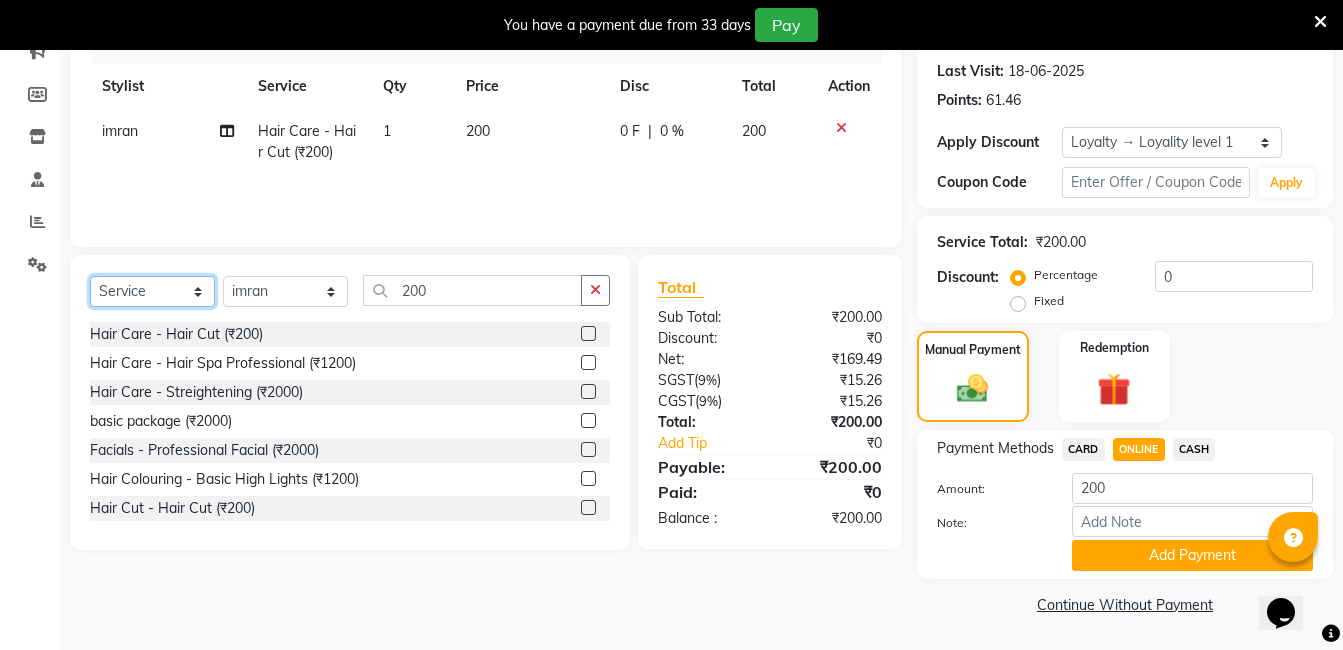 click on "Select  Service  Product  Membership  Package Voucher Prepaid Gift Card" 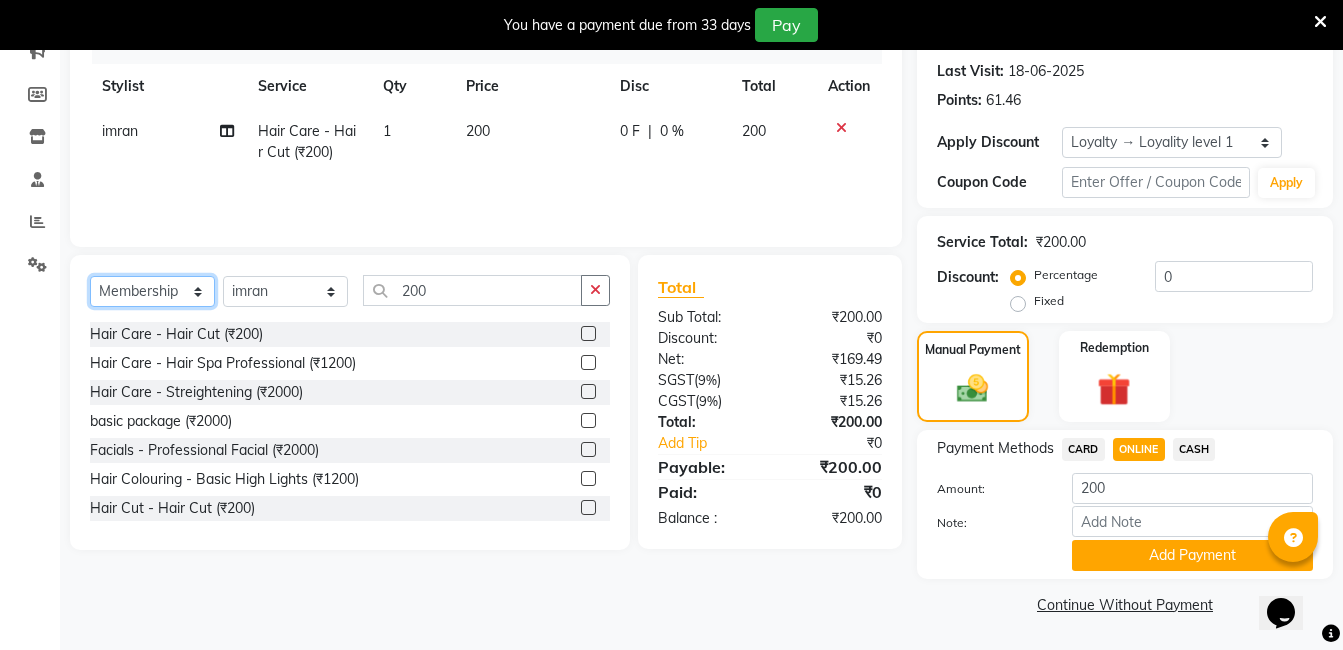 click on "Select  Service  Product  Membership  Package Voucher Prepaid Gift Card" 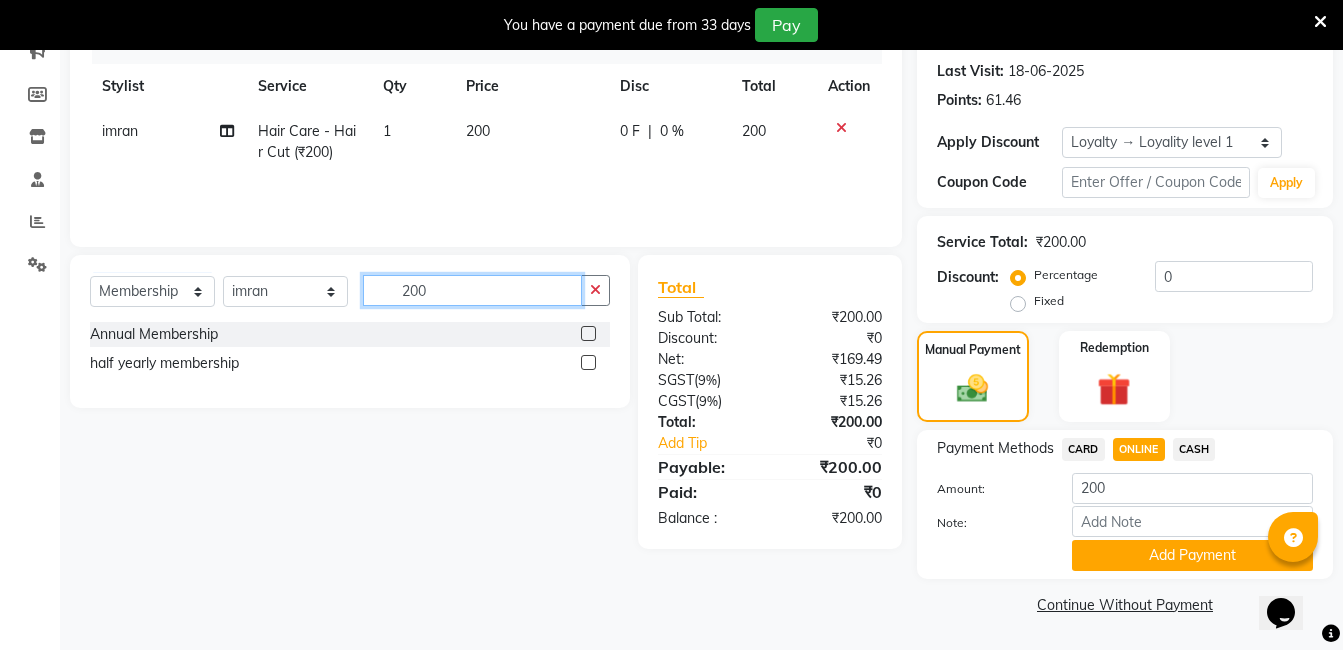 click on "200" 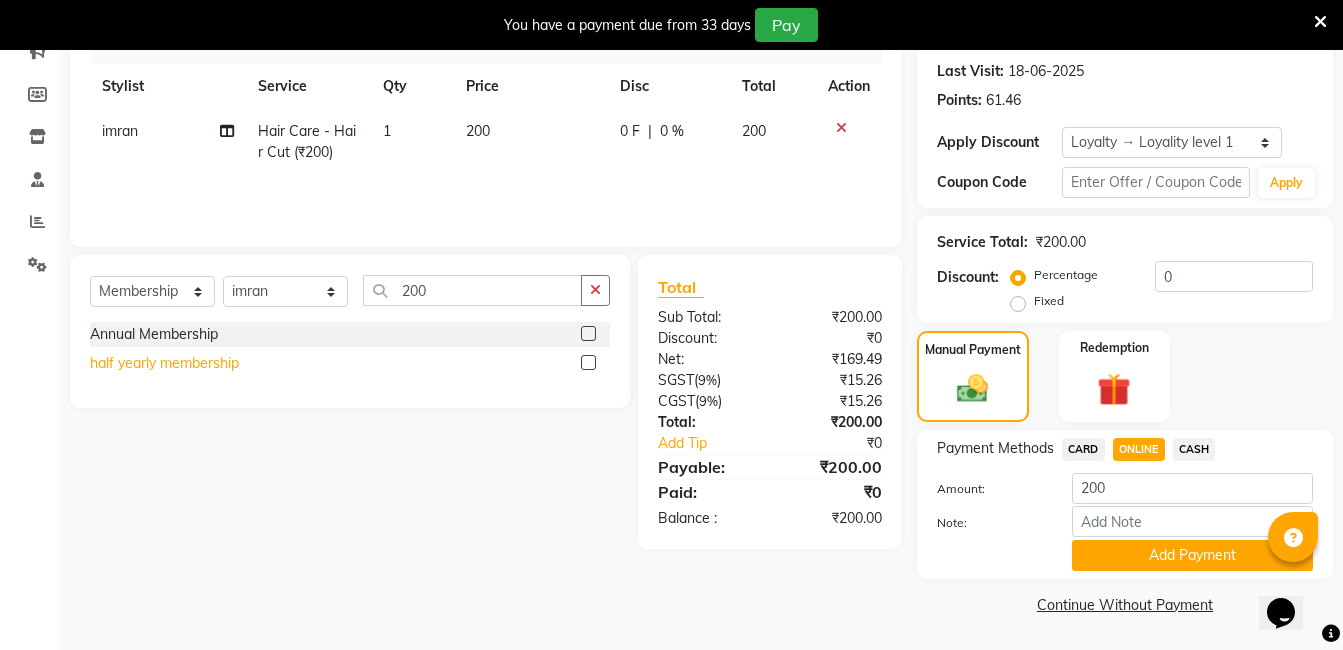 click on "half yearly membership" 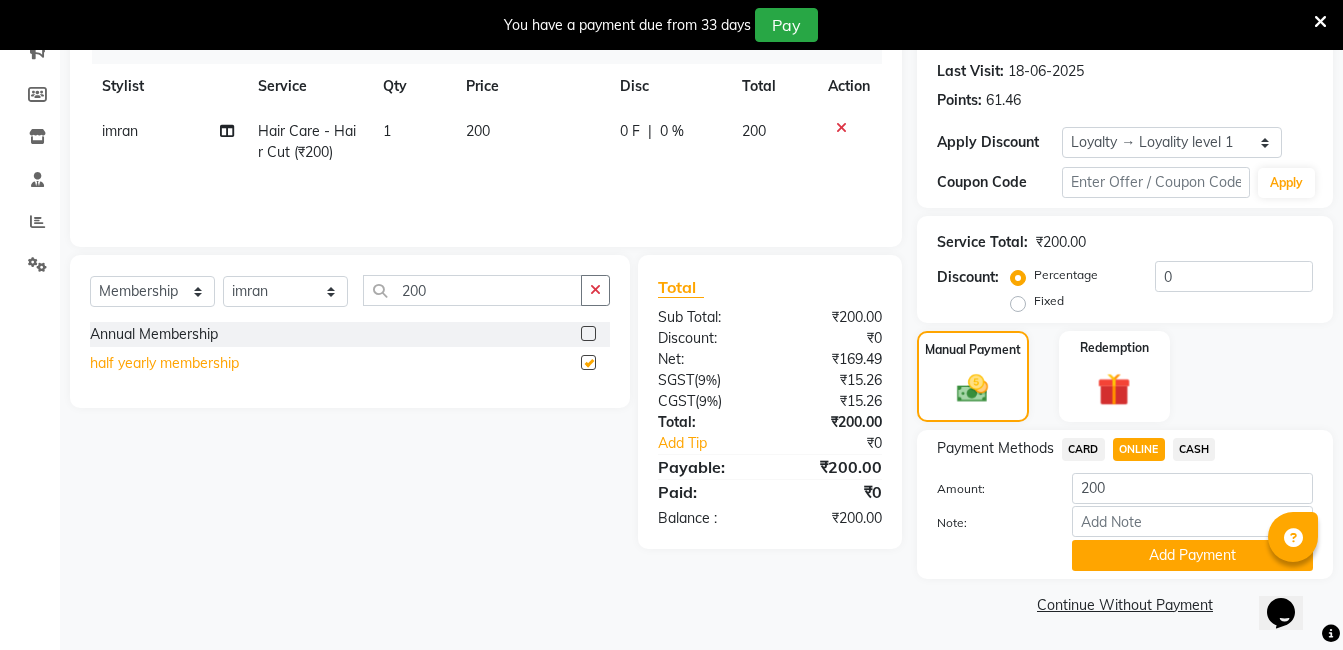 select on "select" 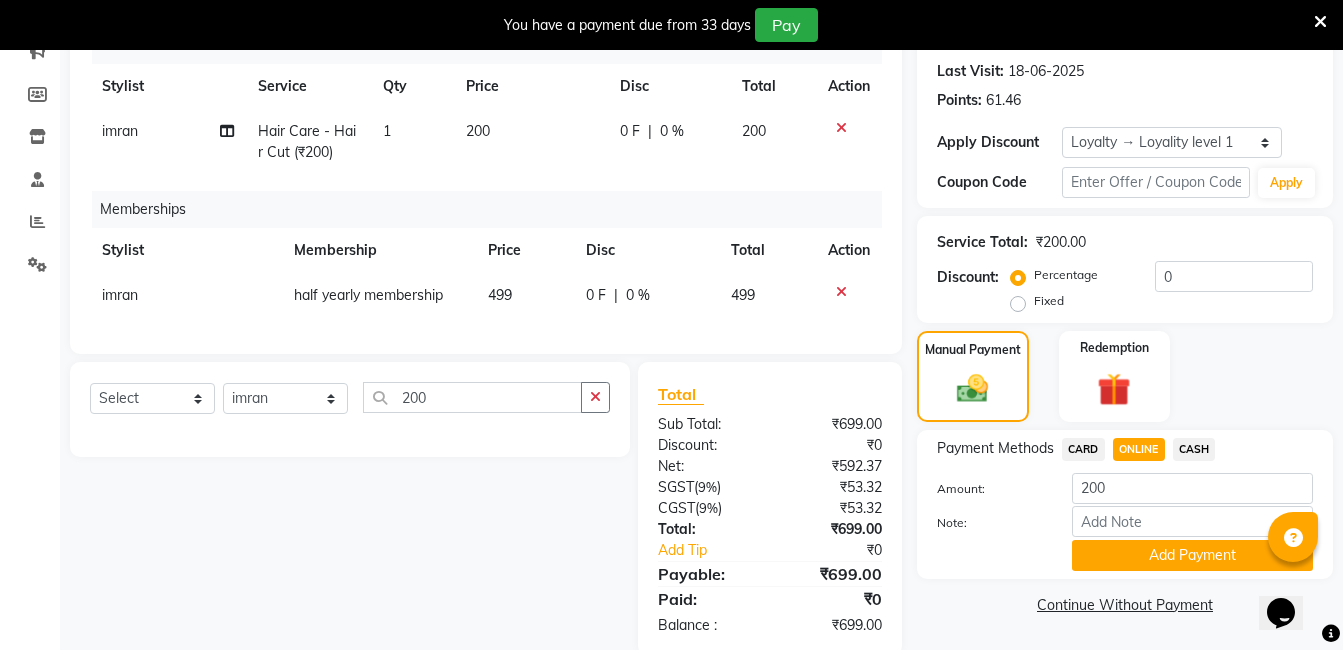 click on "499" 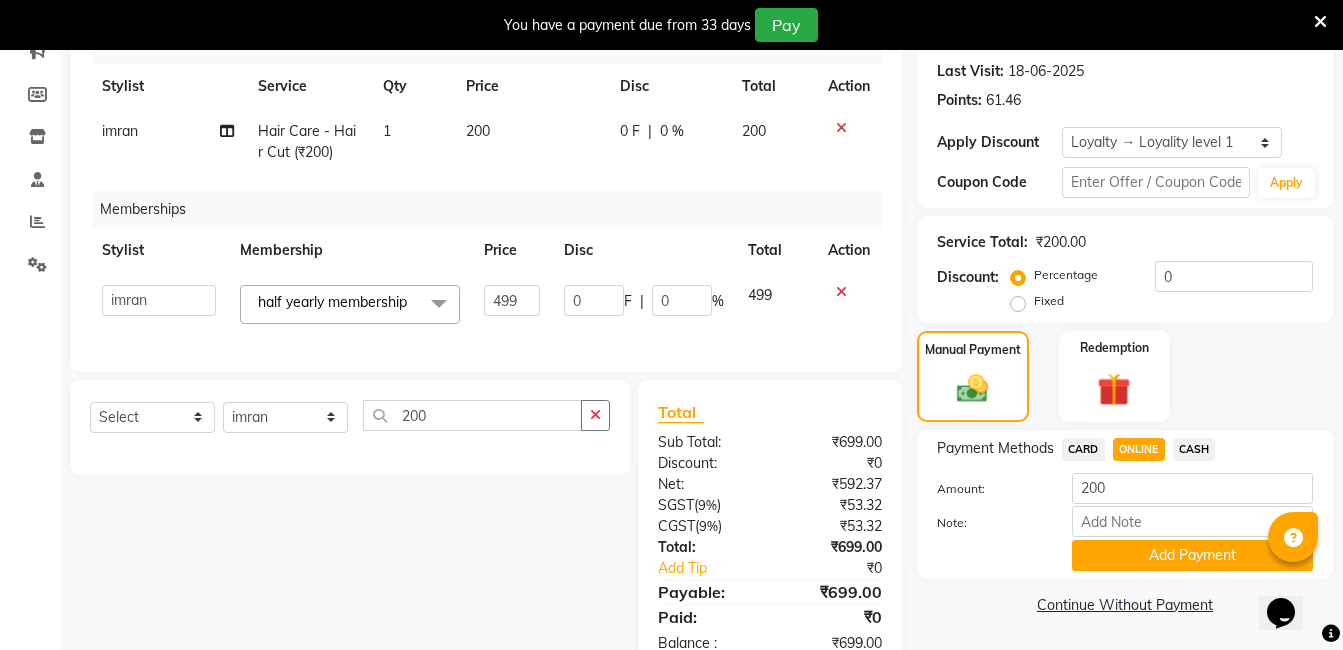 click on "499" 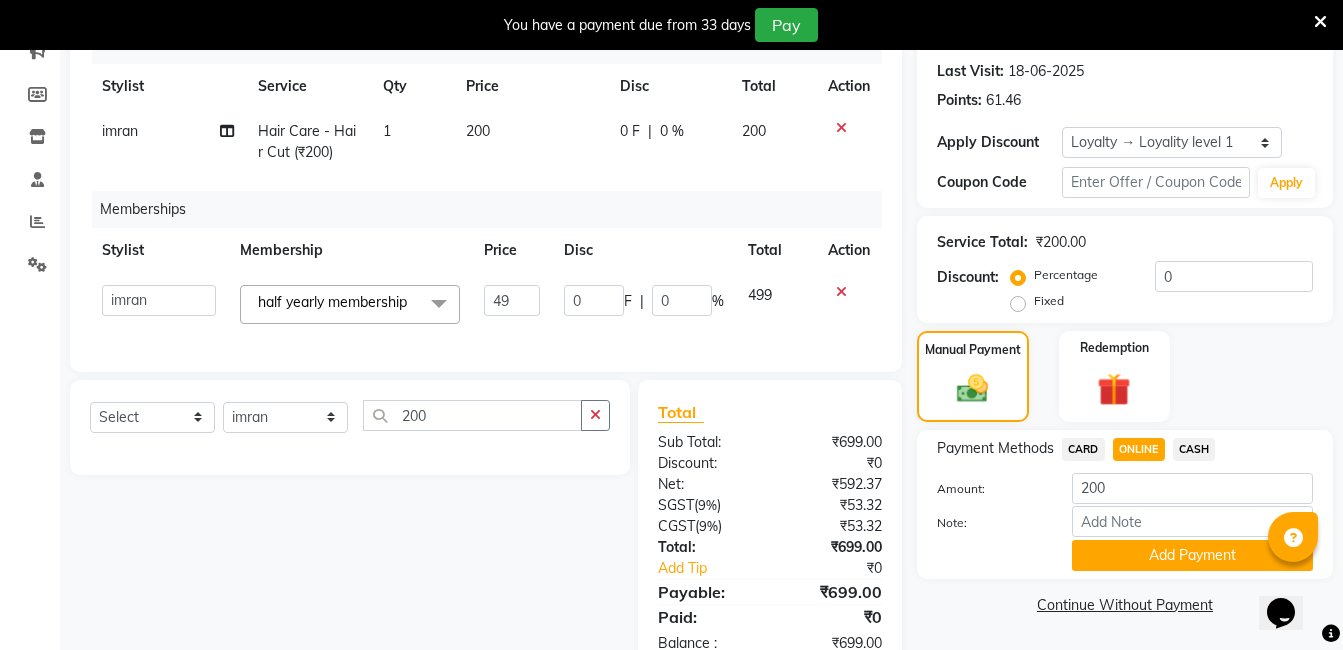 type on "4" 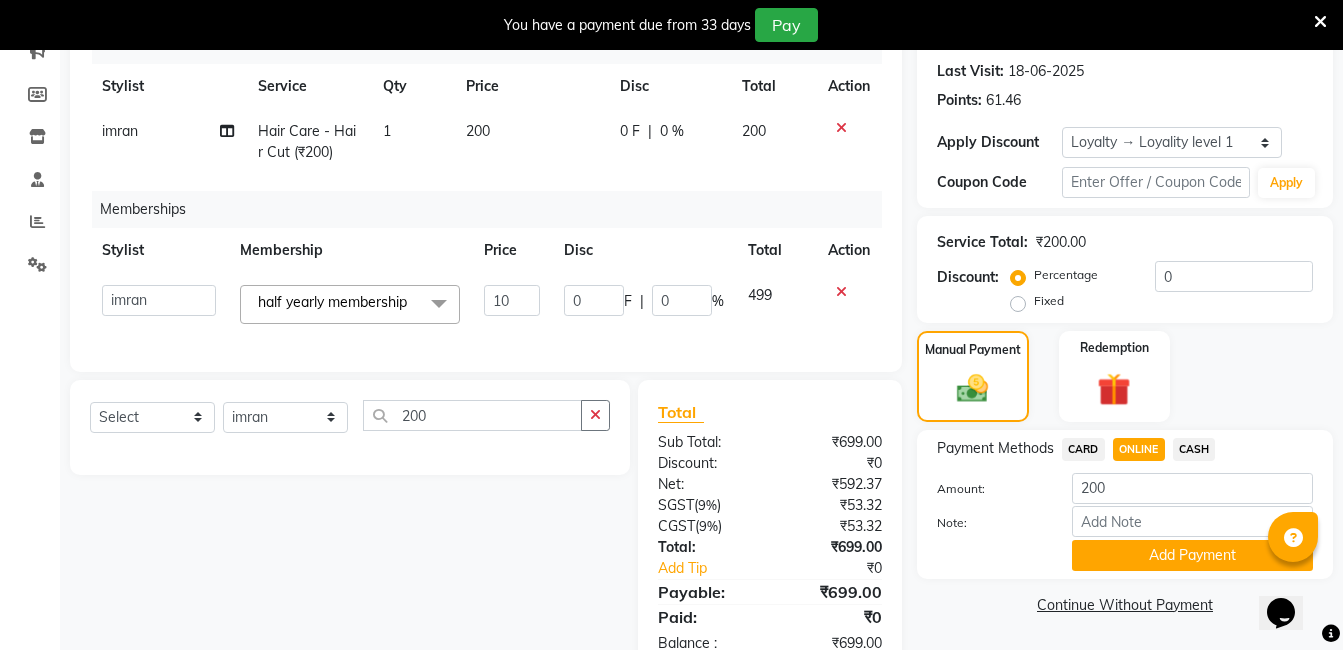 type on "100" 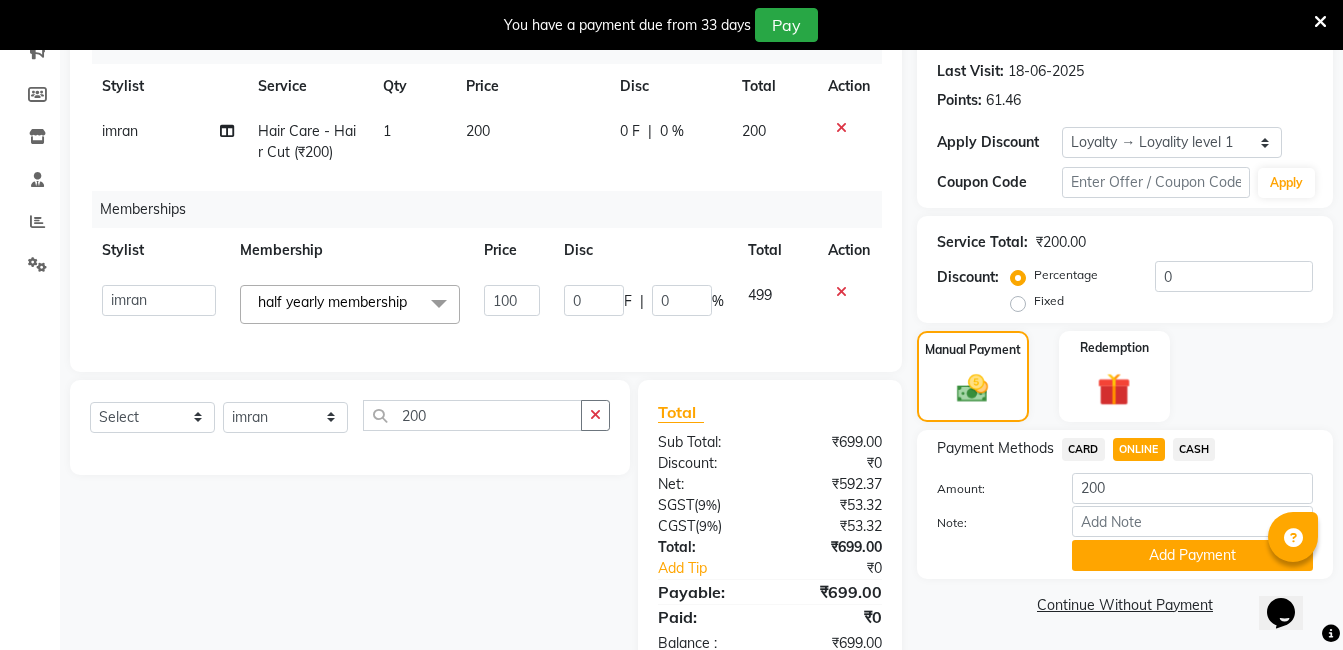click on "Memberships" 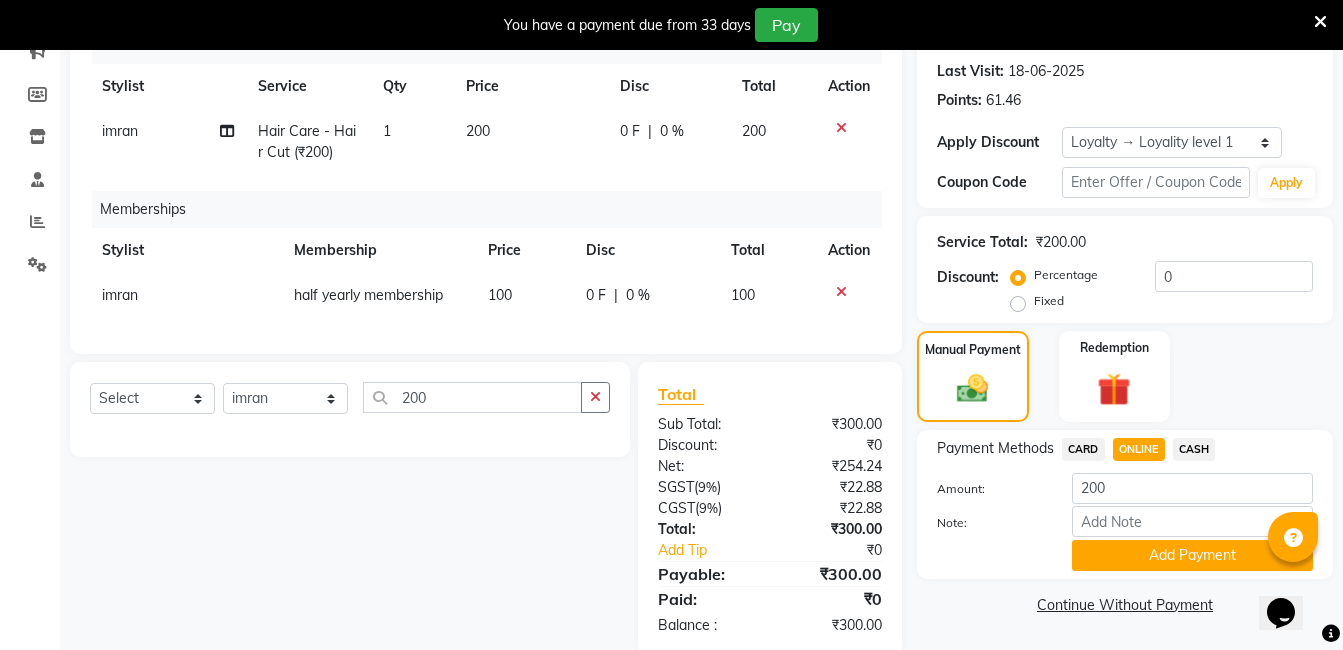 scroll, scrollTop: 322, scrollLeft: 0, axis: vertical 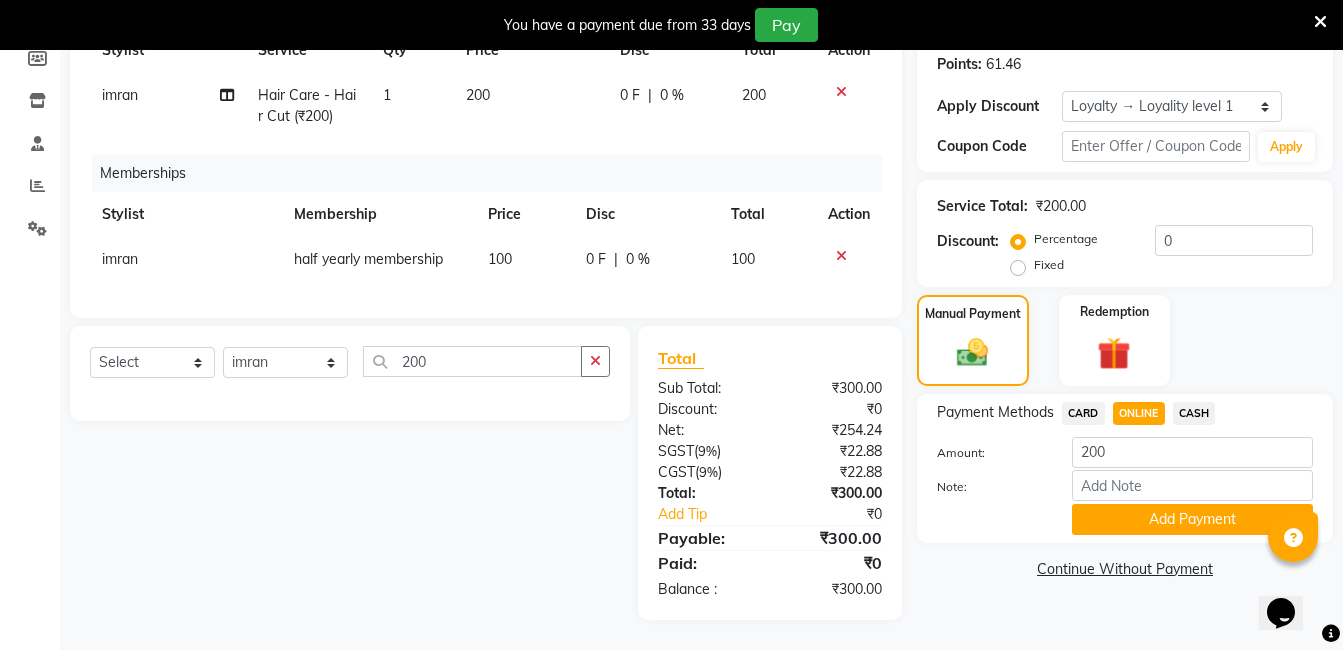 click on "Note:" 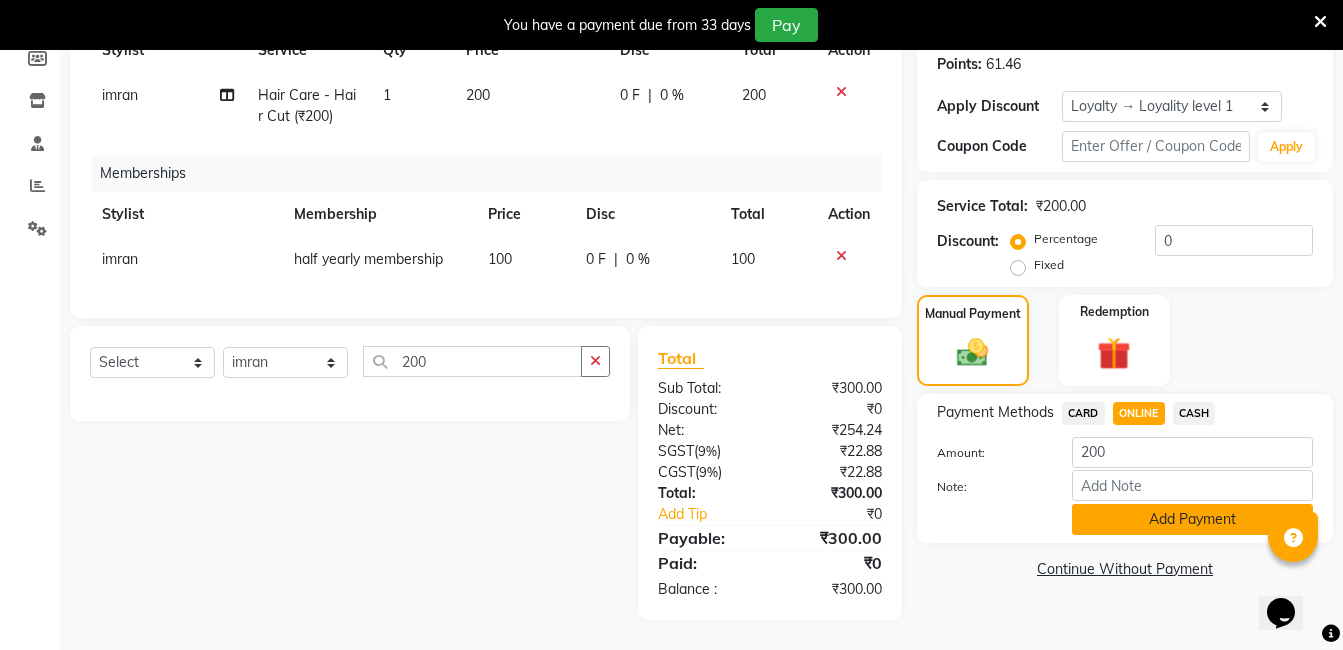 click on "Add Payment" 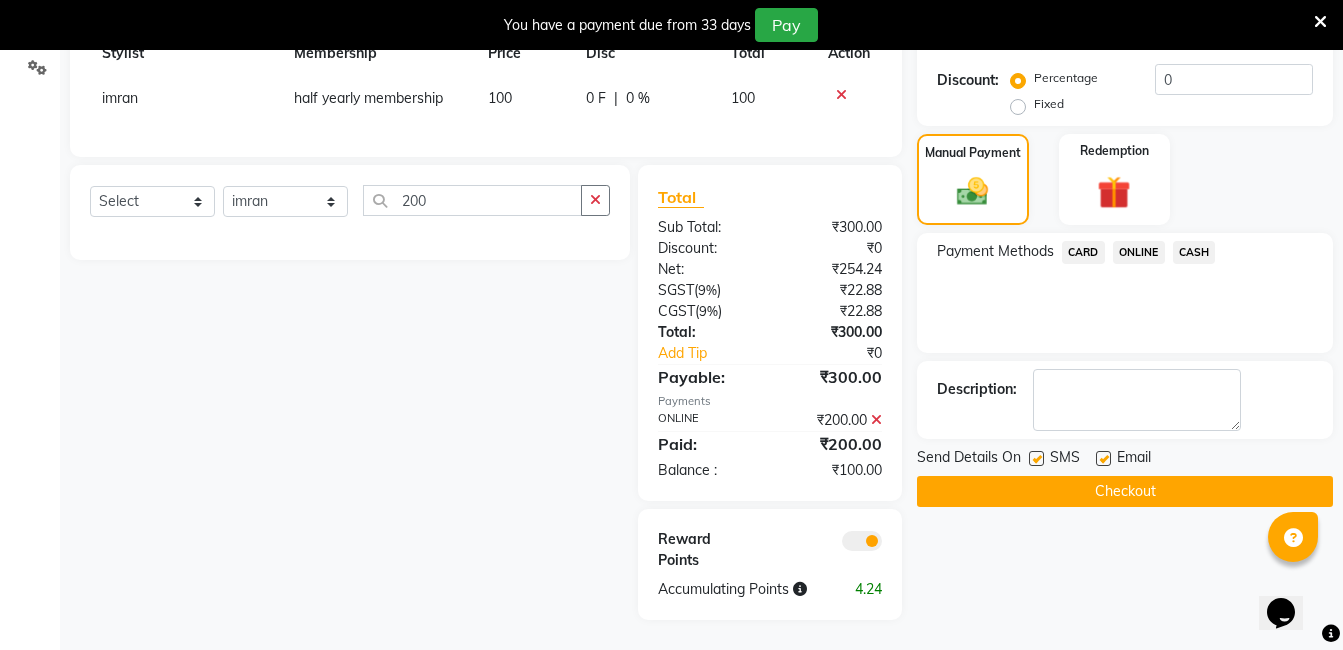 scroll, scrollTop: 483, scrollLeft: 0, axis: vertical 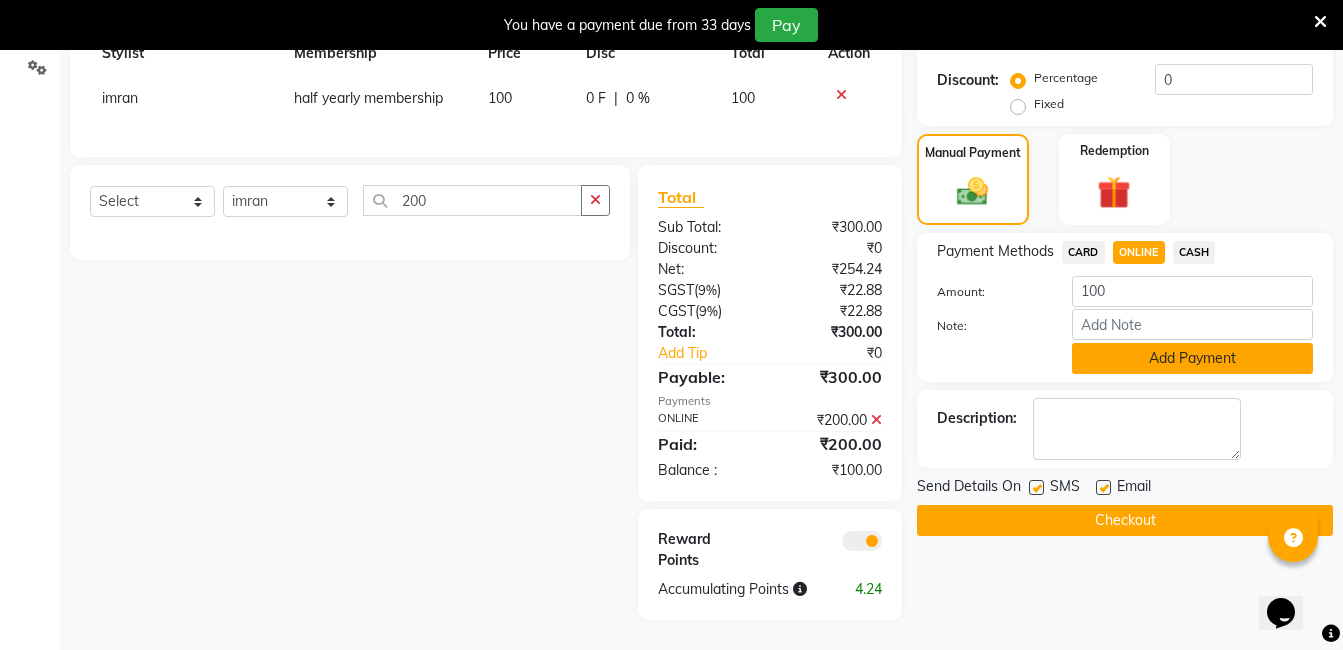 click on "Add Payment" 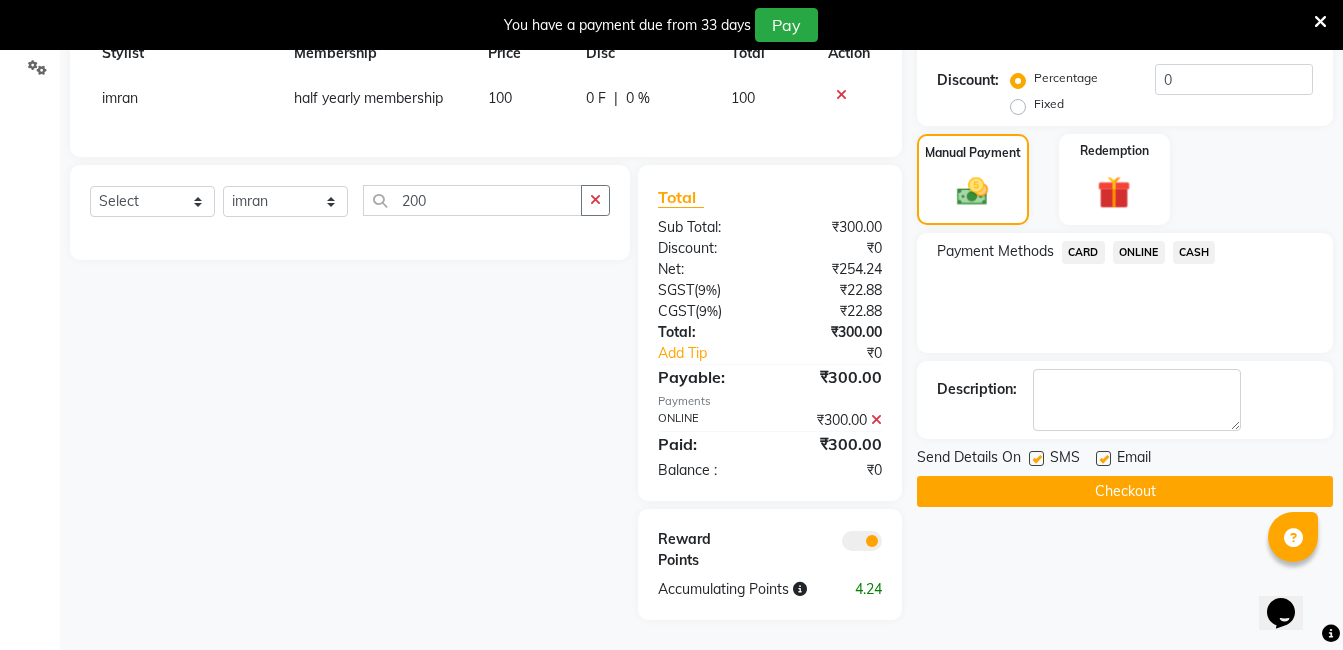 scroll, scrollTop: 483, scrollLeft: 0, axis: vertical 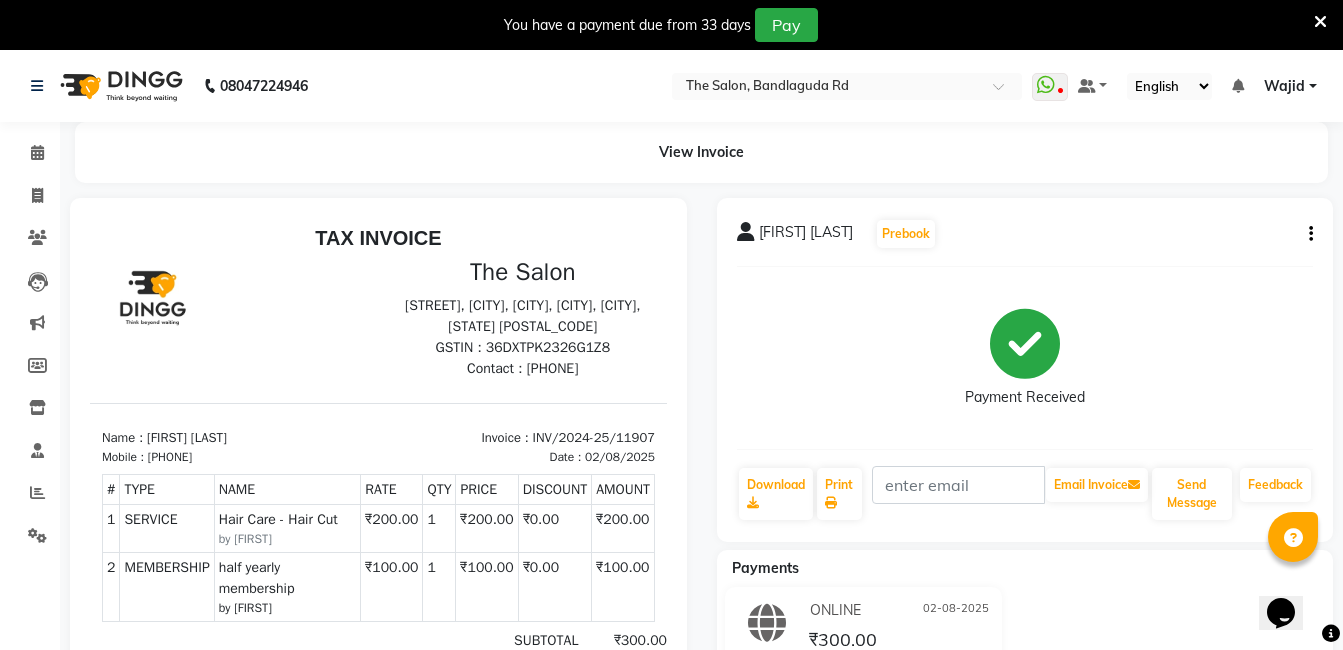 click on "Invoice" 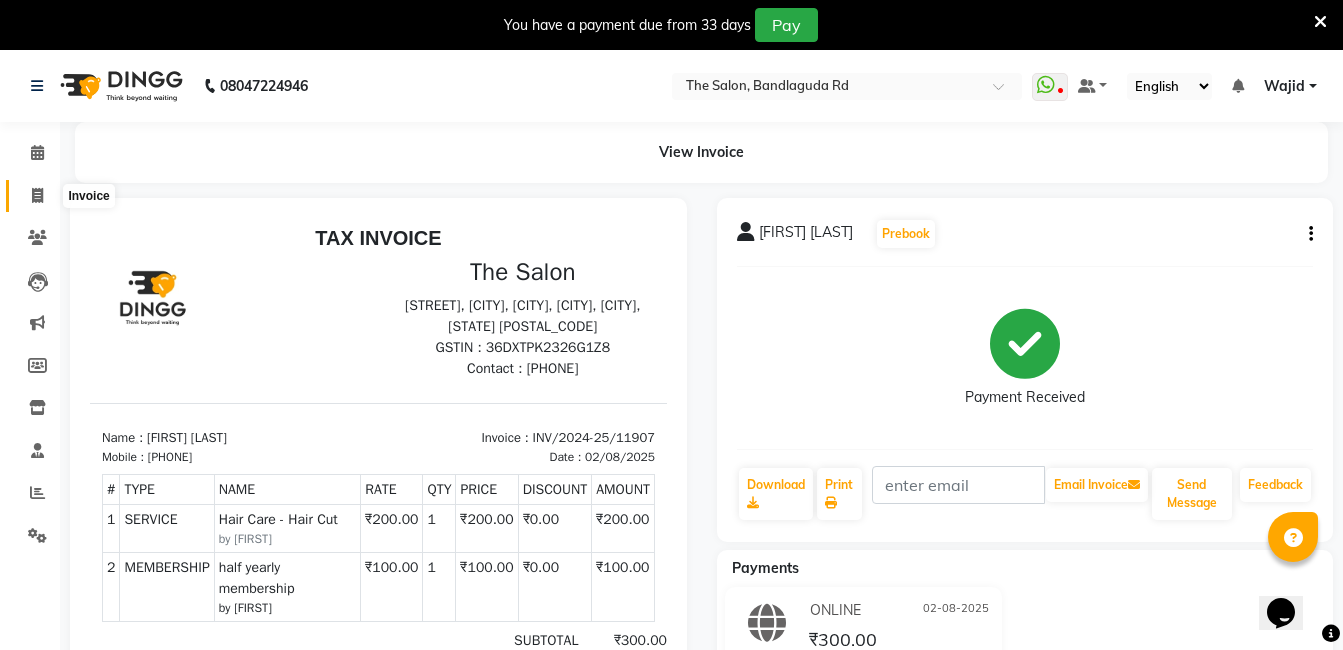 click 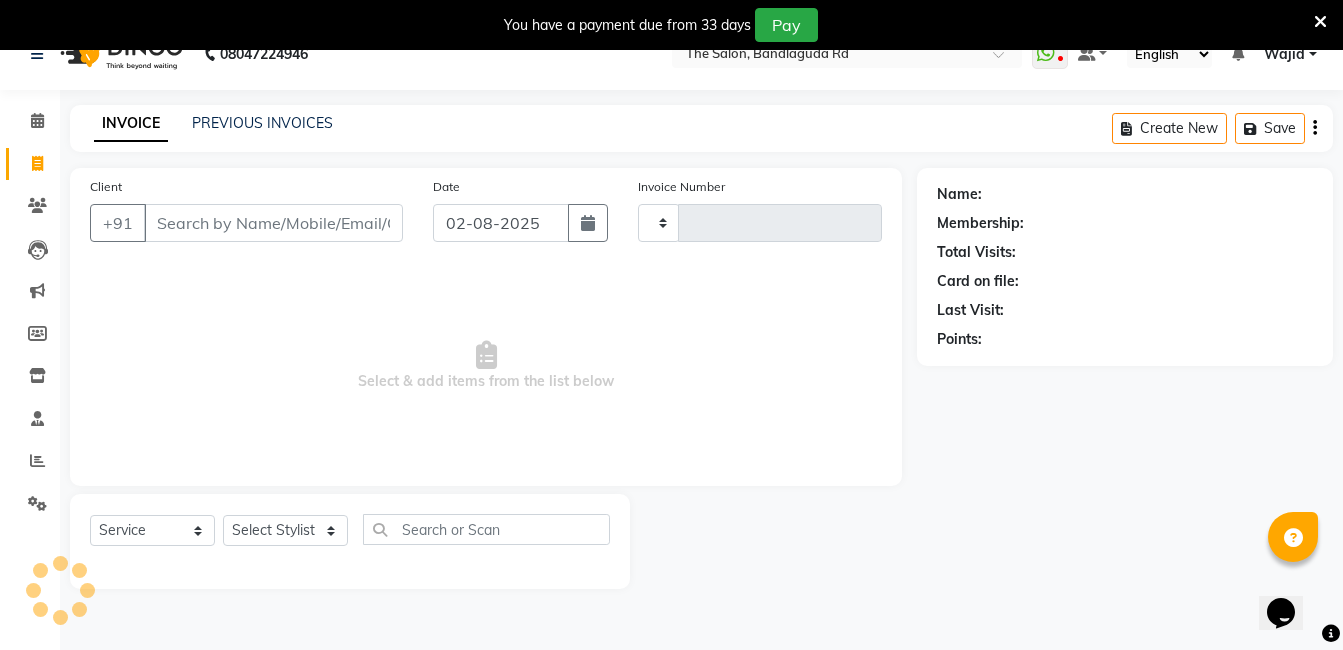 type on "11908" 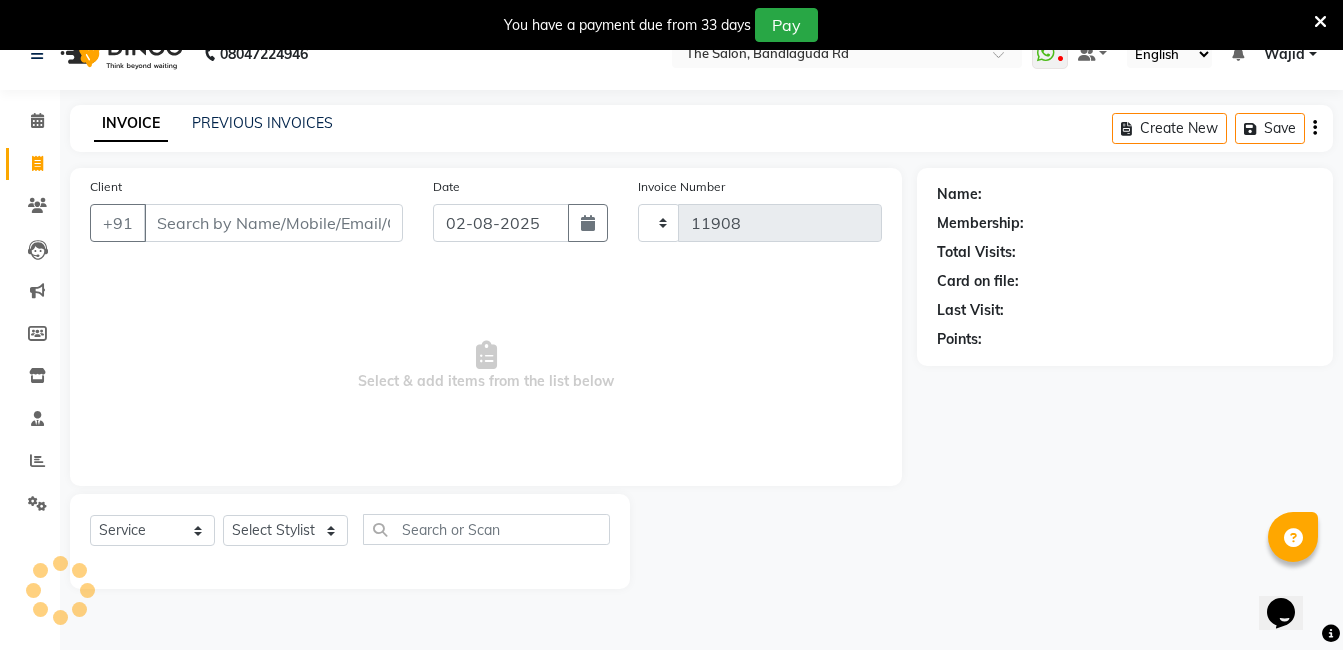 scroll, scrollTop: 50, scrollLeft: 0, axis: vertical 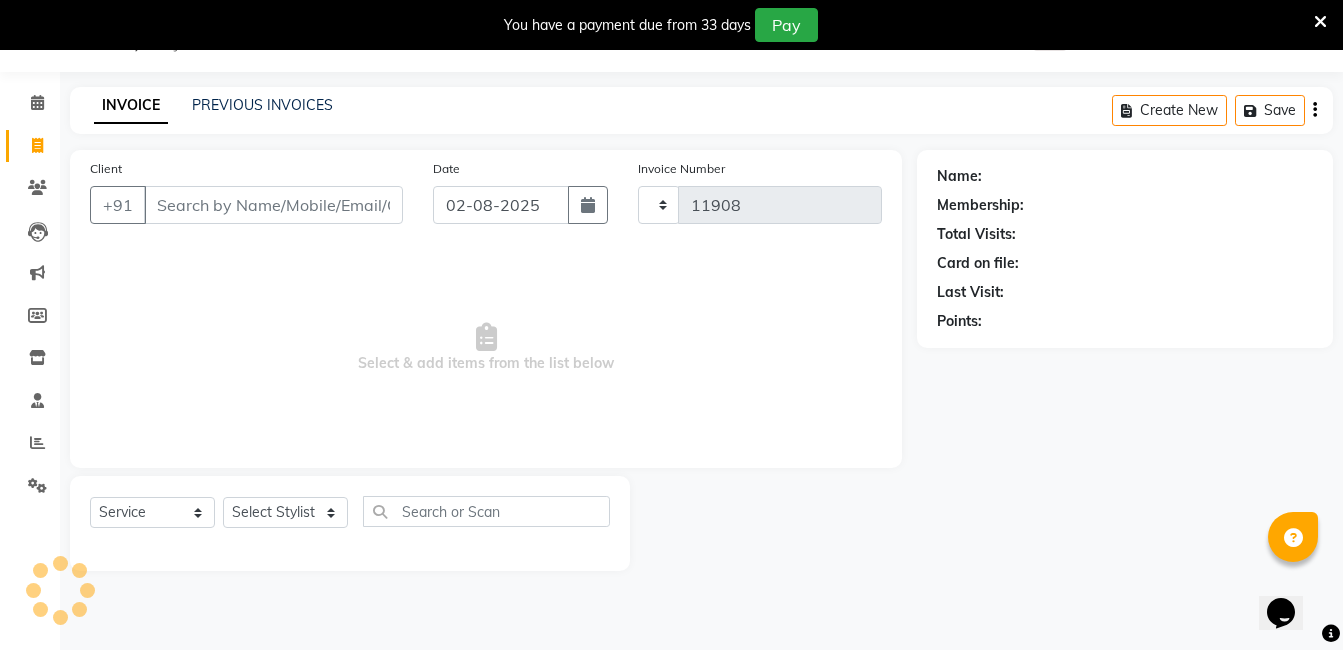 select on "5198" 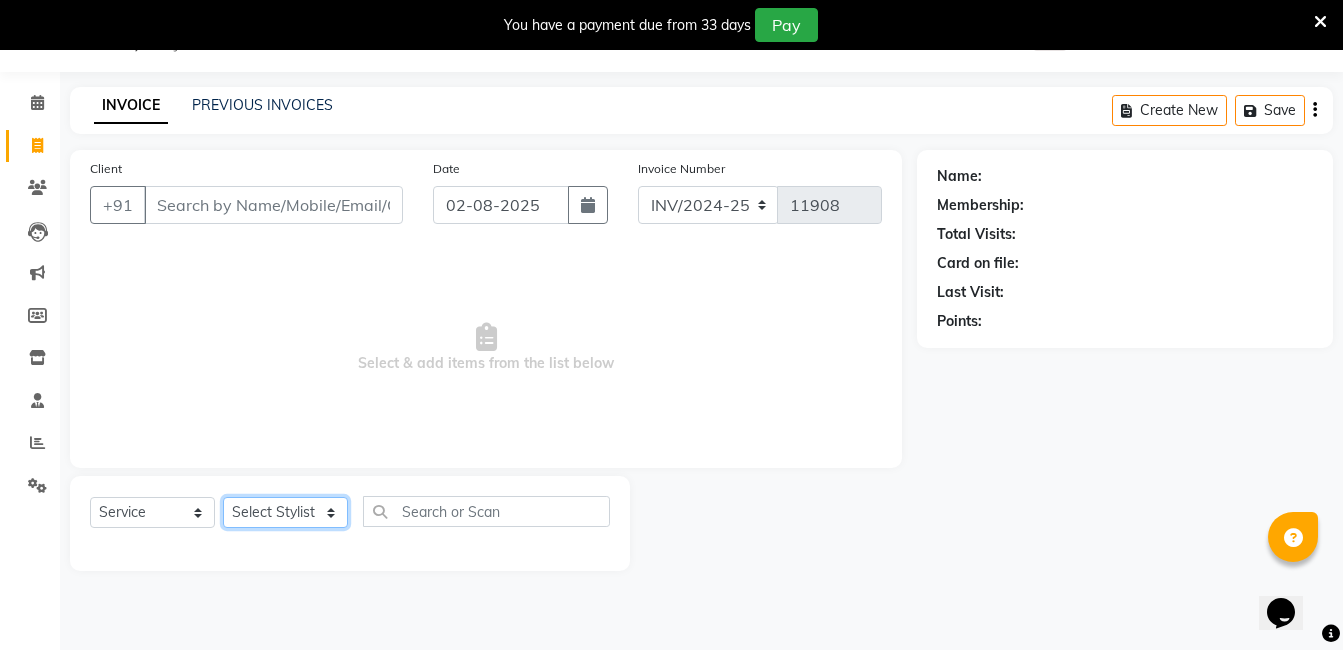 click on "Select Stylist AIJAZ fazil imran iqbal kasim mohd mohsin rasheed sameer TALIB Wajid" 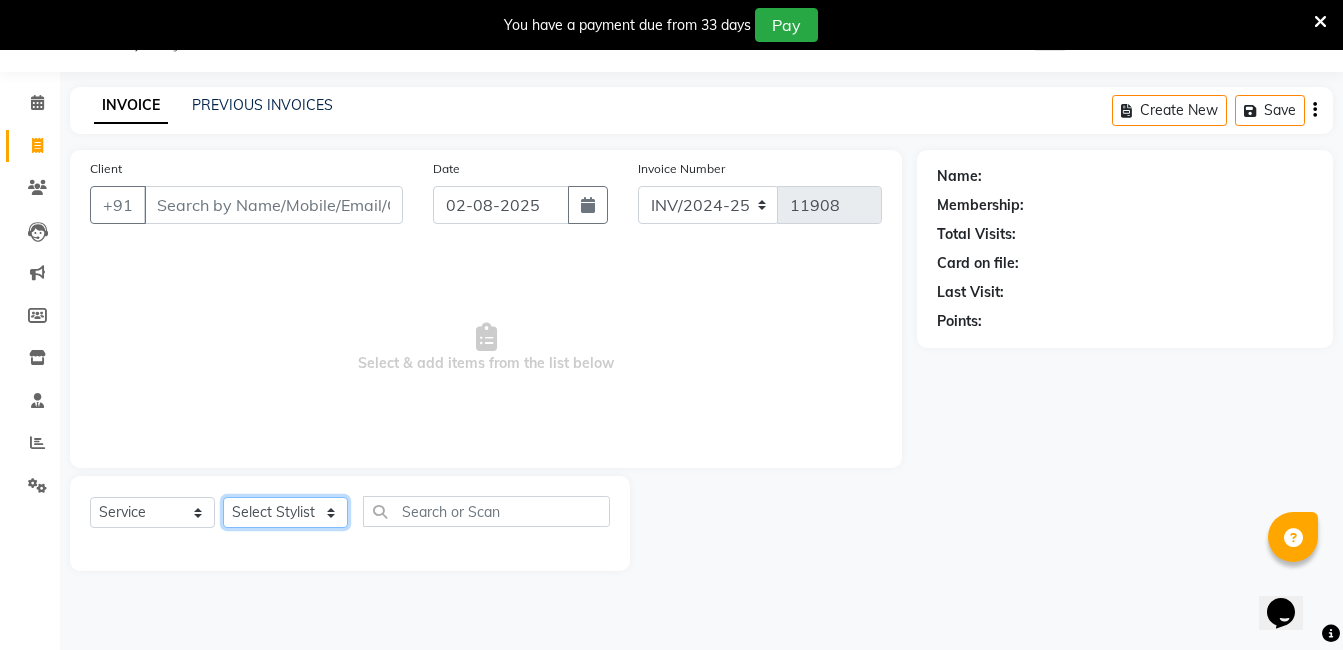 select on "63353" 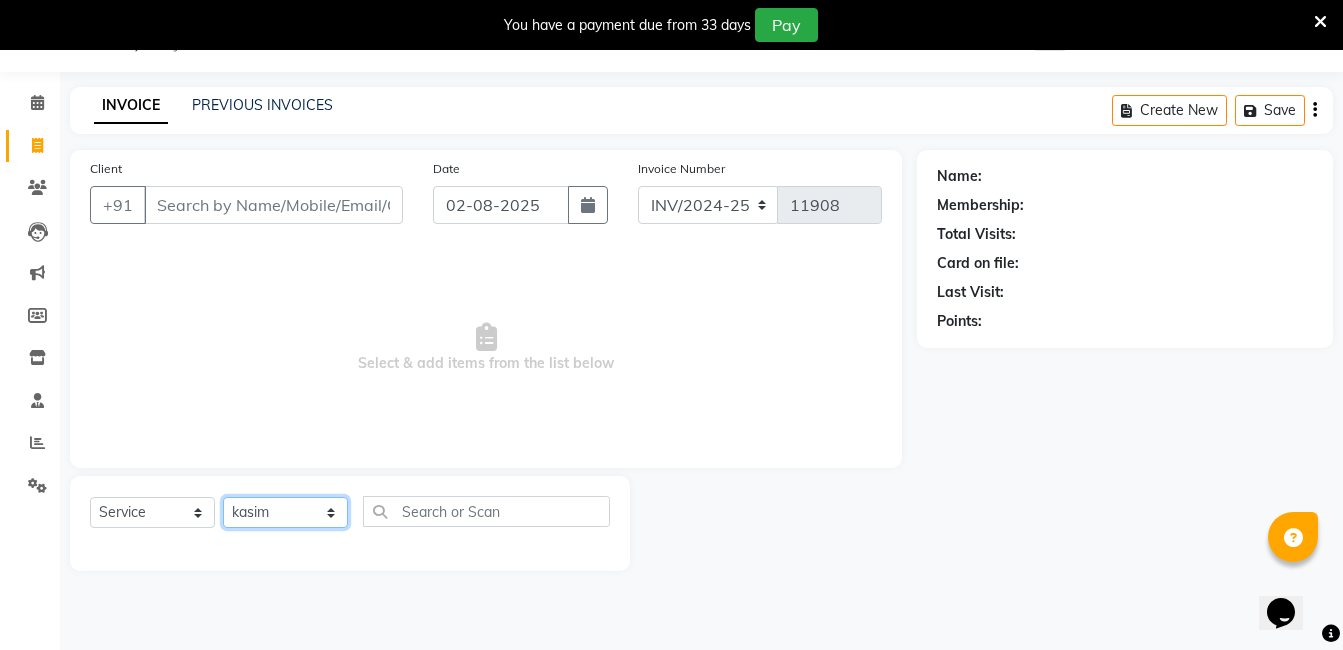 click on "Select Stylist AIJAZ fazil imran iqbal kasim mohd mohsin rasheed sameer TALIB Wajid" 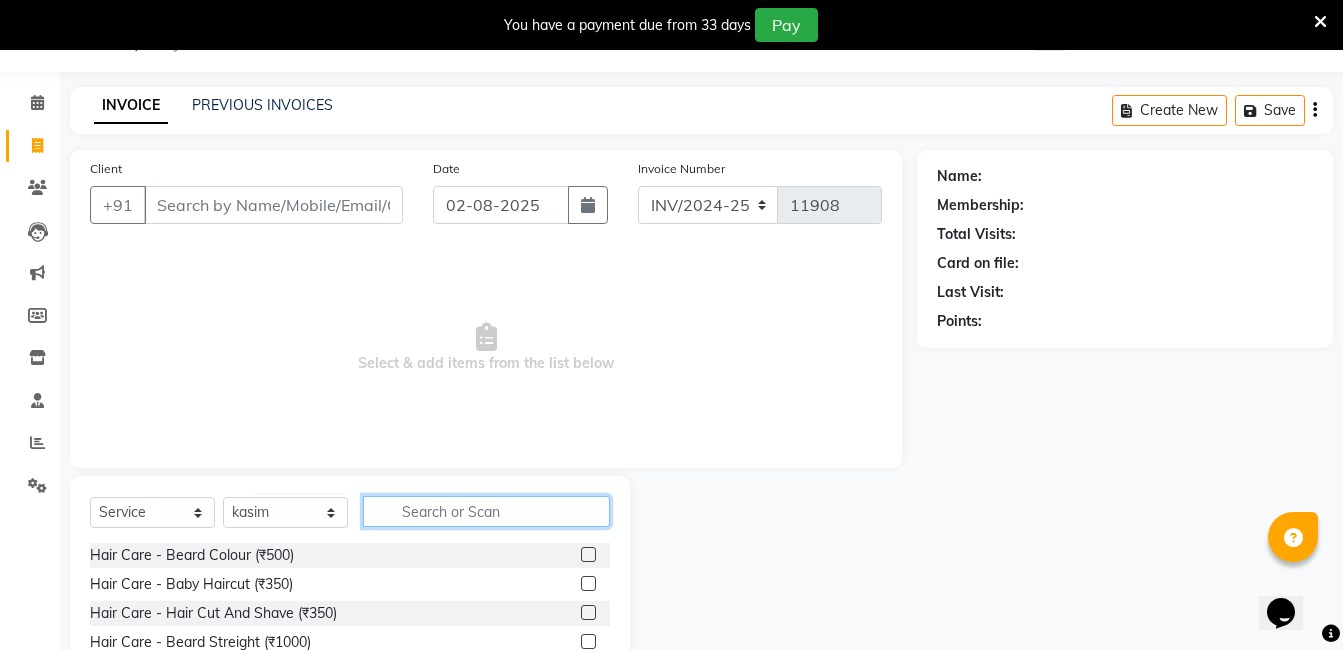 click 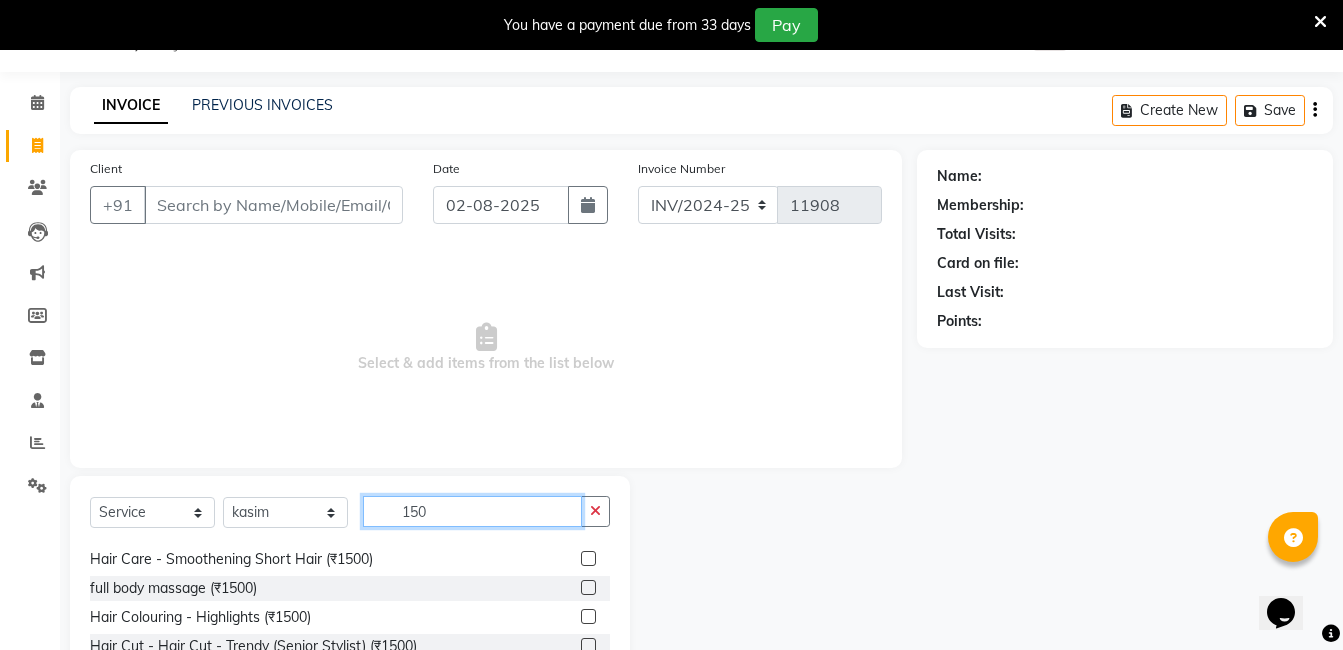 scroll, scrollTop: 32, scrollLeft: 0, axis: vertical 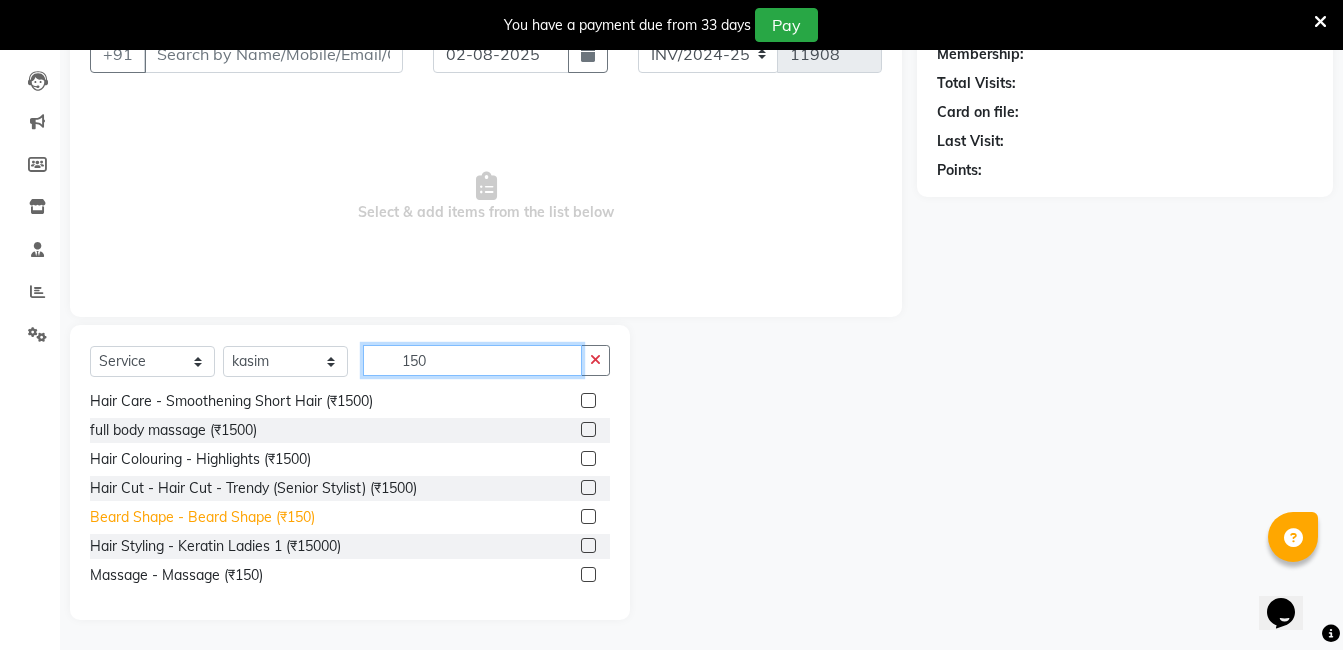 type on "150" 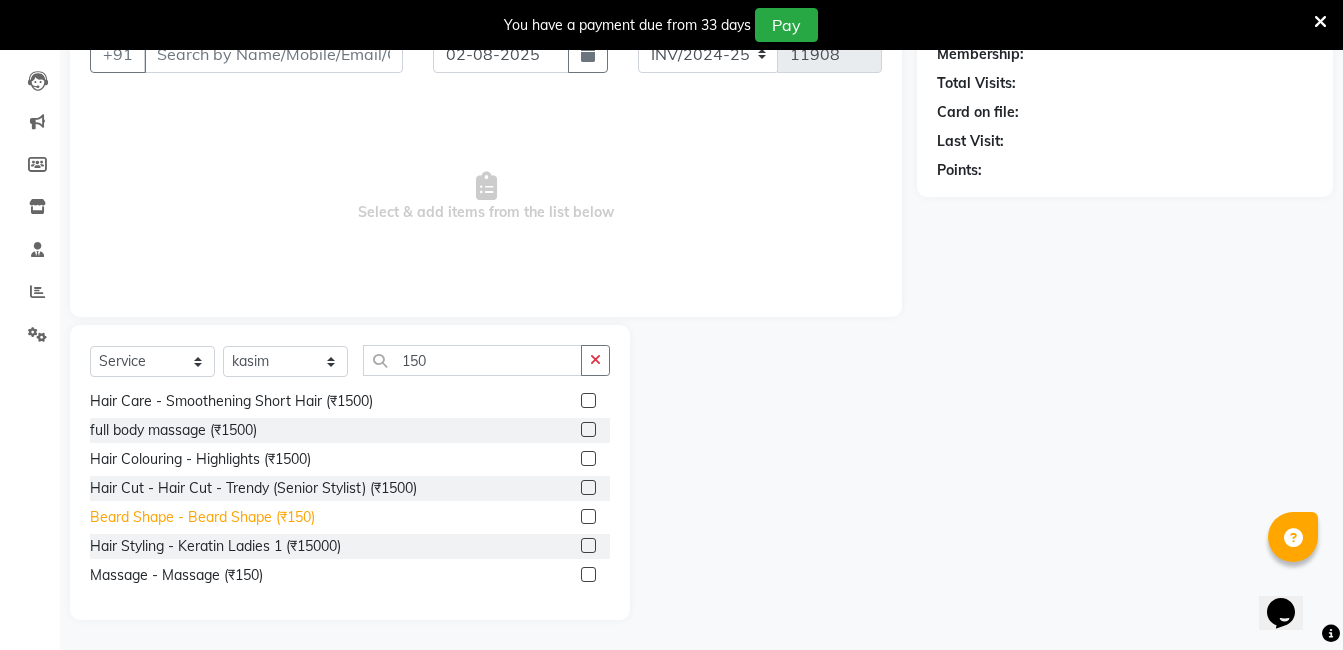 click on "Beard Shape - Beard Shape (₹150)" 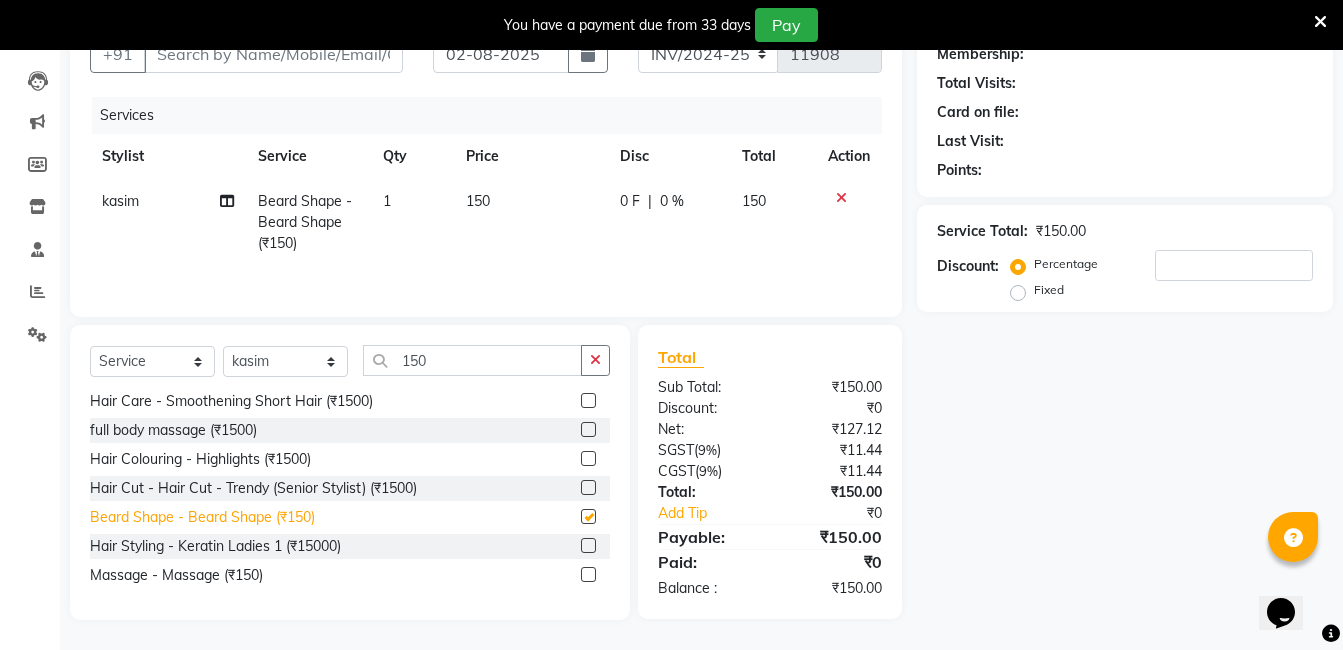 checkbox on "false" 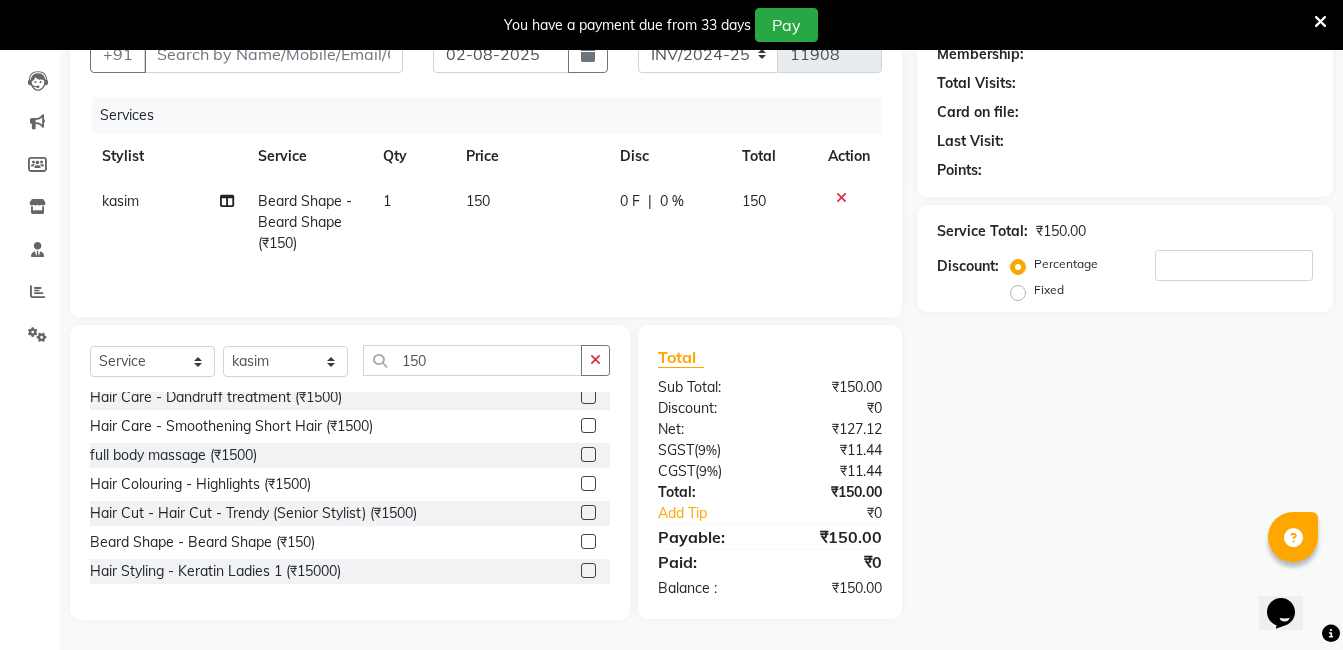 scroll, scrollTop: 0, scrollLeft: 0, axis: both 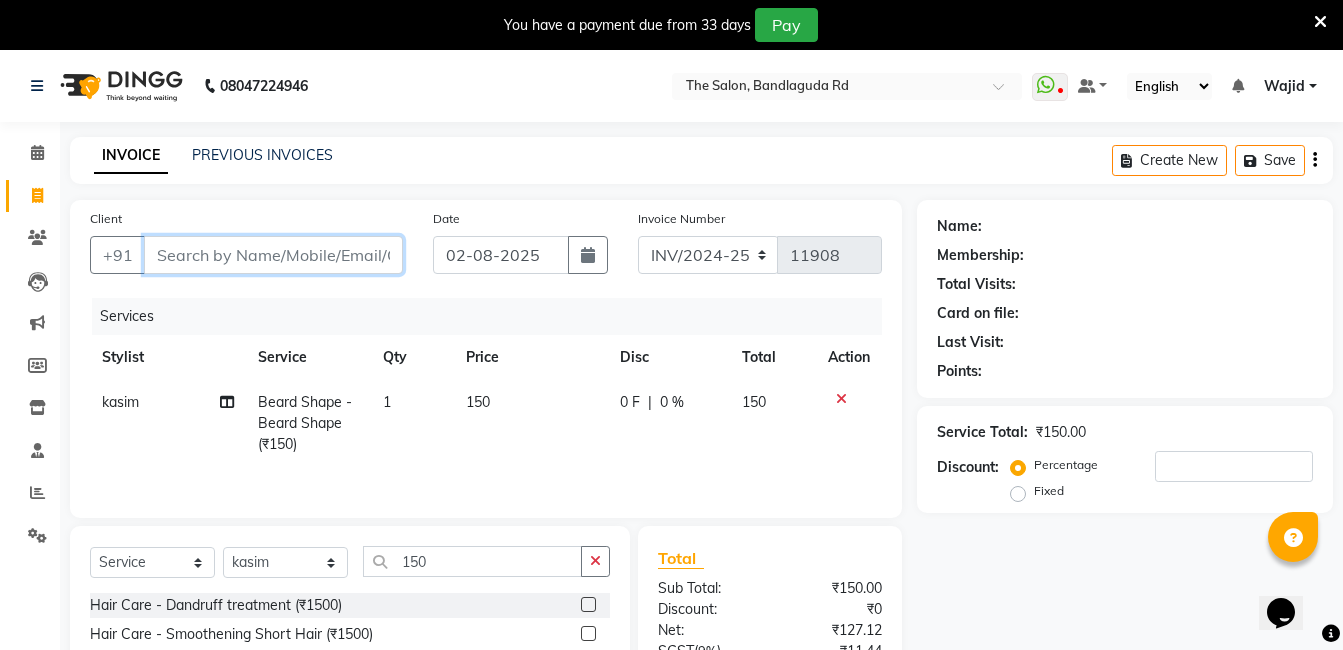 click on "Client" at bounding box center [273, 255] 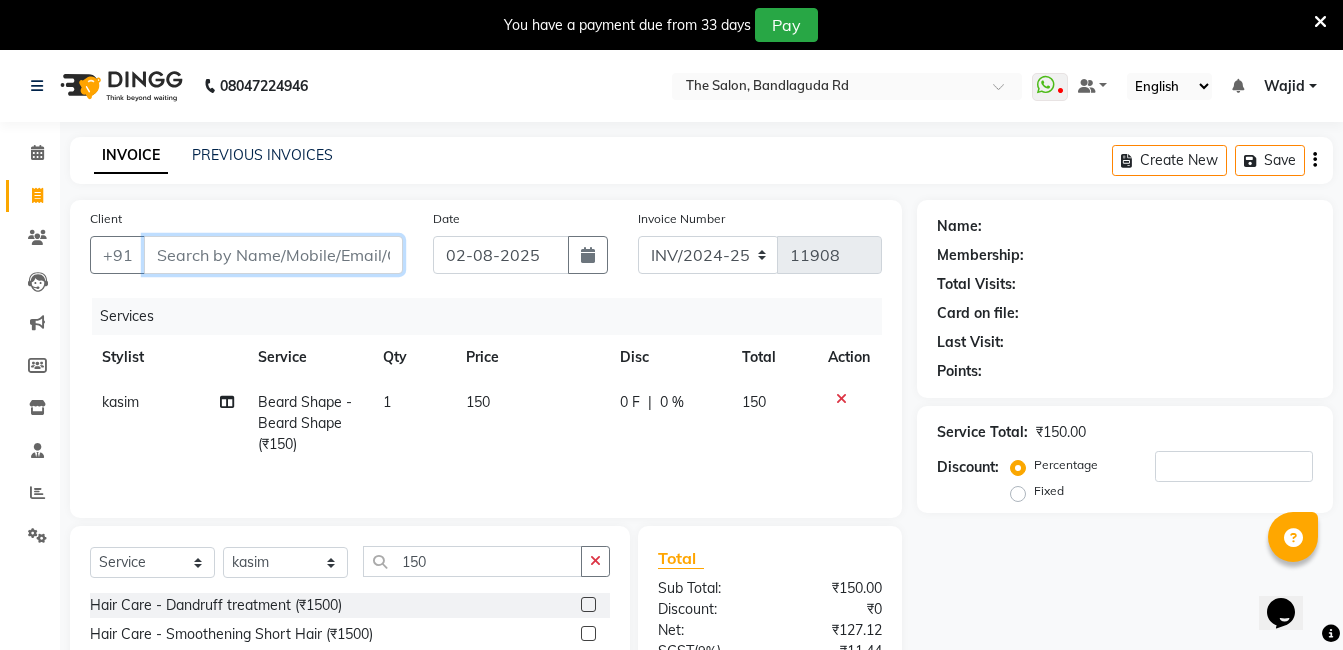 type on "9" 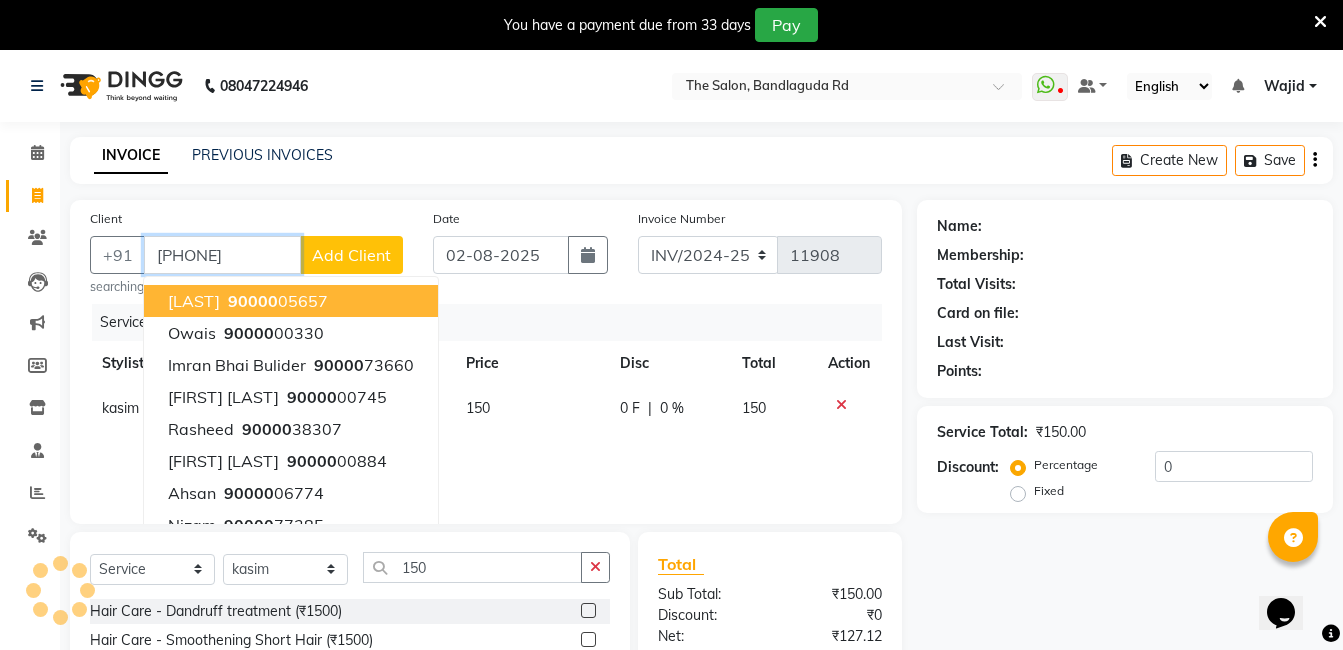 type on "[PHONE]" 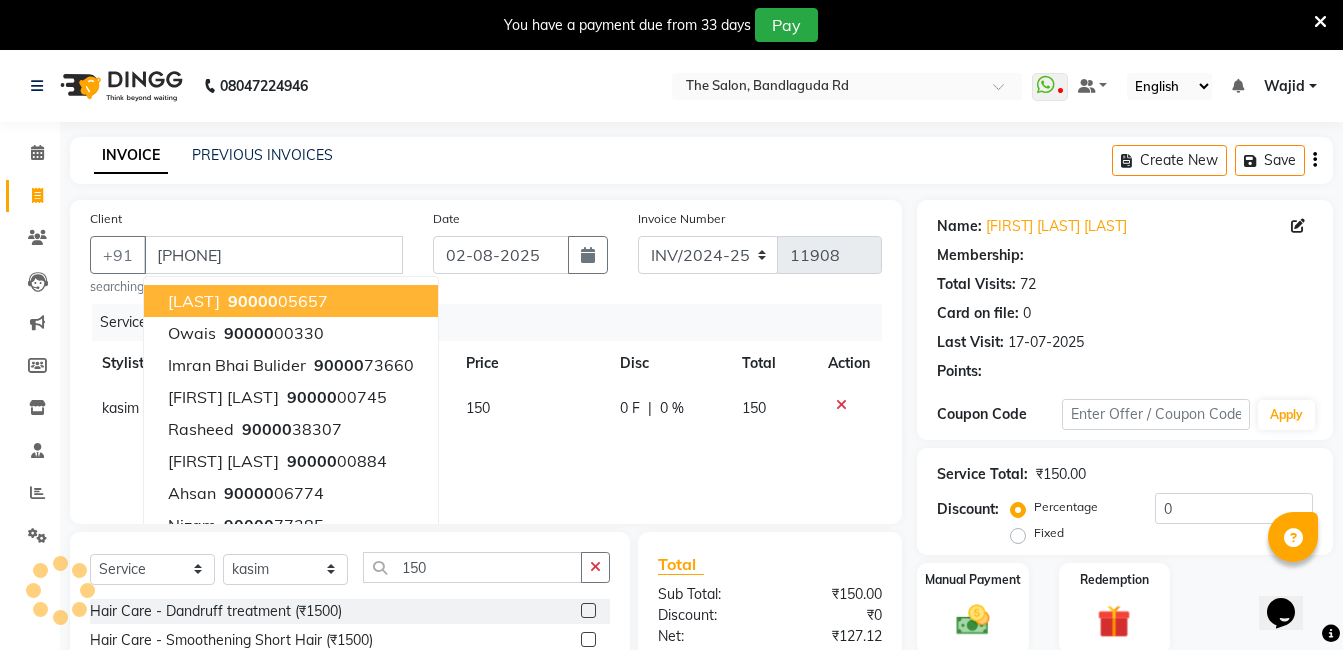 select on "1: Object" 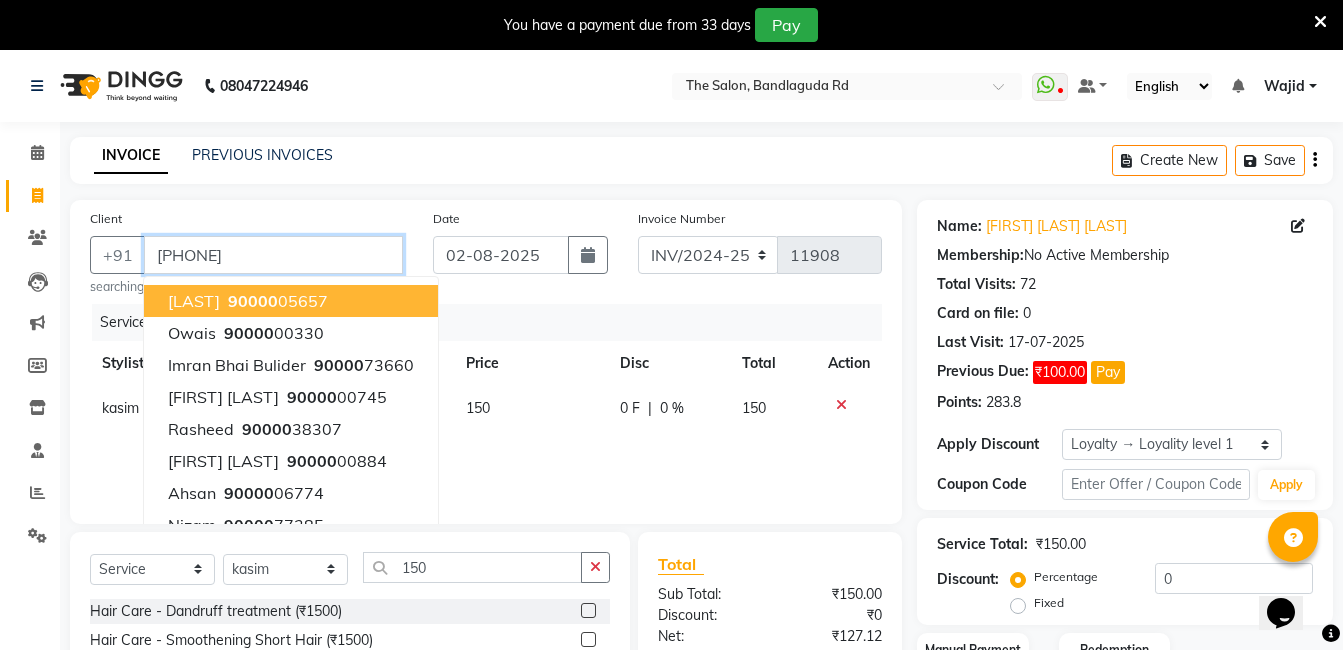 click on "[PHONE]" at bounding box center [273, 255] 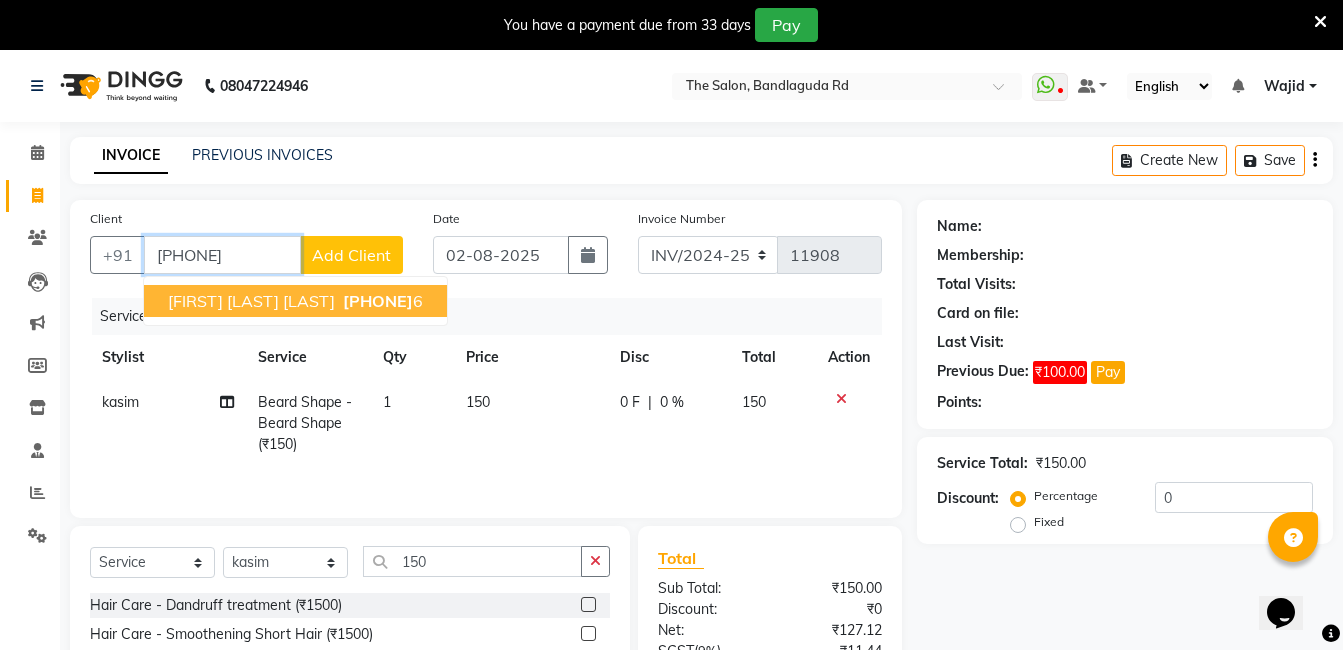 click on "900007867" at bounding box center (378, 301) 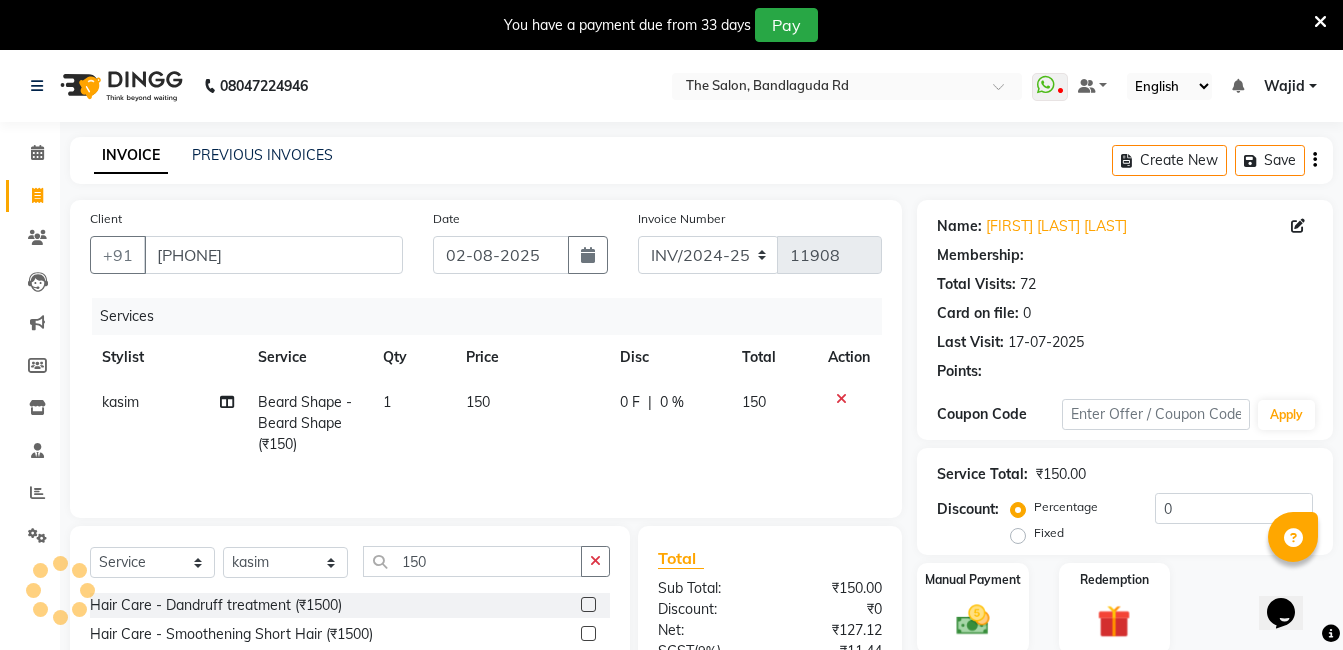 select on "1: Object" 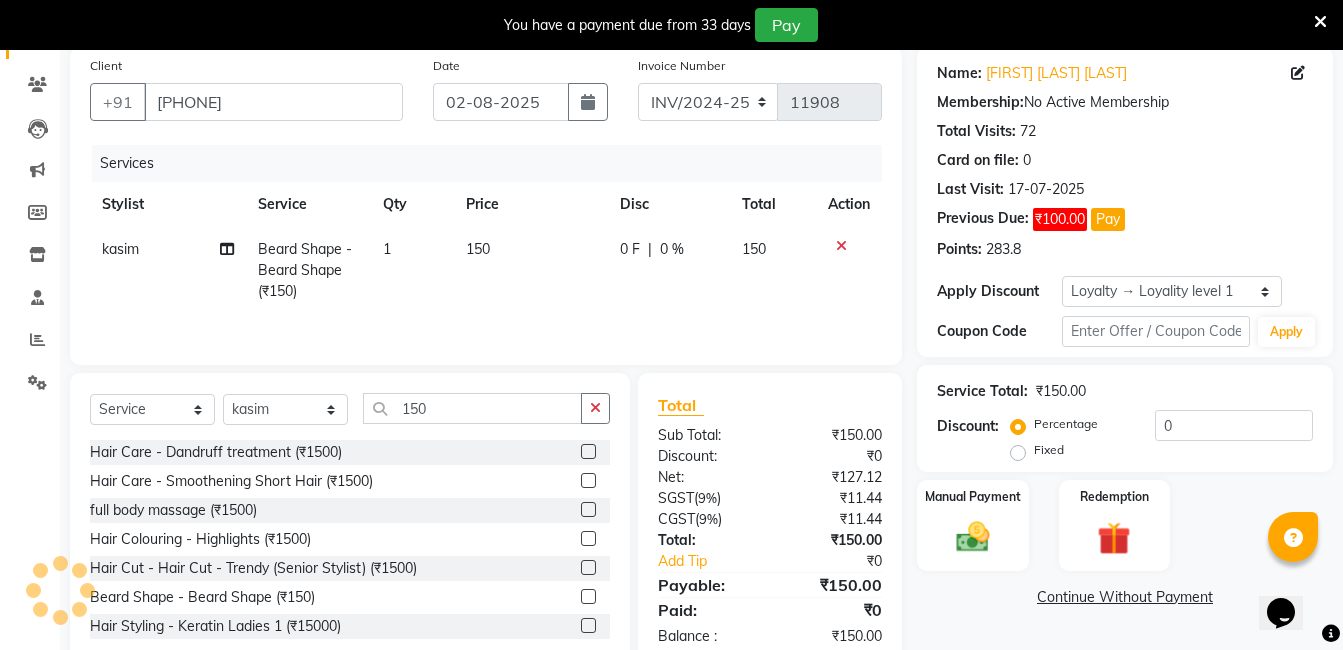 scroll, scrollTop: 201, scrollLeft: 0, axis: vertical 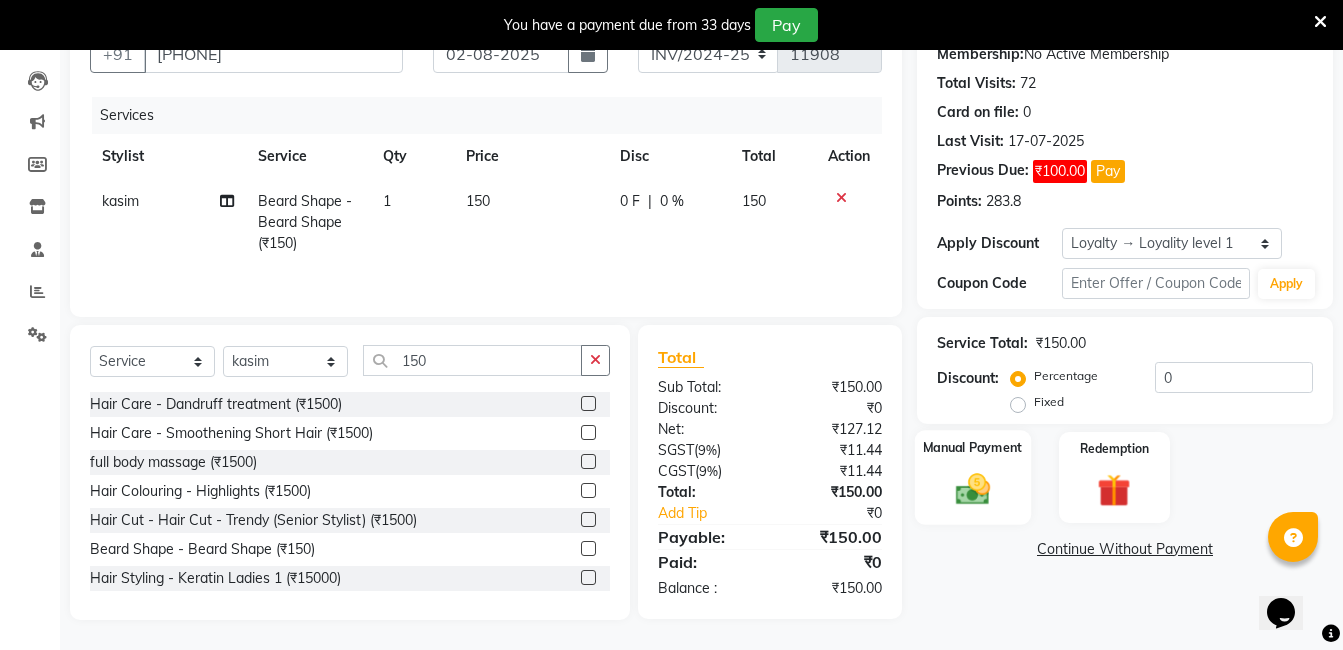 click on "Manual Payment" 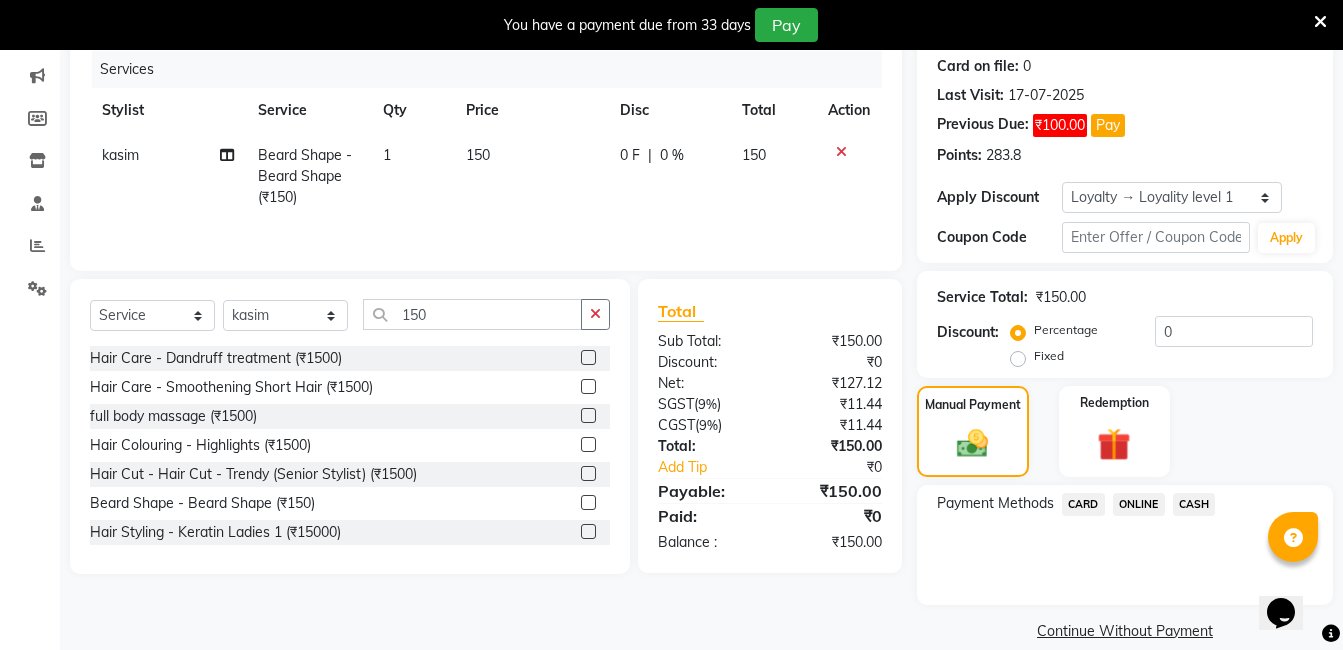 scroll, scrollTop: 273, scrollLeft: 0, axis: vertical 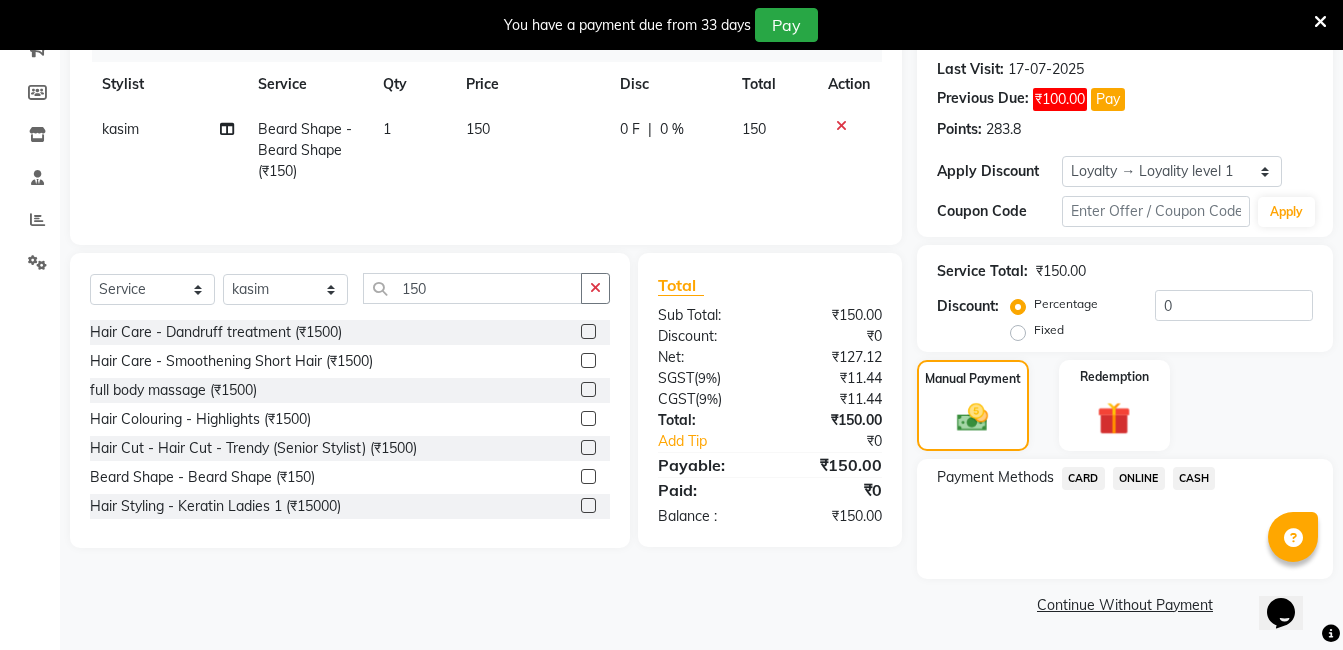 click on "CASH" 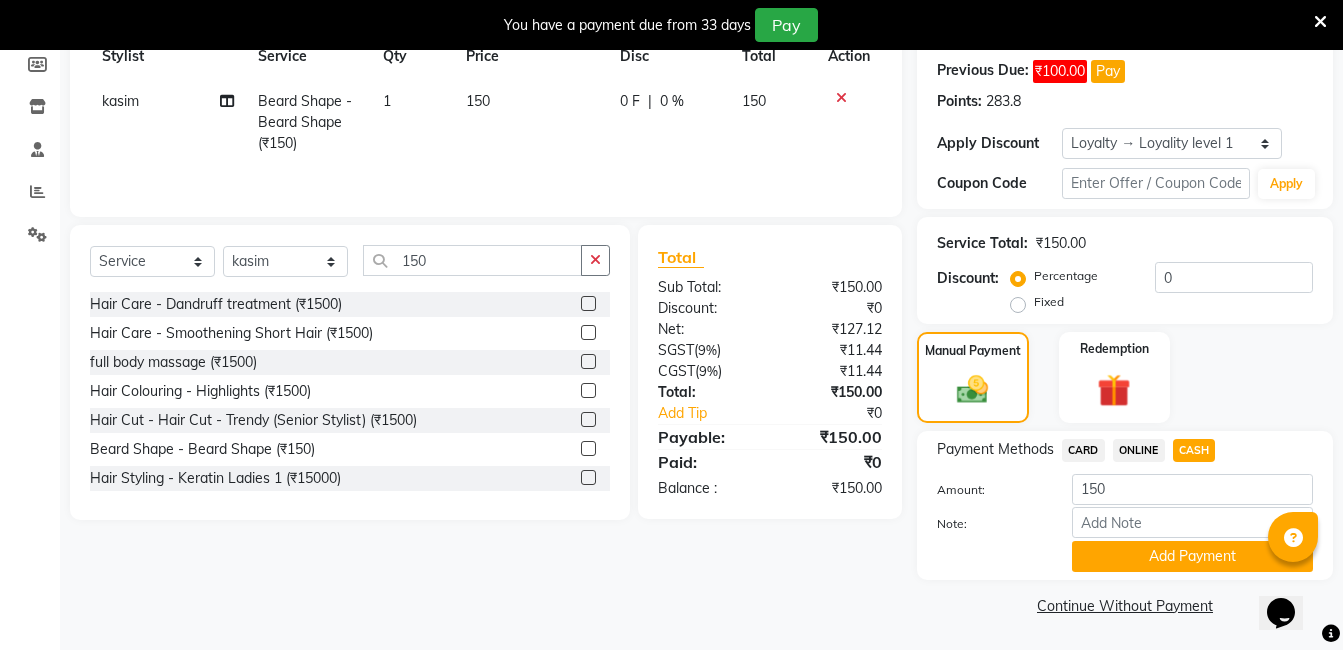 scroll, scrollTop: 302, scrollLeft: 0, axis: vertical 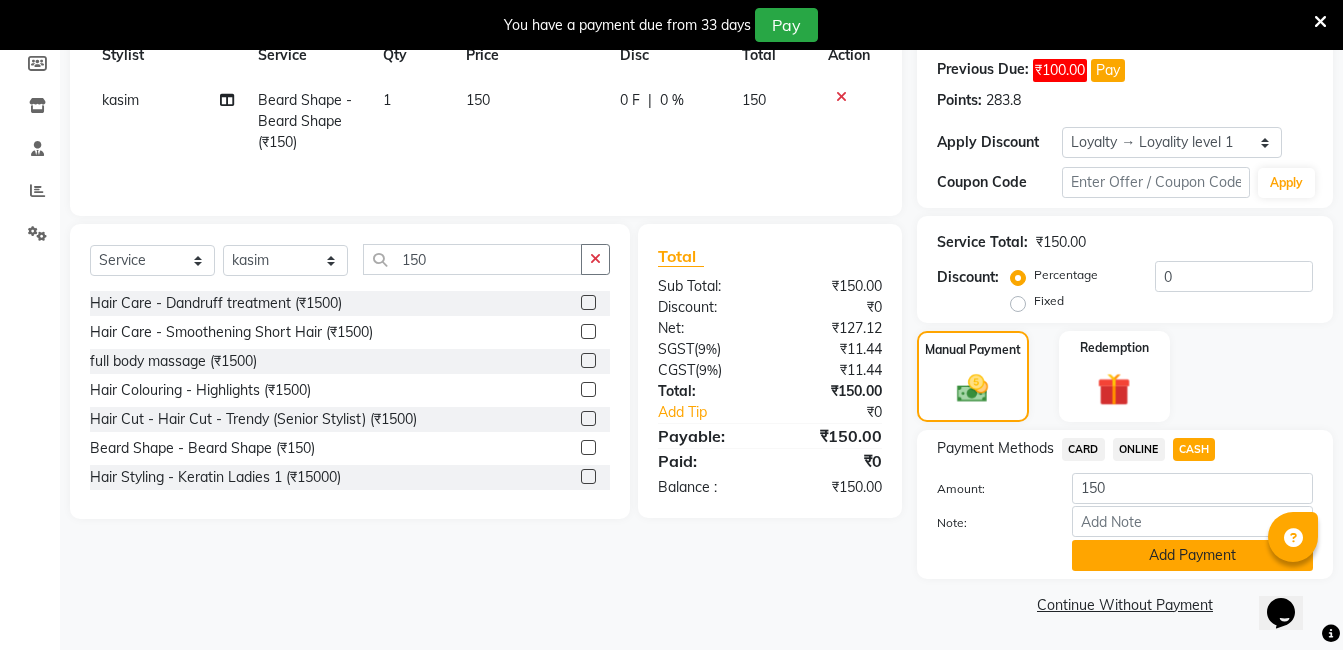 click on "Add Payment" 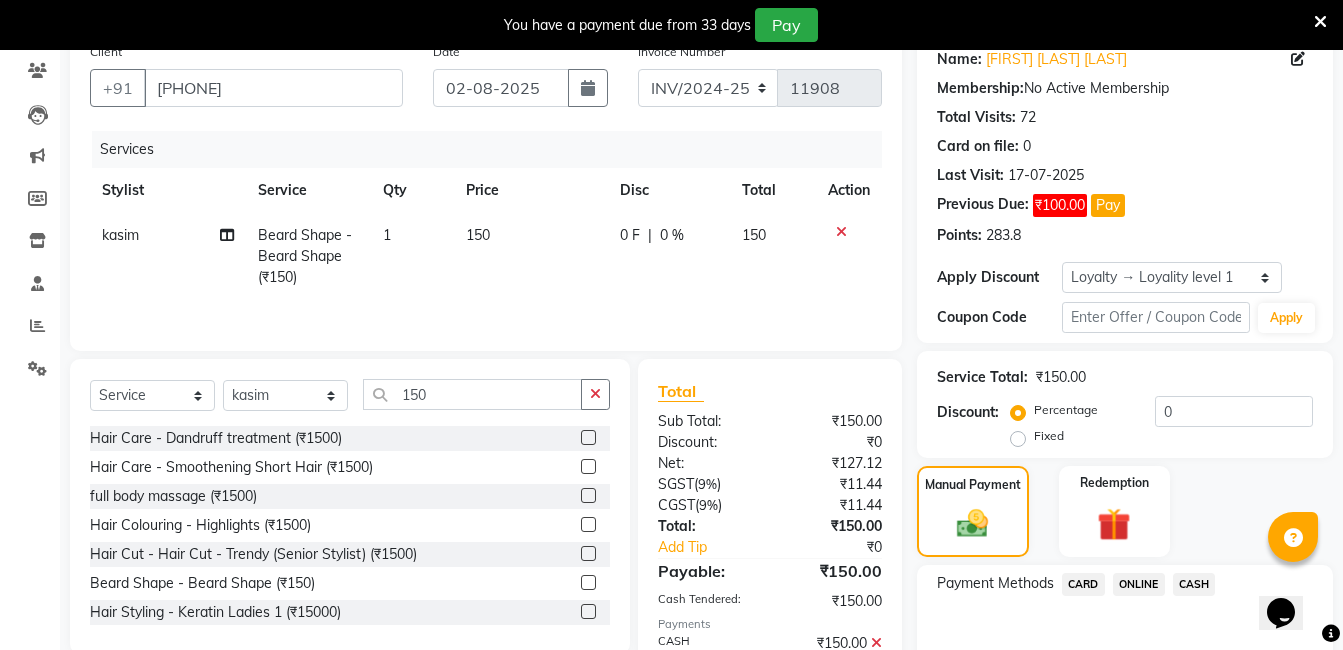 scroll, scrollTop: 390, scrollLeft: 0, axis: vertical 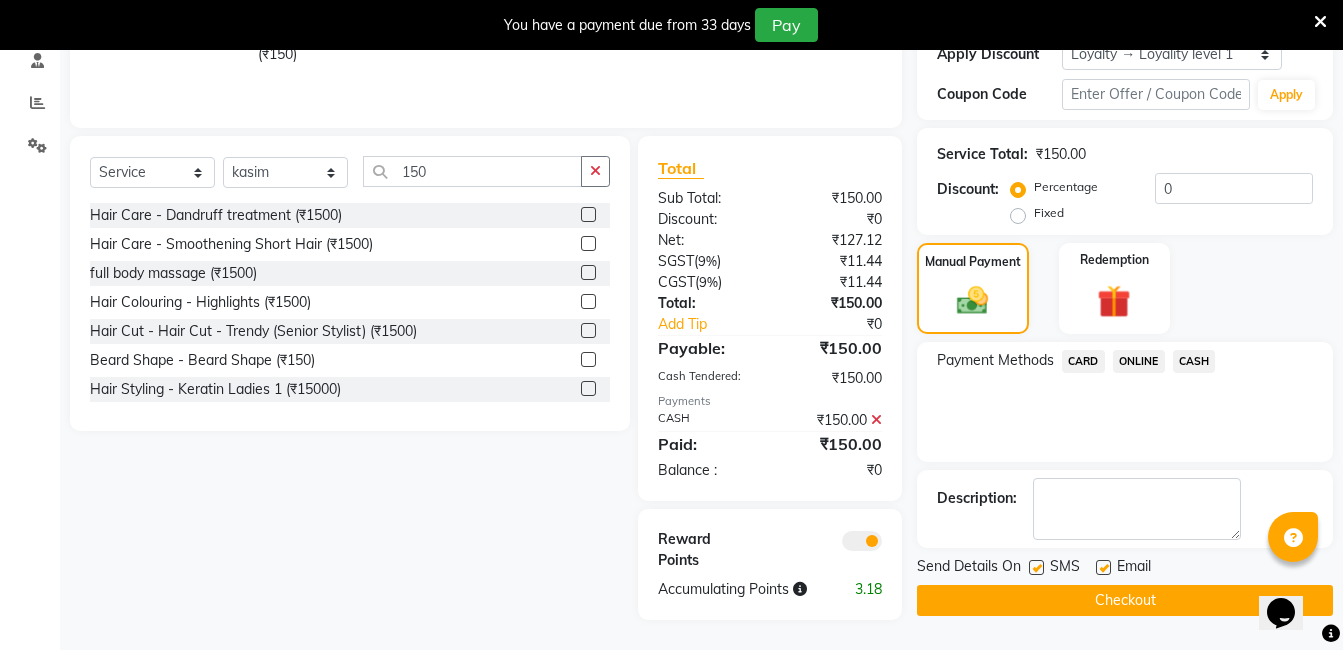 click on "Checkout" 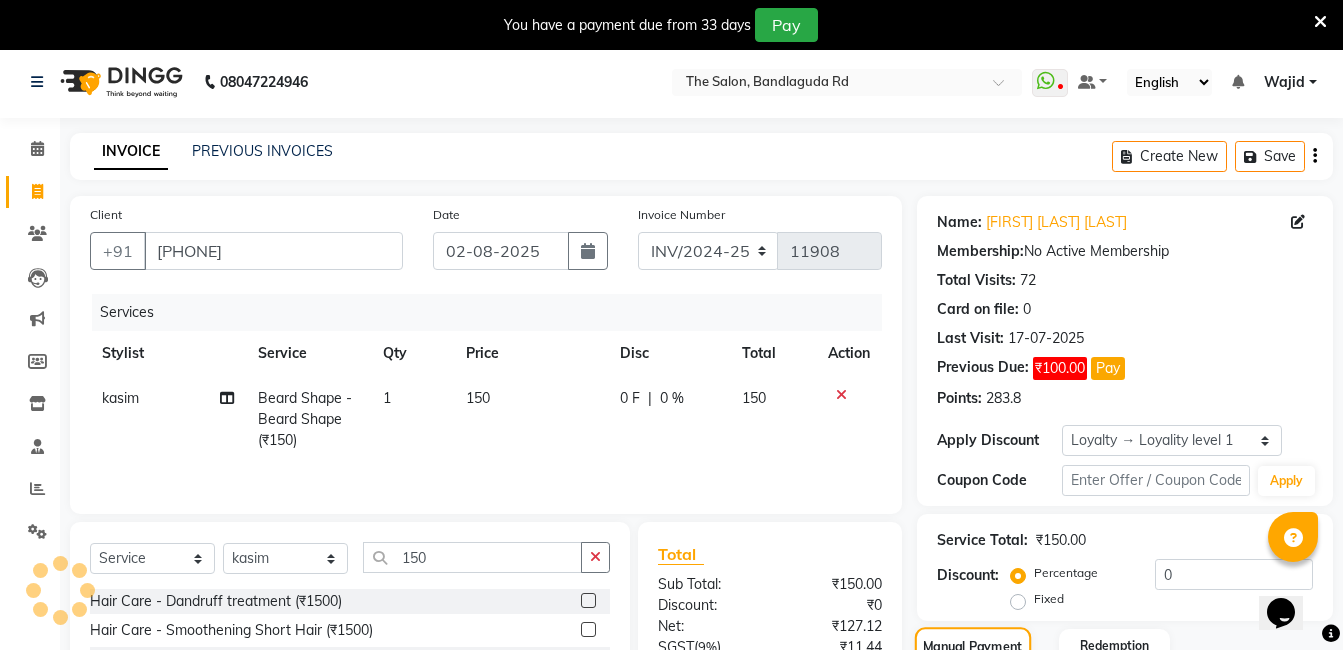 scroll, scrollTop: 0, scrollLeft: 0, axis: both 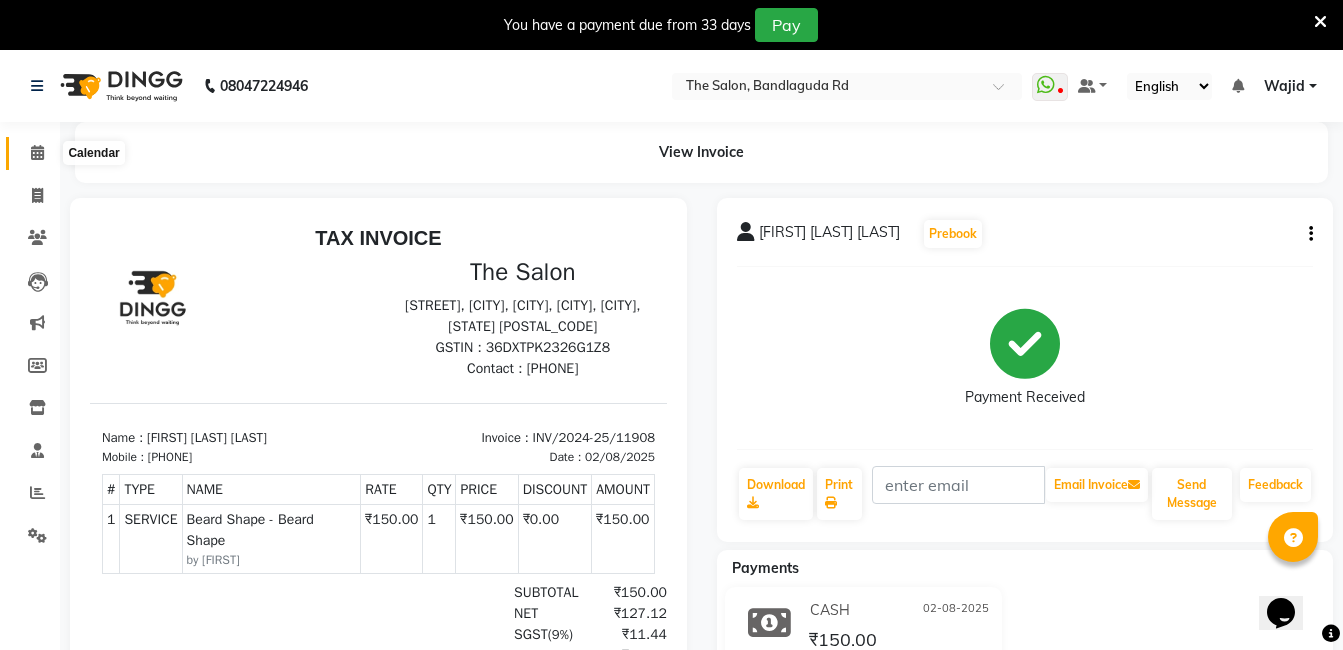 click 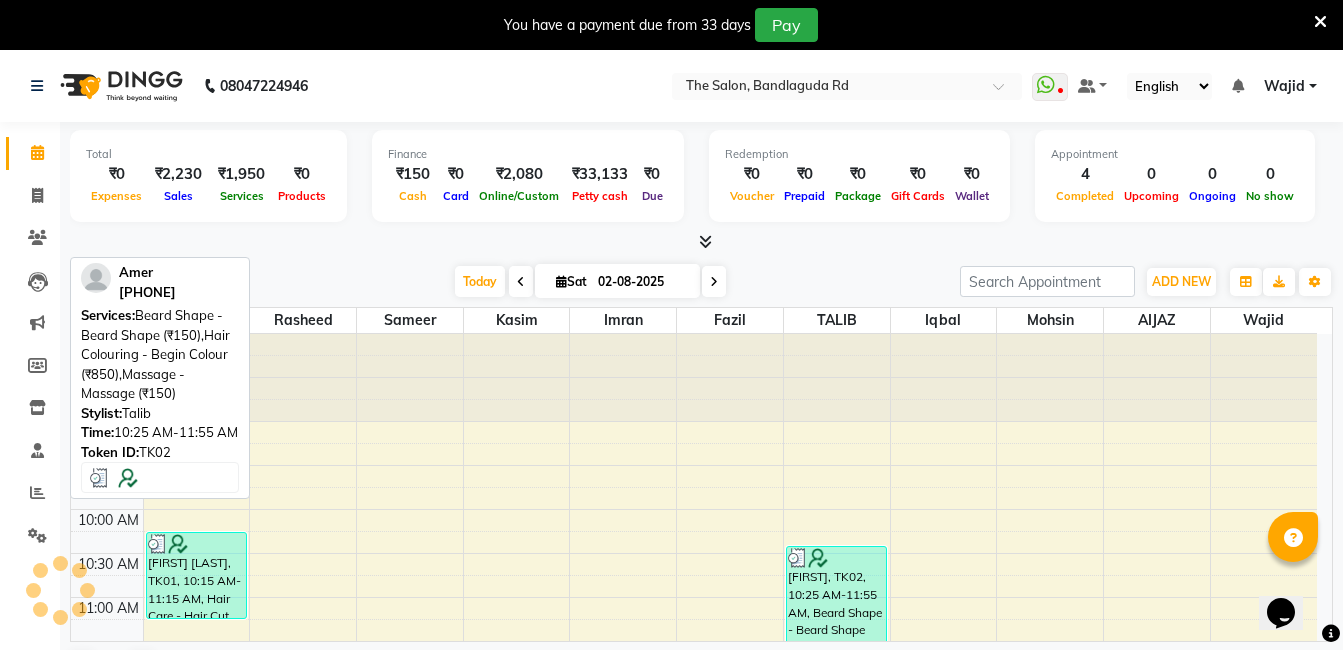 scroll, scrollTop: 0, scrollLeft: 0, axis: both 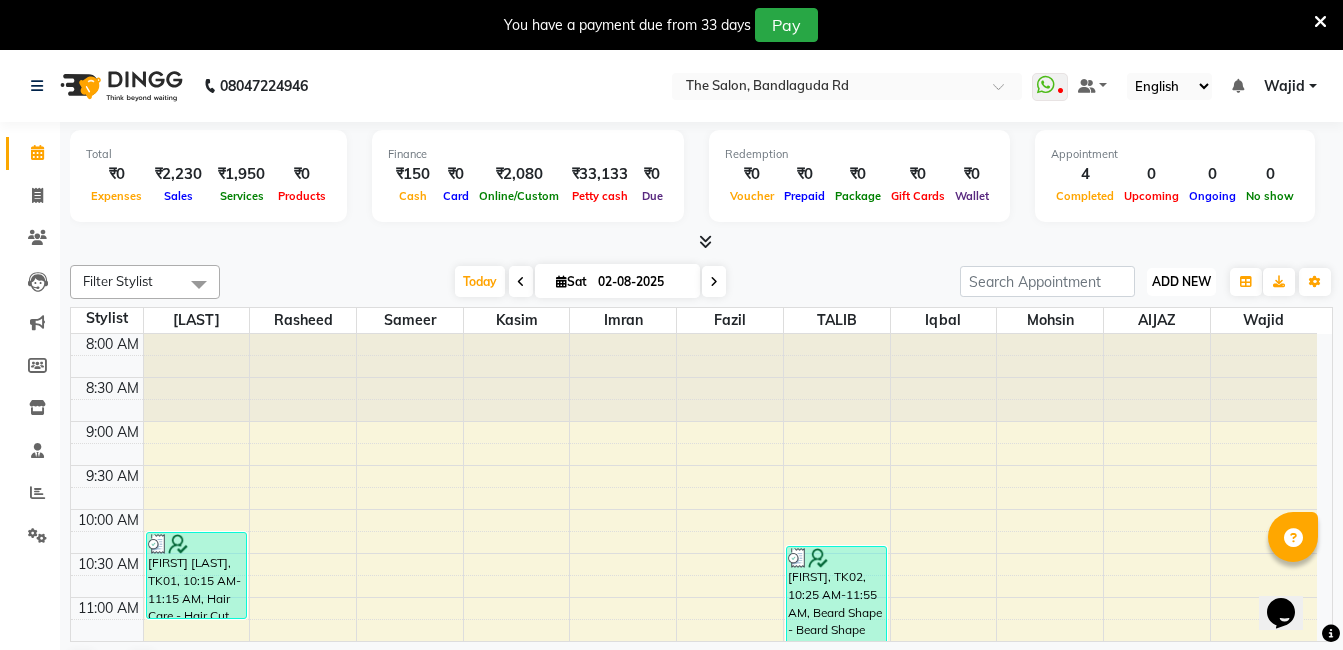 click on "ADD NEW" at bounding box center (1181, 281) 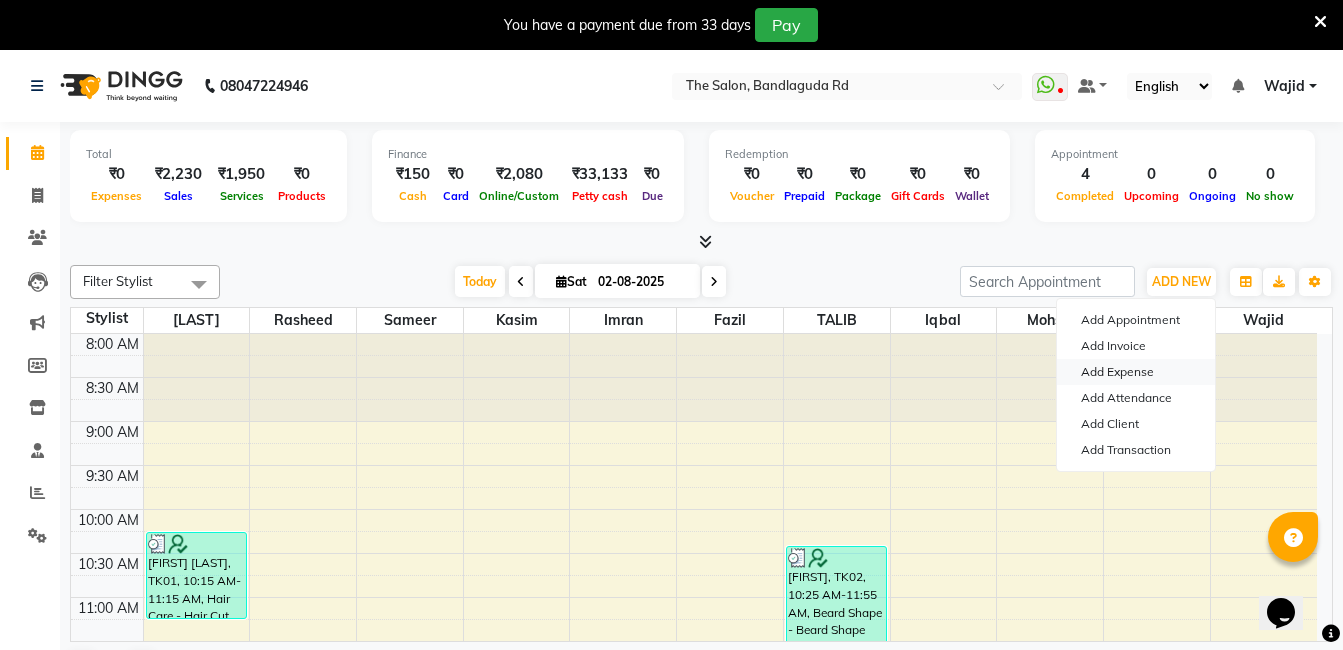 click on "Add Expense" at bounding box center [1136, 372] 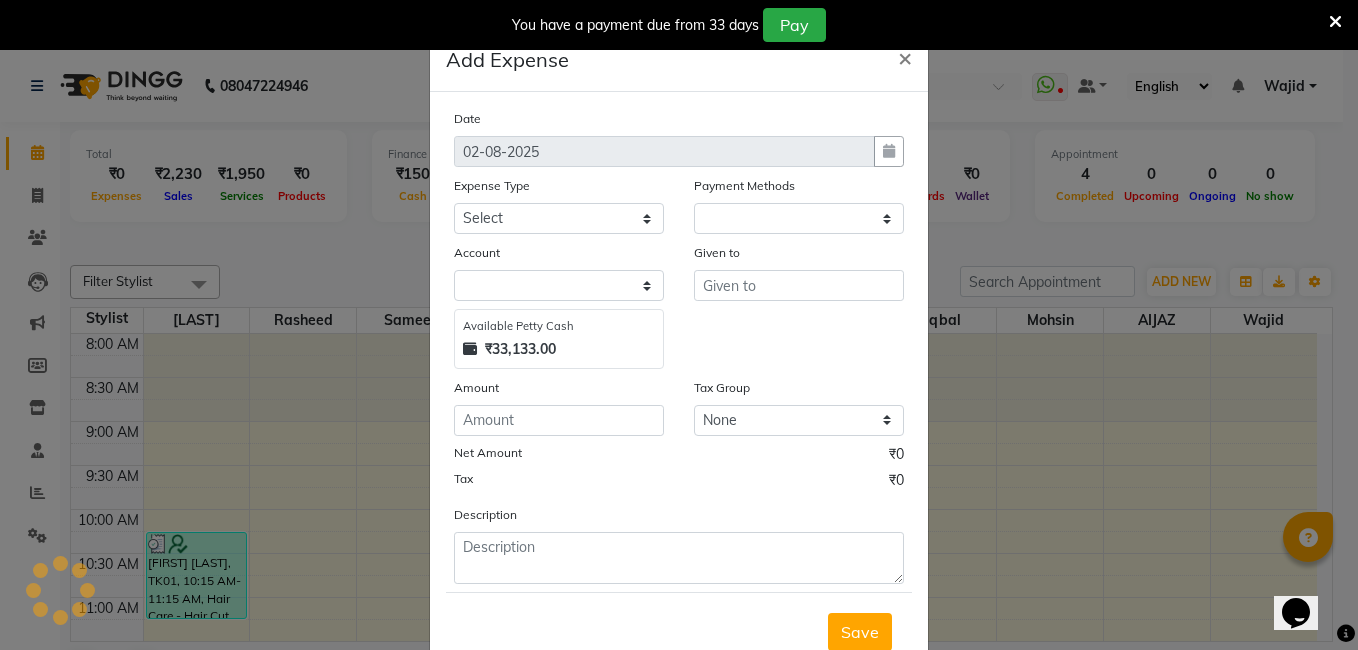select on "1" 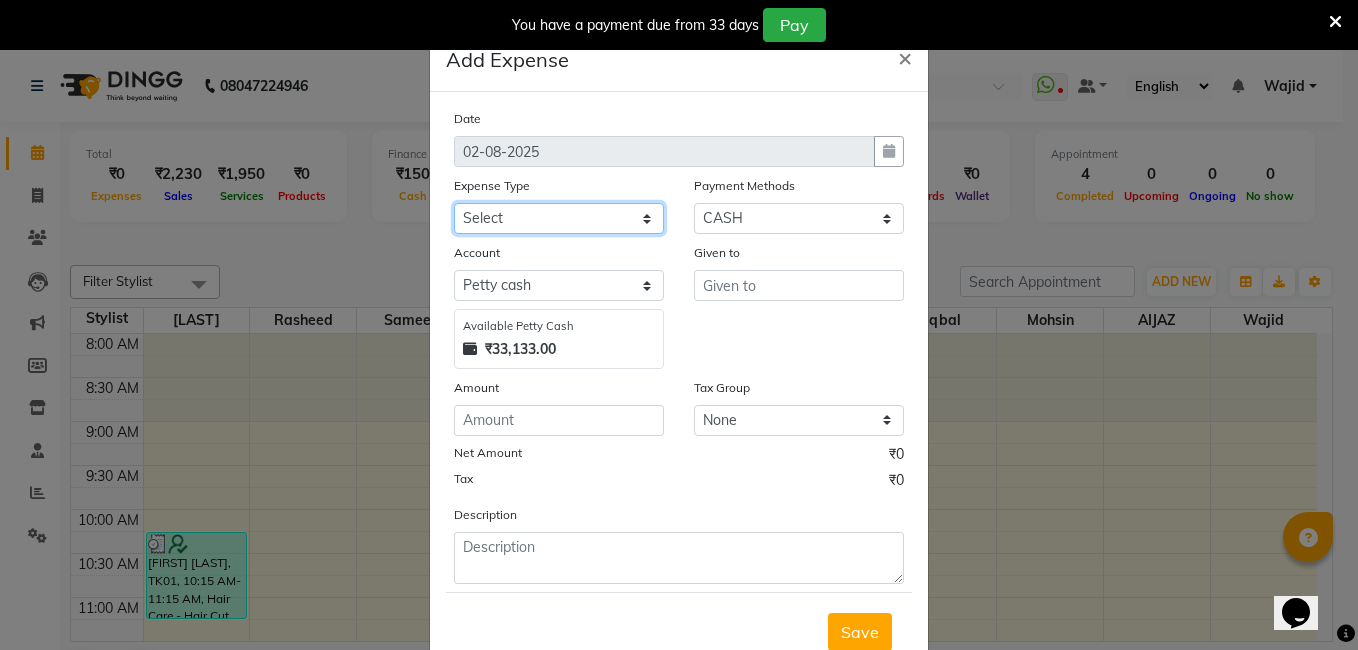 click on "Select Advance Salary aijaz bhai aijaz bhai chitti 10april Auto - Iqbal Bhai Bank charges BEGGAR Client Snacks daily target dev distributions beardo Incentive khalid bhai 27 sep Lunch Maintenance RAUNAK ENTERPRISES BEARDO Rent Salary Staff Snacks staff tips Tea & Refreshment" 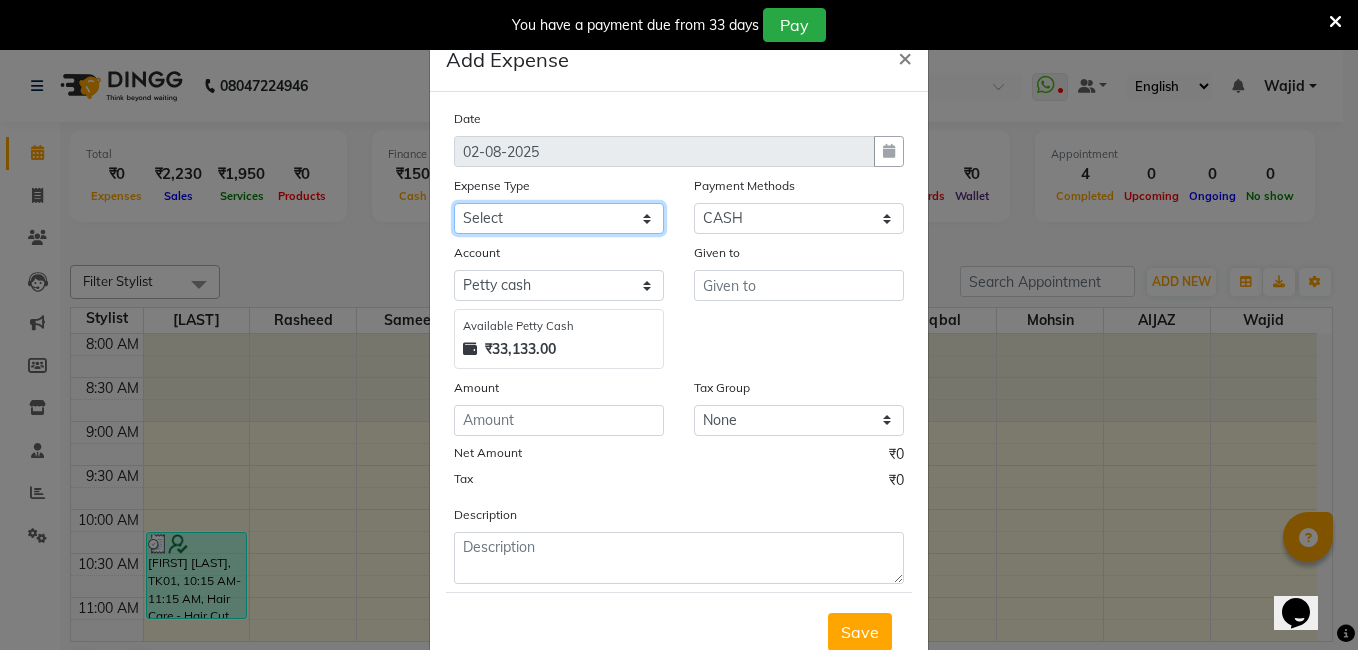 select on "5649" 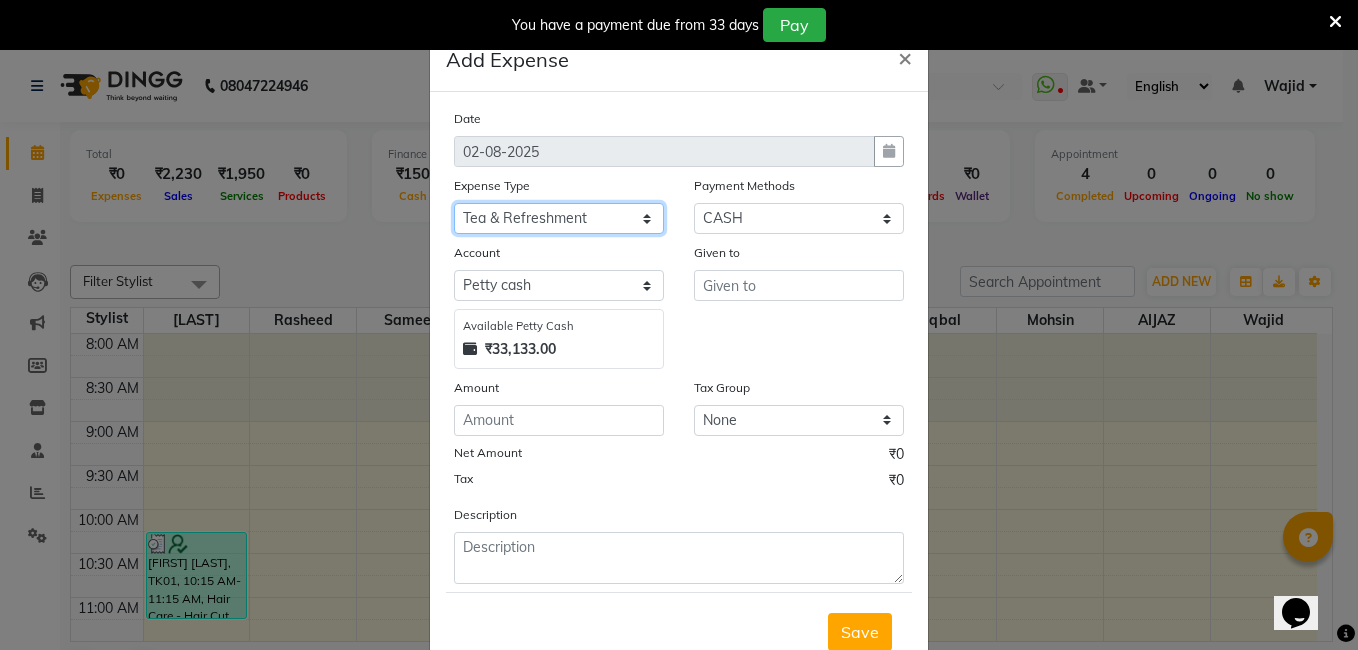 click on "Select Advance Salary aijaz bhai aijaz bhai chitti 10april Auto - Iqbal Bhai Bank charges BEGGAR Client Snacks daily target dev distributions beardo Incentive khalid bhai 27 sep Lunch Maintenance RAUNAK ENTERPRISES BEARDO Rent Salary Staff Snacks staff tips Tea & Refreshment" 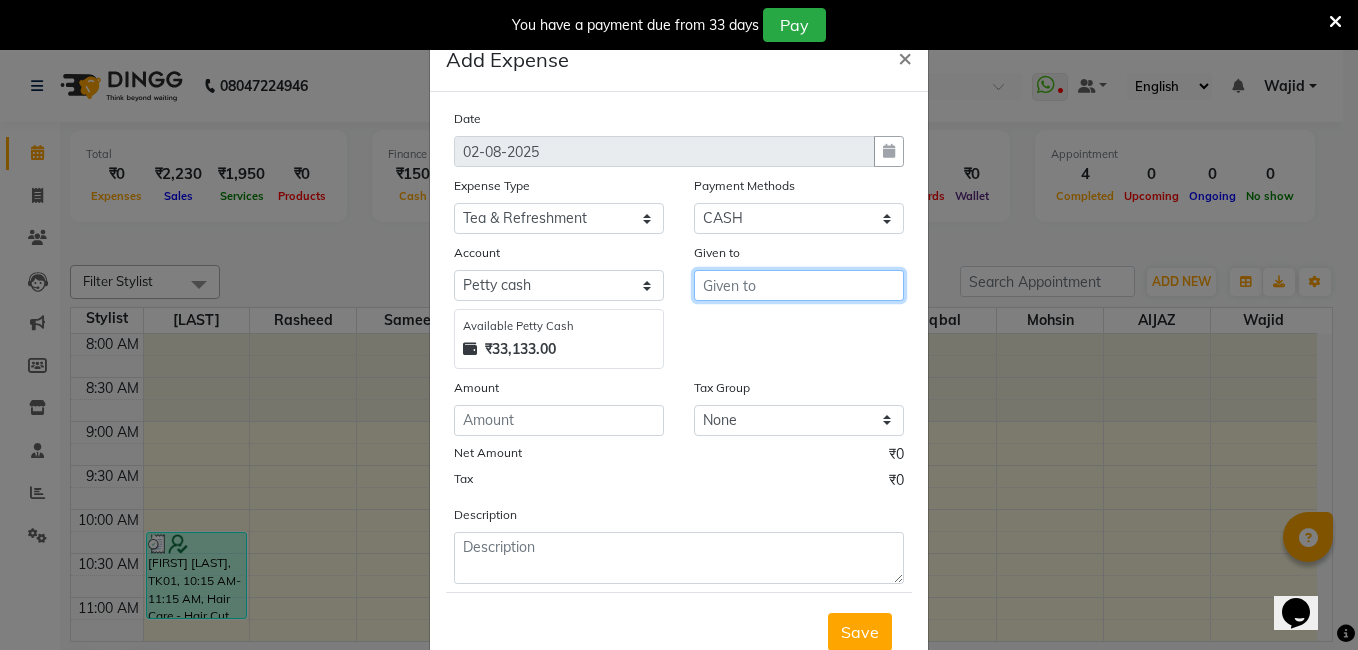 click at bounding box center (799, 285) 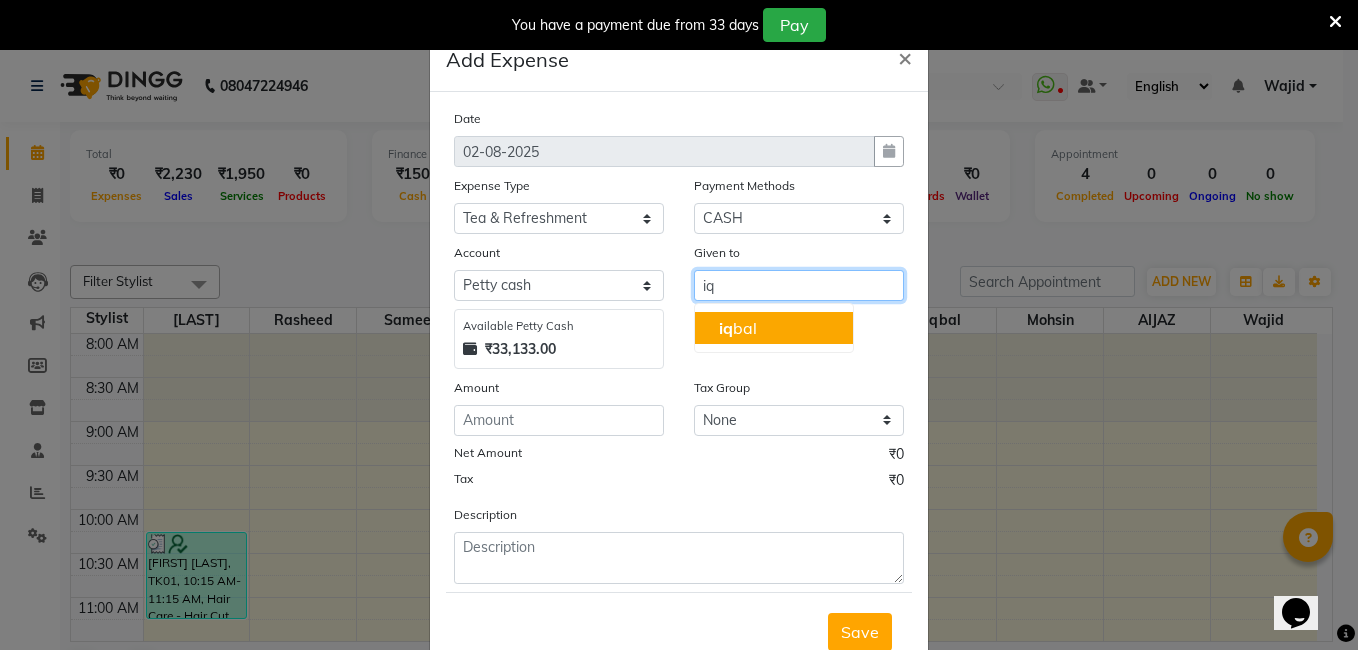 click on "iq bal" at bounding box center (774, 328) 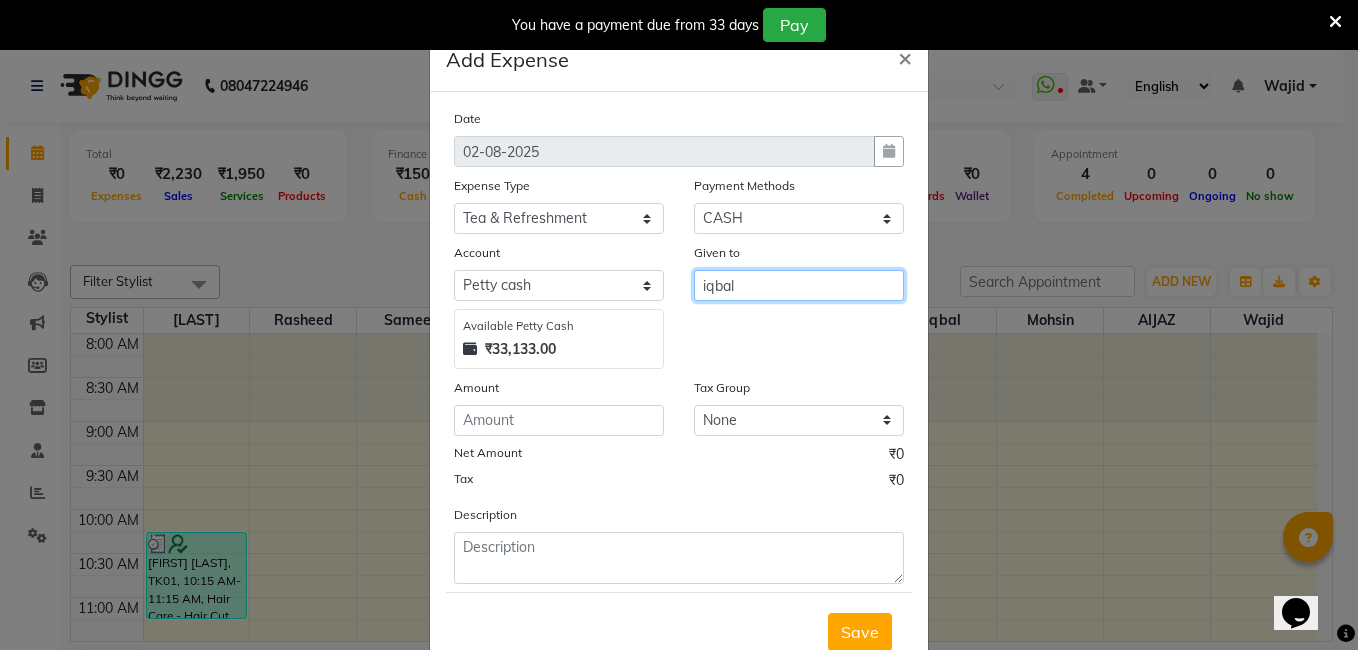 scroll, scrollTop: 66, scrollLeft: 0, axis: vertical 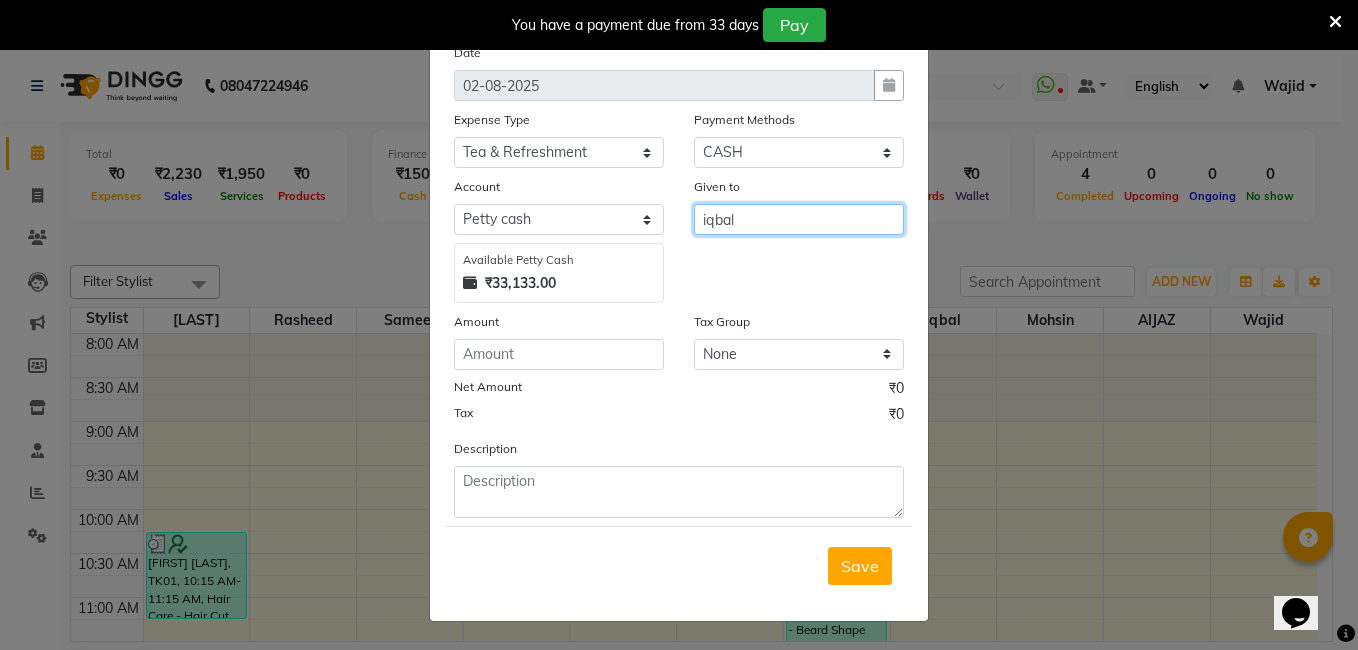 type on "iqbal" 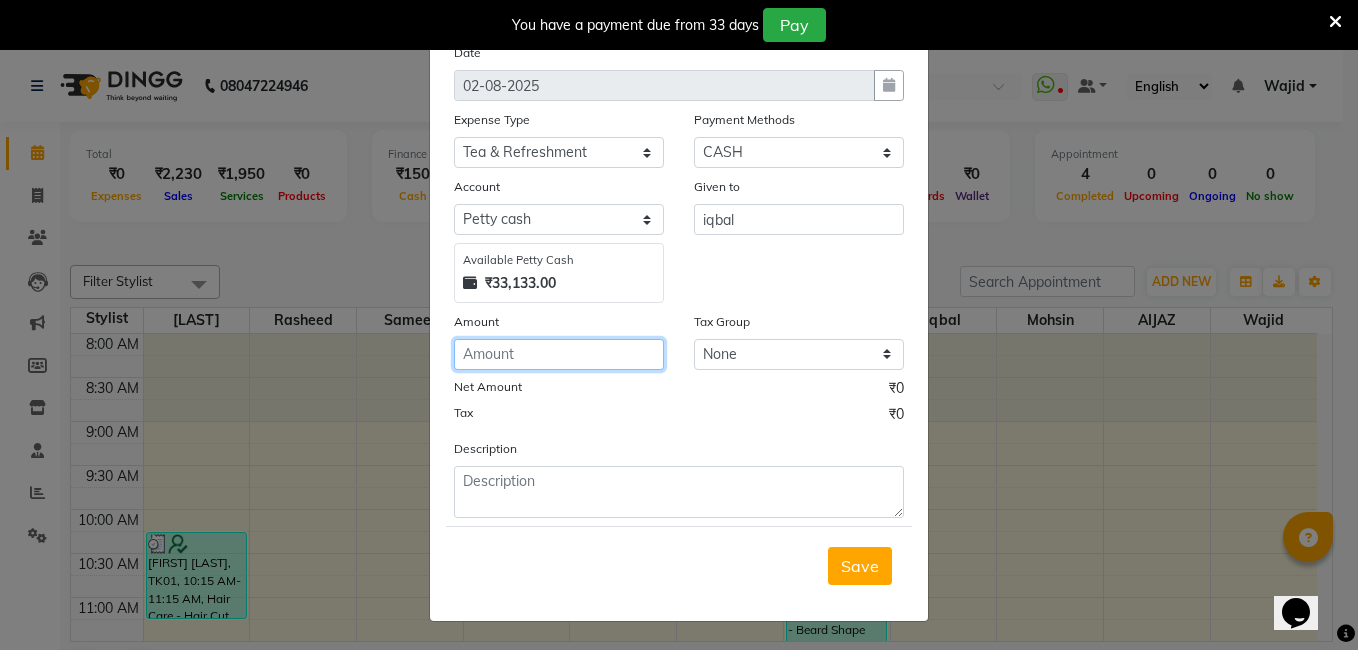 click 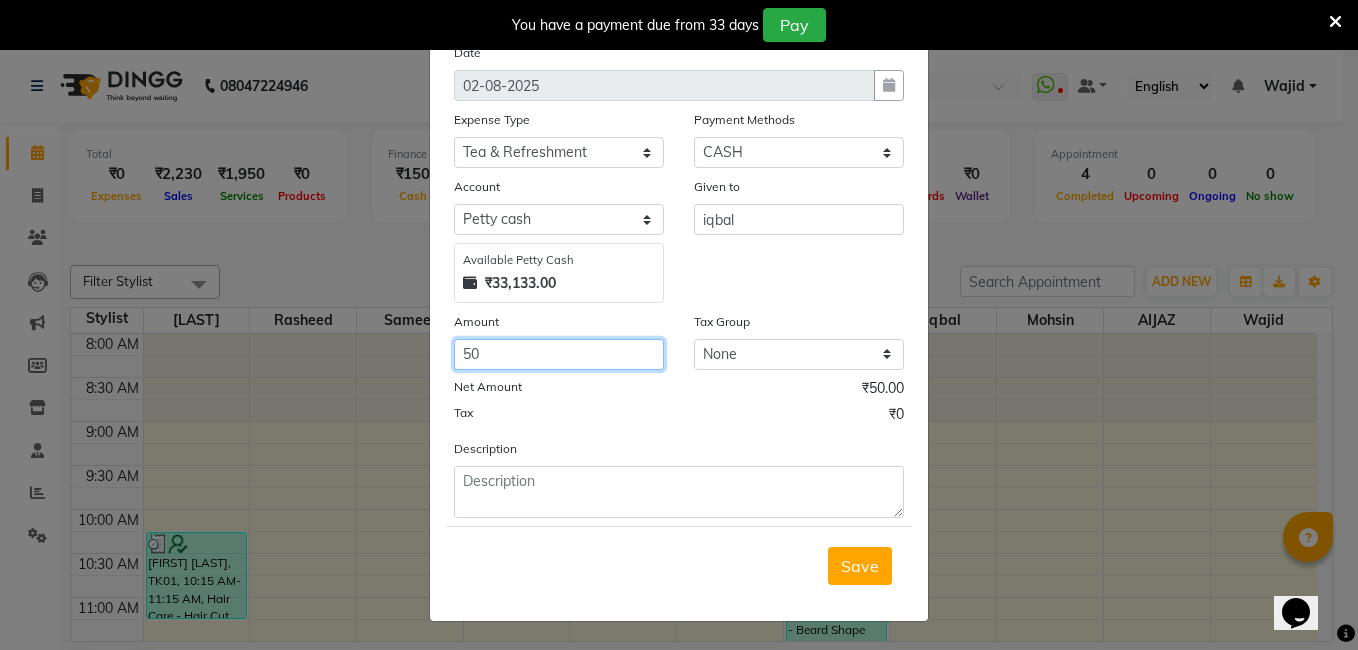 type on "50" 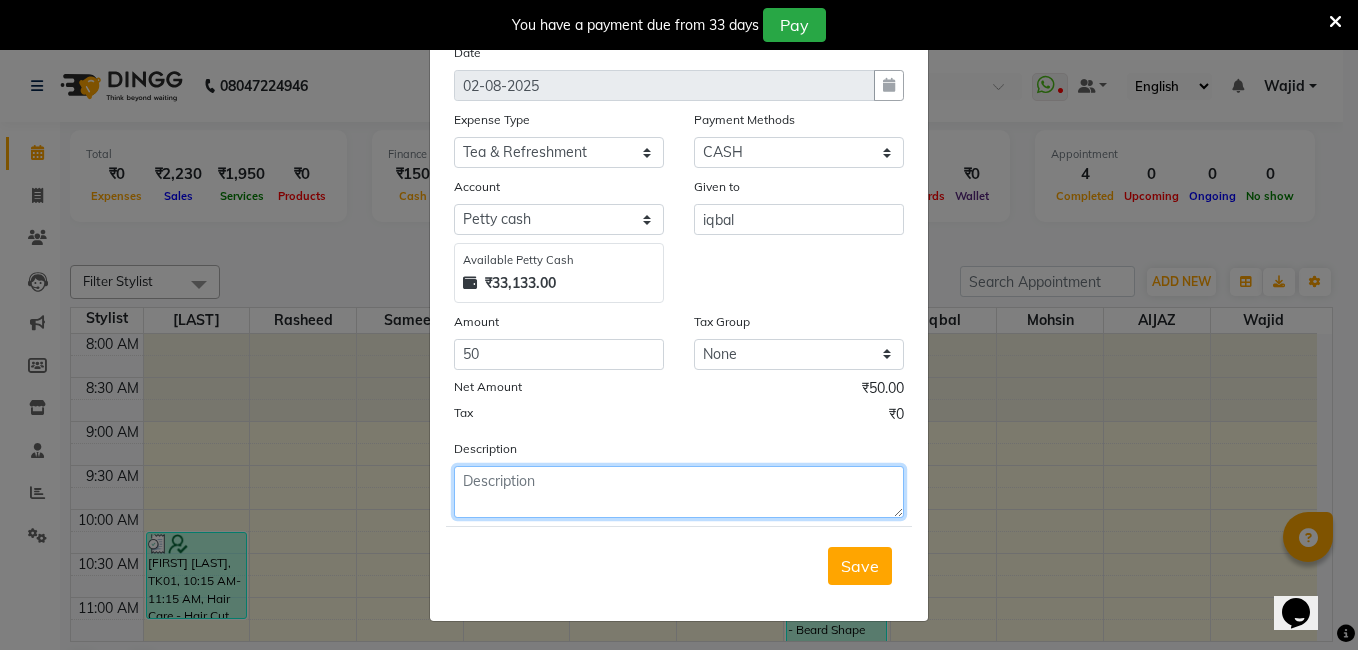 click 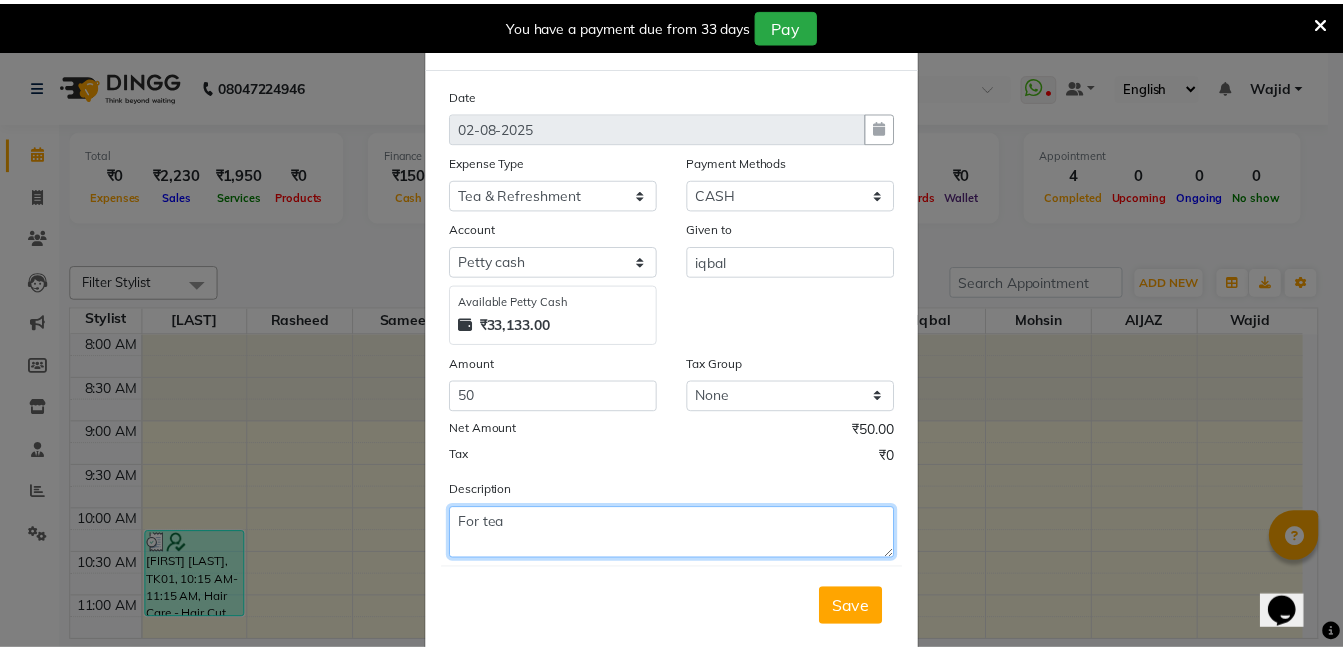 scroll, scrollTop: 66, scrollLeft: 0, axis: vertical 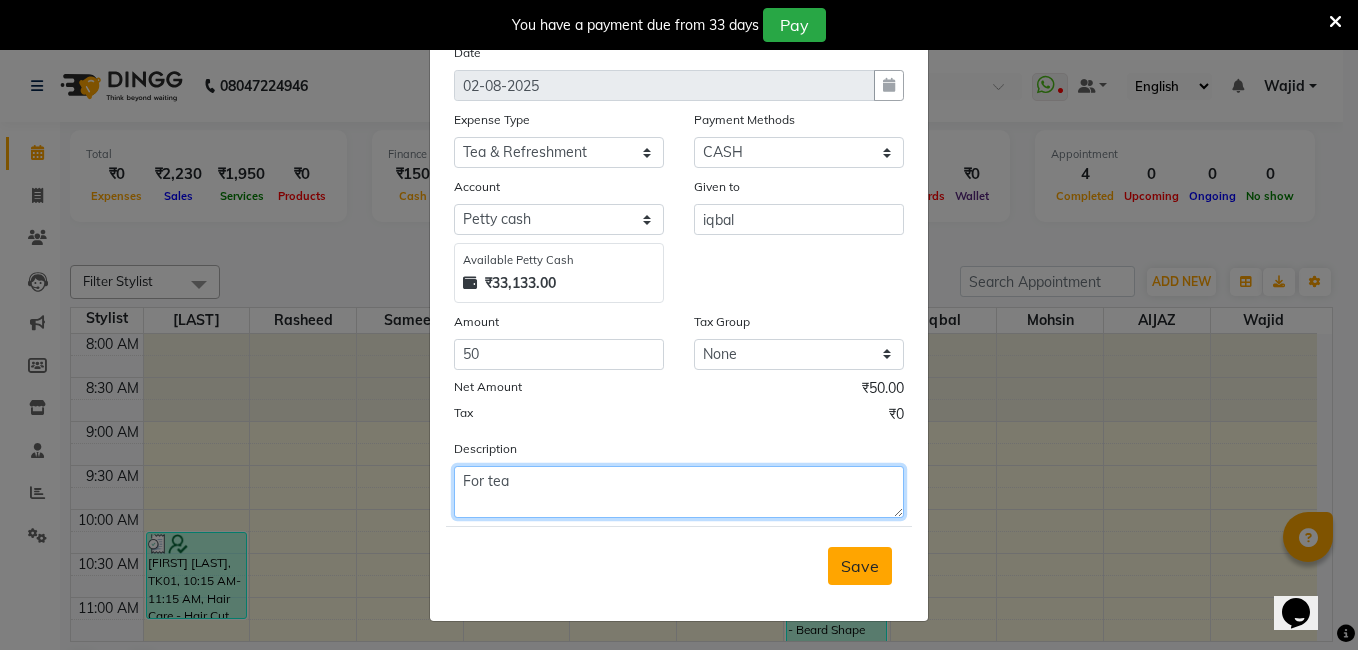 type on "For tea" 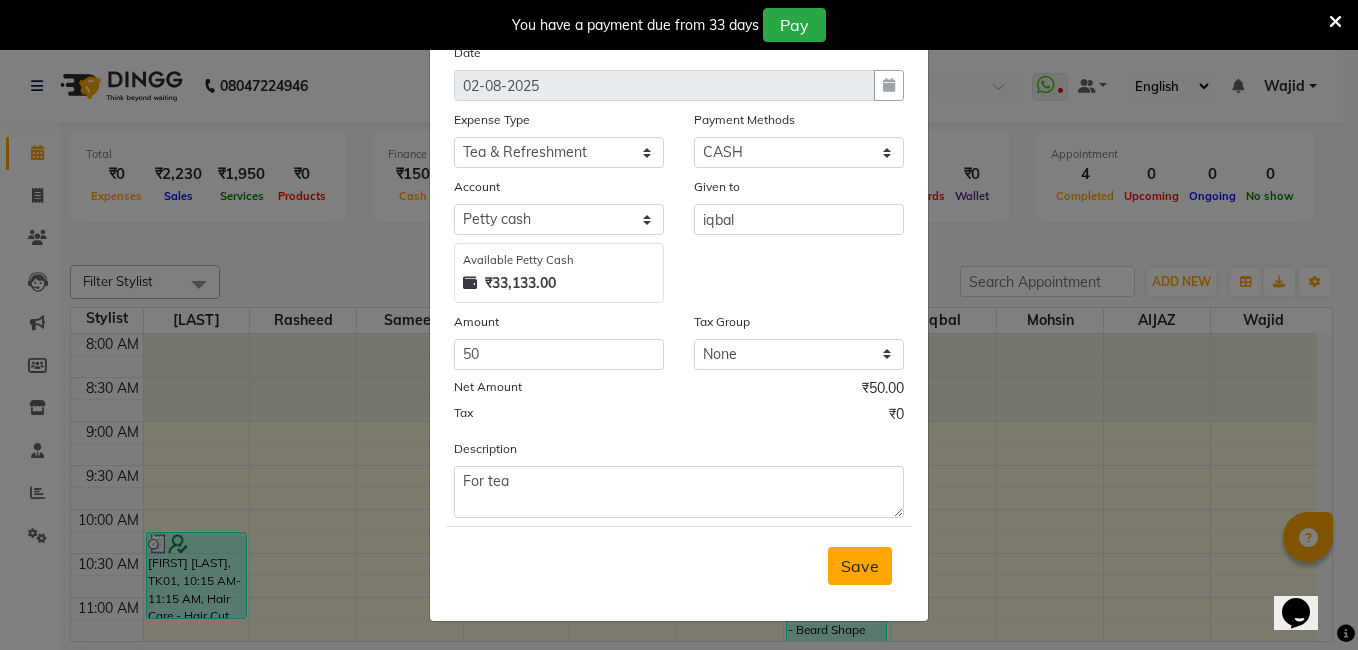 click on "Save" at bounding box center (860, 566) 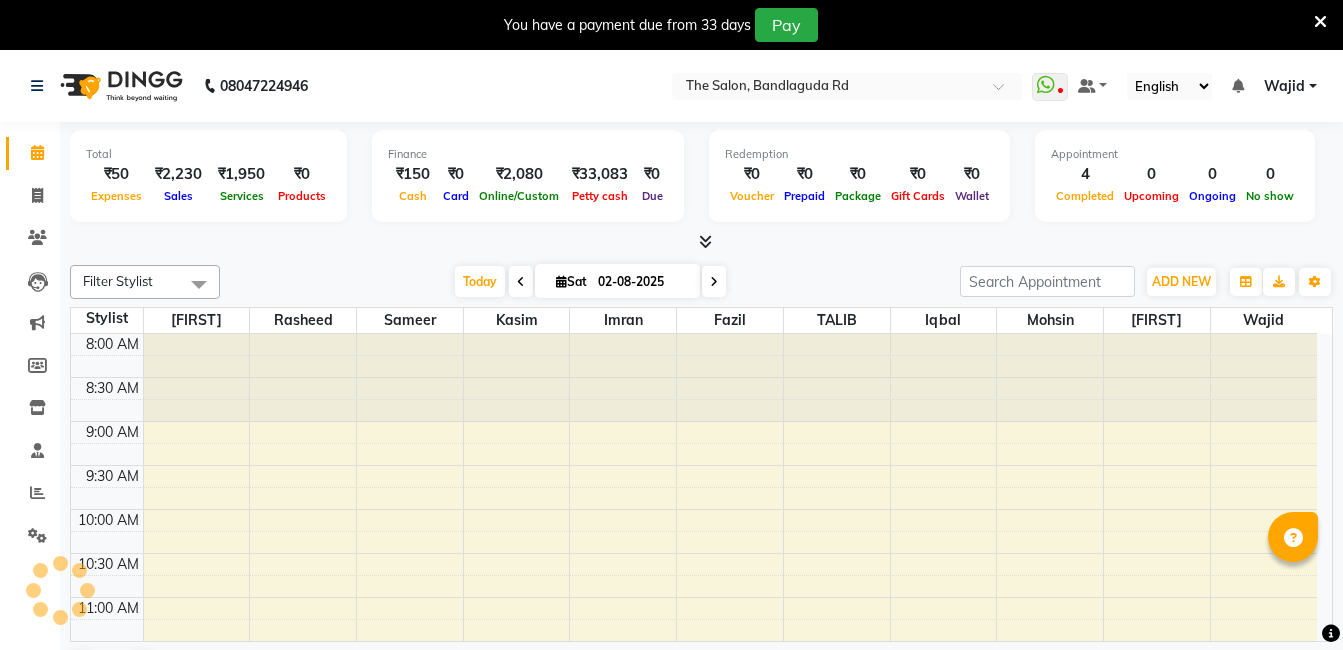 scroll, scrollTop: 0, scrollLeft: 0, axis: both 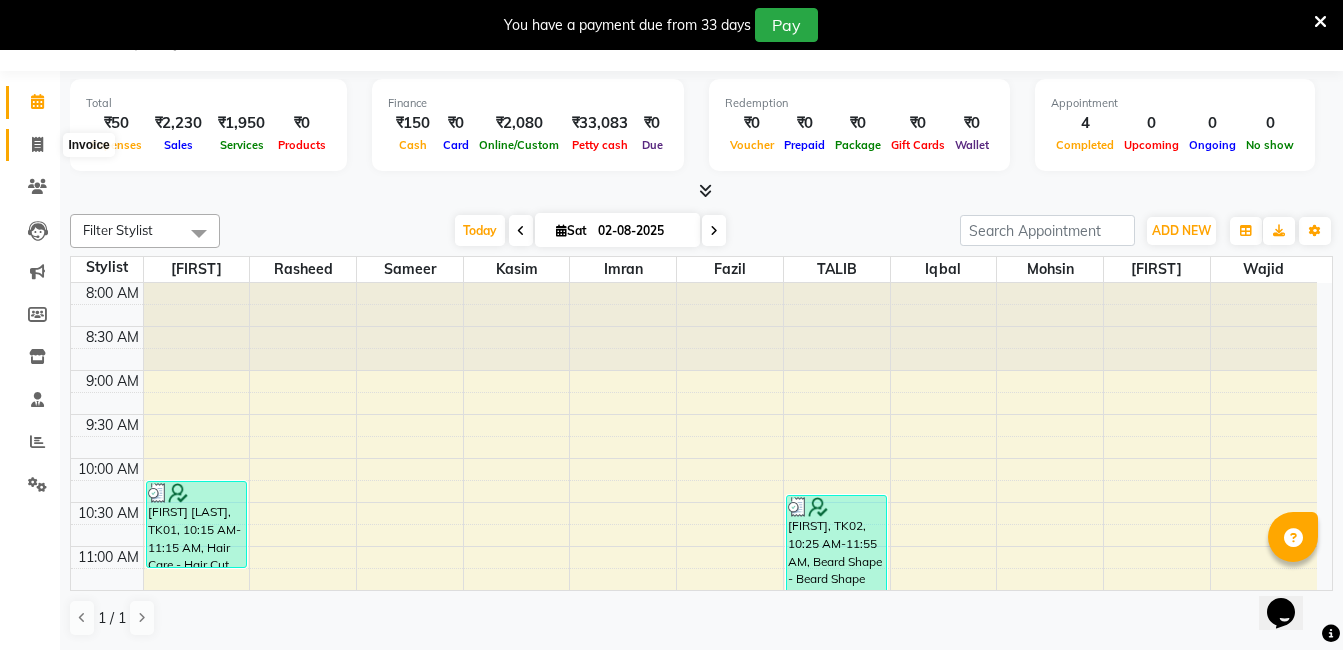 click 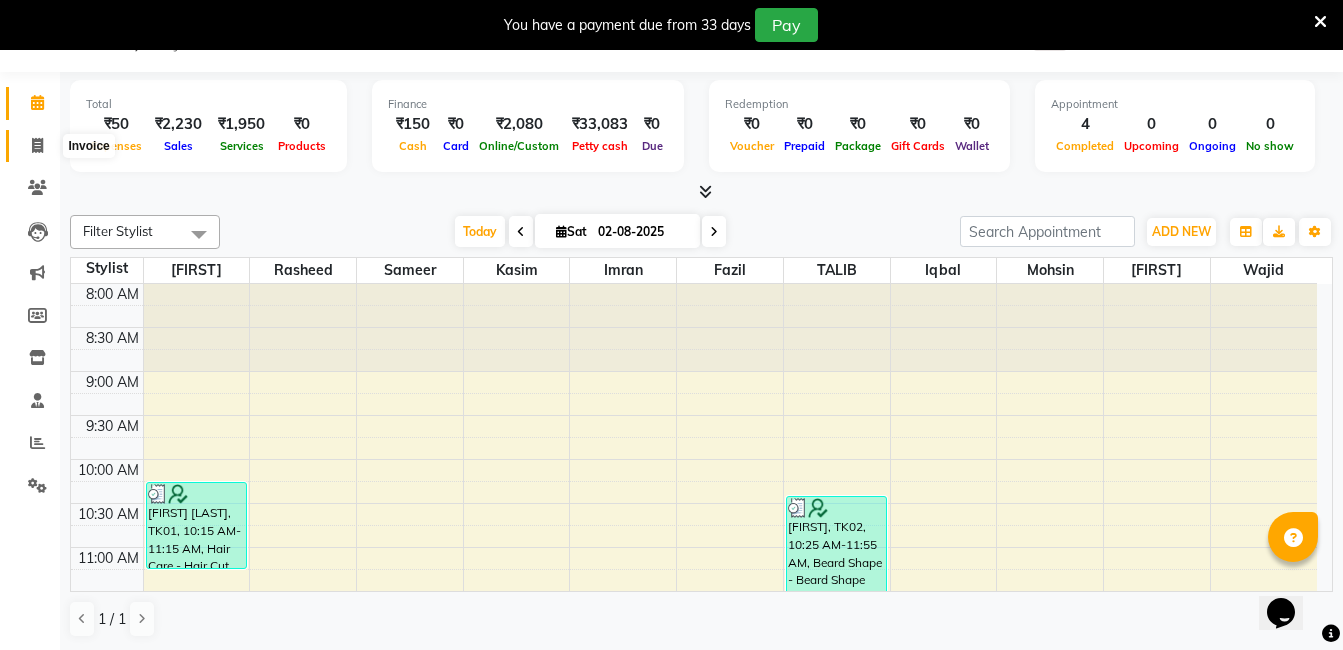 select on "service" 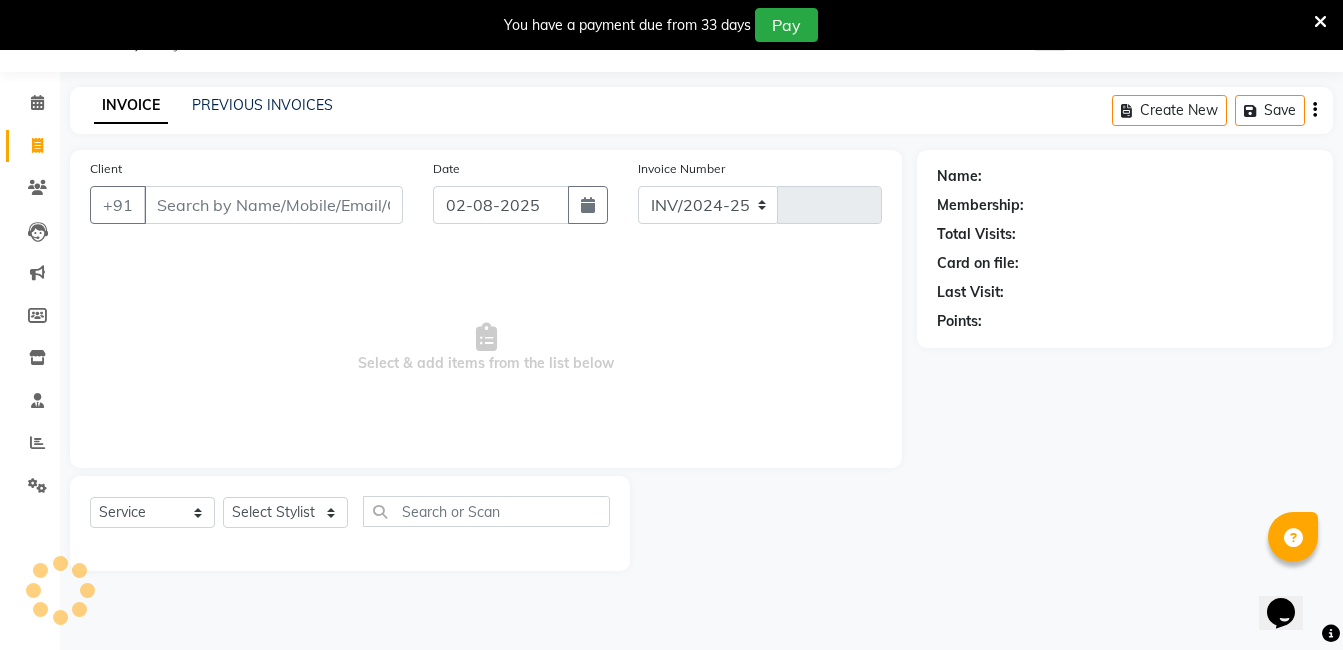 select on "5198" 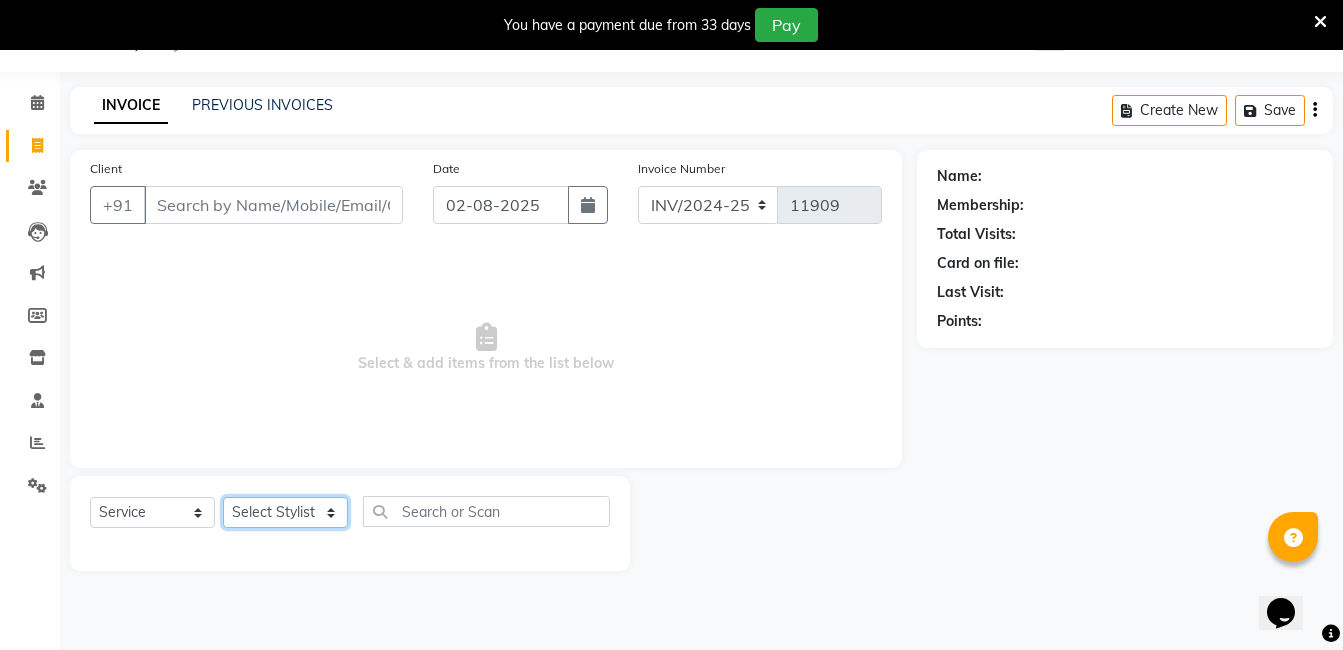 drag, startPoint x: 280, startPoint y: 517, endPoint x: 273, endPoint y: 494, distance: 24.04163 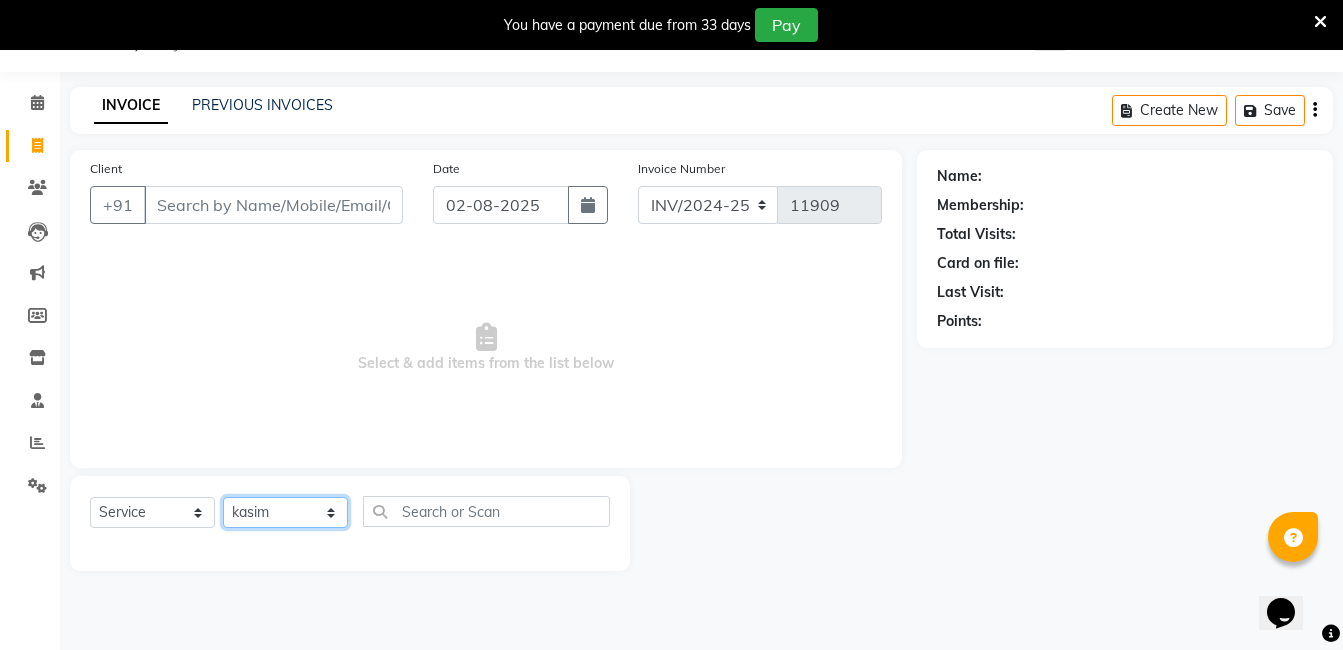 click on "Select Stylist AIJAZ fazil imran iqbal kasim mohd mohsin rasheed sameer TALIB Wajid" 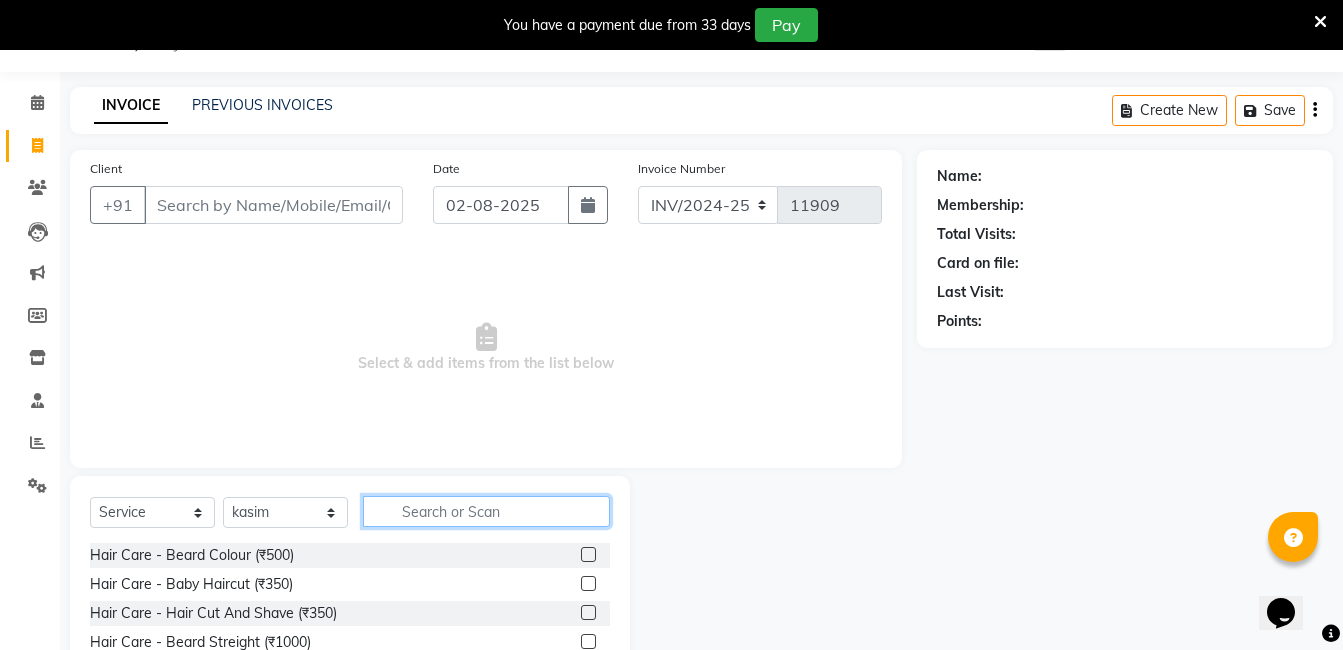 click 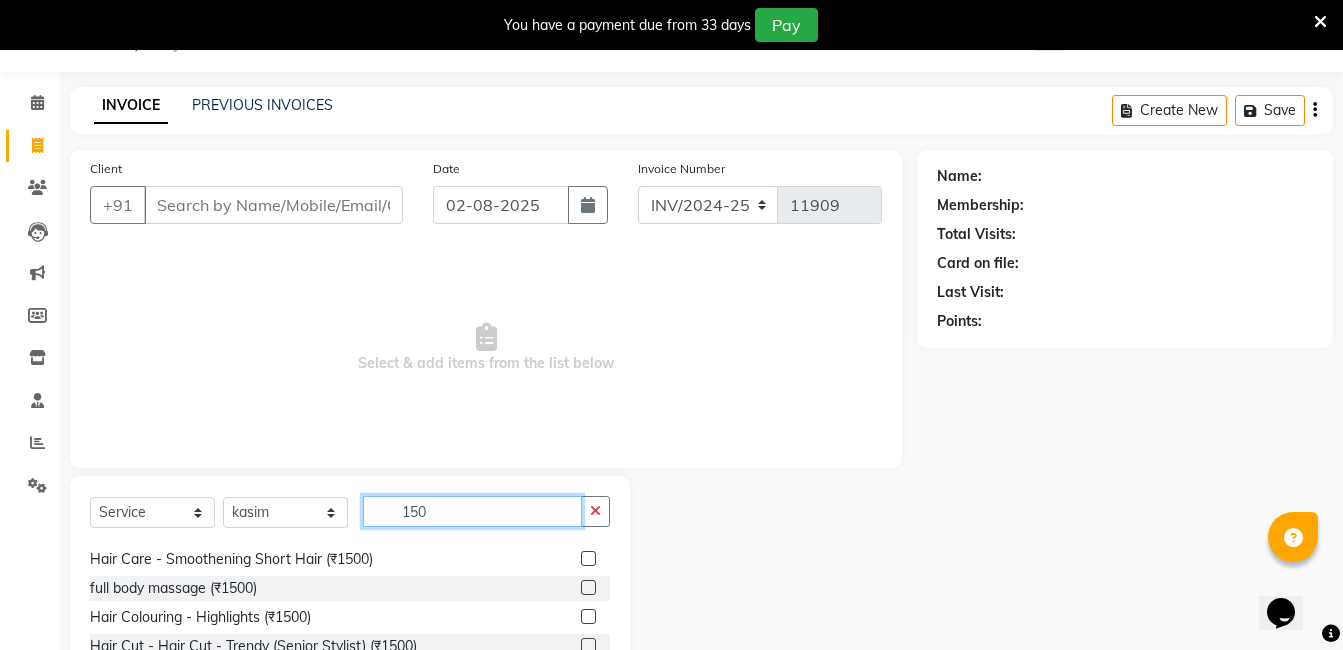 scroll, scrollTop: 32, scrollLeft: 0, axis: vertical 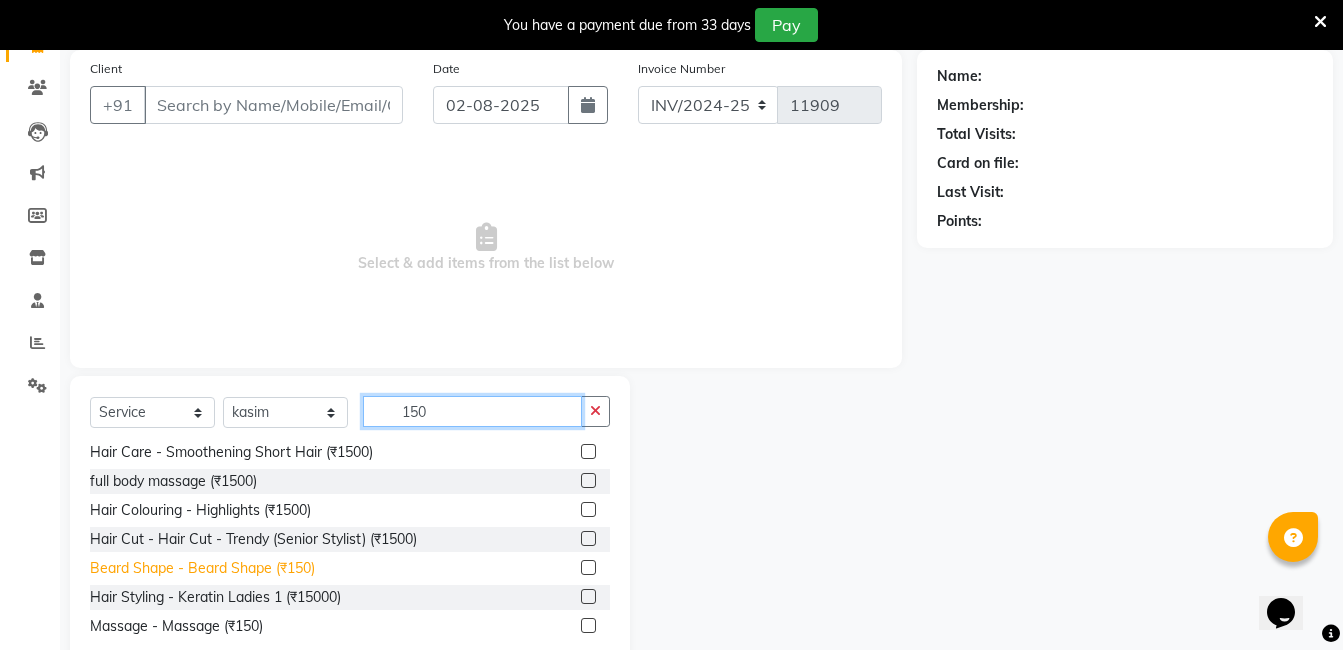 type on "150" 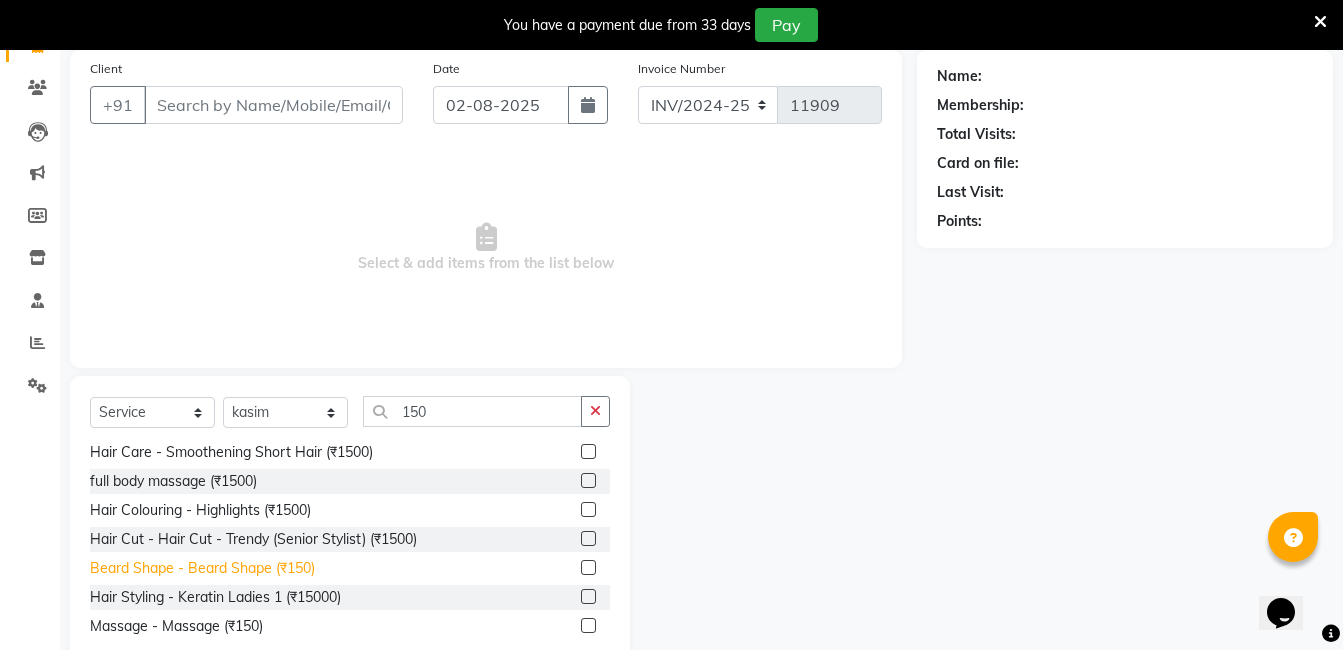 click on "Beard Shape - Beard Shape (₹150)" 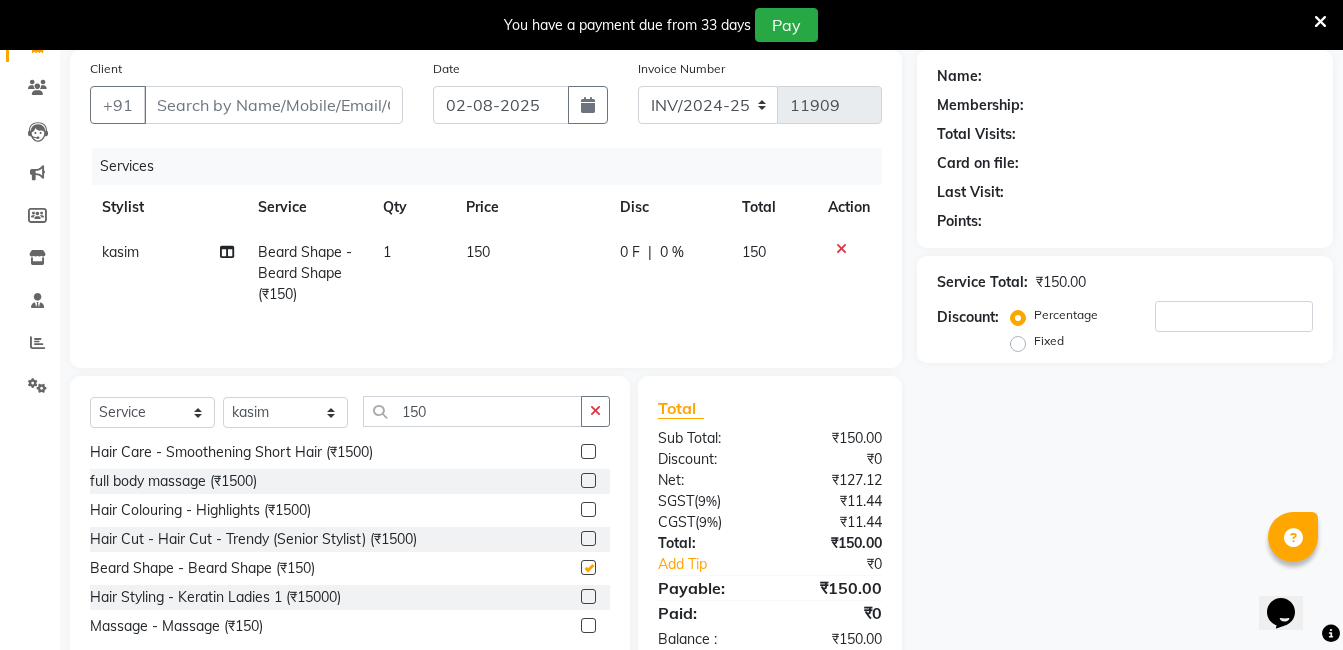 checkbox on "false" 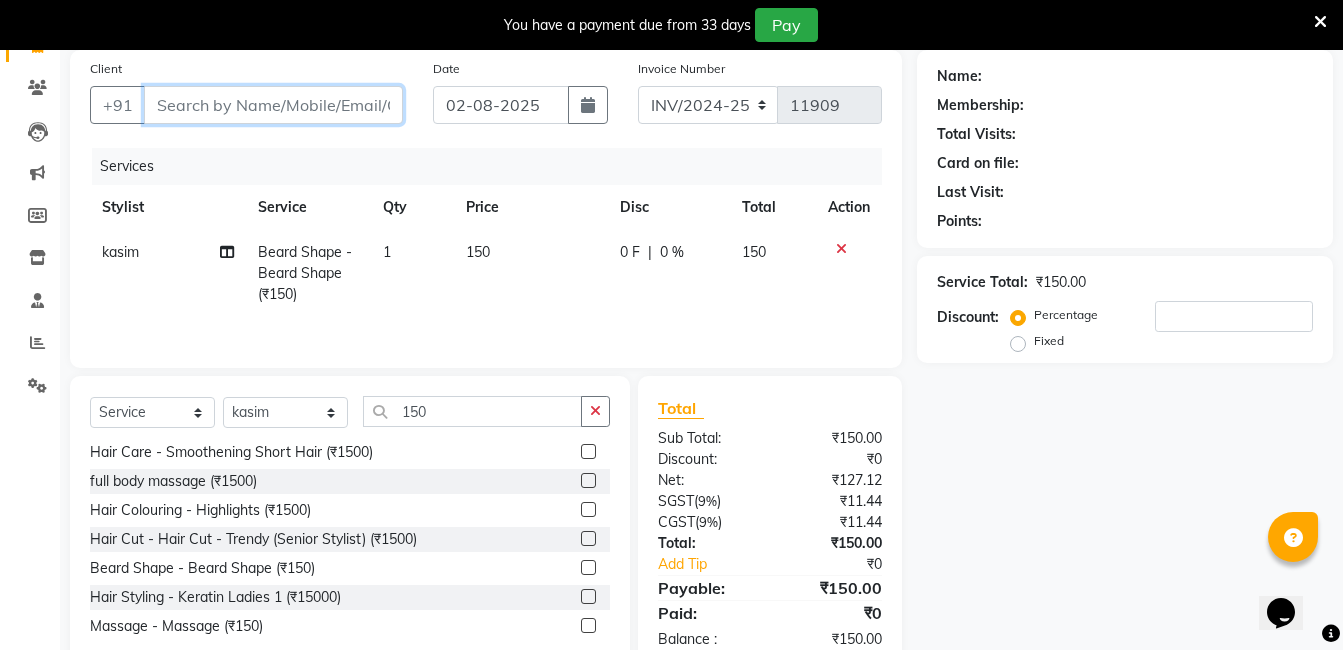 click on "Client" at bounding box center (273, 105) 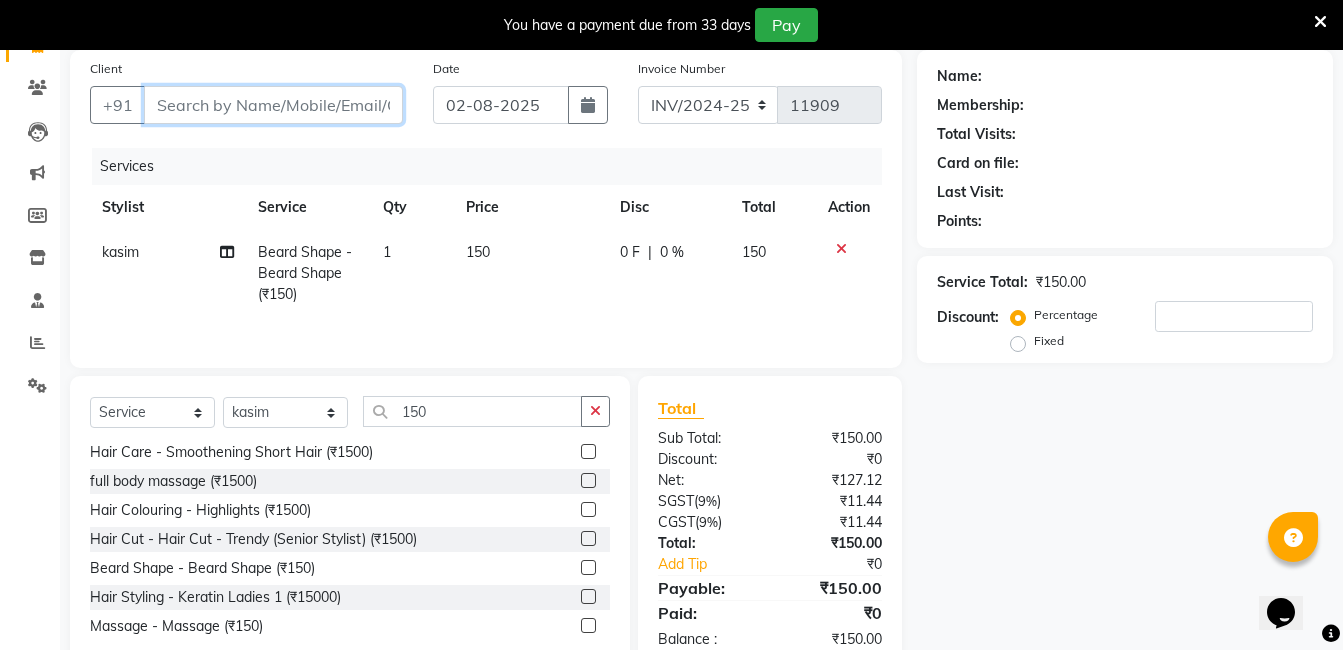 type on "9" 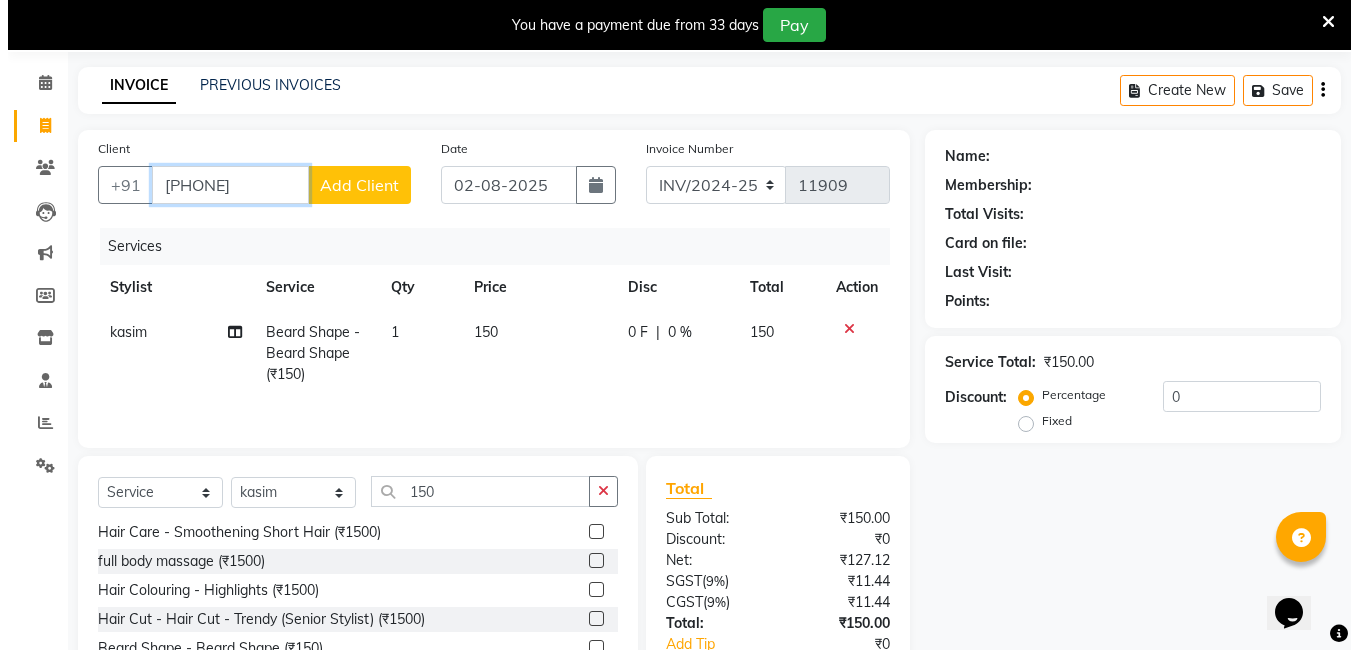 scroll, scrollTop: 0, scrollLeft: 0, axis: both 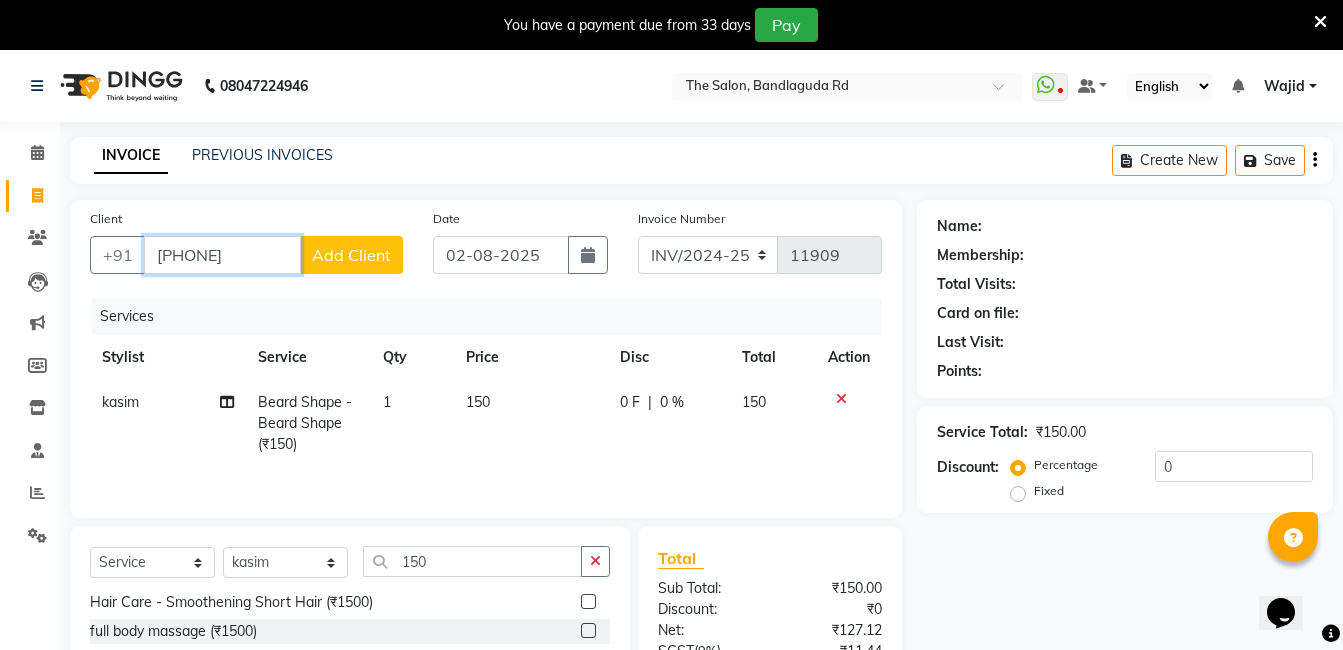 type on "[PHONE]" 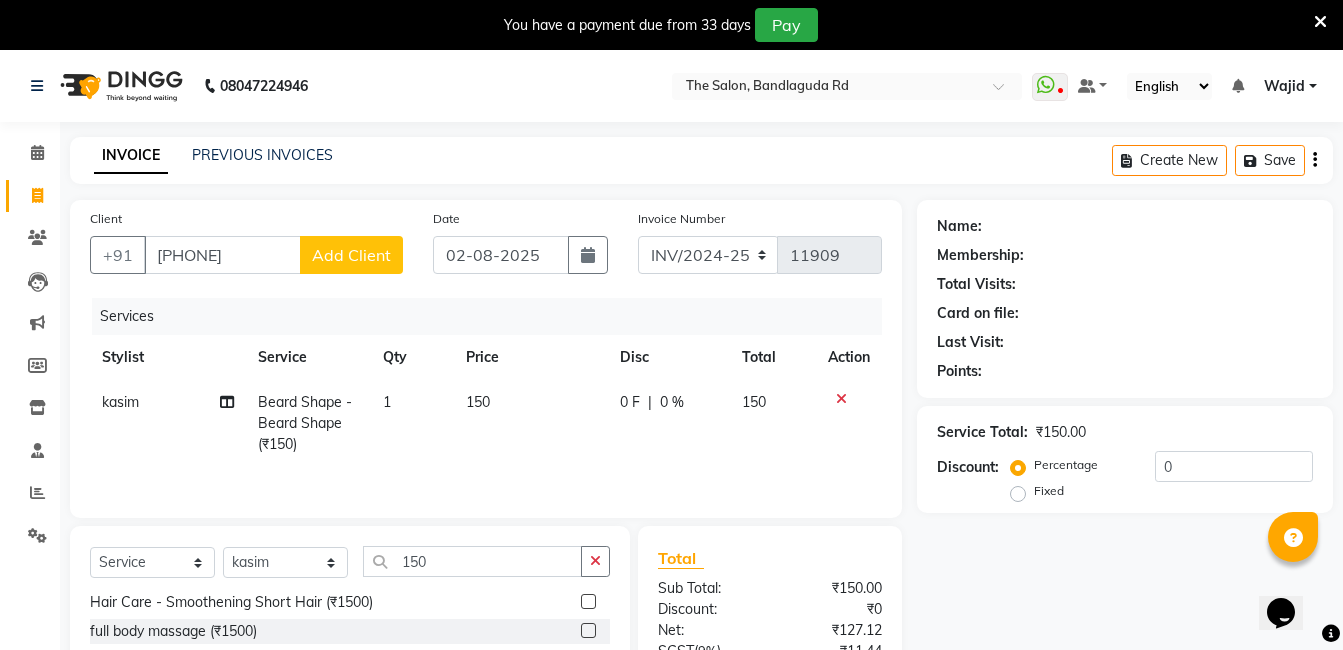 click on "Add Client" 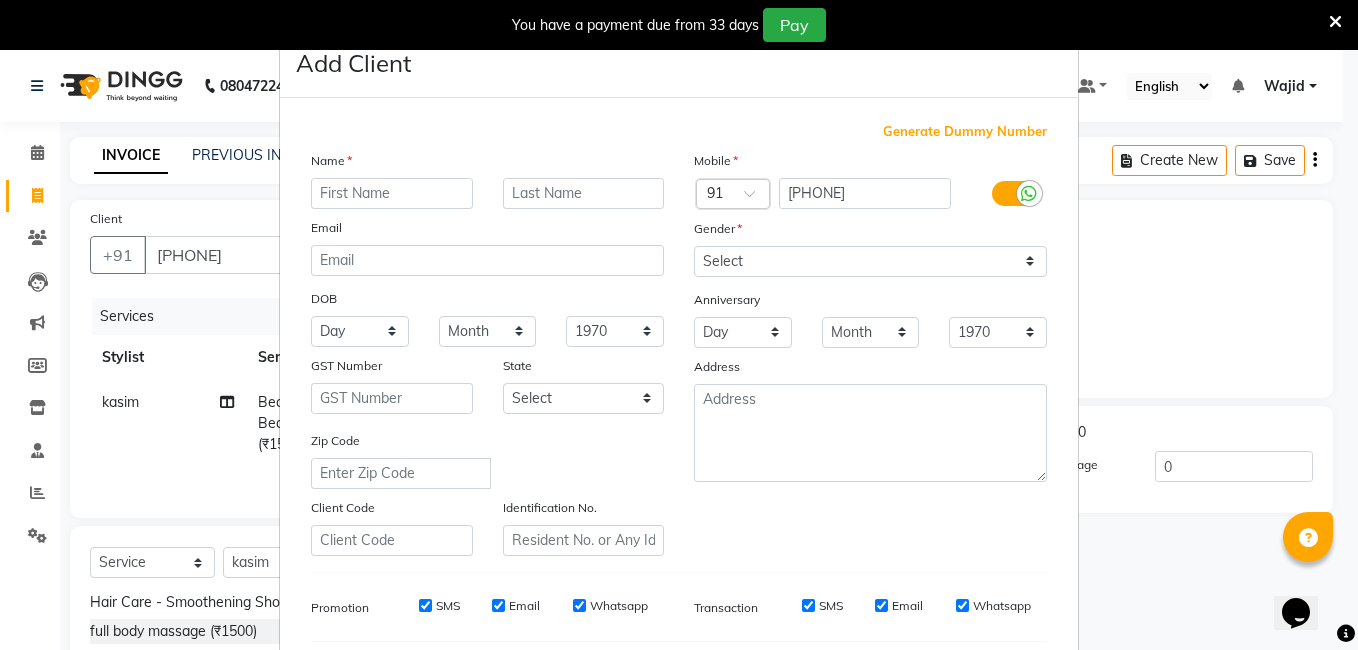 click at bounding box center (392, 193) 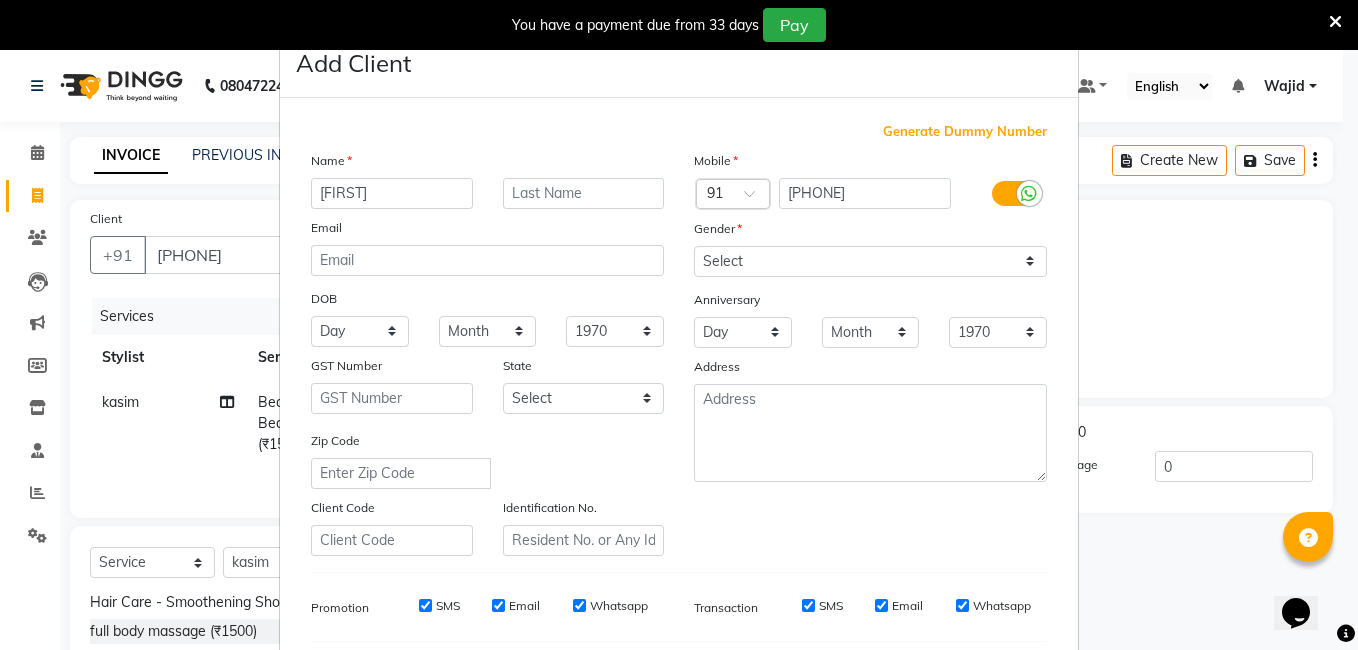 type on "[FIRST]" 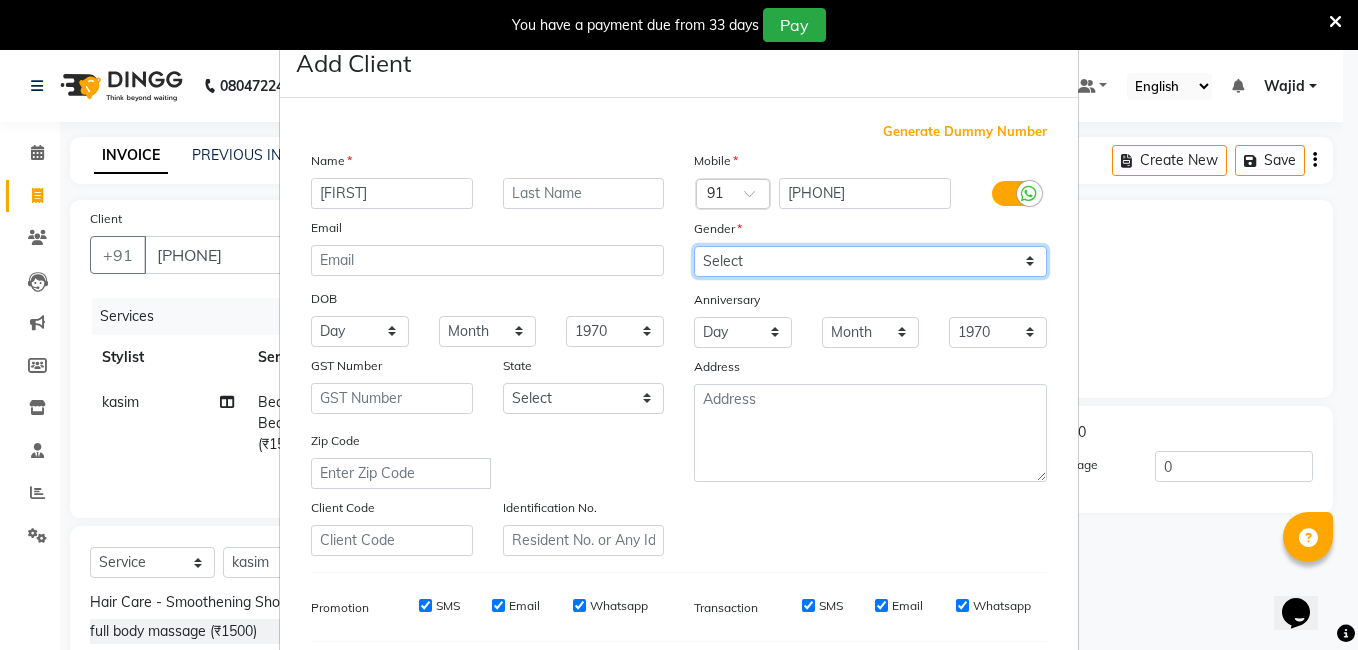 click on "Select Male Female Other Prefer Not To Say" at bounding box center [870, 261] 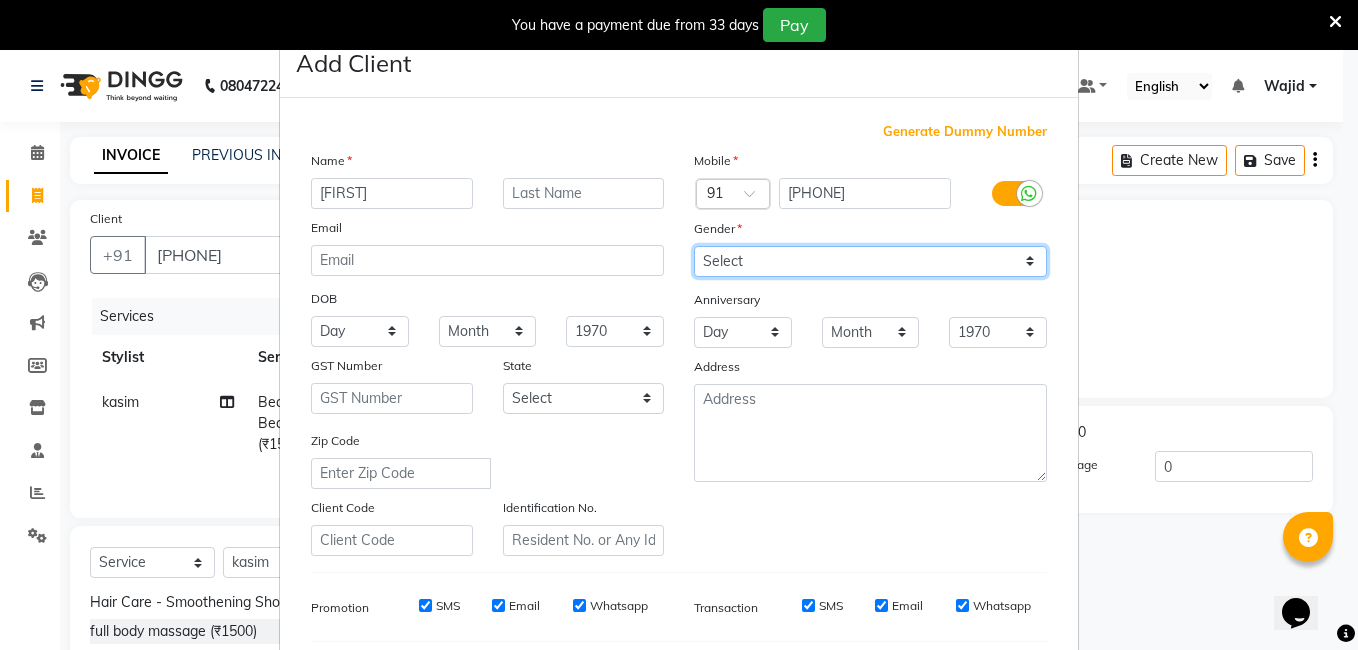 select on "male" 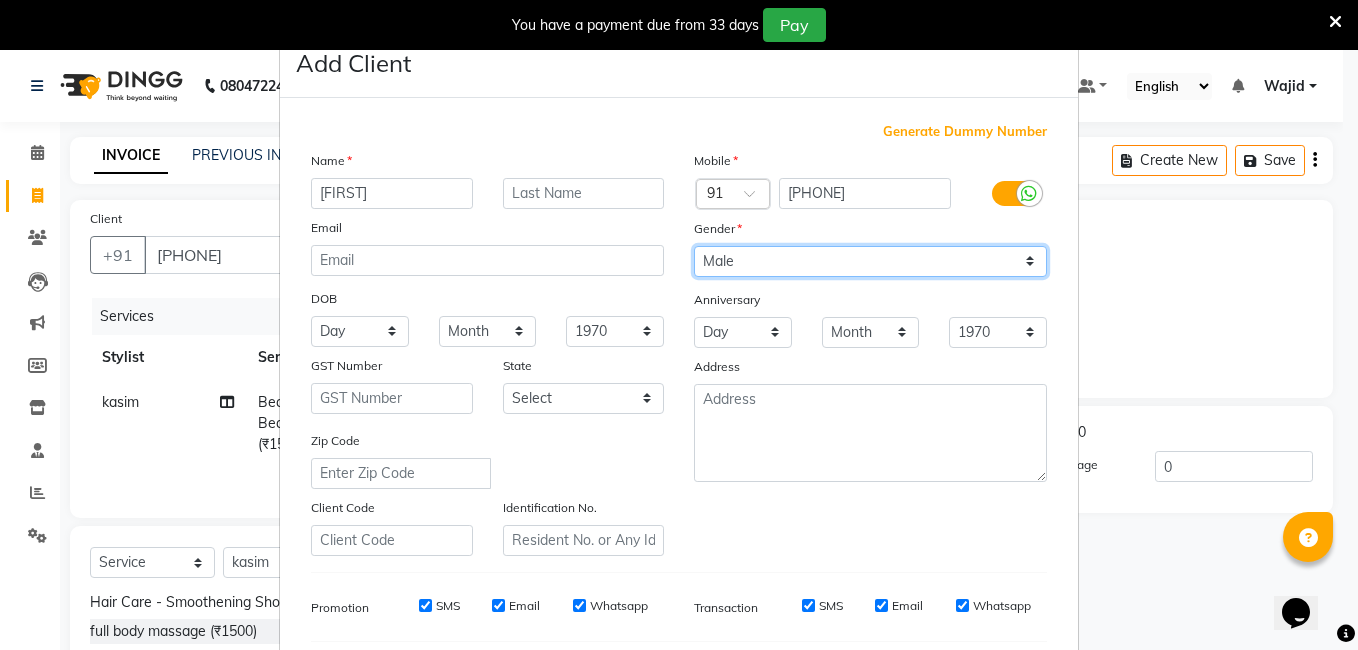 click on "Select Male Female Other Prefer Not To Say" at bounding box center (870, 261) 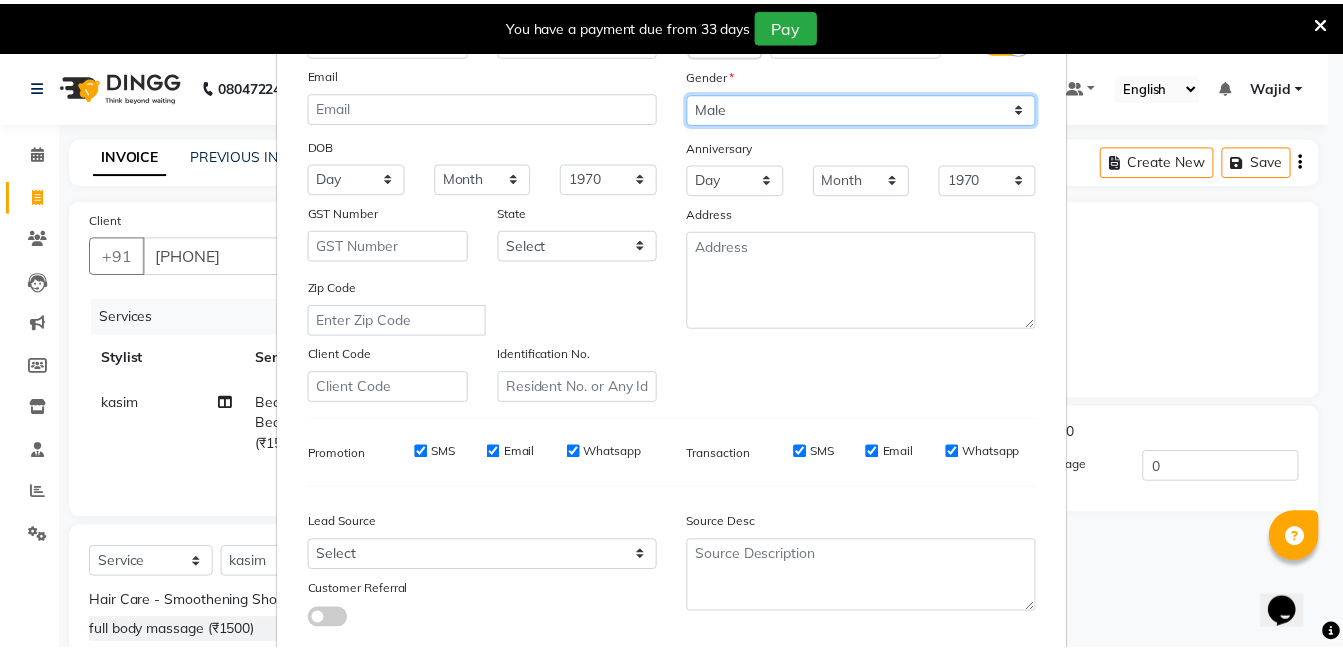 scroll, scrollTop: 273, scrollLeft: 0, axis: vertical 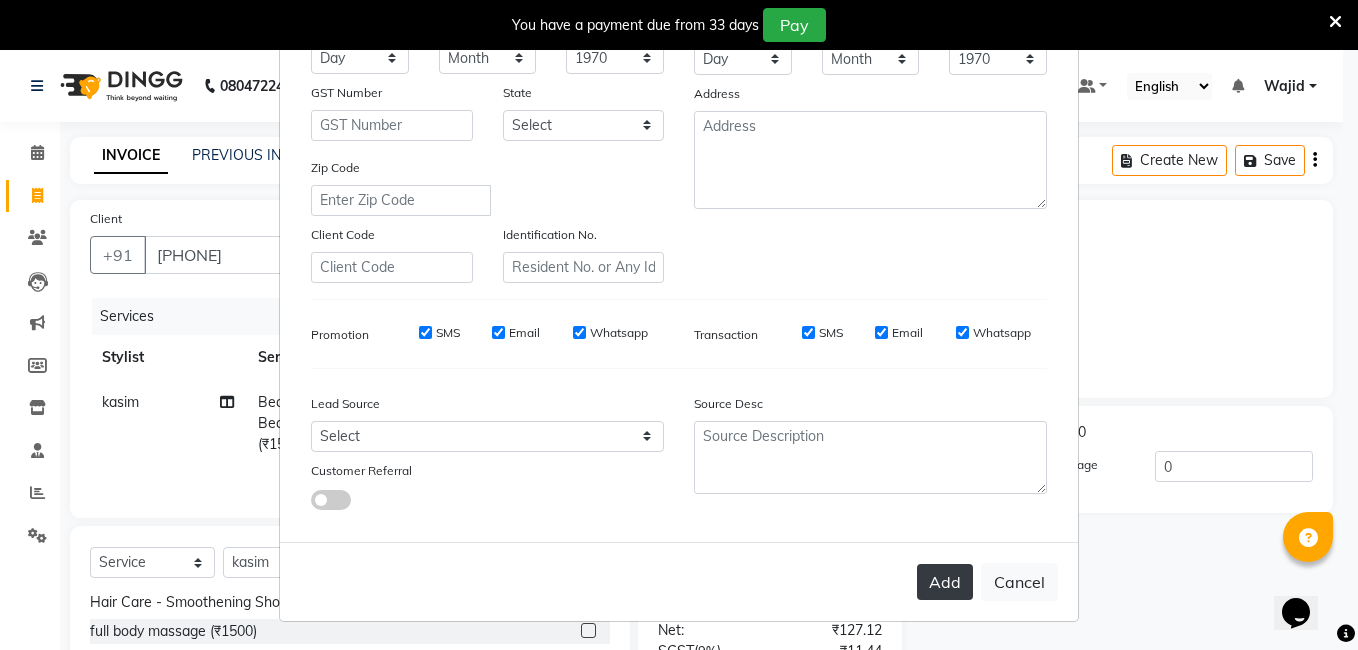 click on "Add" at bounding box center [945, 582] 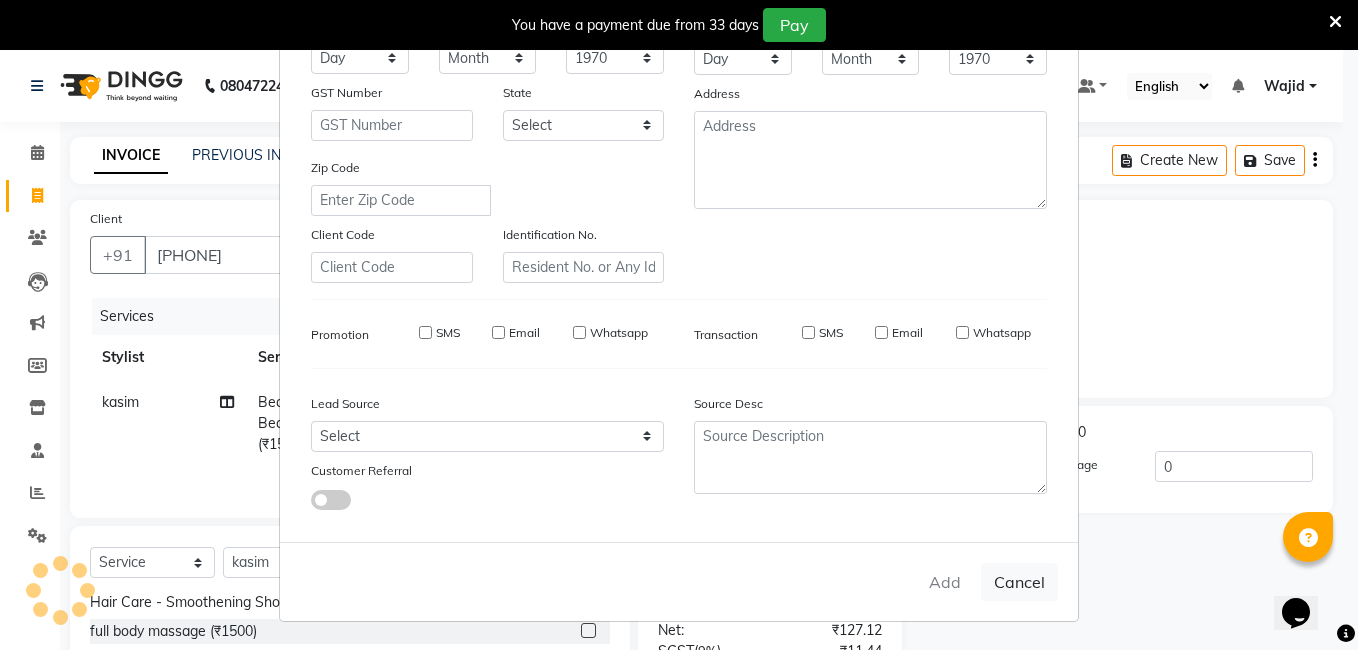 type 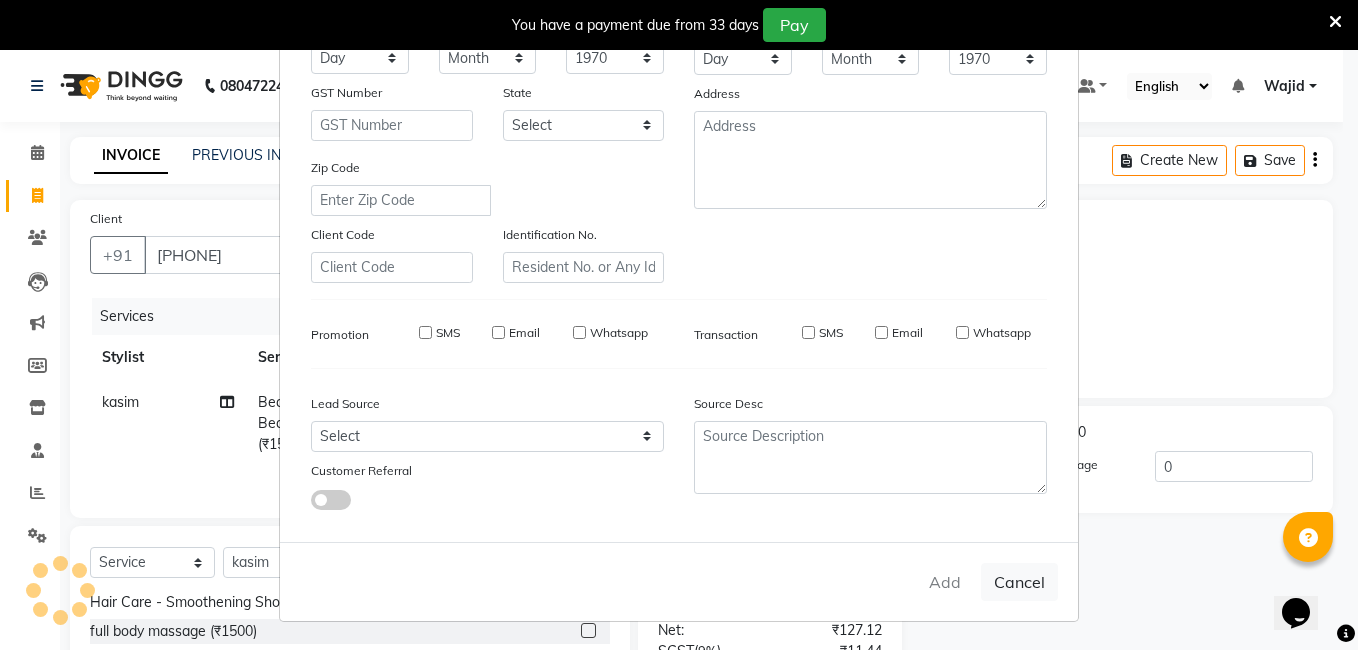 select 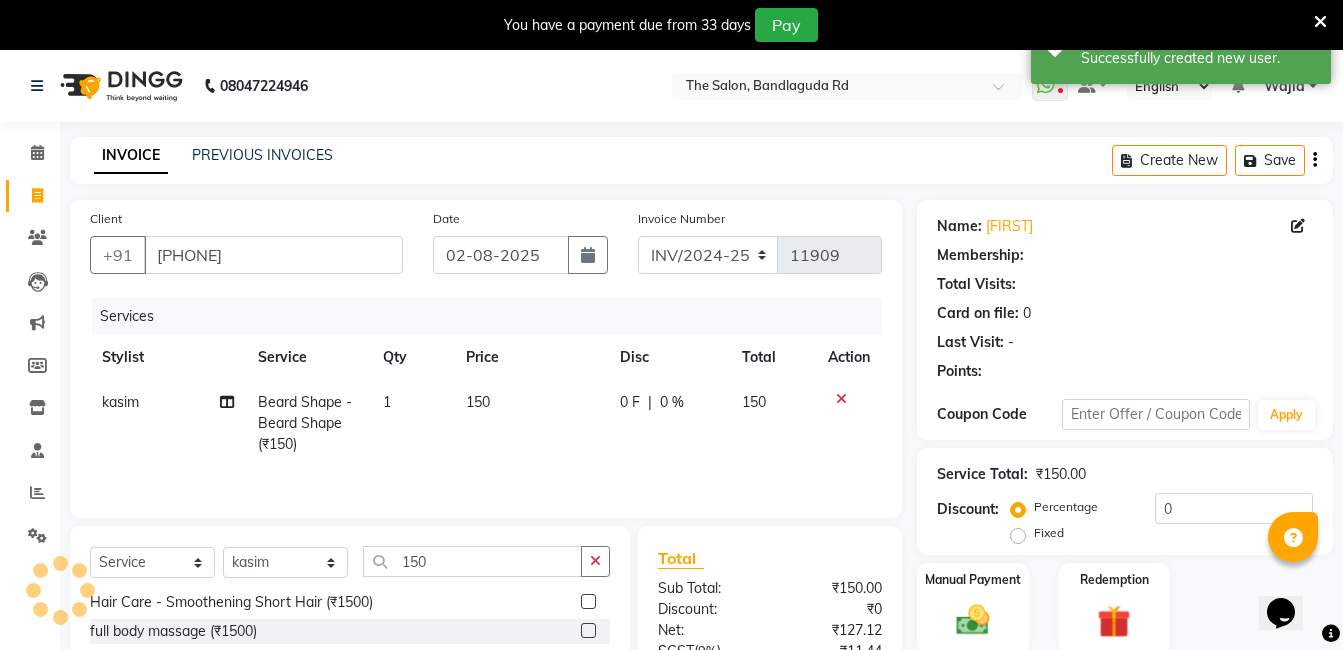 select on "1: Object" 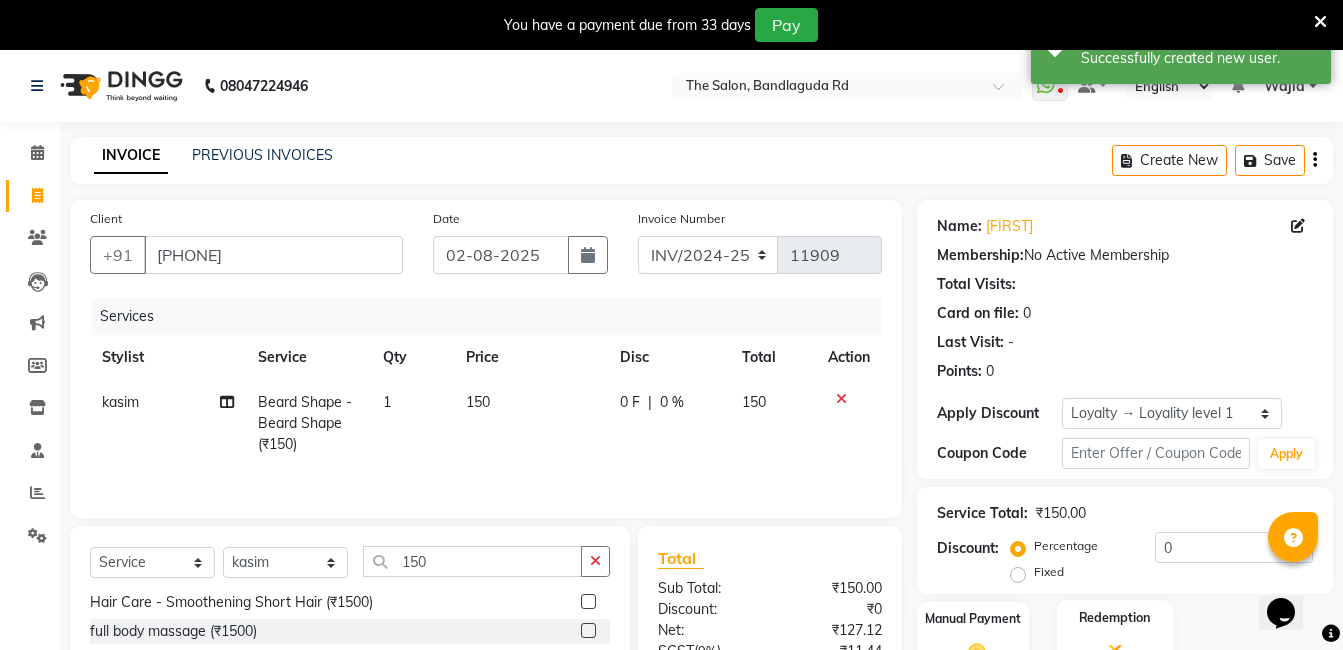 scroll, scrollTop: 201, scrollLeft: 0, axis: vertical 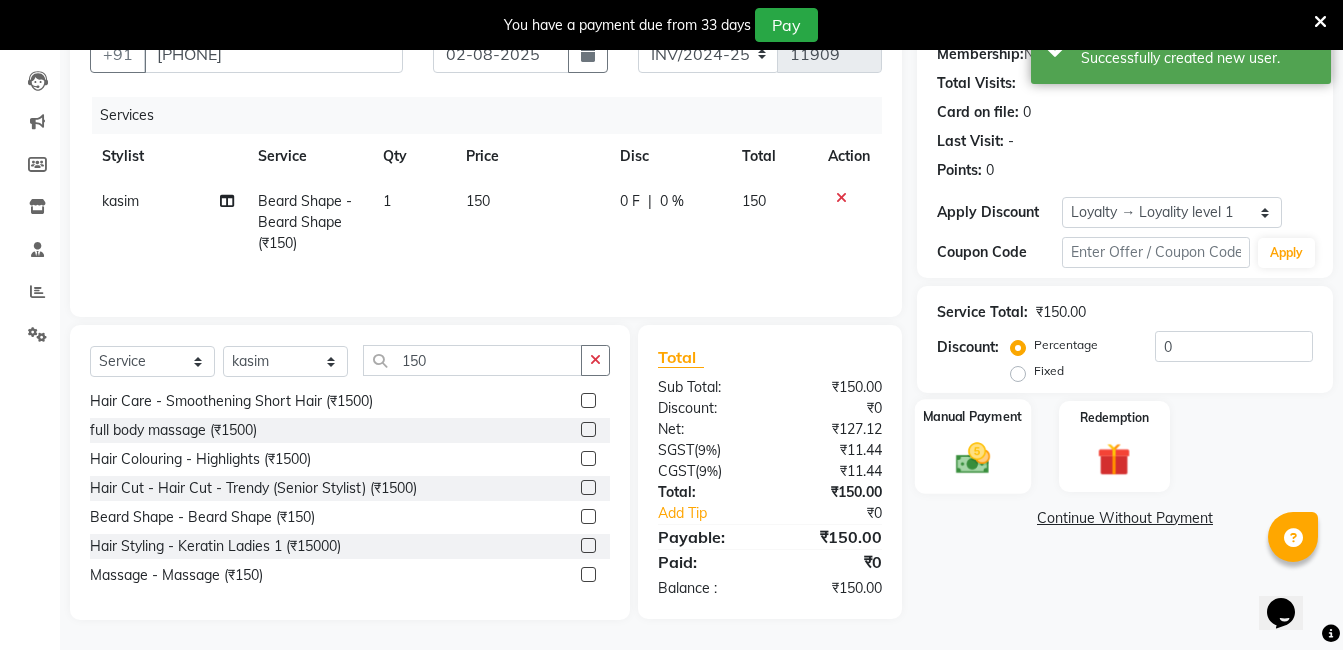 click 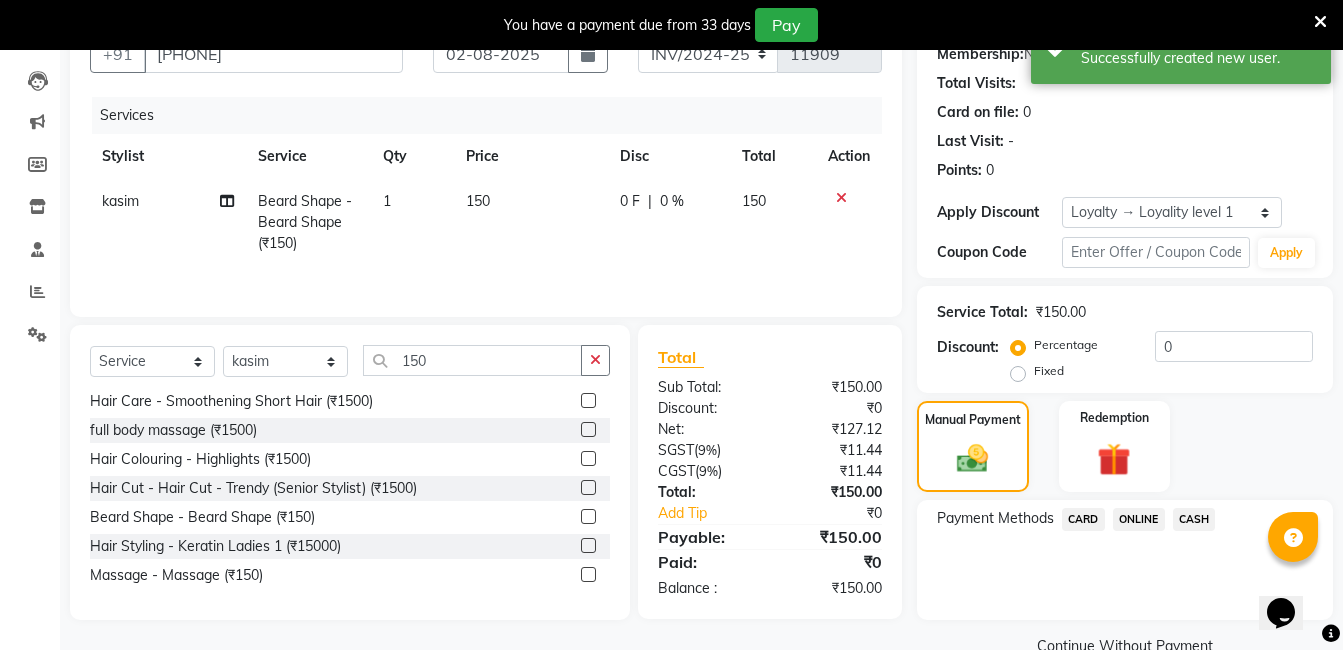 click on "CASH" 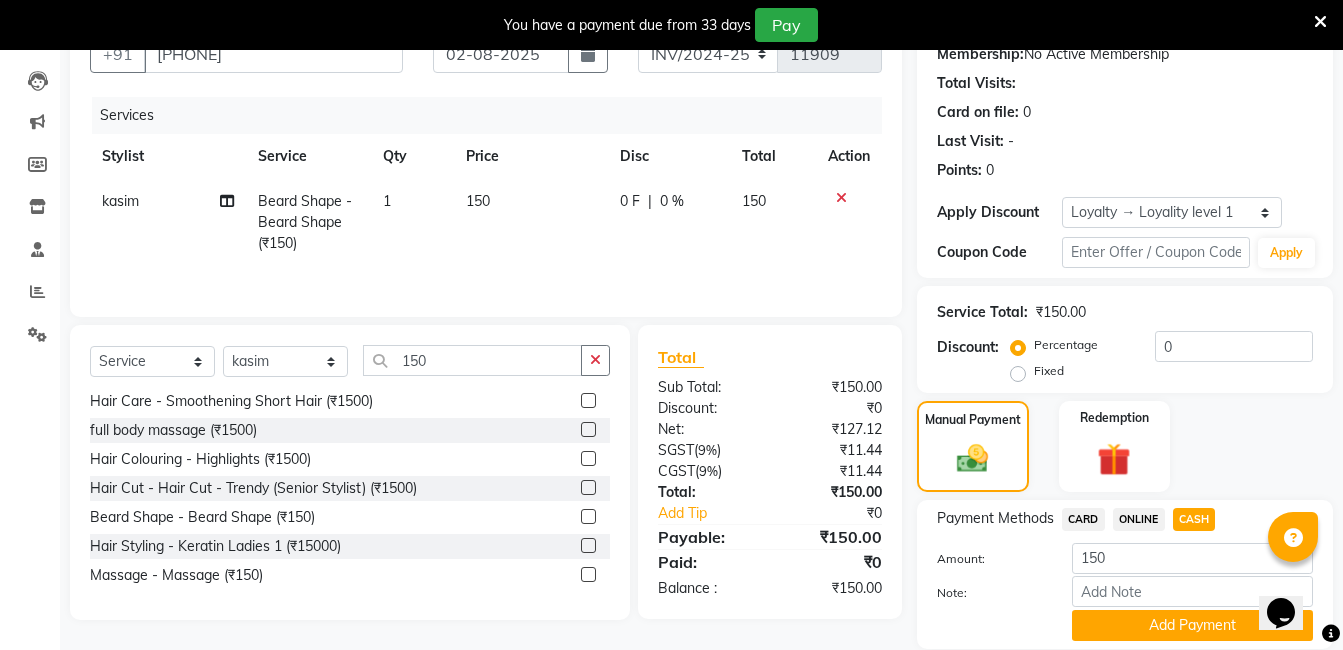 click on "ONLINE" 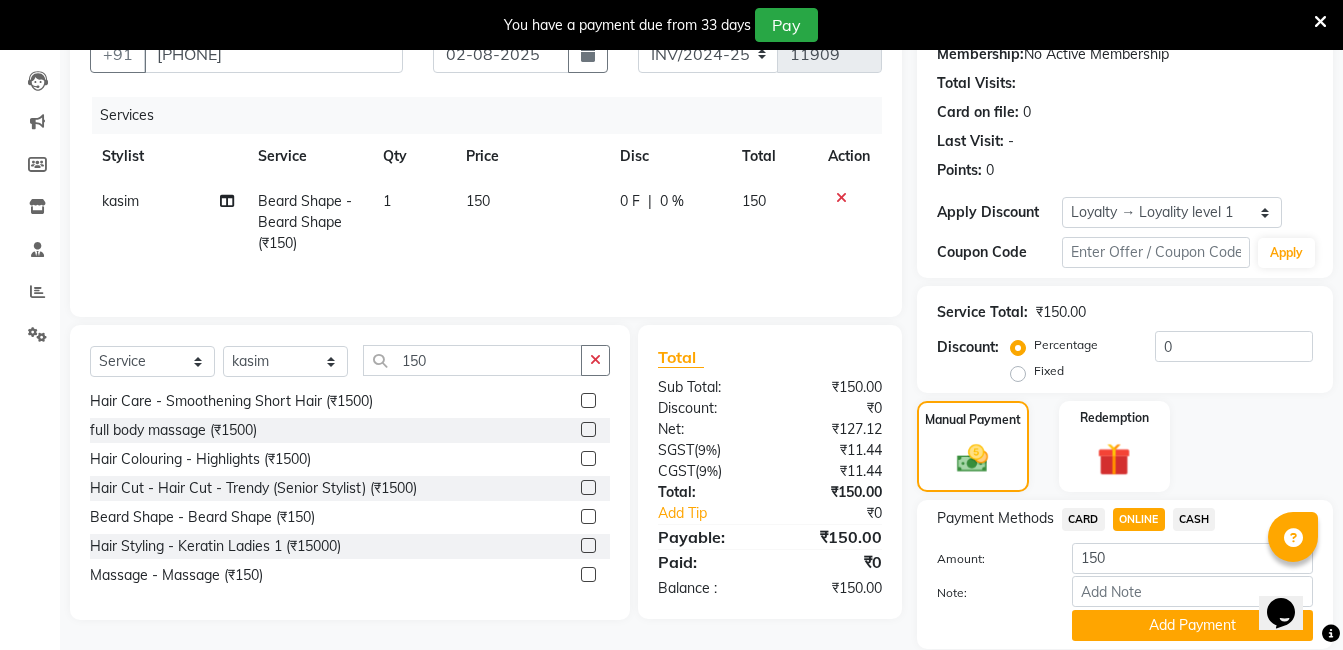 scroll, scrollTop: 271, scrollLeft: 0, axis: vertical 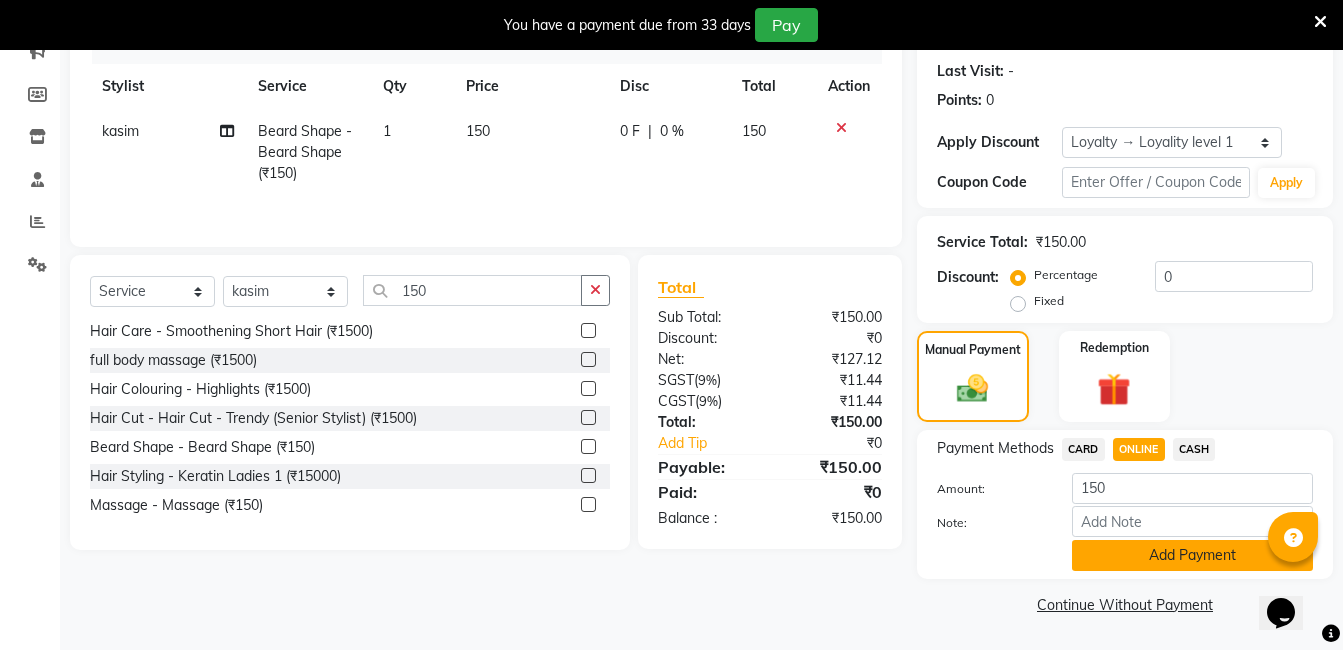 click on "Add Payment" 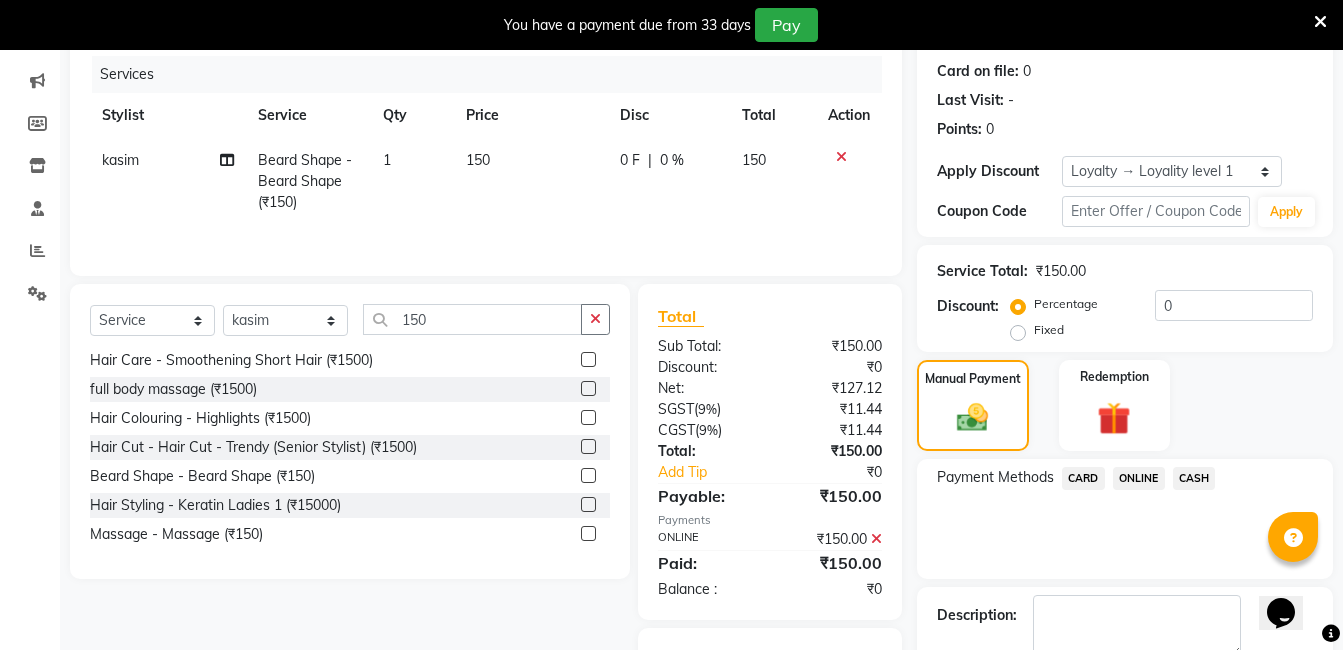 scroll, scrollTop: 361, scrollLeft: 0, axis: vertical 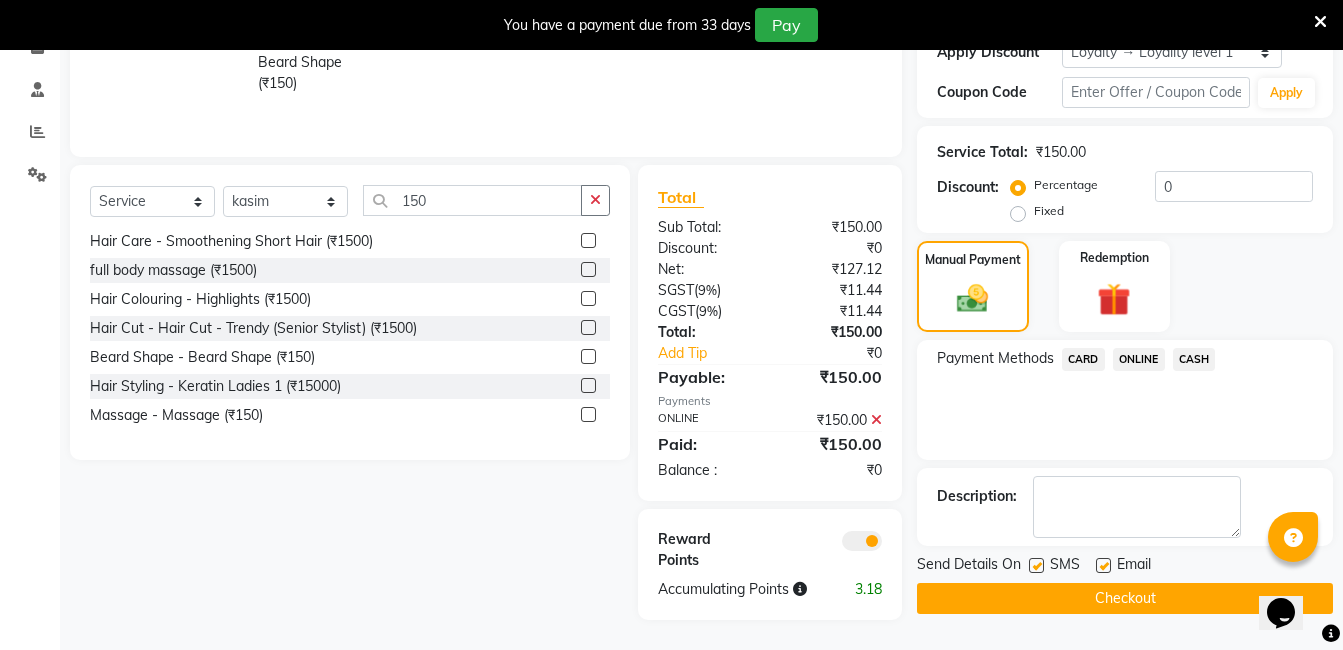 drag, startPoint x: 992, startPoint y: 608, endPoint x: 979, endPoint y: 598, distance: 16.40122 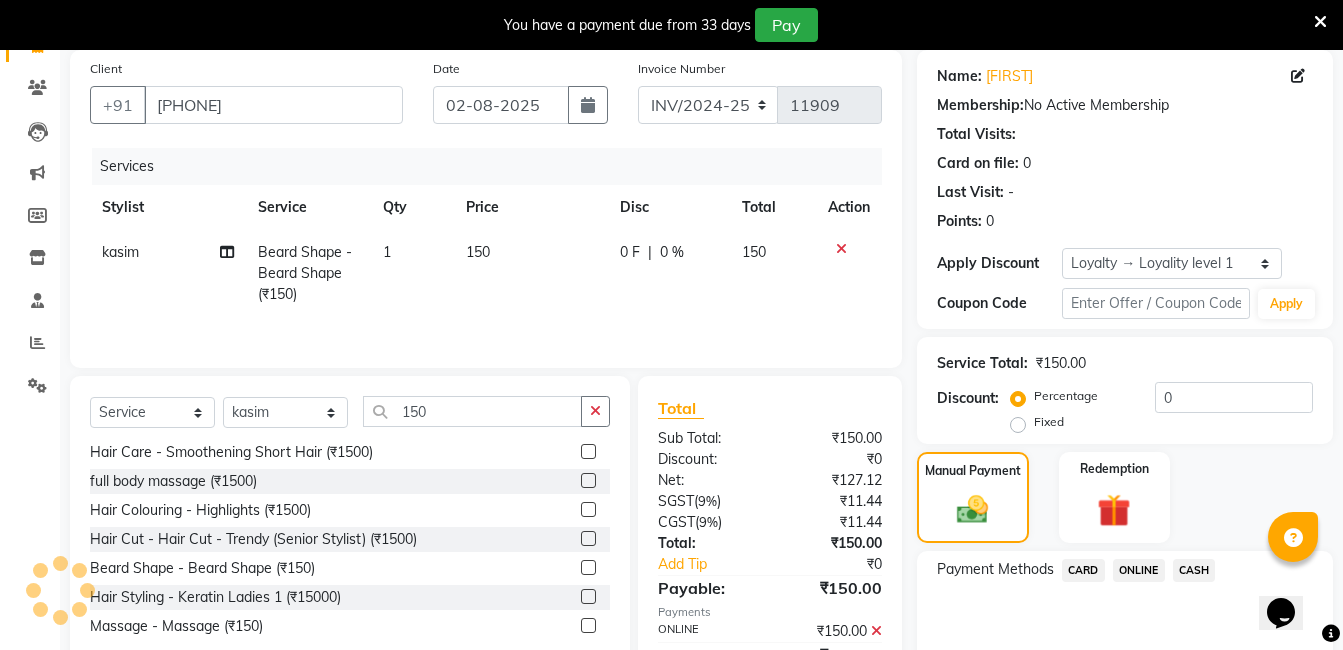 scroll, scrollTop: 0, scrollLeft: 0, axis: both 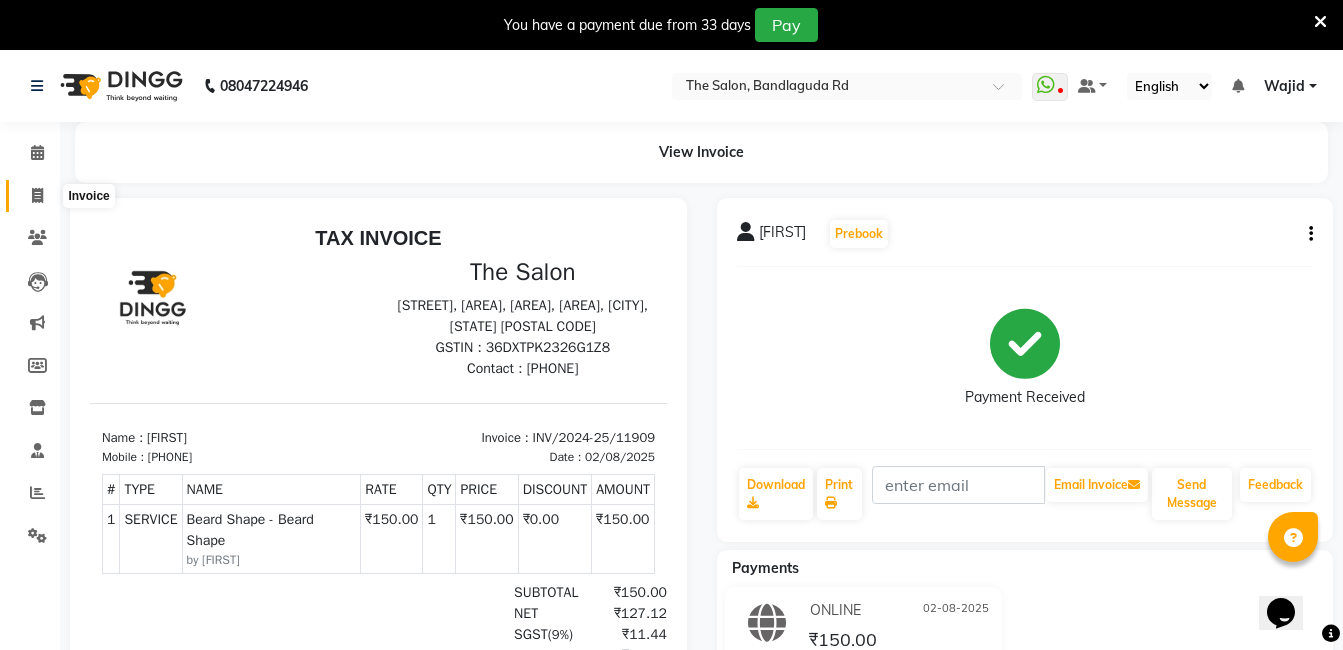 click 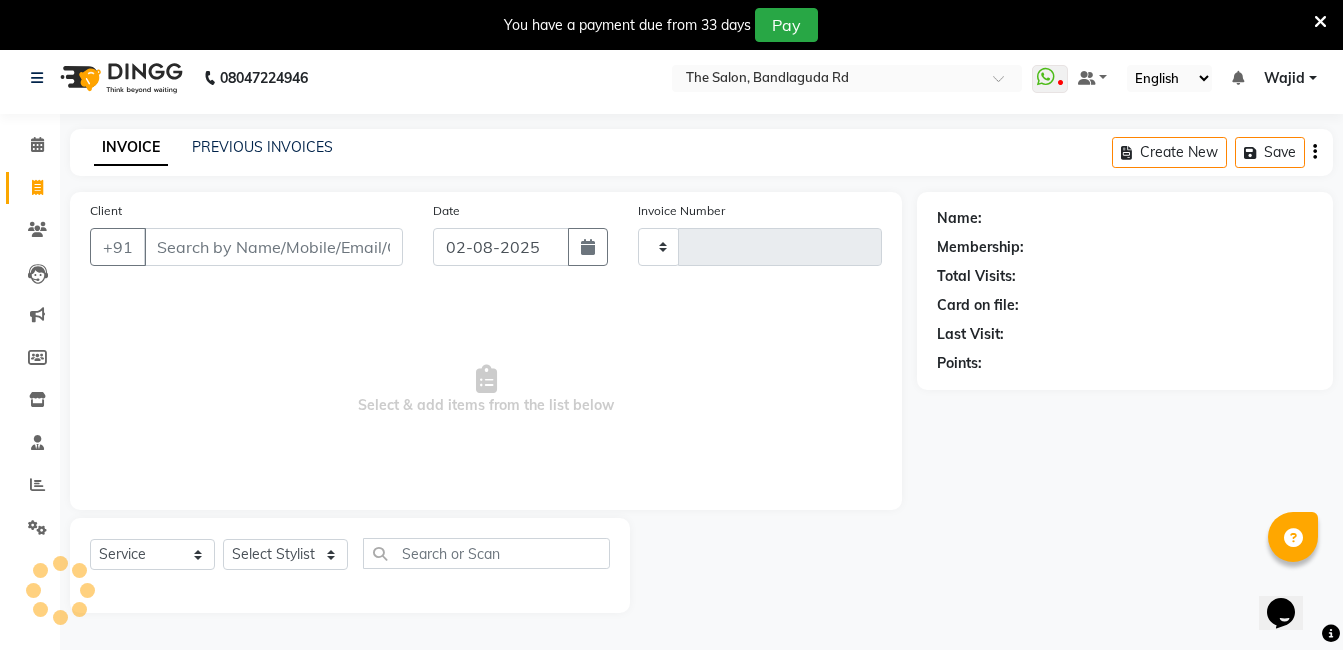 type on "11910" 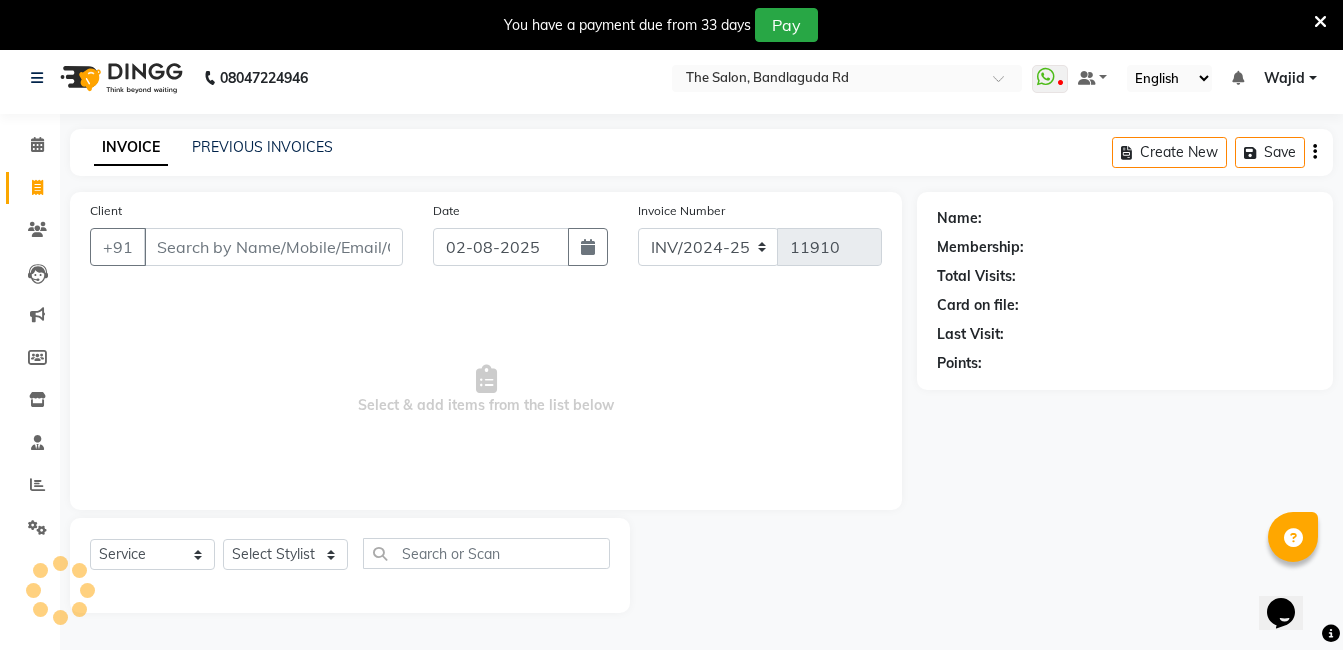 scroll, scrollTop: 50, scrollLeft: 0, axis: vertical 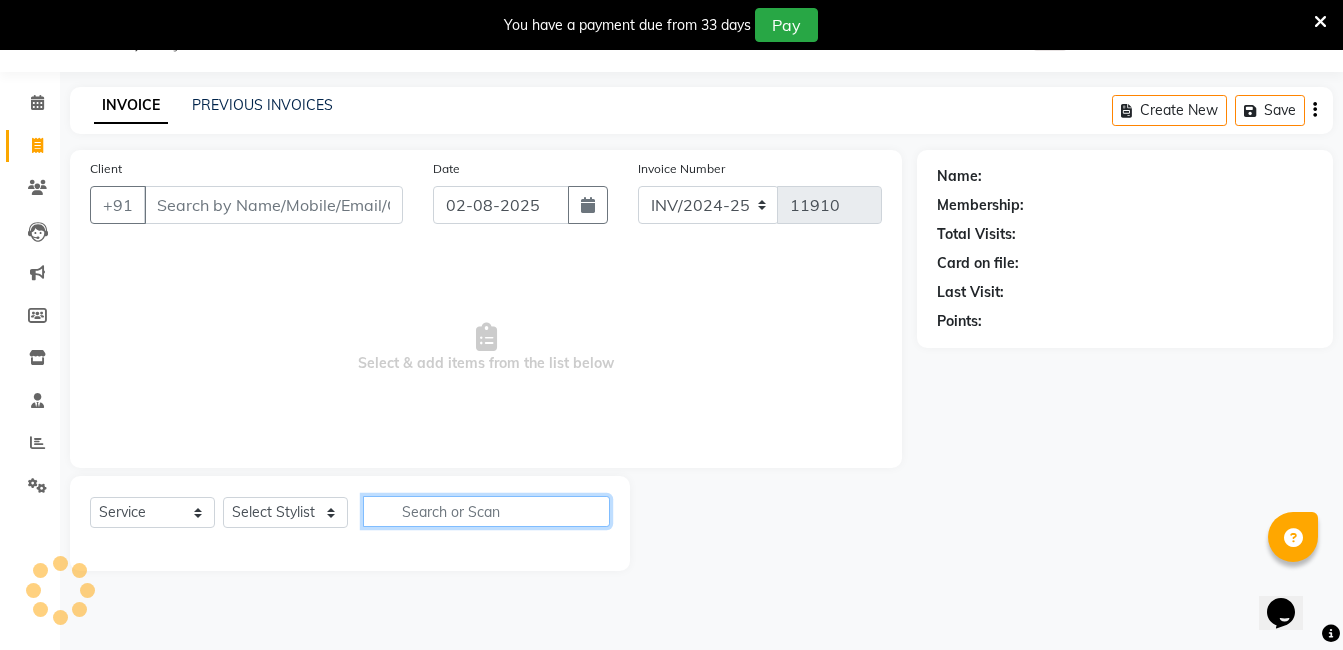 click 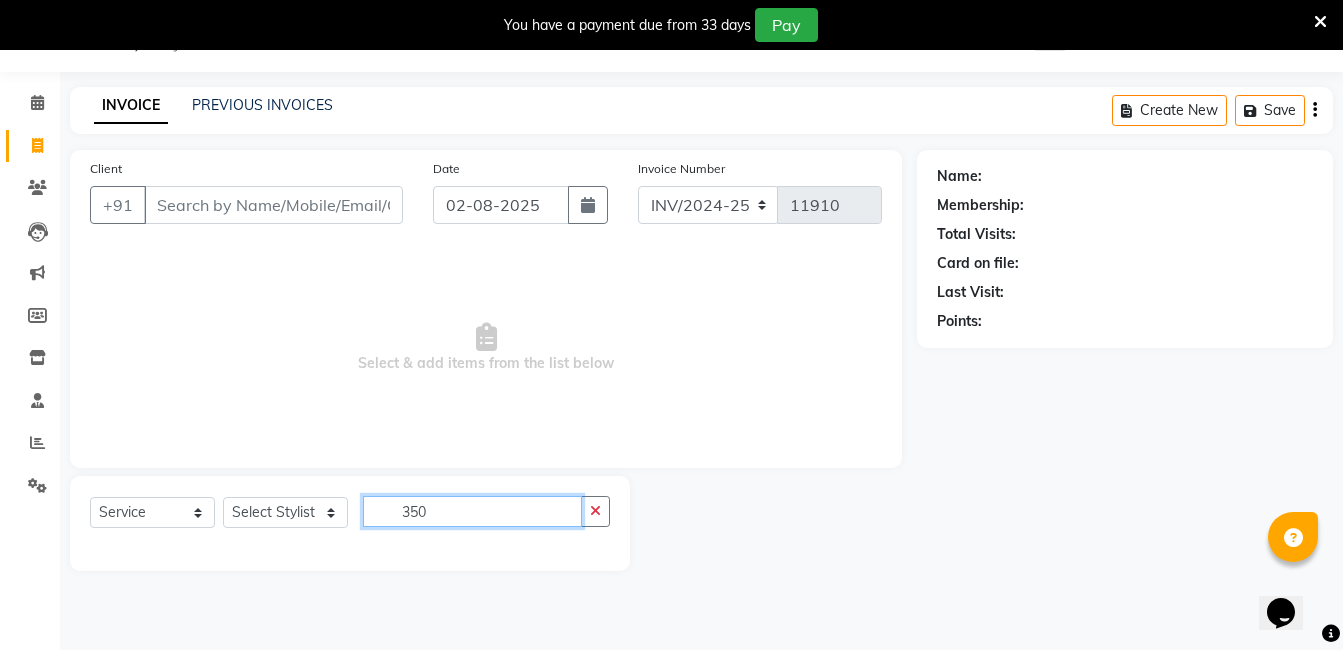 type on "350" 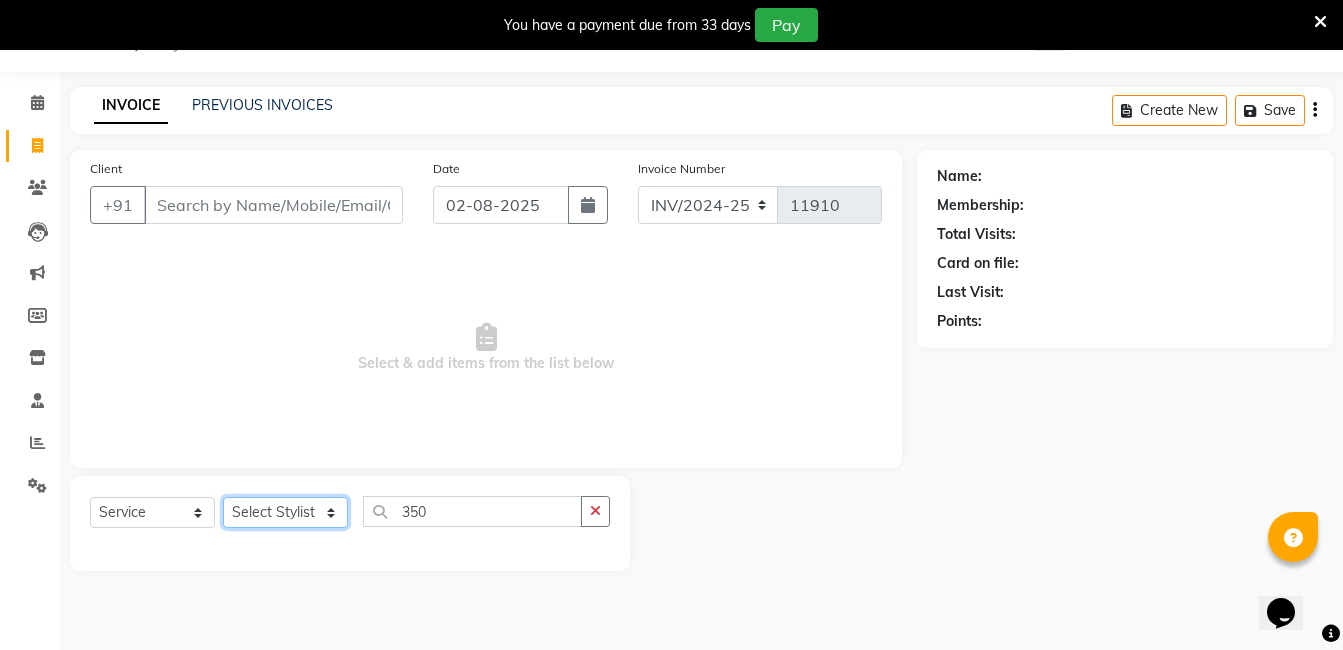 drag, startPoint x: 269, startPoint y: 510, endPoint x: 258, endPoint y: 496, distance: 17.804493 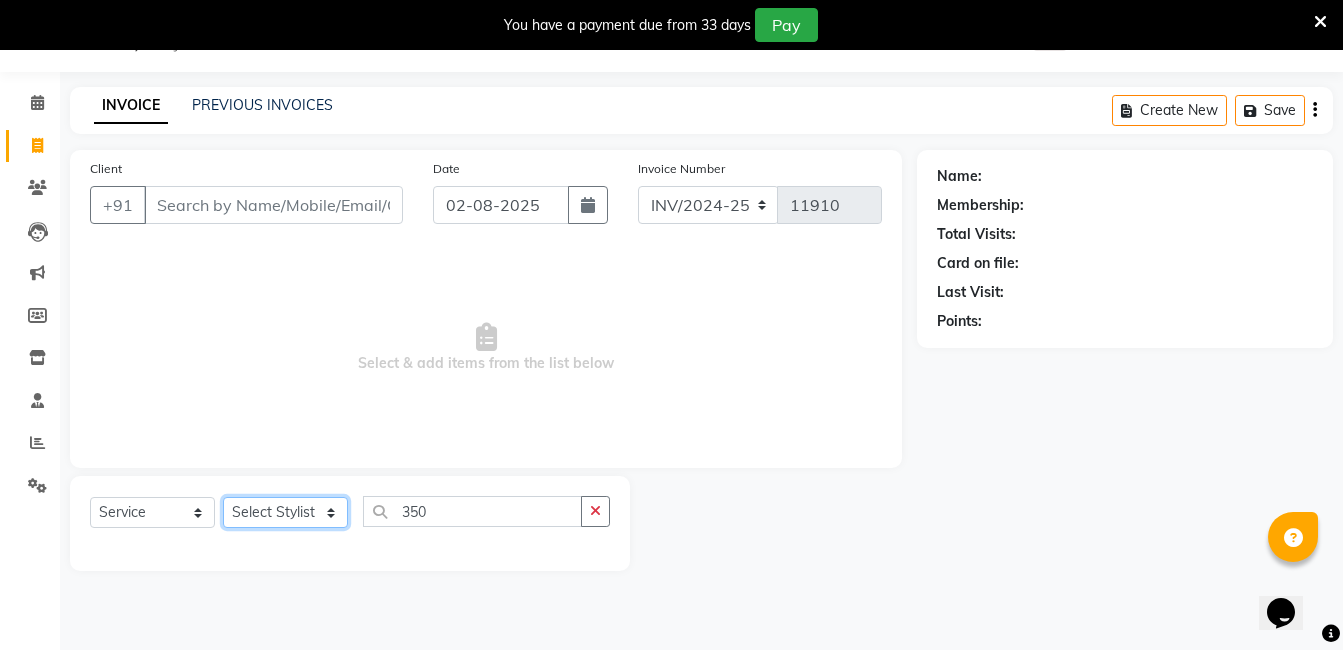 select on "63354" 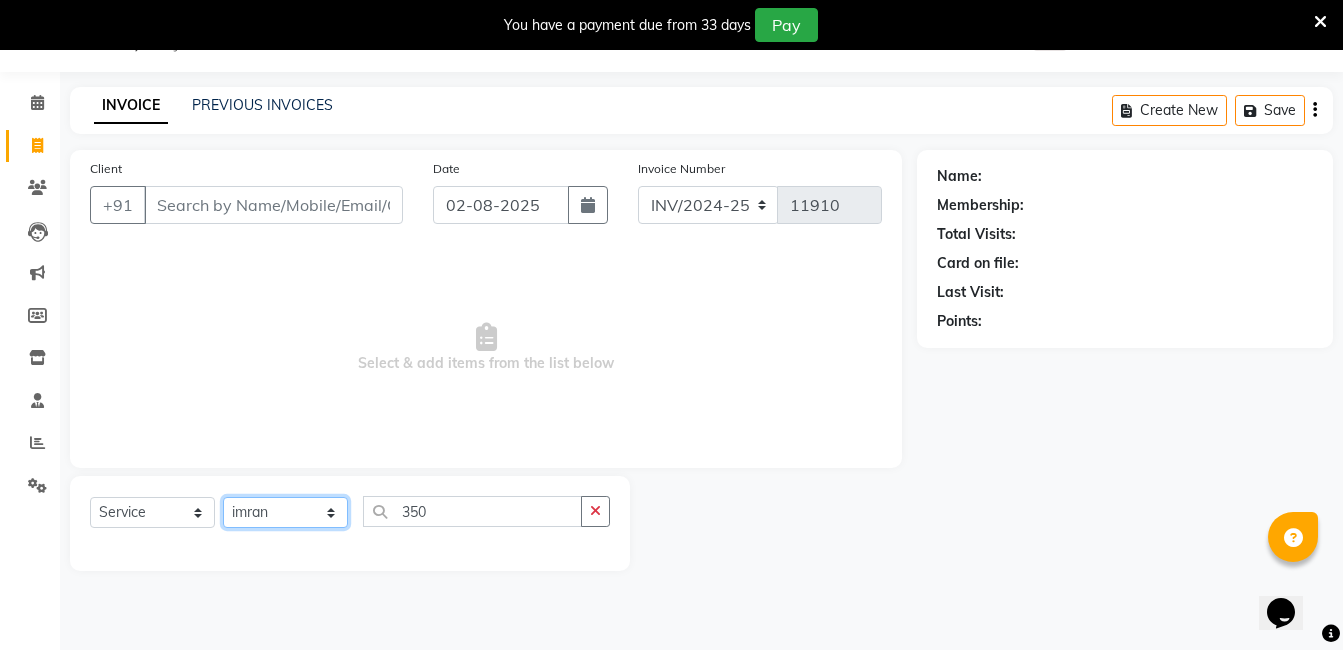 click on "Select Stylist AIJAZ fazil imran iqbal kasim mohd mohsin rasheed sameer TALIB Wajid" 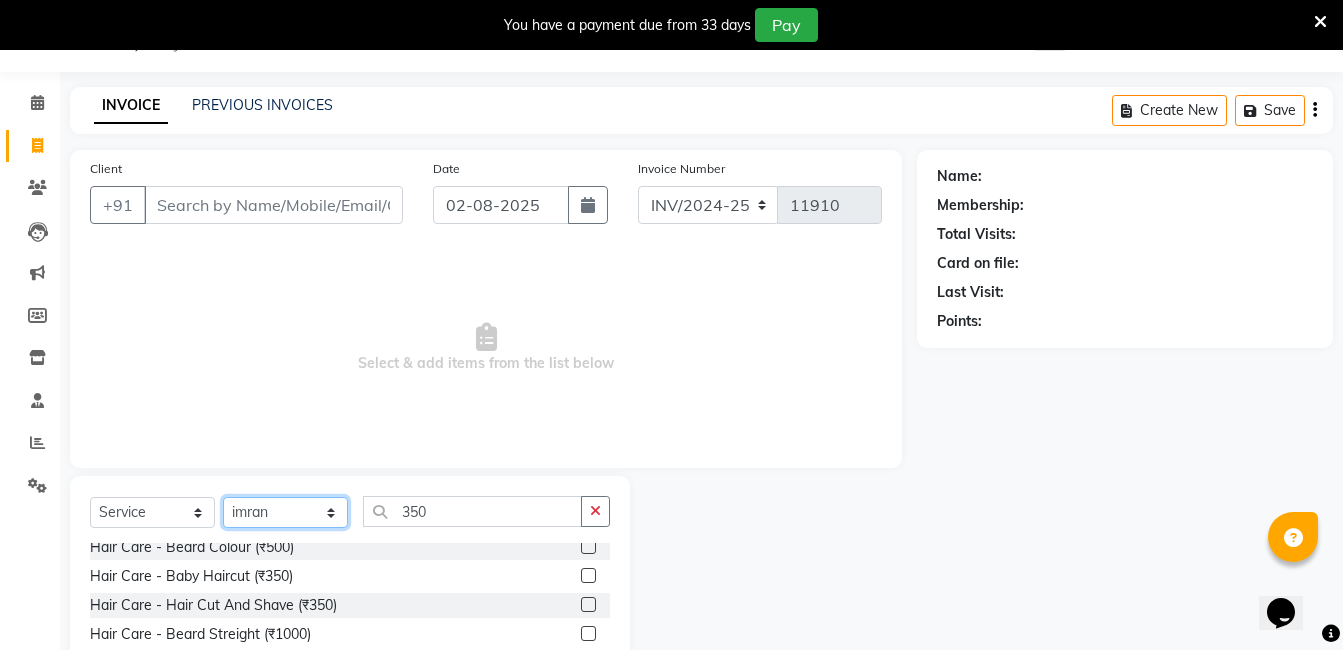scroll, scrollTop: 0, scrollLeft: 0, axis: both 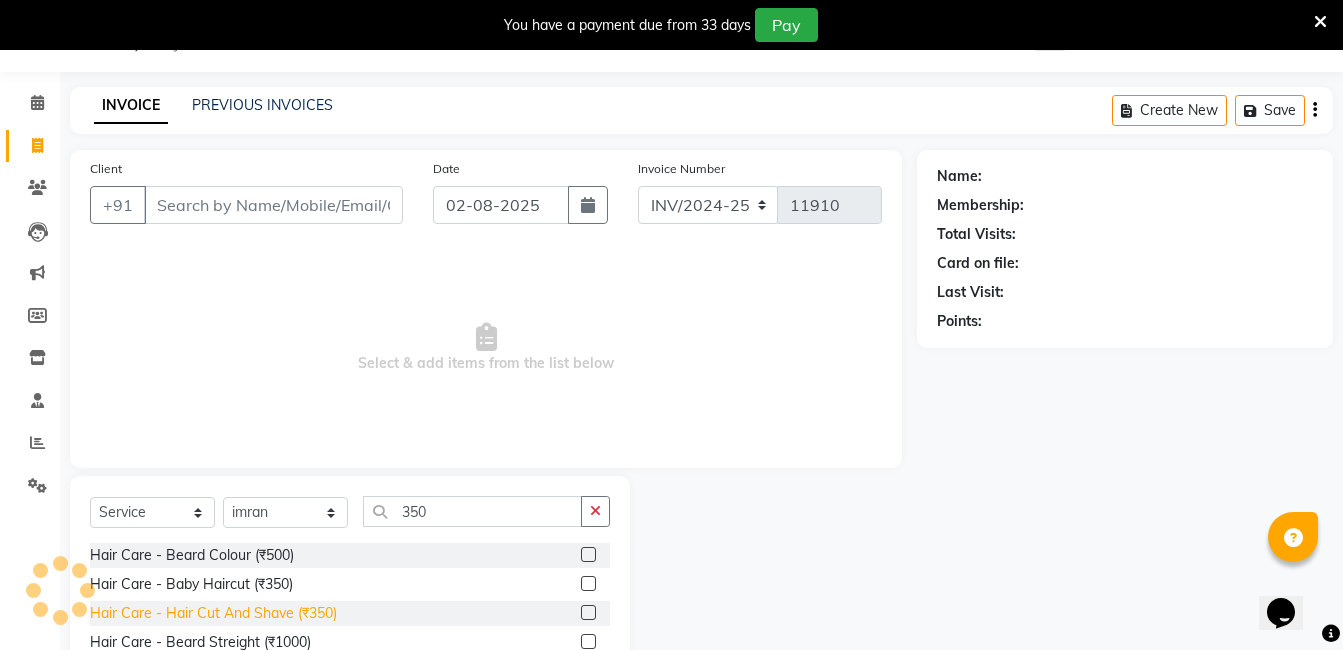 click on "Hair Care - Hair Cut And Shave (₹350)" 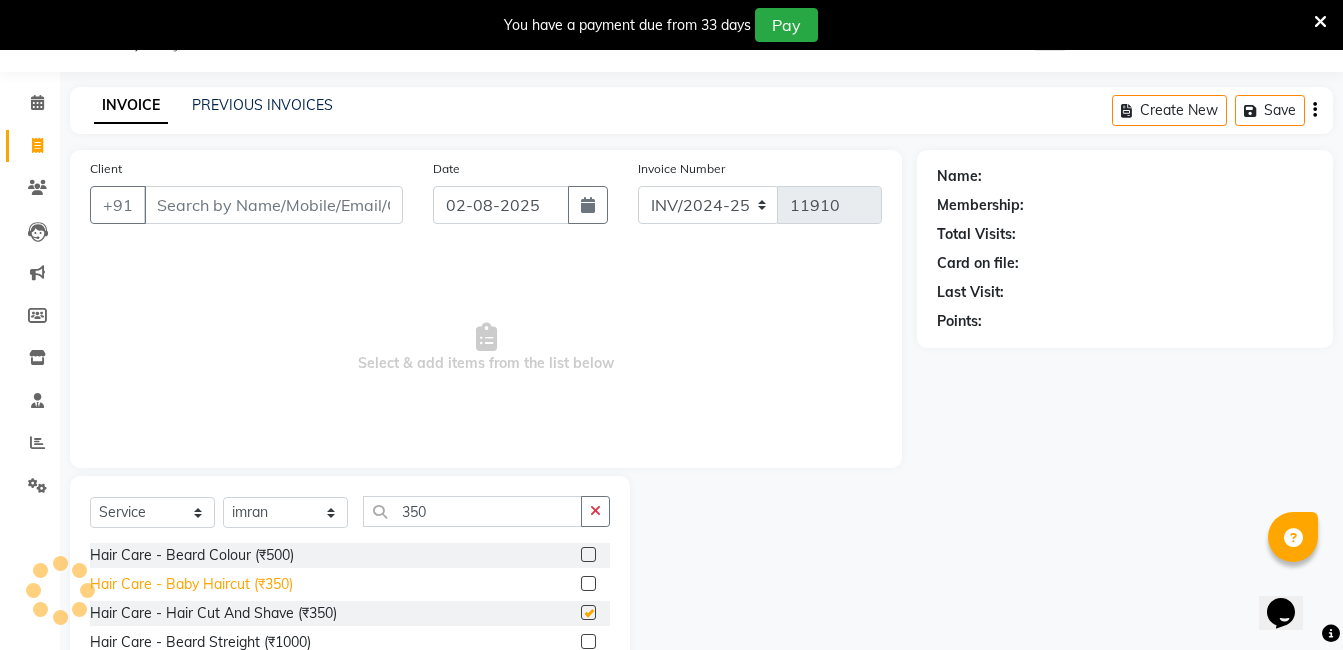 checkbox on "false" 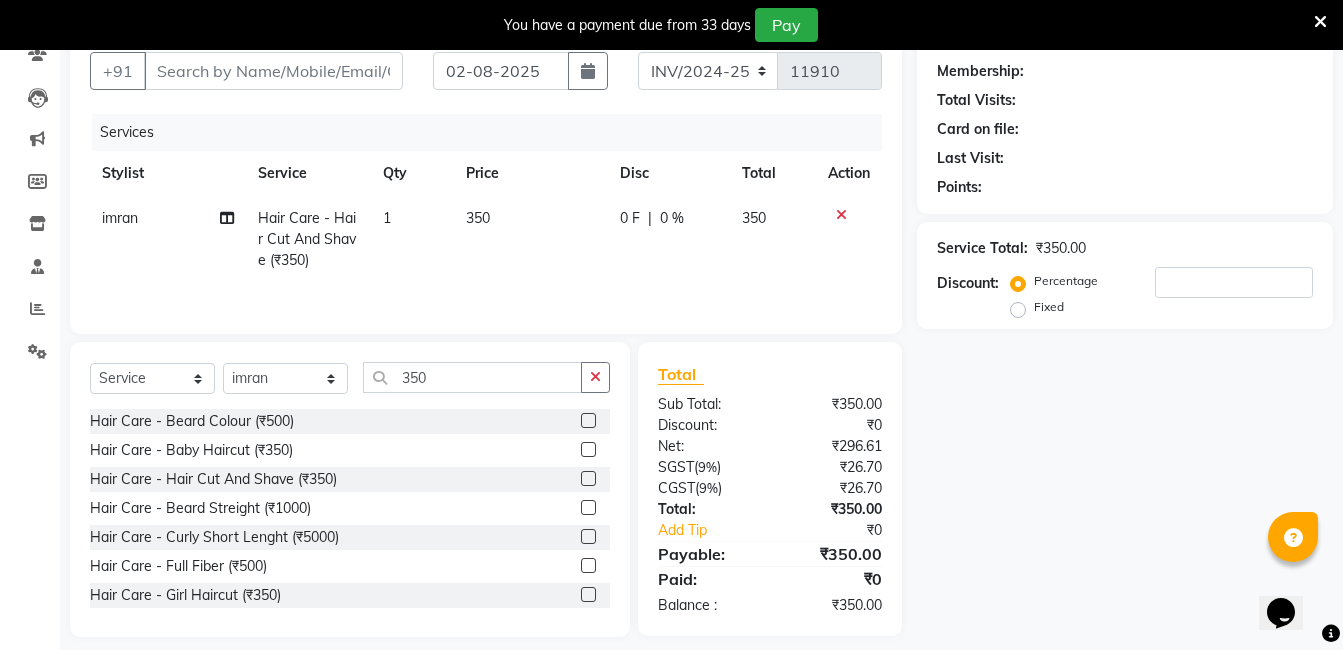scroll, scrollTop: 201, scrollLeft: 0, axis: vertical 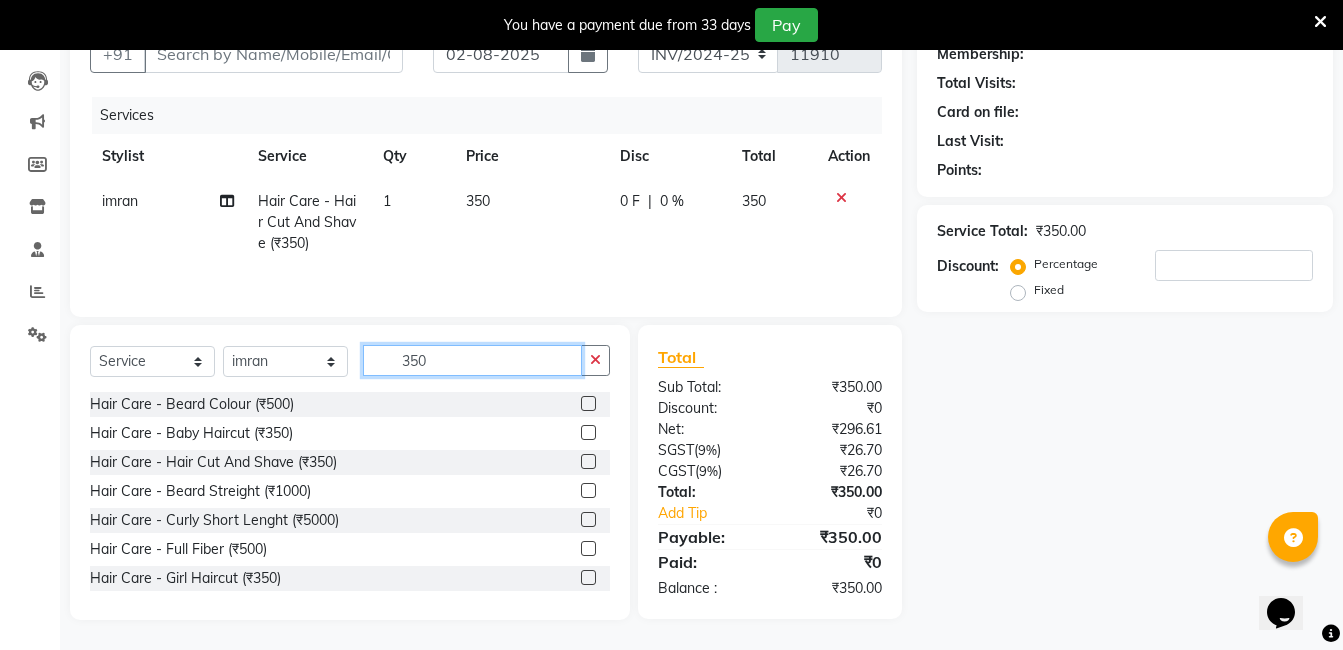 click on "350" 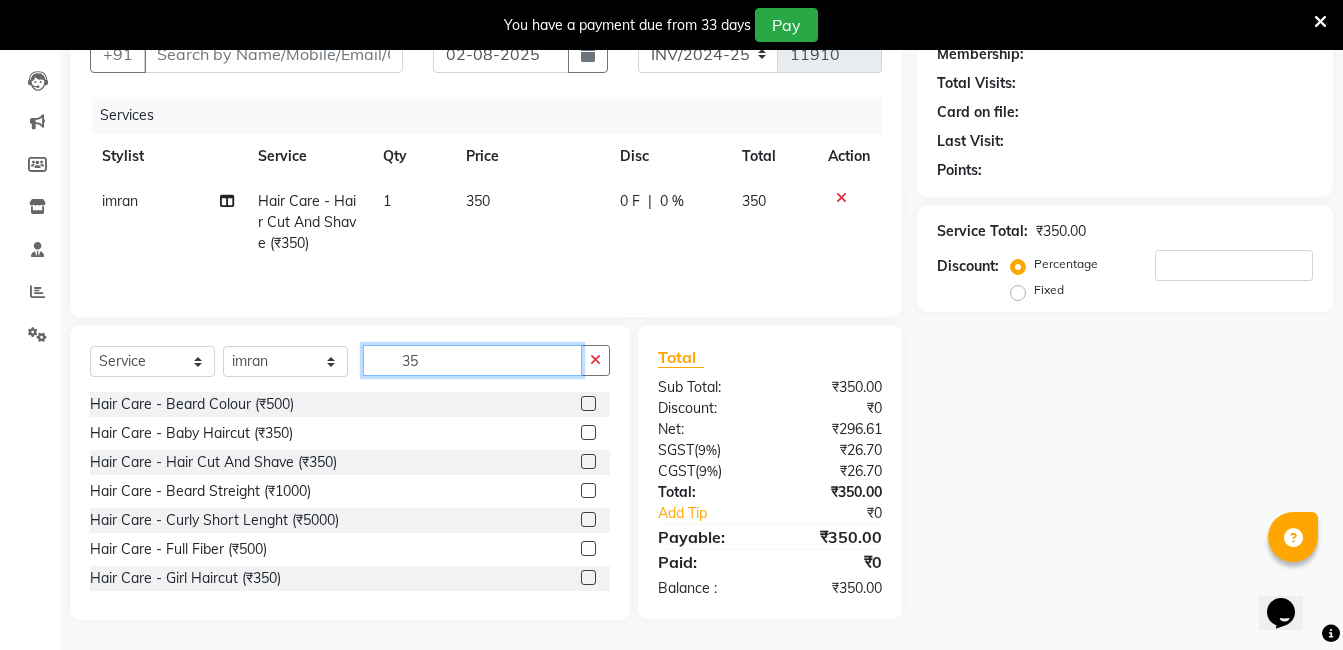 type on "3" 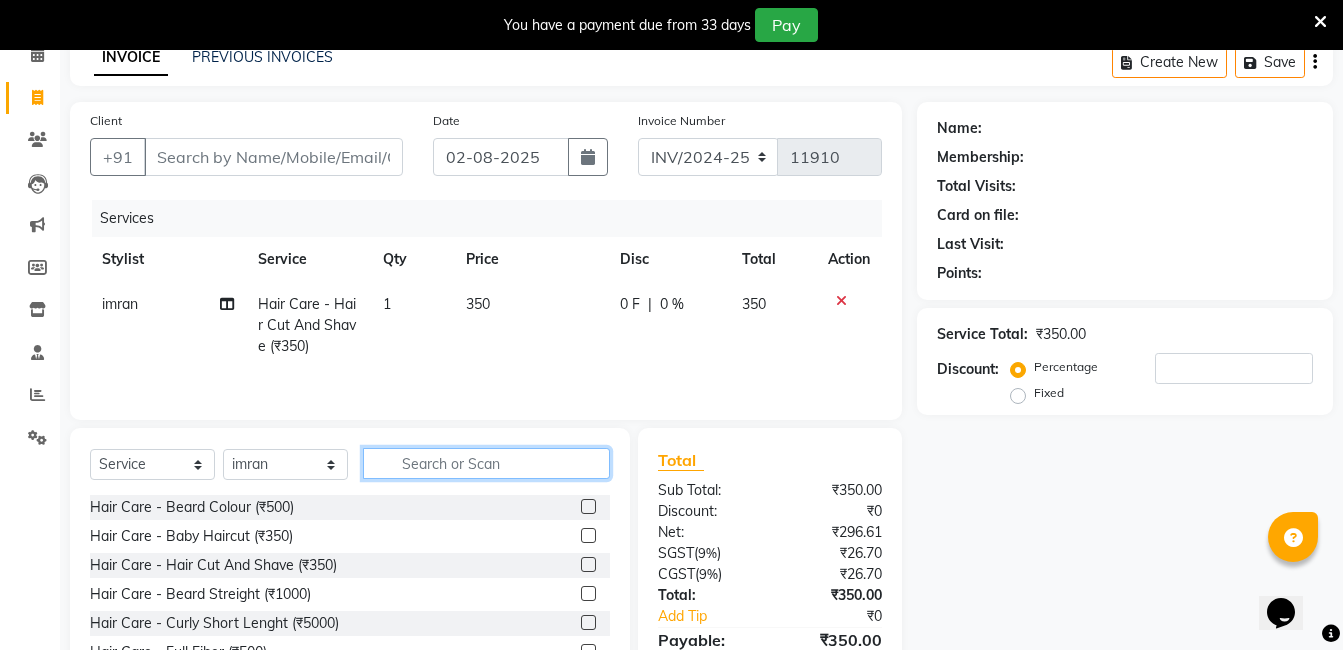 scroll, scrollTop: 0, scrollLeft: 0, axis: both 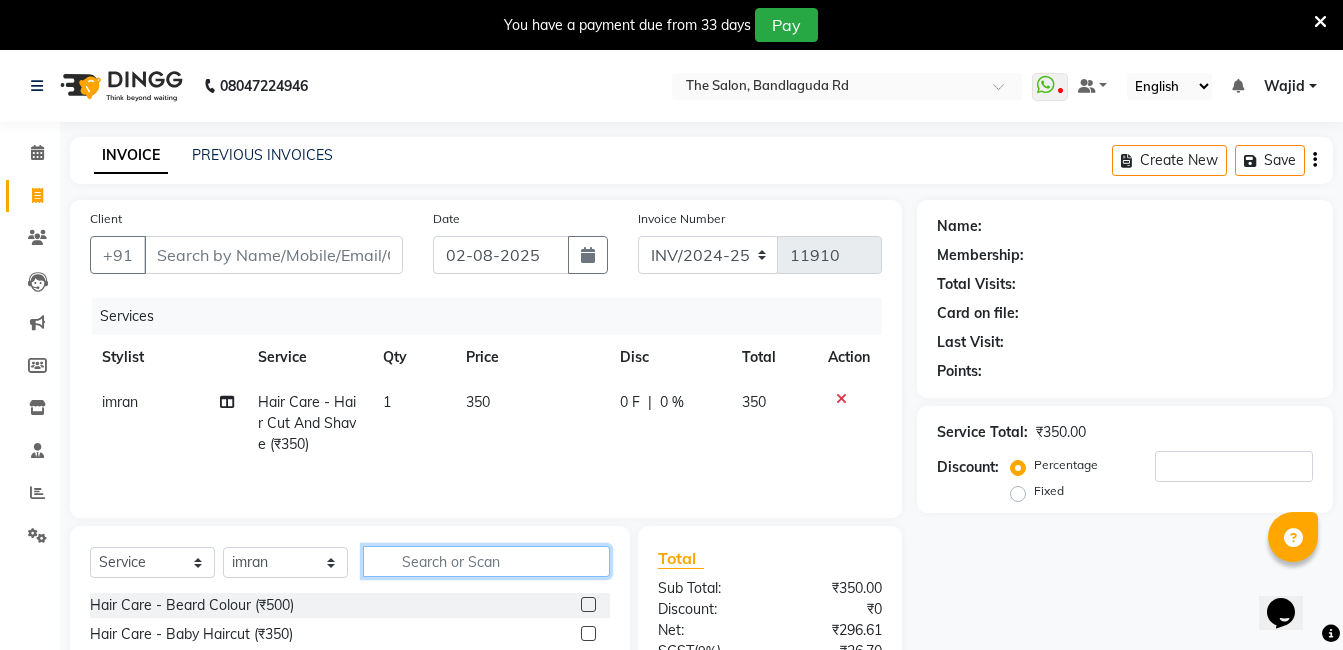 type 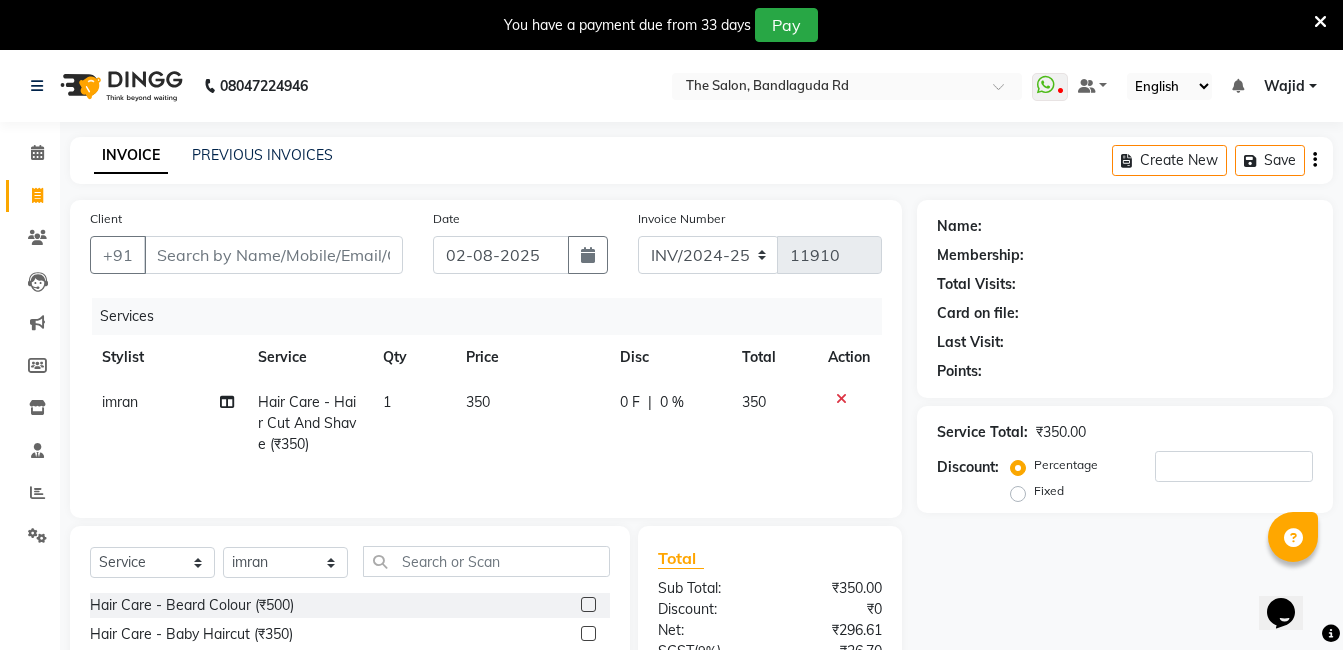 click on "Client +91" 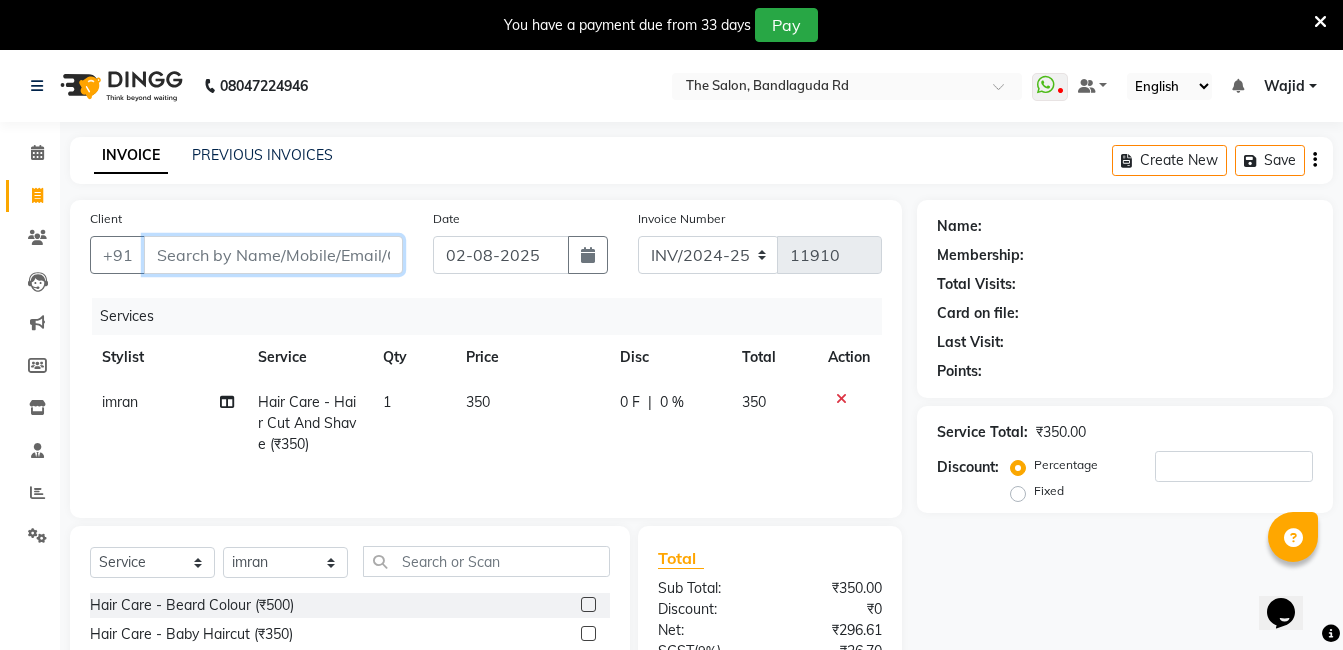 click on "Client" at bounding box center (273, 255) 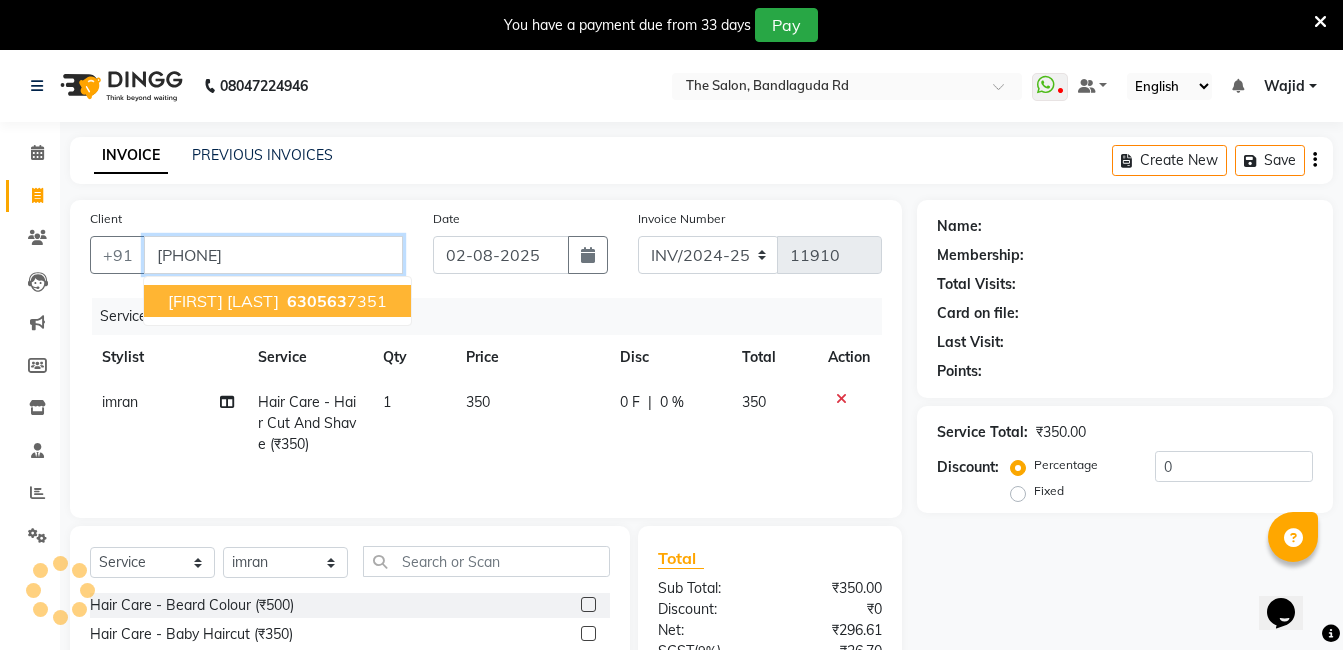 type on "[PHONE]" 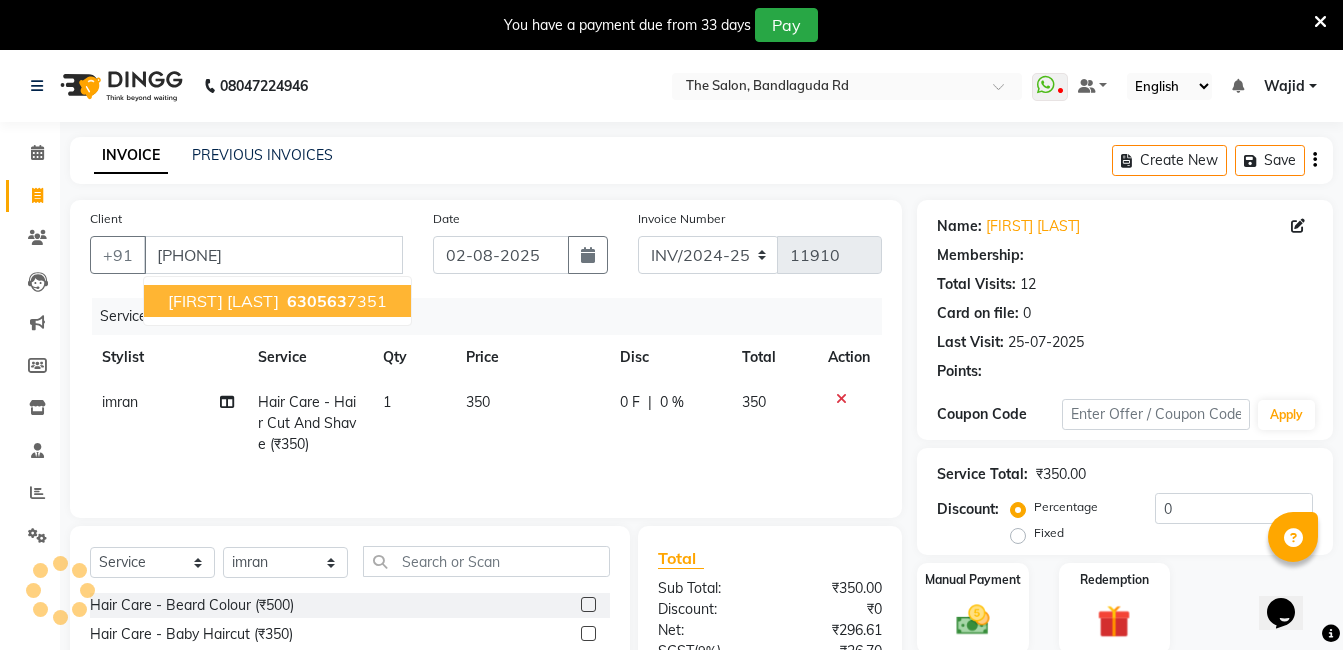 select on "2: Object" 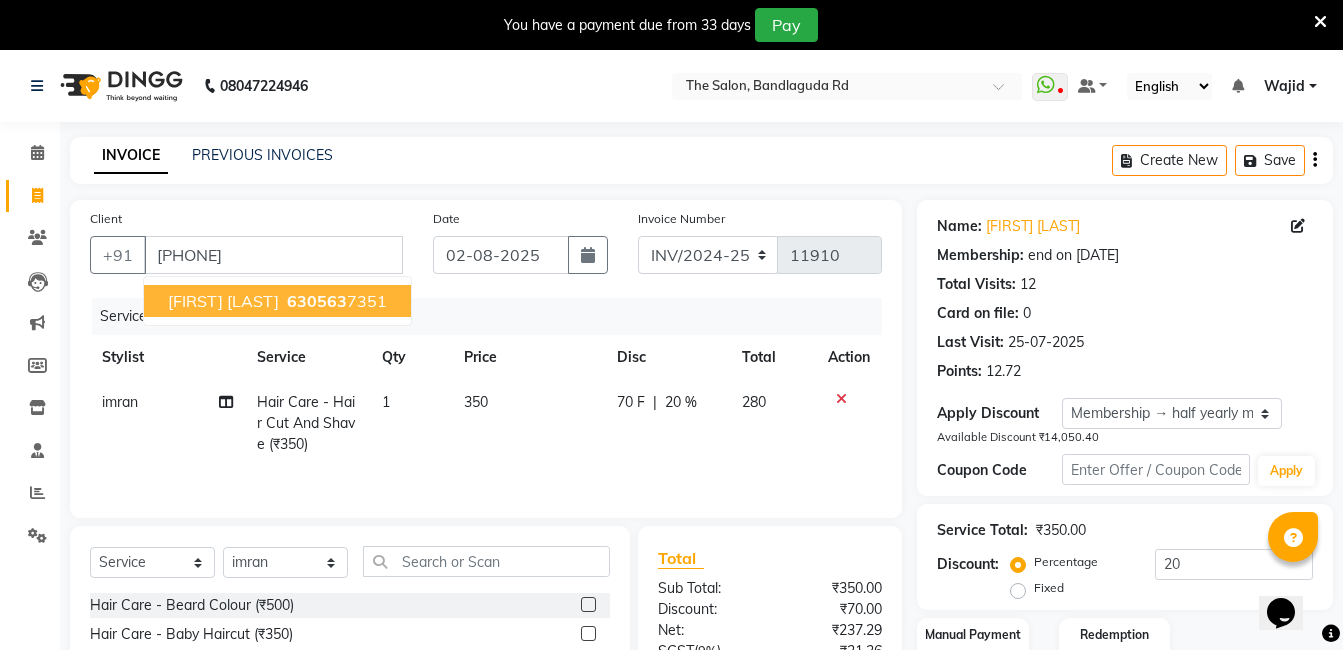 click on "Syed Abubaker   630563 7351" at bounding box center (277, 301) 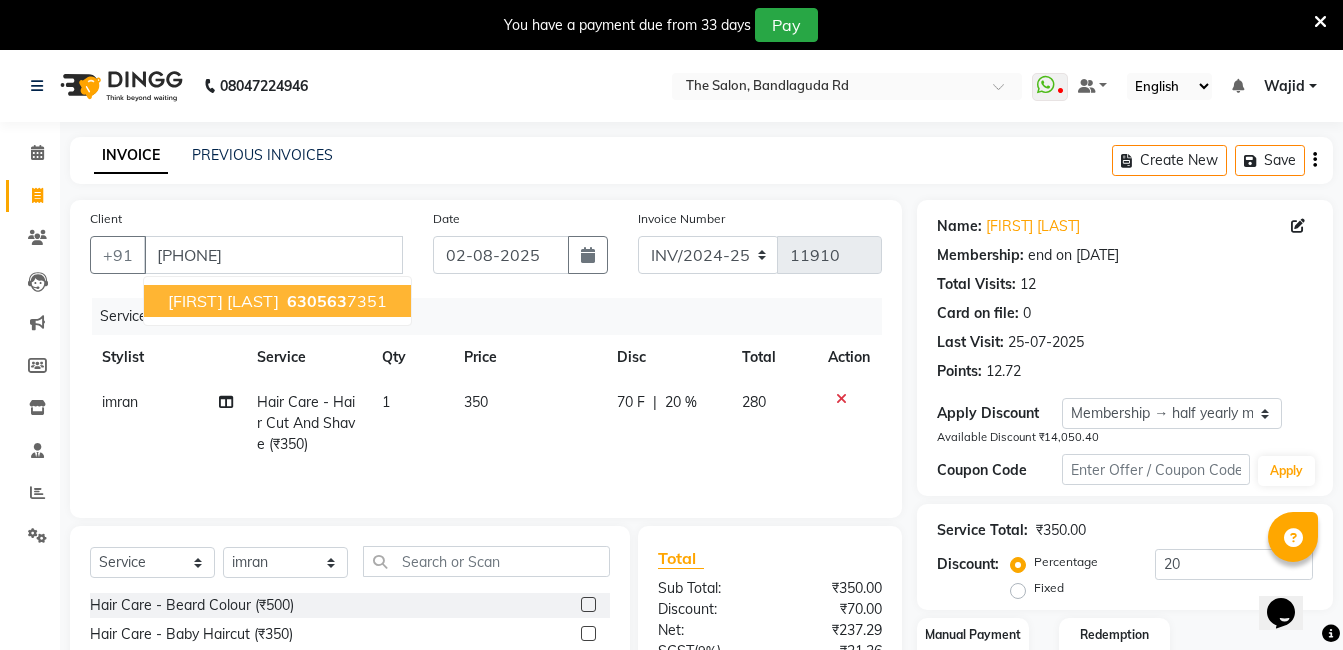 click on "[FIRST] [LAST]" at bounding box center [223, 301] 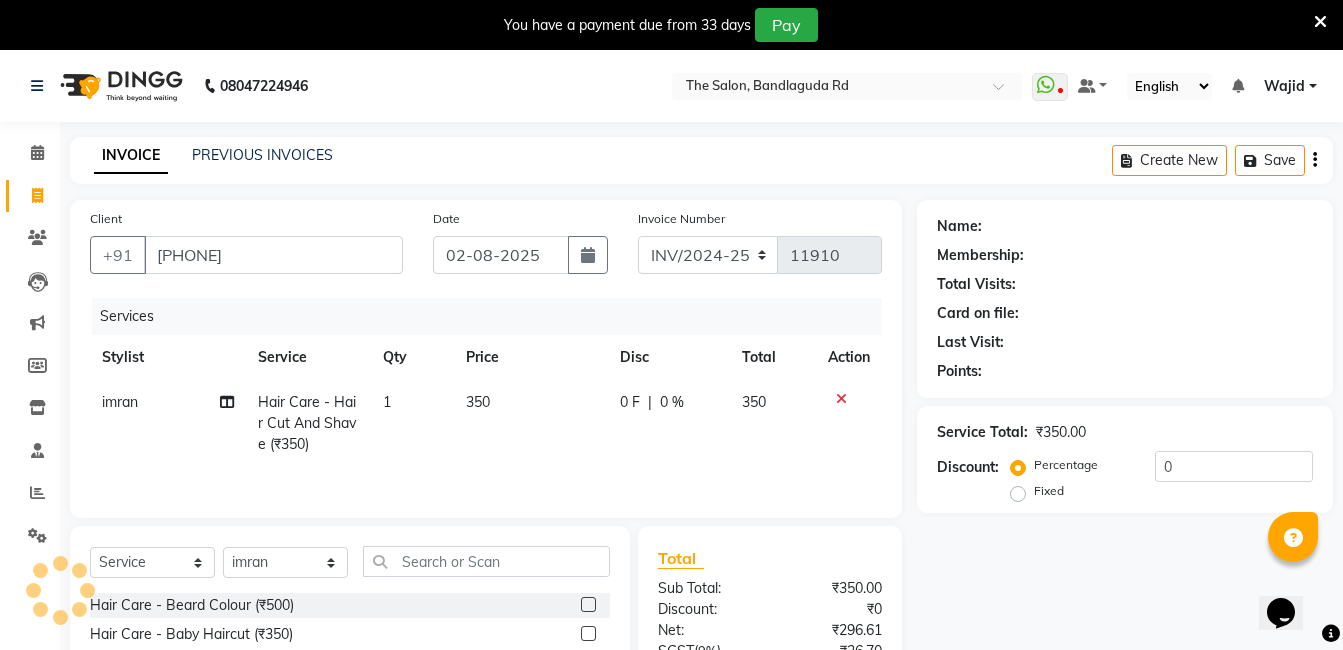 select on "2: Object" 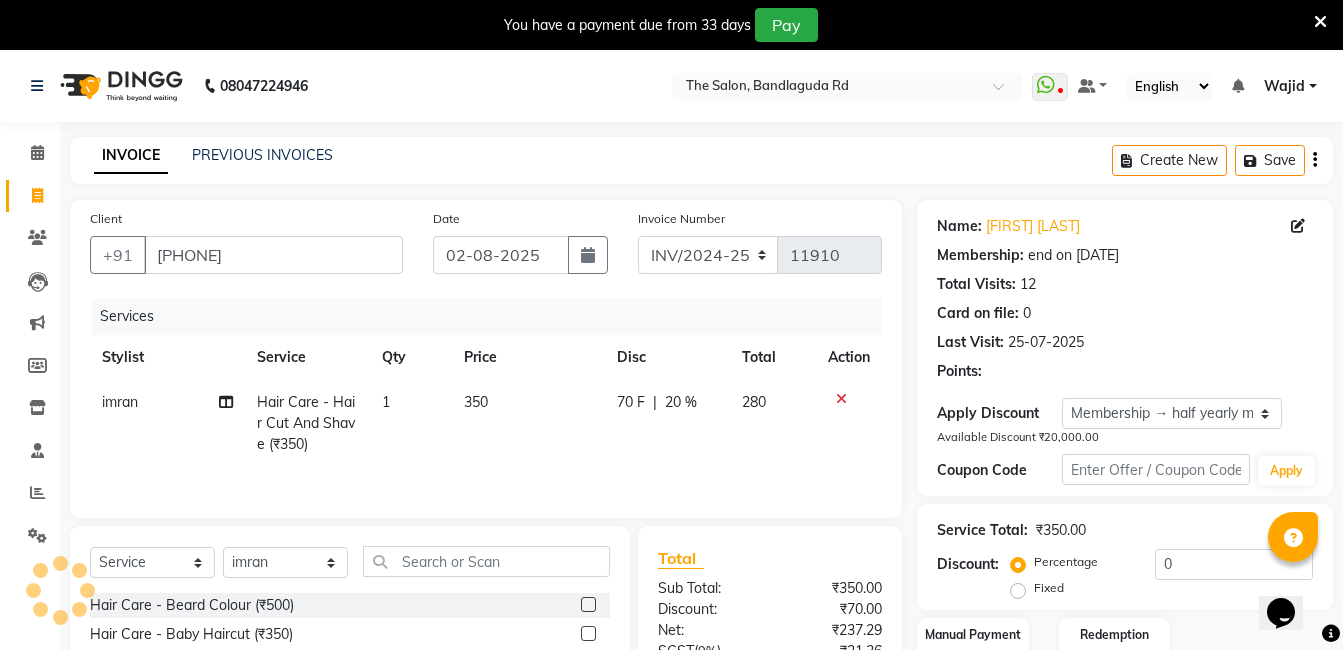 type on "20" 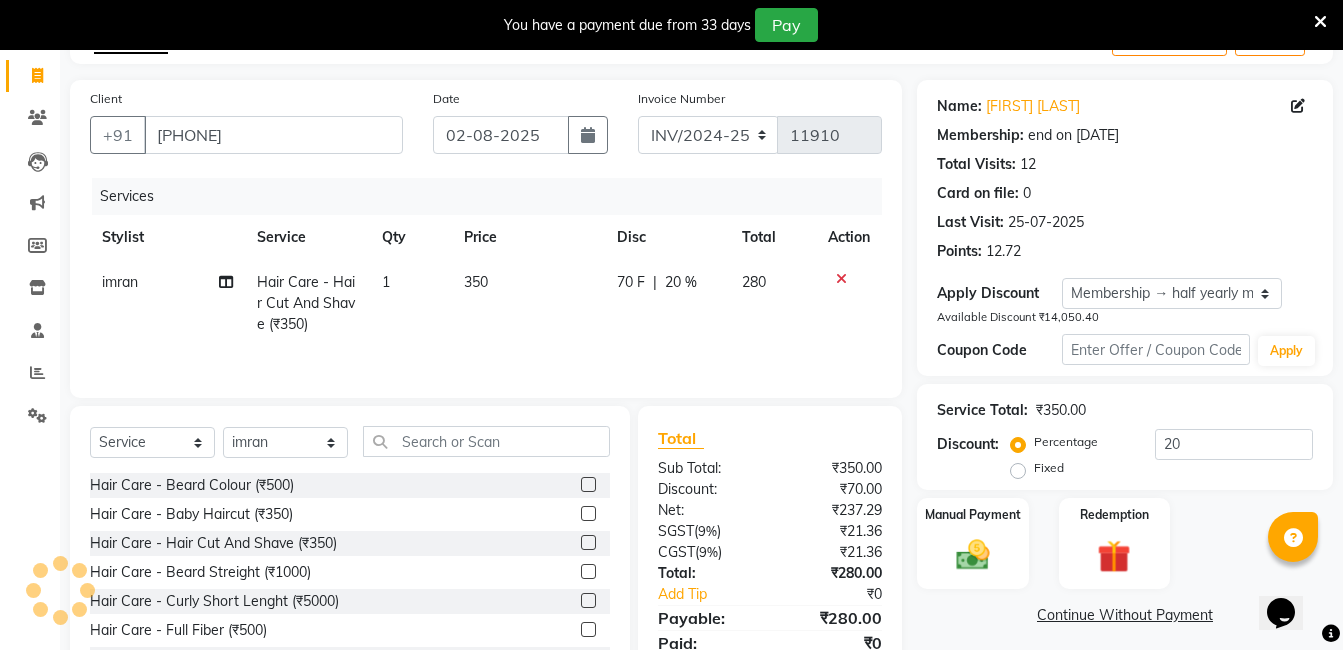 scroll, scrollTop: 201, scrollLeft: 0, axis: vertical 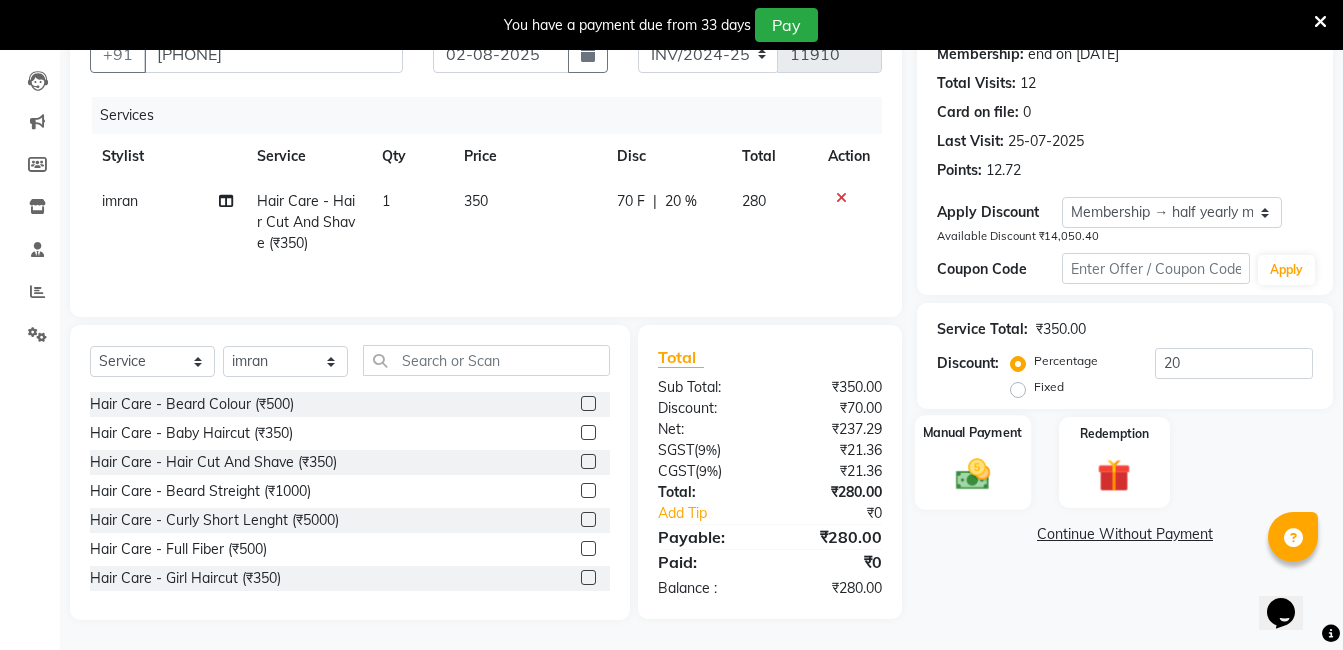 click on "Manual Payment" 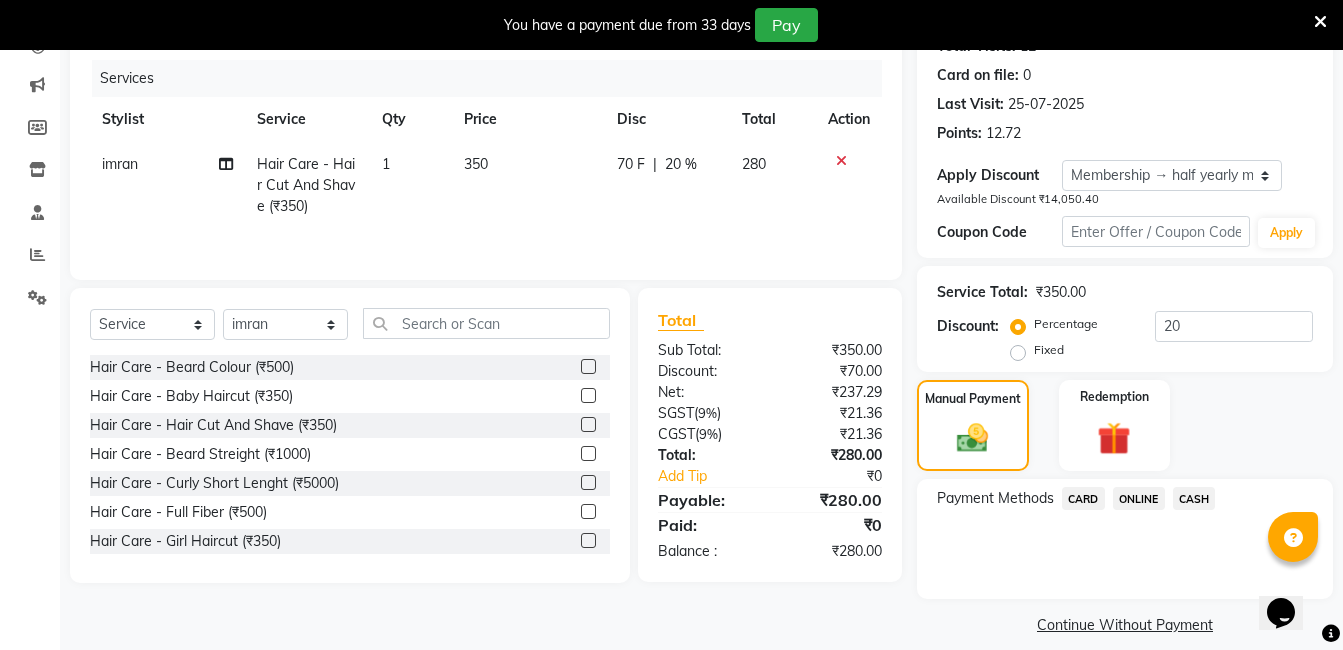 scroll, scrollTop: 258, scrollLeft: 0, axis: vertical 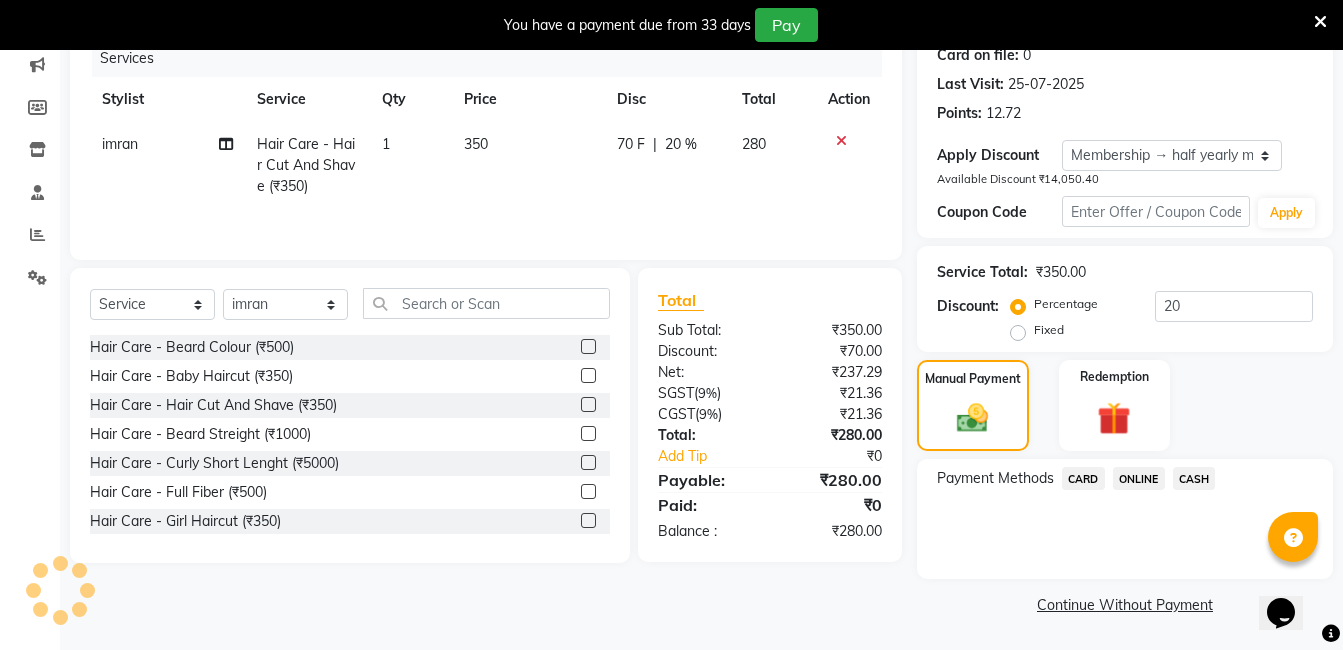 click on "ONLINE" 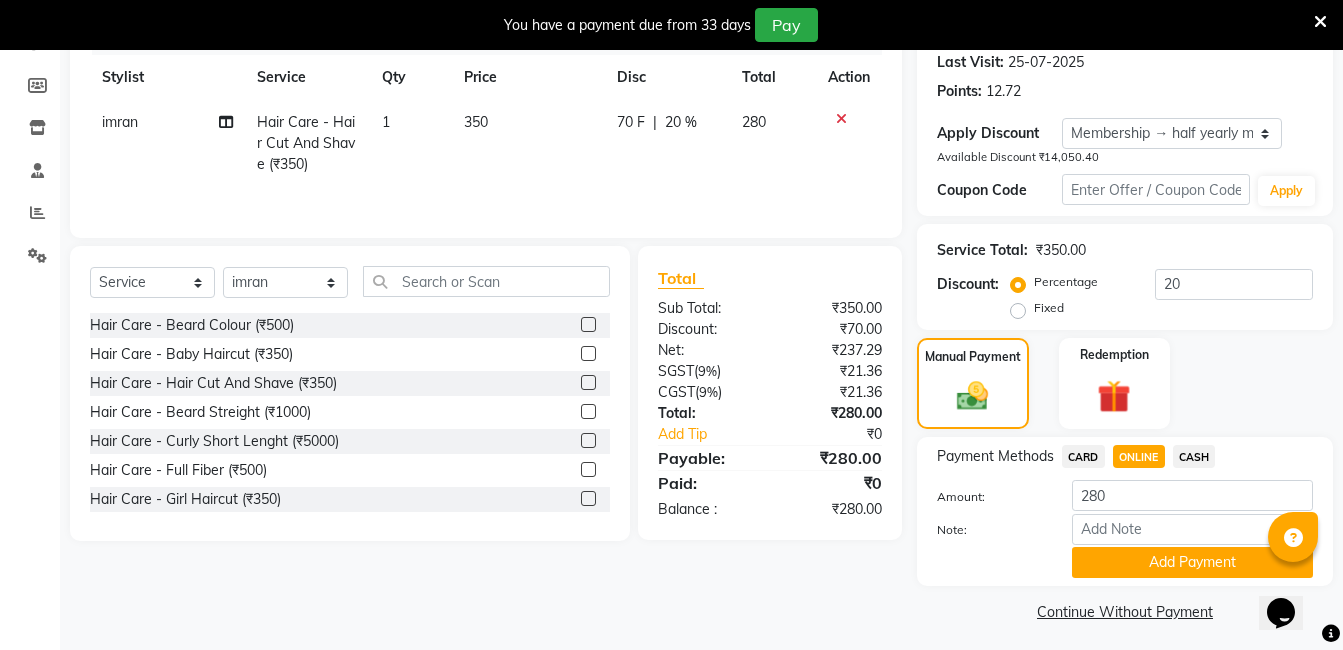 scroll, scrollTop: 287, scrollLeft: 0, axis: vertical 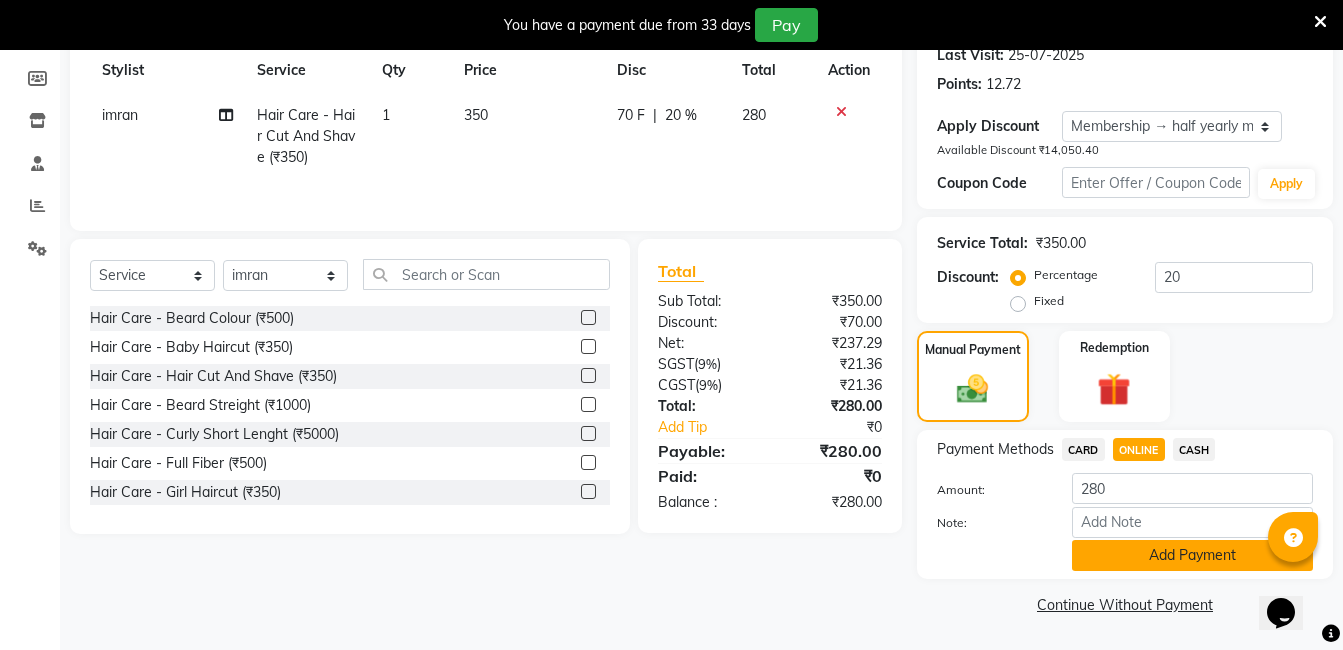 click on "Add Payment" 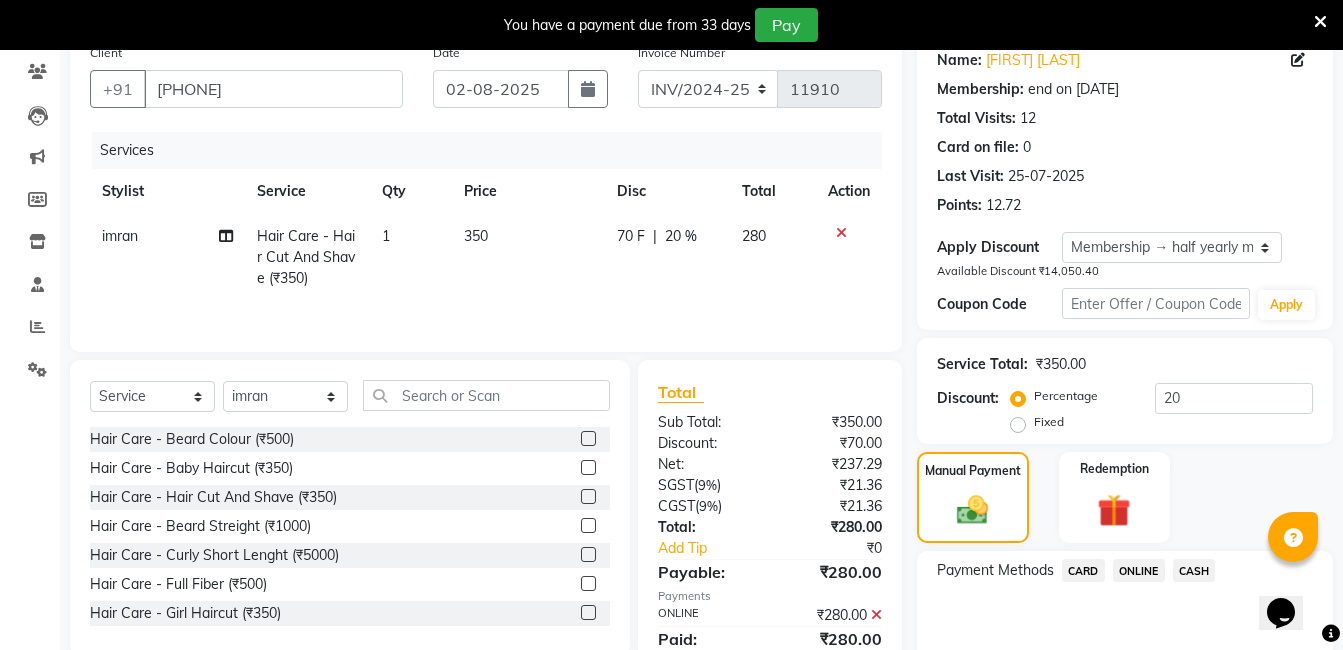 scroll, scrollTop: 371, scrollLeft: 0, axis: vertical 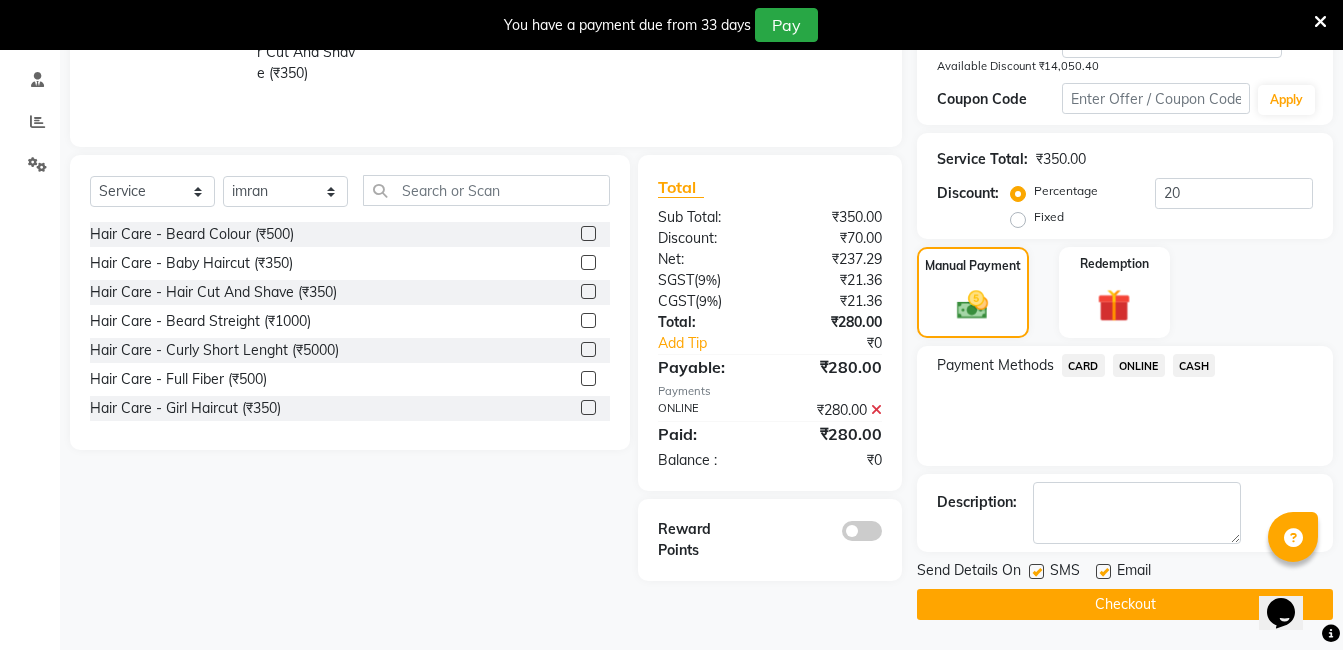 click on "Checkout" 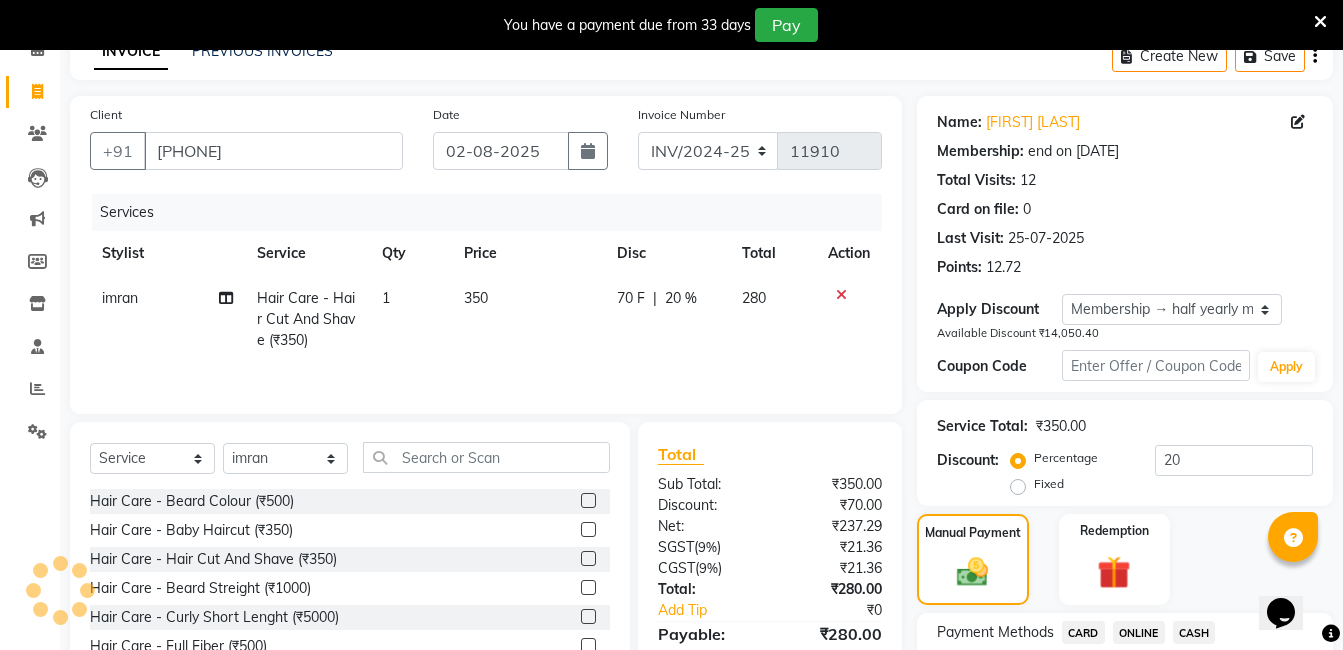 scroll, scrollTop: 0, scrollLeft: 0, axis: both 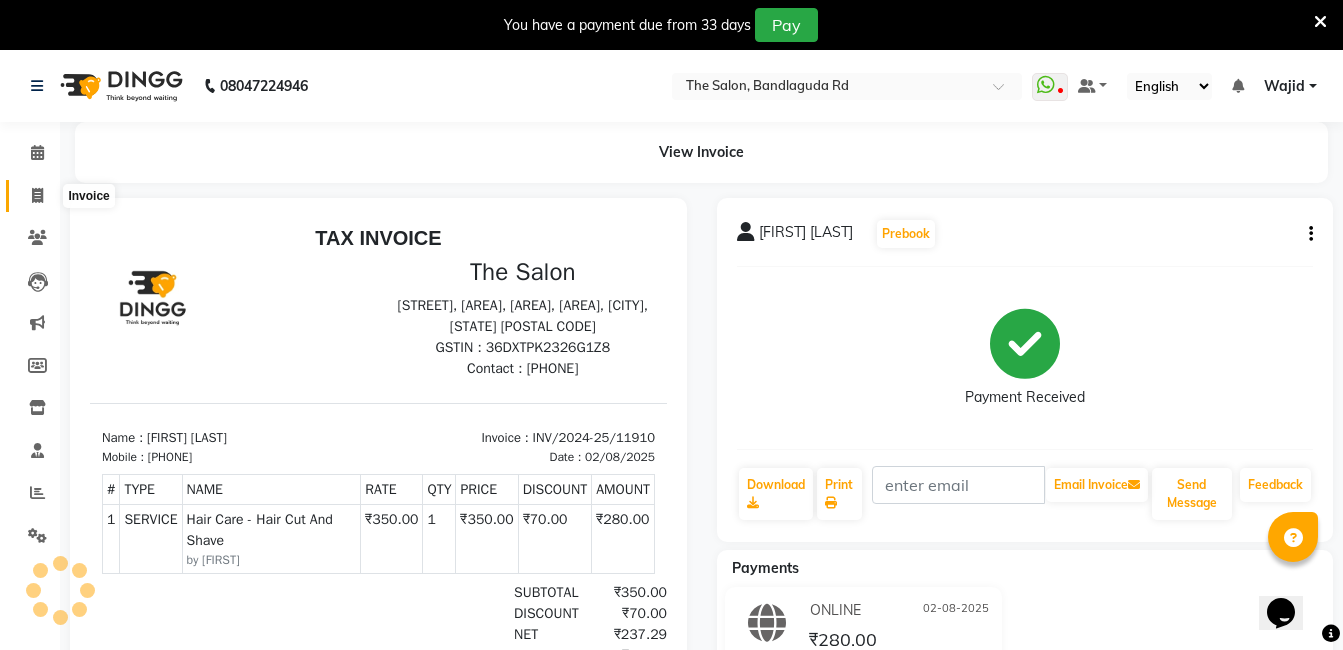 click 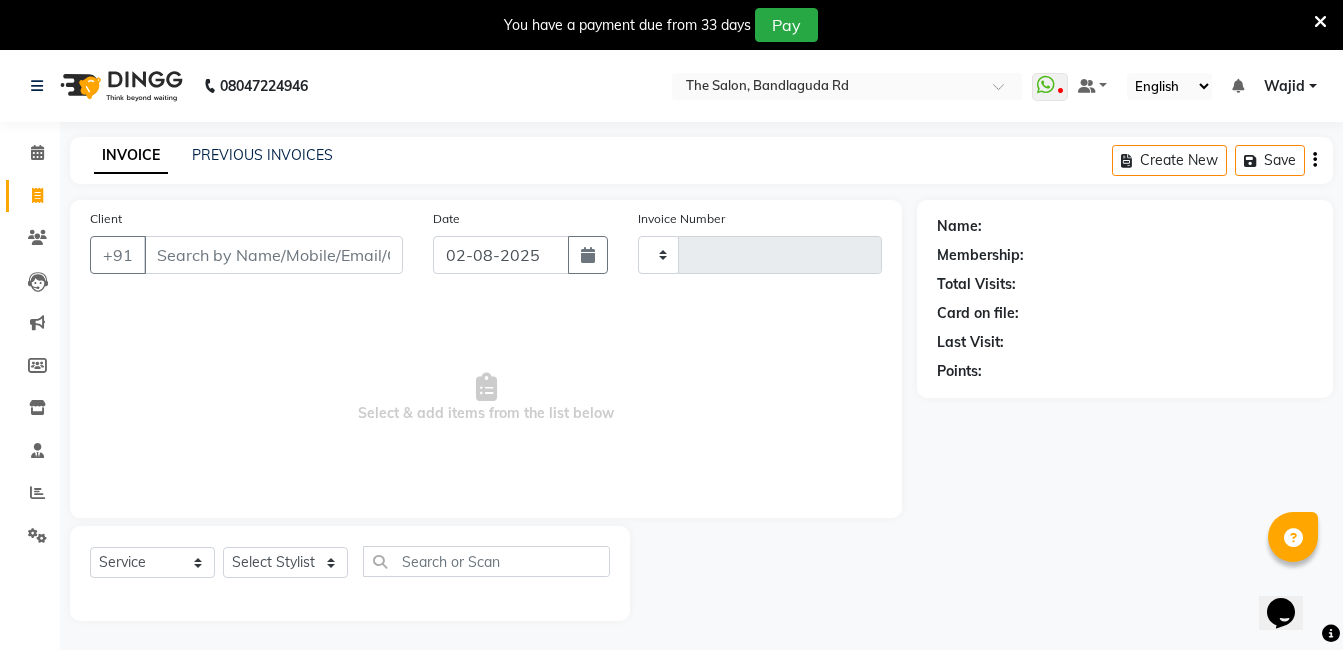 scroll, scrollTop: 50, scrollLeft: 0, axis: vertical 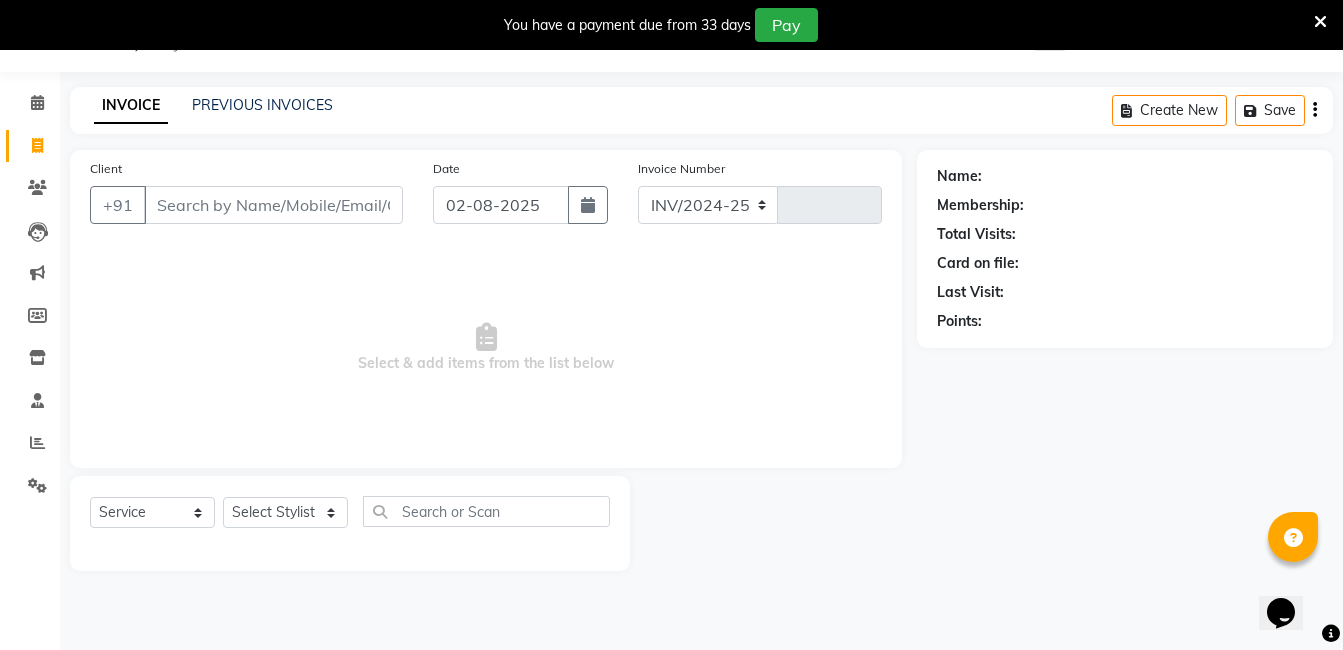select on "5198" 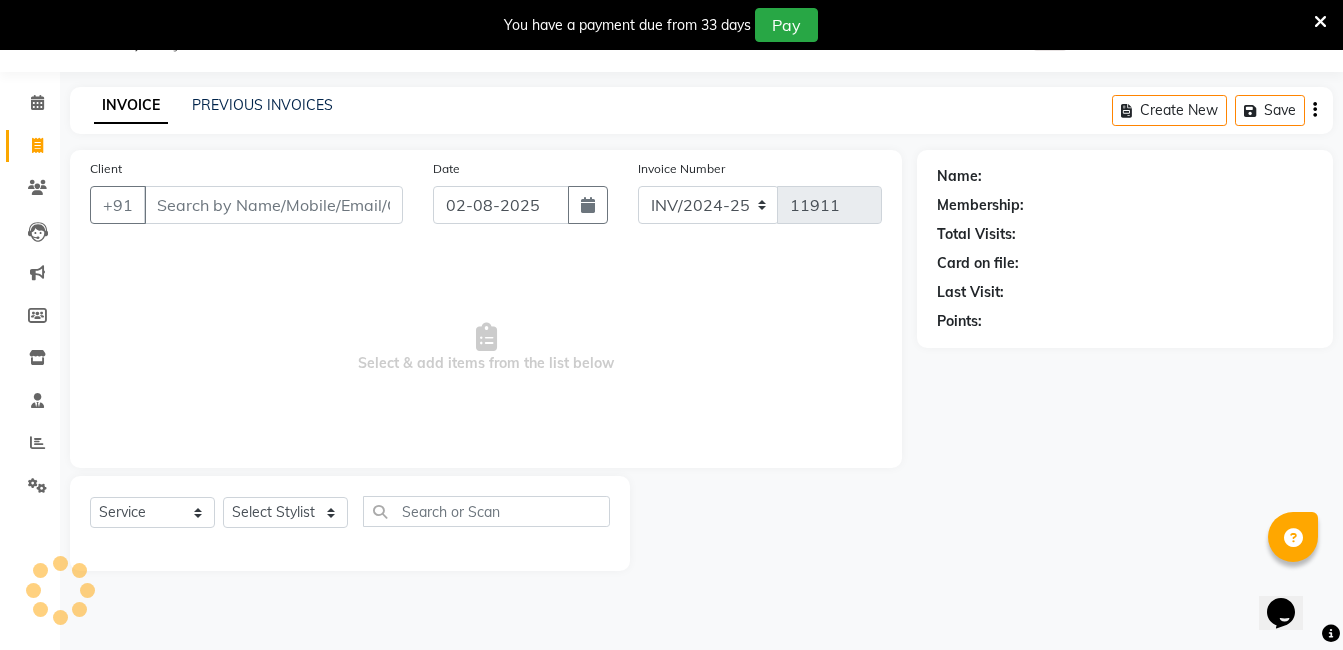 drag, startPoint x: 327, startPoint y: 204, endPoint x: 343, endPoint y: 243, distance: 42.154476 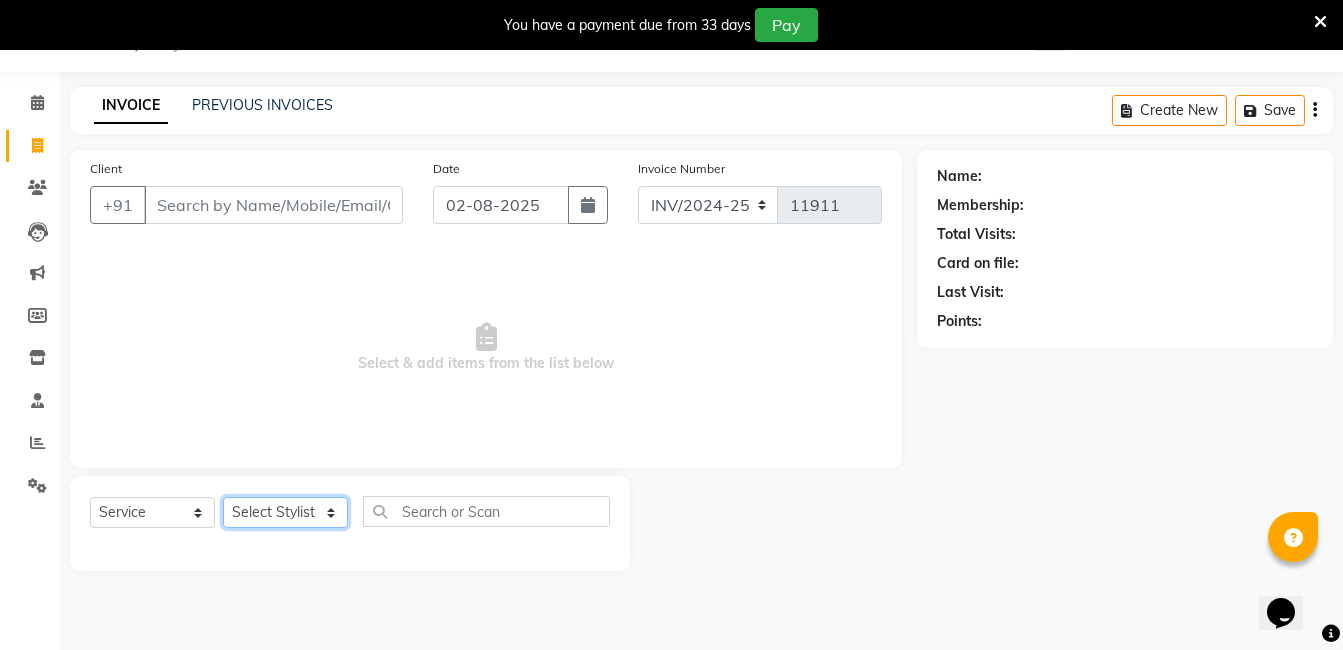 click on "Select Stylist AIJAZ fazil imran iqbal kasim mohd mohsin rasheed sameer TALIB Wajid" 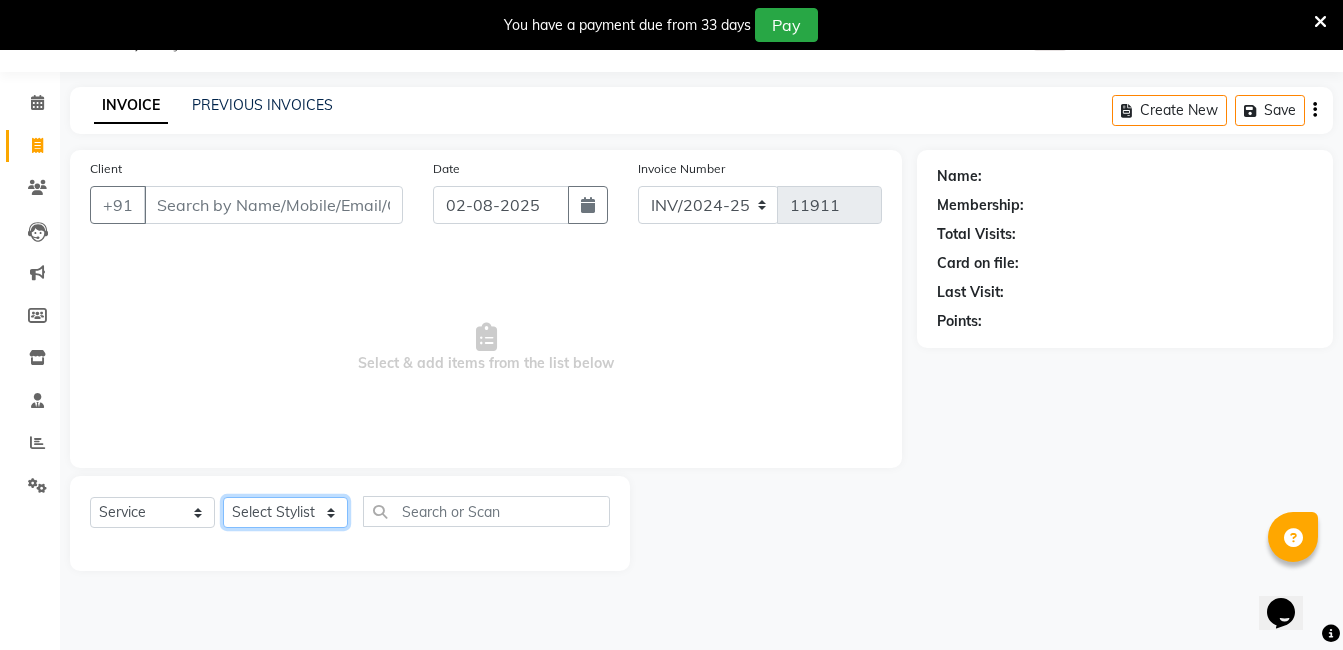 select on "65400" 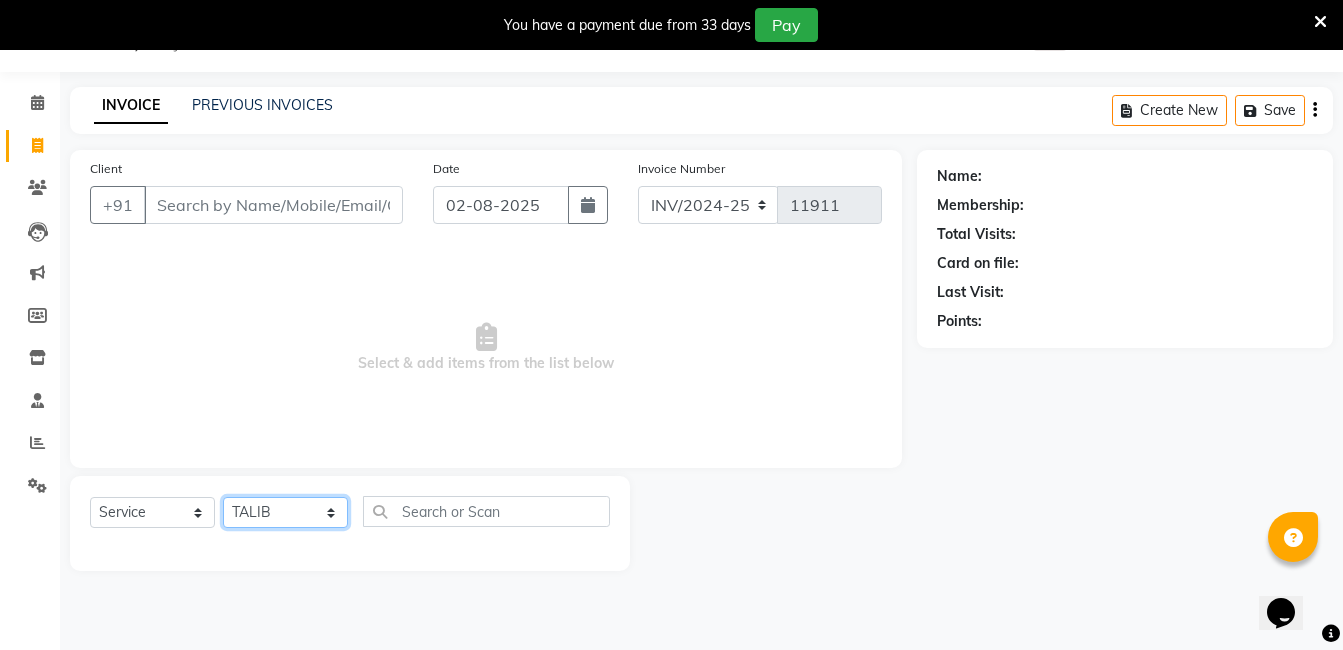 click on "Select Stylist AIJAZ fazil imran iqbal kasim mohd mohsin rasheed sameer TALIB Wajid" 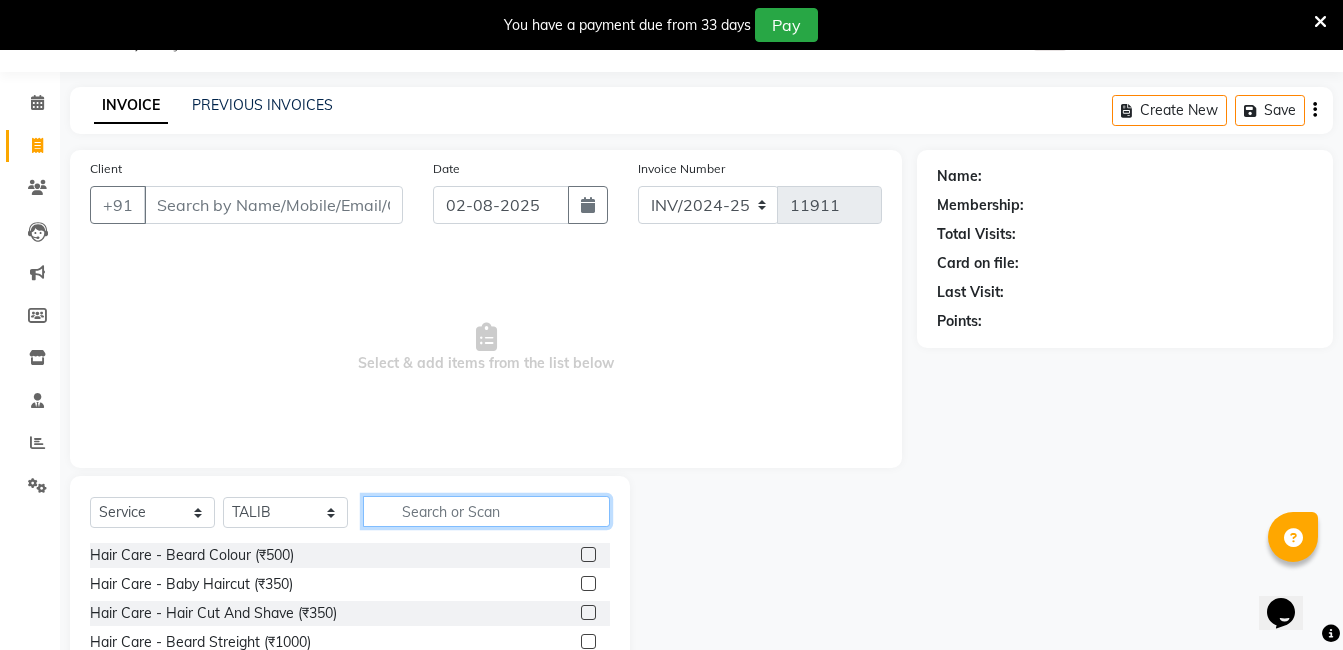 click 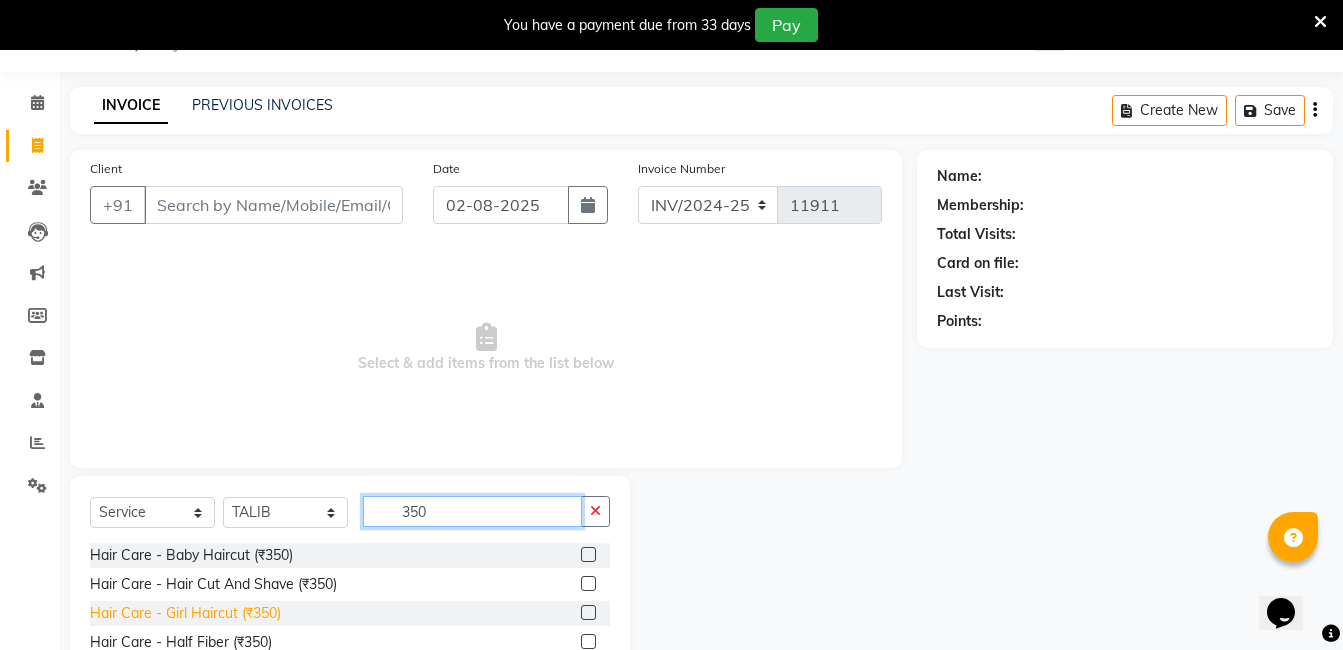 scroll, scrollTop: 3, scrollLeft: 0, axis: vertical 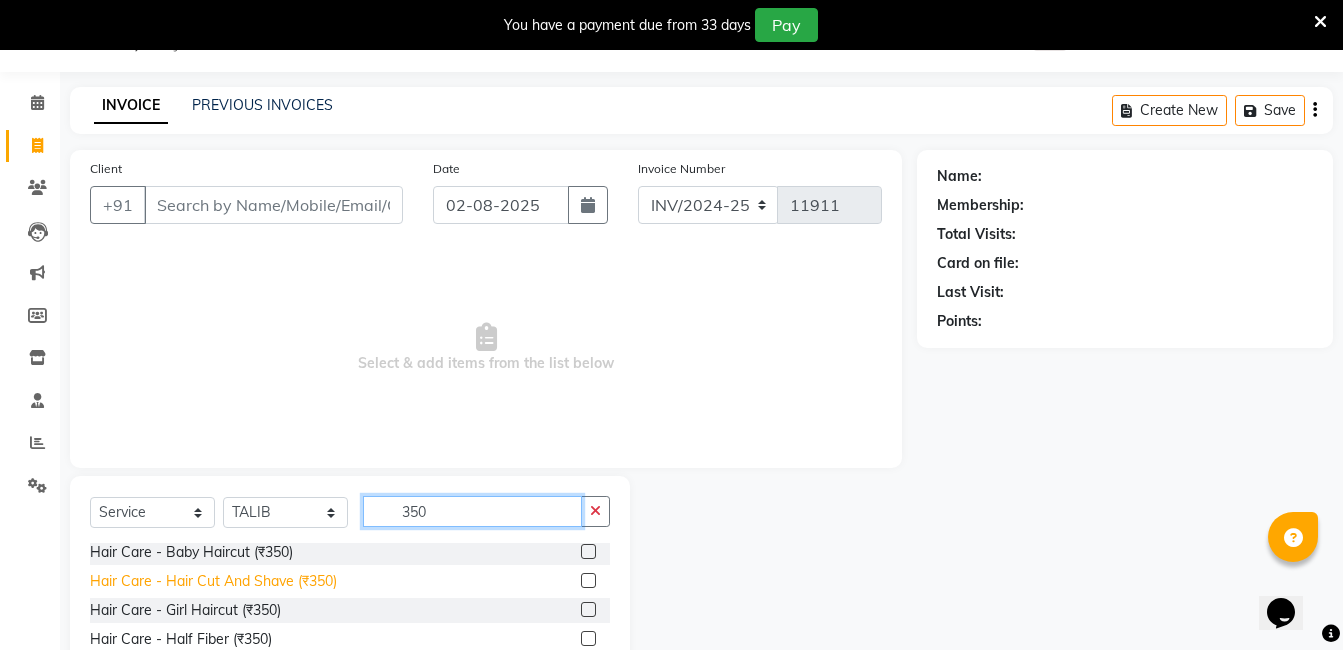 type on "350" 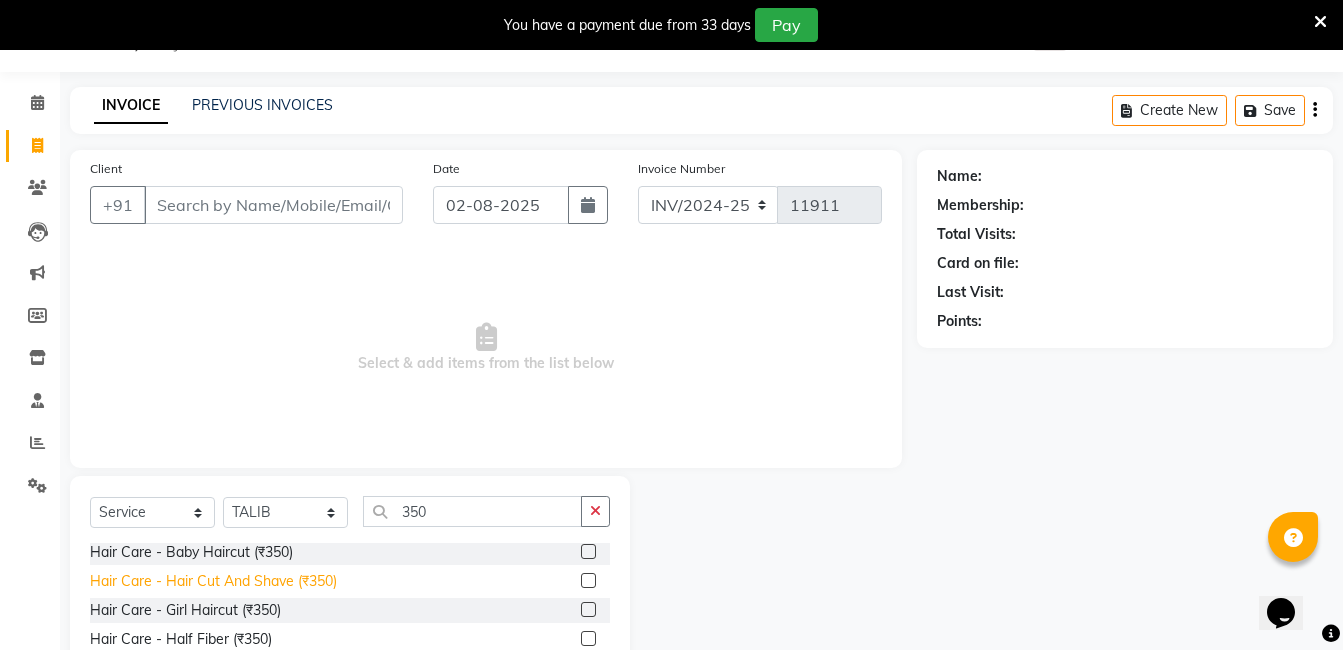 click on "Hair Care - Hair Cut And Shave (₹350)" 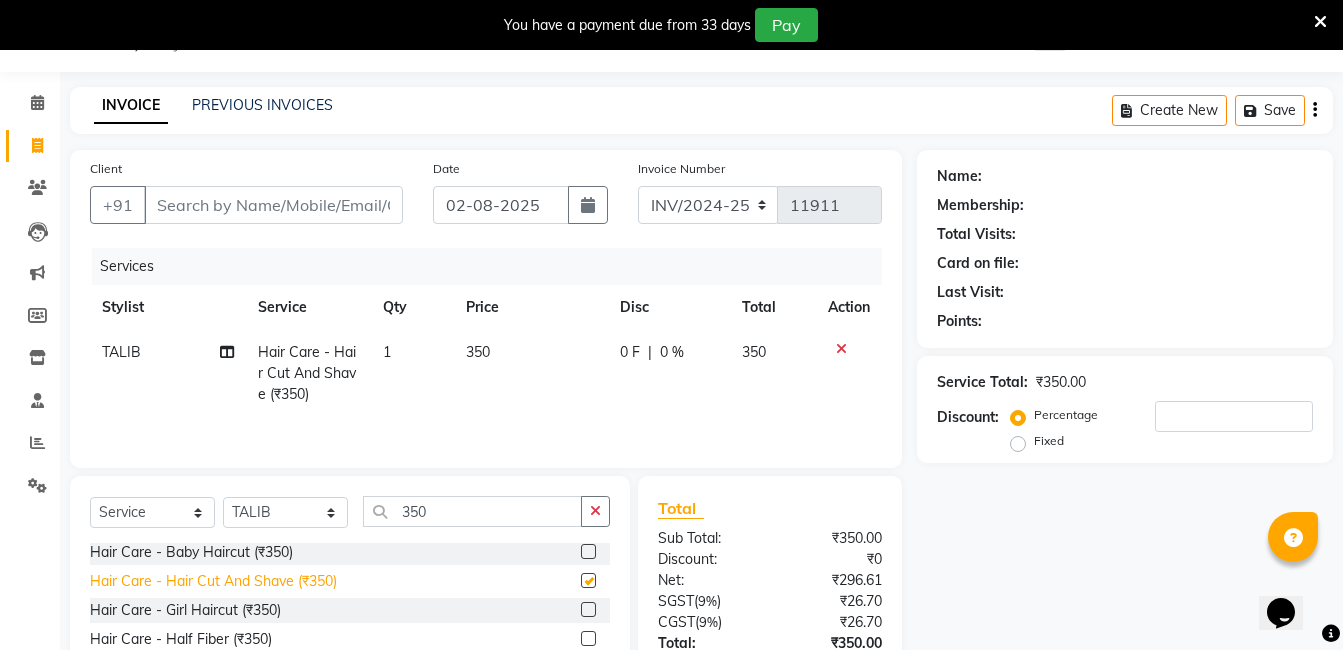 checkbox on "false" 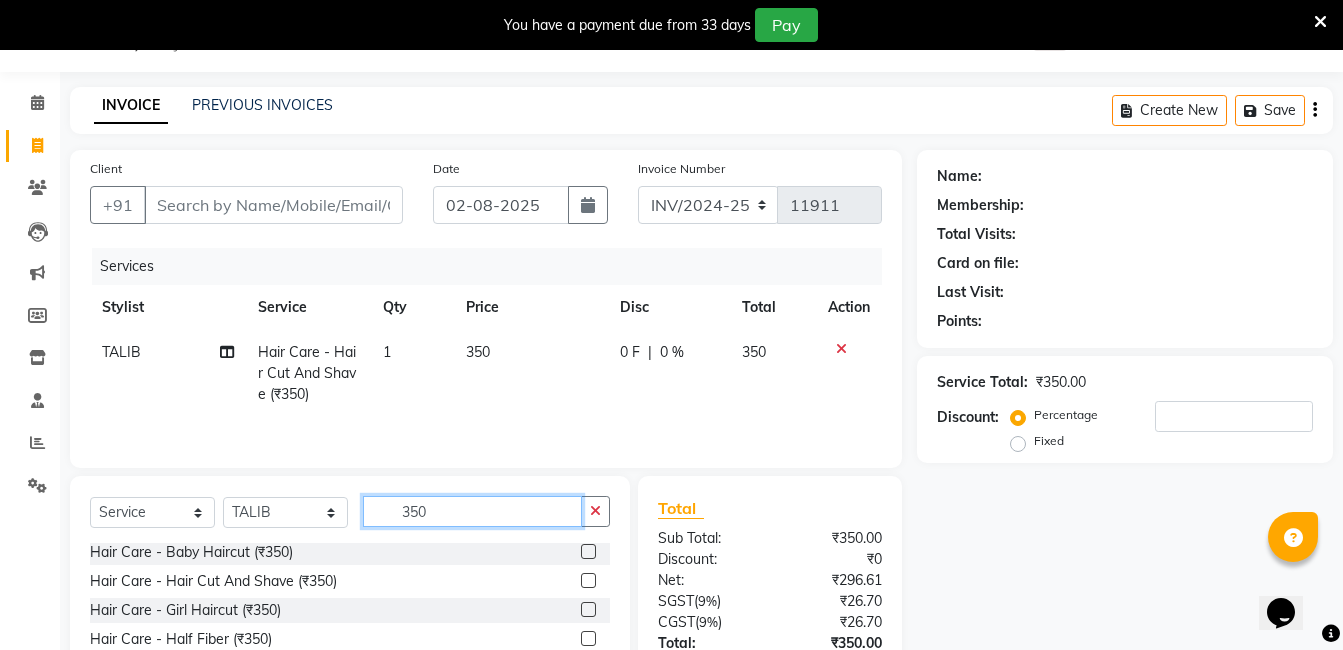 click on "350" 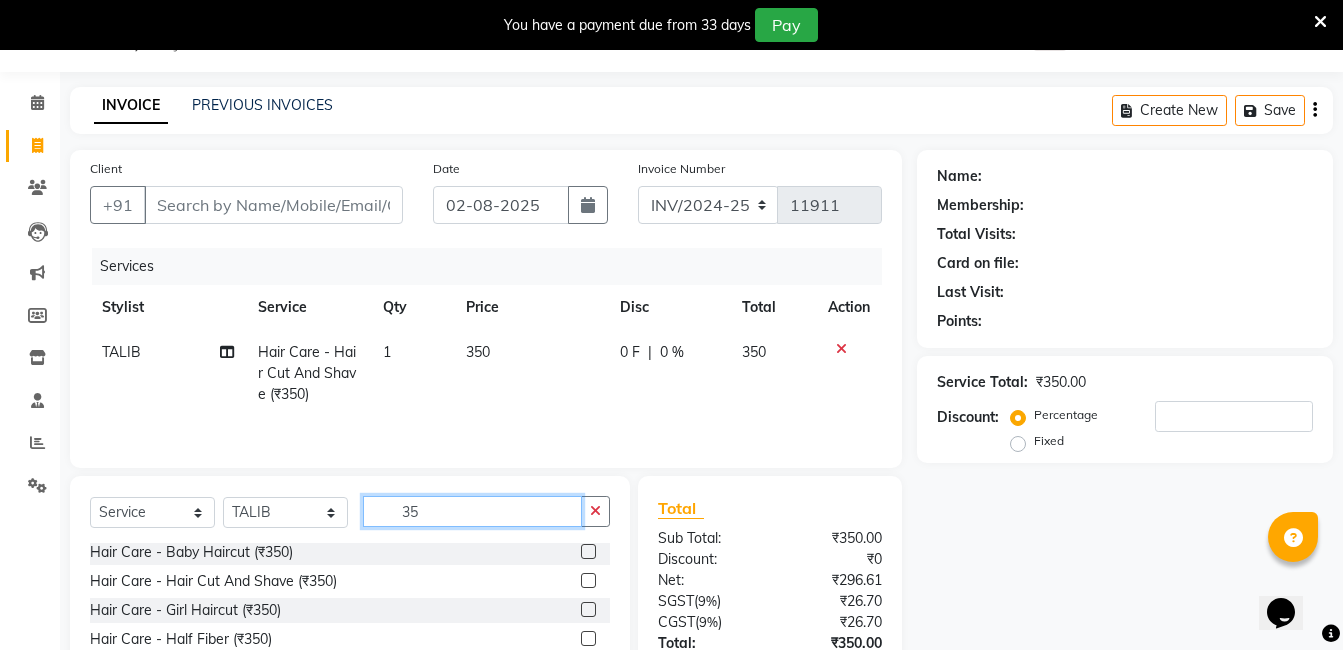 type on "3" 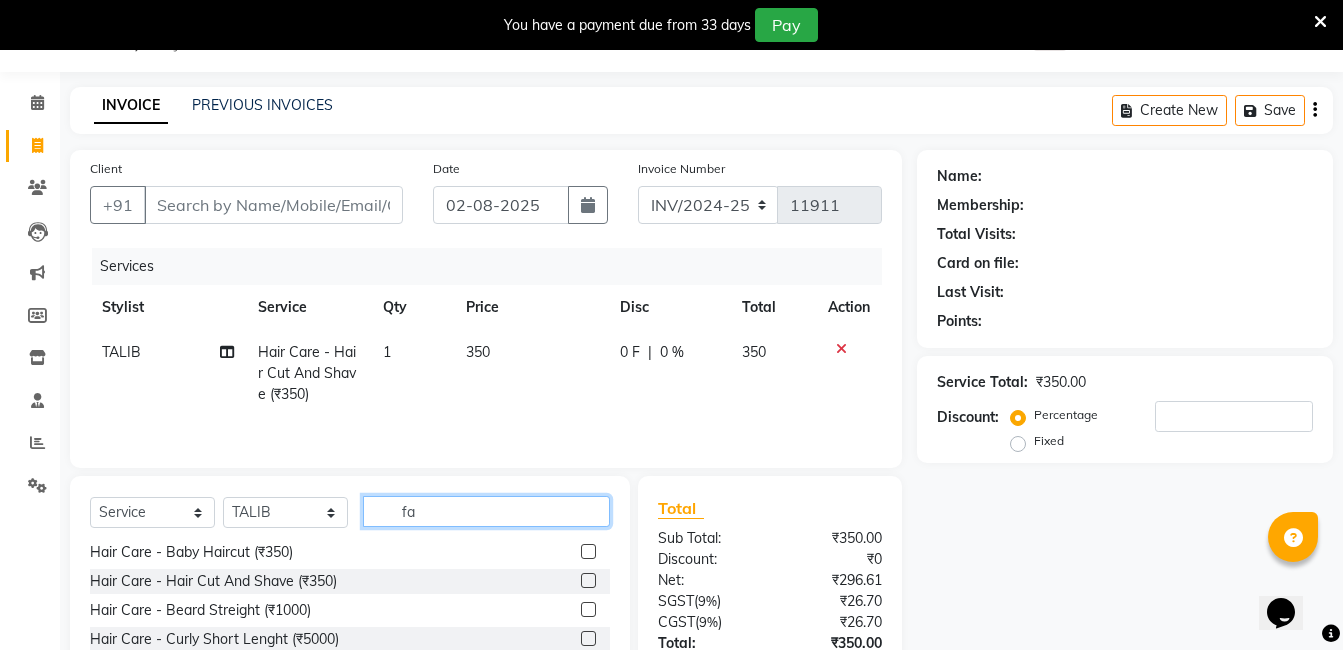 scroll, scrollTop: 0, scrollLeft: 0, axis: both 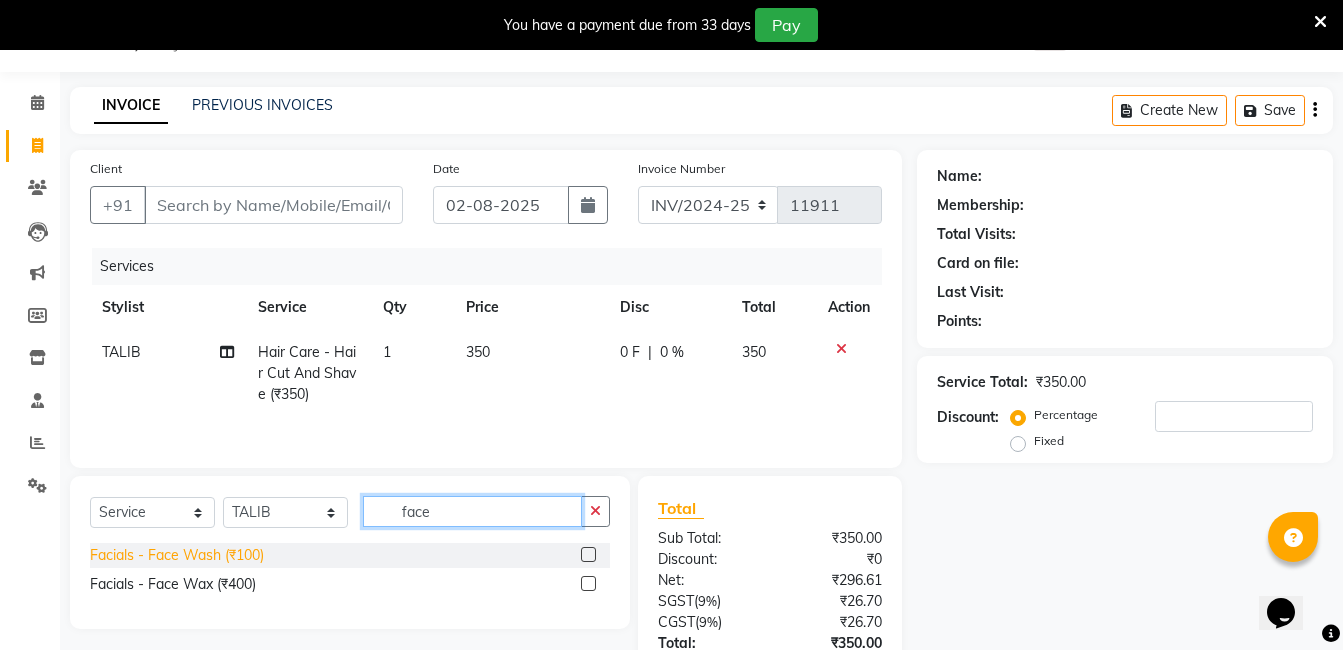 type on "face" 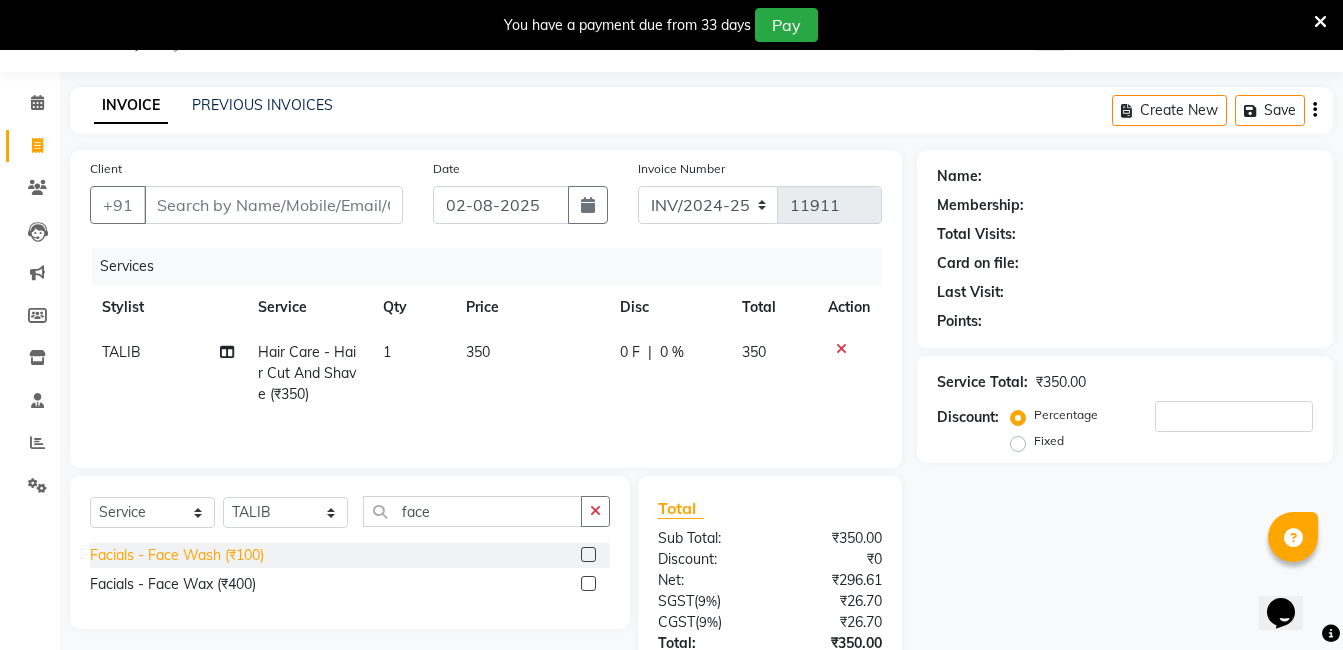 click on "Facials - Face Wash (₹100)" 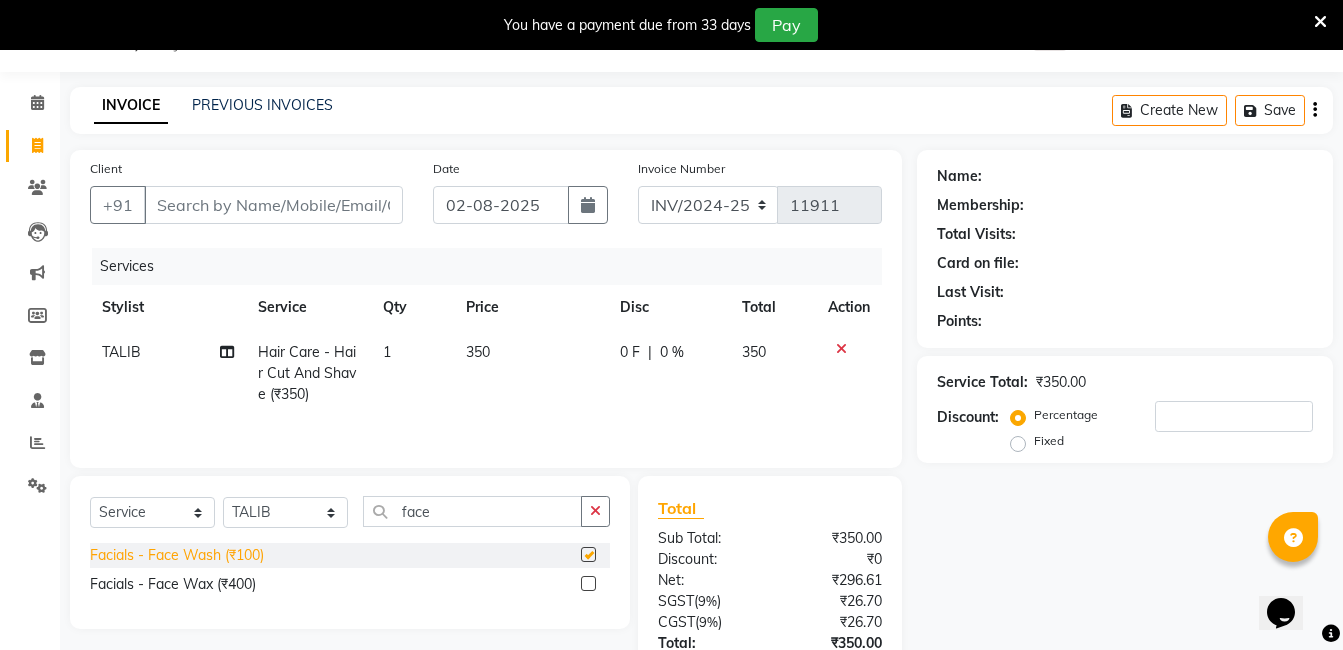 checkbox on "false" 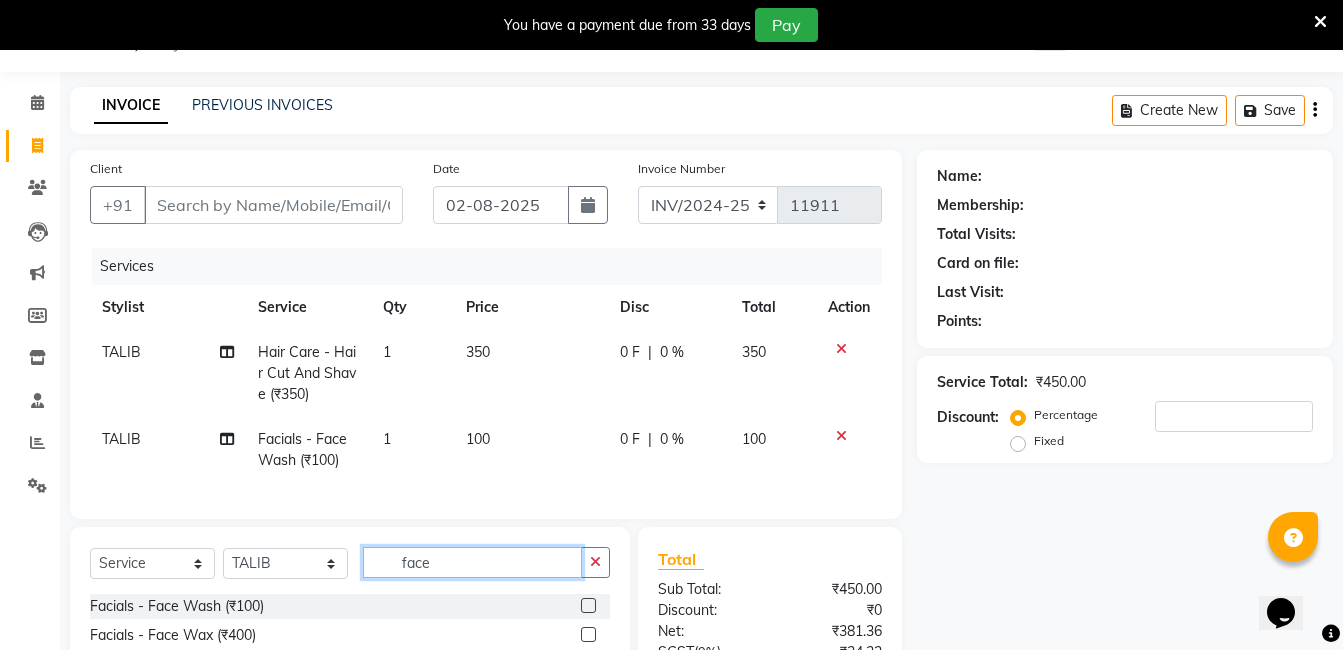click on "face" 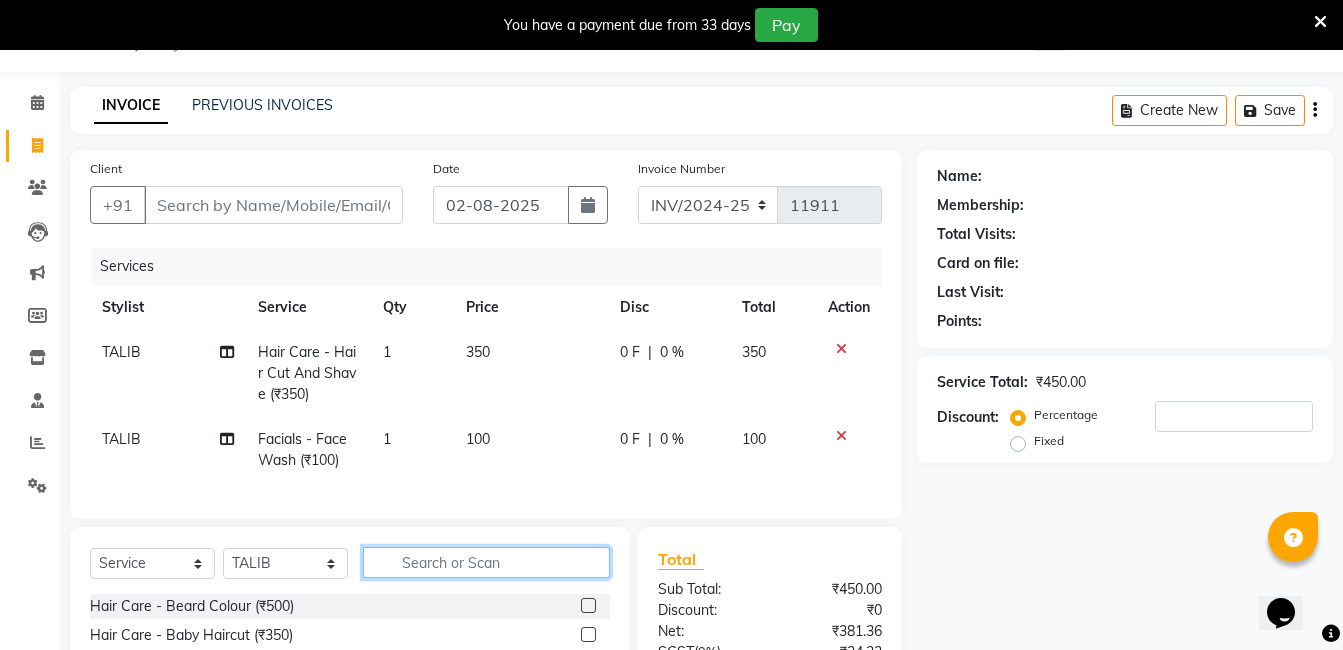 type 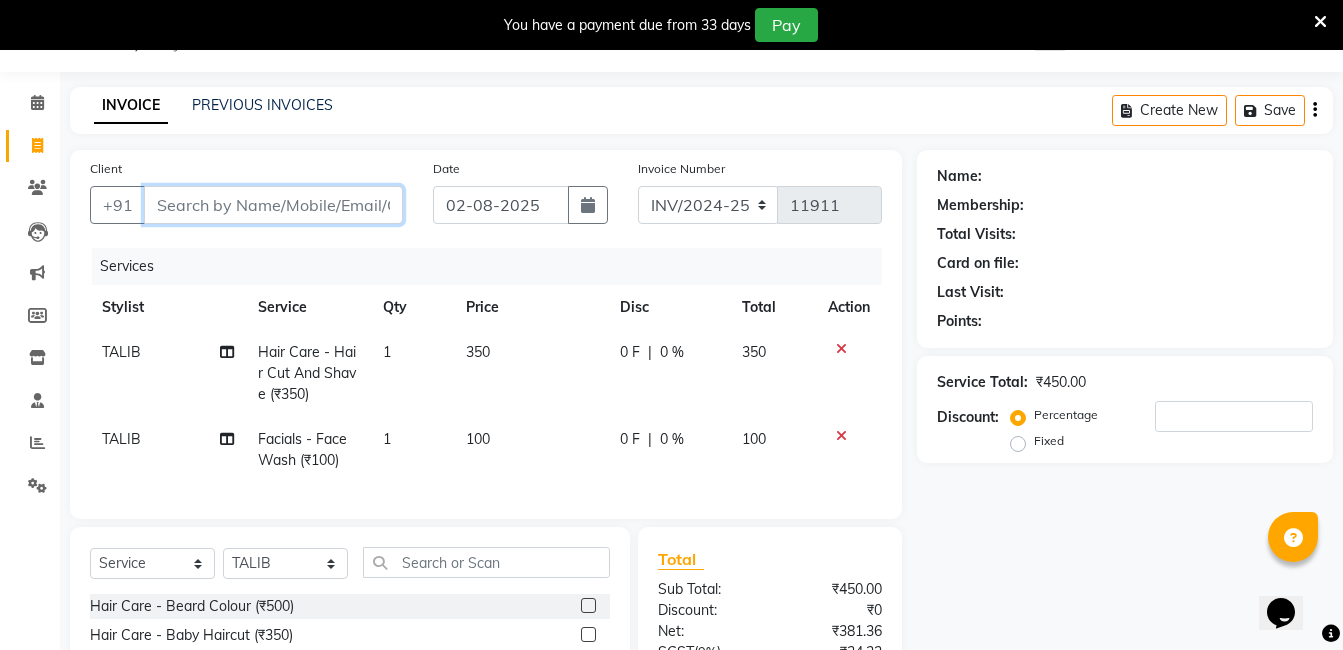 click on "Client" at bounding box center (273, 205) 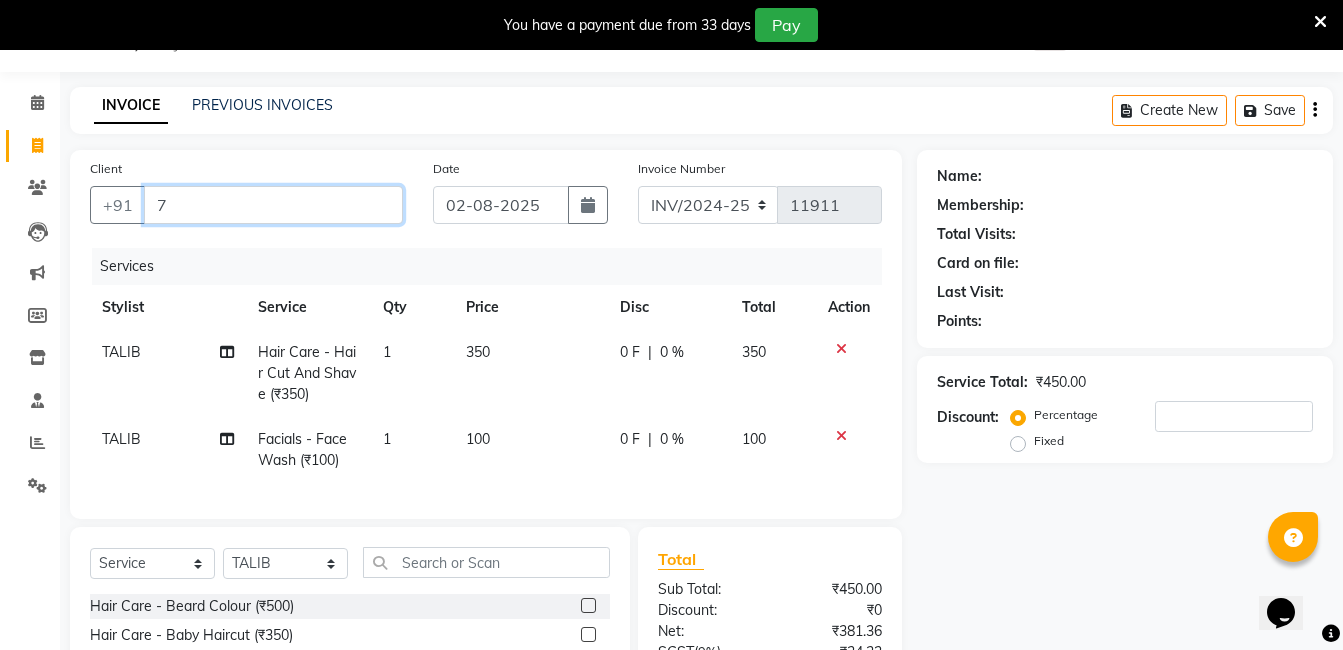 type on "0" 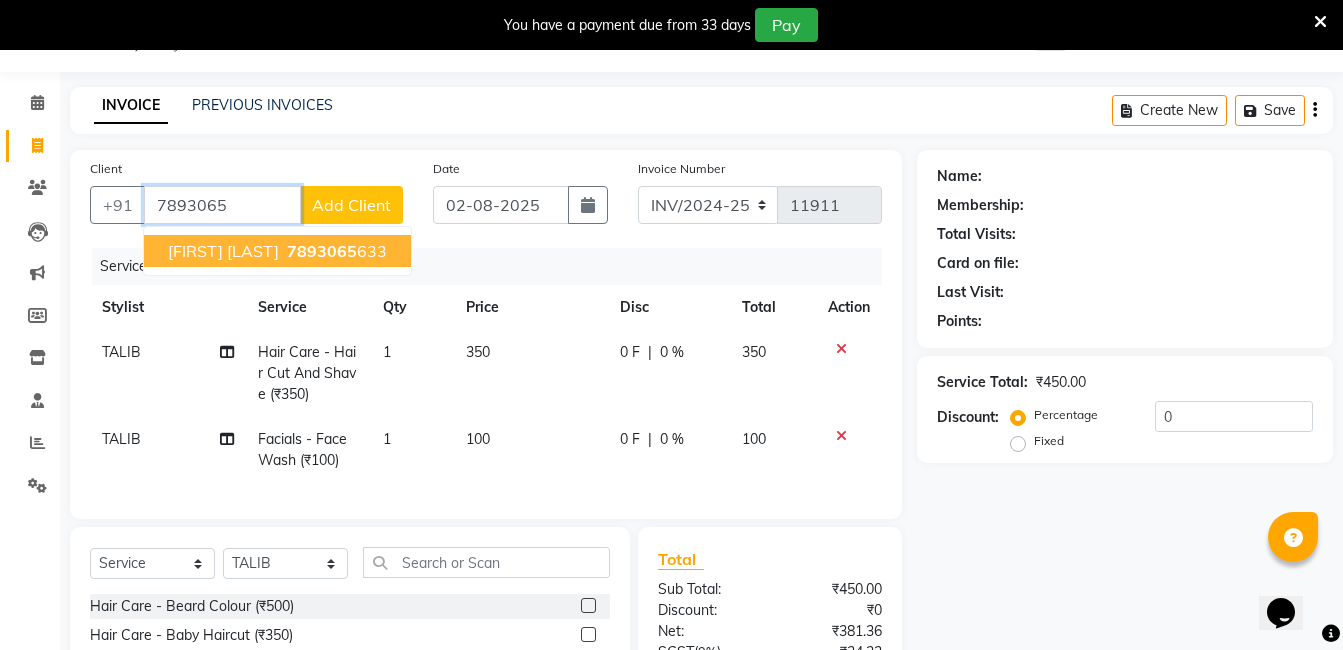 click on "Syed ishaq real estate" at bounding box center [223, 251] 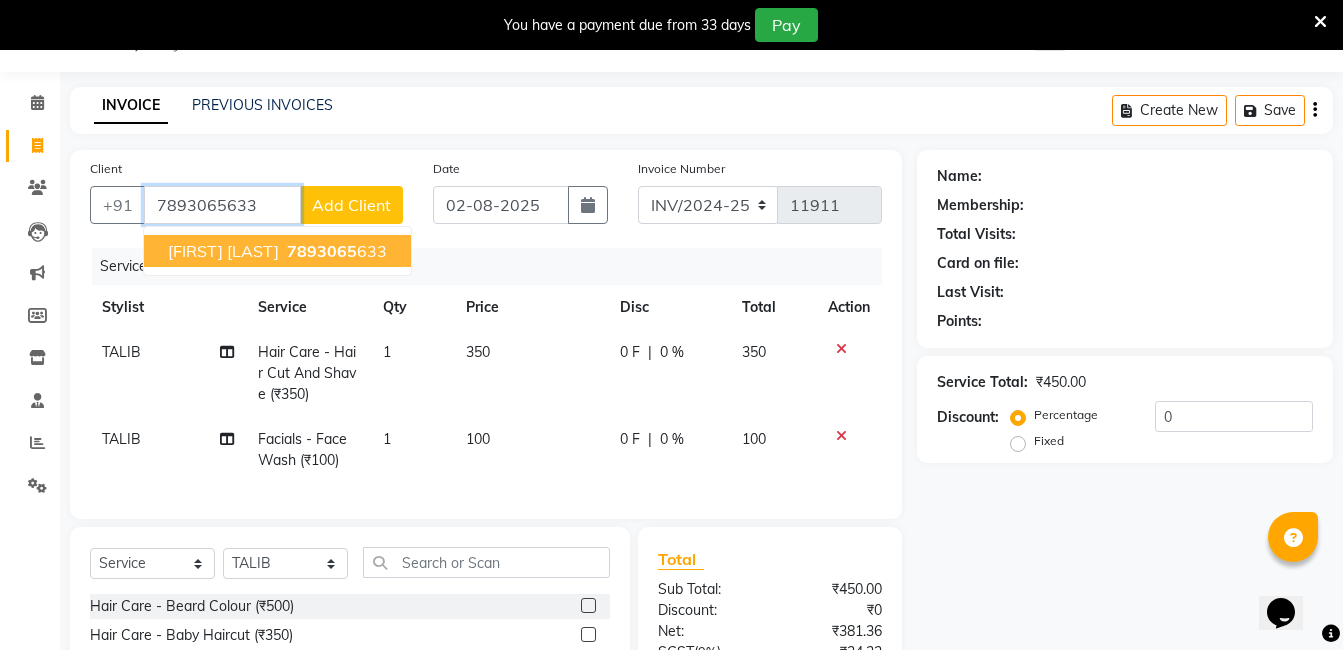 type on "7893065633" 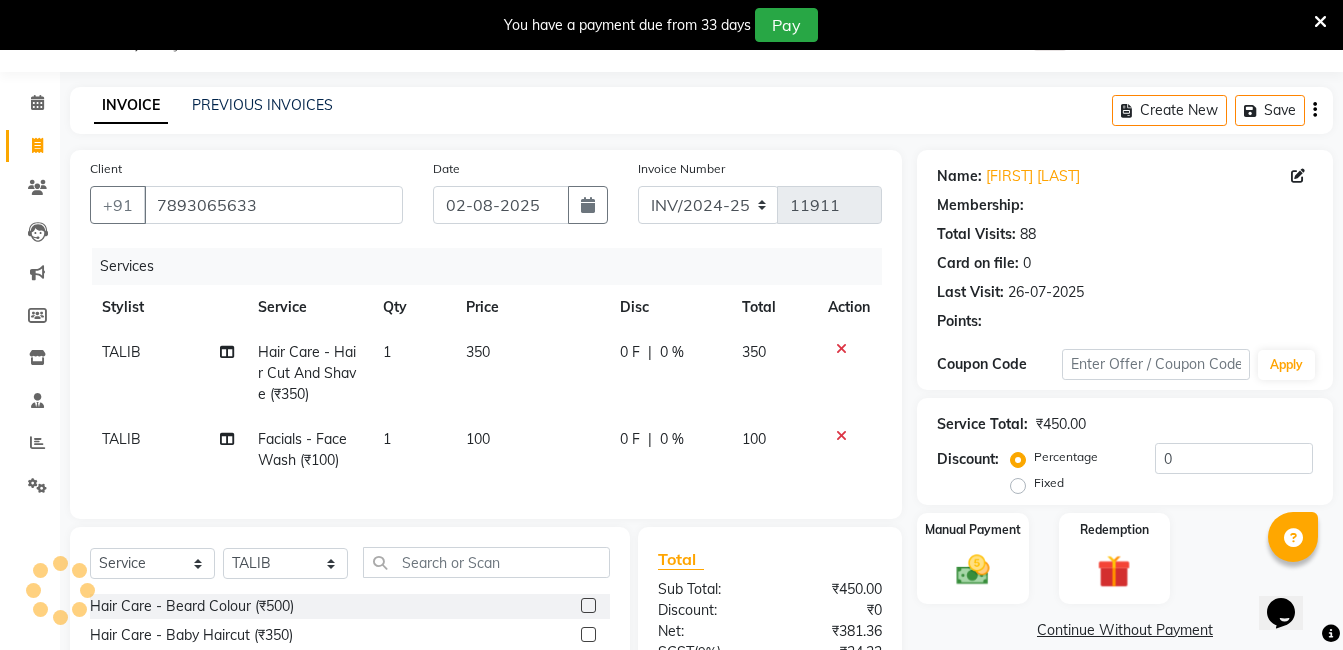 select on "2: Object" 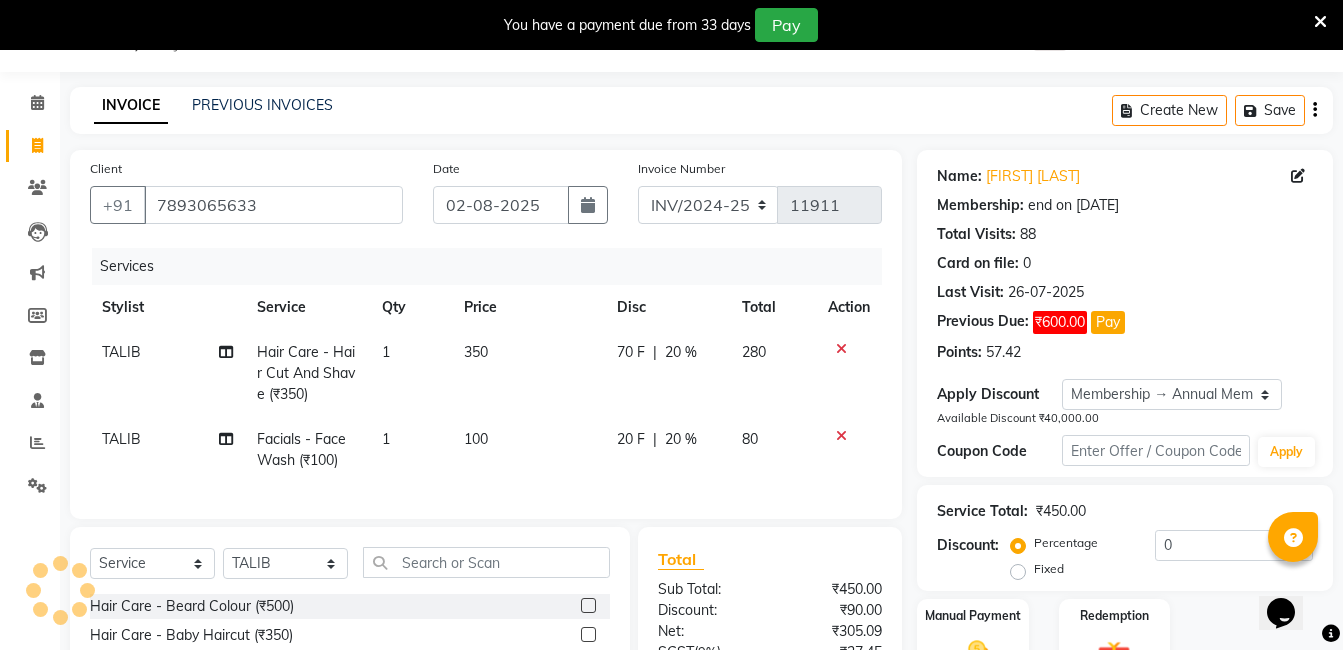 type on "20" 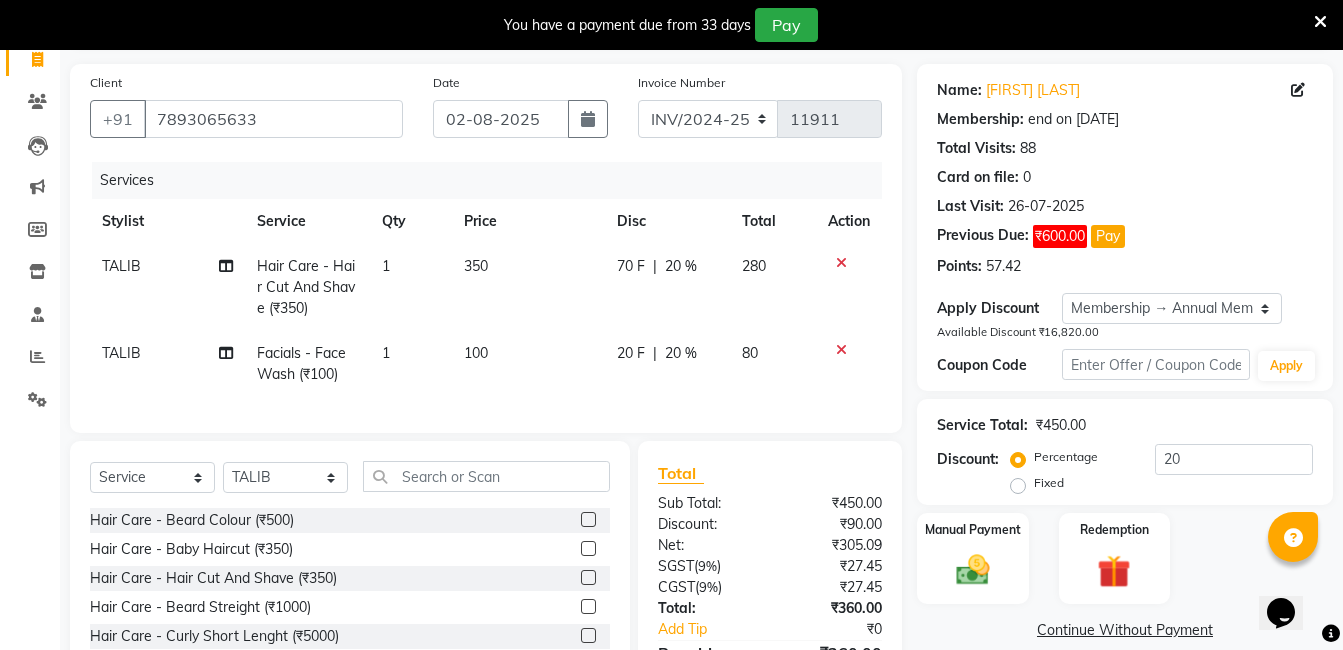 scroll, scrollTop: 267, scrollLeft: 0, axis: vertical 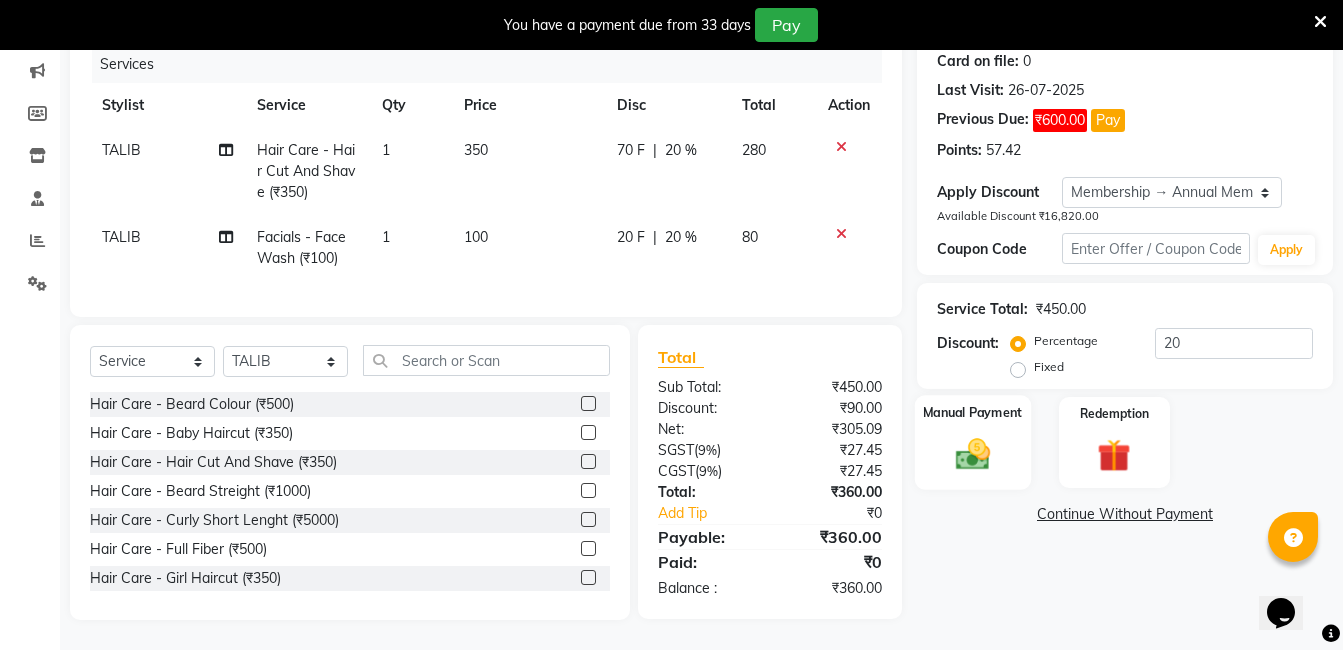 click 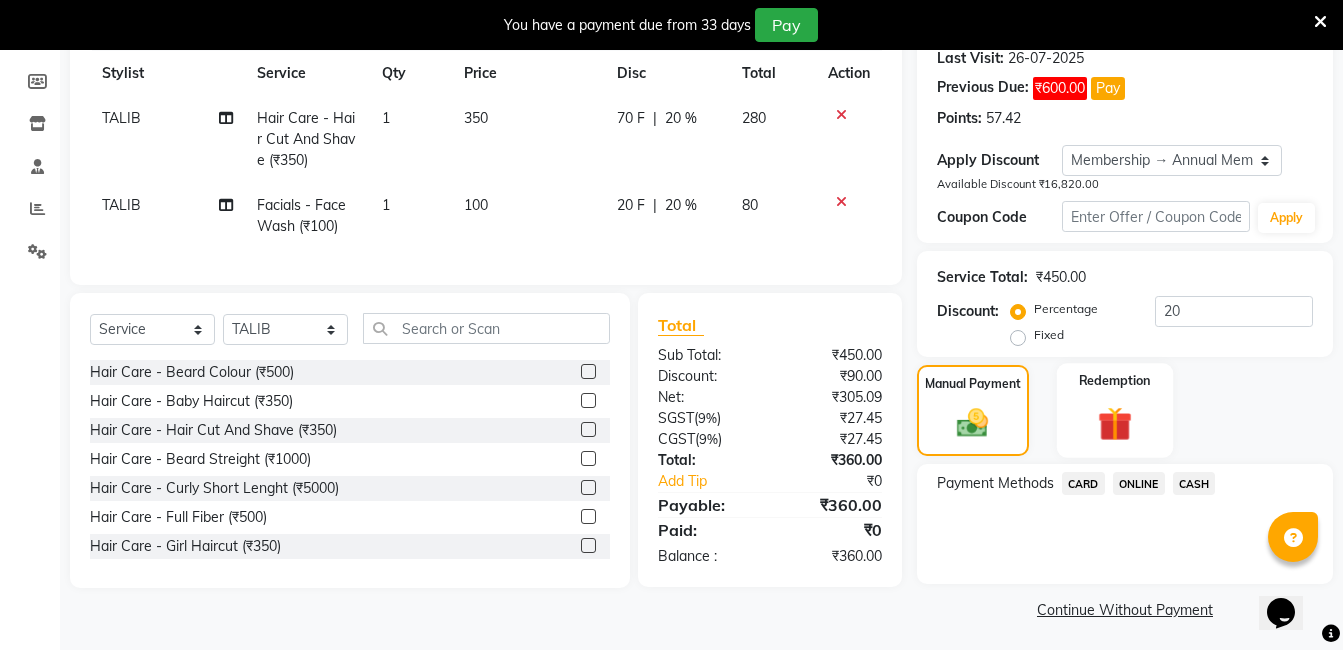 scroll, scrollTop: 289, scrollLeft: 0, axis: vertical 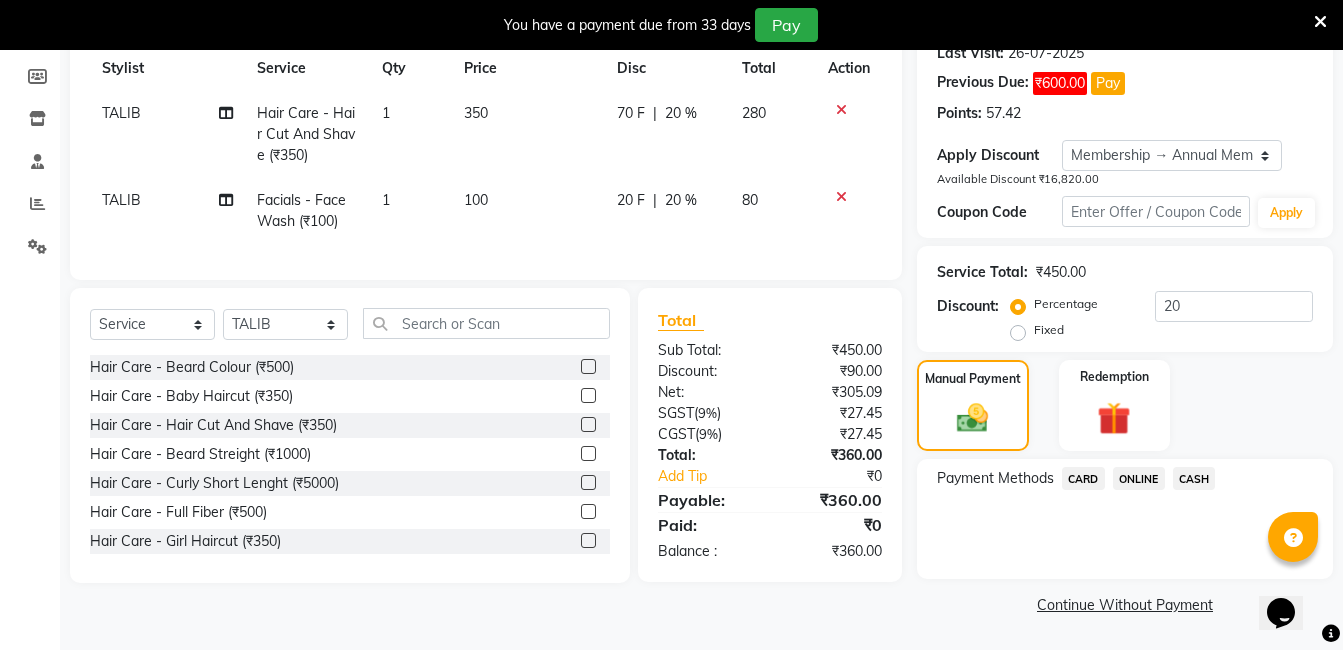 click on "CASH" 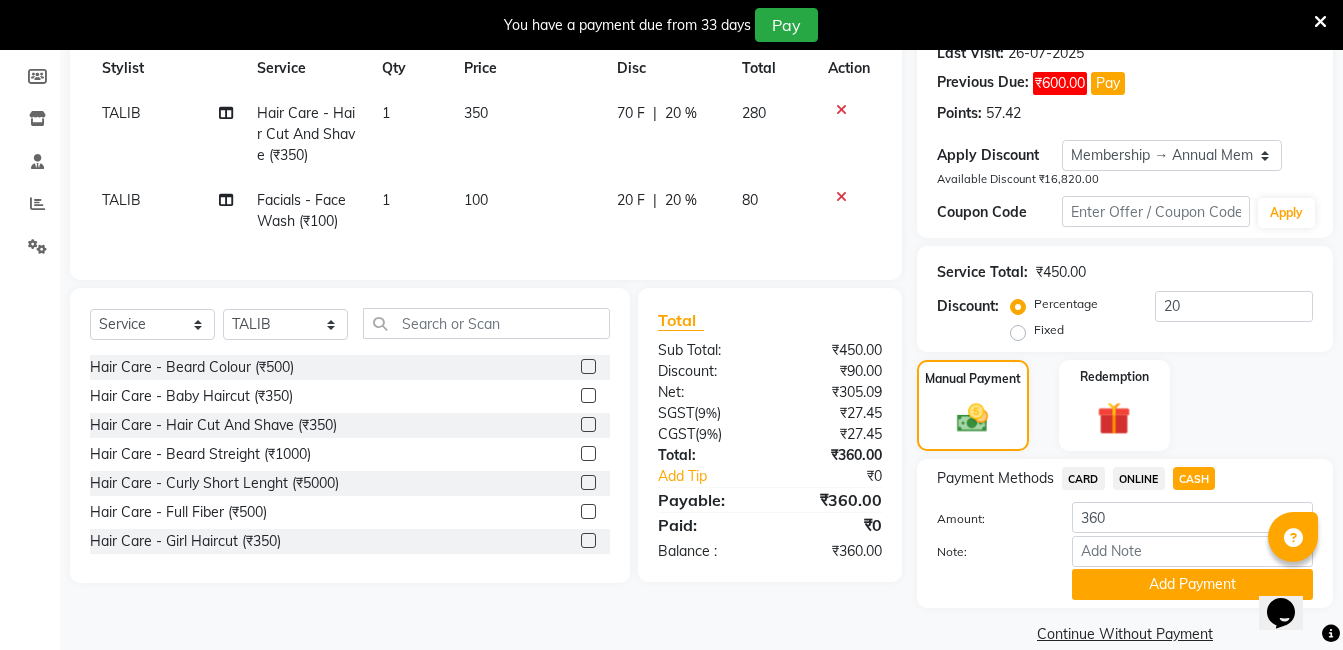 click on "ONLINE" 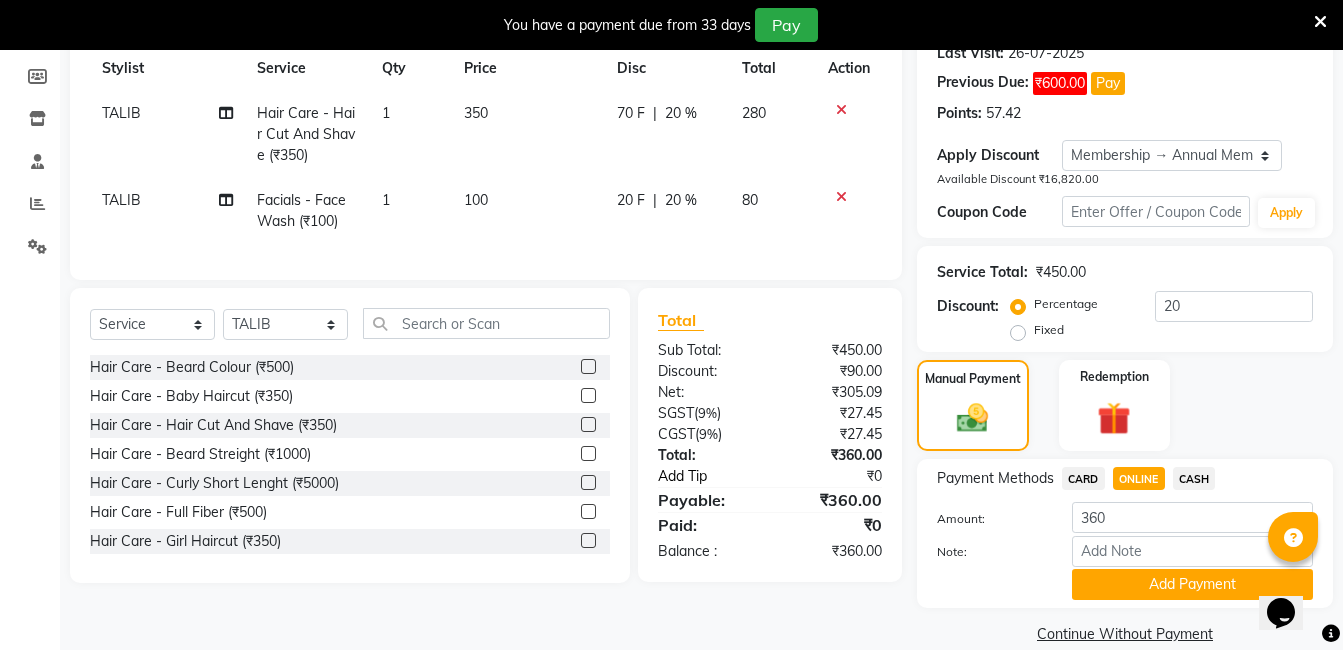 click on "Add Tip" 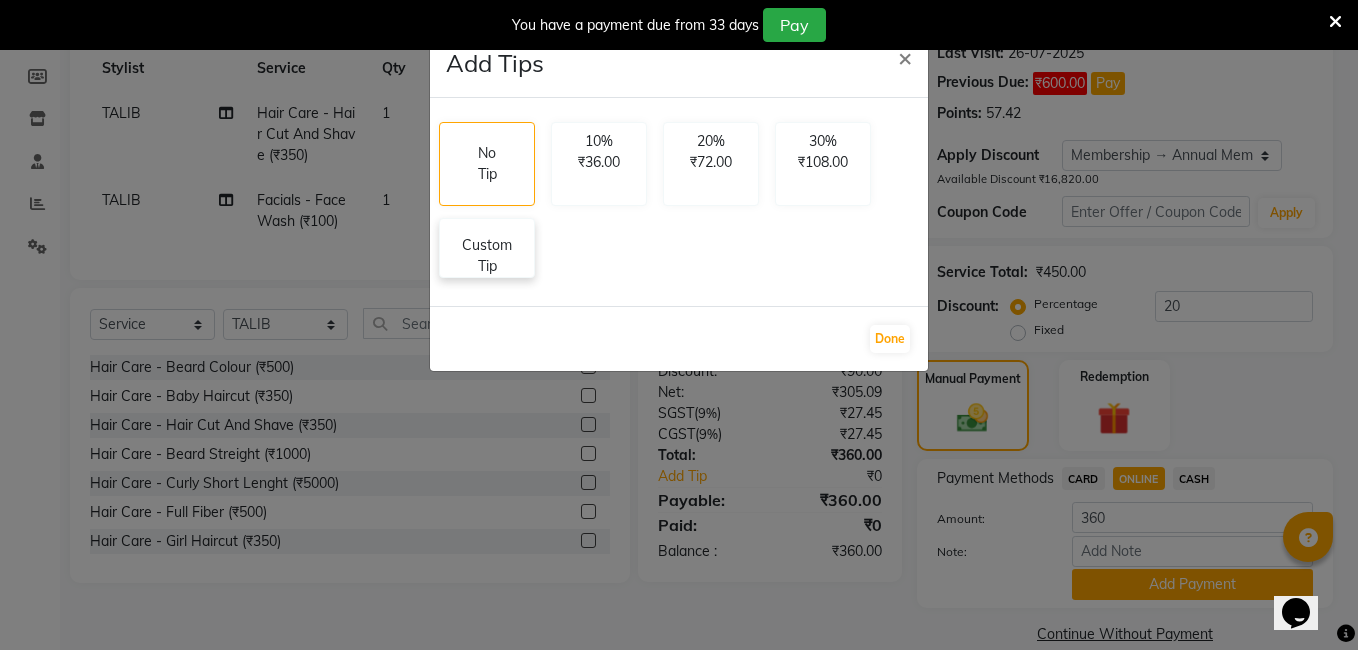 click on "Custom Tip" 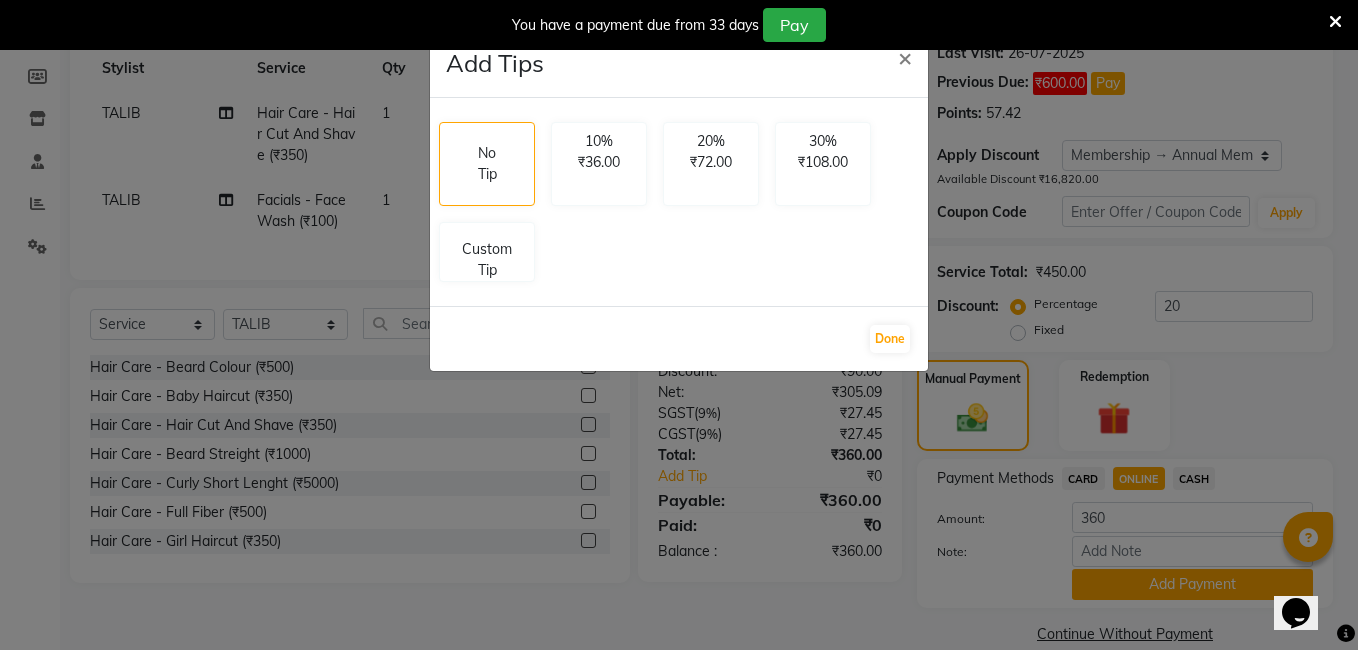 select on "65400" 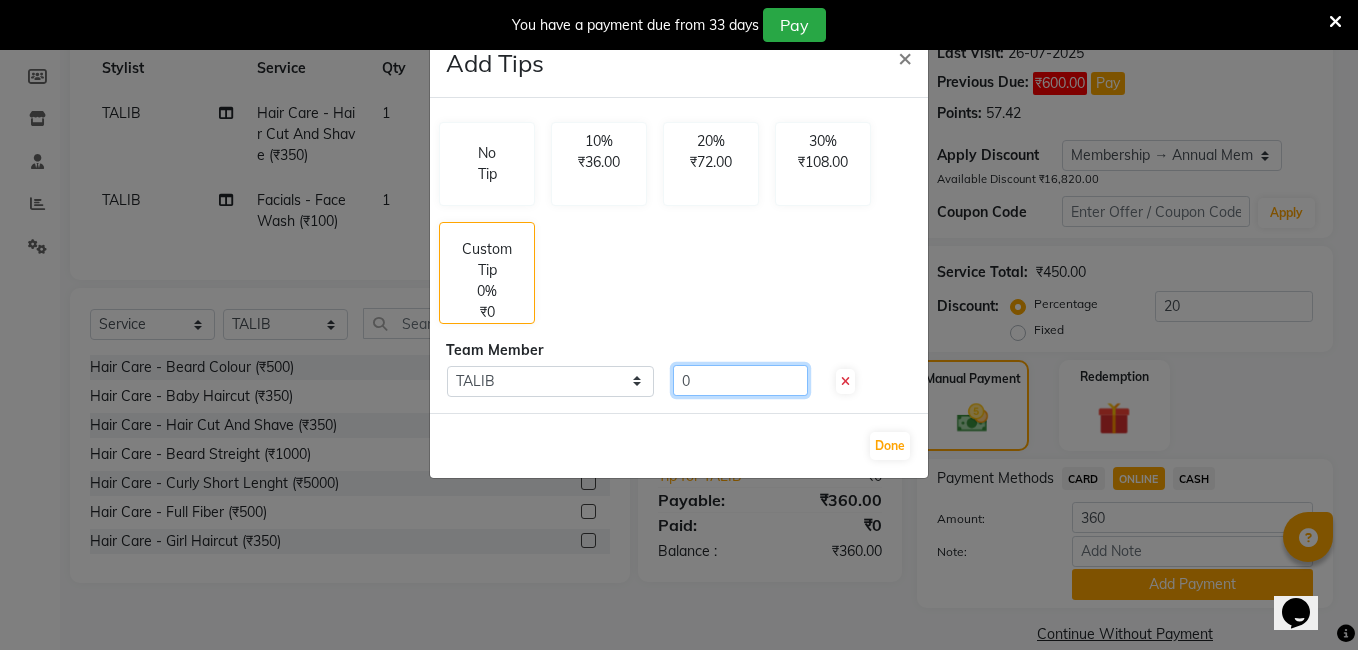 click on "0" 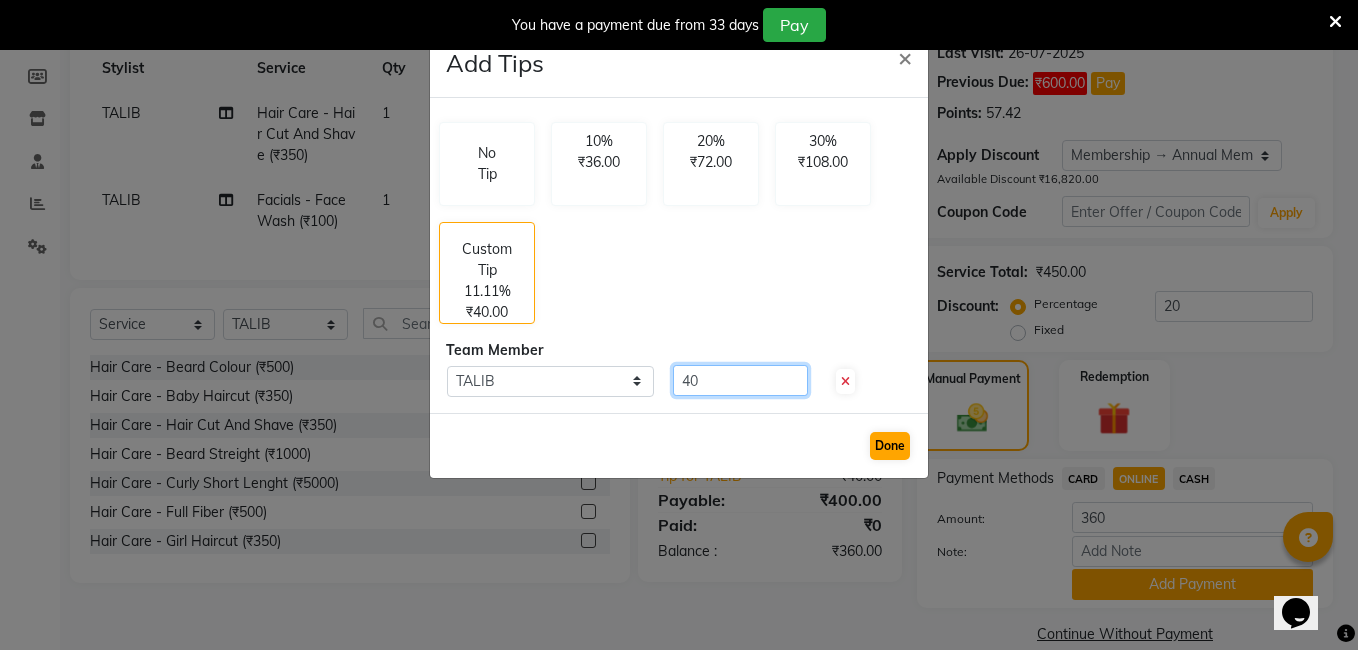 type on "40" 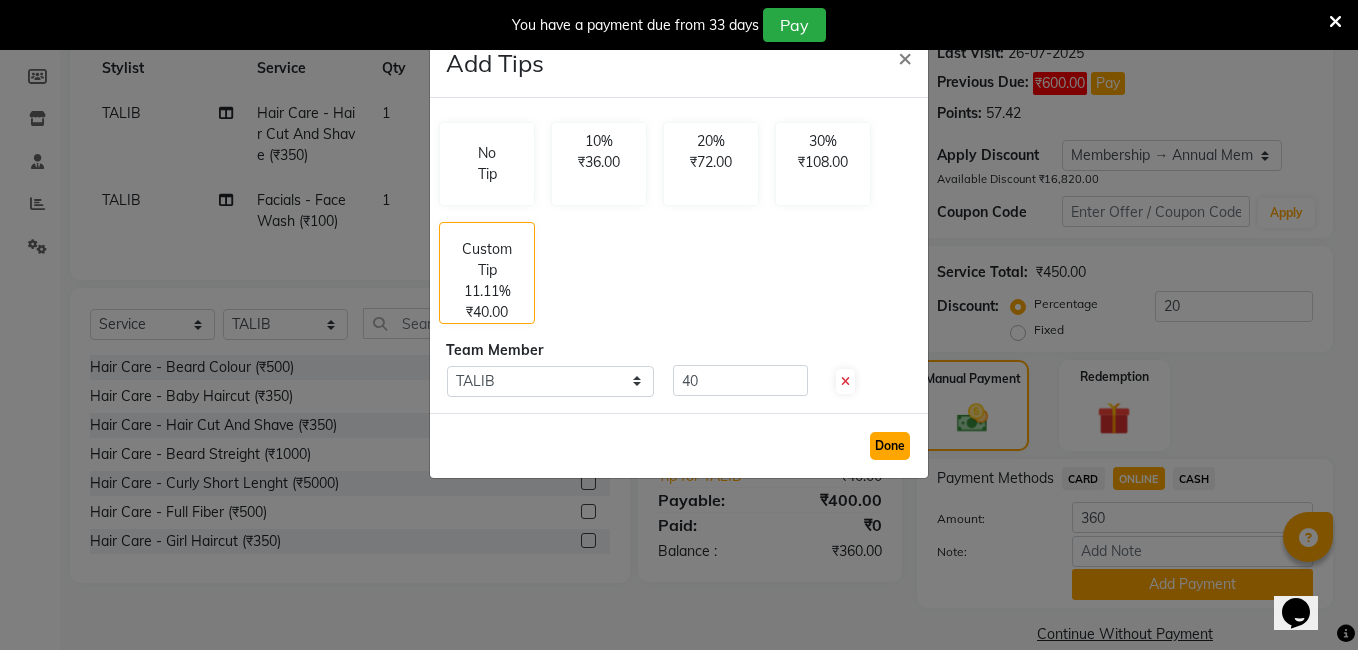 click on "Done" 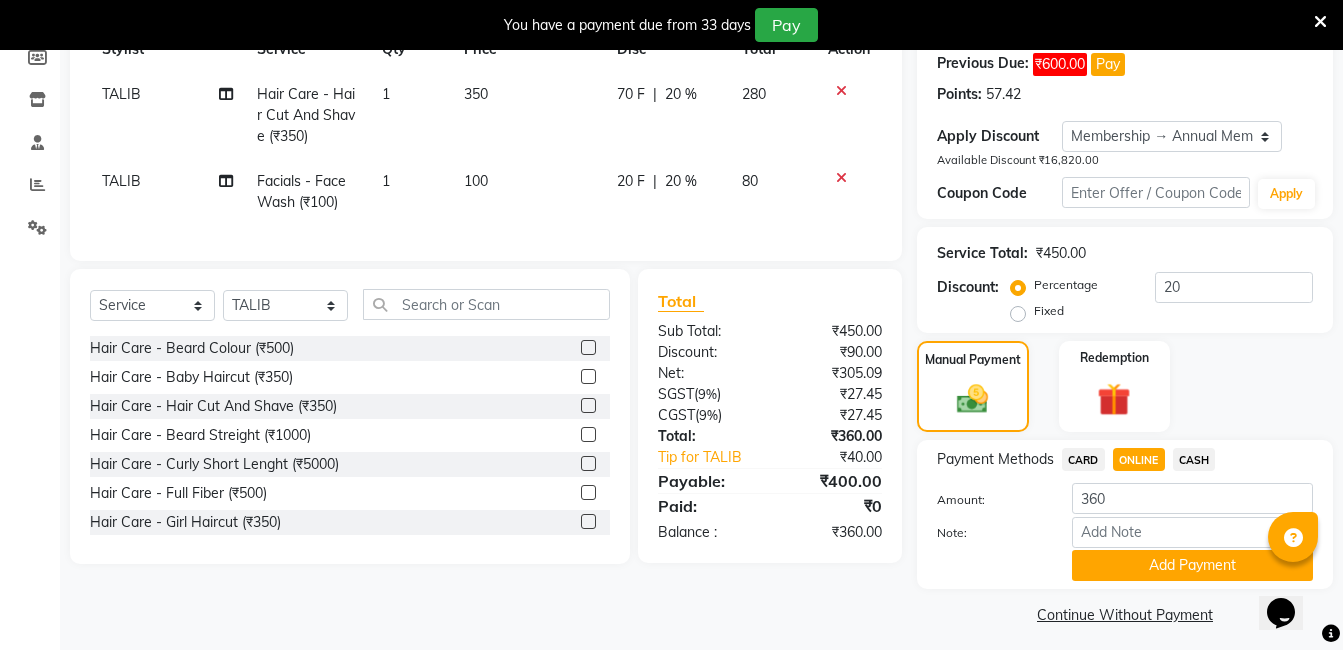 scroll, scrollTop: 318, scrollLeft: 0, axis: vertical 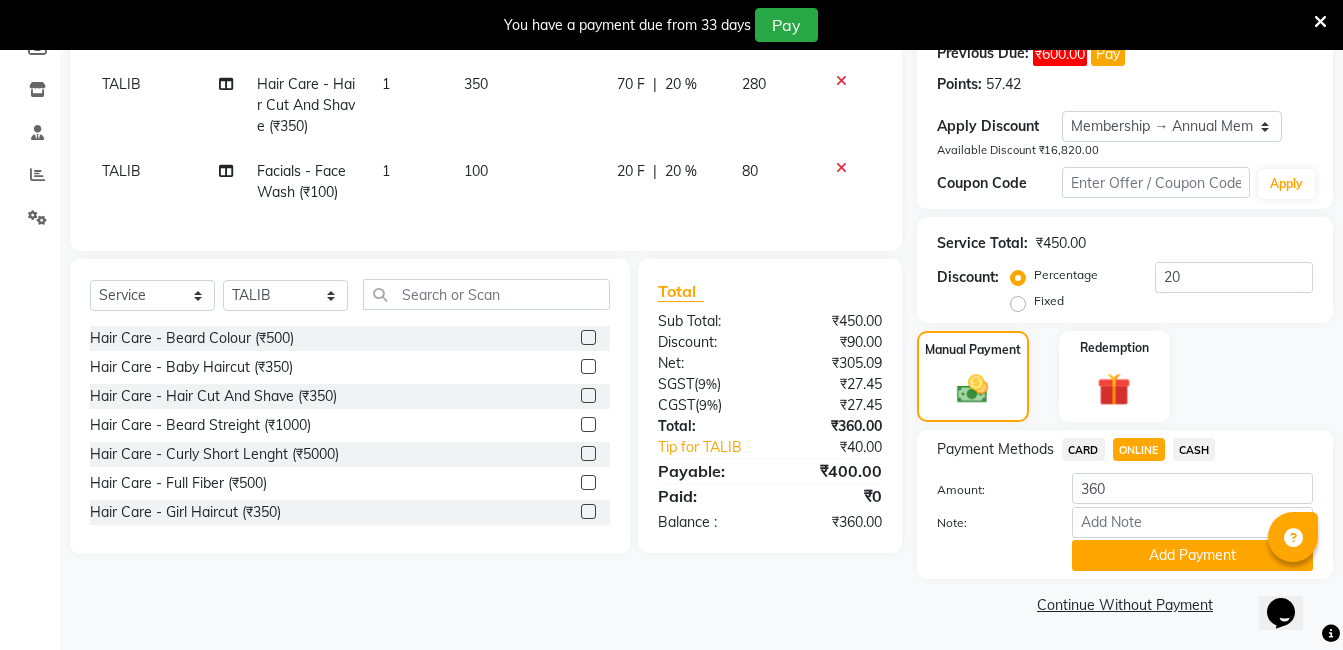 click on "ONLINE" 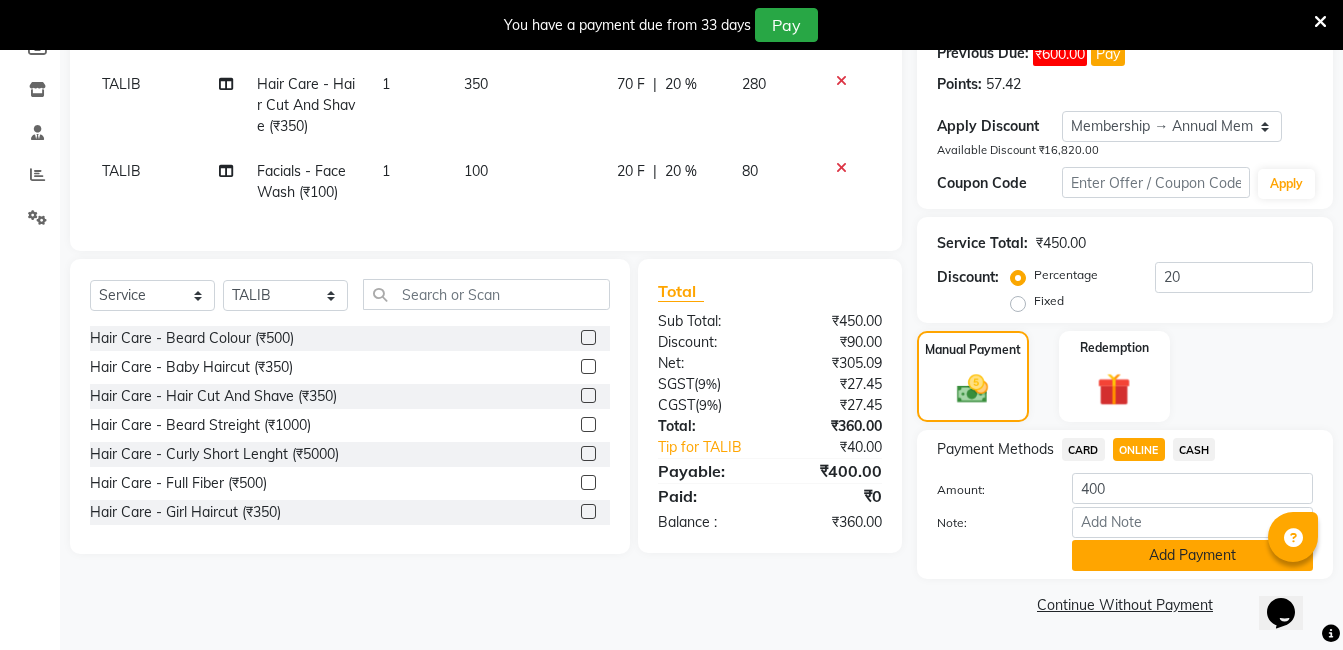 click on "Add Payment" 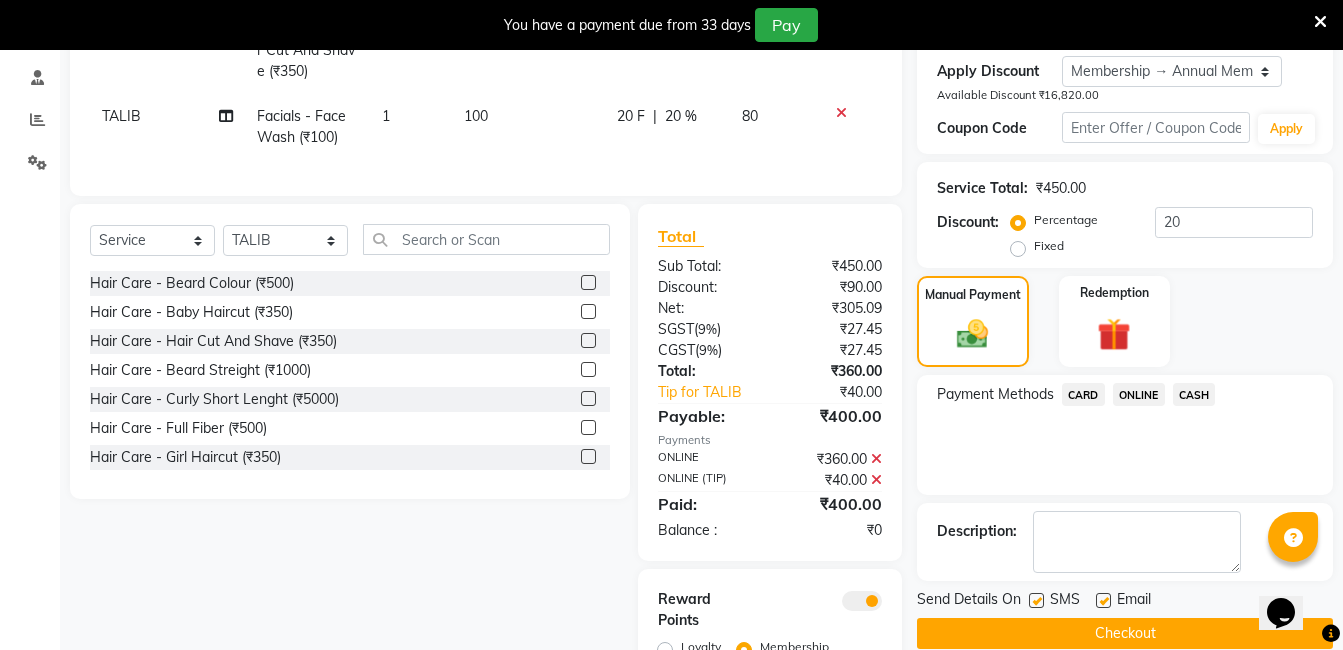 scroll, scrollTop: 478, scrollLeft: 0, axis: vertical 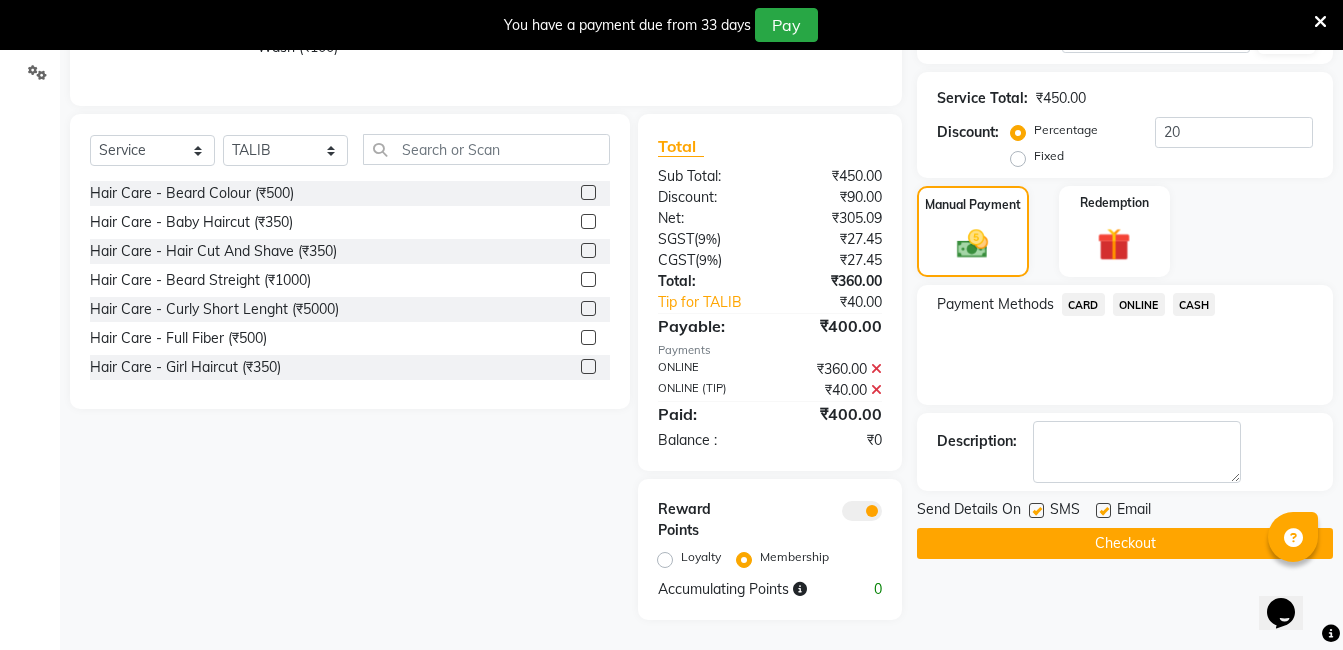 click on "Checkout" 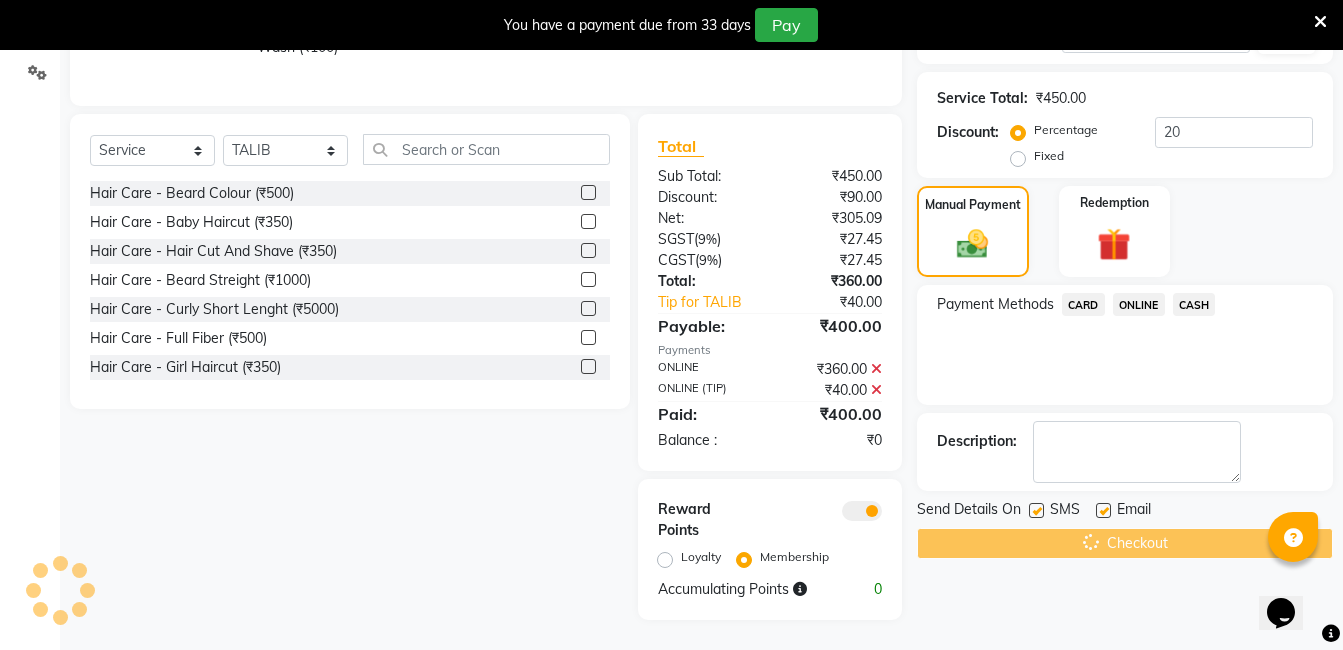 scroll, scrollTop: 0, scrollLeft: 0, axis: both 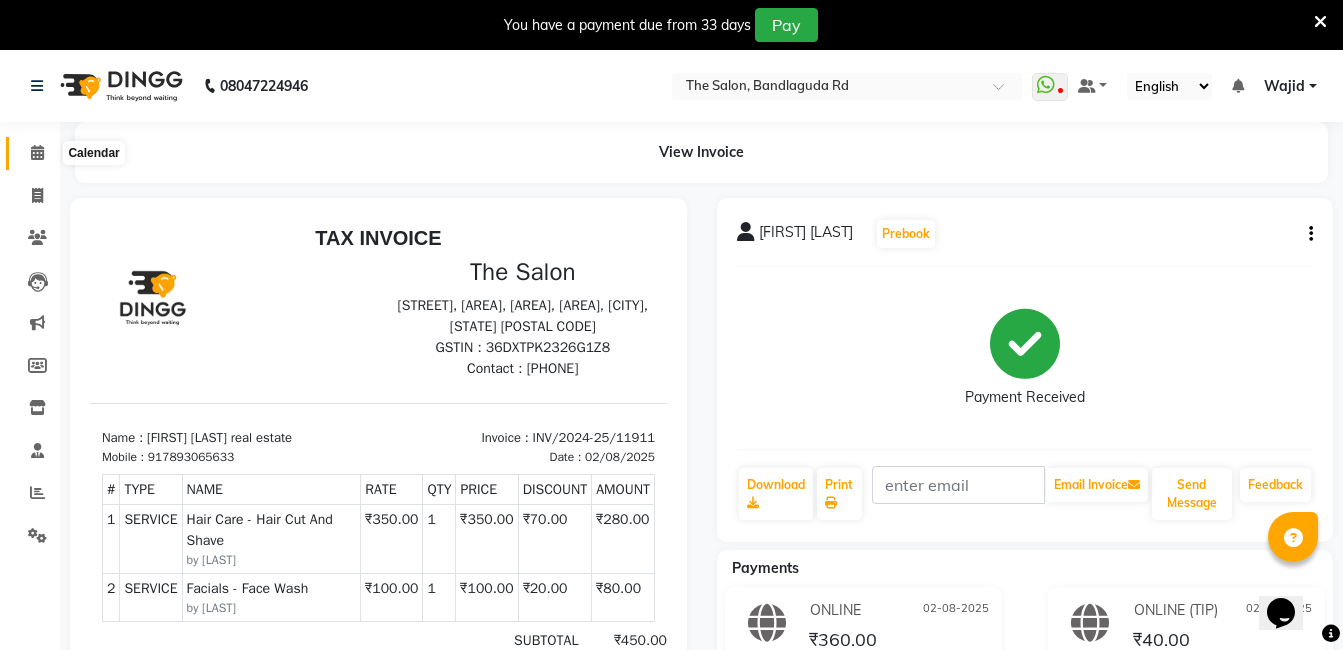 click 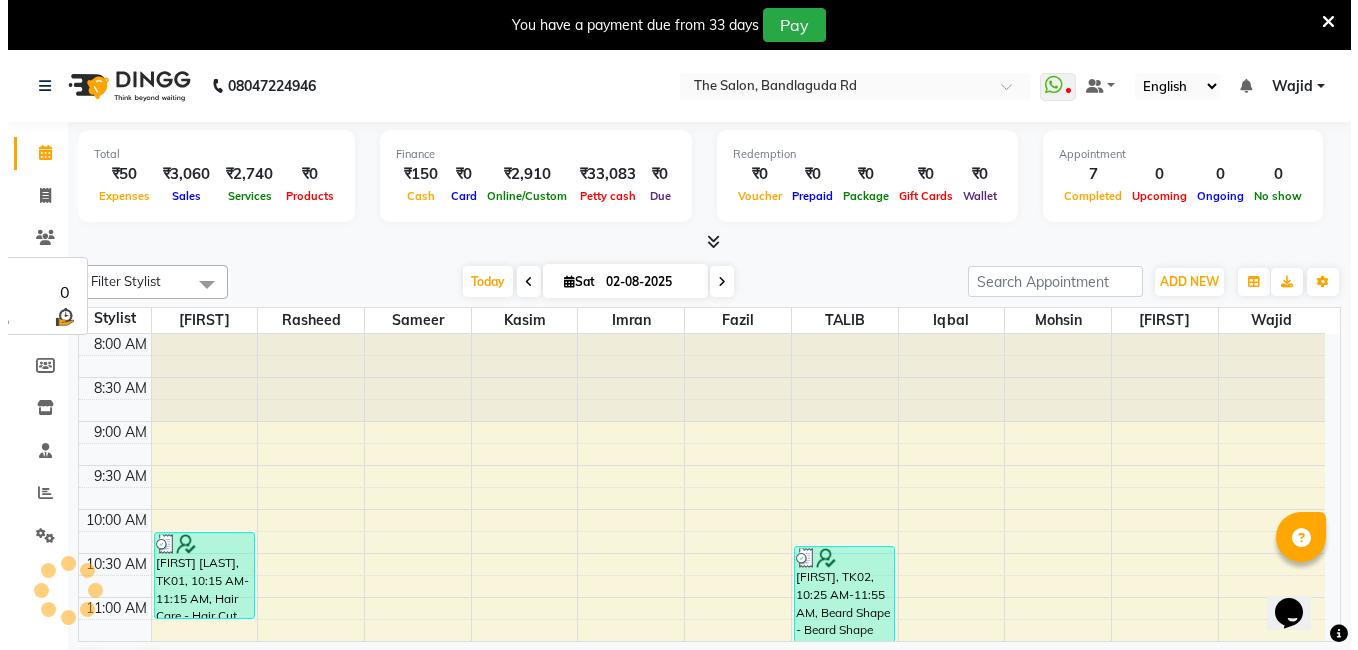 scroll, scrollTop: 0, scrollLeft: 0, axis: both 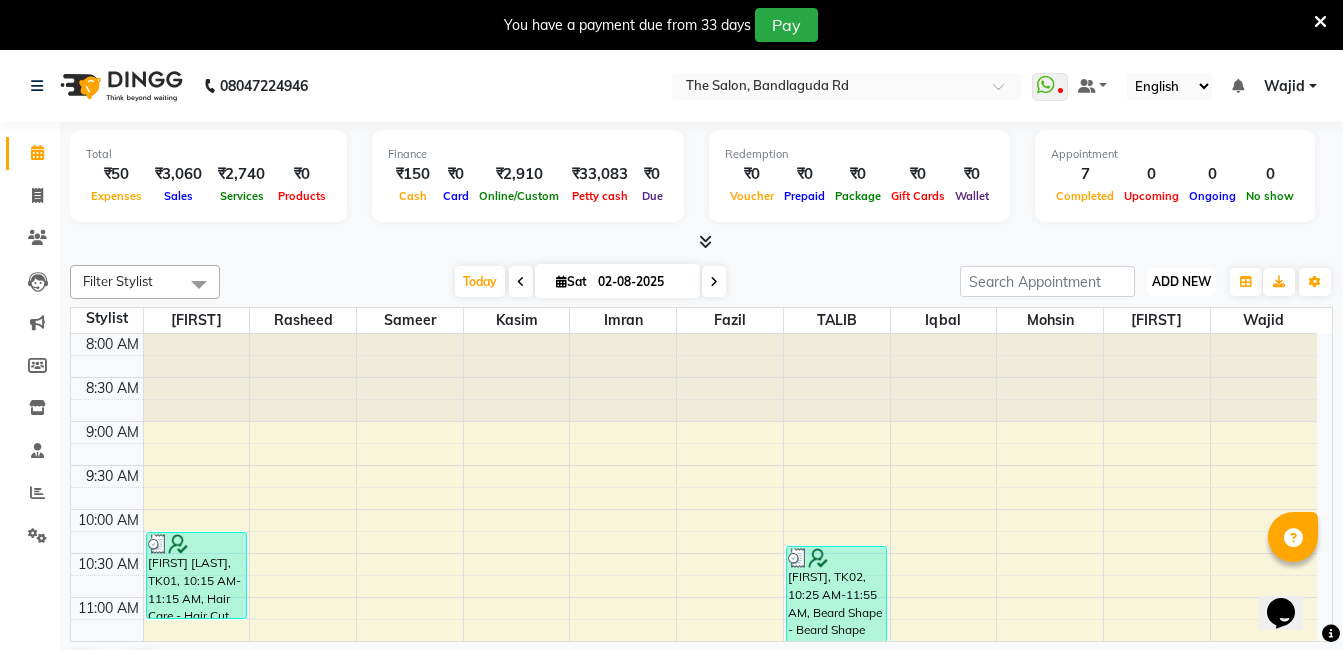 click on "ADD NEW" at bounding box center (1181, 281) 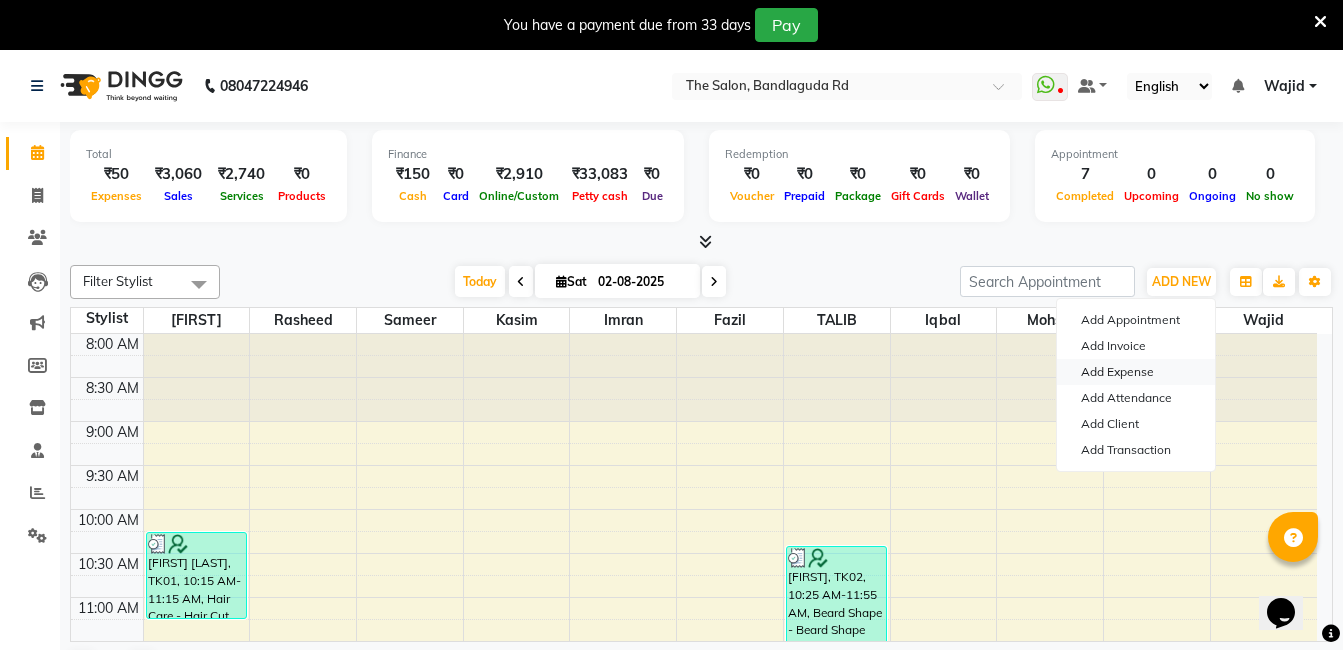 click on "Add Expense" at bounding box center (1136, 372) 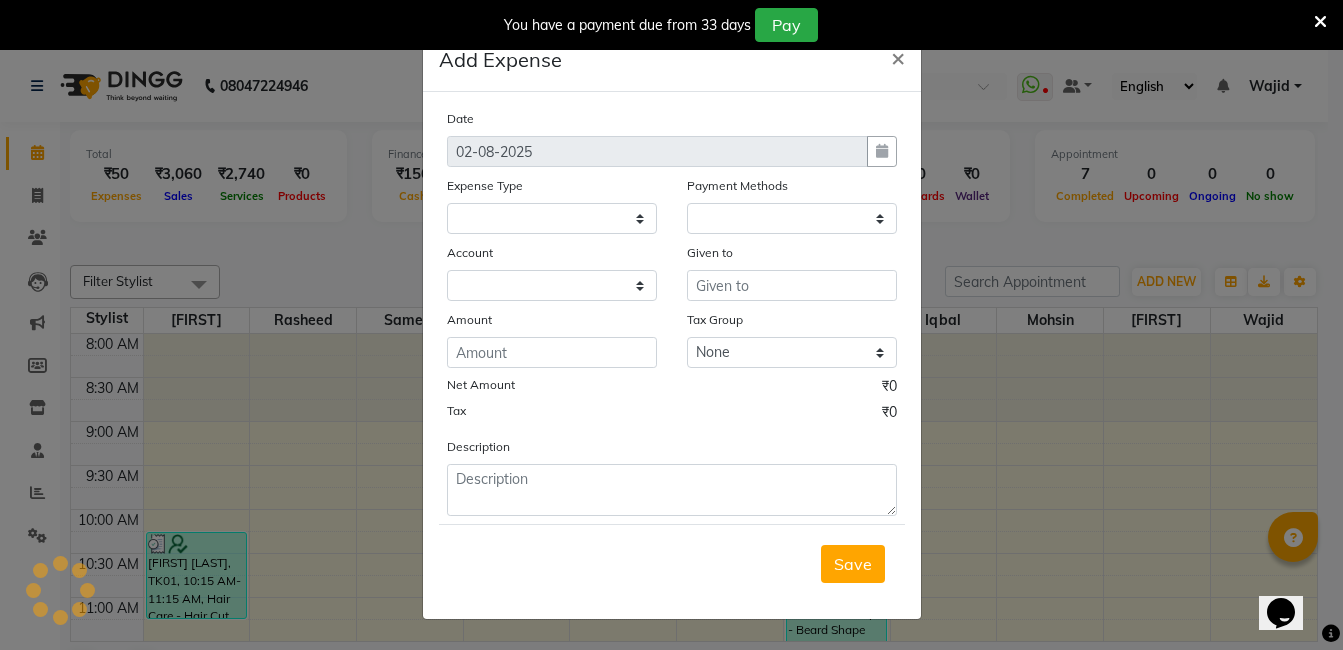 select 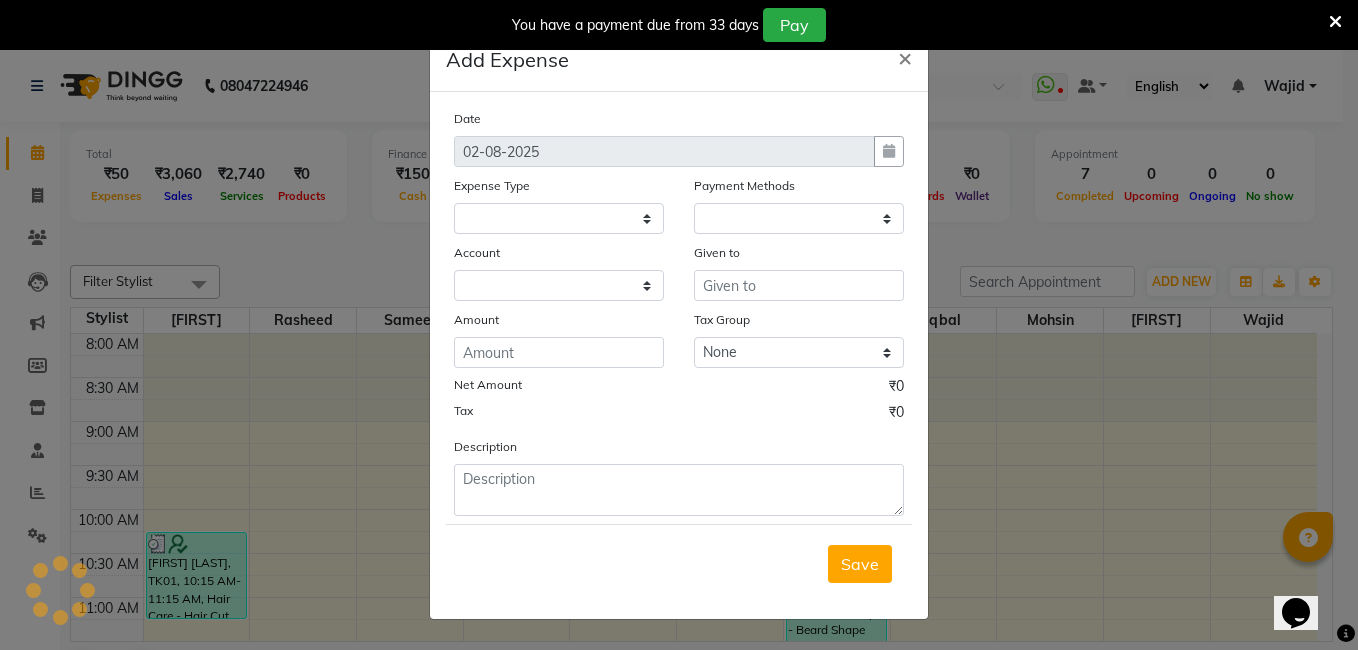 select on "1" 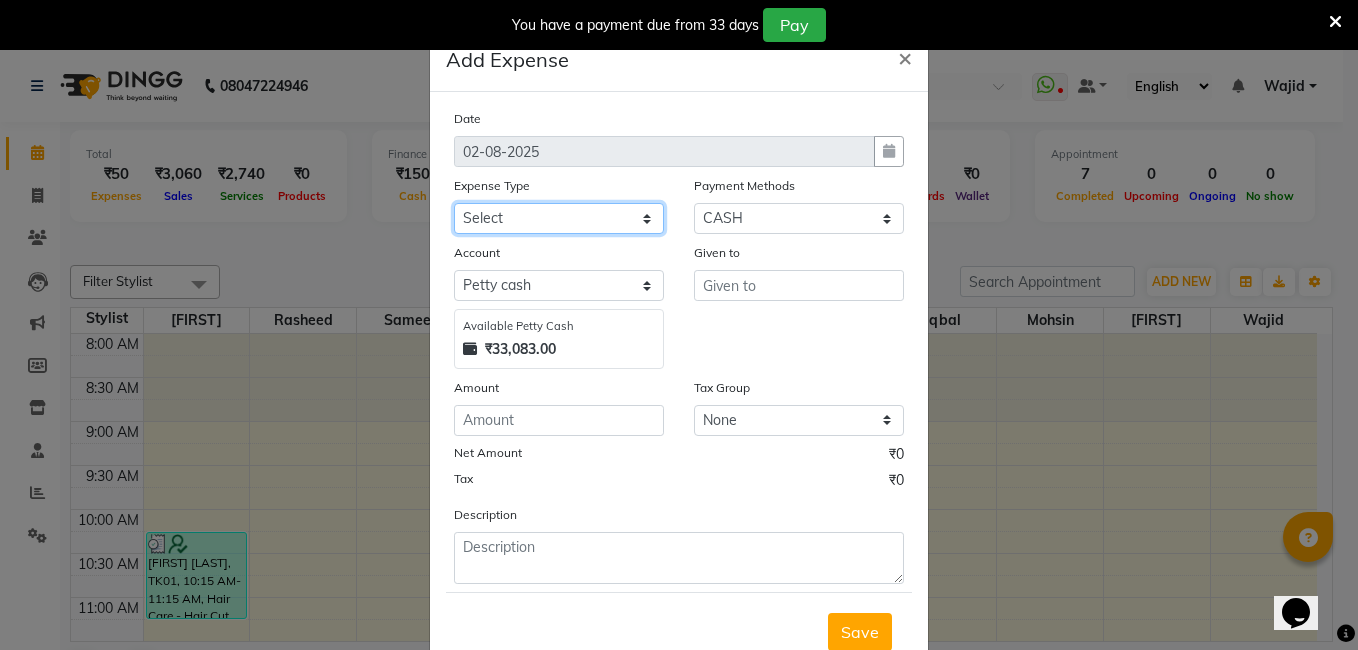 click on "Select Advance Salary aijaz bhai aijaz bhai chitti 10april Auto - Iqbal Bhai Bank charges BEGGAR Client Snacks daily target dev distributions beardo Incentive khalid bhai 27 sep Lunch Maintenance RAUNAK ENTERPRISES BEARDO Rent Salary Staff Snacks staff tips Tea & Refreshment" 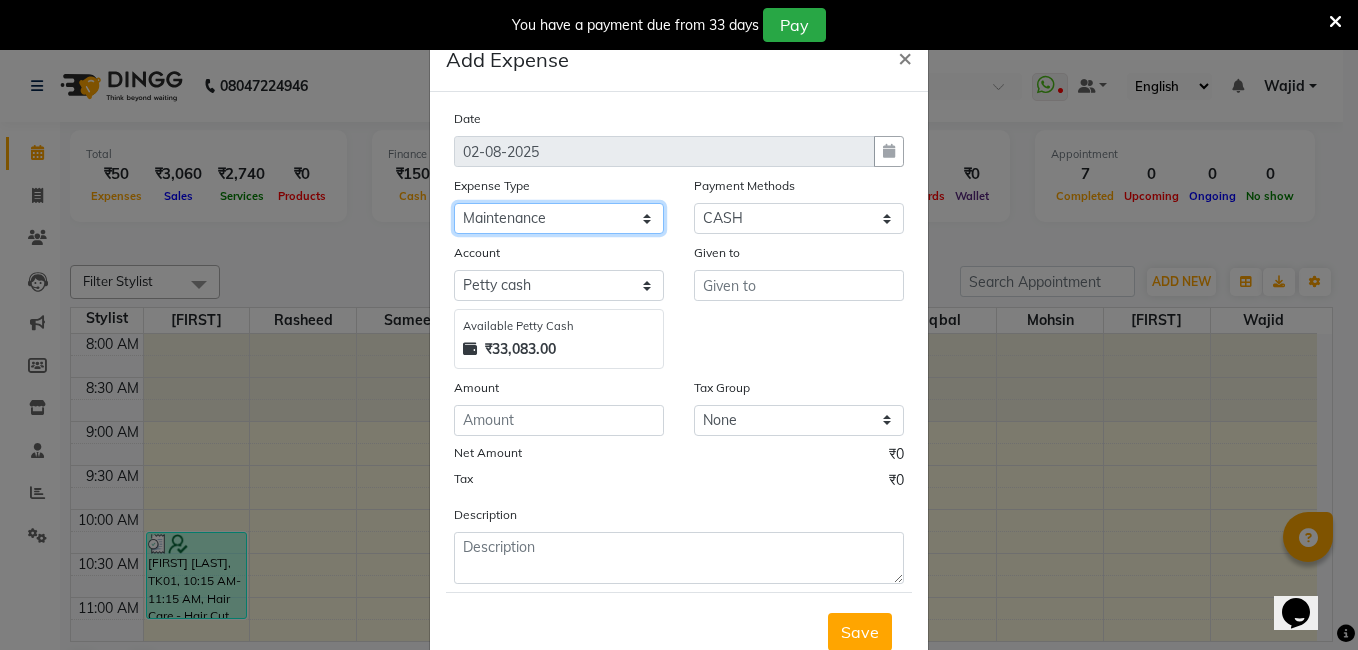 click on "Select Advance Salary aijaz bhai aijaz bhai chitti 10april Auto - Iqbal Bhai Bank charges BEGGAR Client Snacks daily target dev distributions beardo Incentive khalid bhai 27 sep Lunch Maintenance RAUNAK ENTERPRISES BEARDO Rent Salary Staff Snacks staff tips Tea & Refreshment" 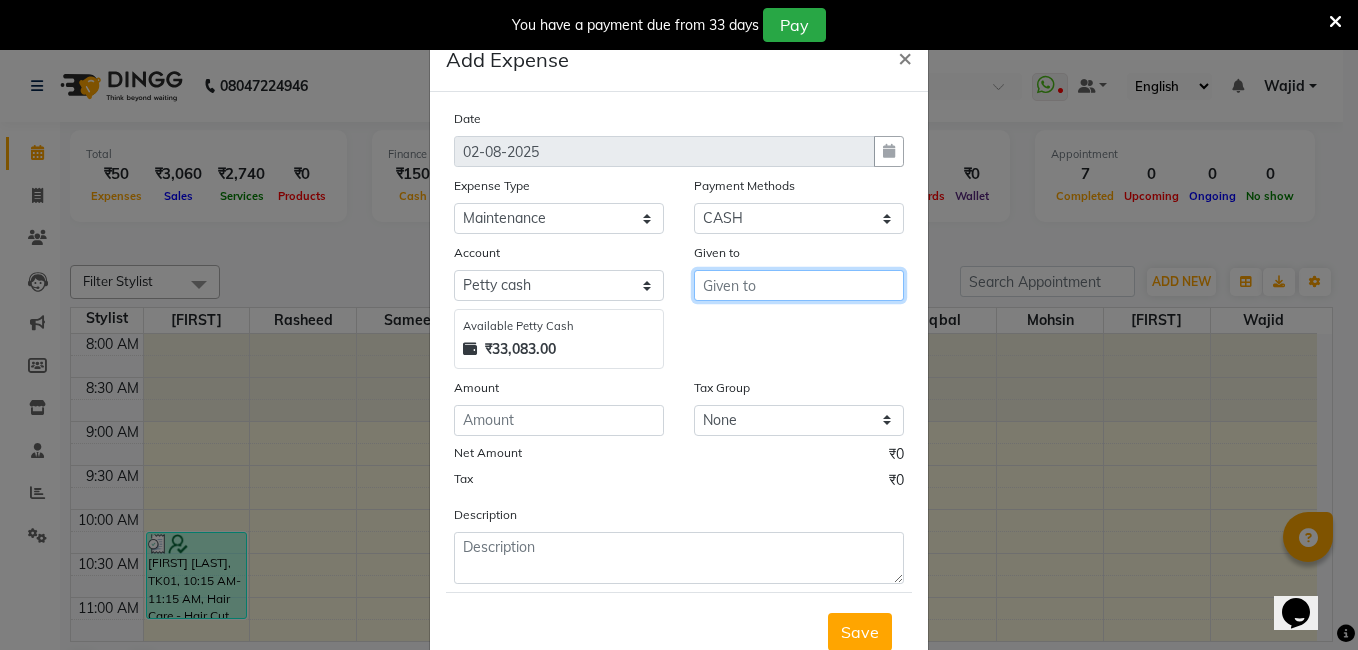 click at bounding box center (799, 285) 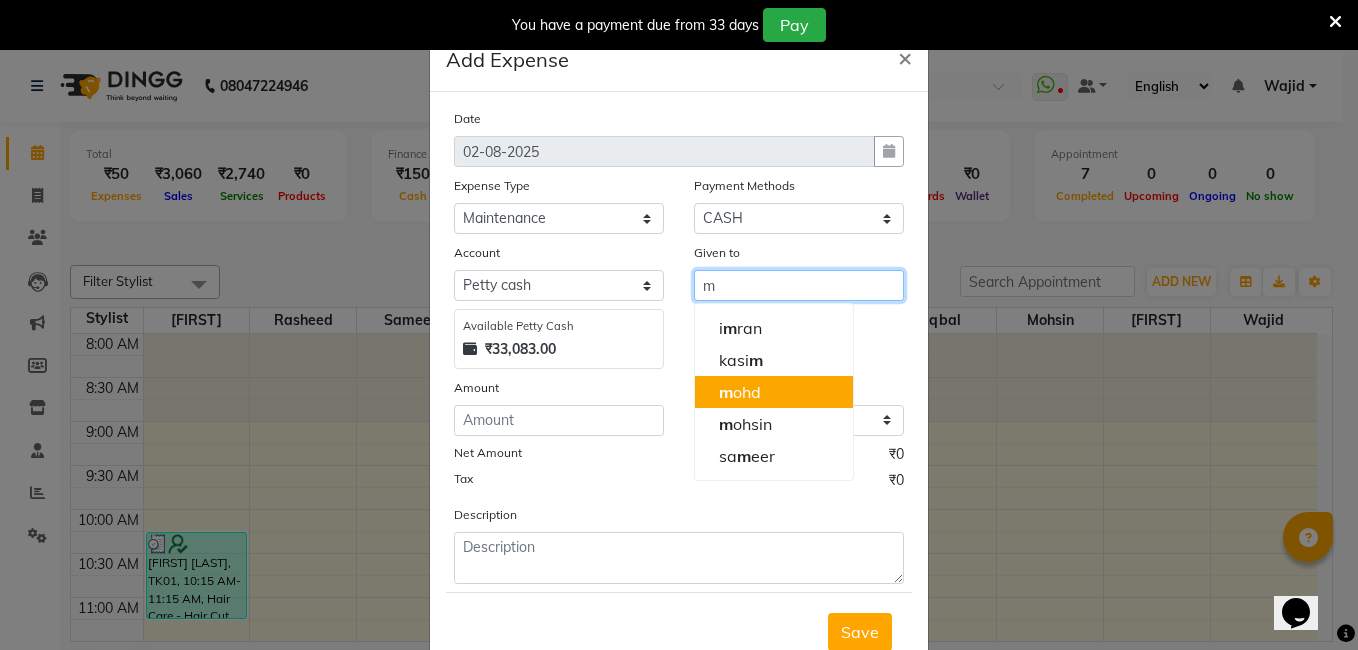 click on "m ohd" at bounding box center [740, 392] 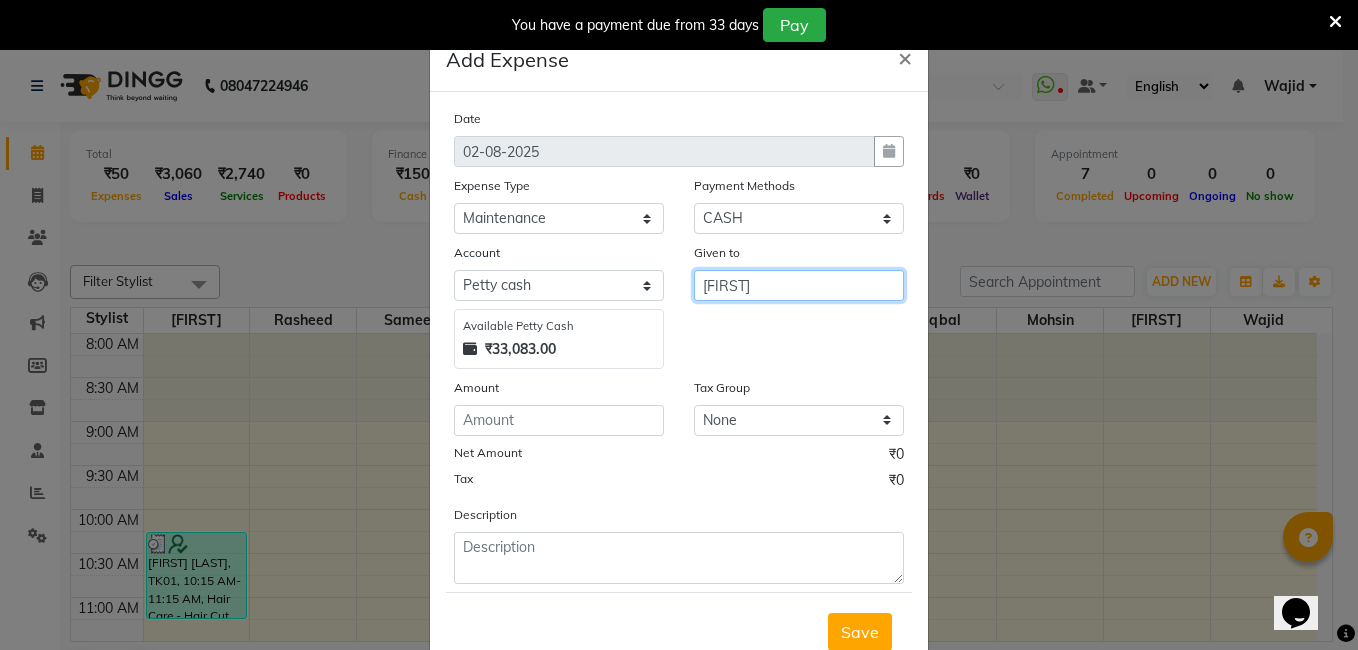 type on "mohd" 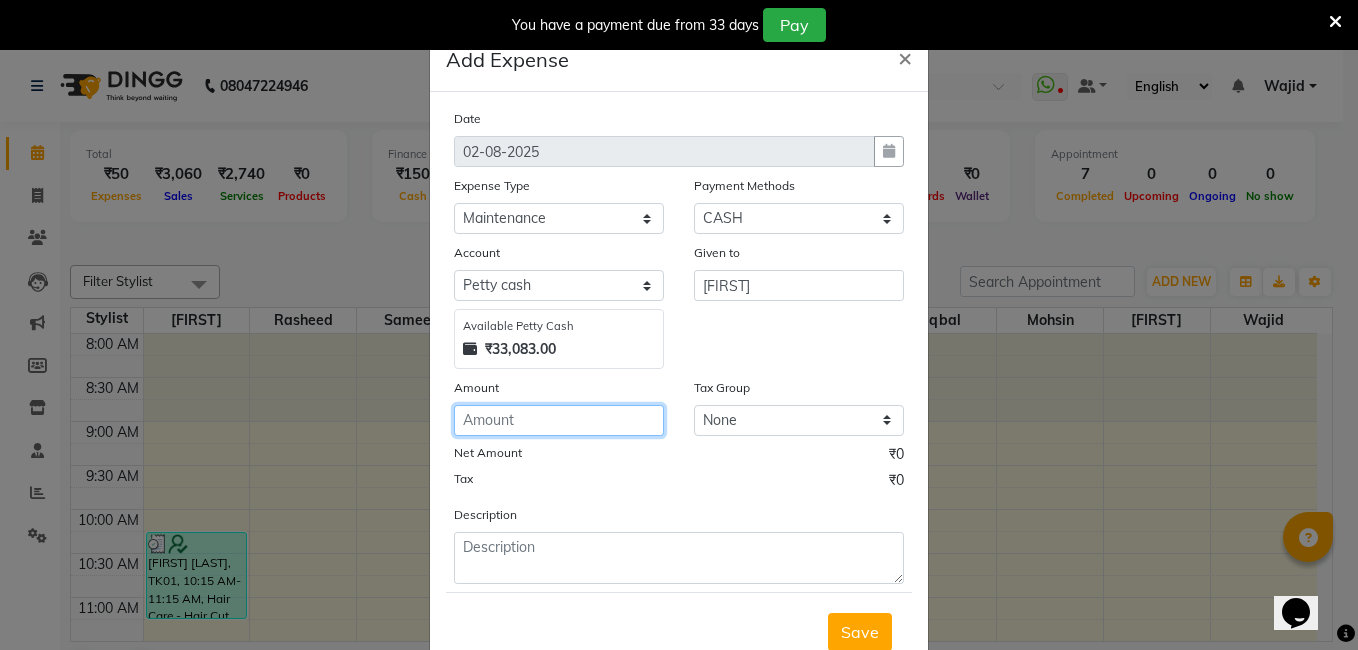 click 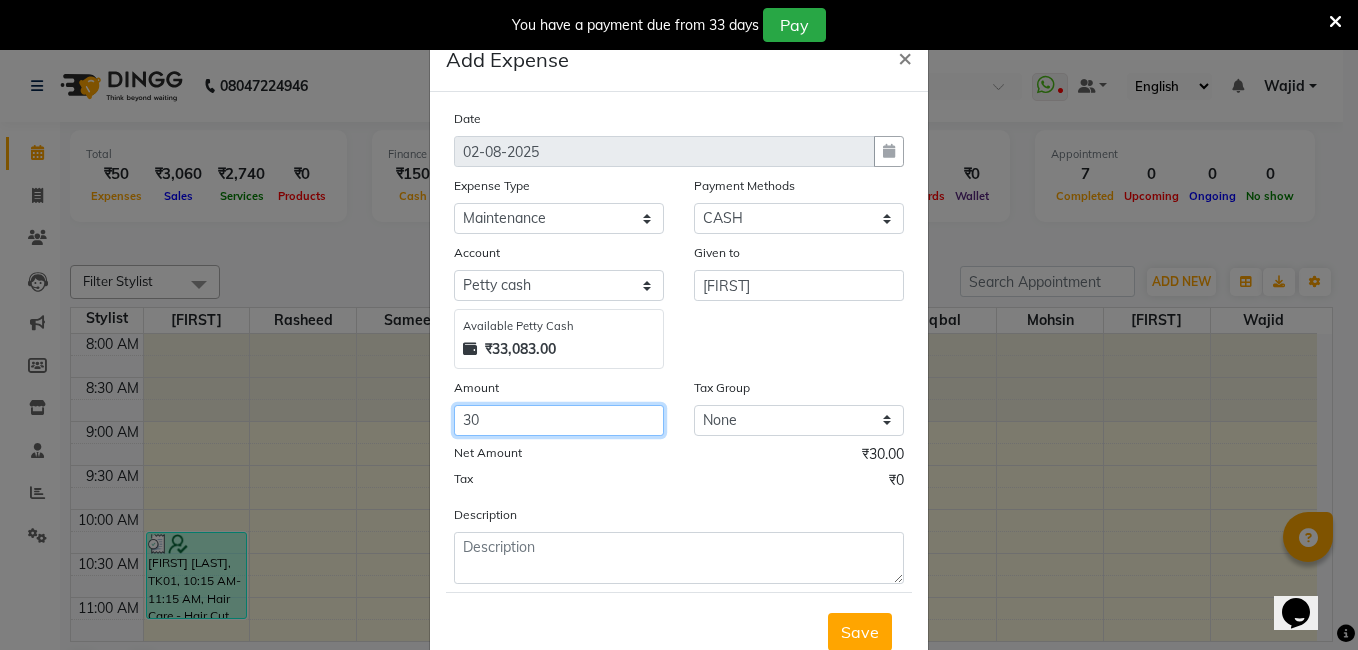 type on "30" 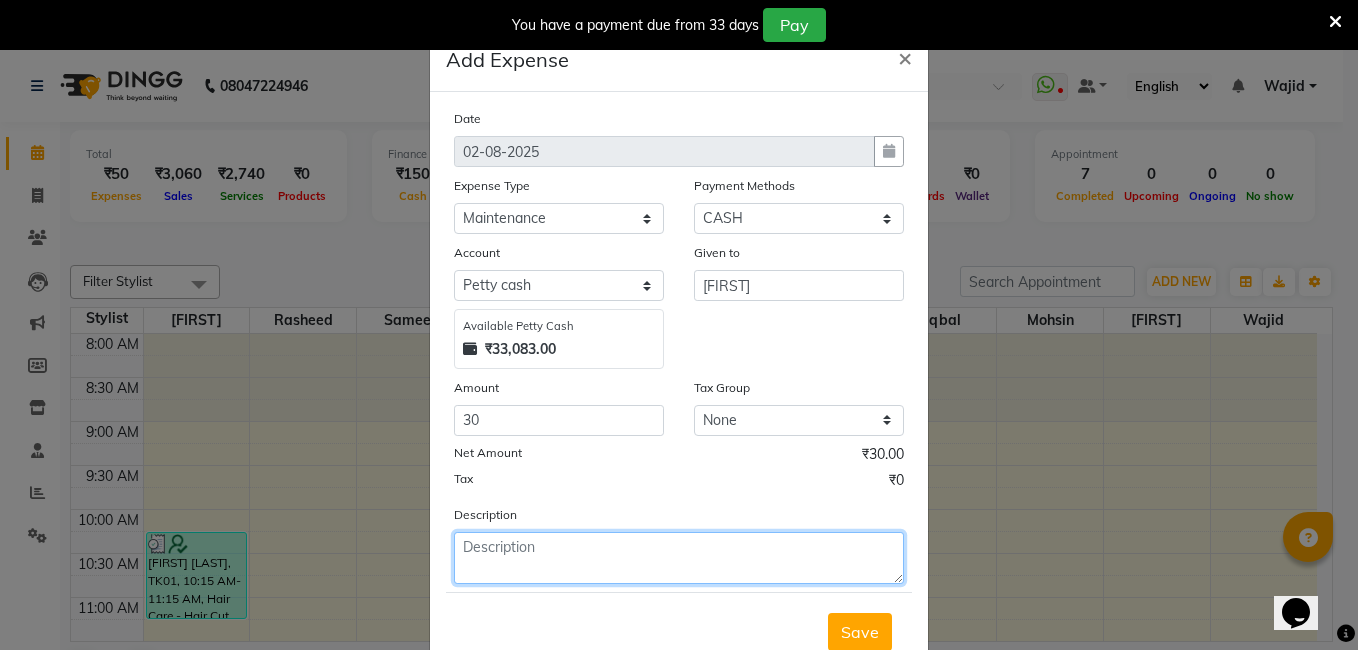 click 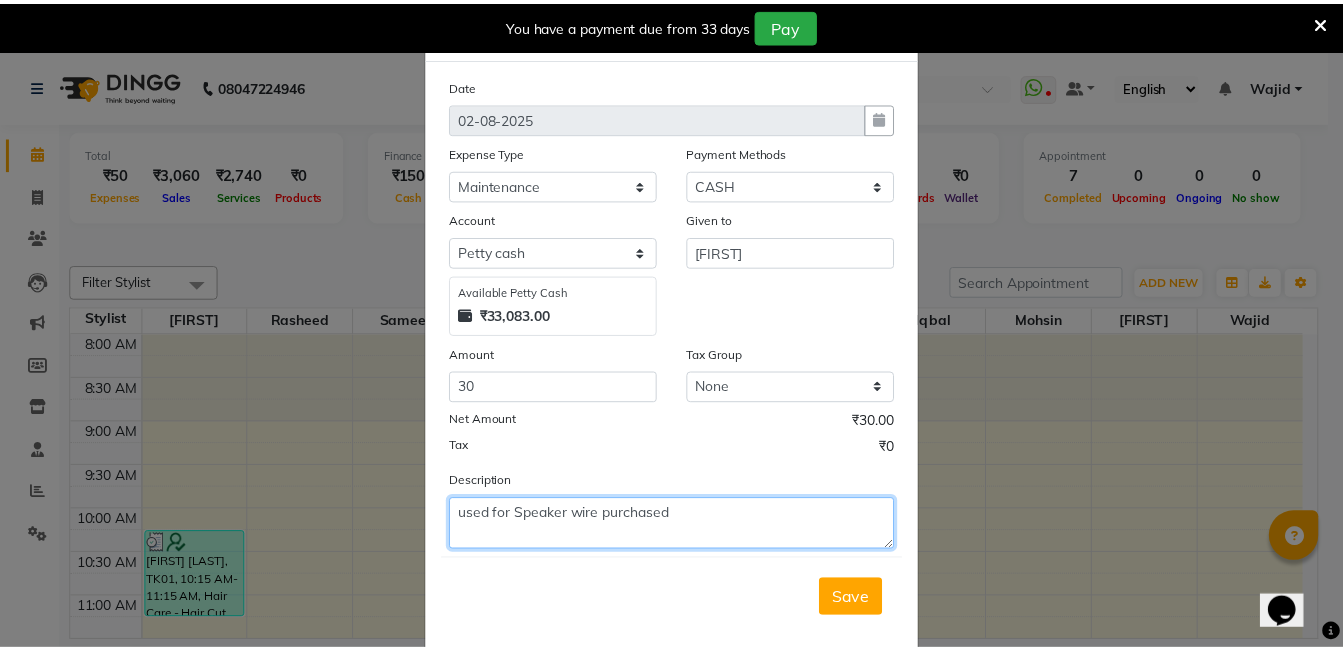 scroll, scrollTop: 66, scrollLeft: 0, axis: vertical 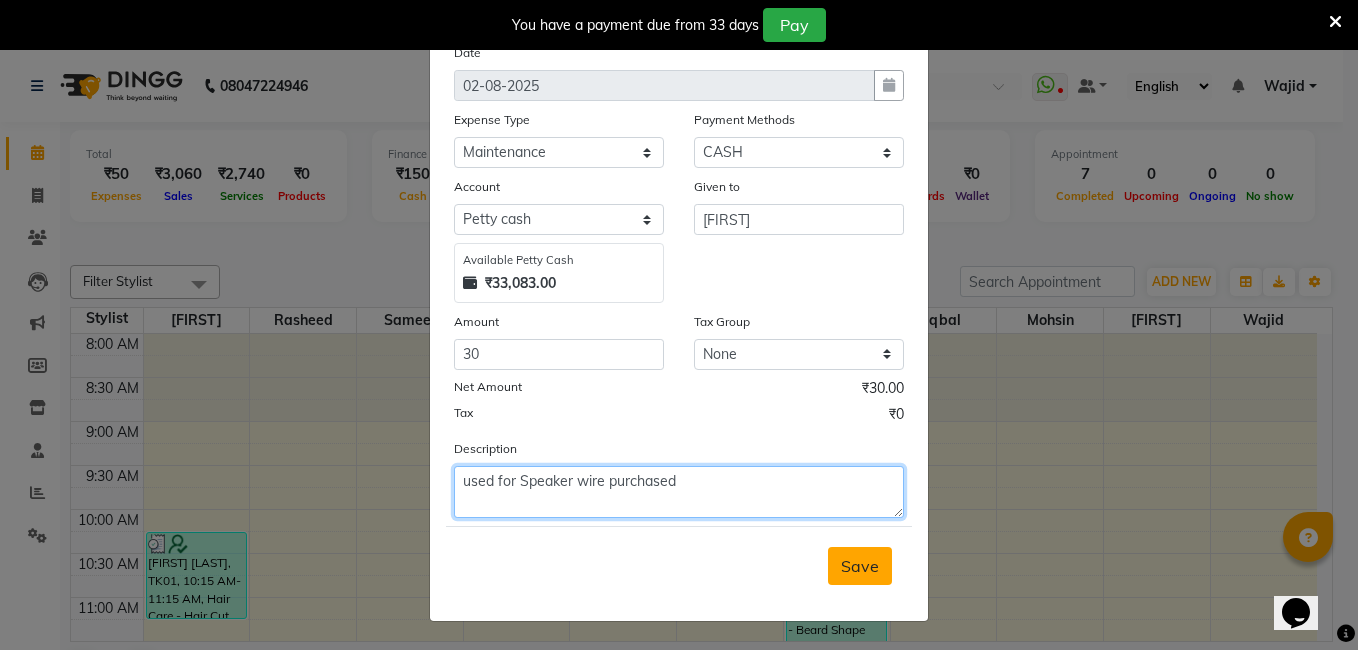 type on "used for Speaker wire purchased" 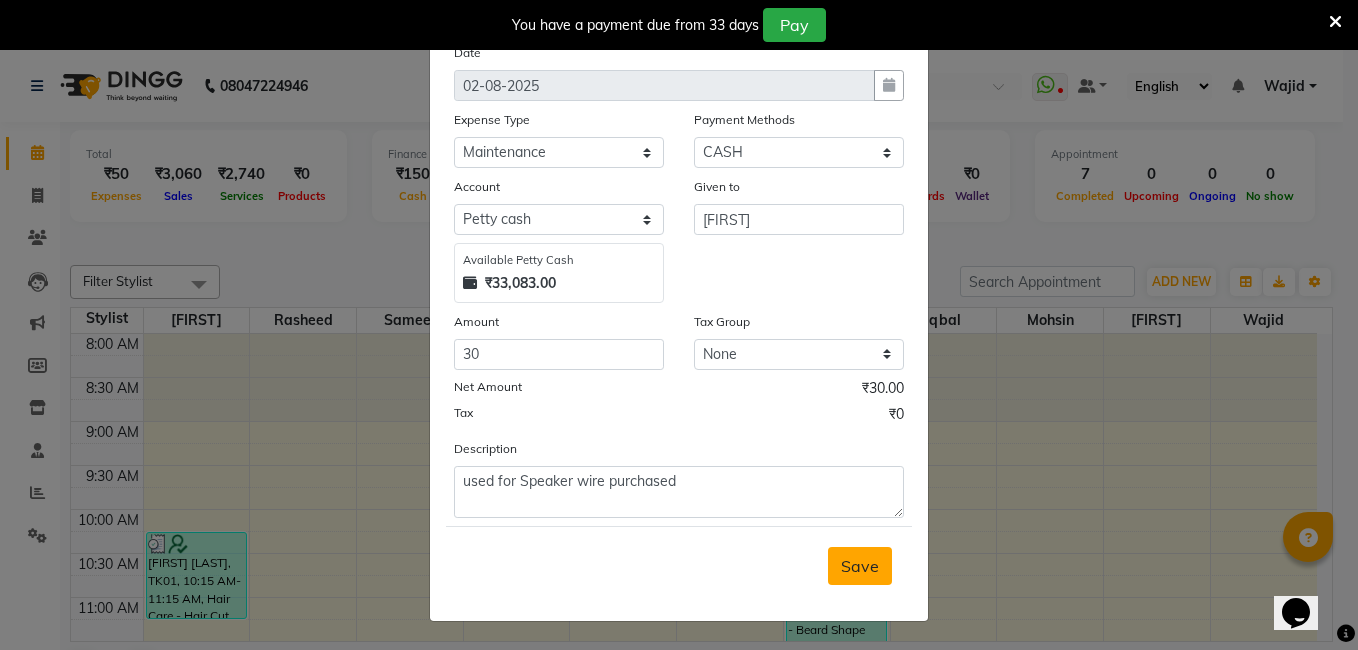 click on "Save" at bounding box center [860, 566] 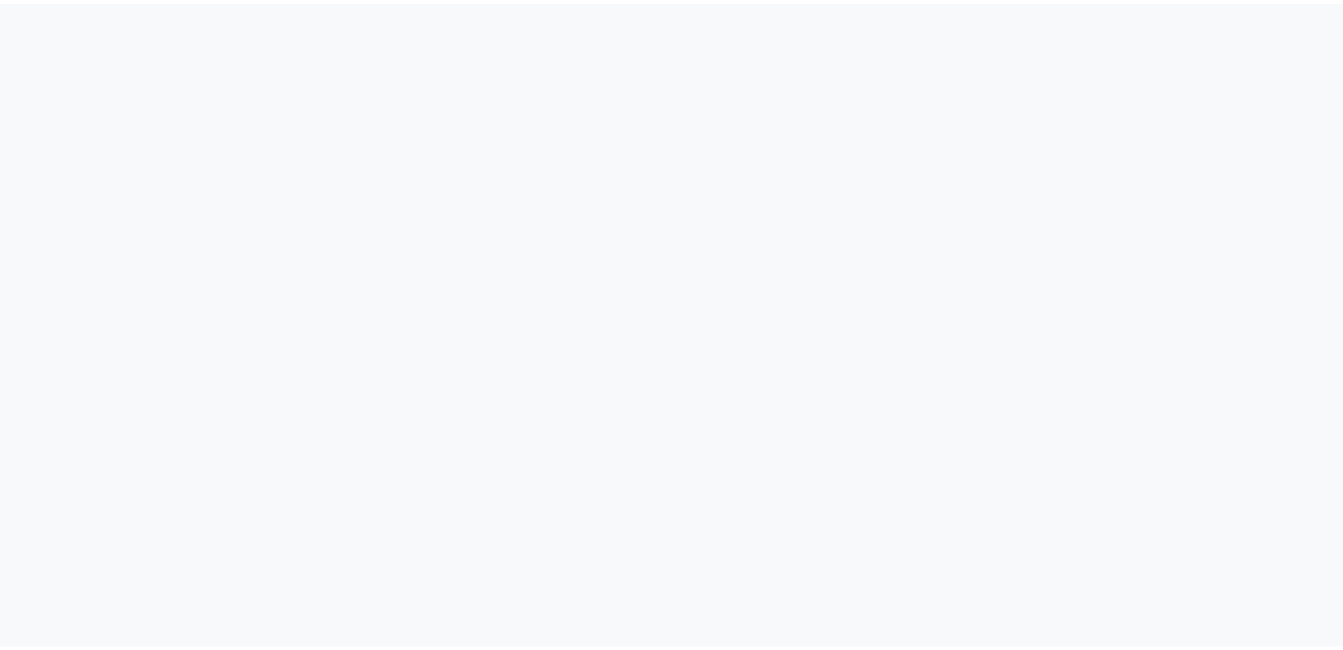 scroll, scrollTop: 0, scrollLeft: 0, axis: both 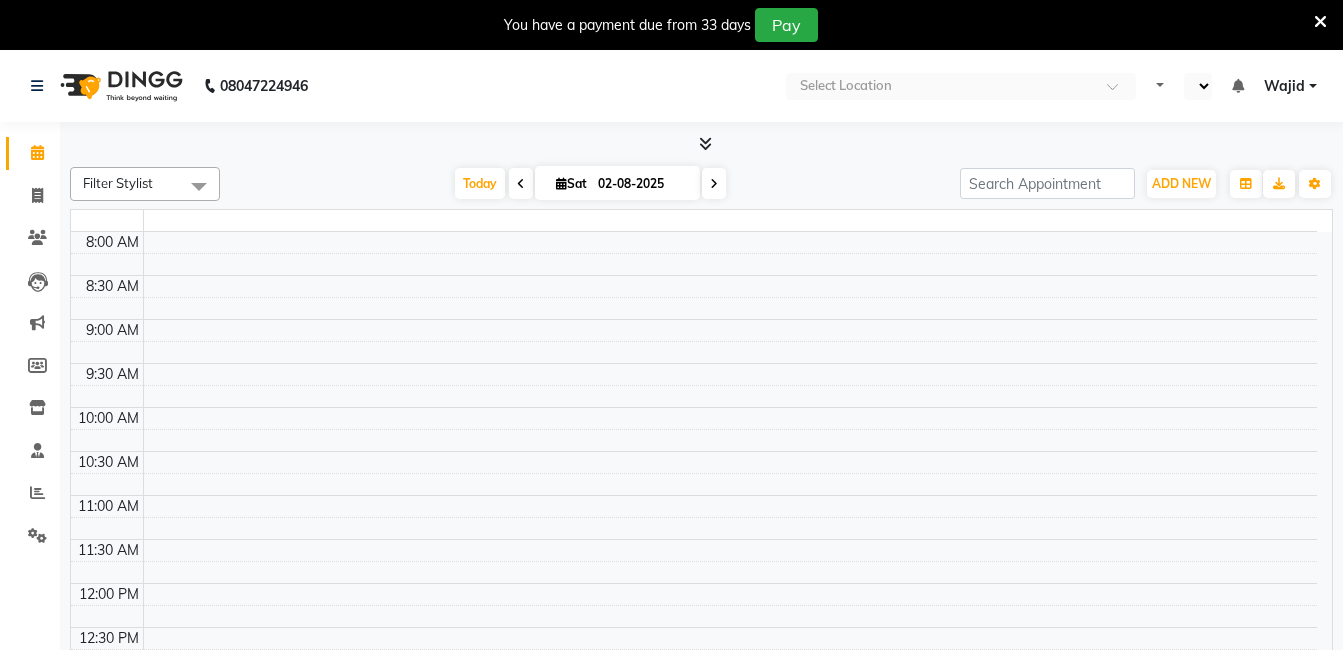 select on "en" 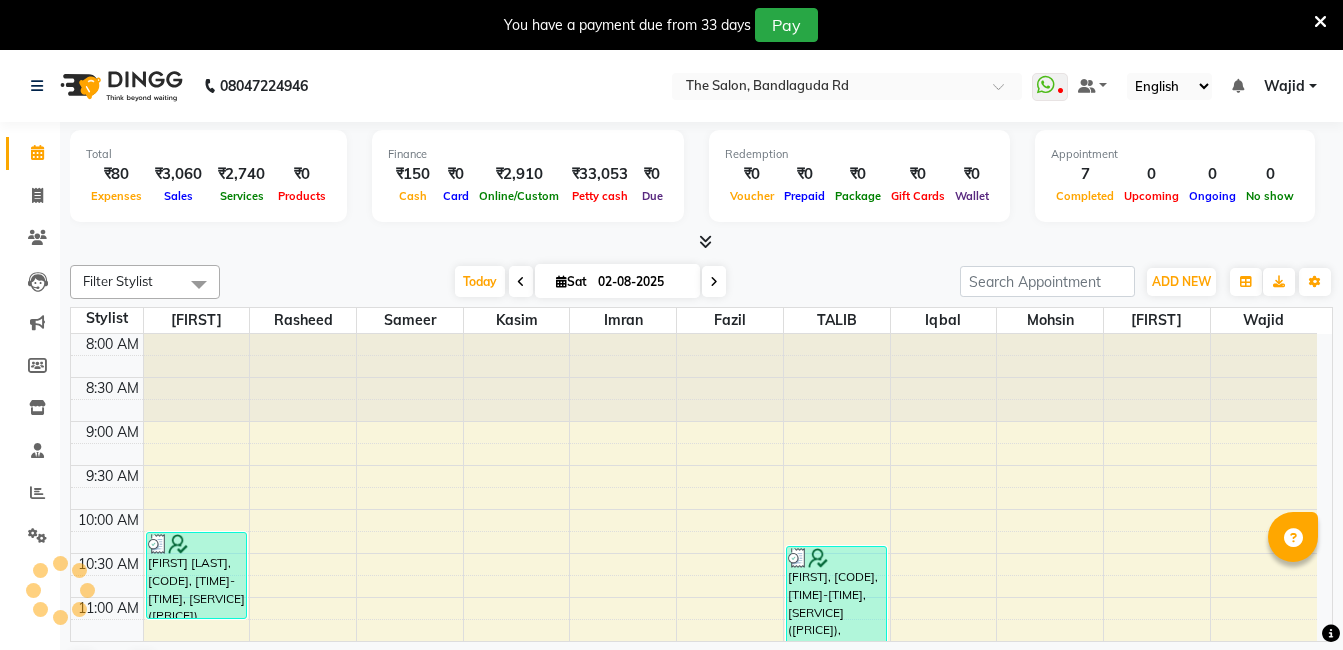 scroll, scrollTop: 0, scrollLeft: 0, axis: both 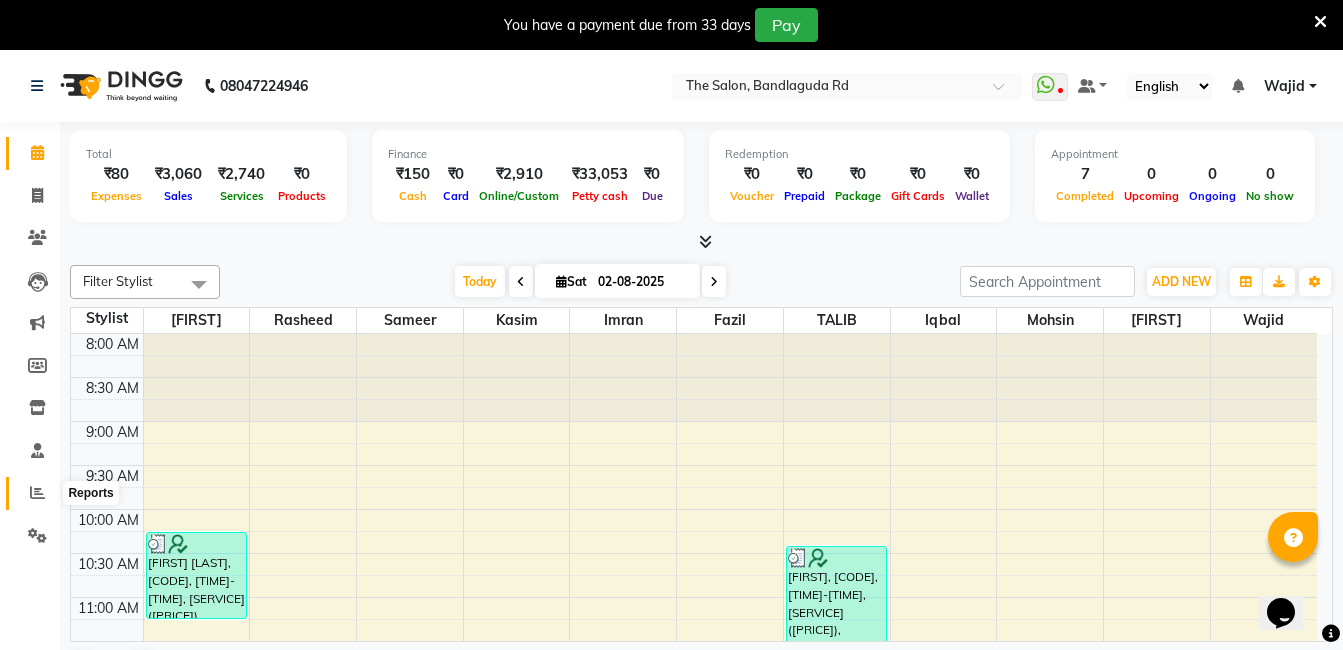 click 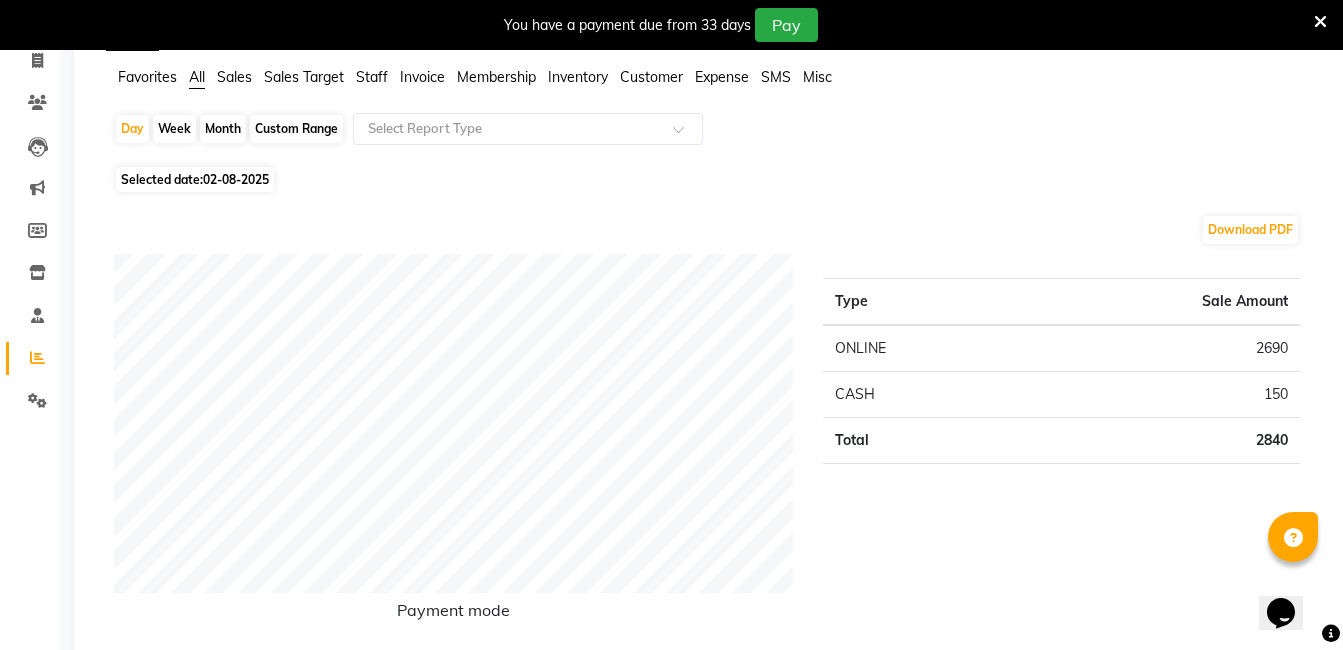scroll, scrollTop: 100, scrollLeft: 0, axis: vertical 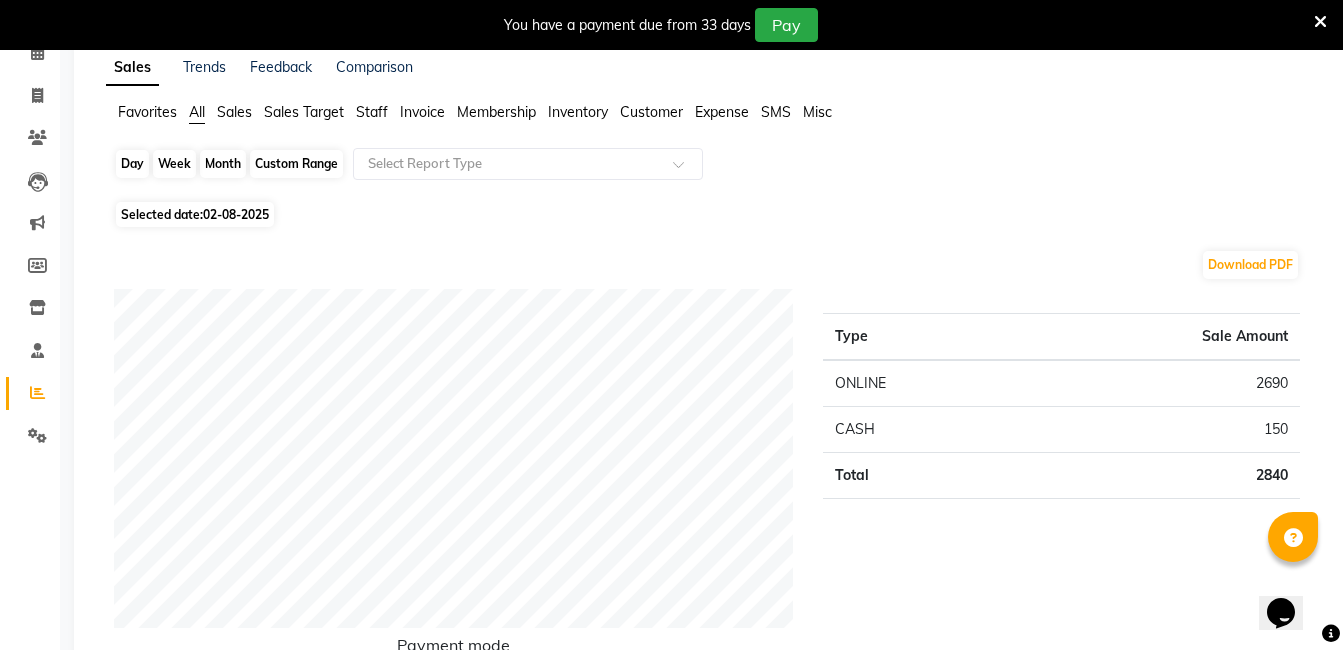 click on "Day" 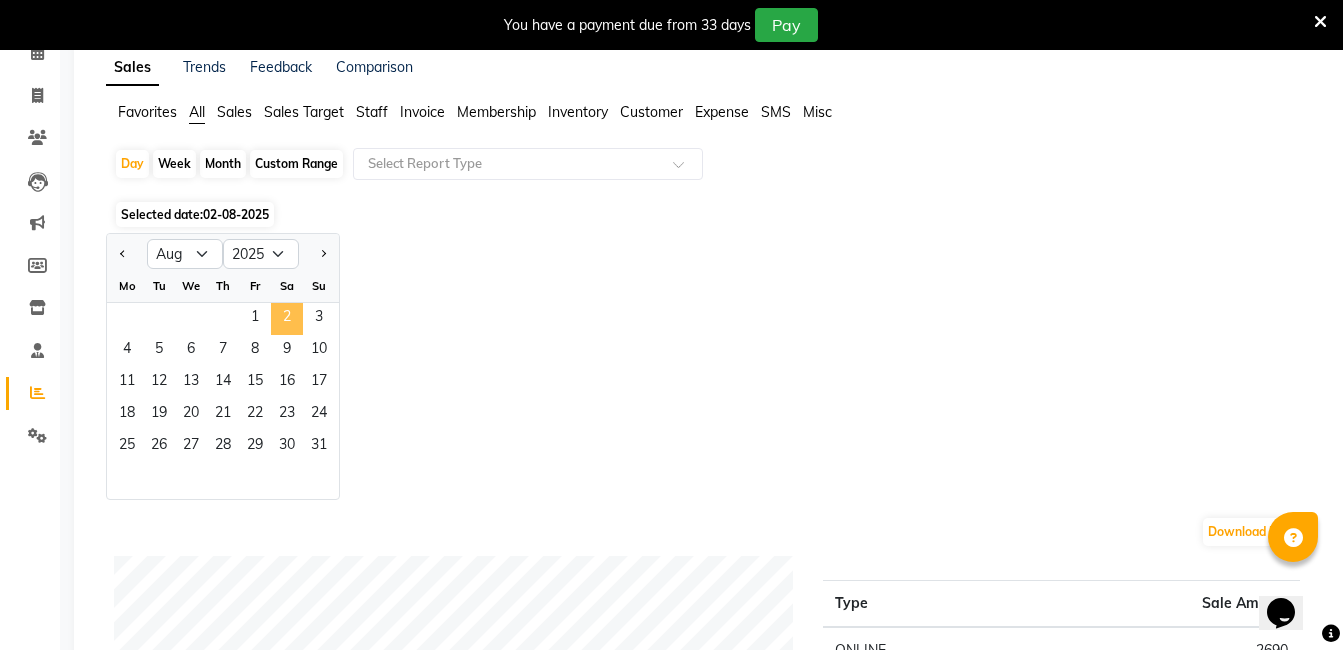 click on "2" 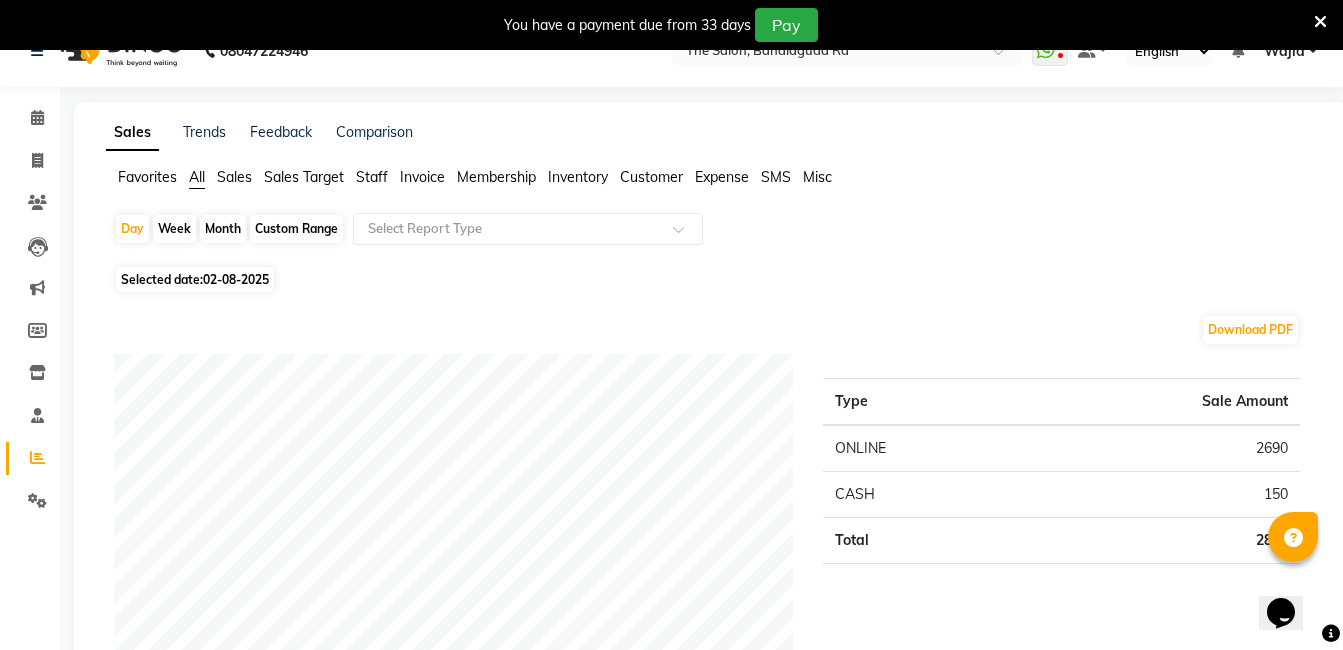 scroll, scrollTop: 0, scrollLeft: 0, axis: both 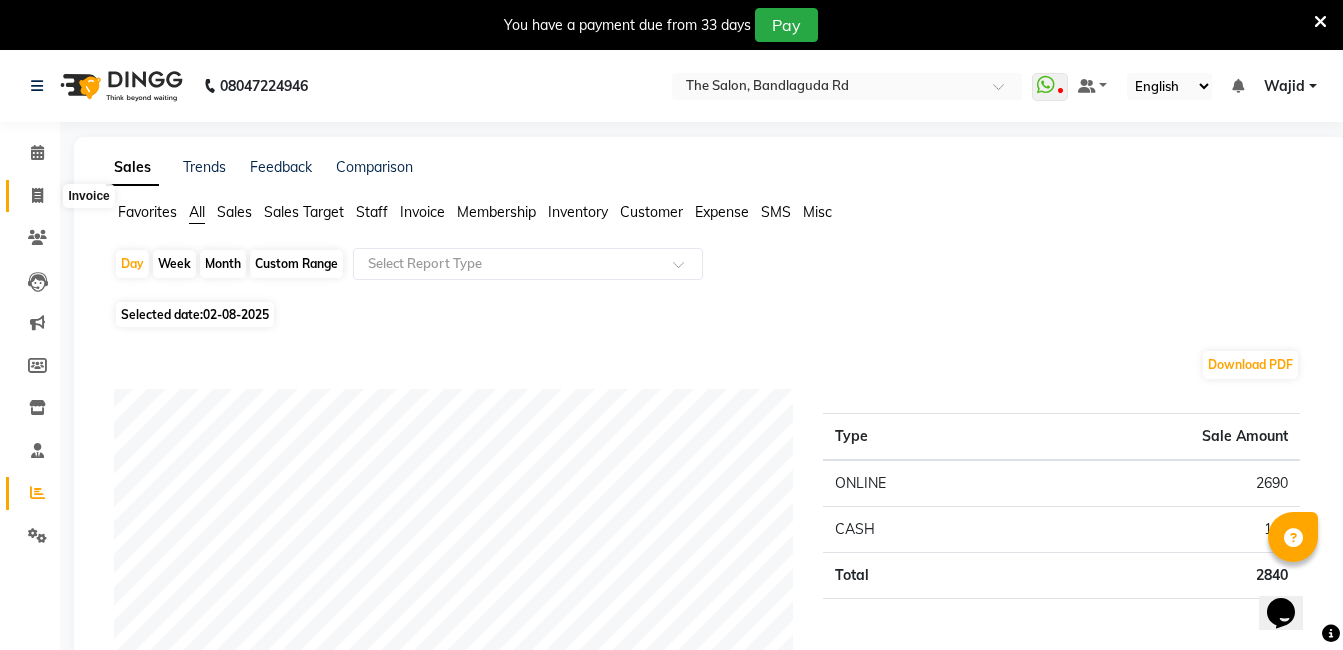 click 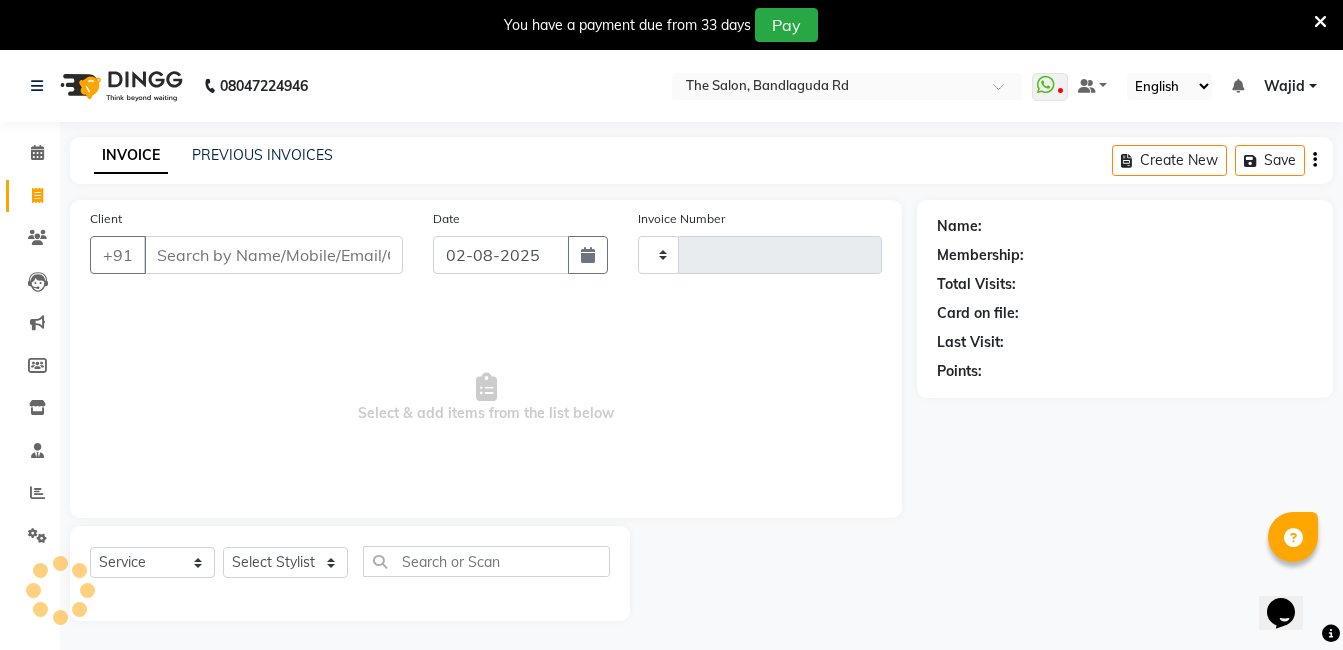 type on "11912" 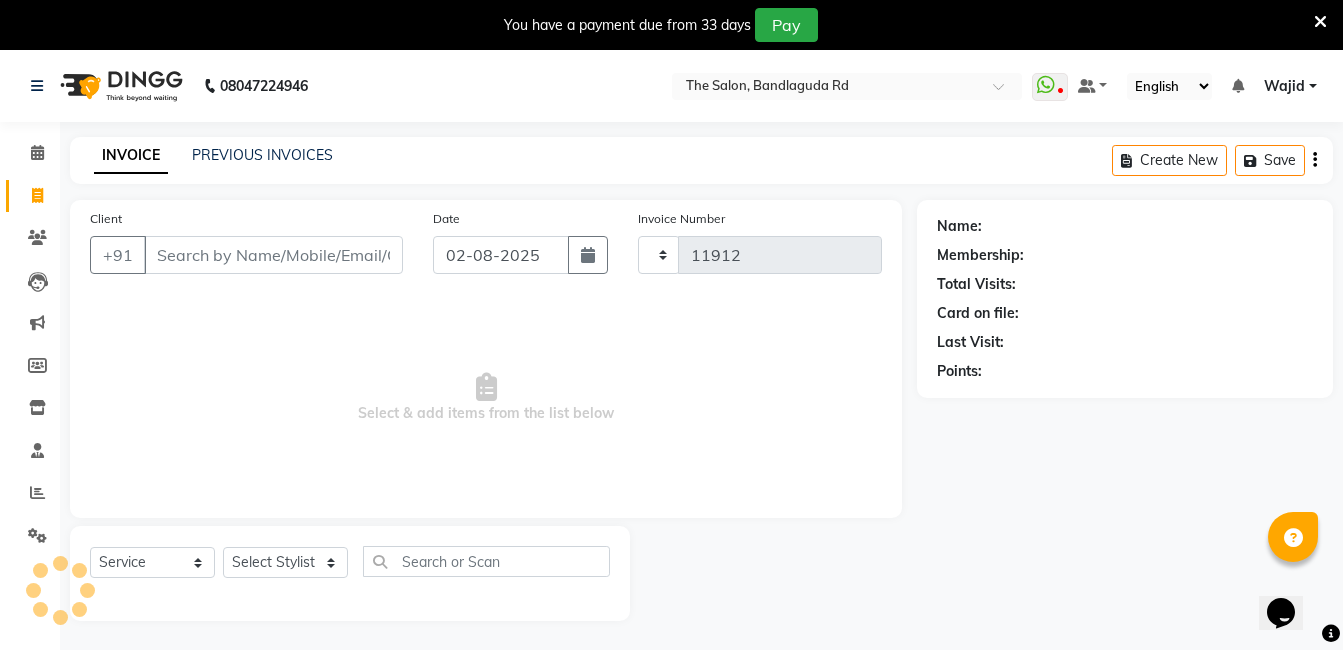 scroll, scrollTop: 50, scrollLeft: 0, axis: vertical 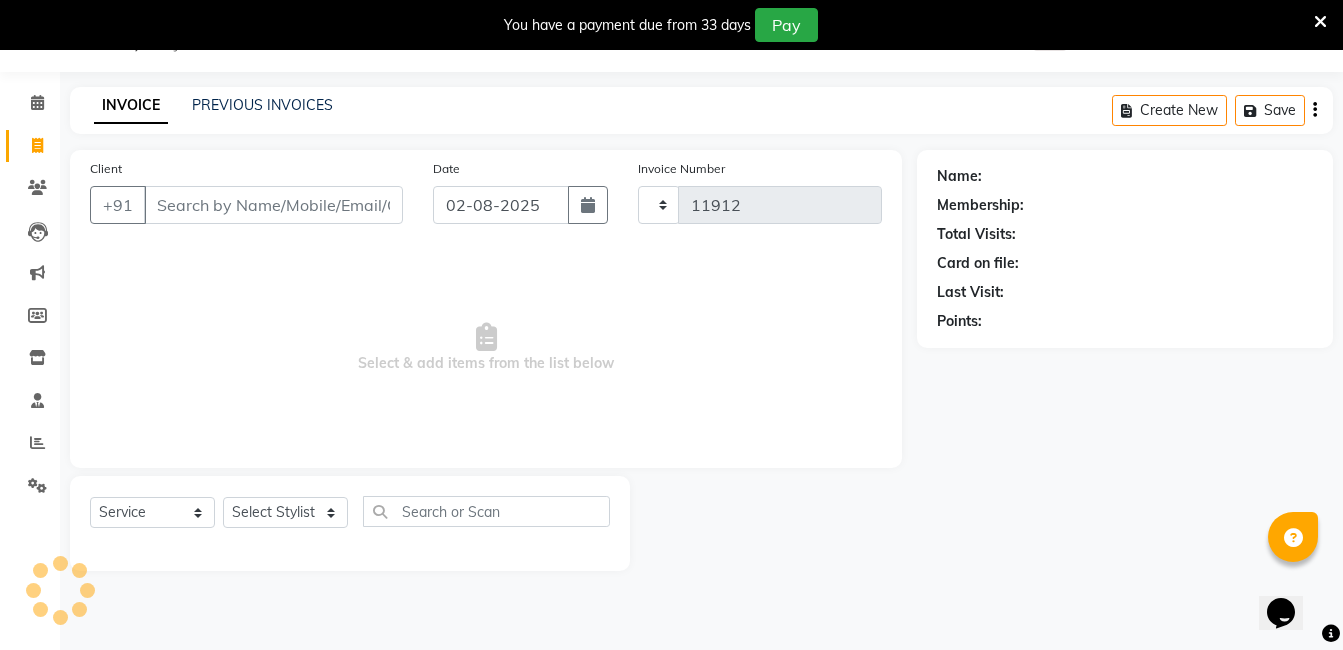 select on "5198" 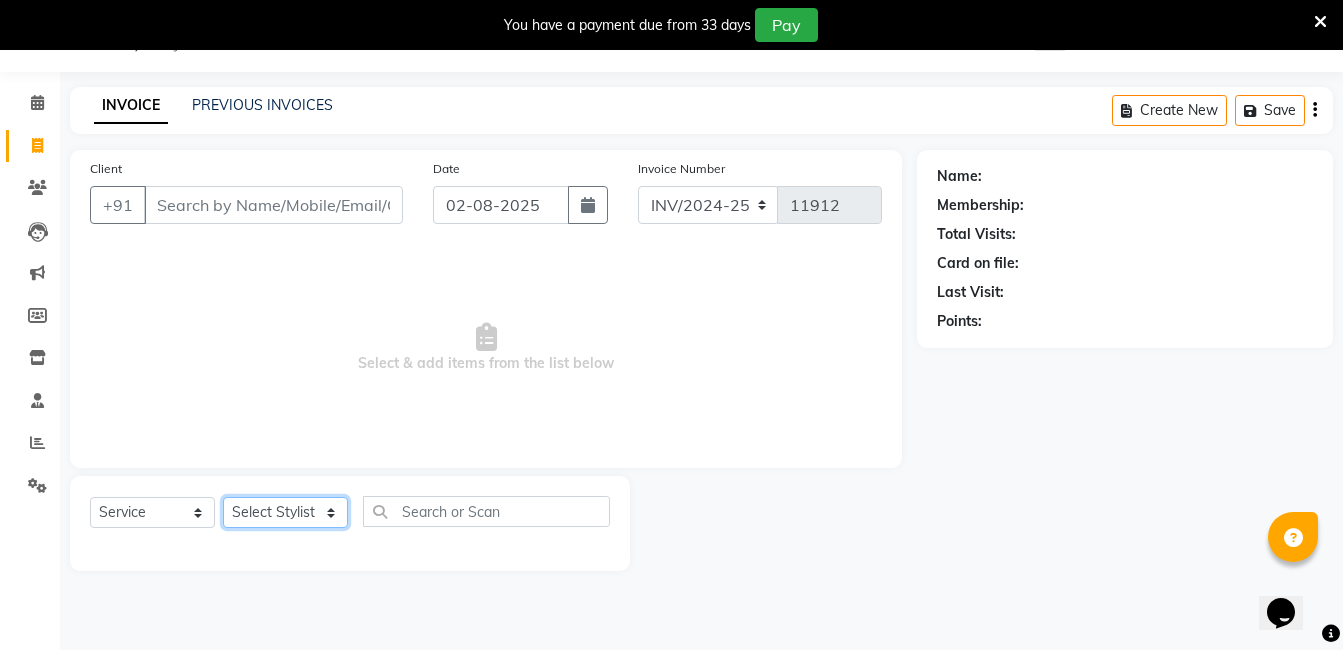 click on "Select Stylist AIJAZ fazil imran iqbal kasim mohd mohsin rasheed sameer TALIB Wajid" 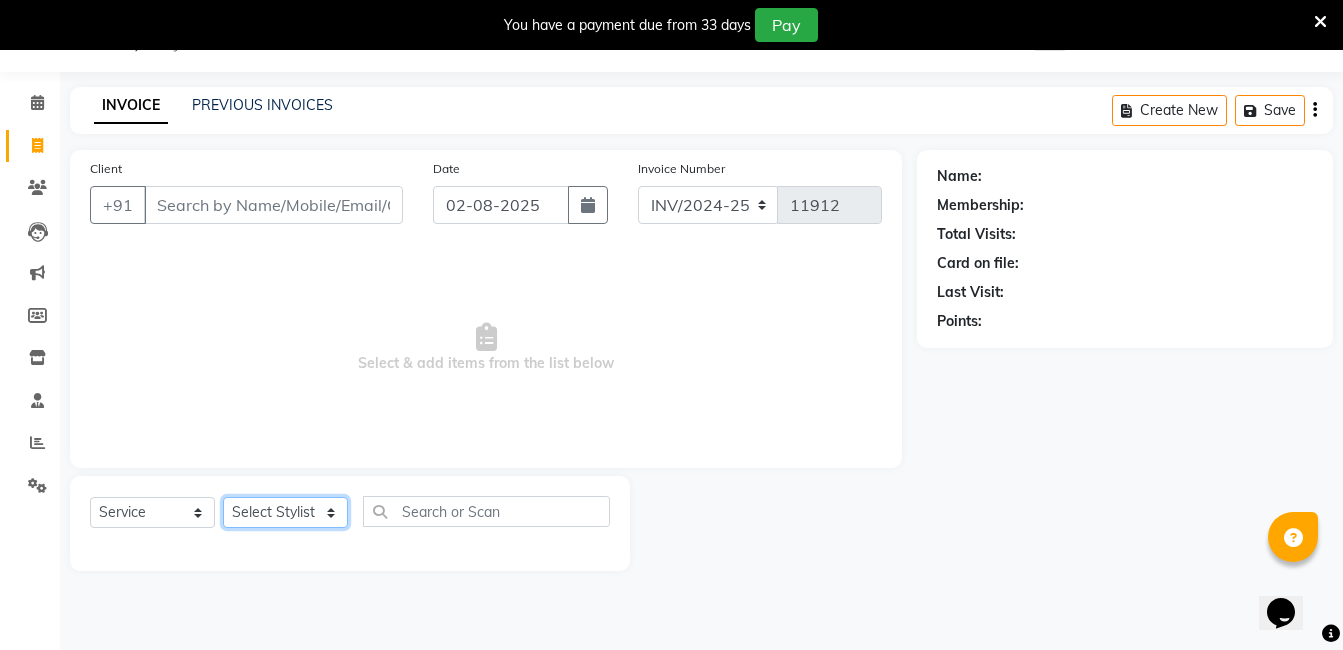 select on "65400" 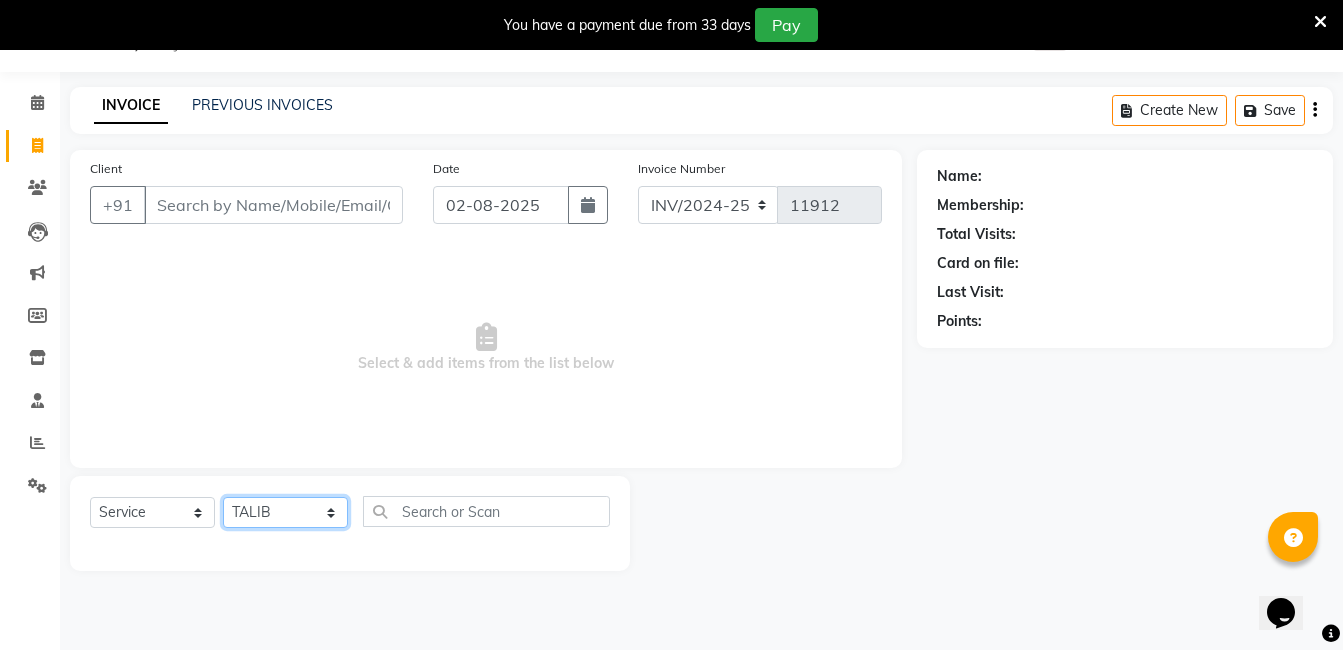 click on "Select Stylist AIJAZ fazil imran iqbal kasim mohd mohsin rasheed sameer TALIB Wajid" 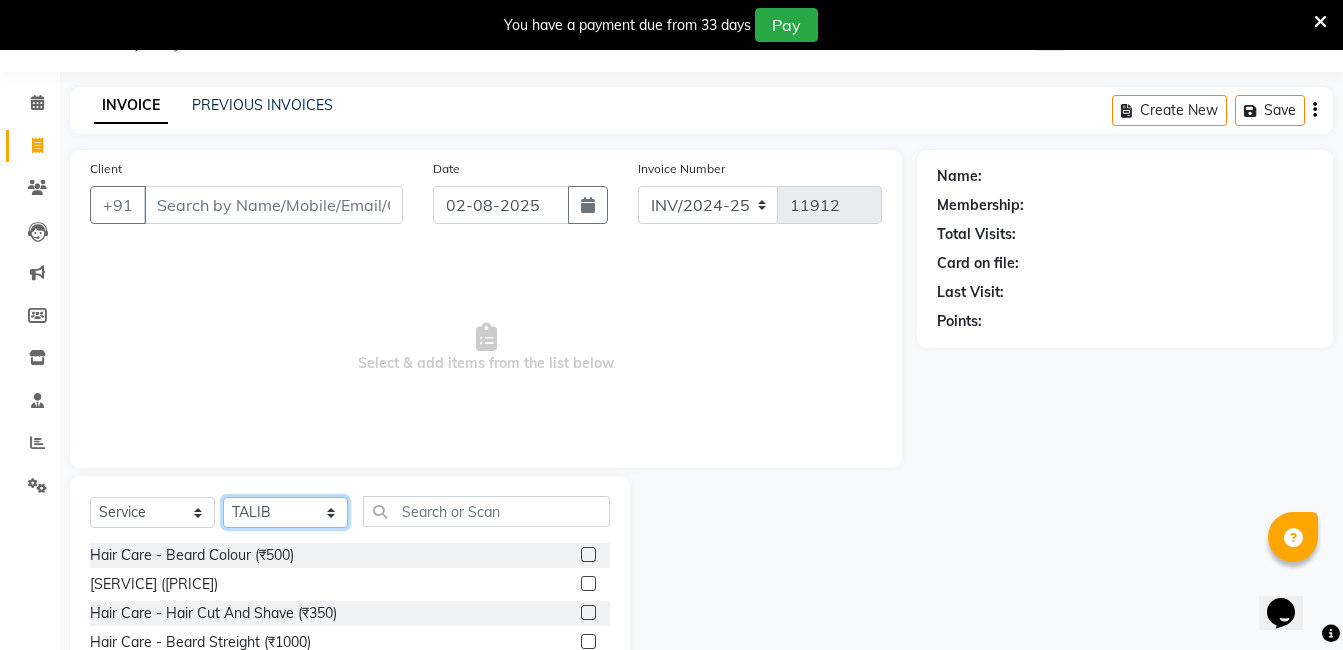 click on "Select Stylist AIJAZ fazil imran iqbal kasim mohd mohsin rasheed sameer TALIB Wajid" 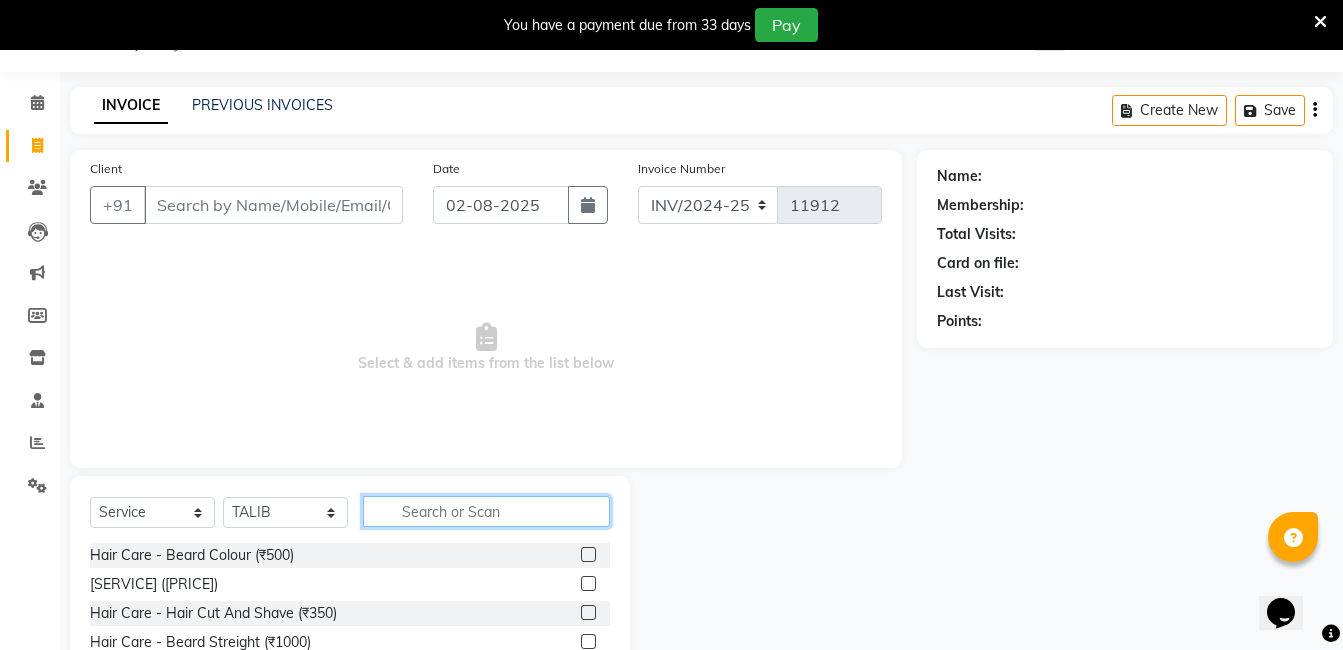 click 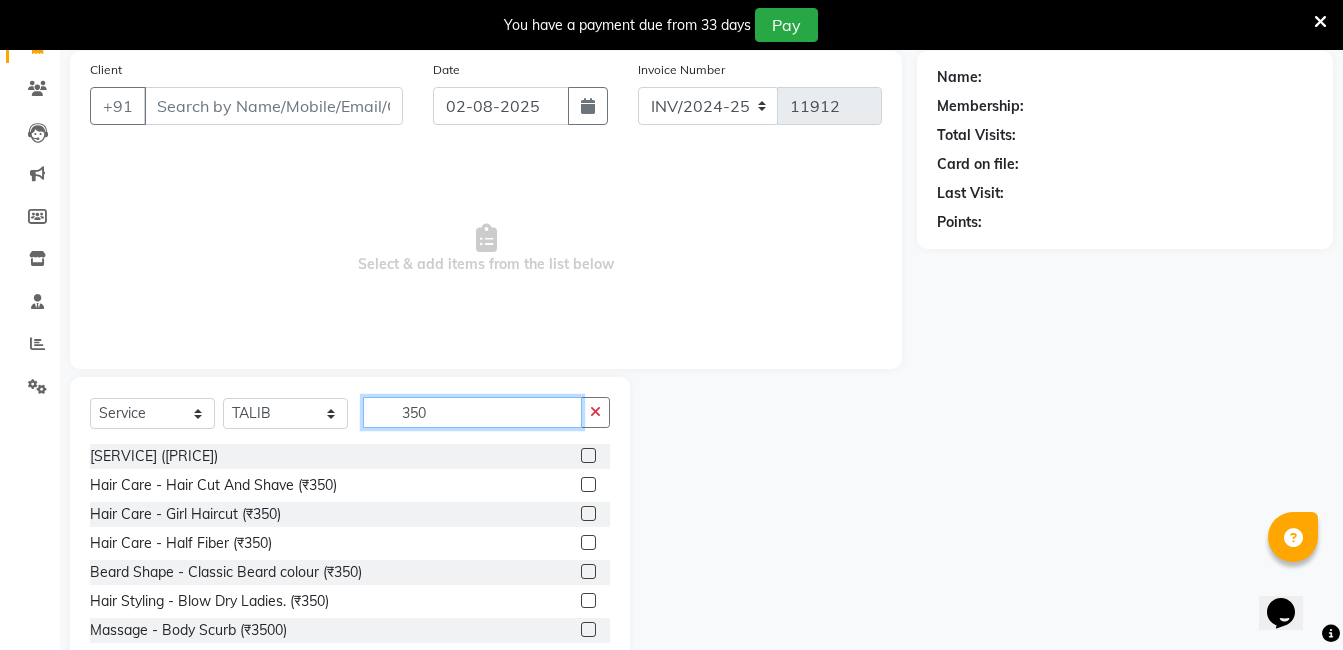 scroll, scrollTop: 201, scrollLeft: 0, axis: vertical 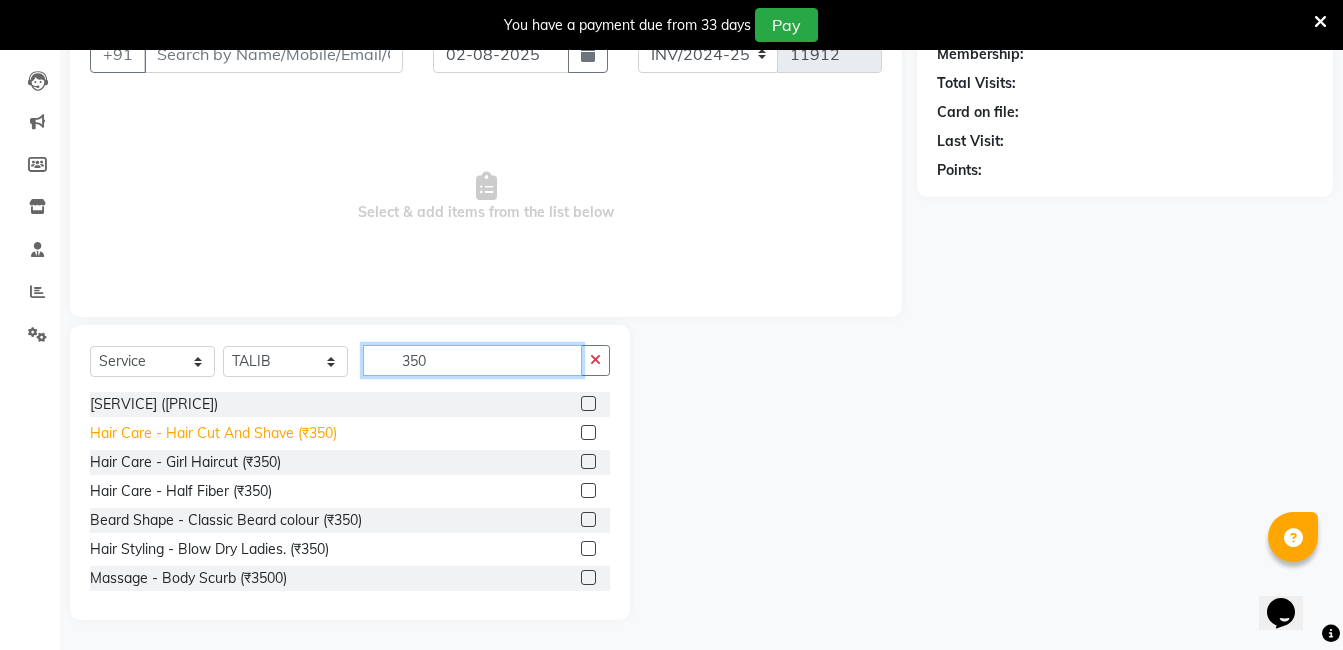 type on "350" 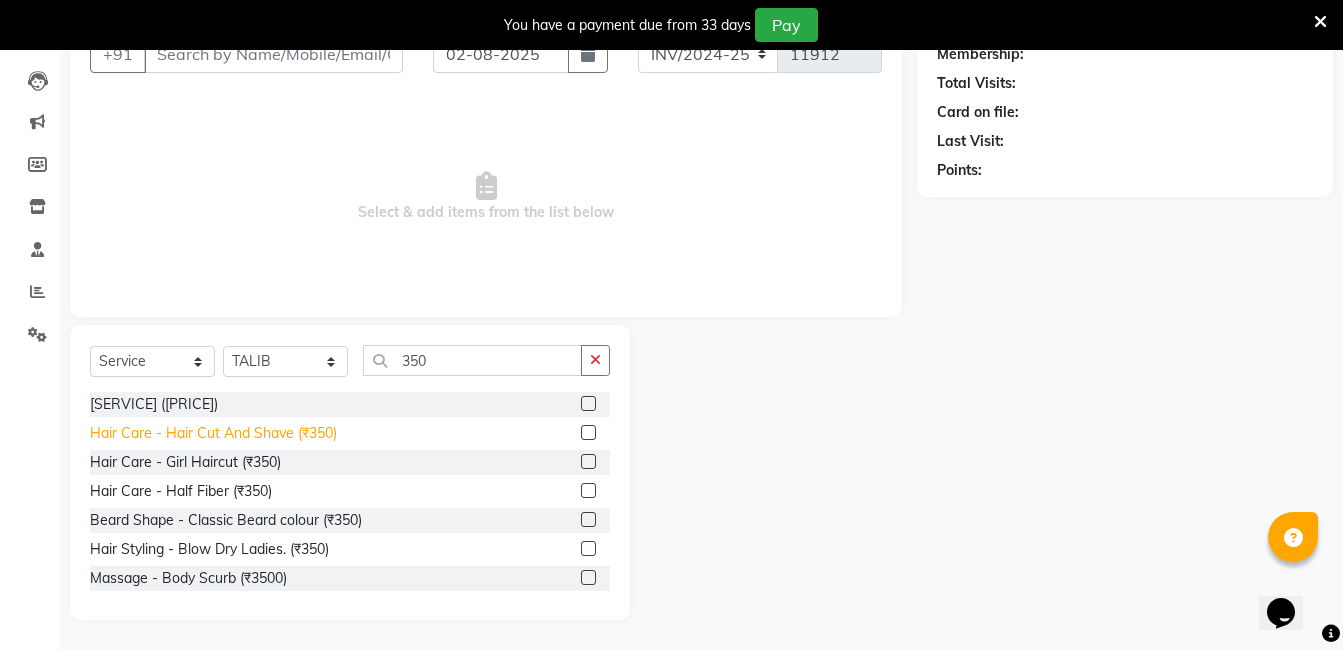 click on "Hair Care - Hair Cut And Shave (₹350)" 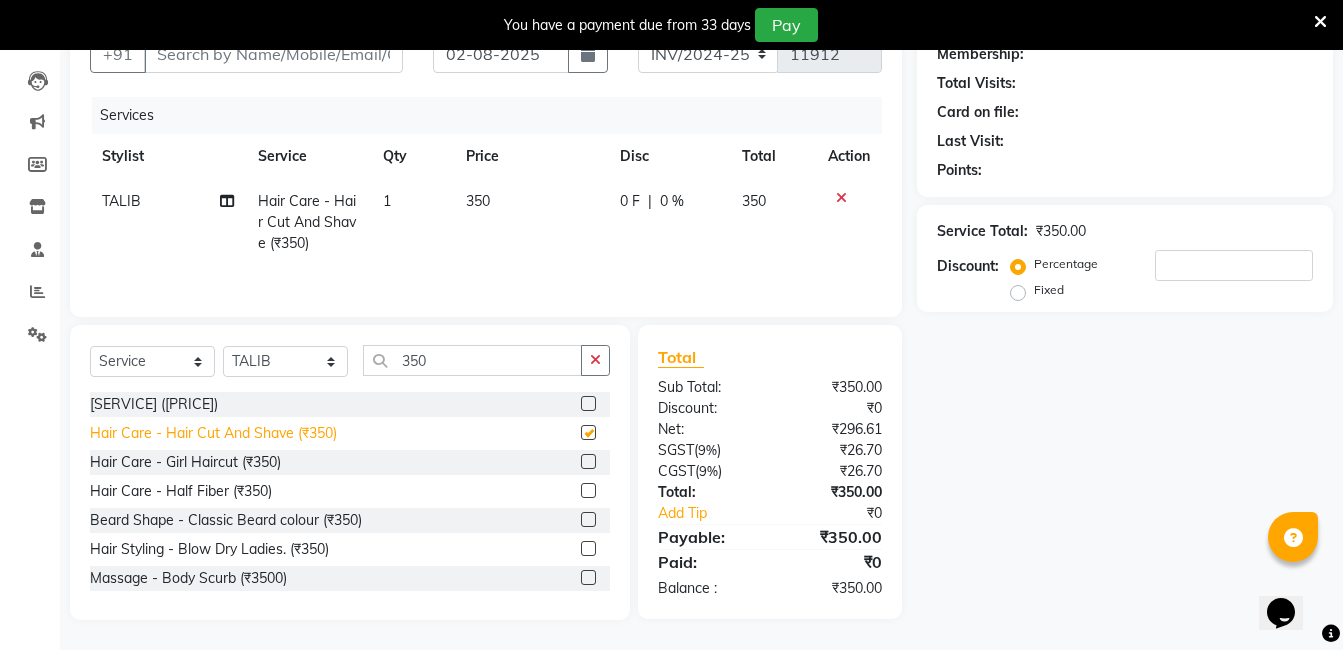 checkbox on "false" 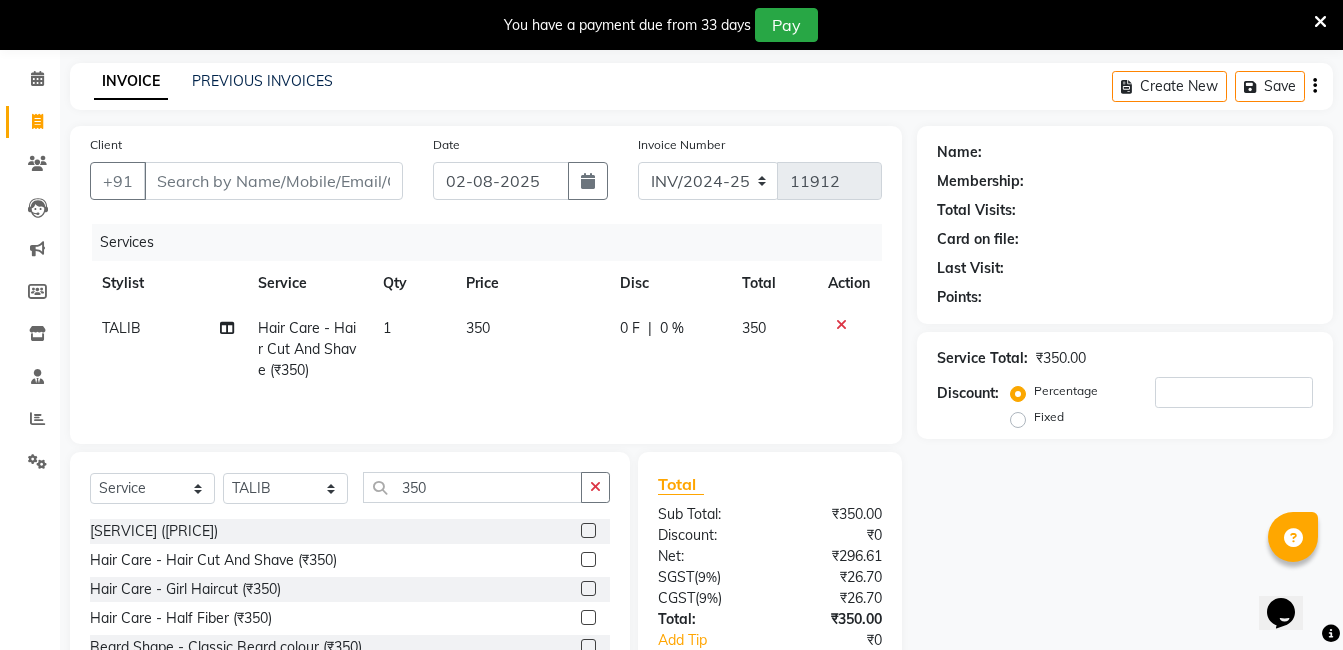 scroll, scrollTop: 0, scrollLeft: 0, axis: both 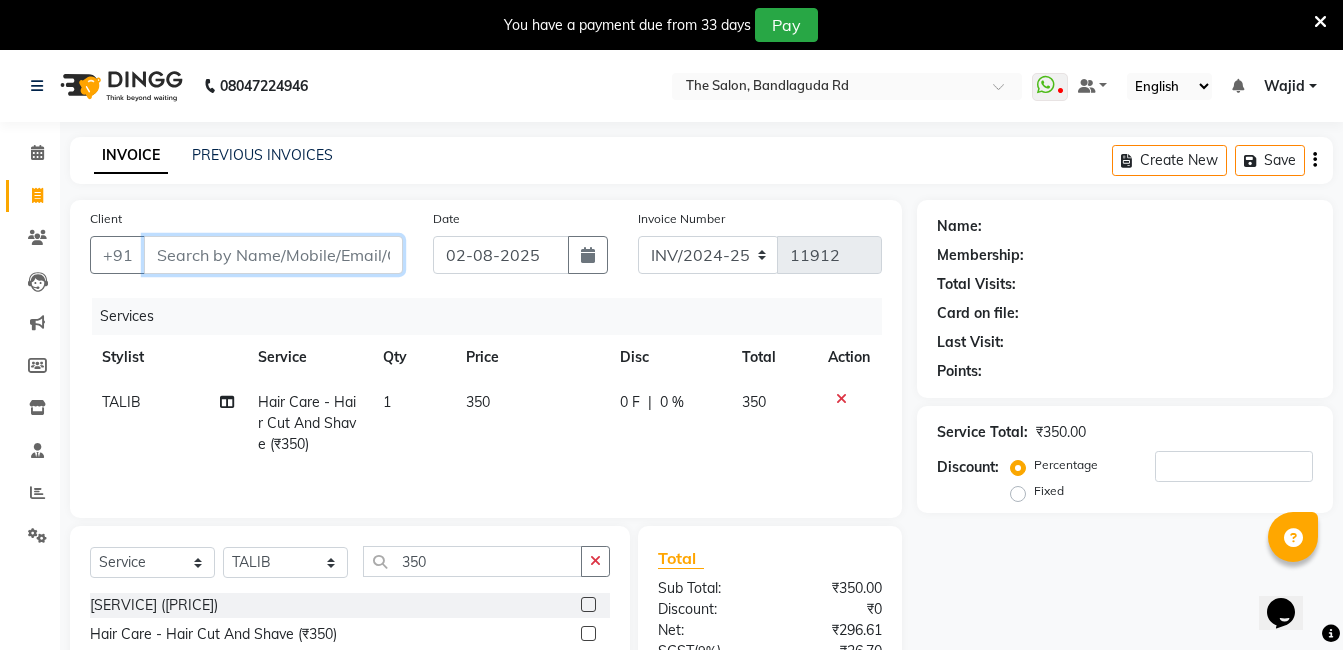 click on "Client" at bounding box center (273, 255) 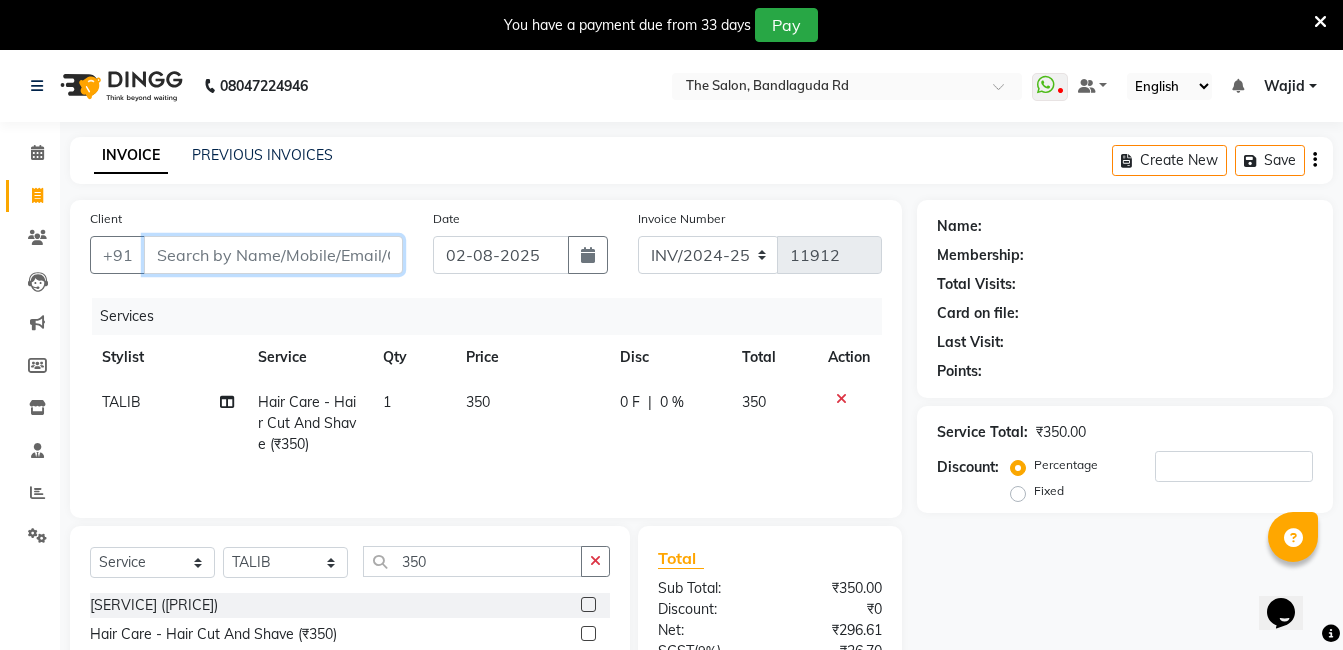 type on "9" 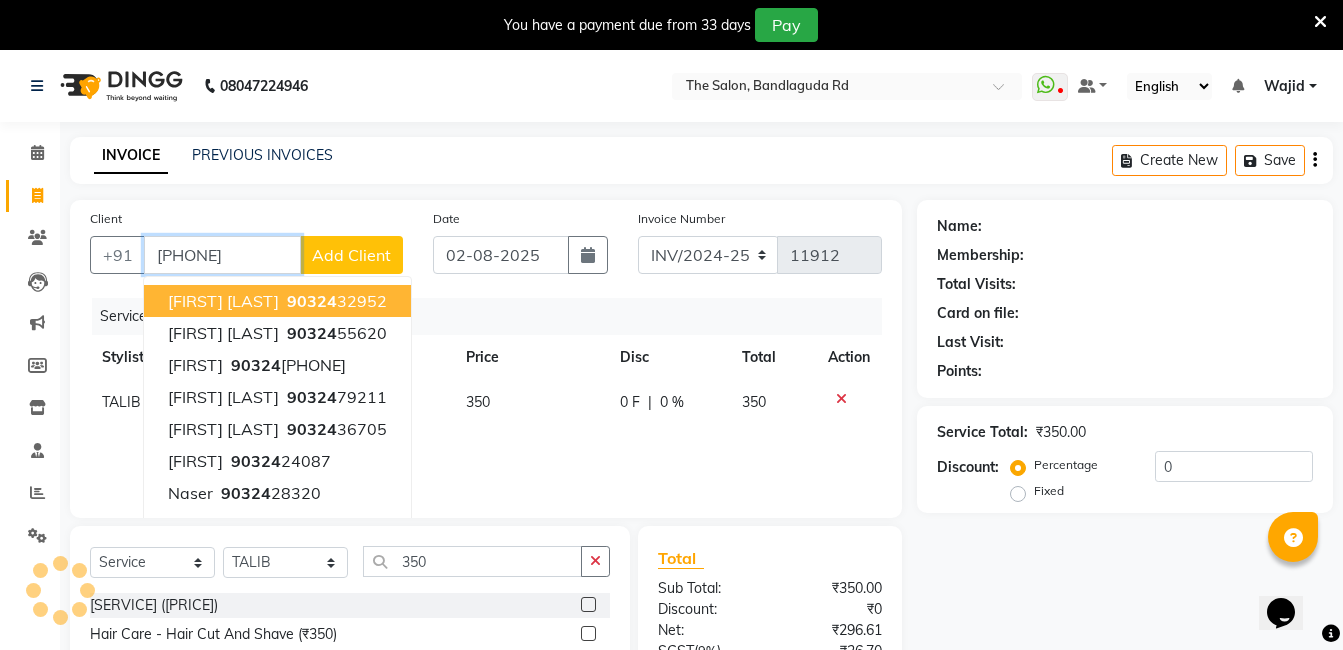 type on "[PHONE]" 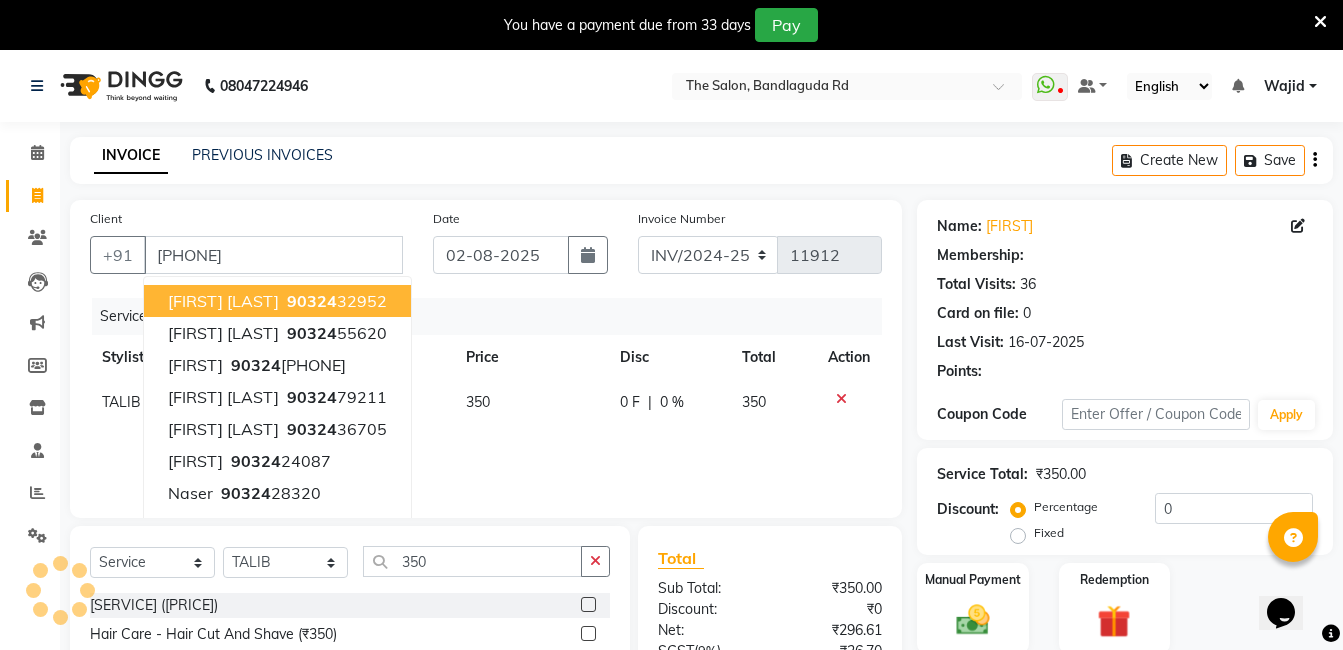select on "2: Object" 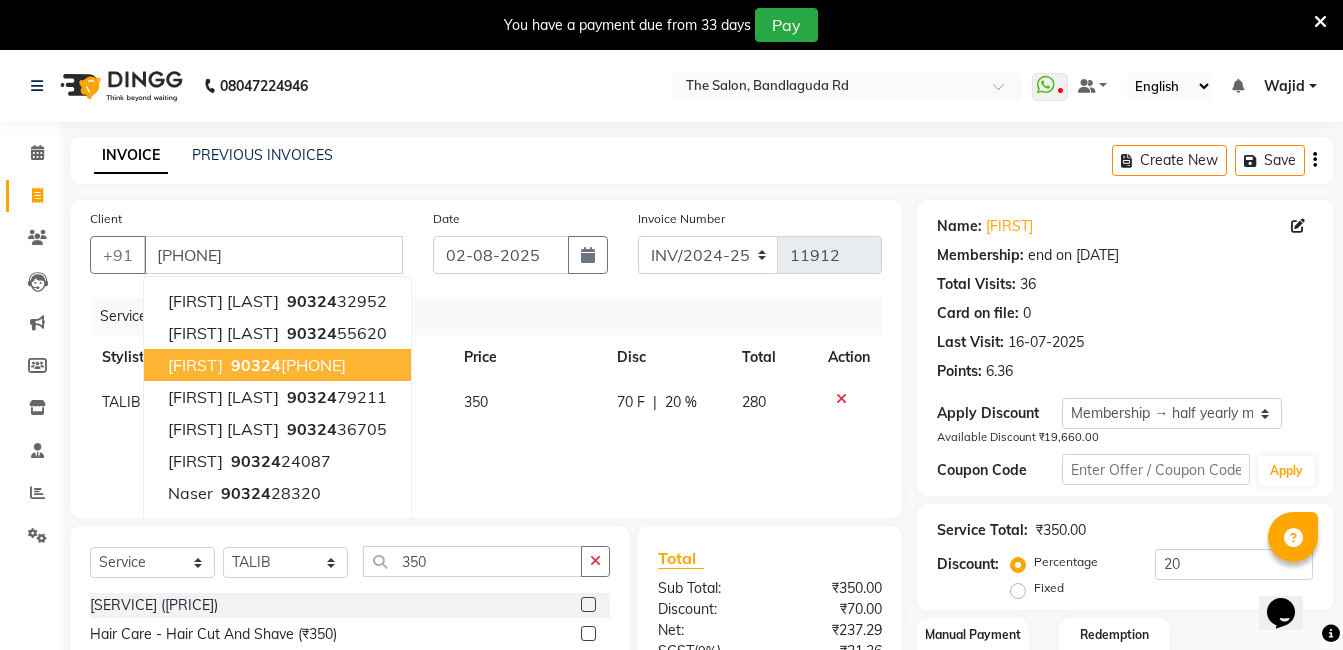 click on "90324" at bounding box center [256, 365] 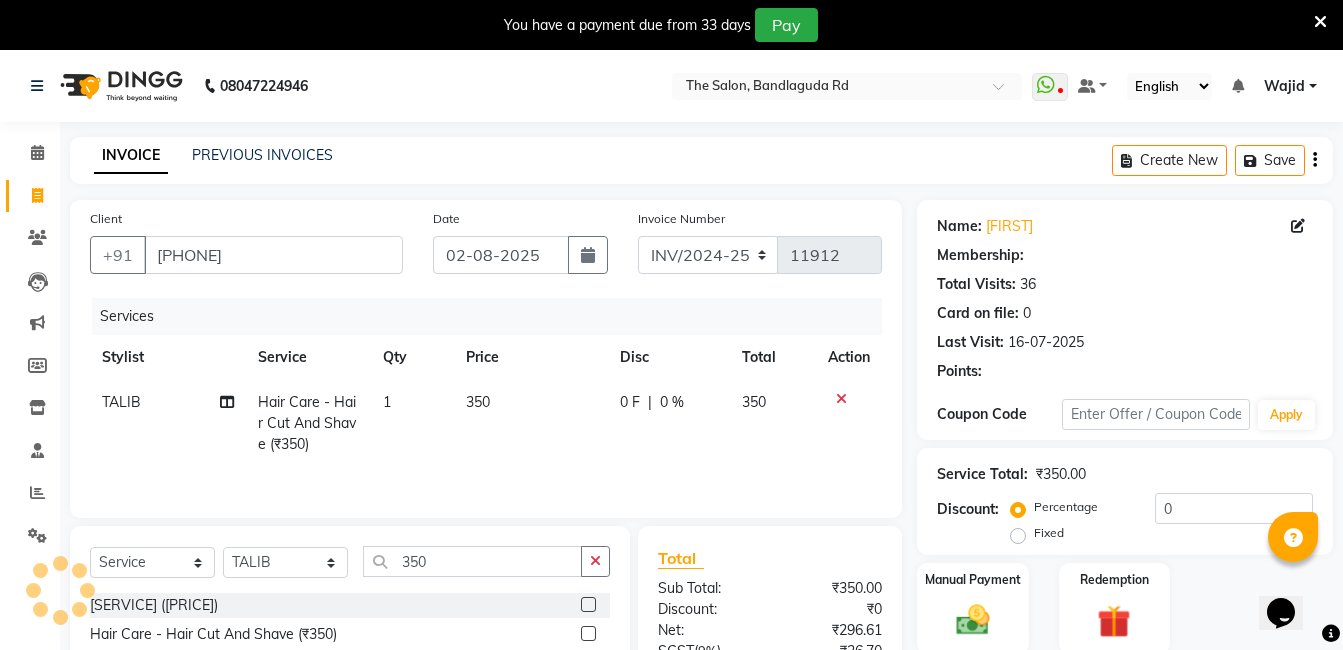 select on "2: Object" 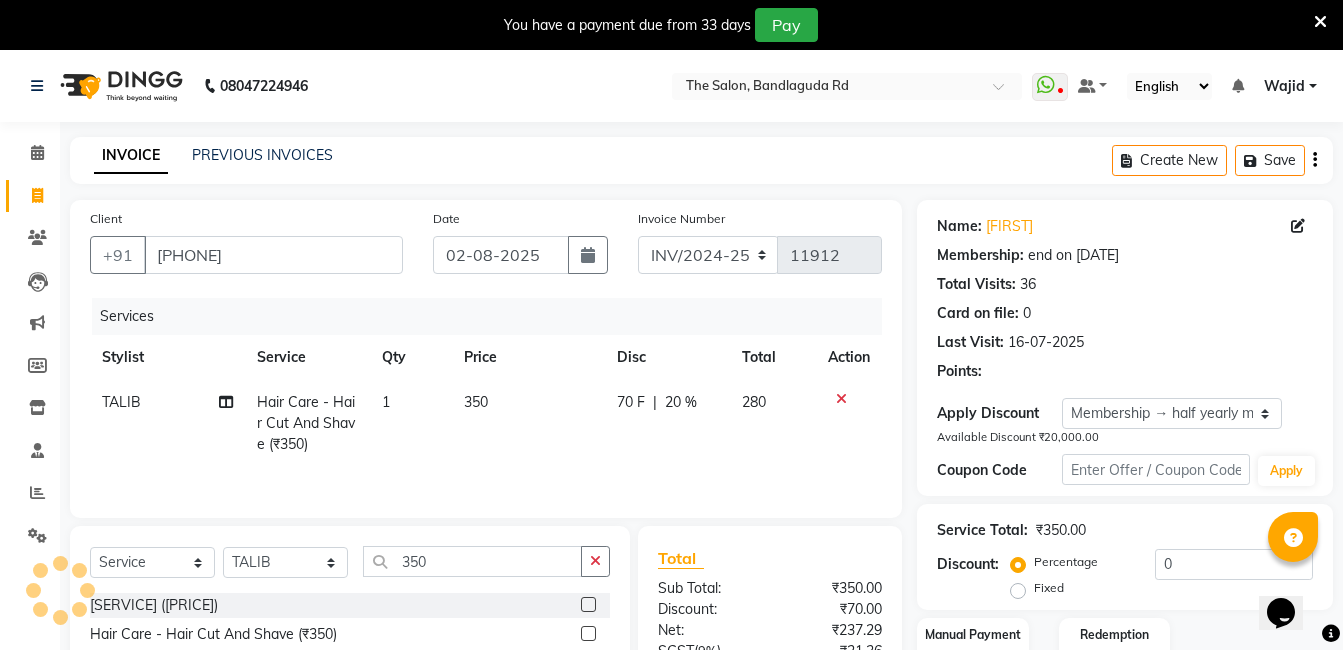 type on "20" 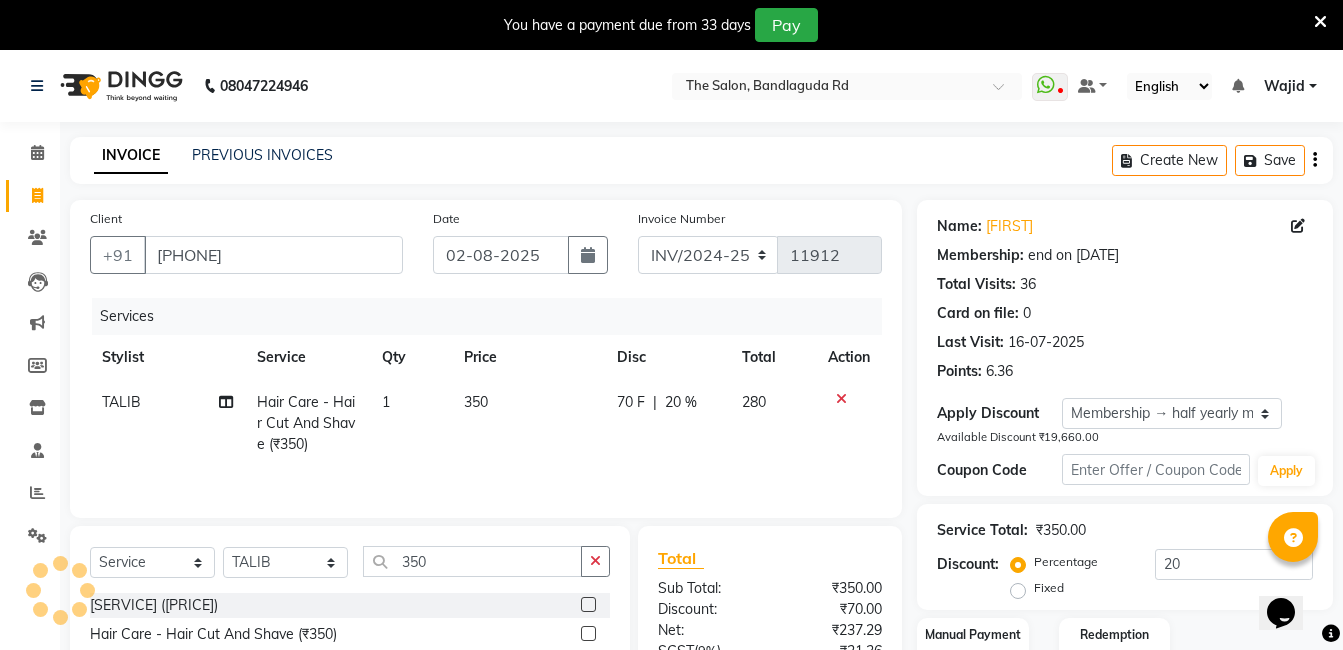 scroll, scrollTop: 201, scrollLeft: 0, axis: vertical 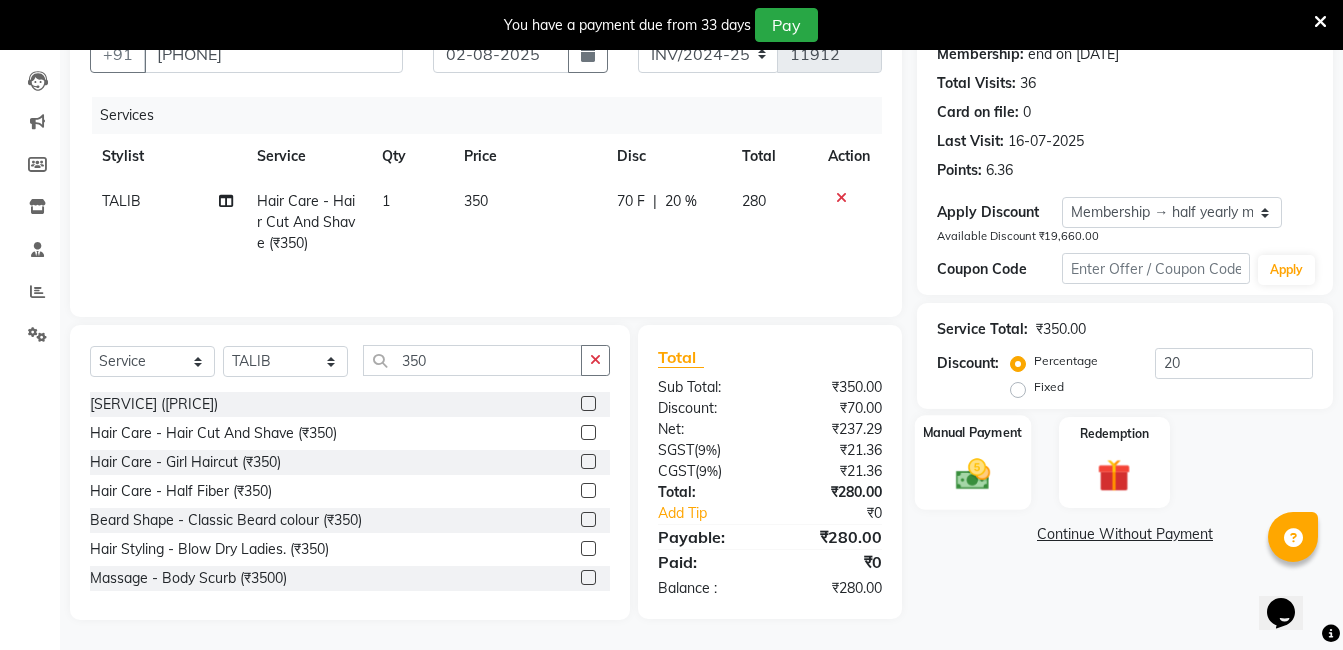 click on "Manual Payment" 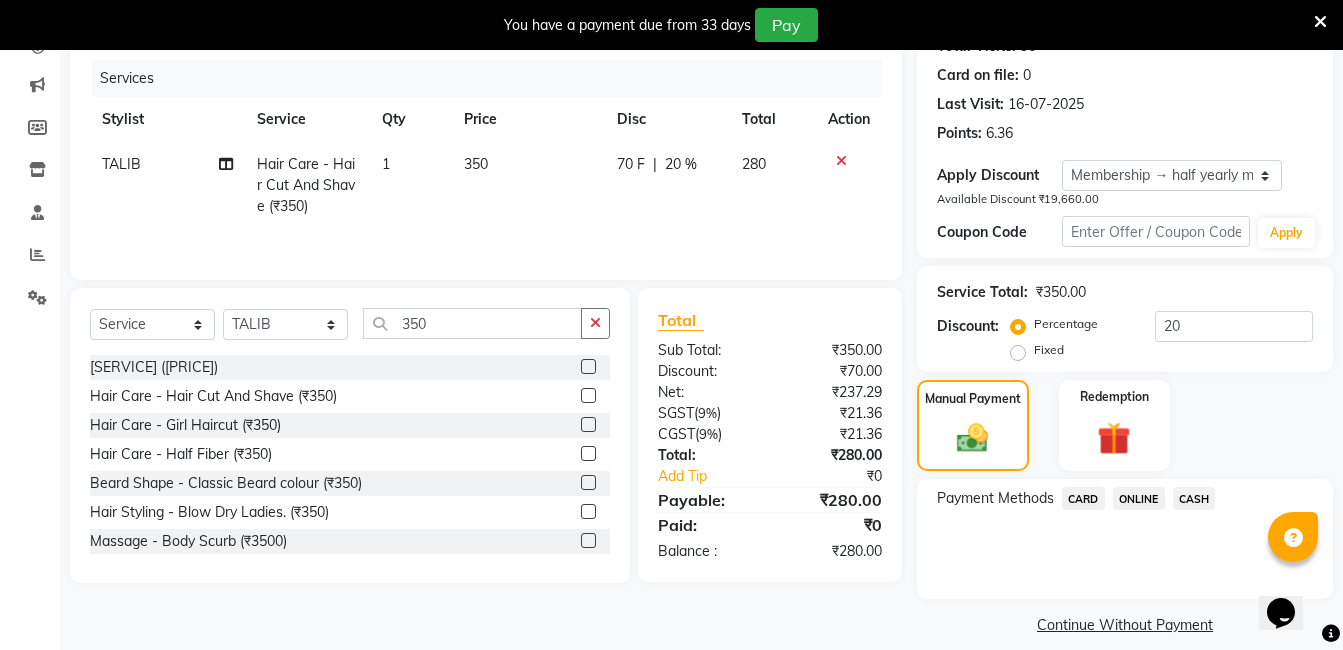scroll, scrollTop: 258, scrollLeft: 0, axis: vertical 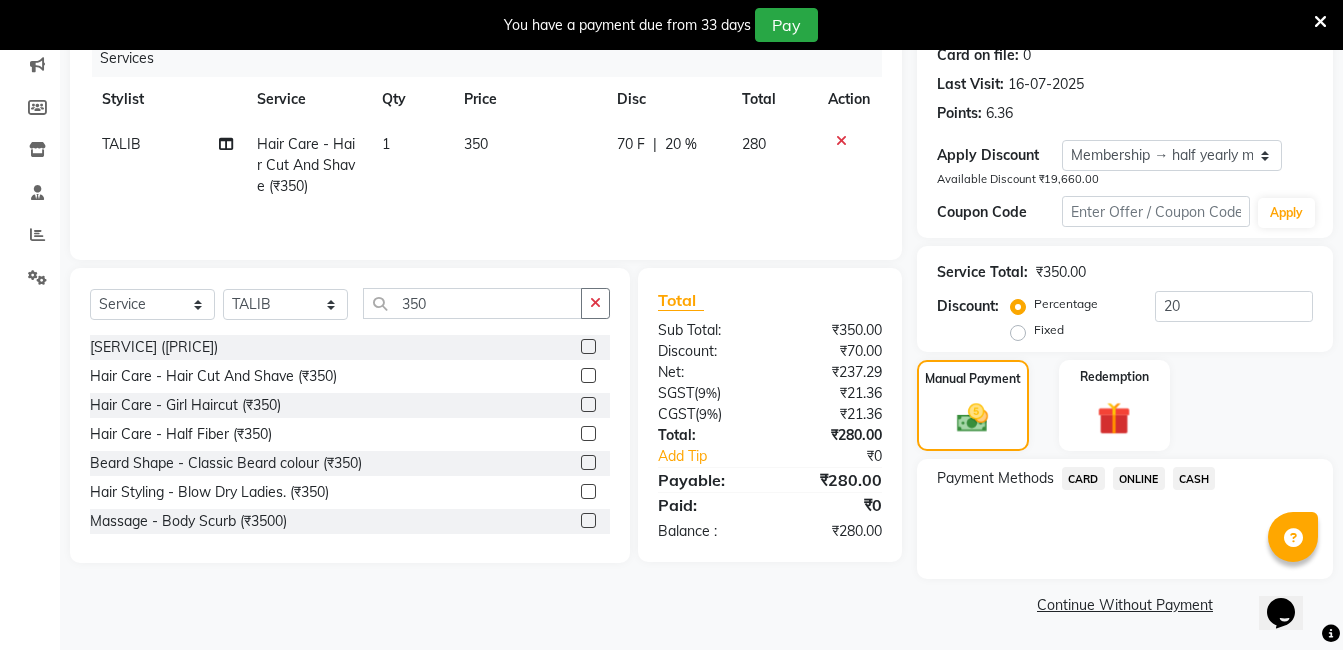 click on "ONLINE" 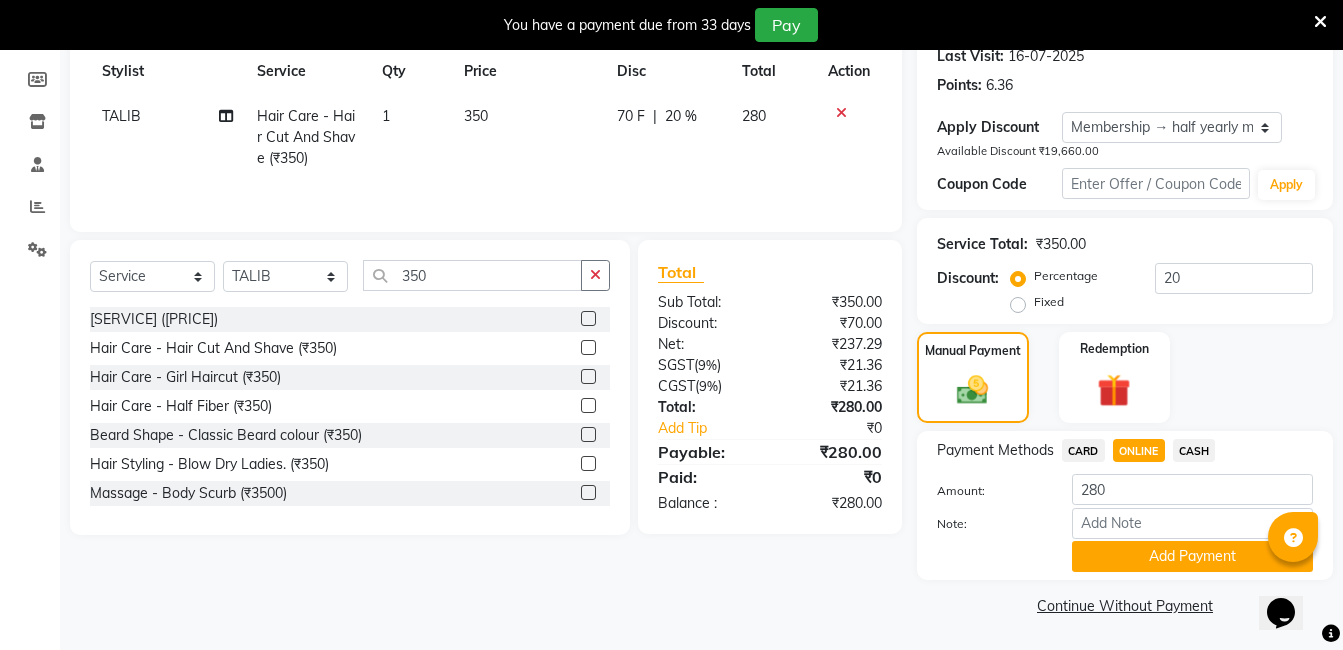 scroll, scrollTop: 287, scrollLeft: 0, axis: vertical 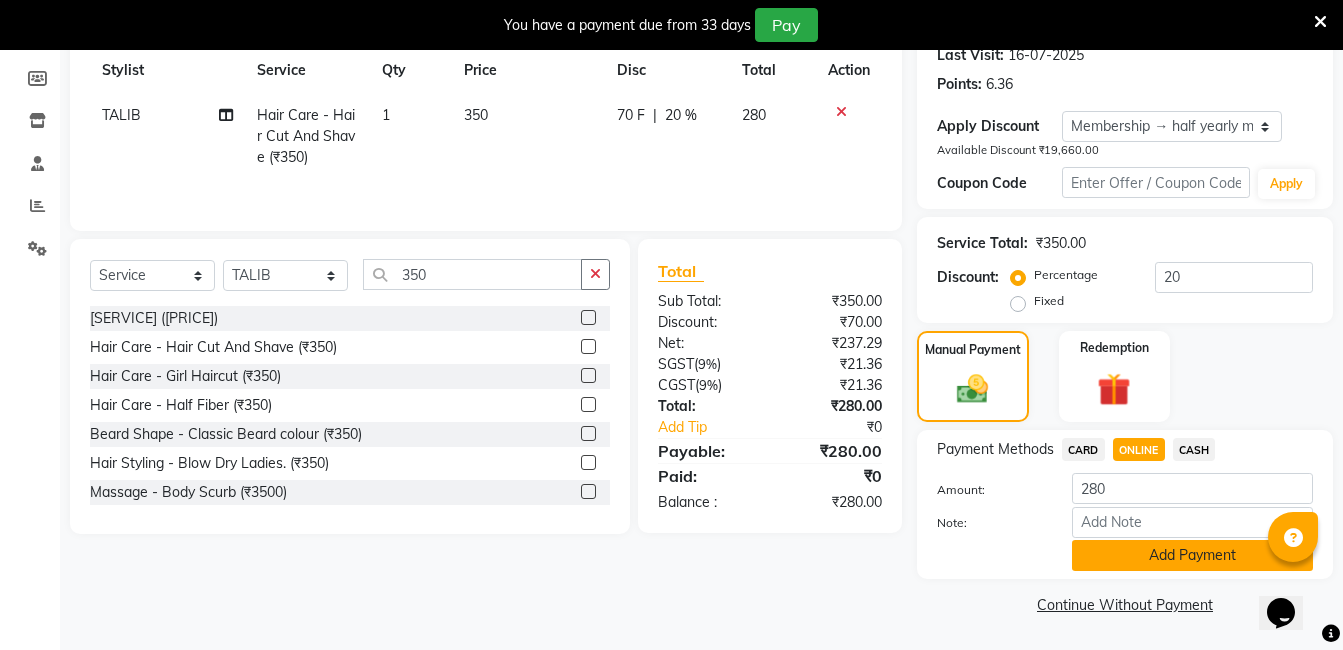 click on "Add Payment" 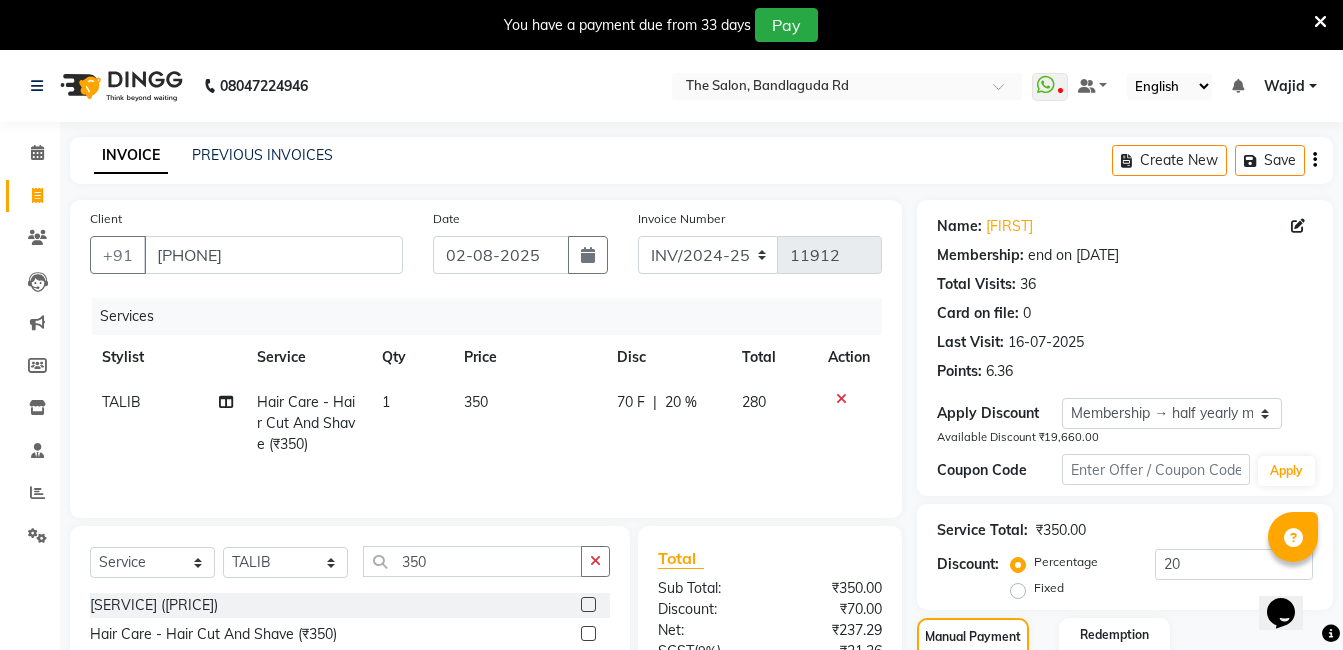 scroll, scrollTop: 371, scrollLeft: 0, axis: vertical 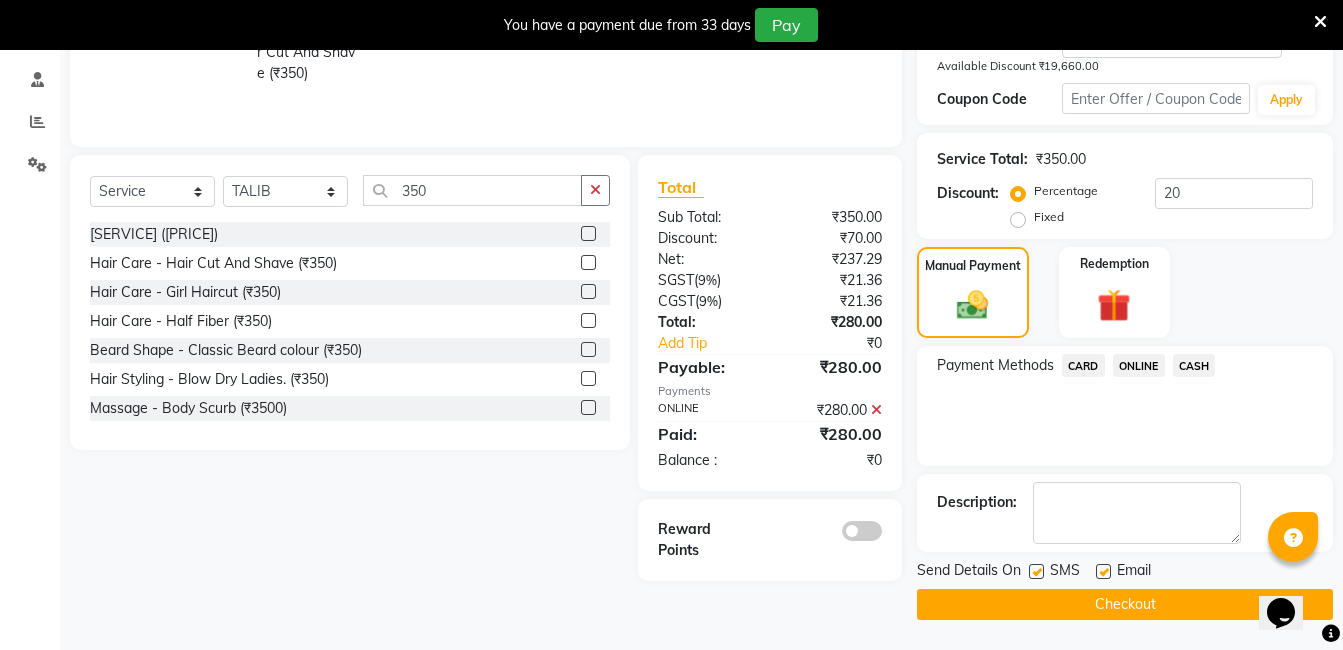 click on "Checkout" 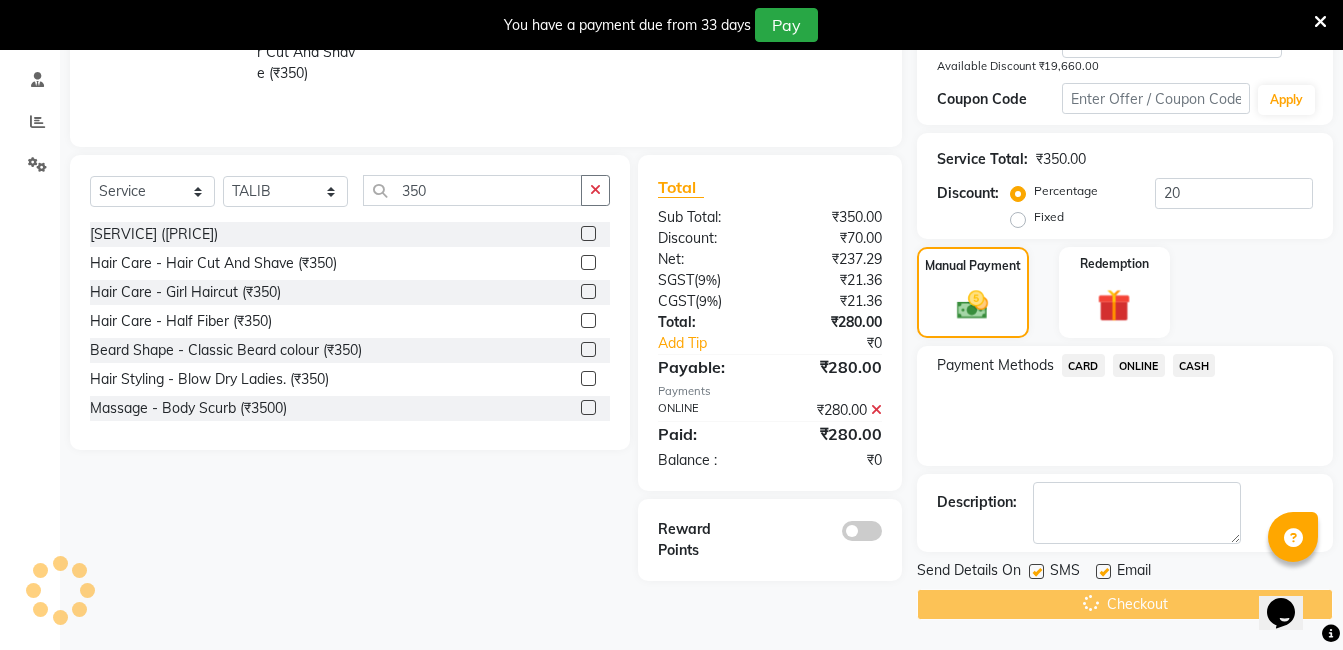 scroll, scrollTop: 0, scrollLeft: 0, axis: both 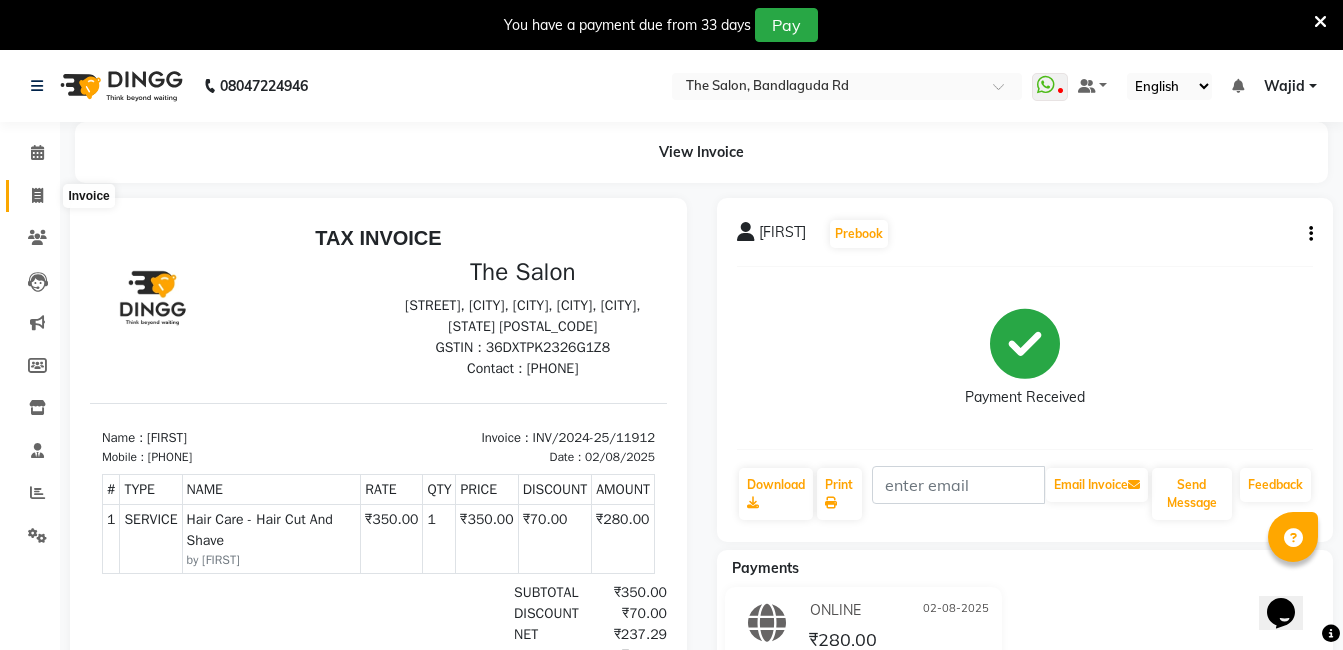 click 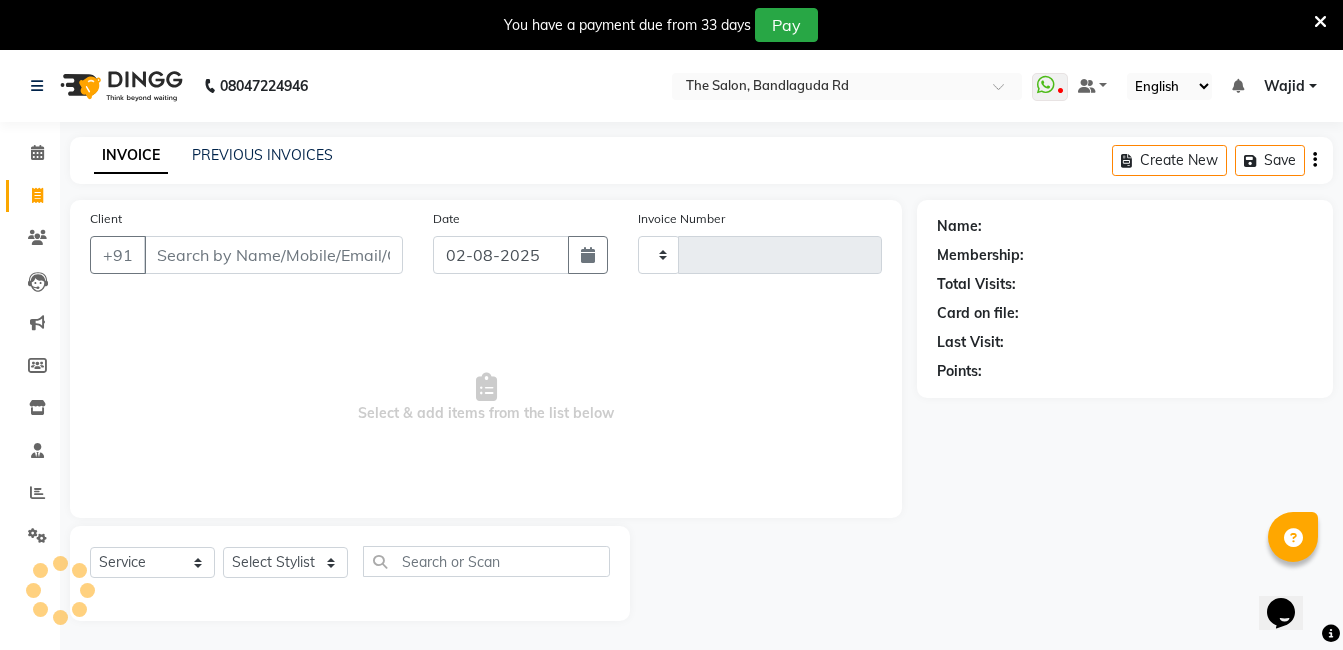 type on "11913" 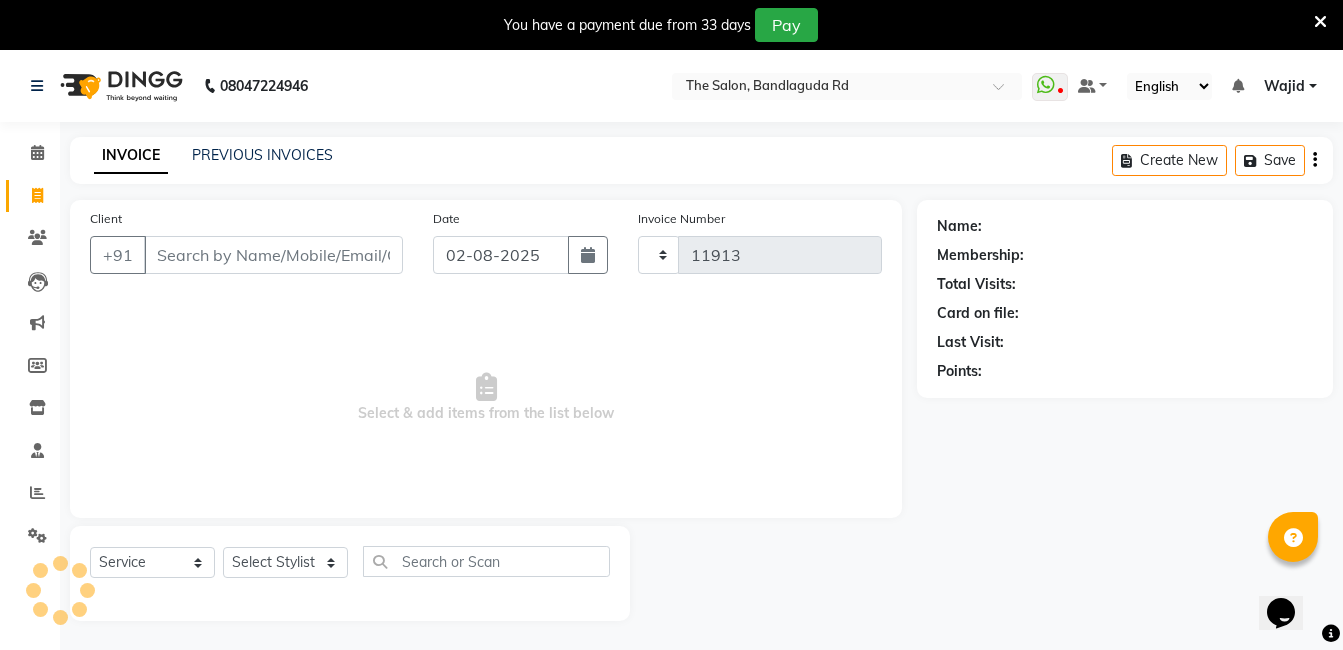 scroll, scrollTop: 50, scrollLeft: 0, axis: vertical 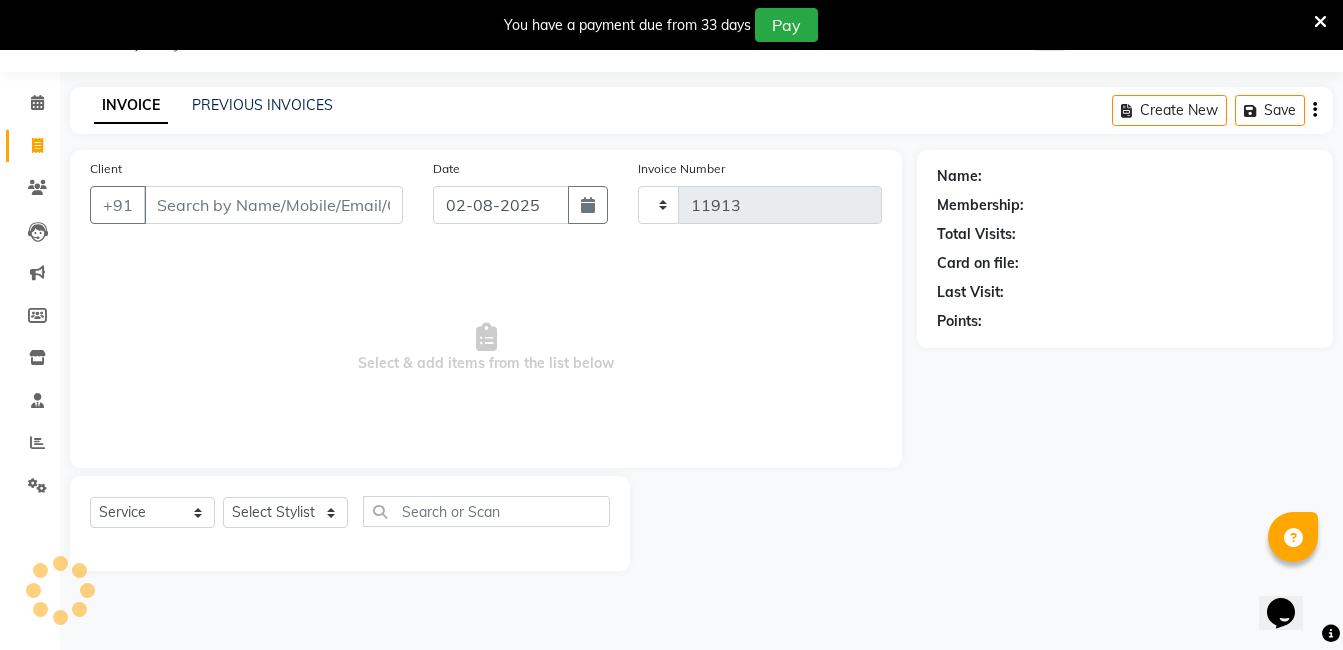 select on "5198" 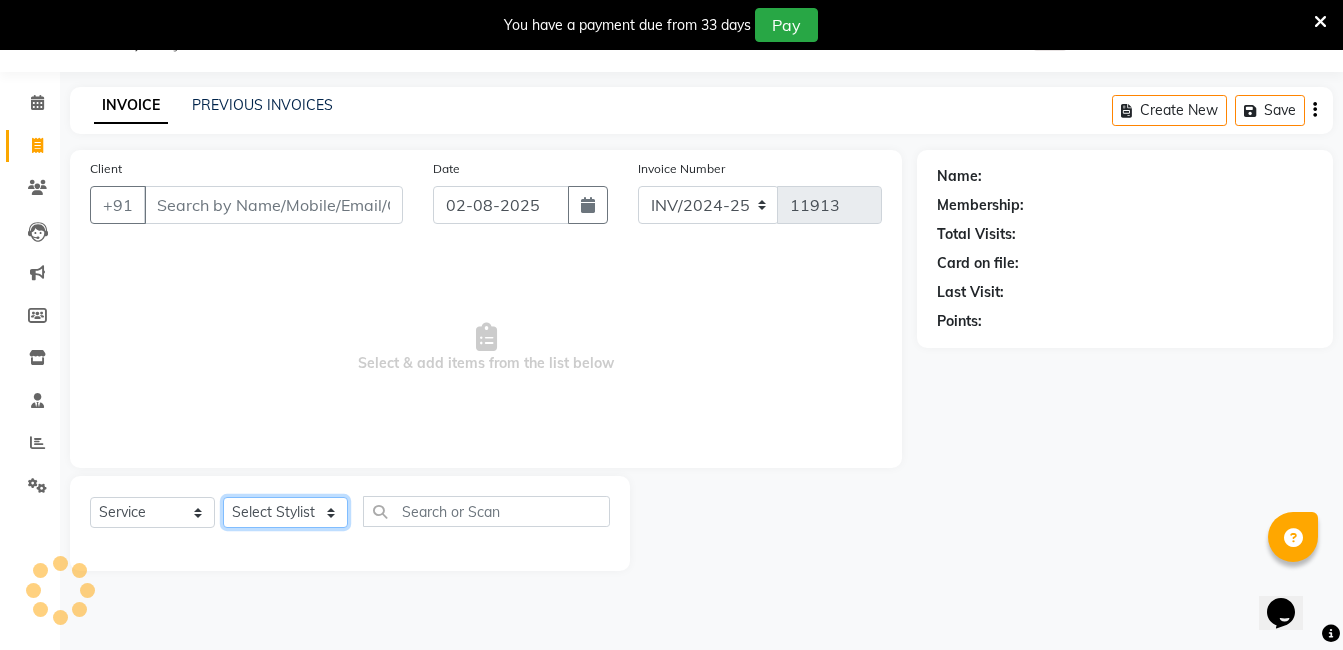 click on "Select Stylist AIJAZ fazil imran iqbal kasim mohd mohsin rasheed sameer TALIB Wajid" 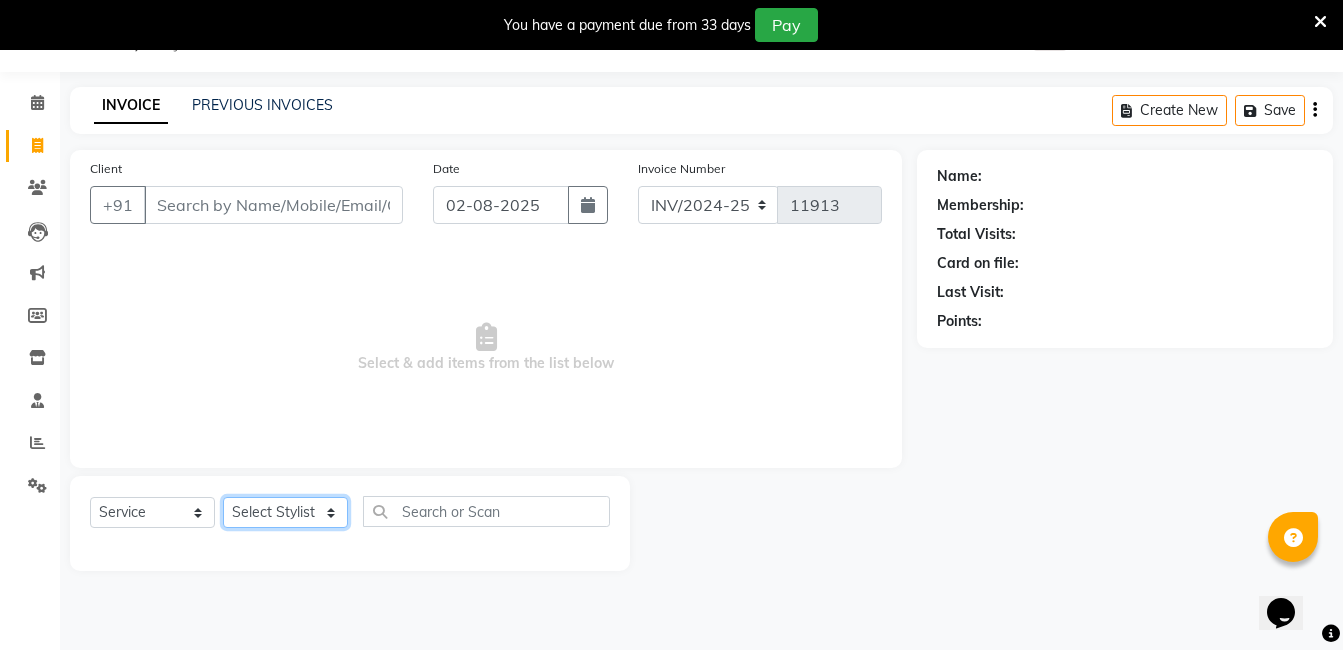select on "65400" 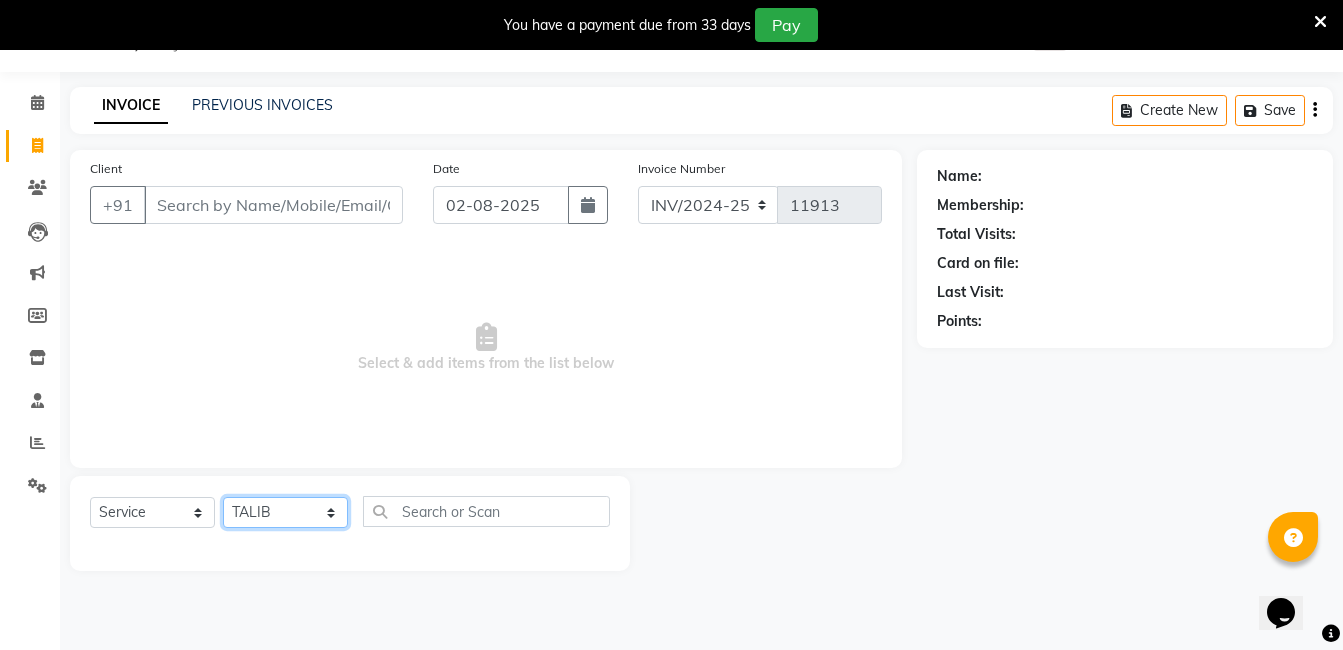 click on "Select Stylist AIJAZ fazil imran iqbal kasim mohd mohsin rasheed sameer TALIB Wajid" 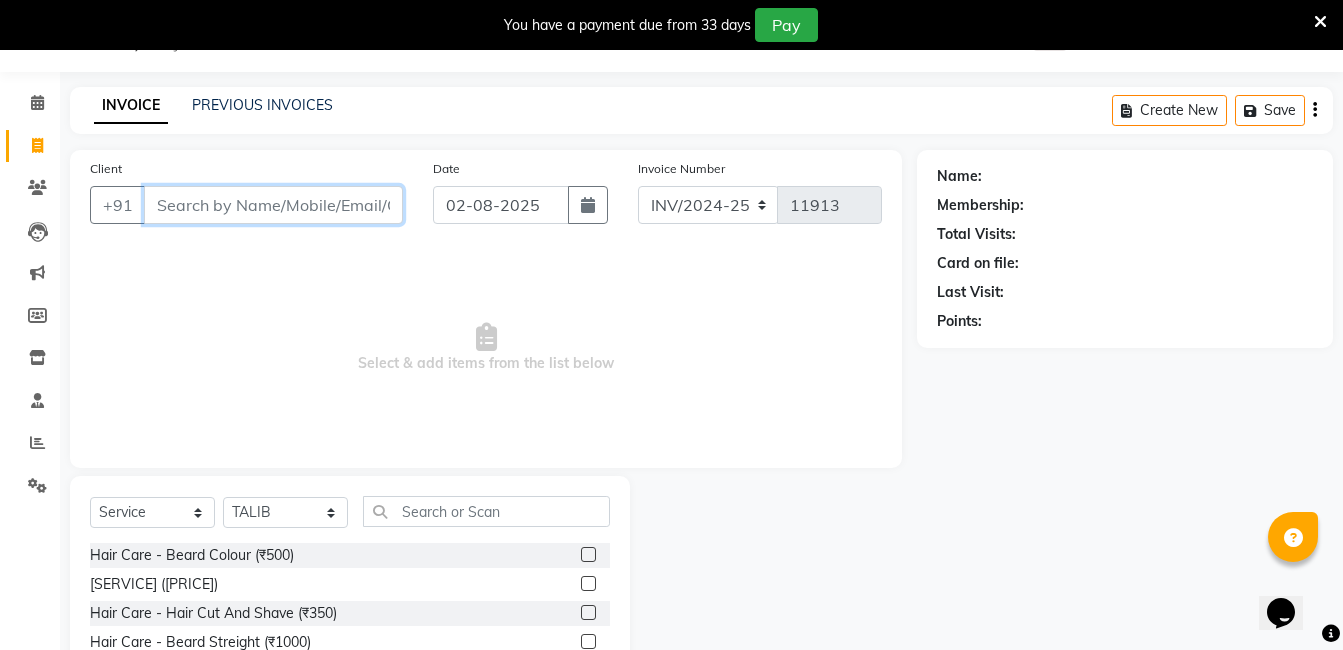 click on "Client" at bounding box center (273, 205) 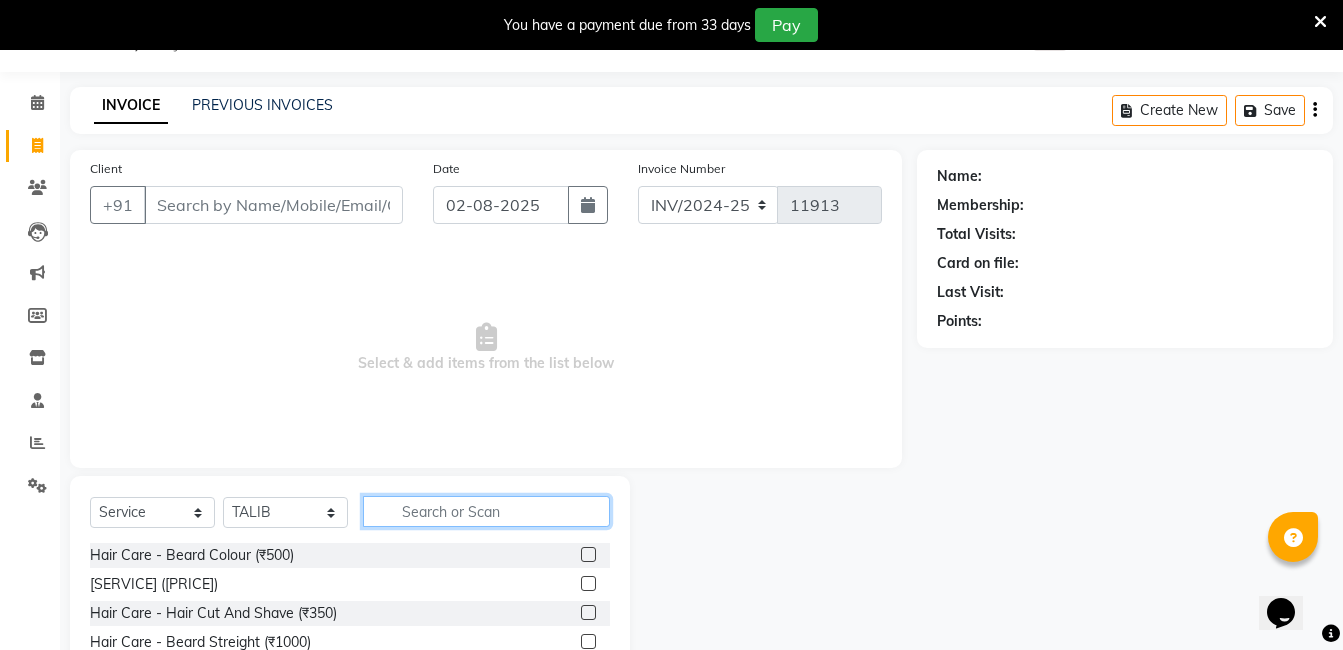 click 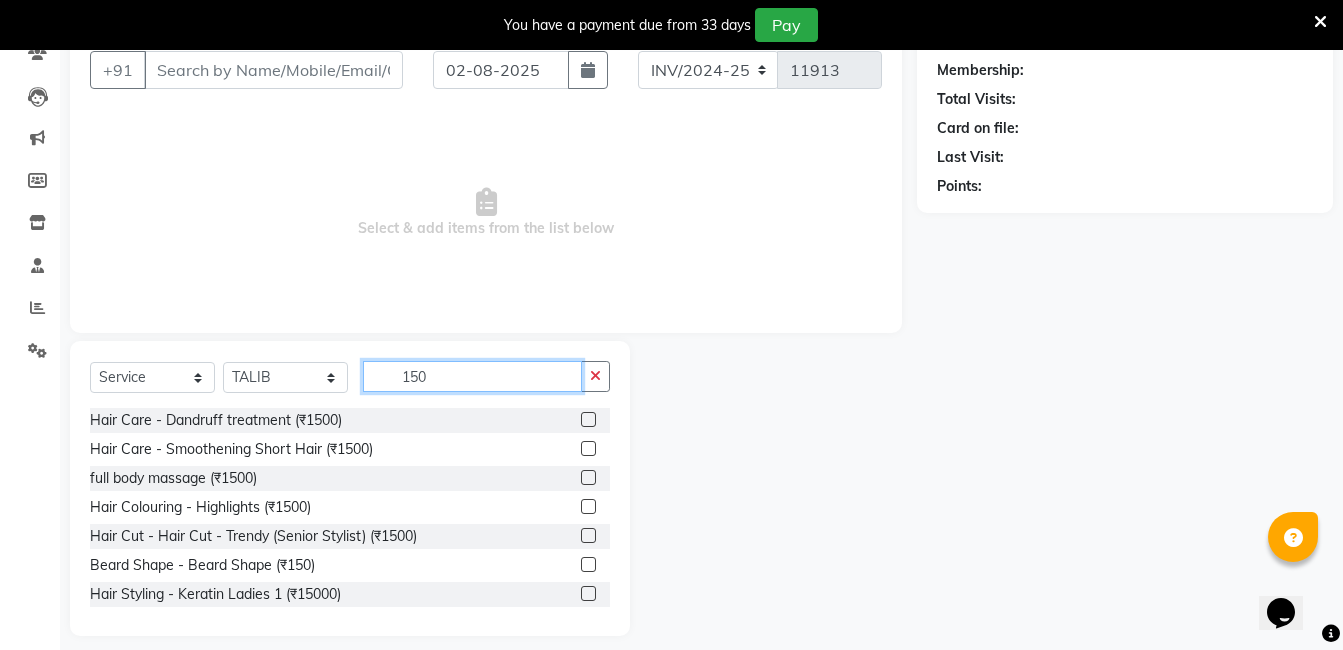 scroll, scrollTop: 201, scrollLeft: 0, axis: vertical 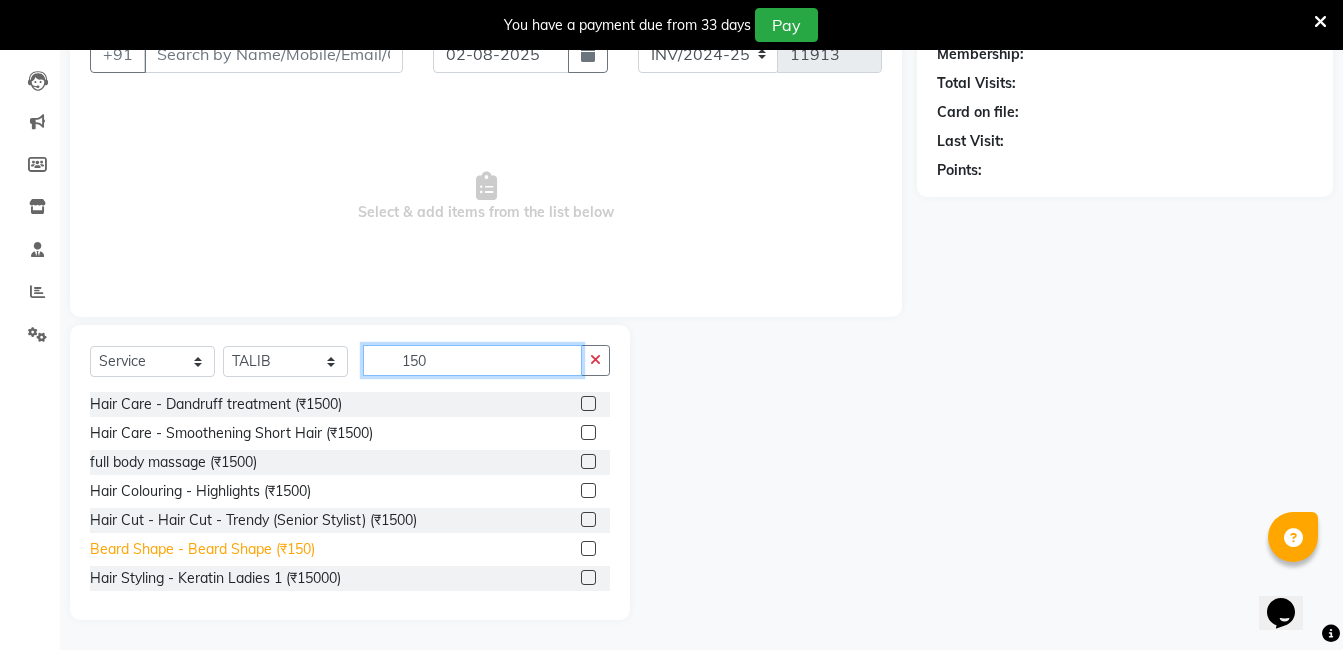 type on "150" 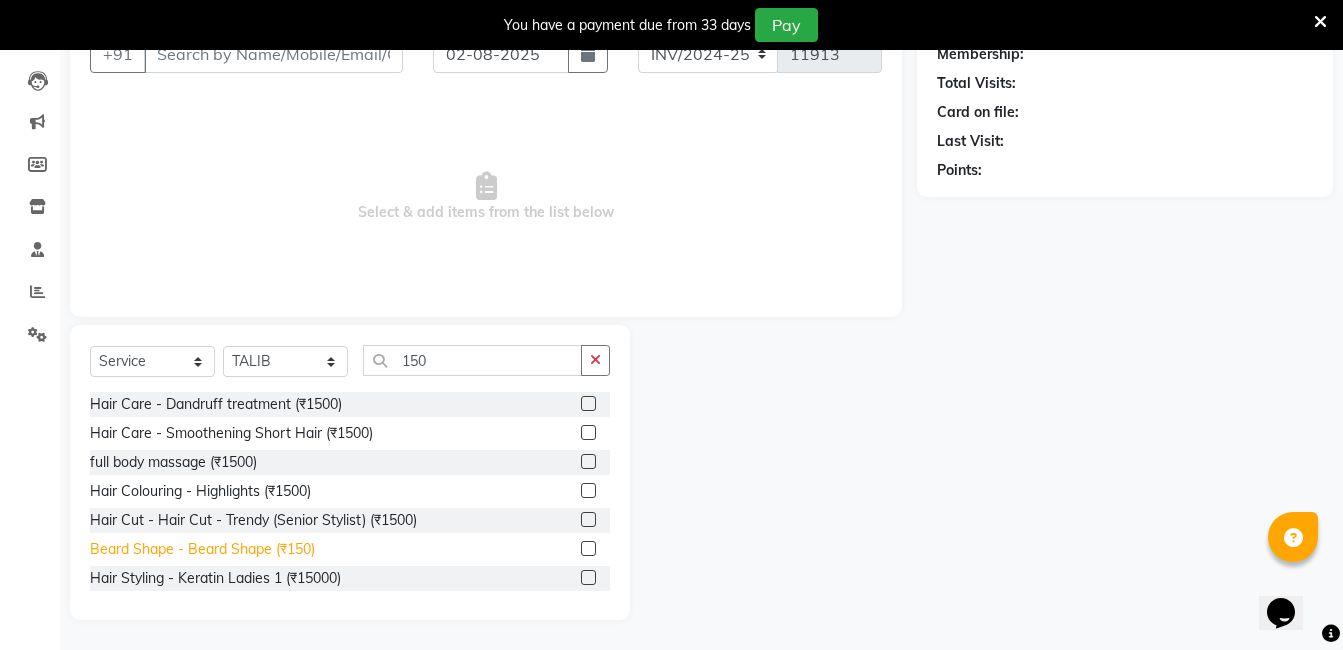 click on "Beard Shape - Beard Shape (₹150)" 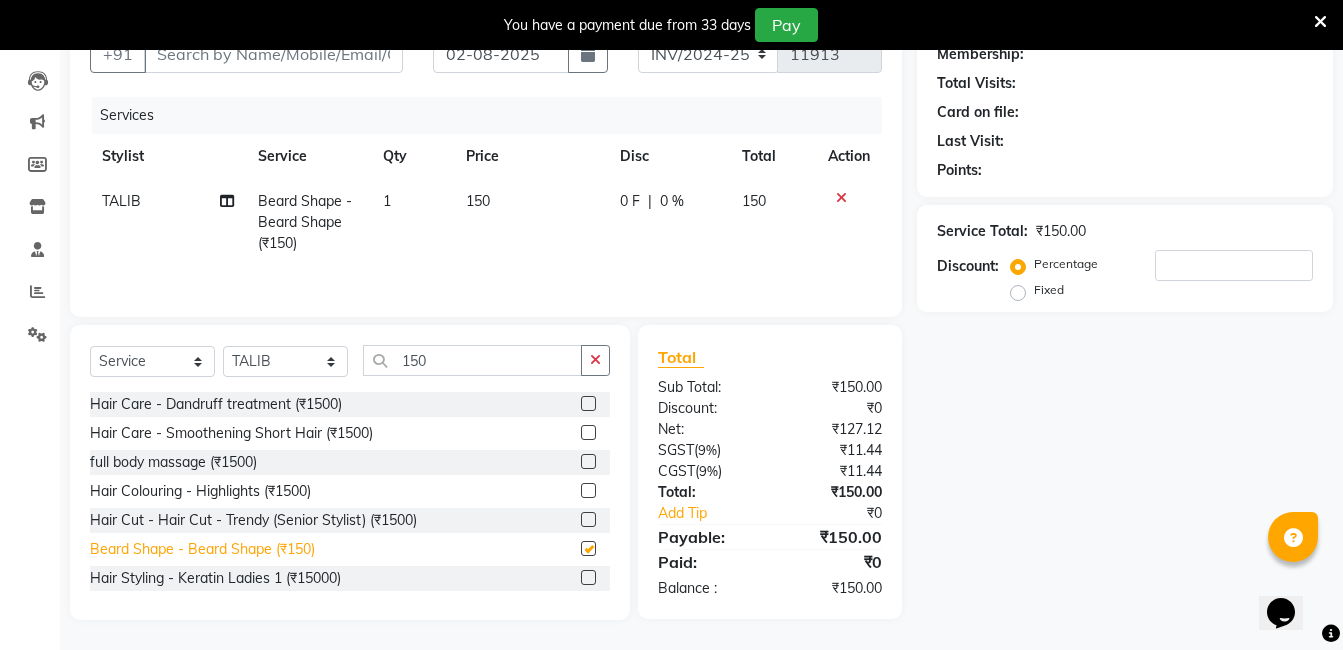 checkbox on "false" 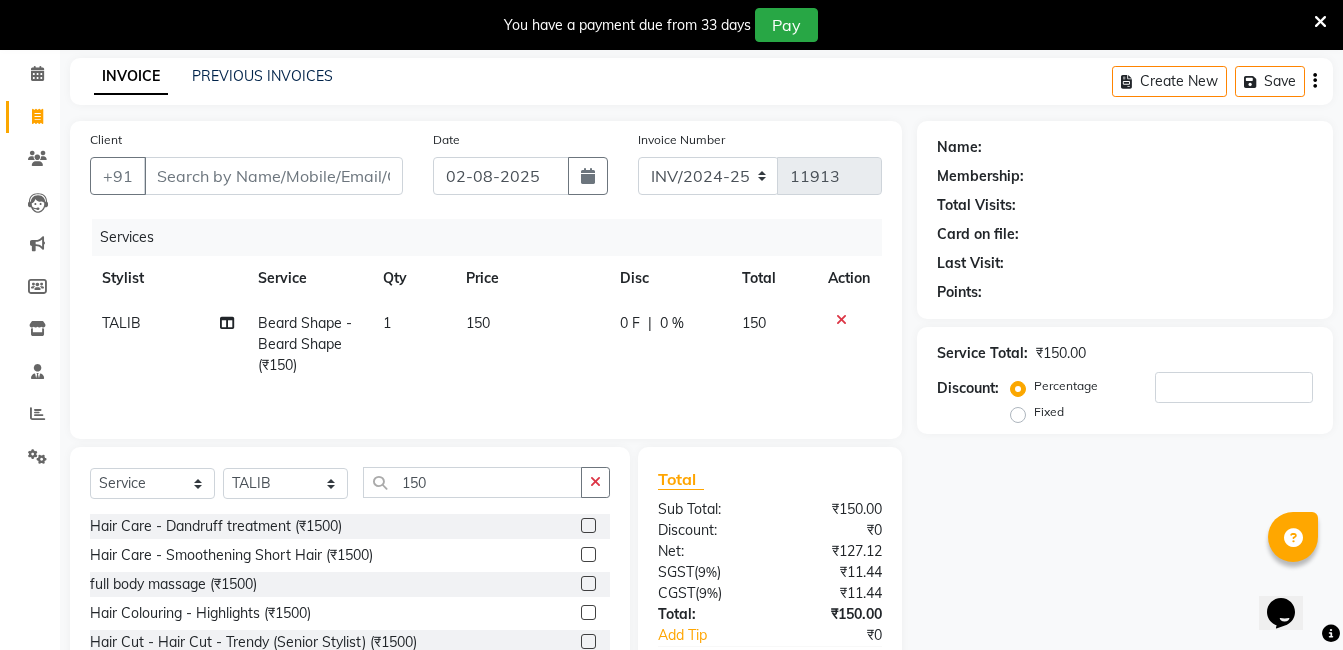 scroll, scrollTop: 0, scrollLeft: 0, axis: both 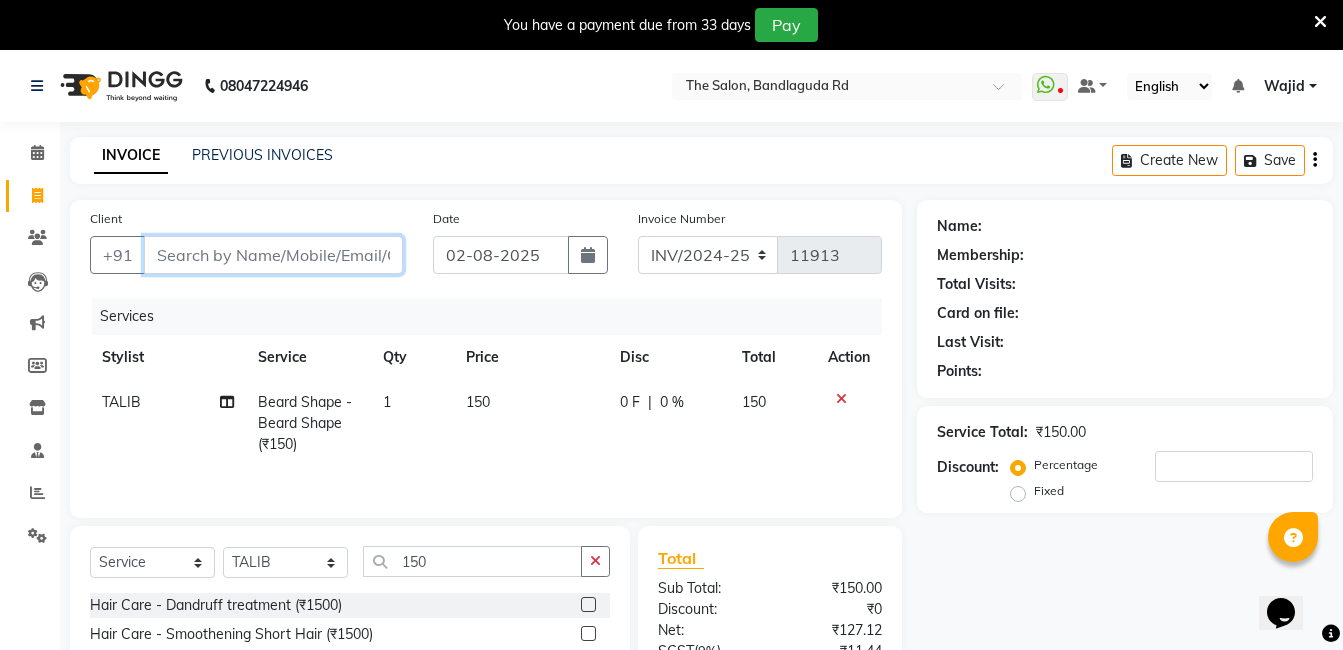 click on "Client" at bounding box center (273, 255) 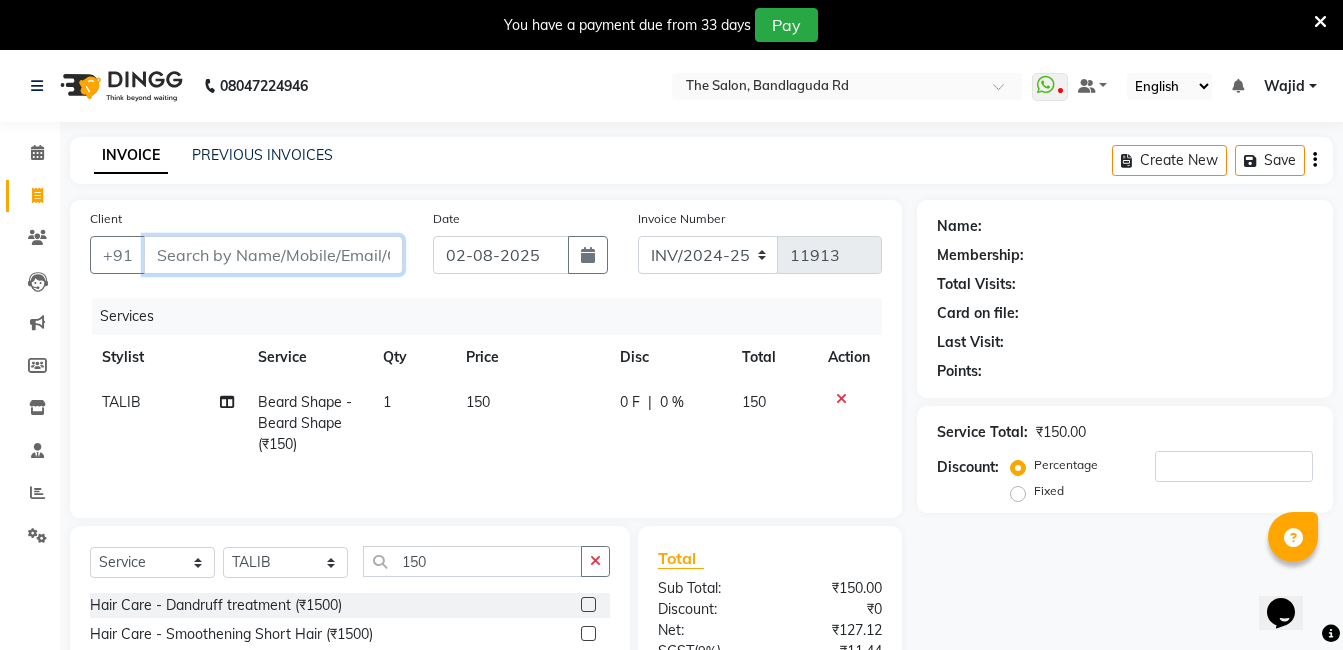 type on "9" 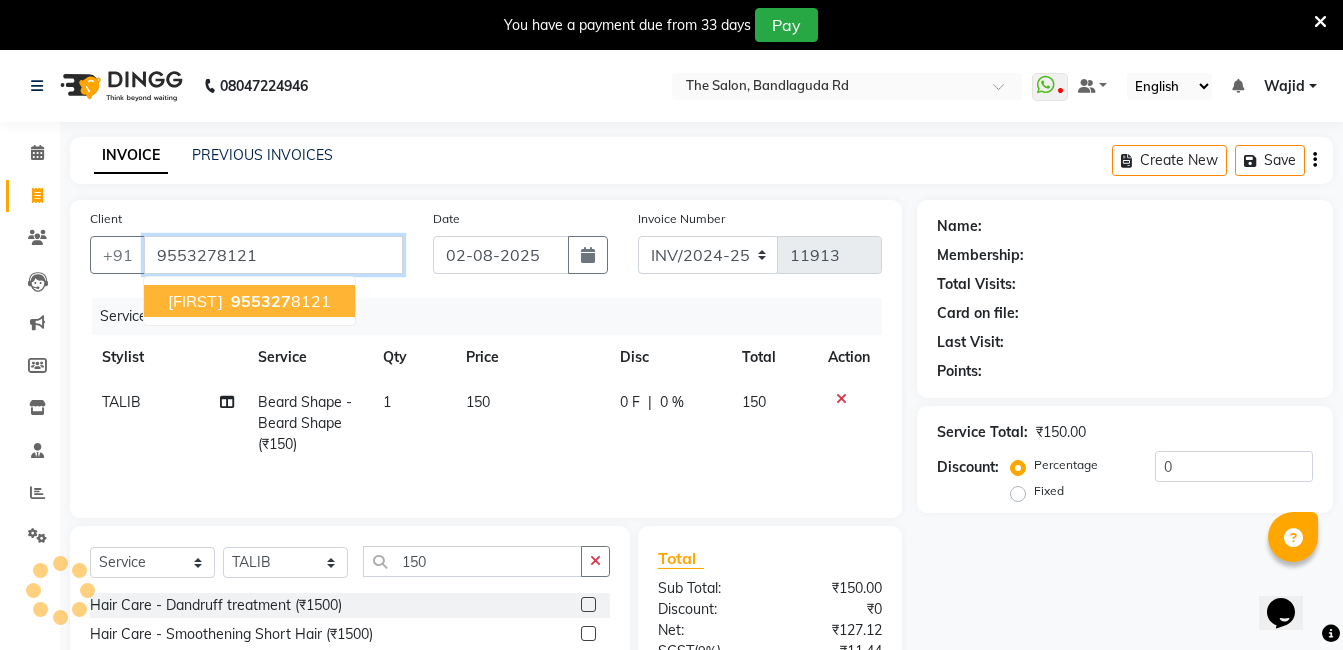 type on "9553278121" 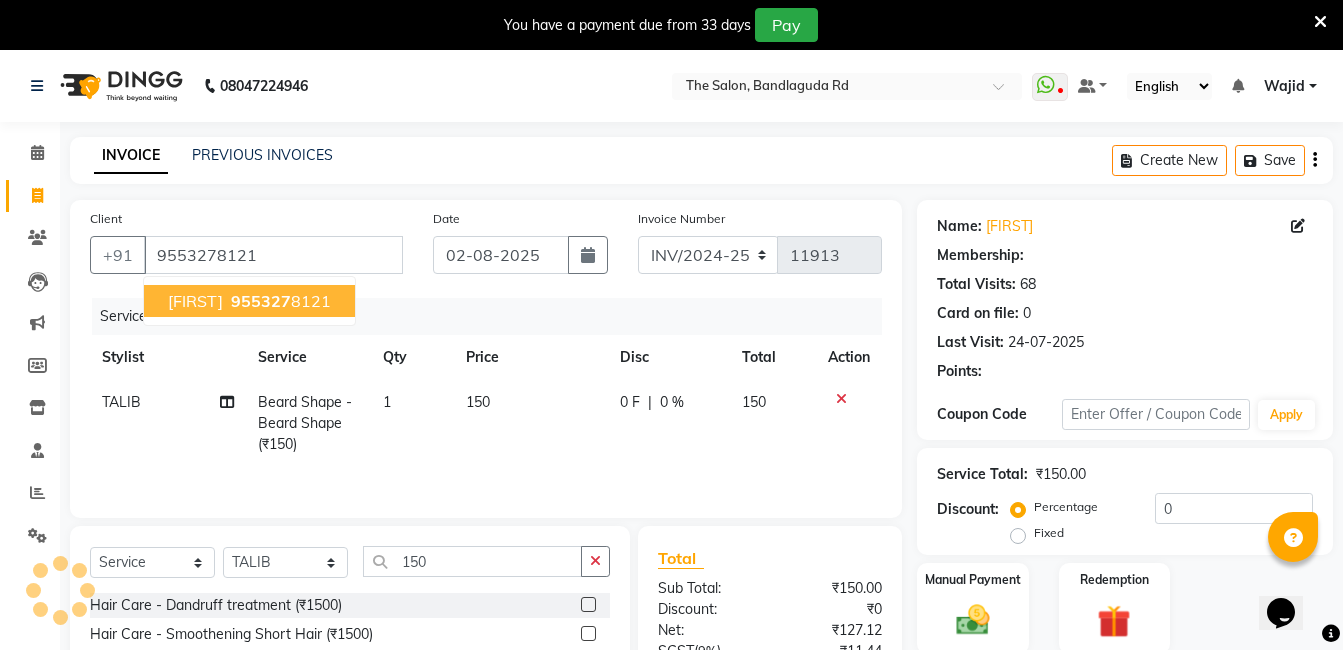 select on "2: Object" 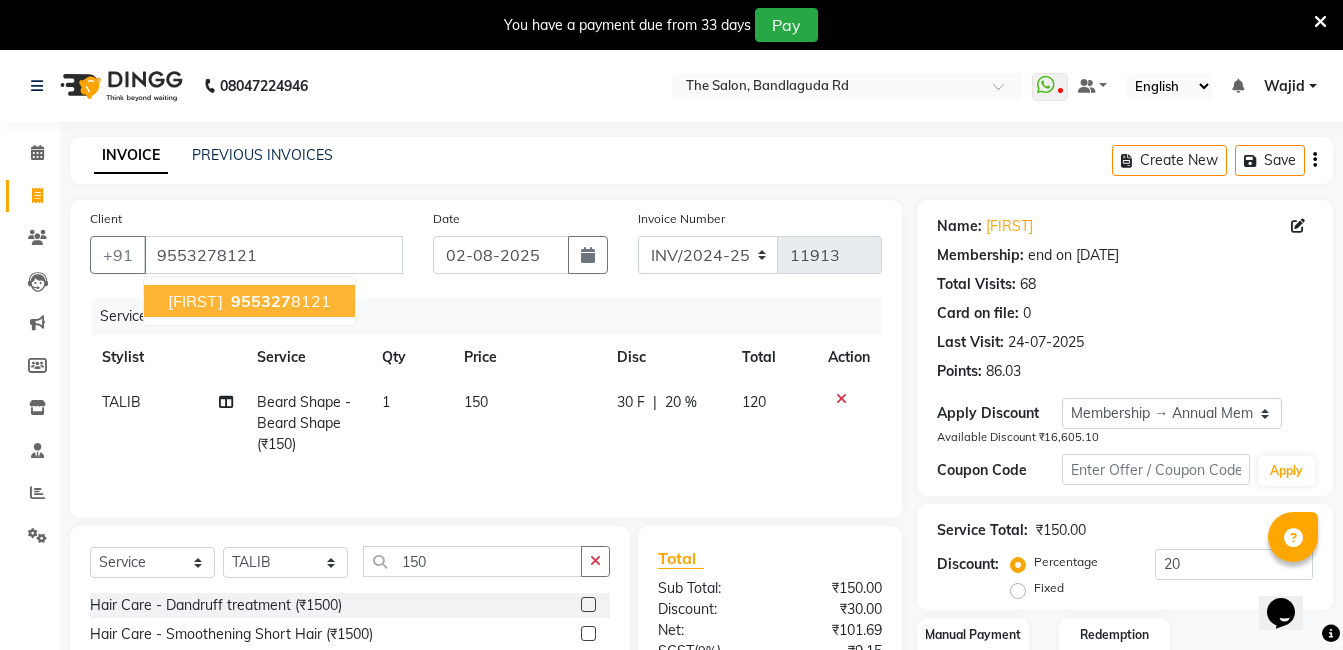 click on "955327 8121" at bounding box center (279, 301) 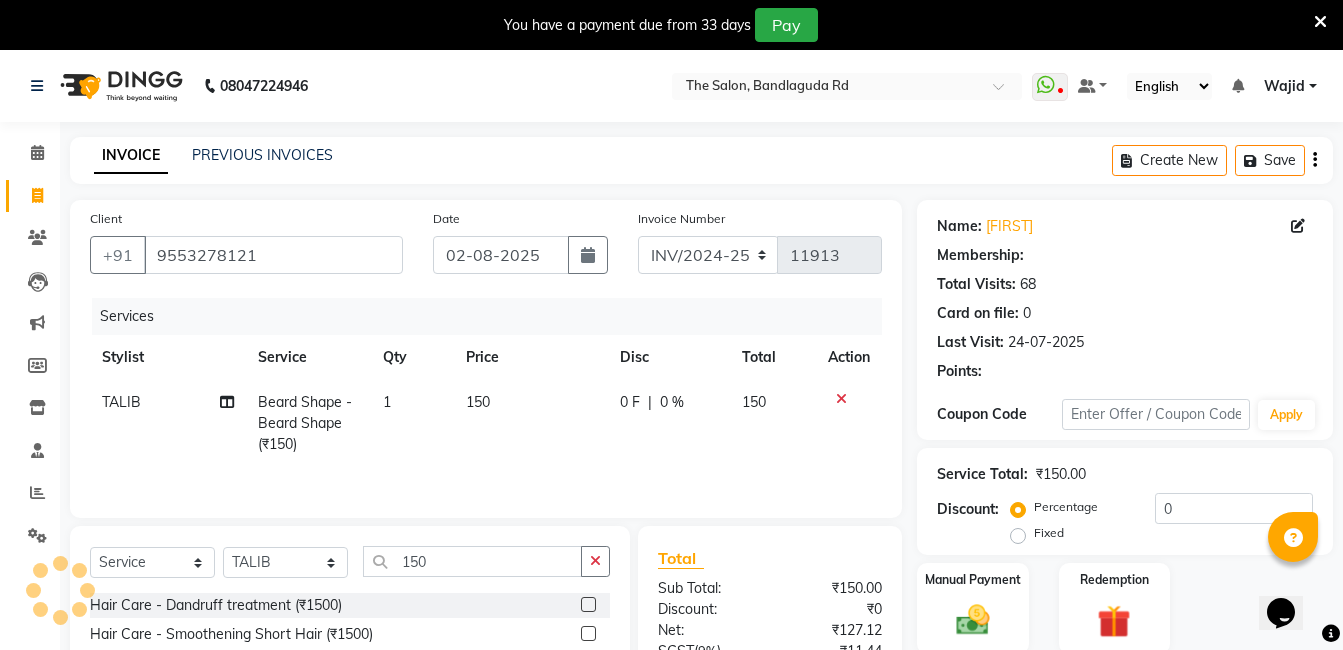 type on "20" 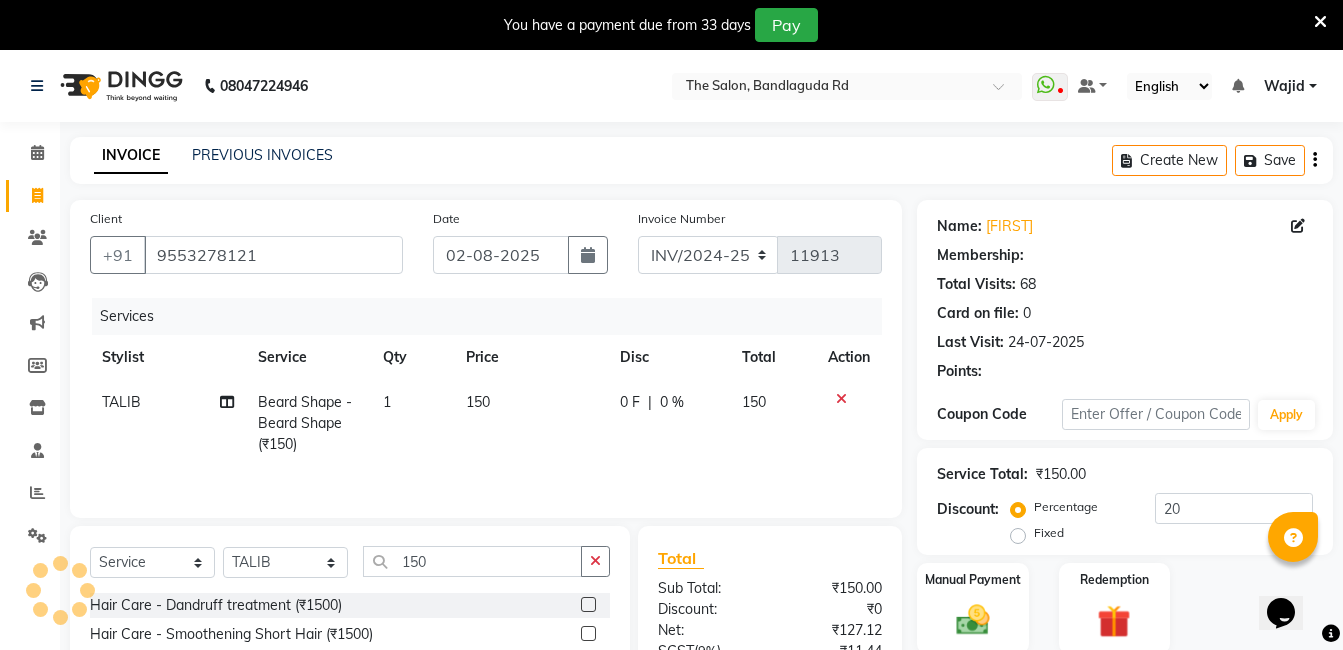select on "2: Object" 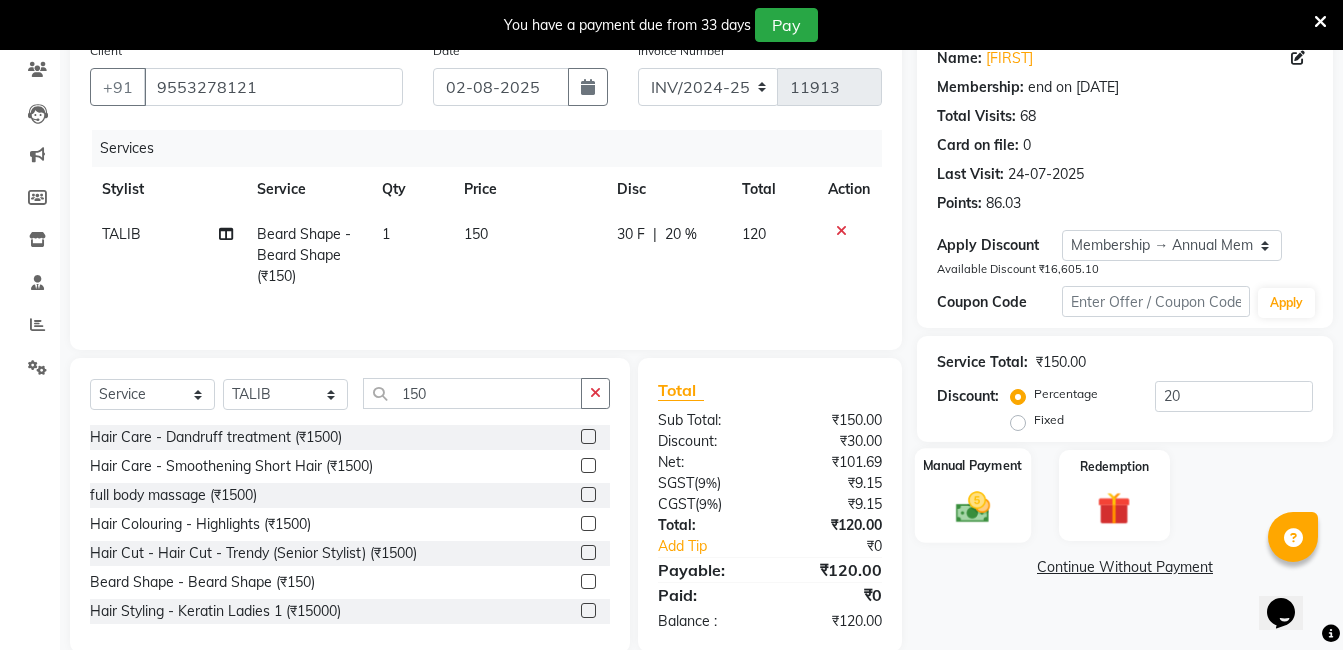 scroll, scrollTop: 201, scrollLeft: 0, axis: vertical 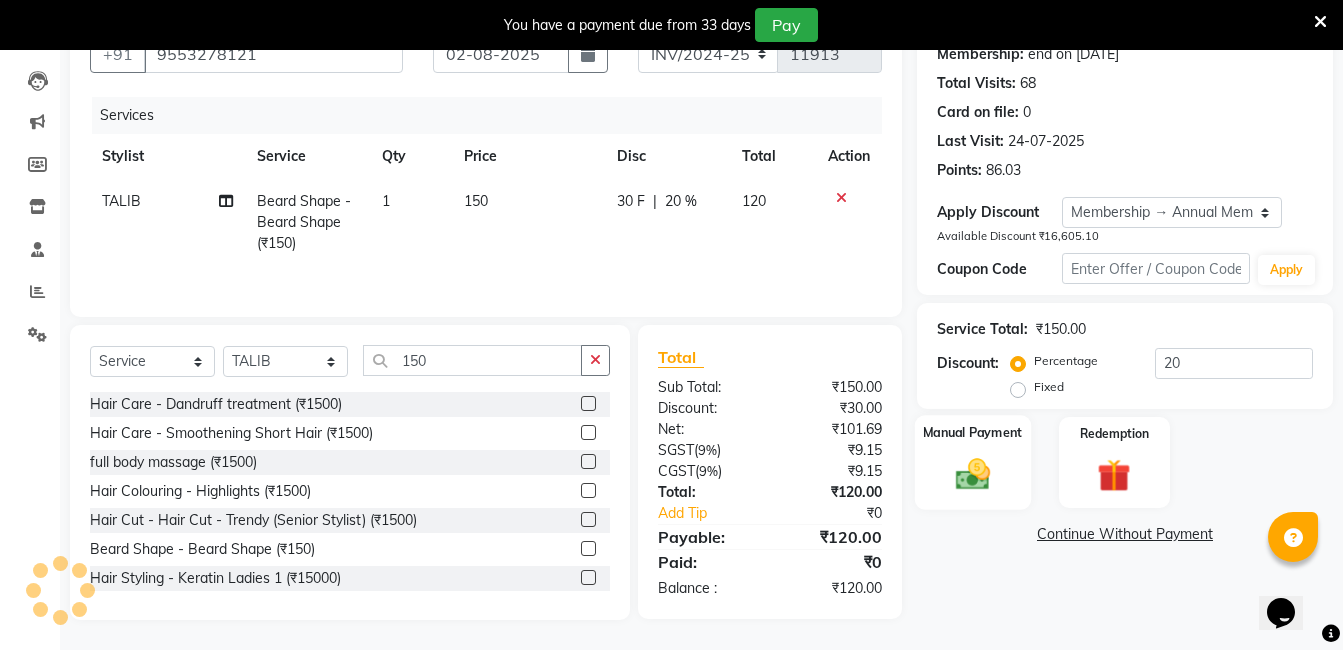 click 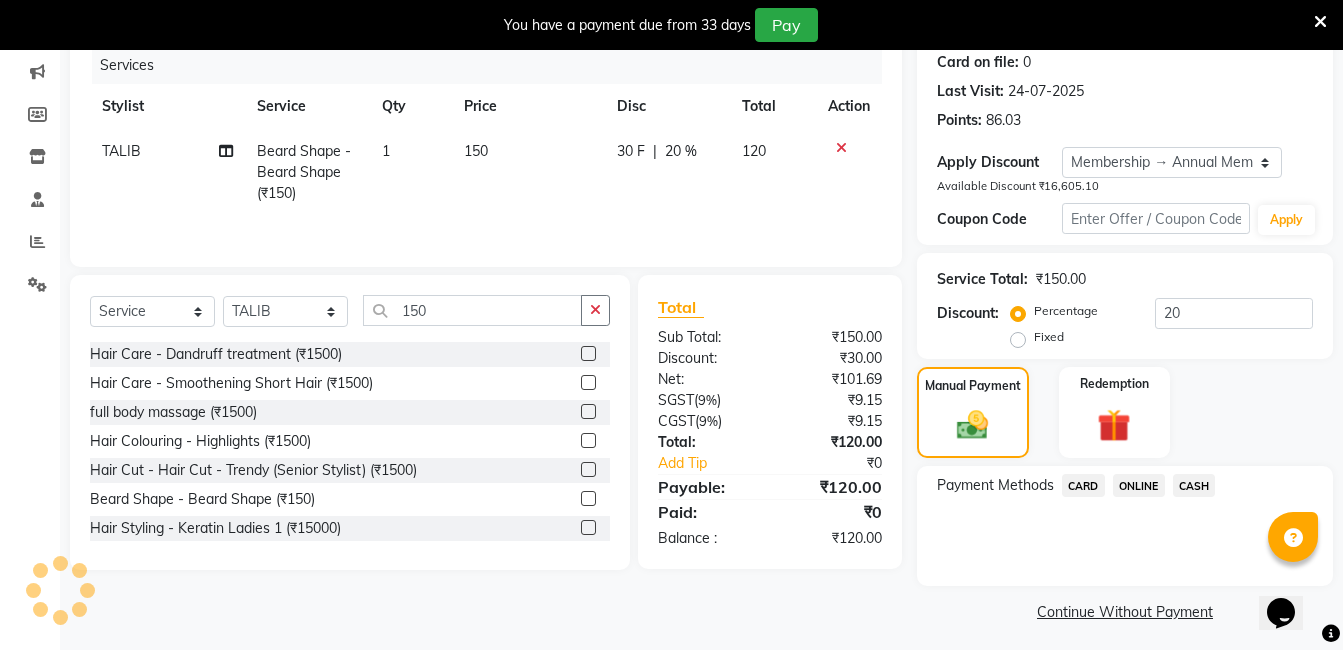 scroll, scrollTop: 258, scrollLeft: 0, axis: vertical 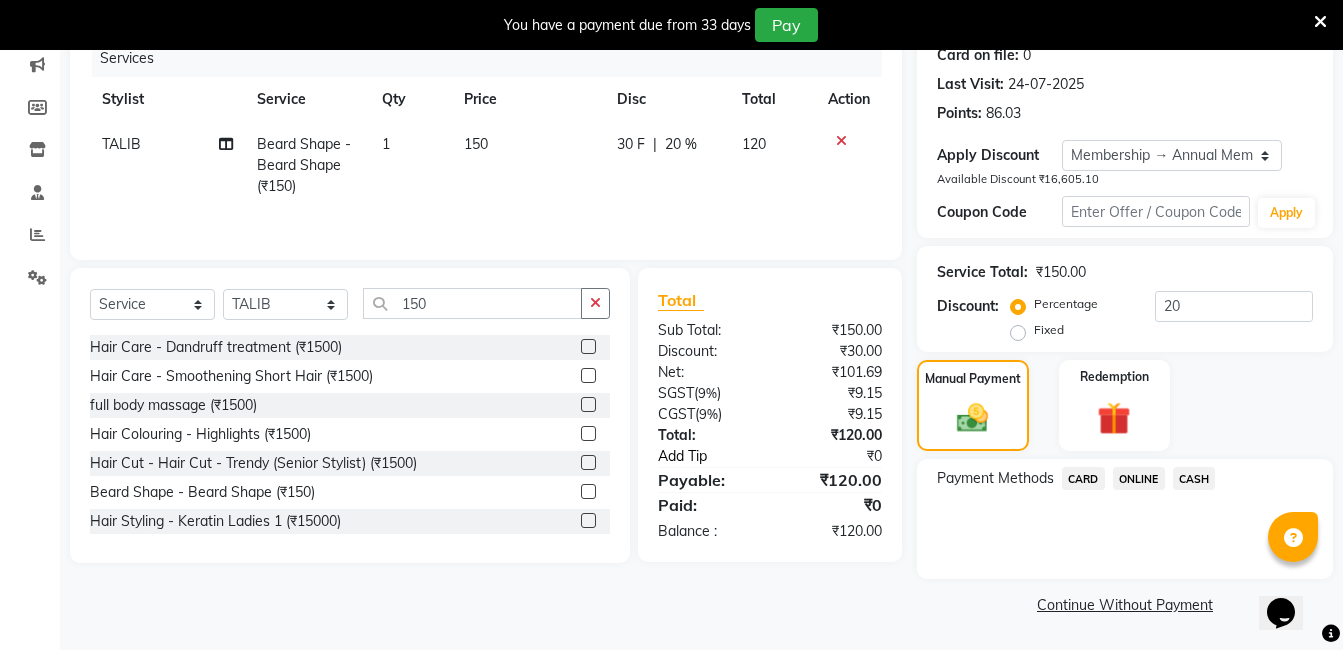 click on "Add Tip" 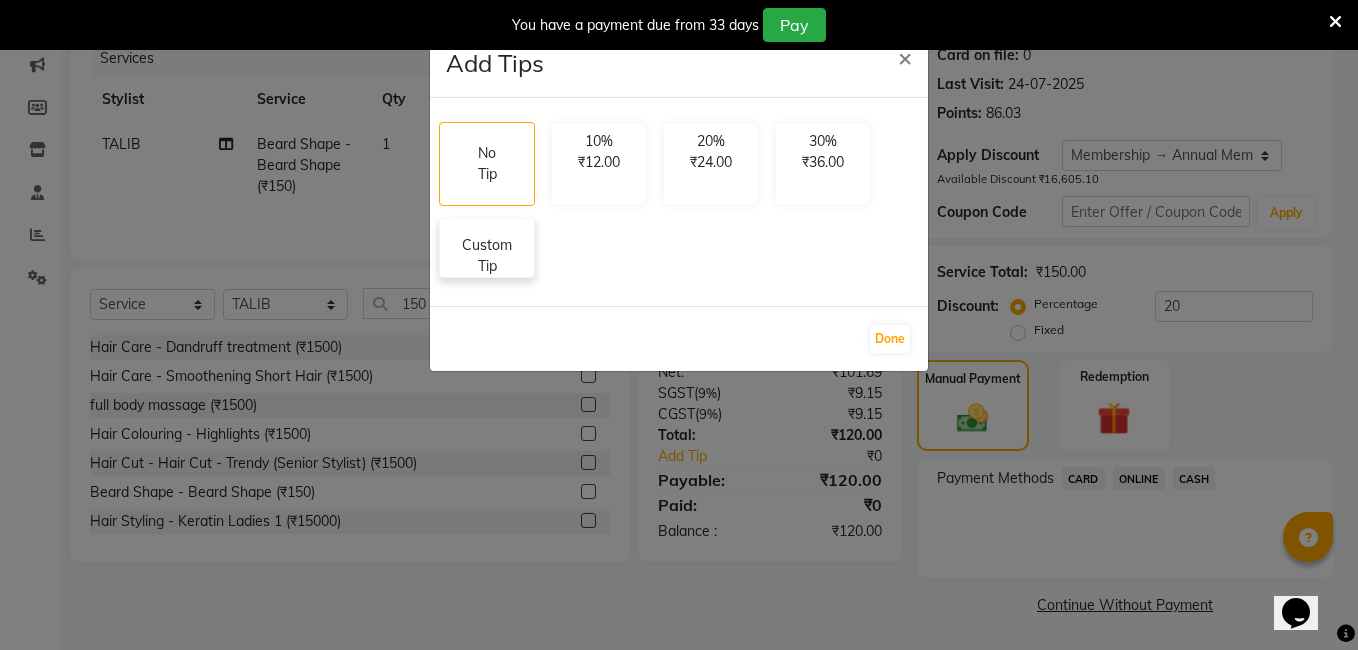 click on "Custom Tip" 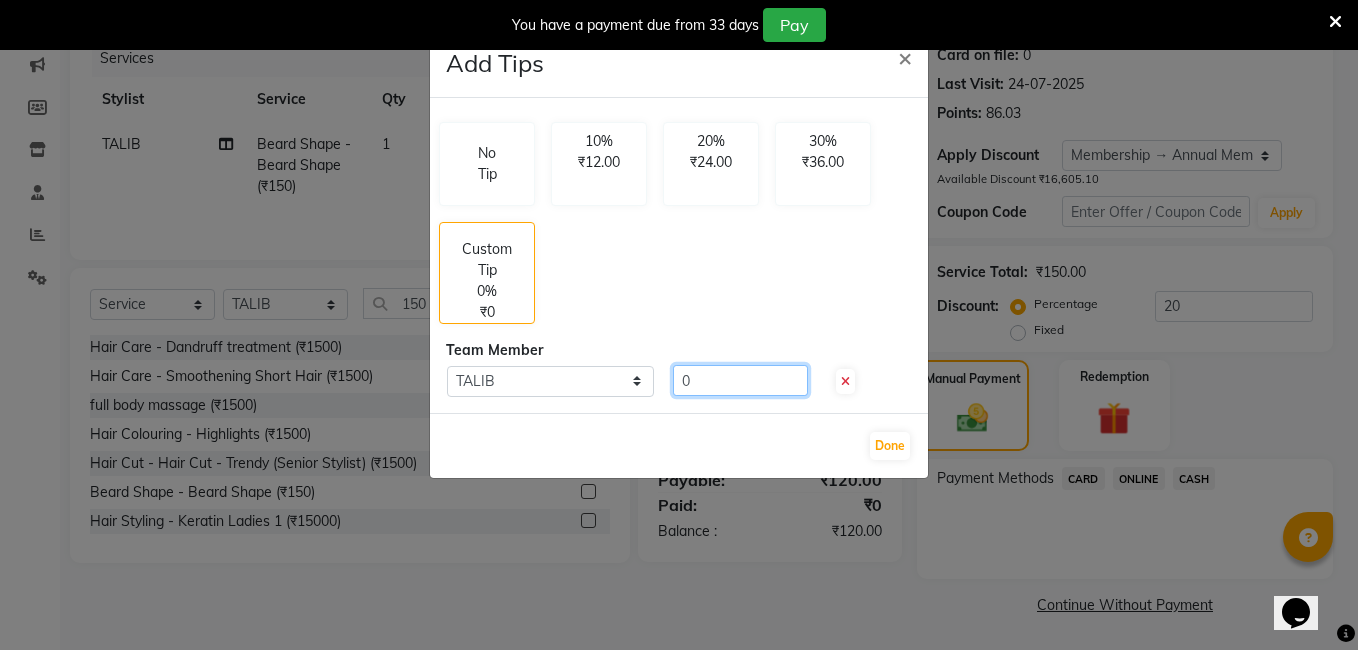 click on "0" 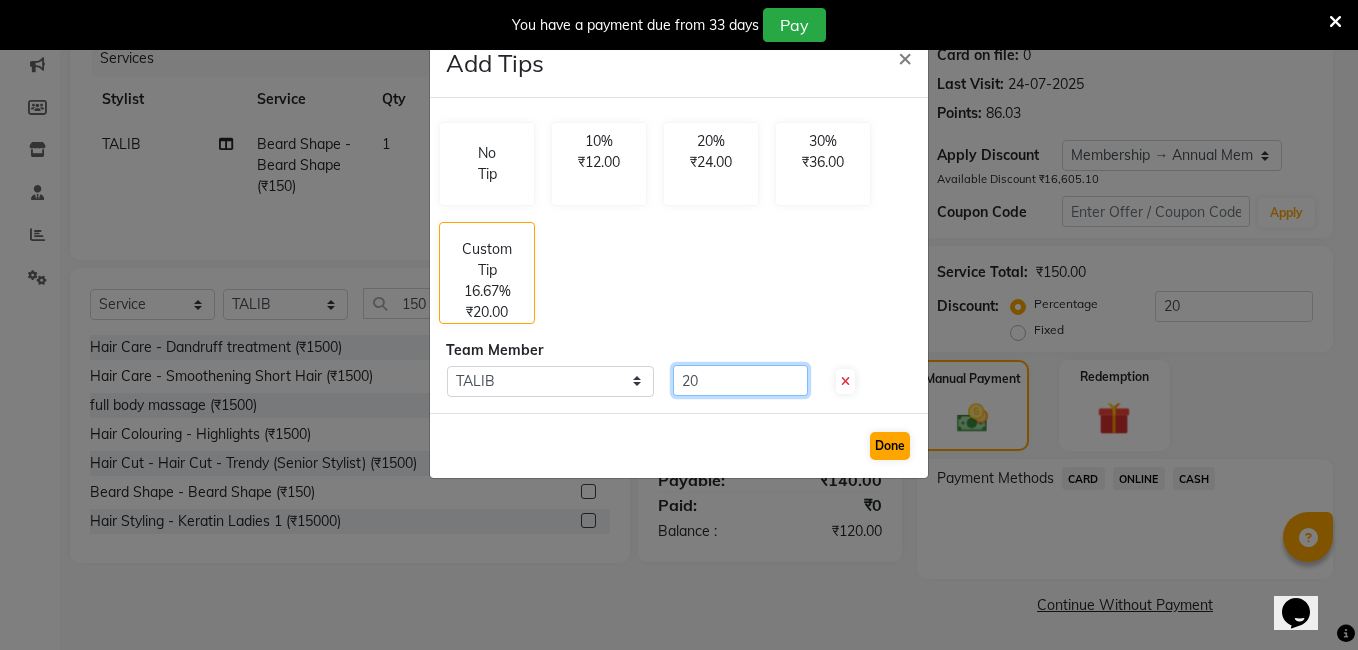 type on "20" 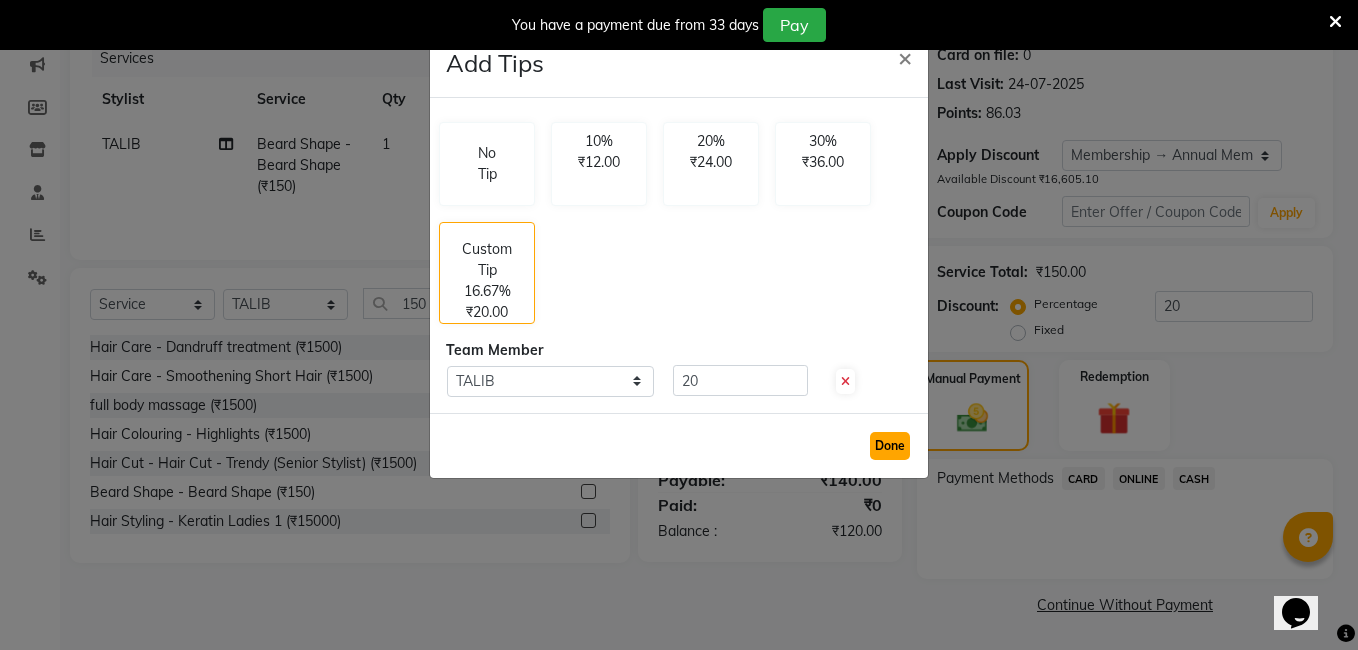 click on "Done" 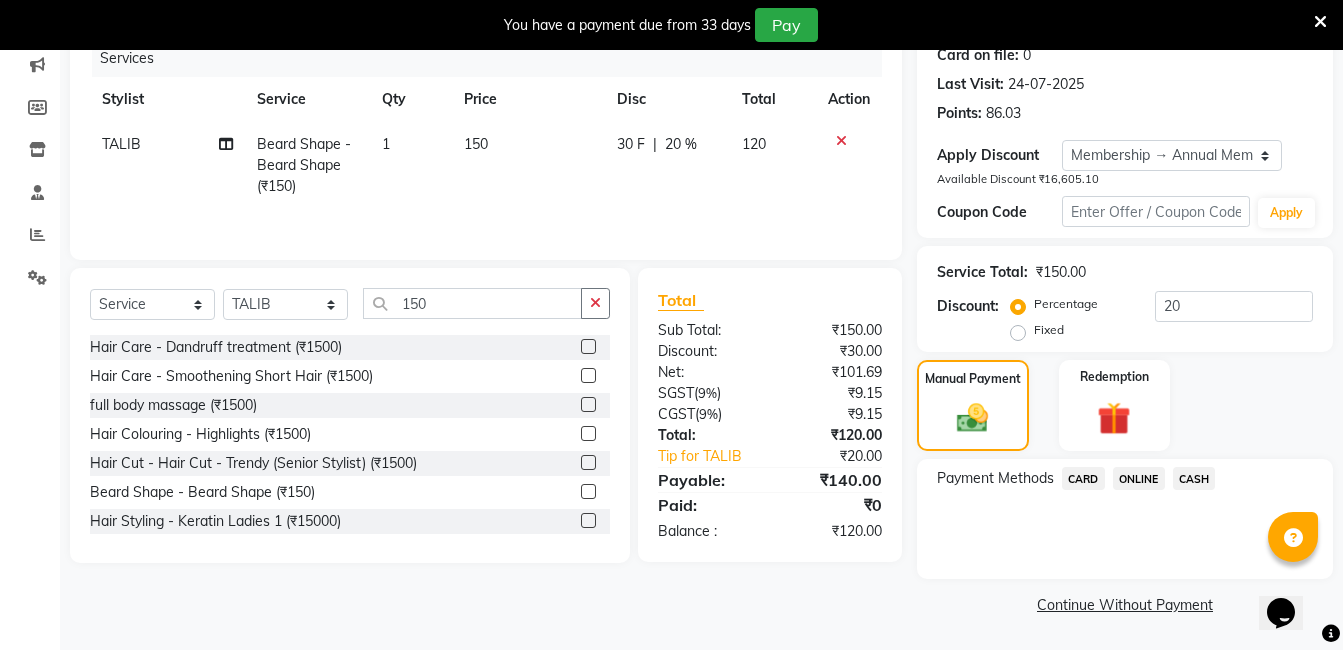 click on "ONLINE" 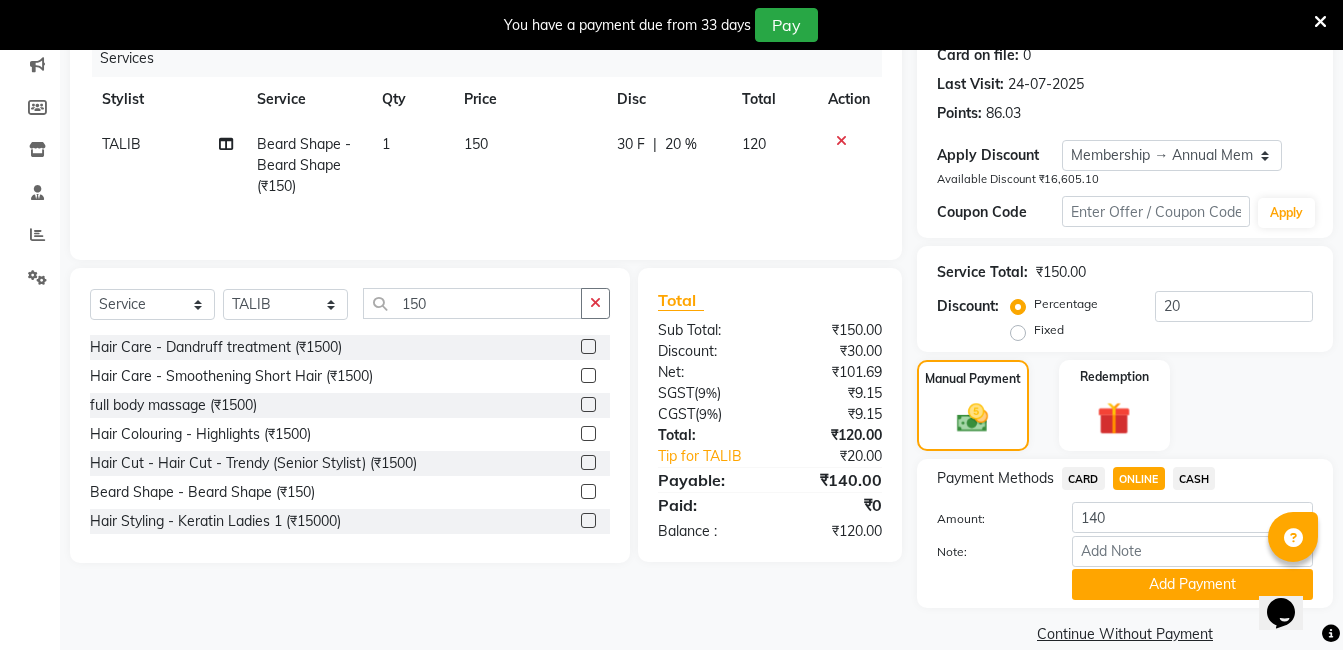 scroll, scrollTop: 287, scrollLeft: 0, axis: vertical 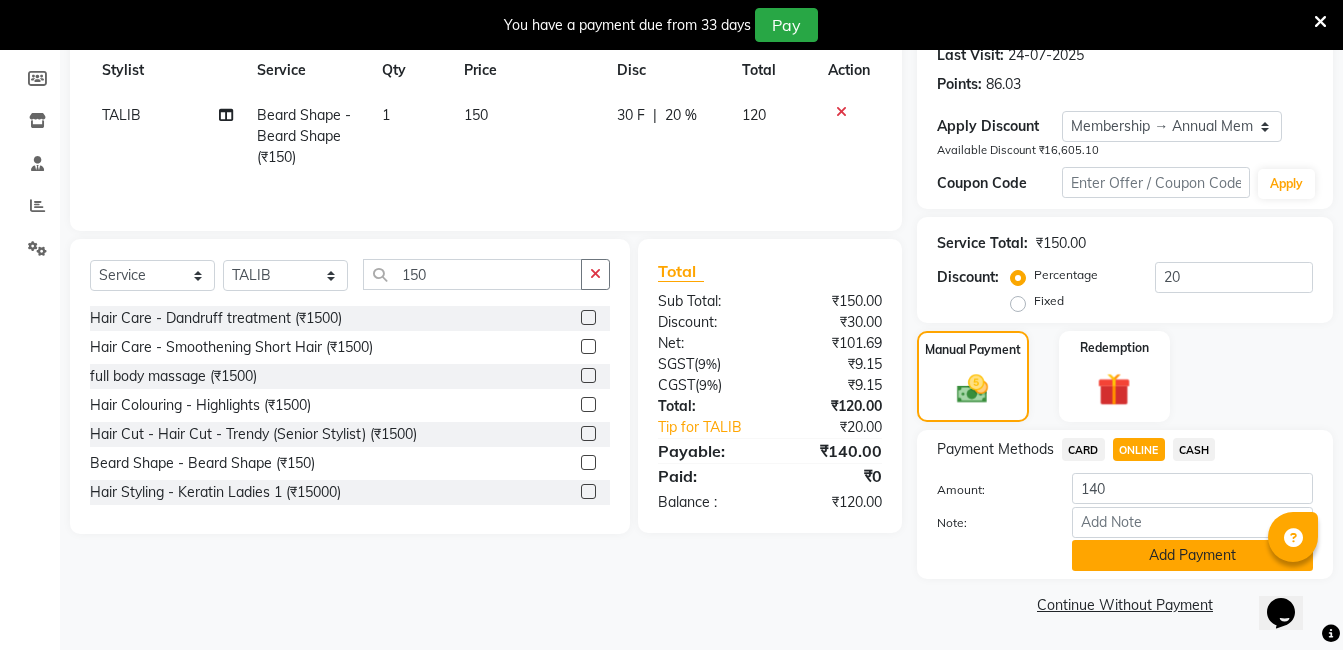 click on "Add Payment" 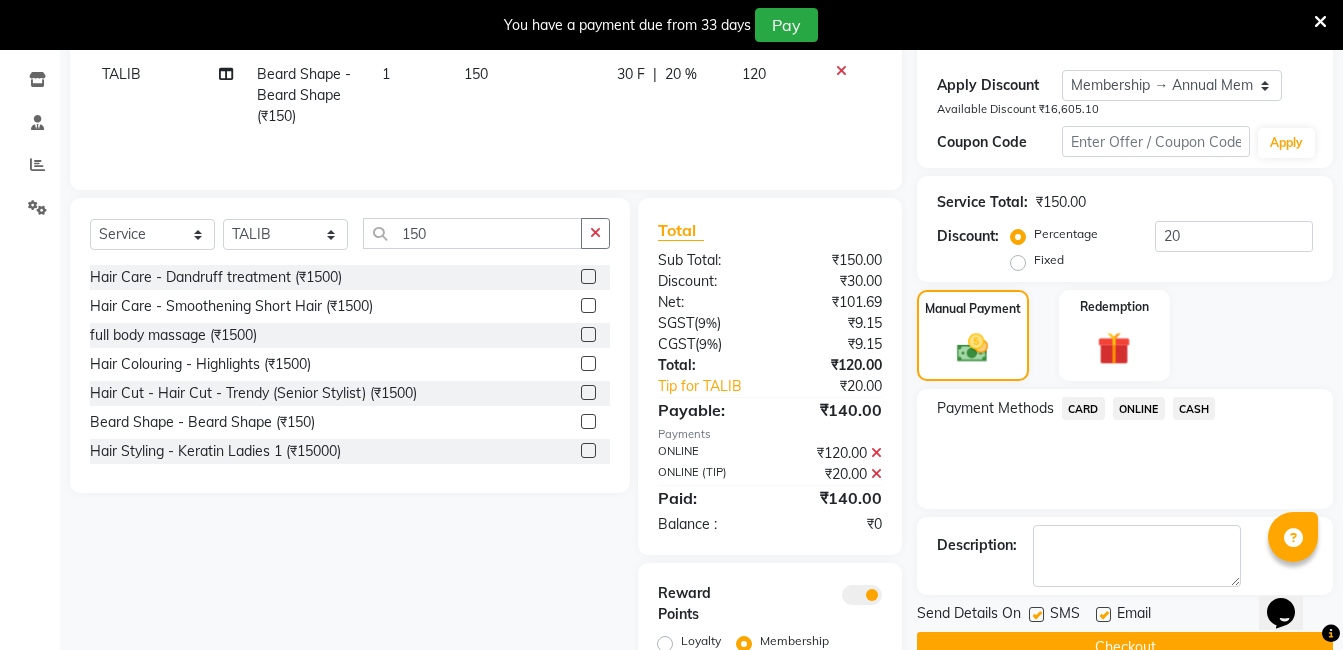 scroll, scrollTop: 412, scrollLeft: 0, axis: vertical 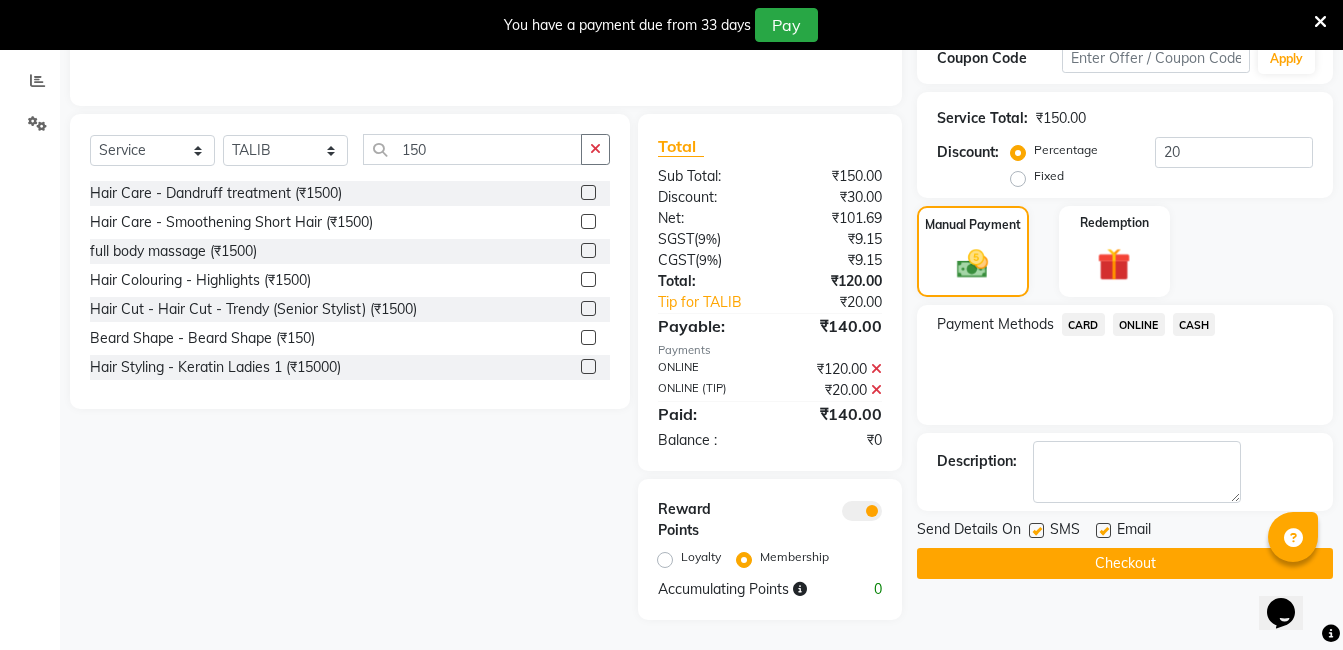 click on "Checkout" 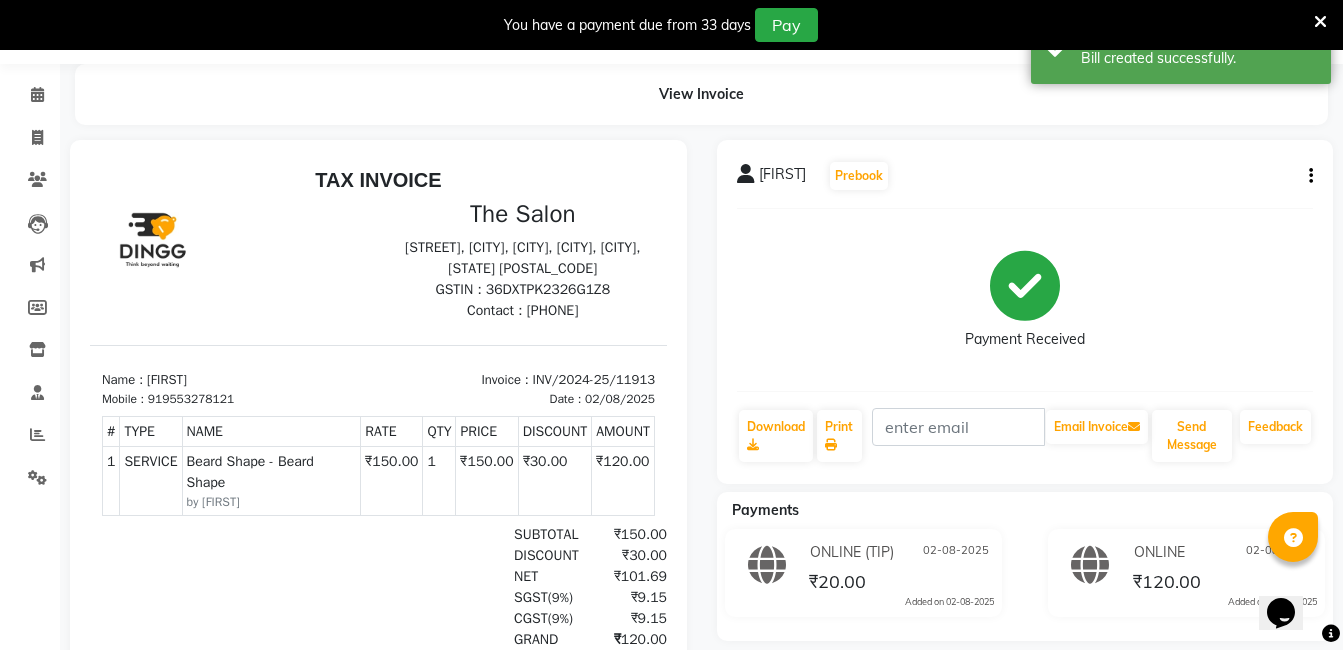 scroll, scrollTop: 0, scrollLeft: 0, axis: both 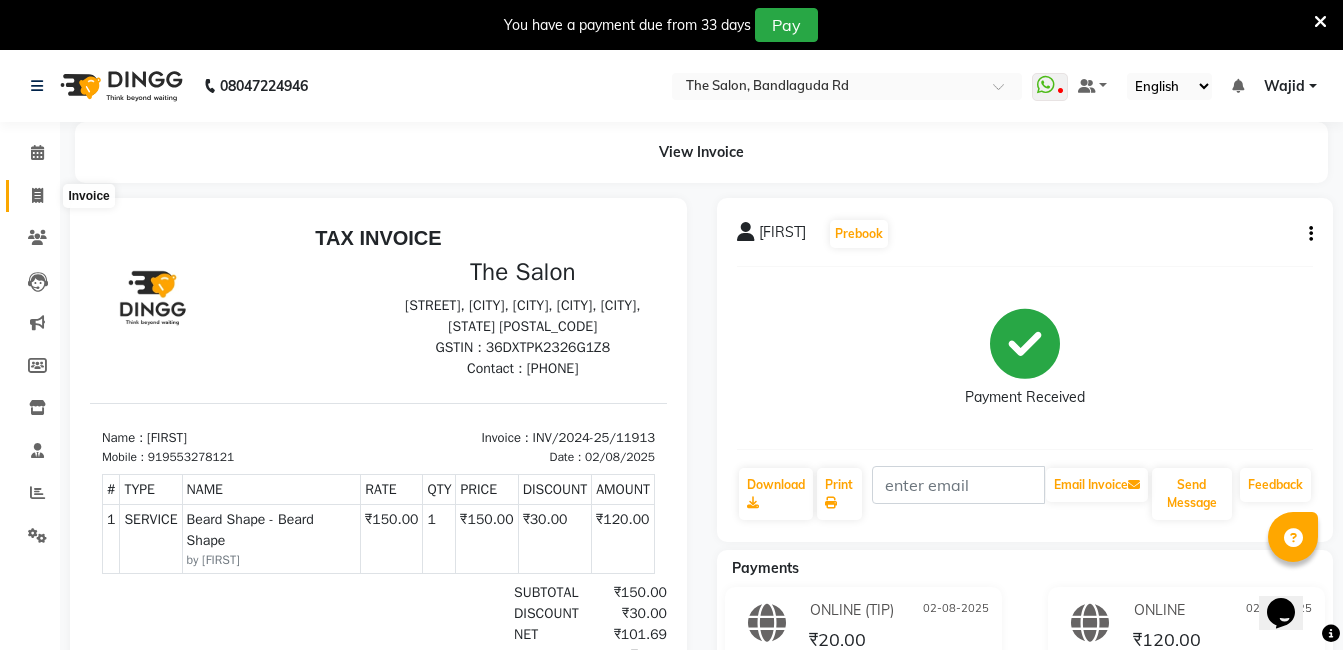 click 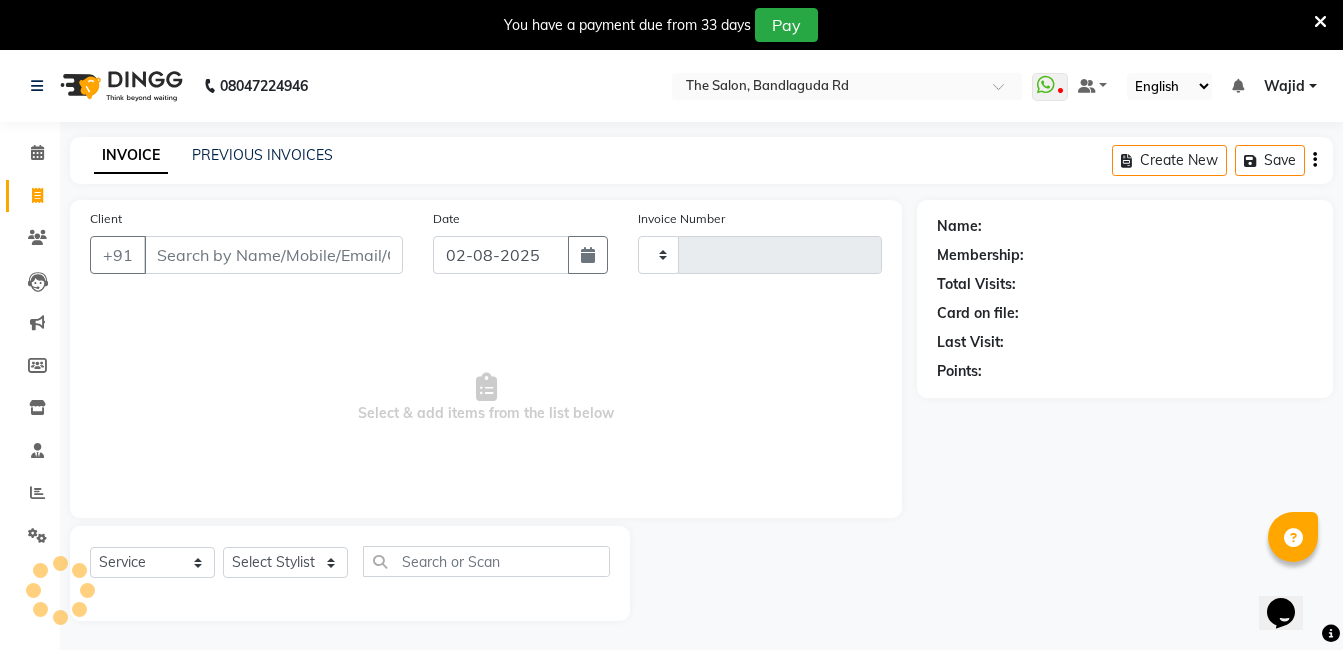 type on "11914" 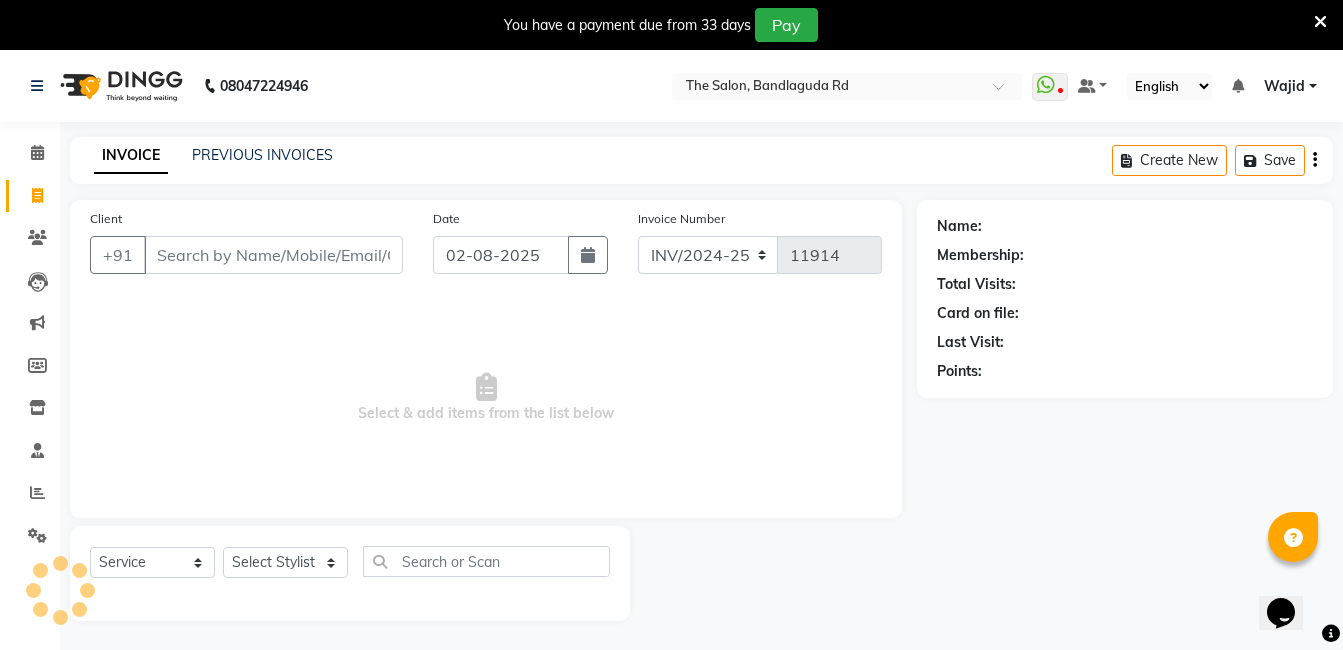 scroll, scrollTop: 50, scrollLeft: 0, axis: vertical 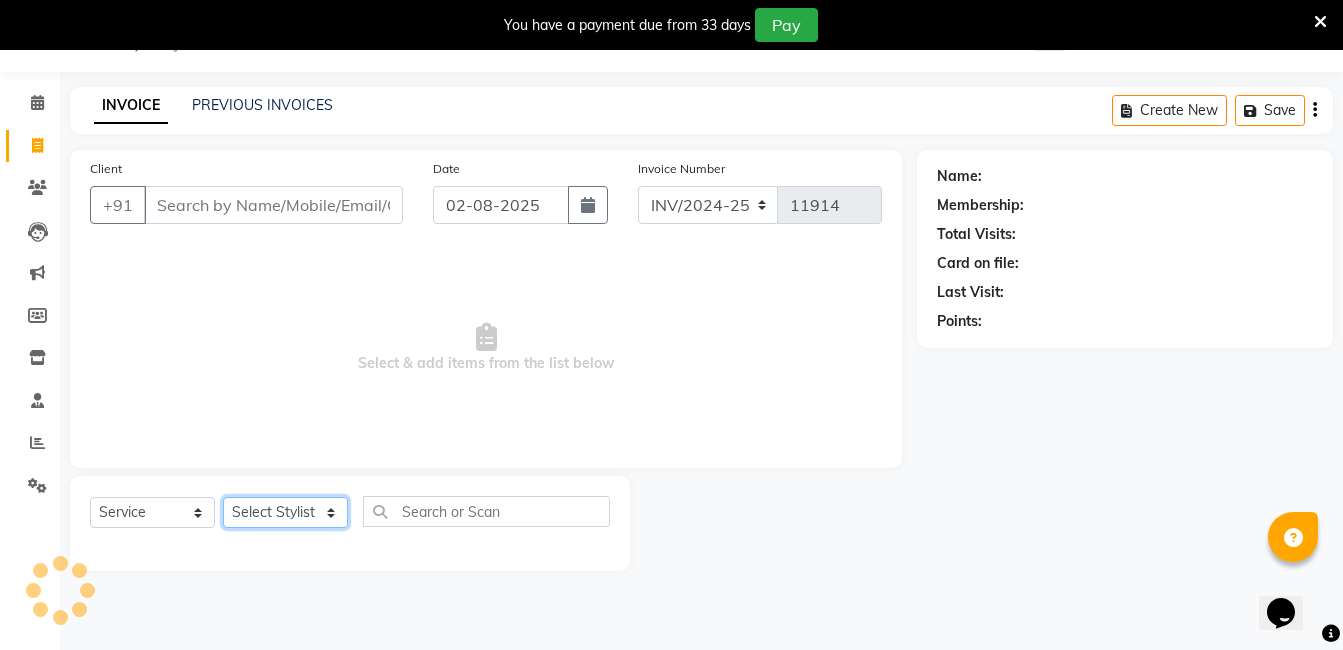 click on "Select Stylist AIJAZ fazil imran iqbal kasim mohd mohsin rasheed sameer TALIB Wajid" 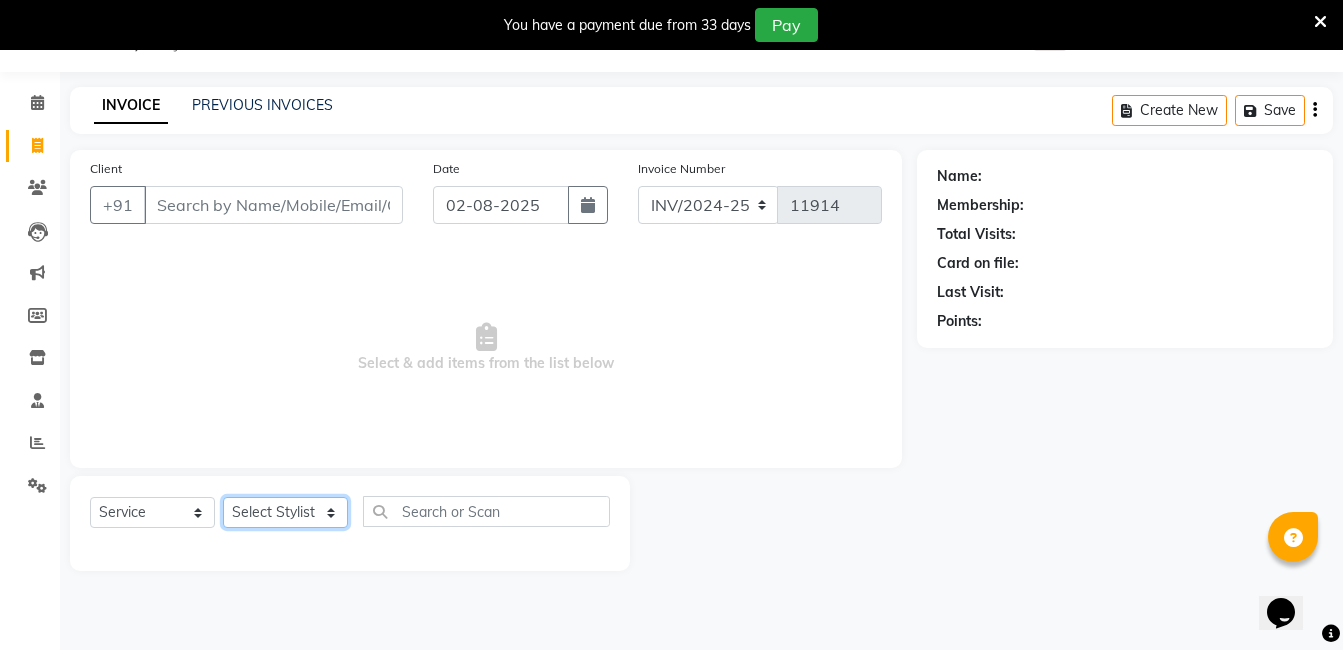 select on "24749" 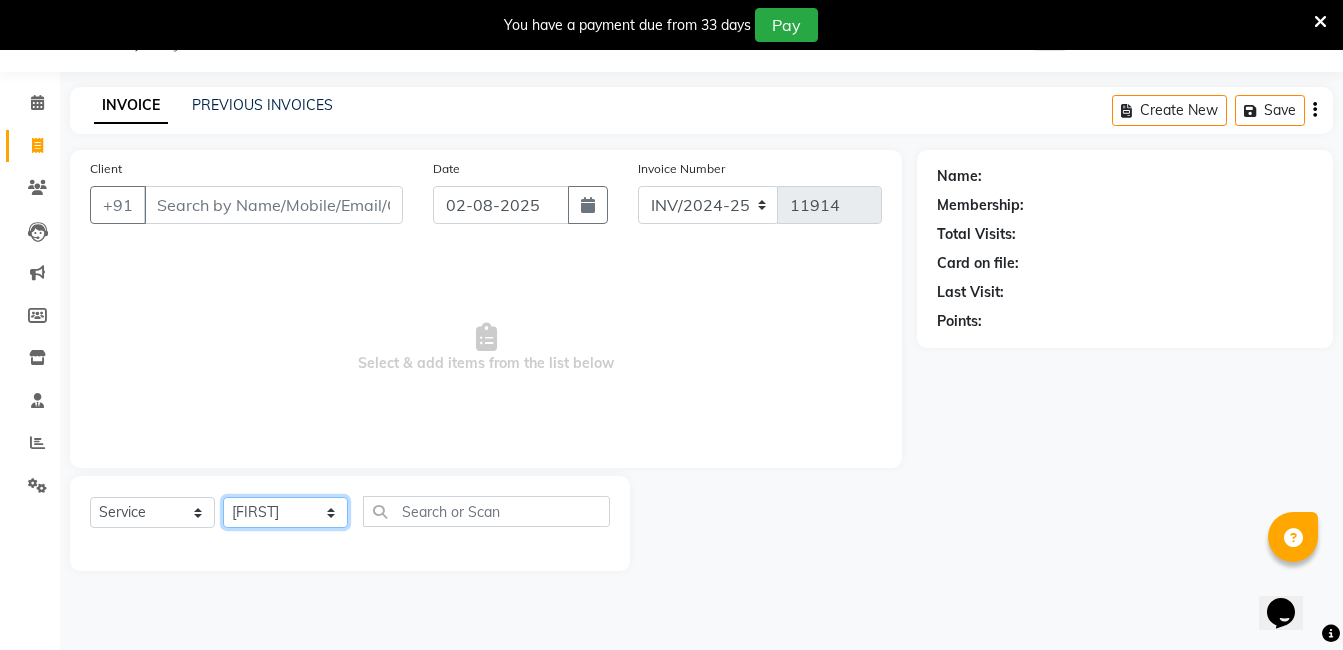 click on "Select Stylist AIJAZ fazil imran iqbal kasim mohd mohsin rasheed sameer TALIB Wajid" 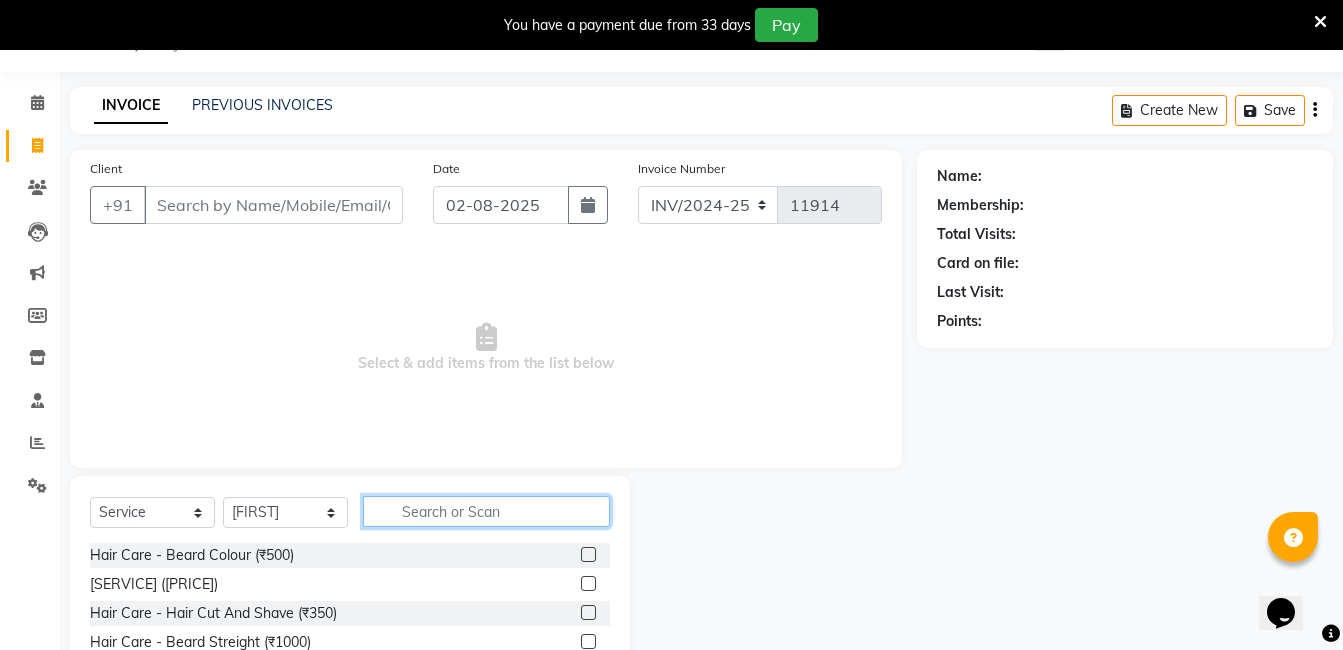 click 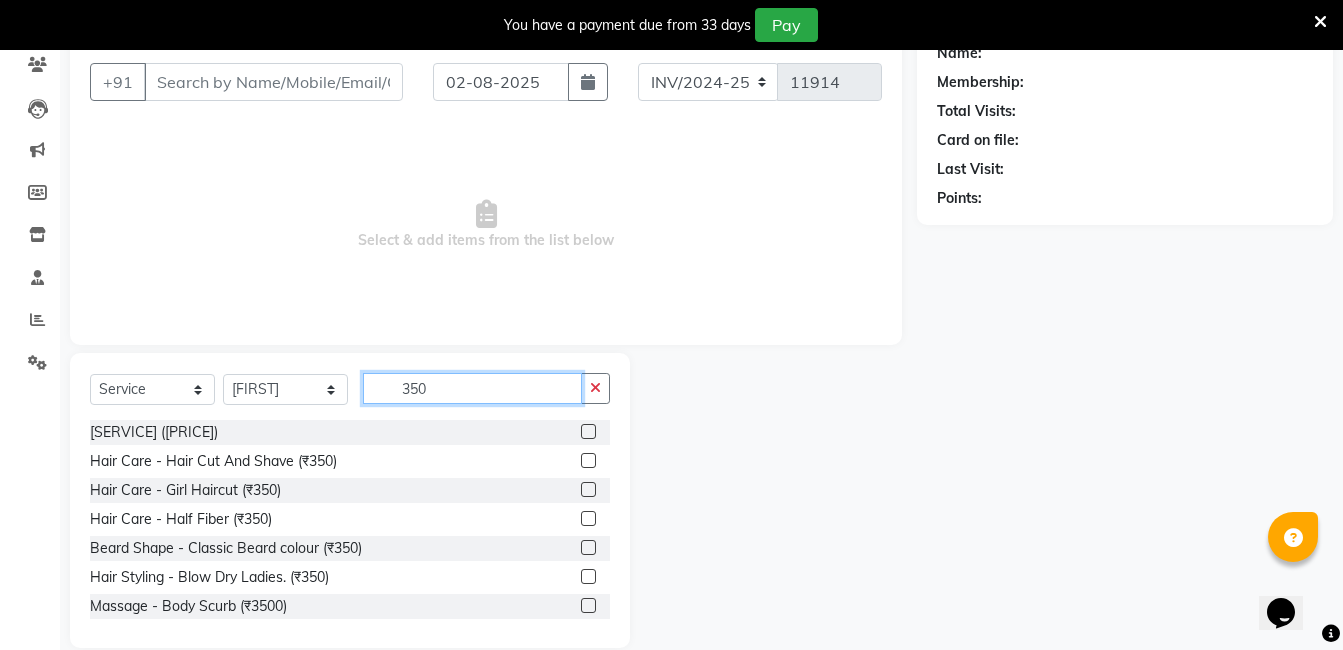 scroll, scrollTop: 201, scrollLeft: 0, axis: vertical 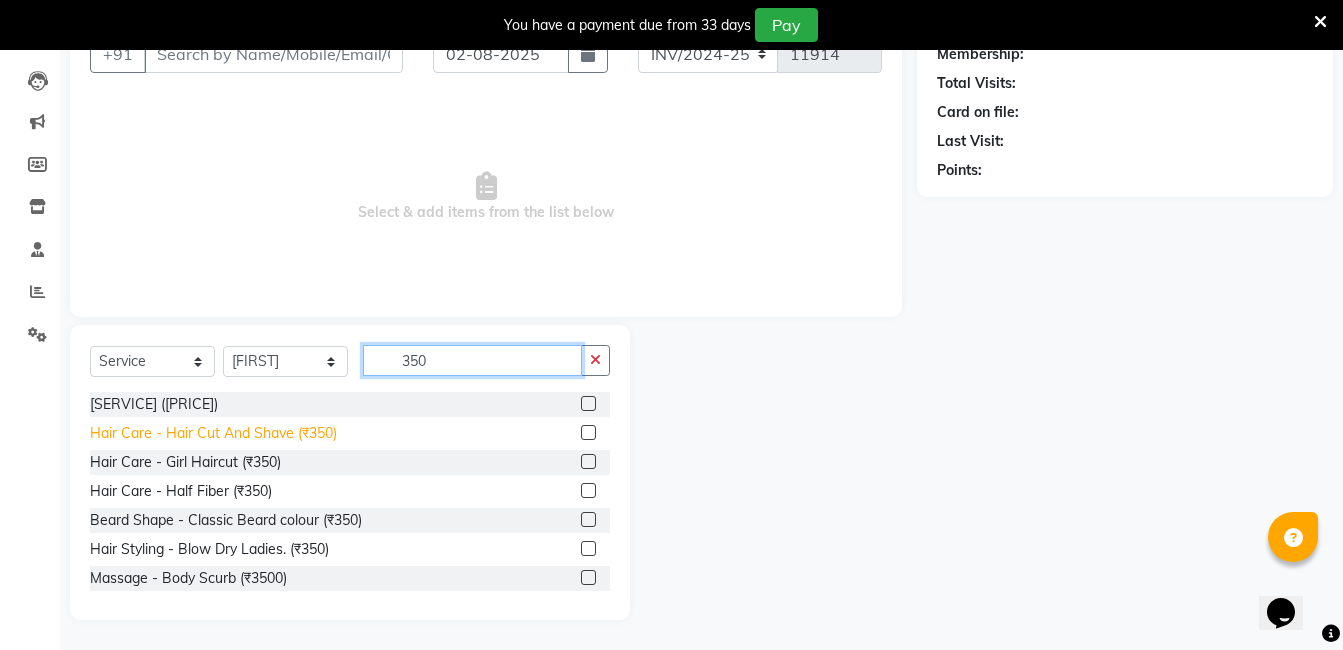 type on "350" 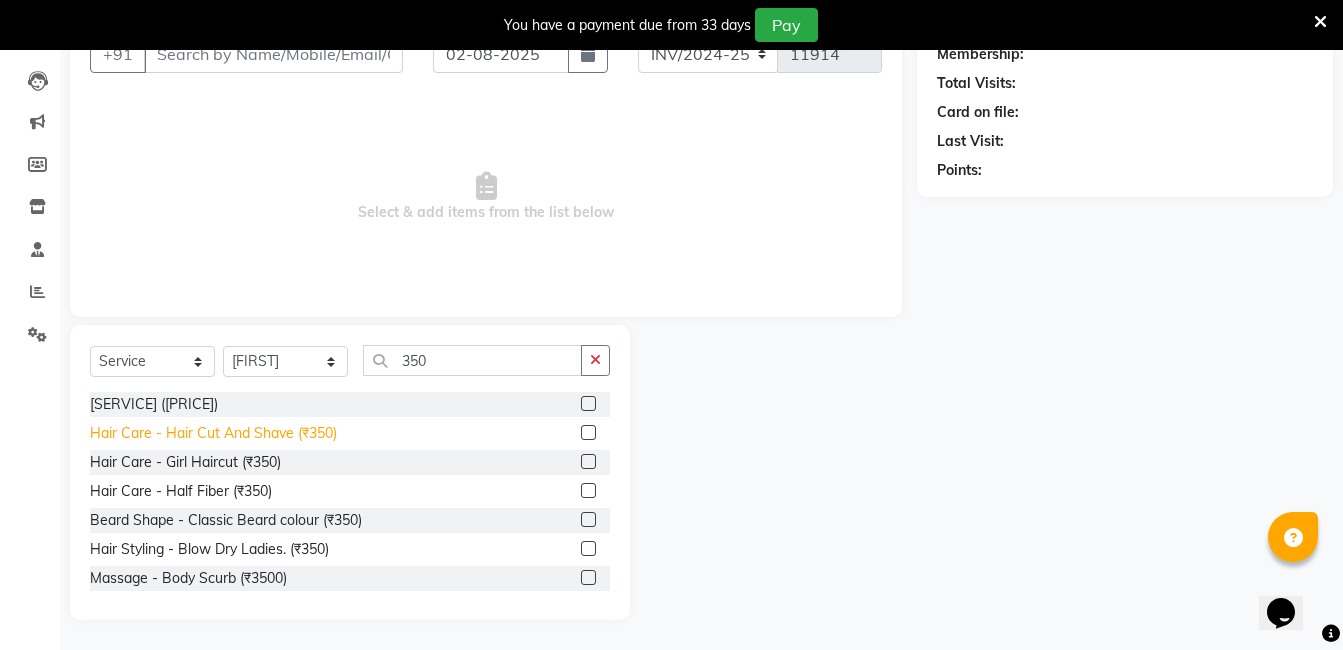 click on "Hair Care - Hair Cut And Shave (₹350)" 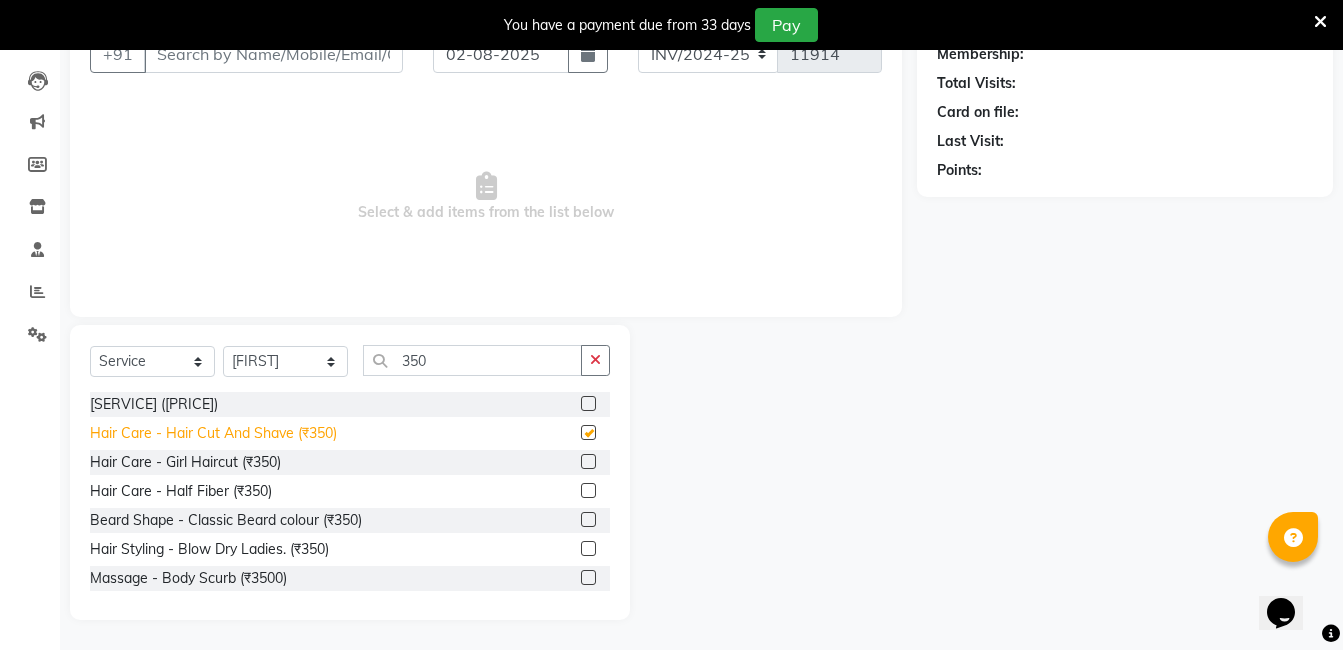 checkbox on "false" 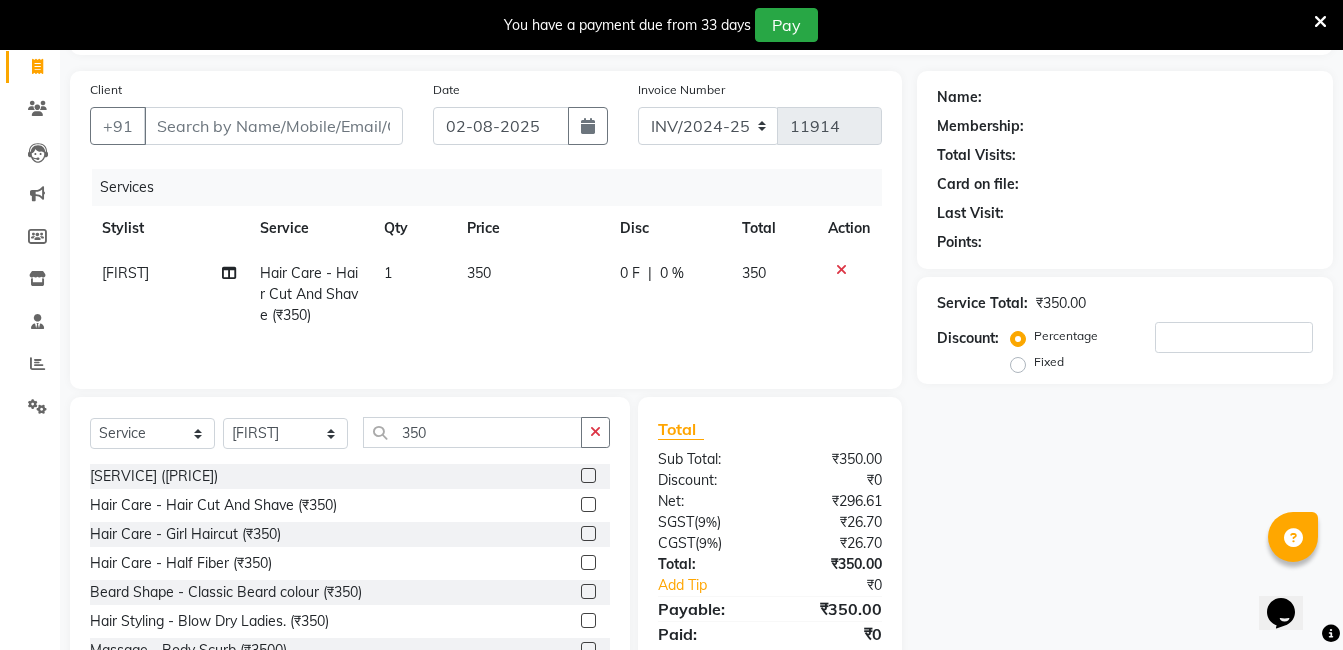 scroll, scrollTop: 0, scrollLeft: 0, axis: both 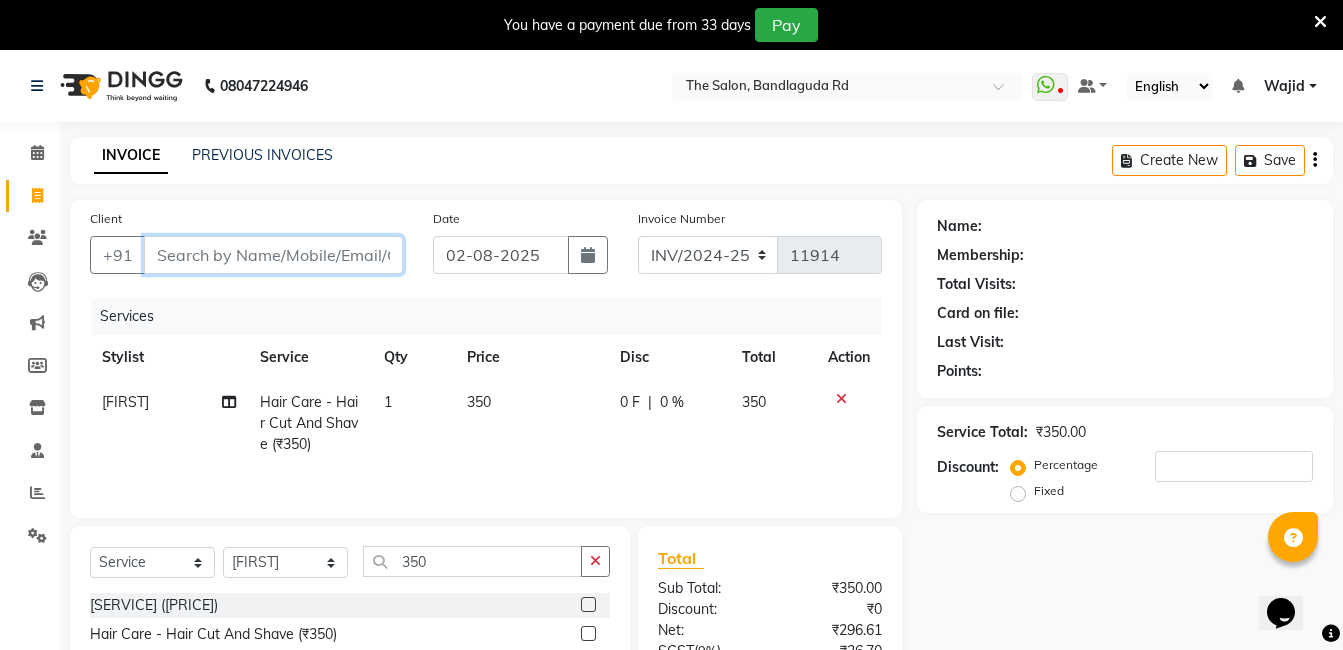 click on "Client" at bounding box center [273, 255] 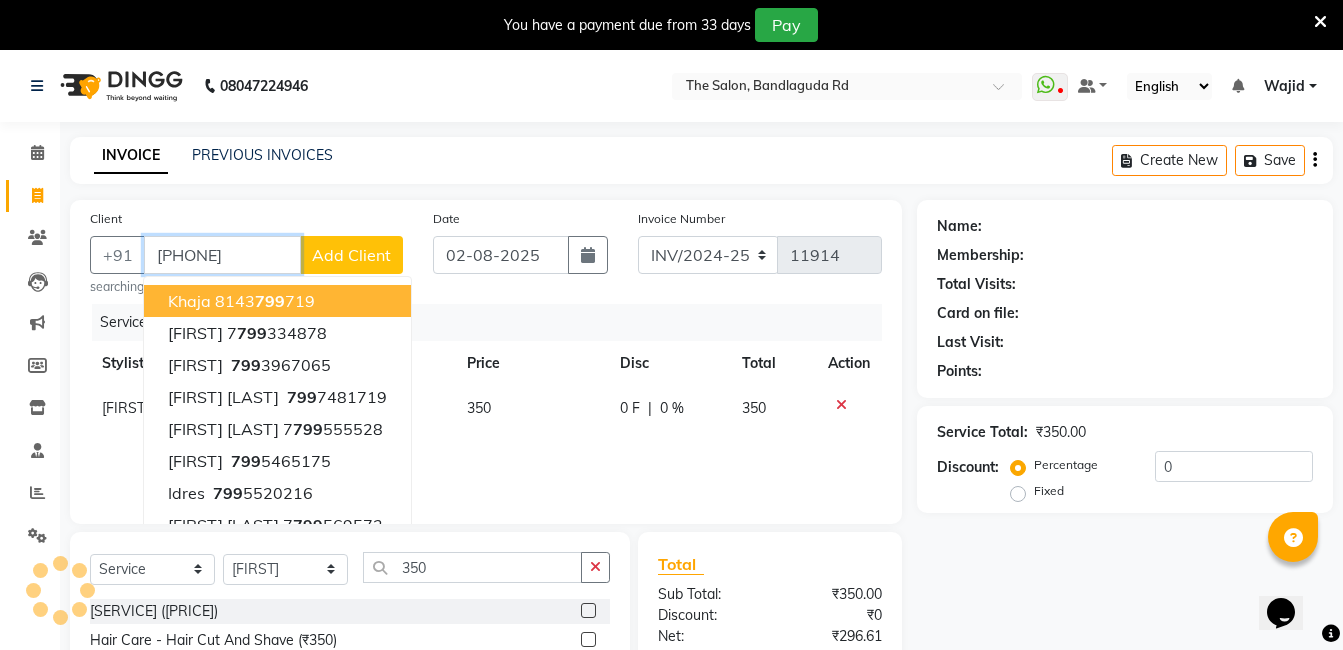 type on "[PHONE]" 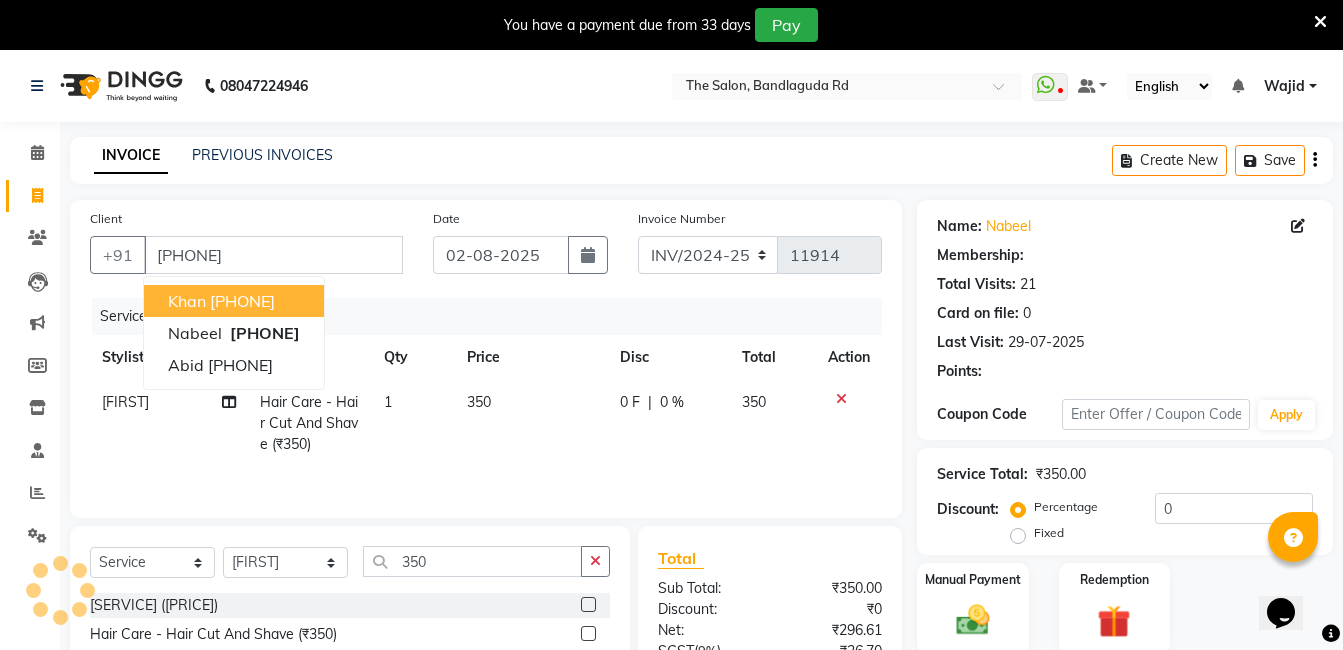 select on "2: Object" 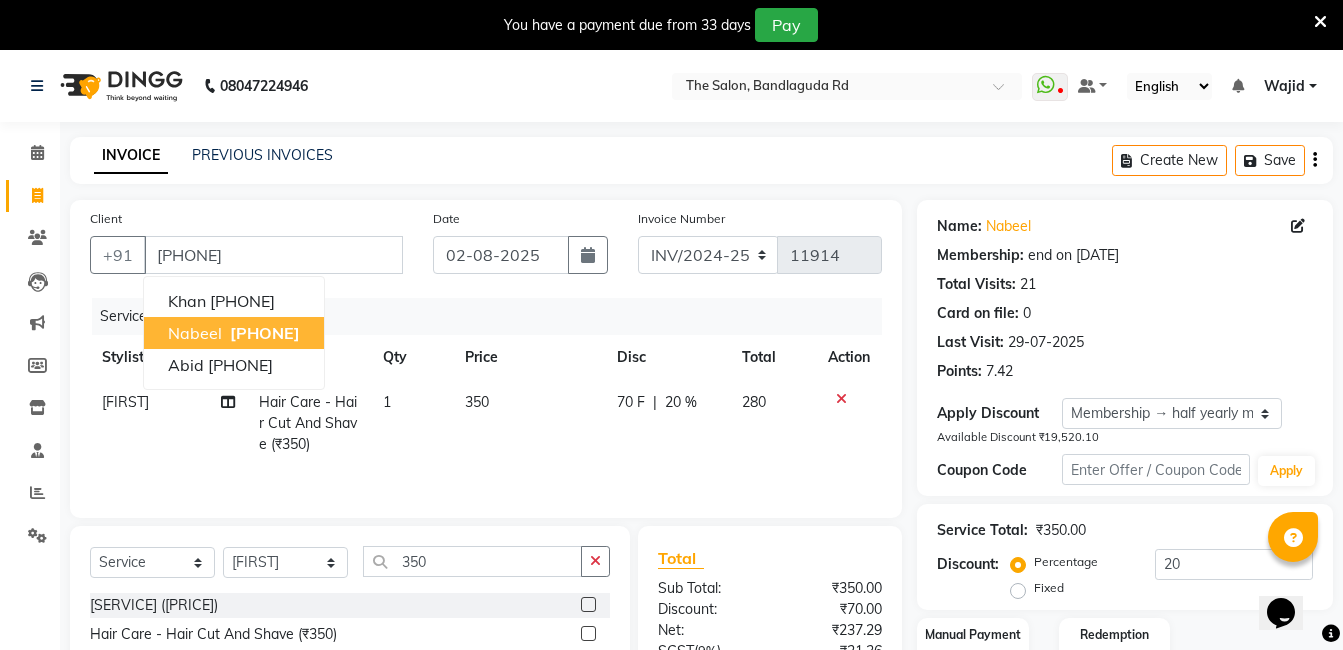 click on "nabeel" at bounding box center (195, 333) 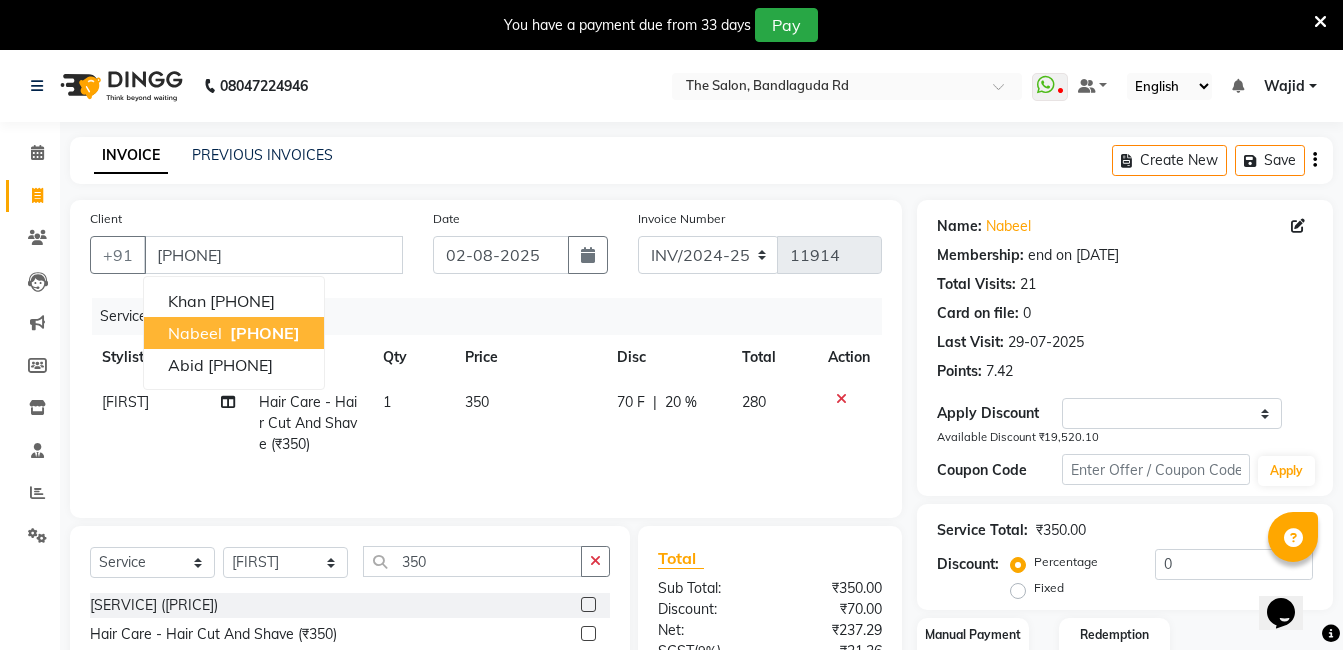 select on "2: Object" 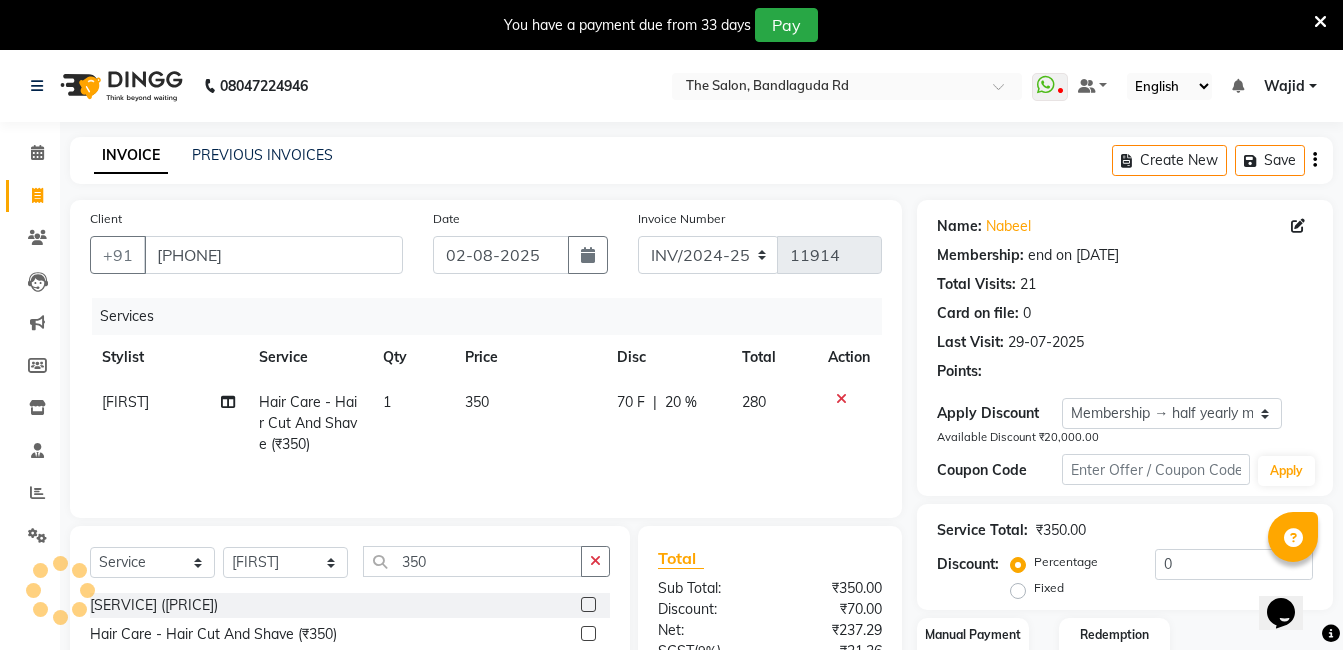 type on "20" 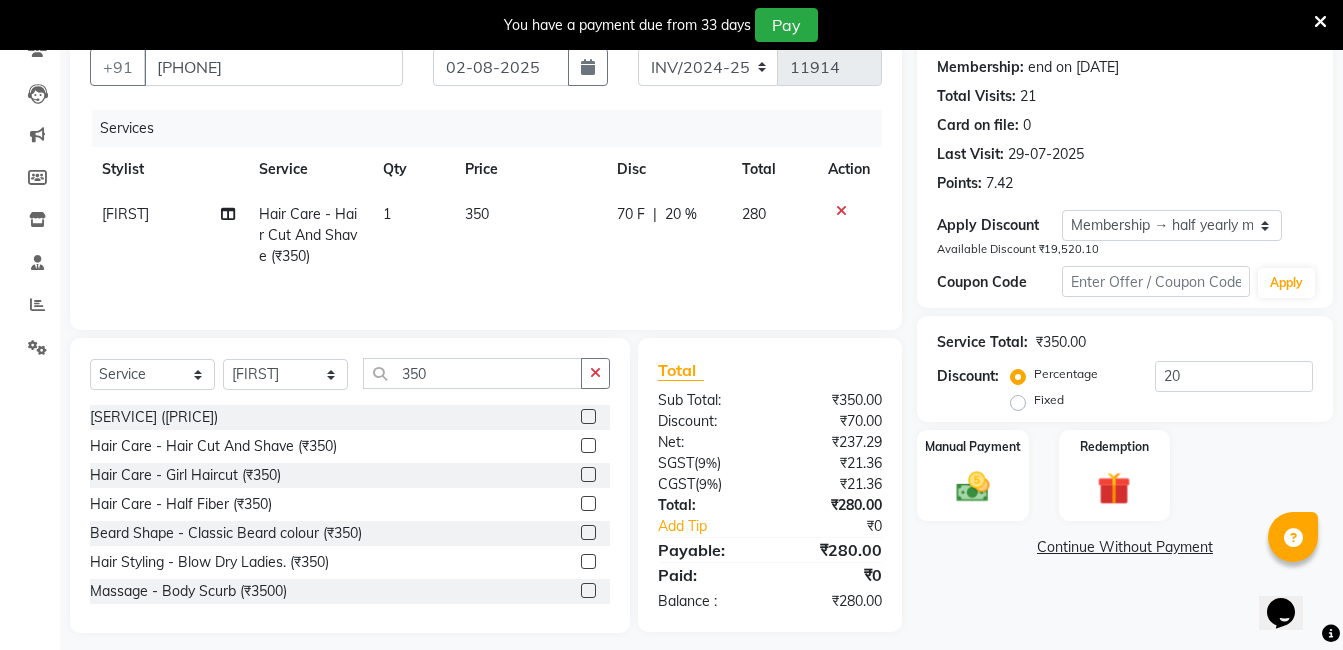 scroll, scrollTop: 201, scrollLeft: 0, axis: vertical 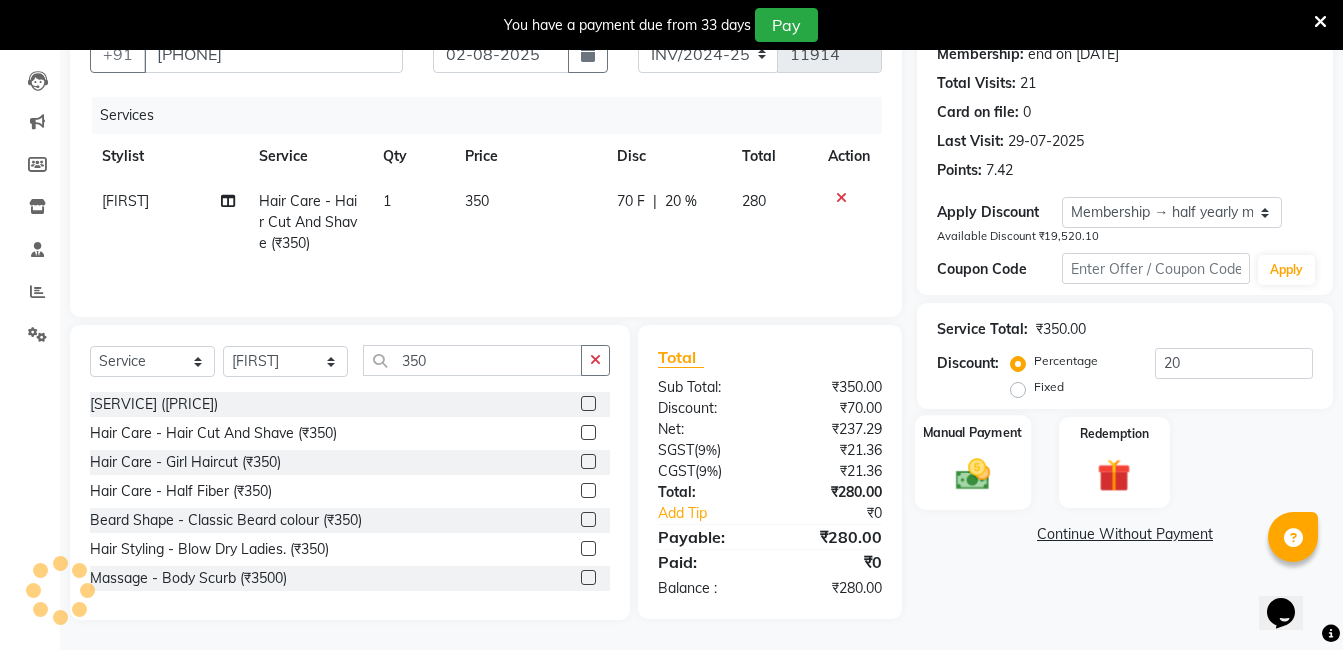 click on "Manual Payment" 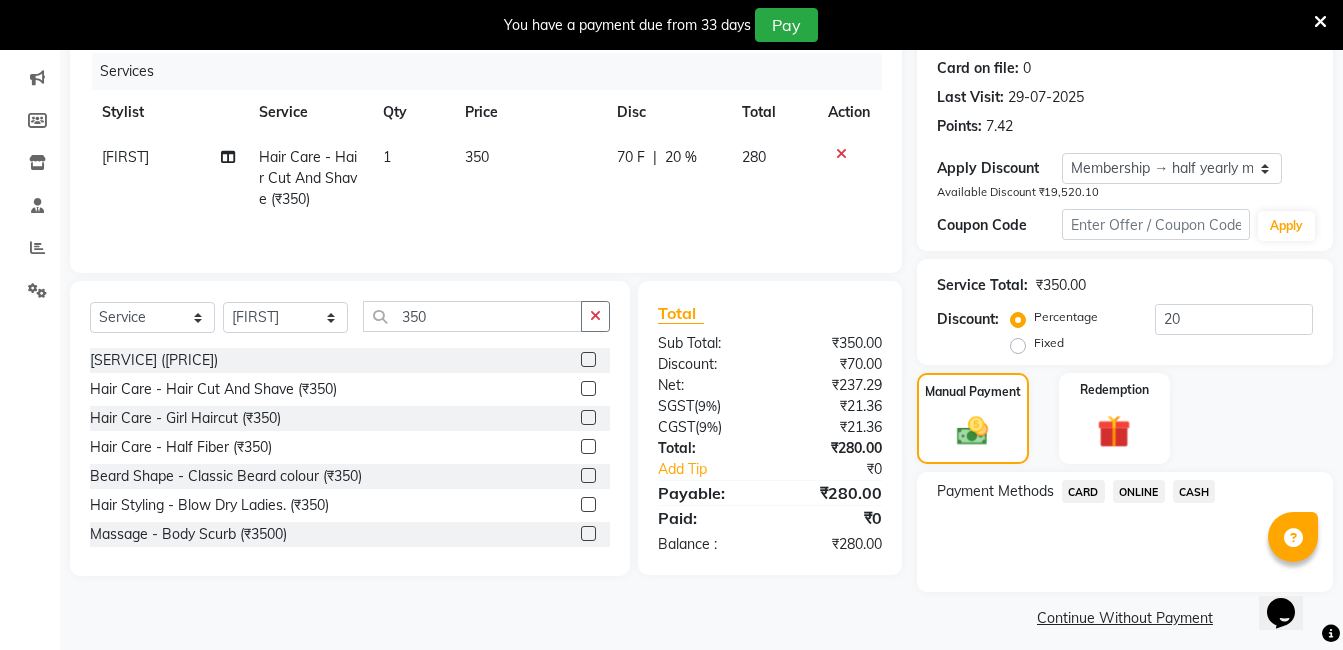 scroll, scrollTop: 258, scrollLeft: 0, axis: vertical 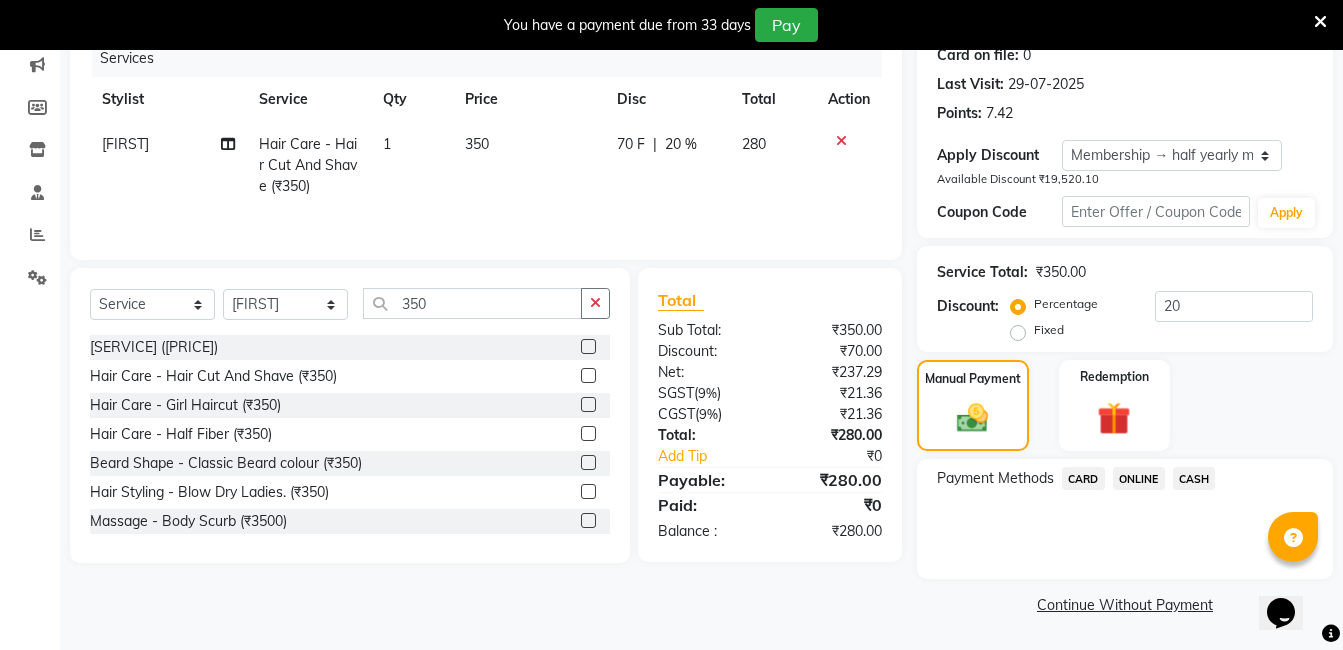 click on "ONLINE" 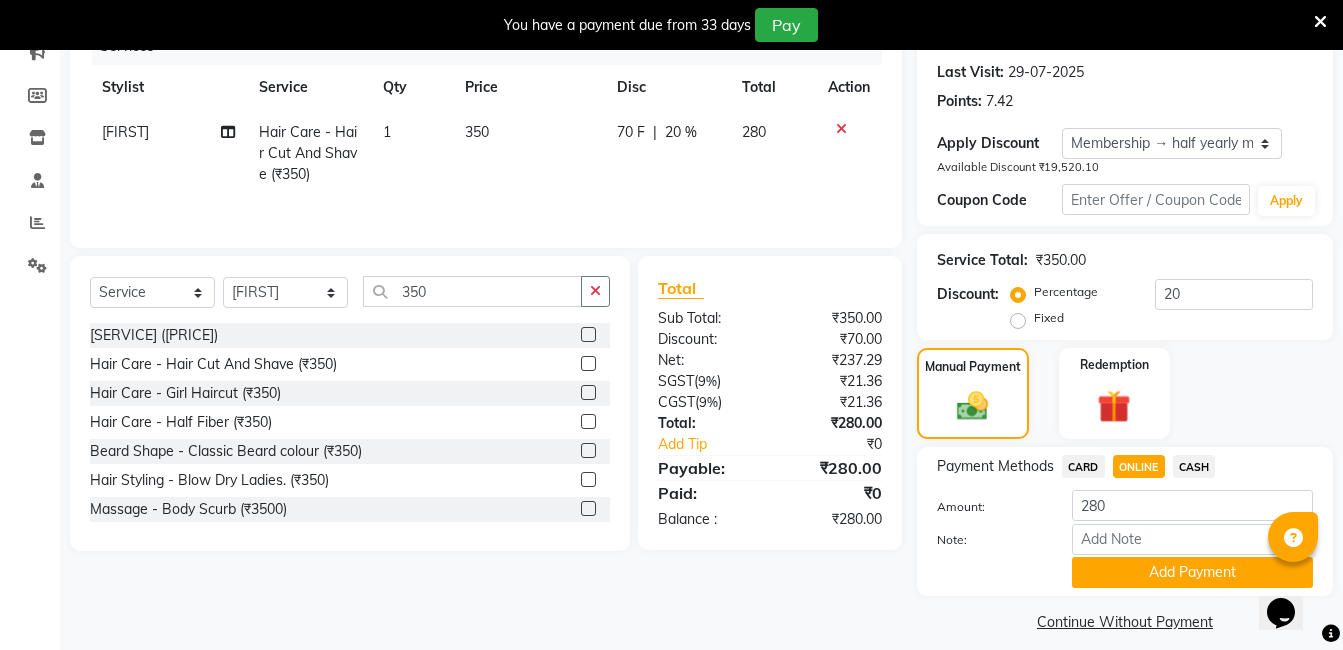 scroll, scrollTop: 287, scrollLeft: 0, axis: vertical 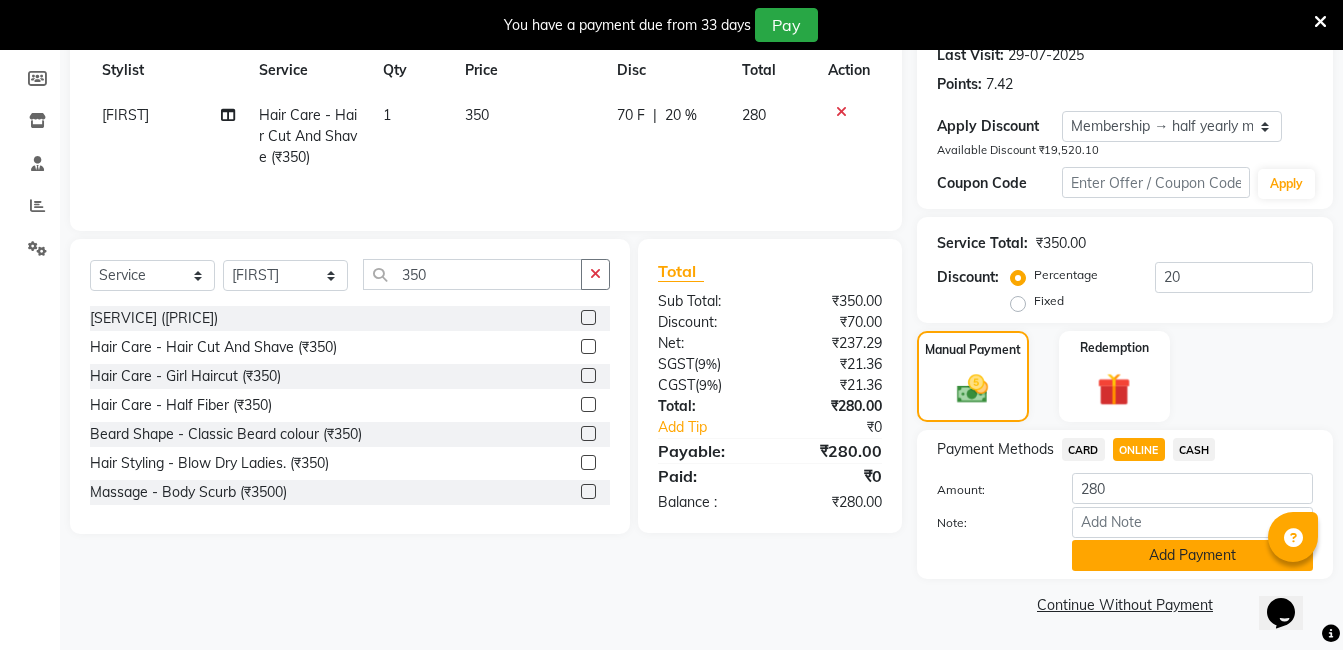 click on "Add Payment" 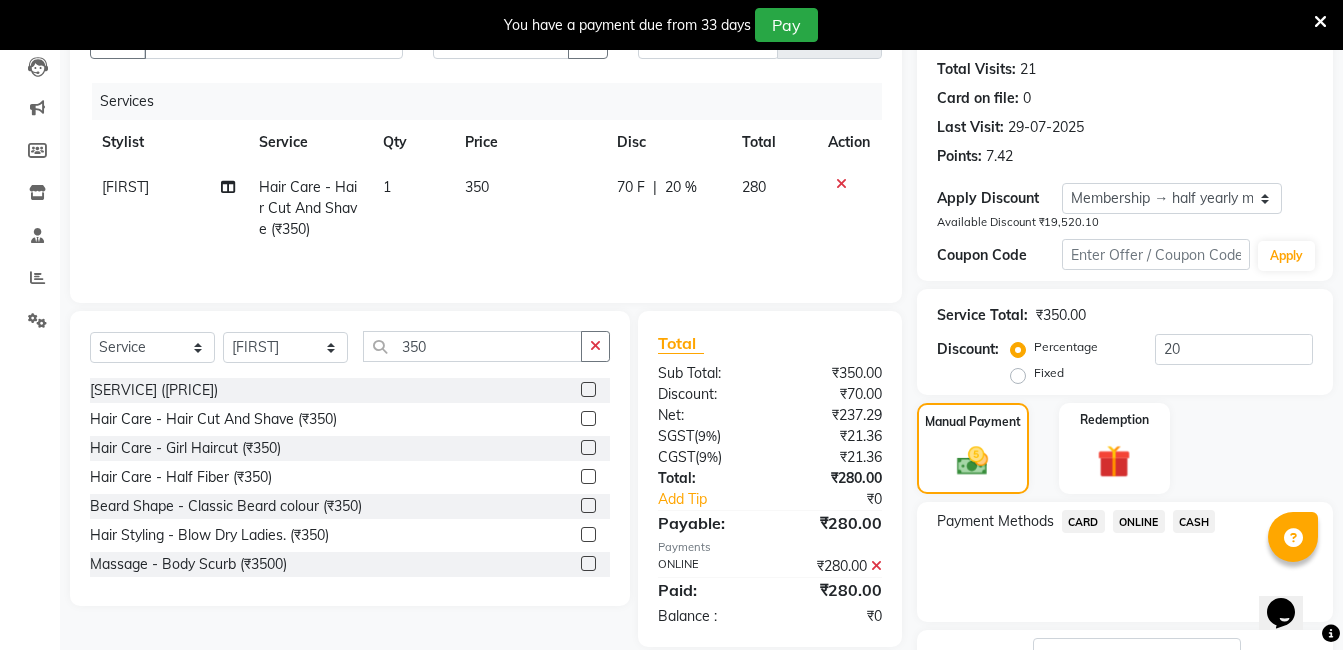 scroll, scrollTop: 371, scrollLeft: 0, axis: vertical 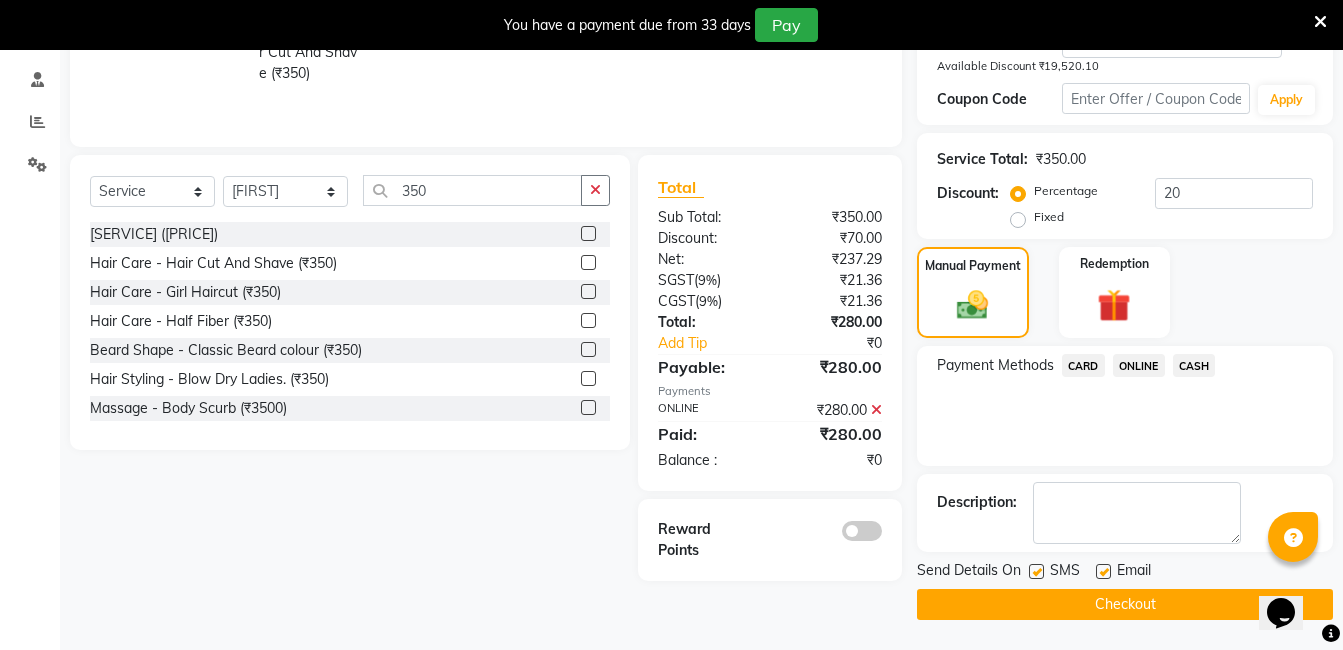 click on "Checkout" 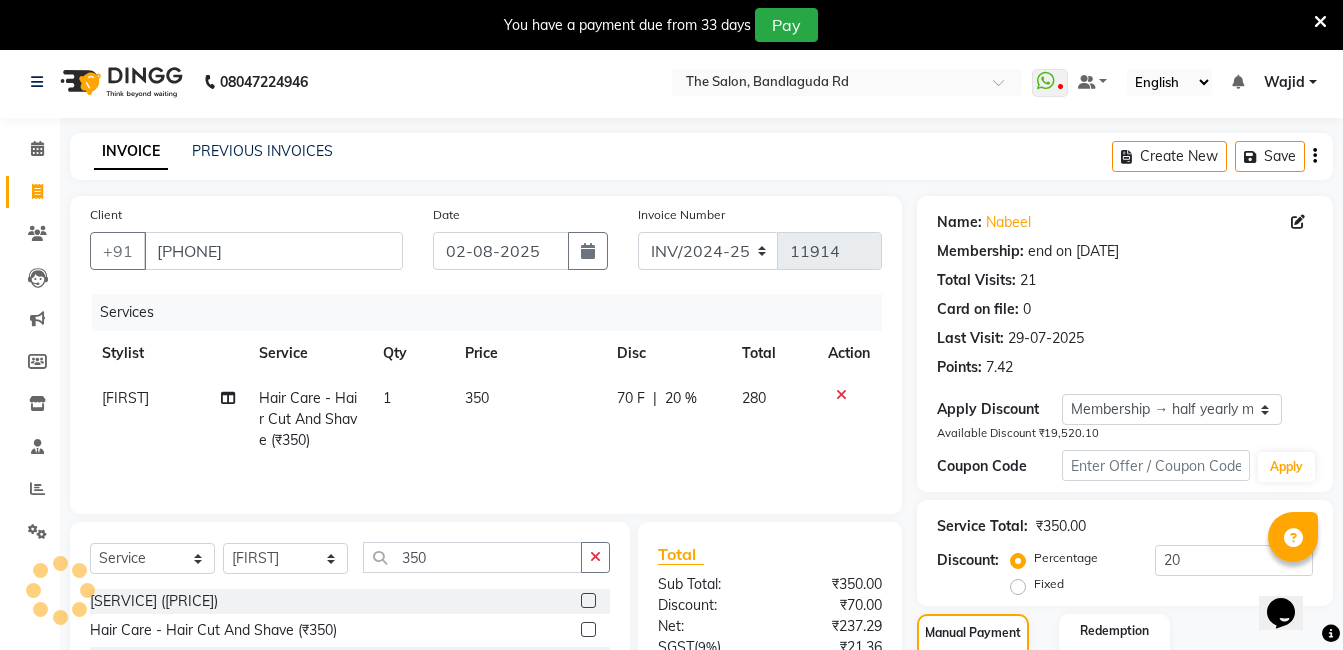 scroll, scrollTop: 0, scrollLeft: 0, axis: both 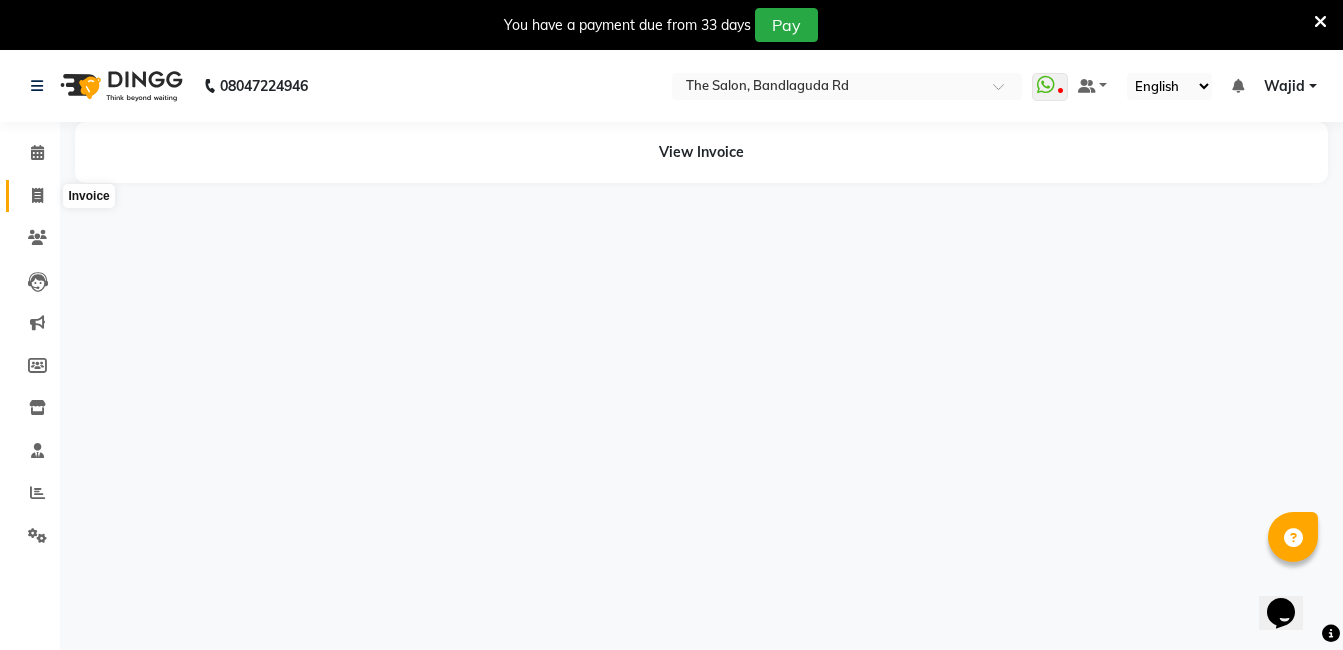 click 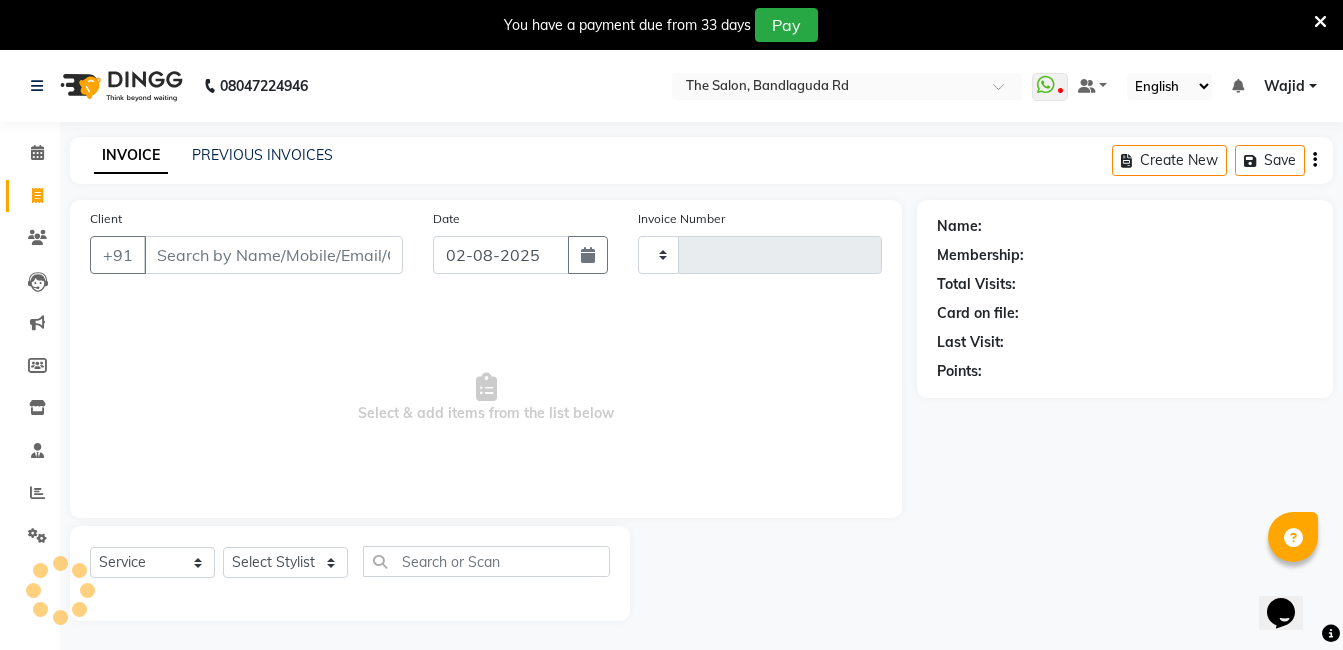 type on "11915" 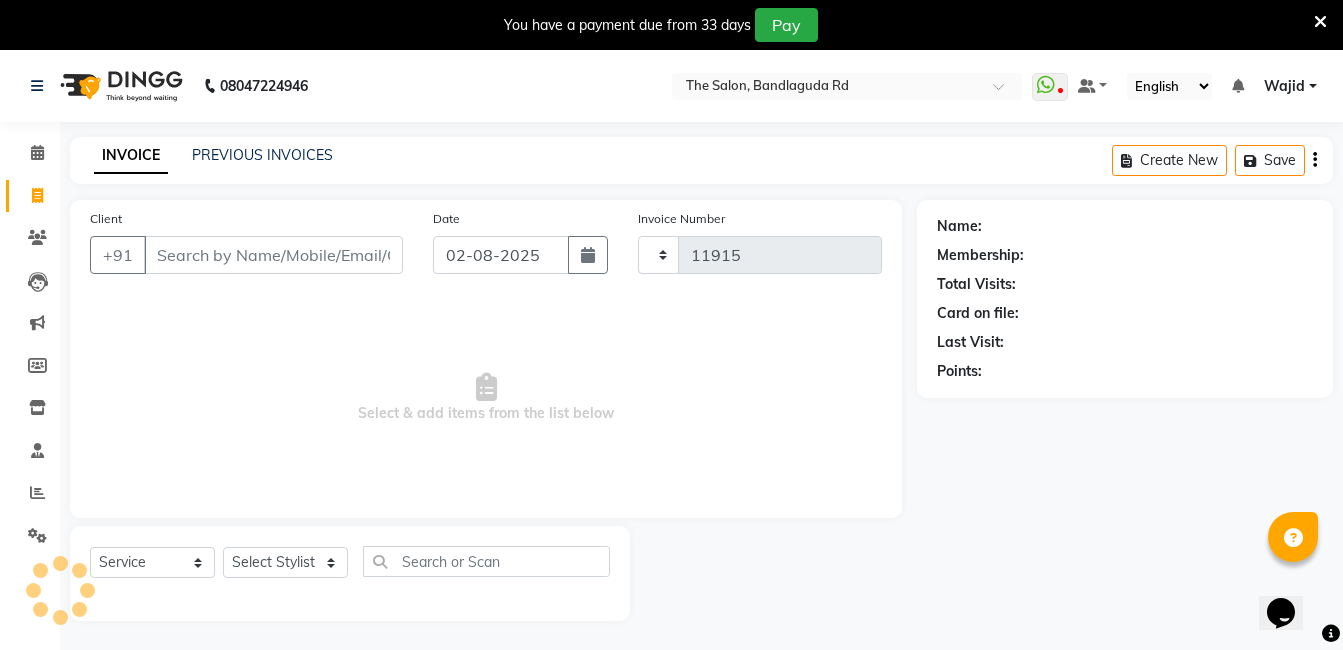 select on "5198" 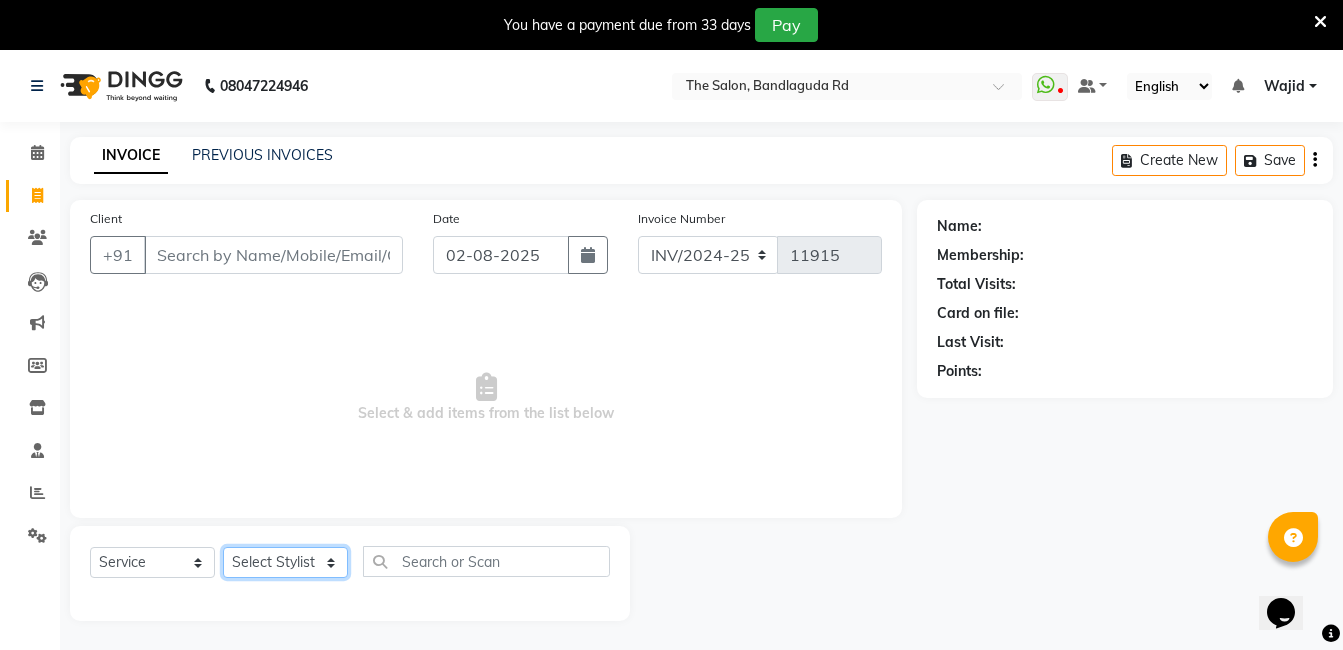 click on "Select Stylist AIJAZ fazil imran iqbal kasim mohd mohsin rasheed sameer TALIB Wajid" 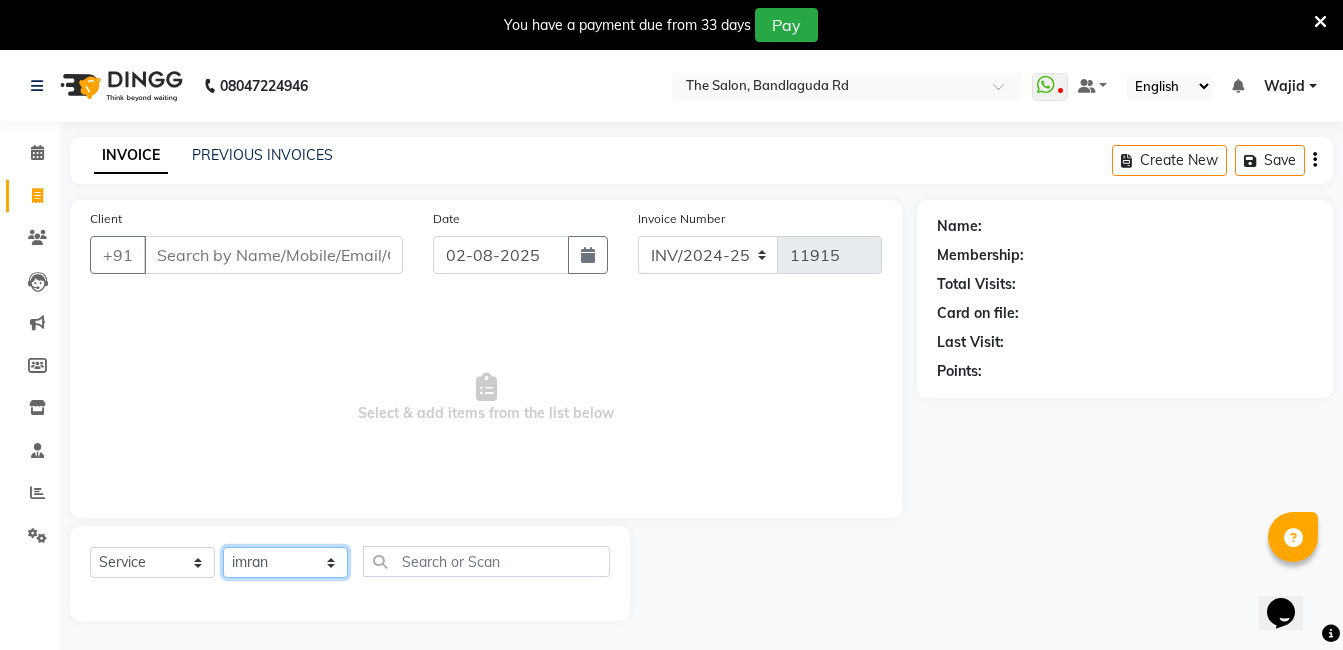 click on "Select Stylist AIJAZ fazil imran iqbal kasim mohd mohsin rasheed sameer TALIB Wajid" 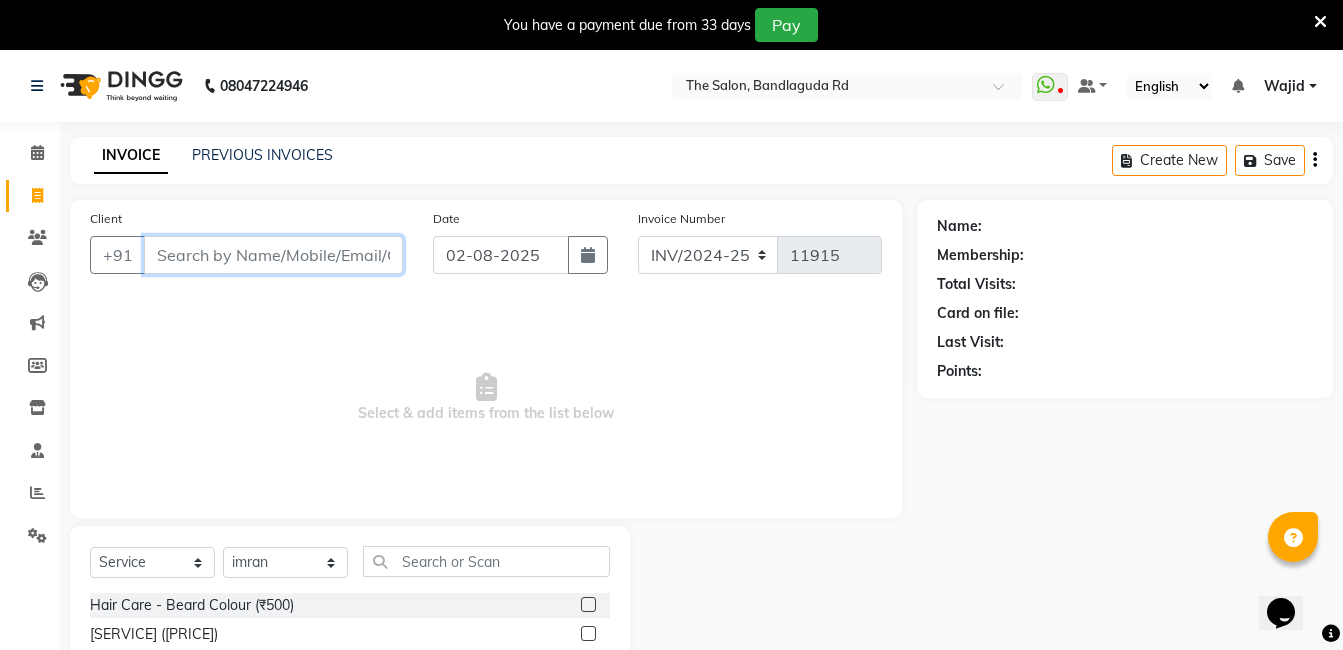click on "Client" at bounding box center (273, 255) 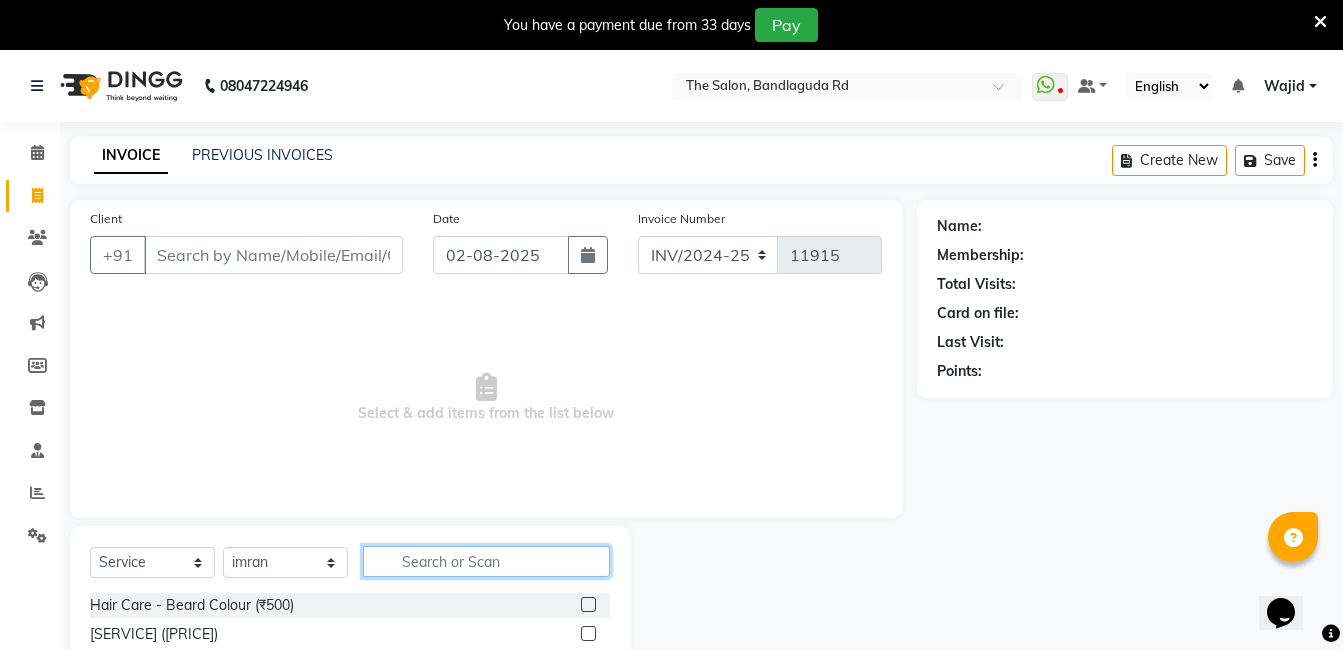 click 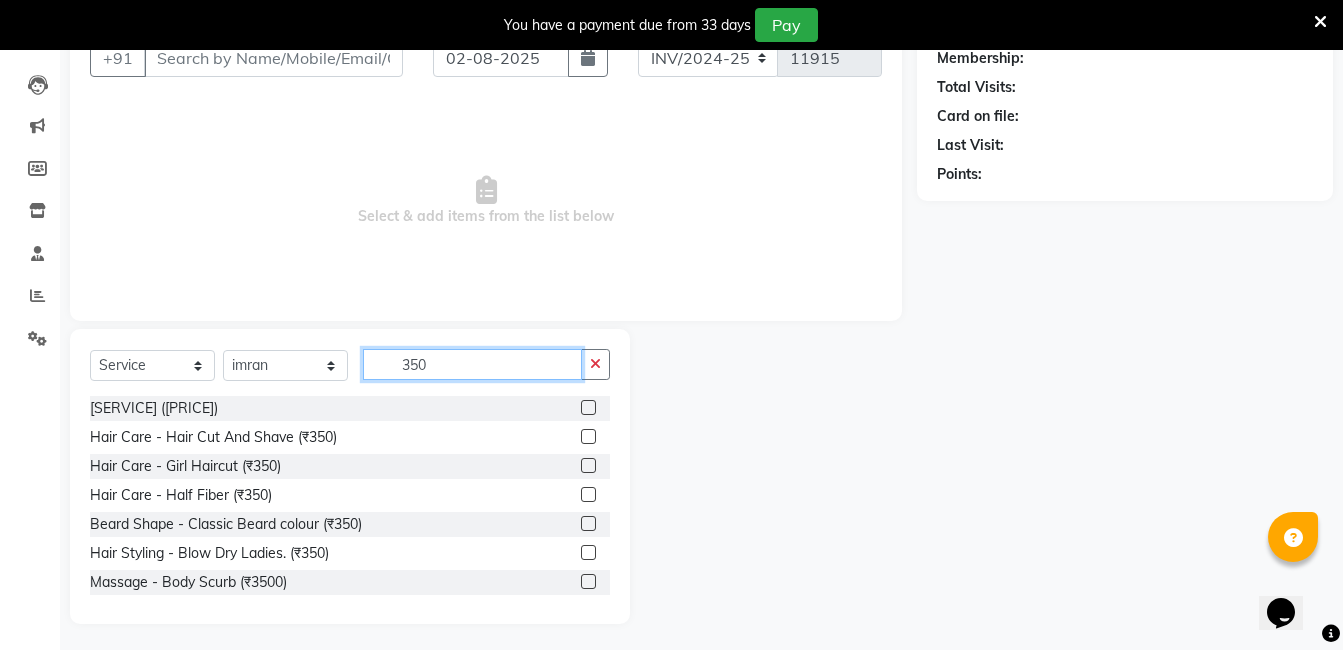 scroll, scrollTop: 201, scrollLeft: 0, axis: vertical 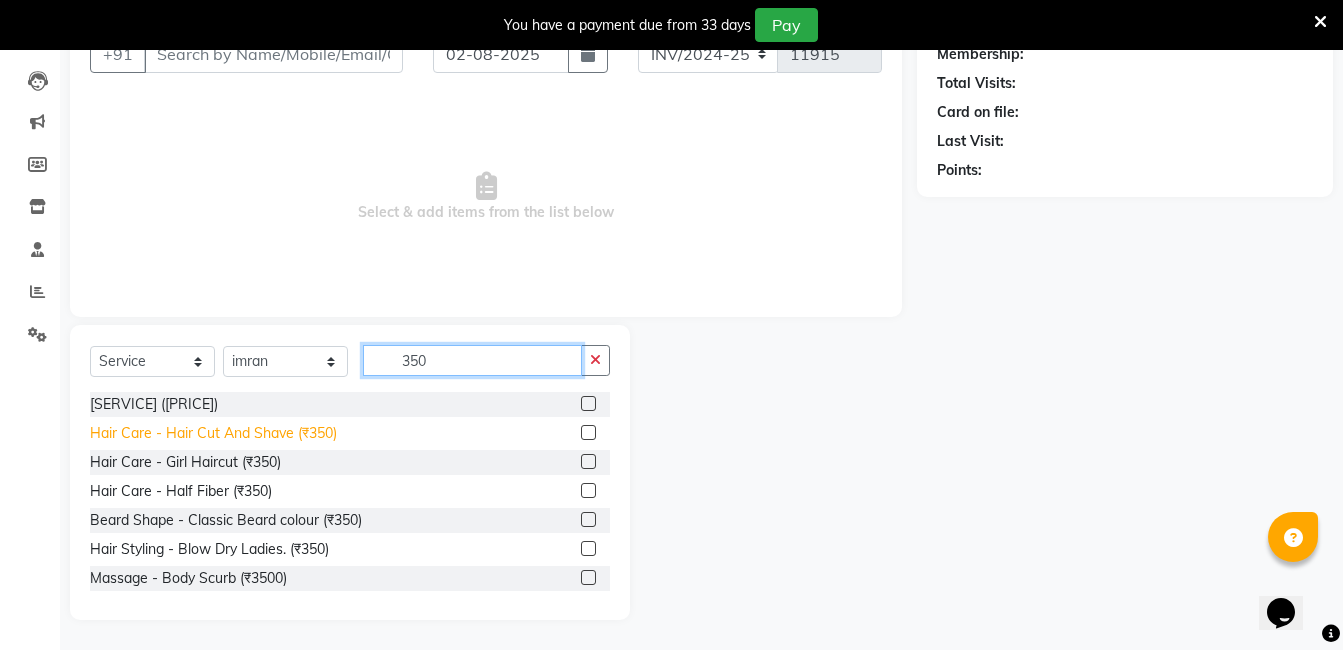 type on "350" 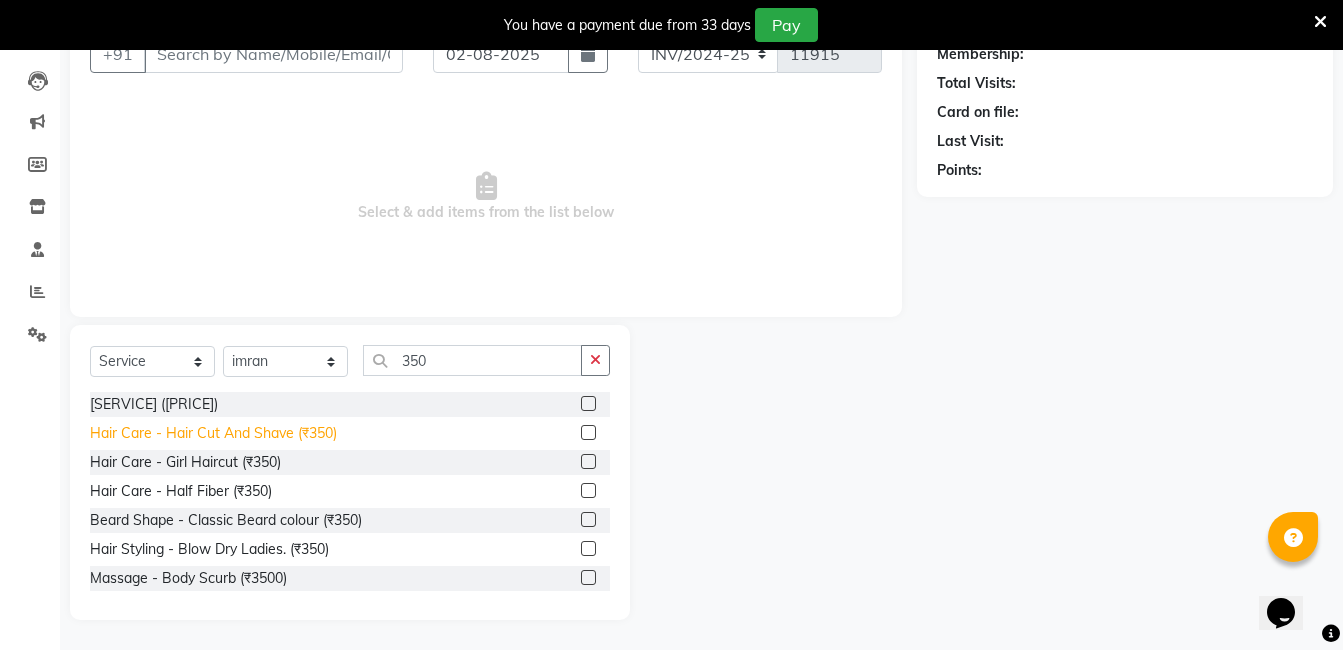 click on "Hair Care - Hair Cut And Shave (₹350)" 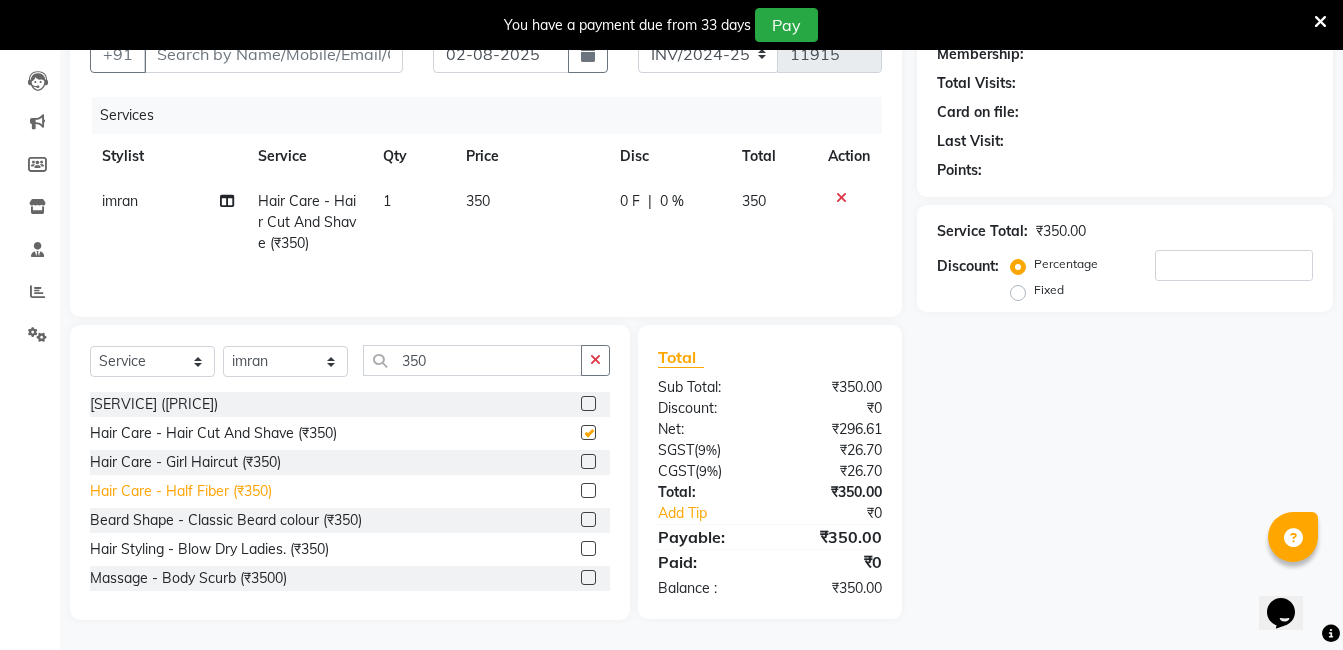 checkbox on "false" 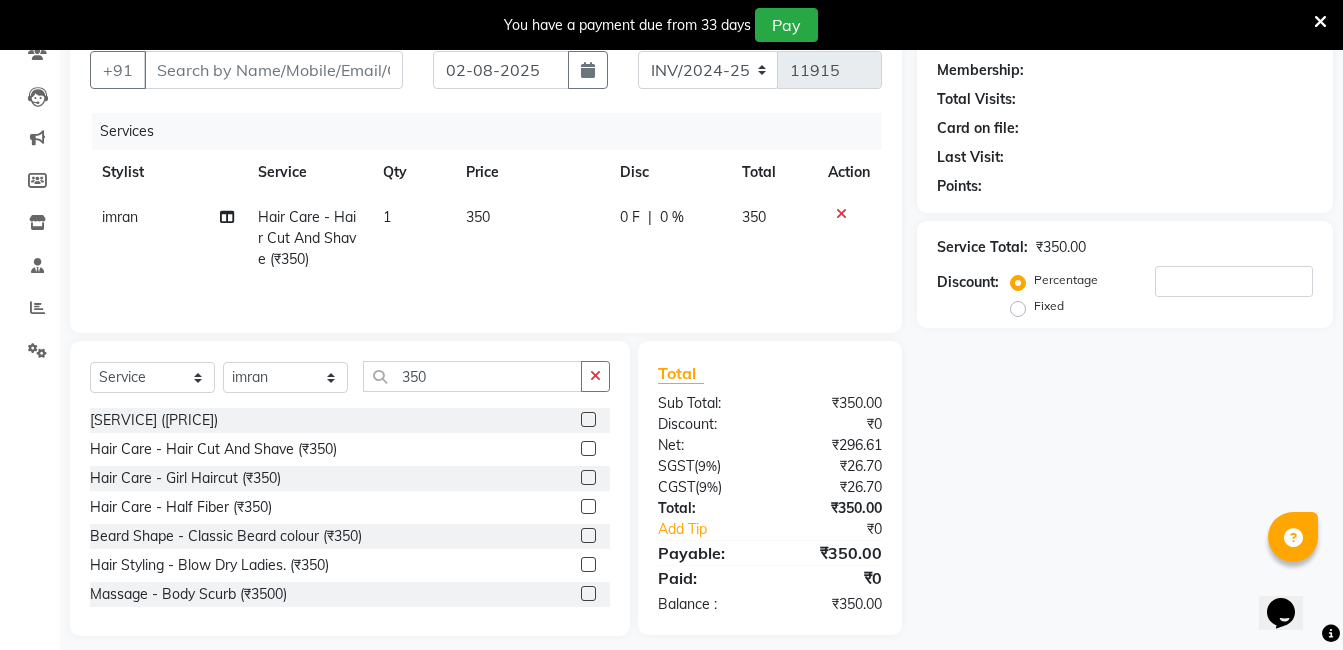 scroll, scrollTop: 201, scrollLeft: 0, axis: vertical 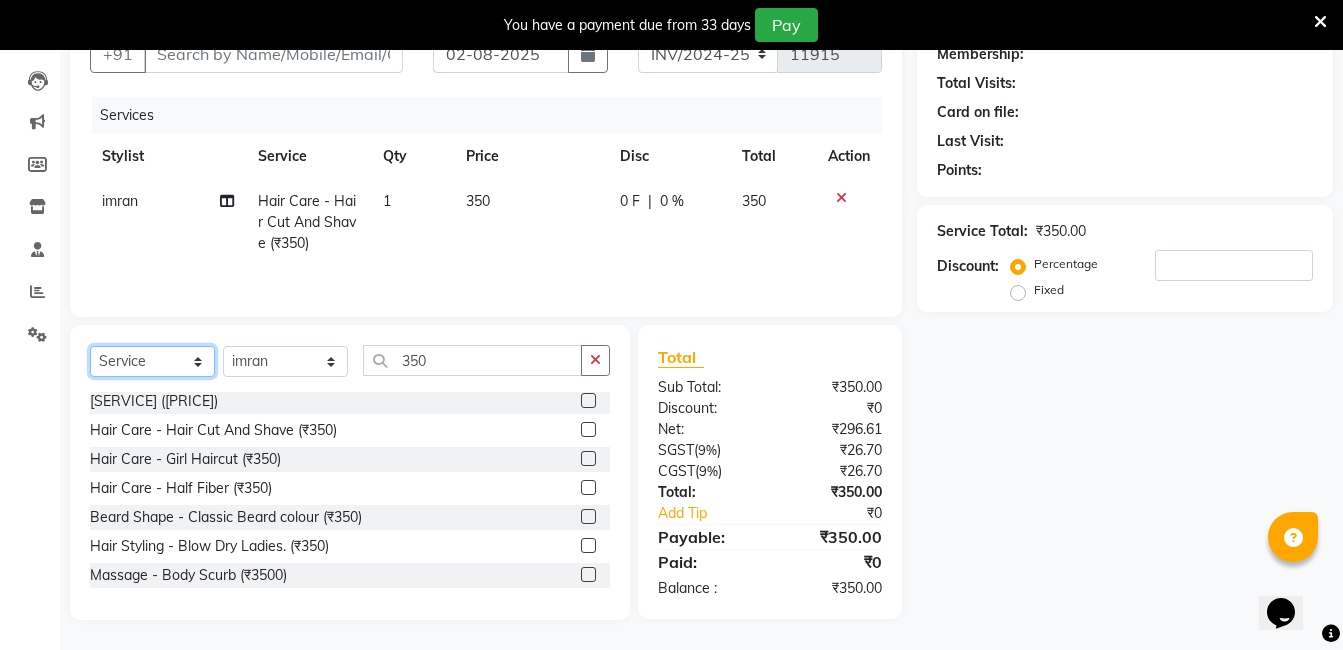 click on "Select  Service  Product  Membership  Package Voucher Prepaid Gift Card" 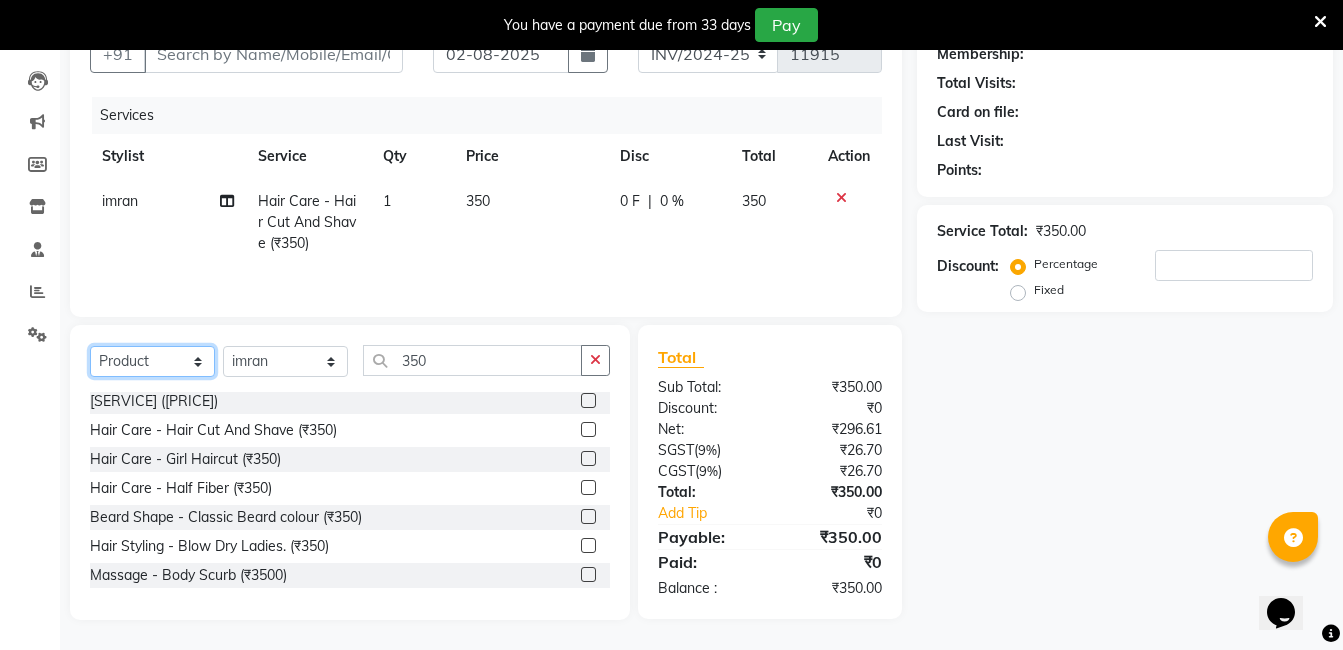 click on "Select  Service  Product  Membership  Package Voucher Prepaid Gift Card" 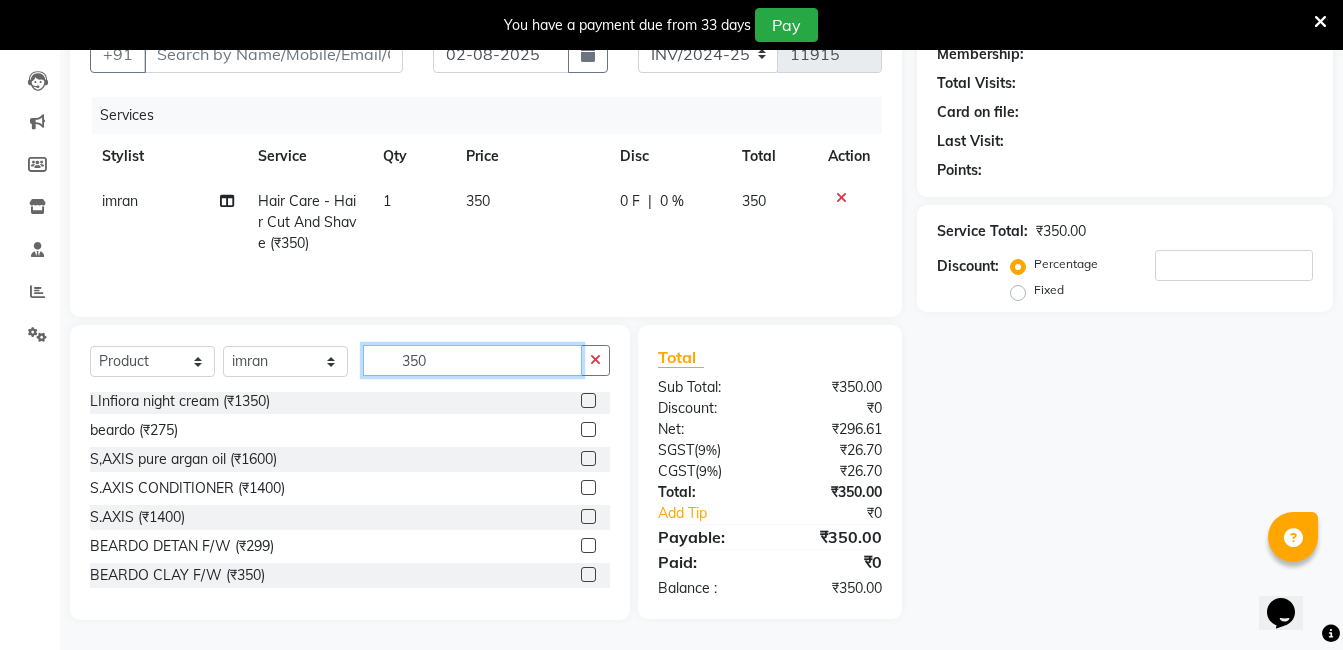 click on "350" 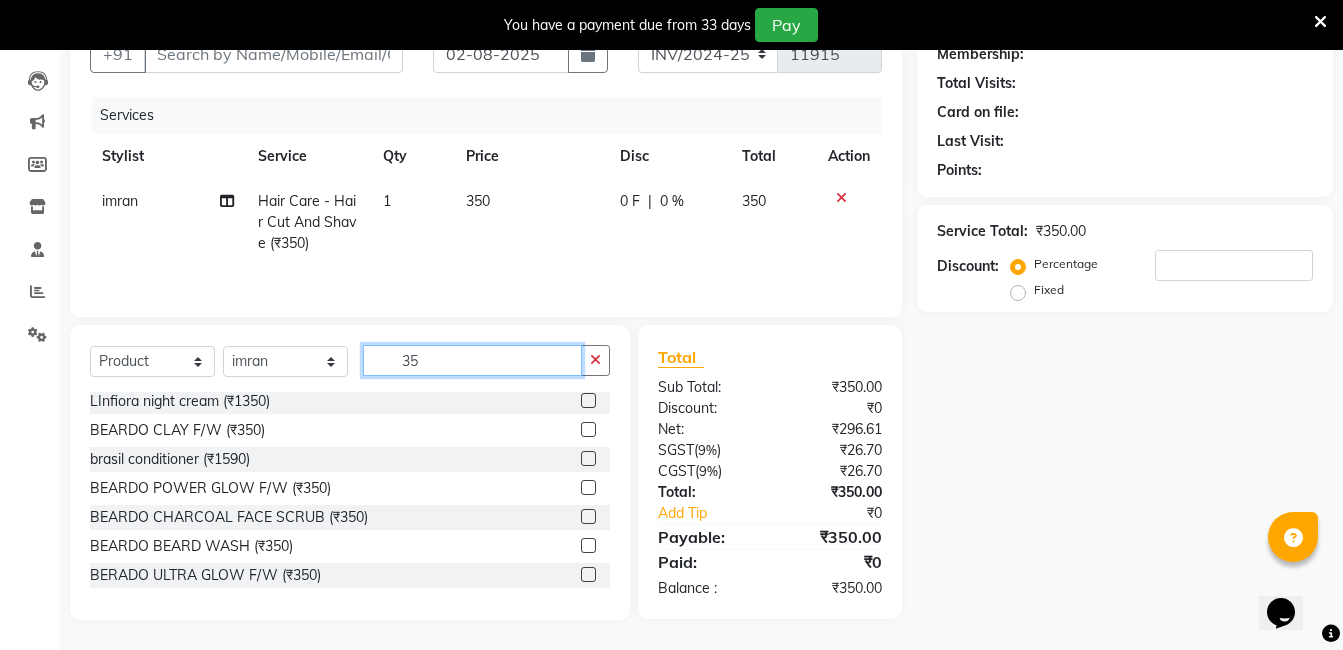 type on "35" 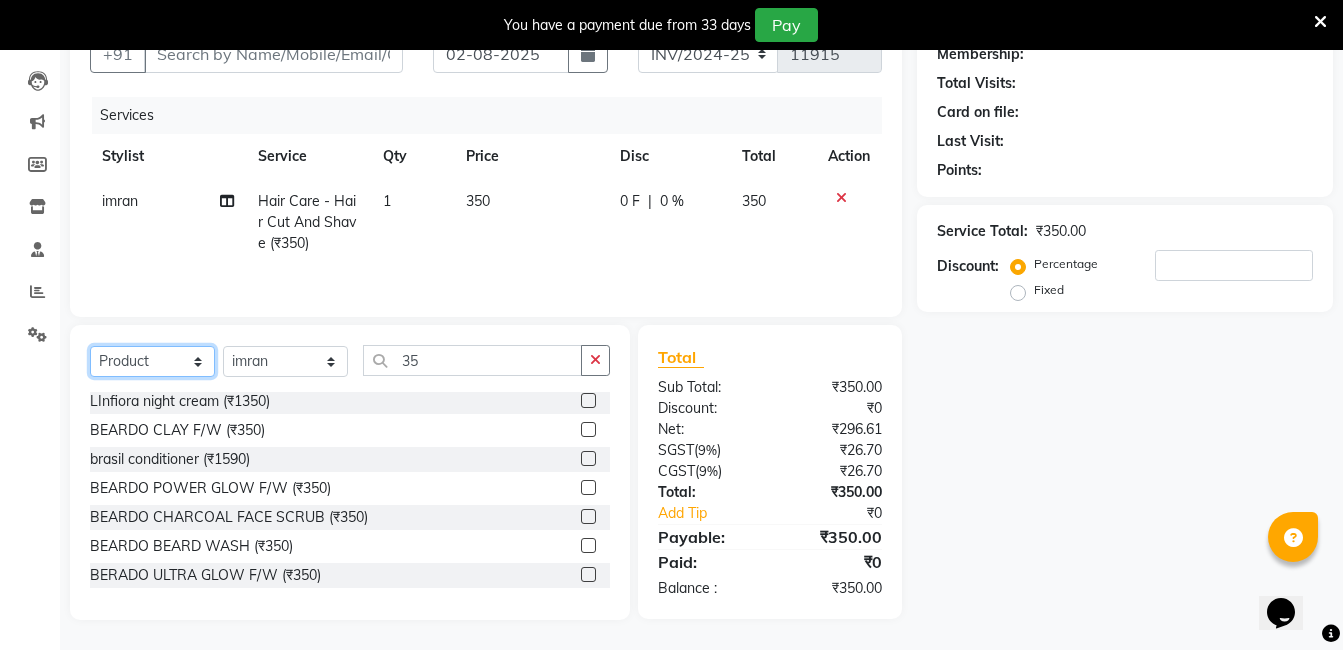click on "Select  Service  Product  Membership  Package Voucher Prepaid Gift Card" 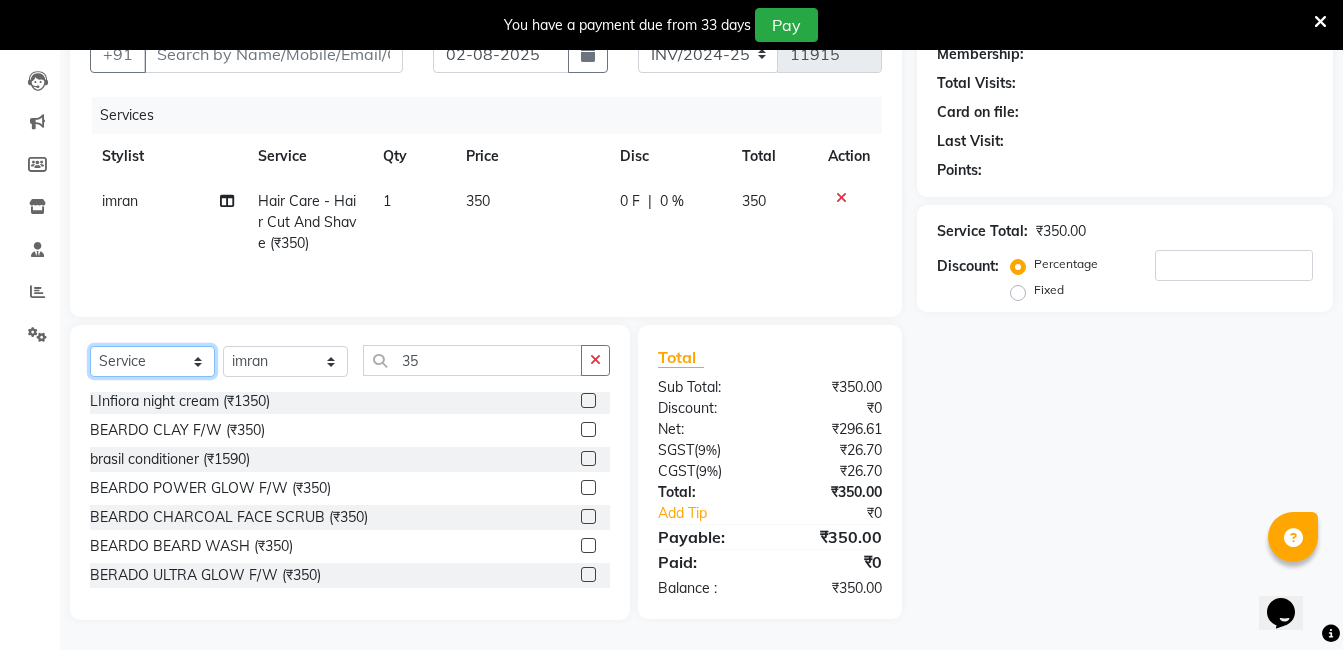click on "Select  Service  Product  Membership  Package Voucher Prepaid Gift Card" 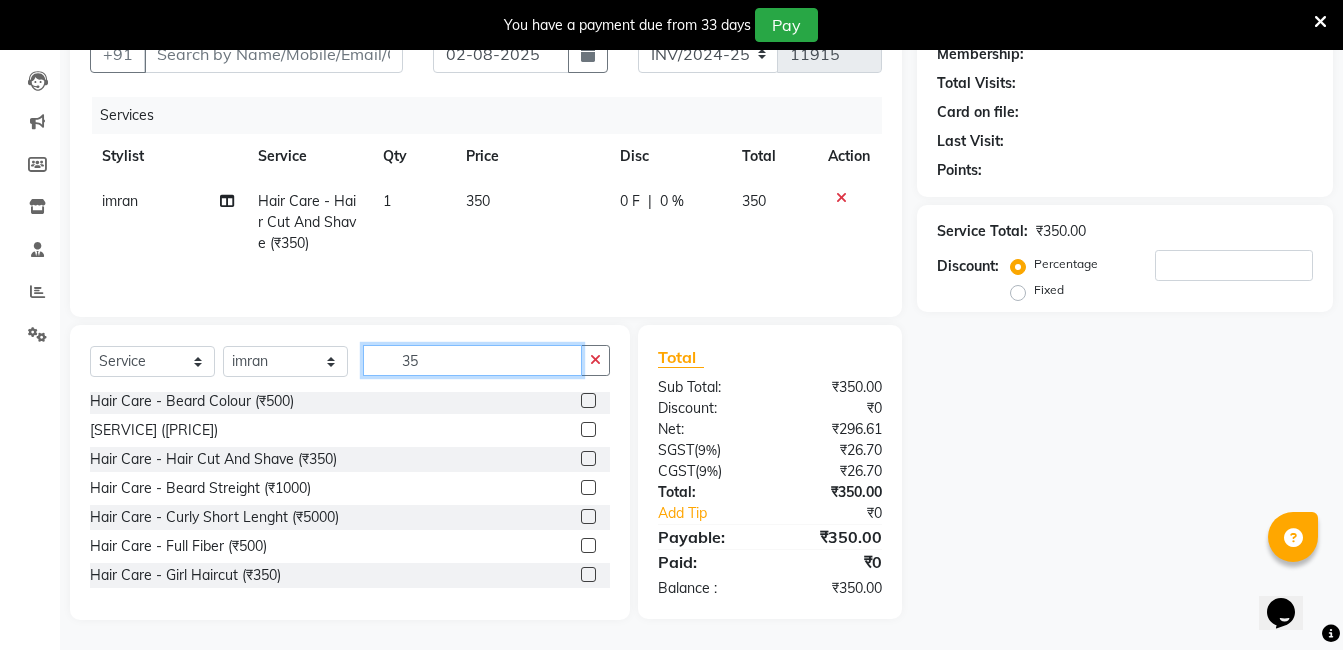 click on "35" 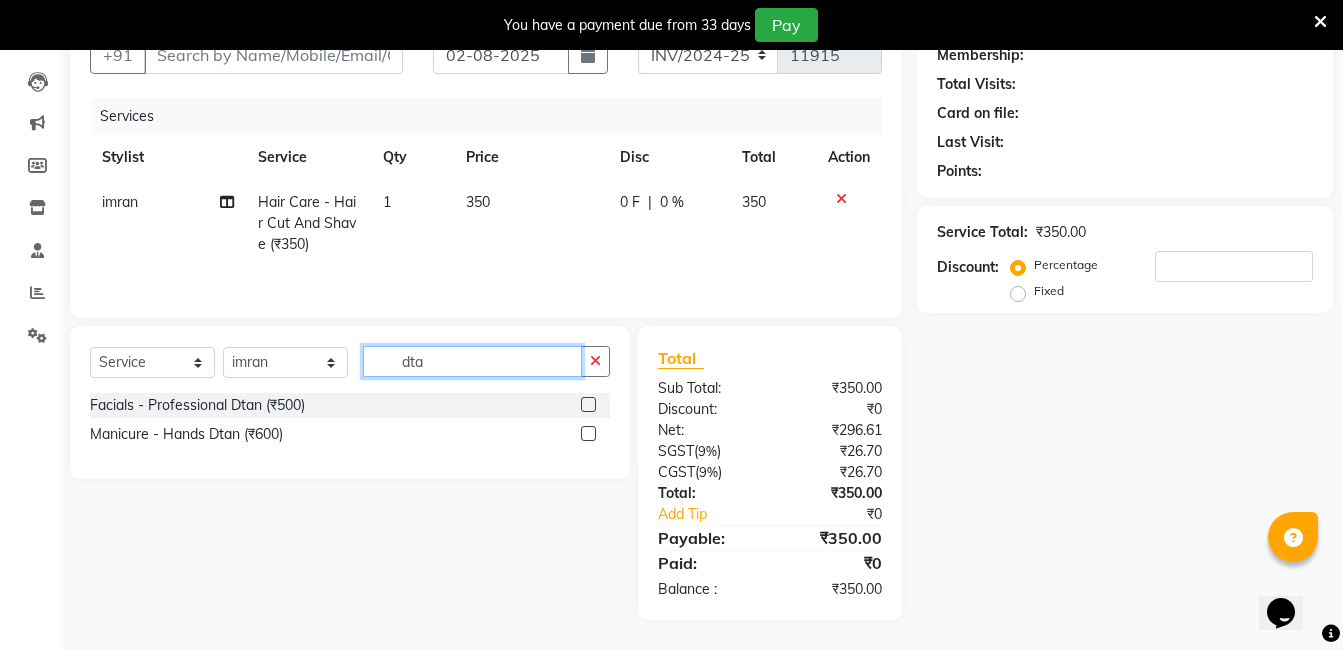 scroll, scrollTop: 200, scrollLeft: 0, axis: vertical 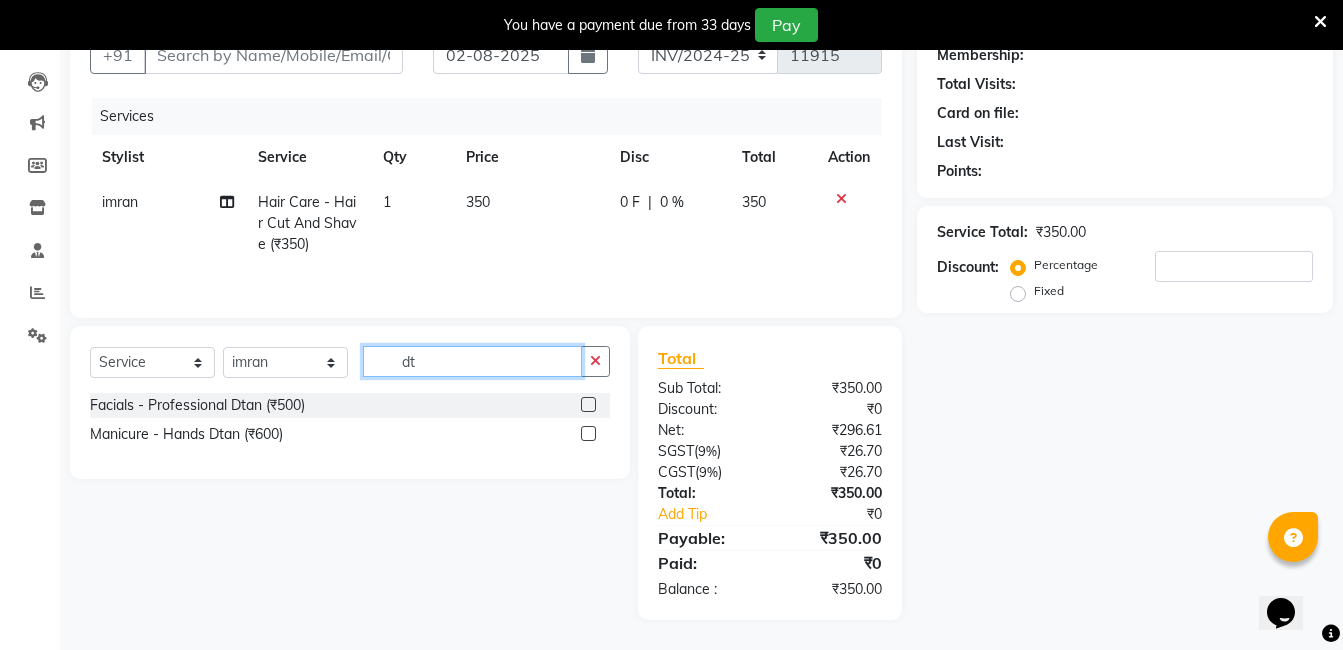 type on "d" 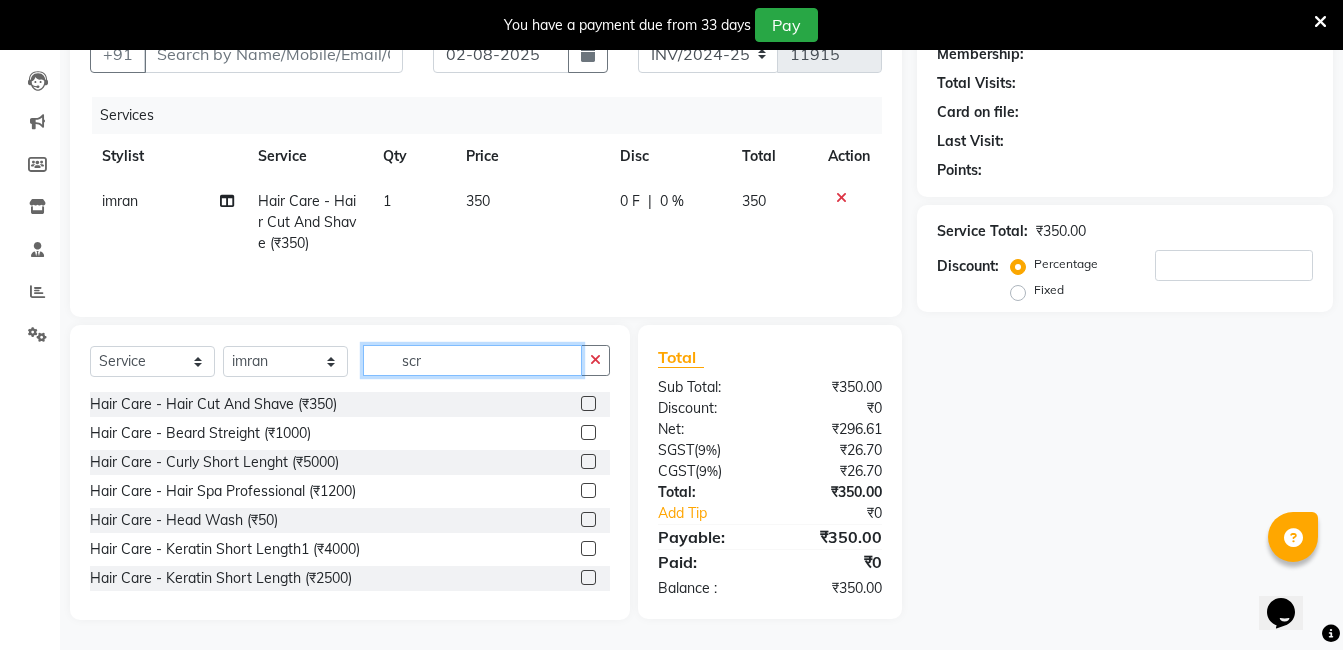 scroll, scrollTop: 200, scrollLeft: 0, axis: vertical 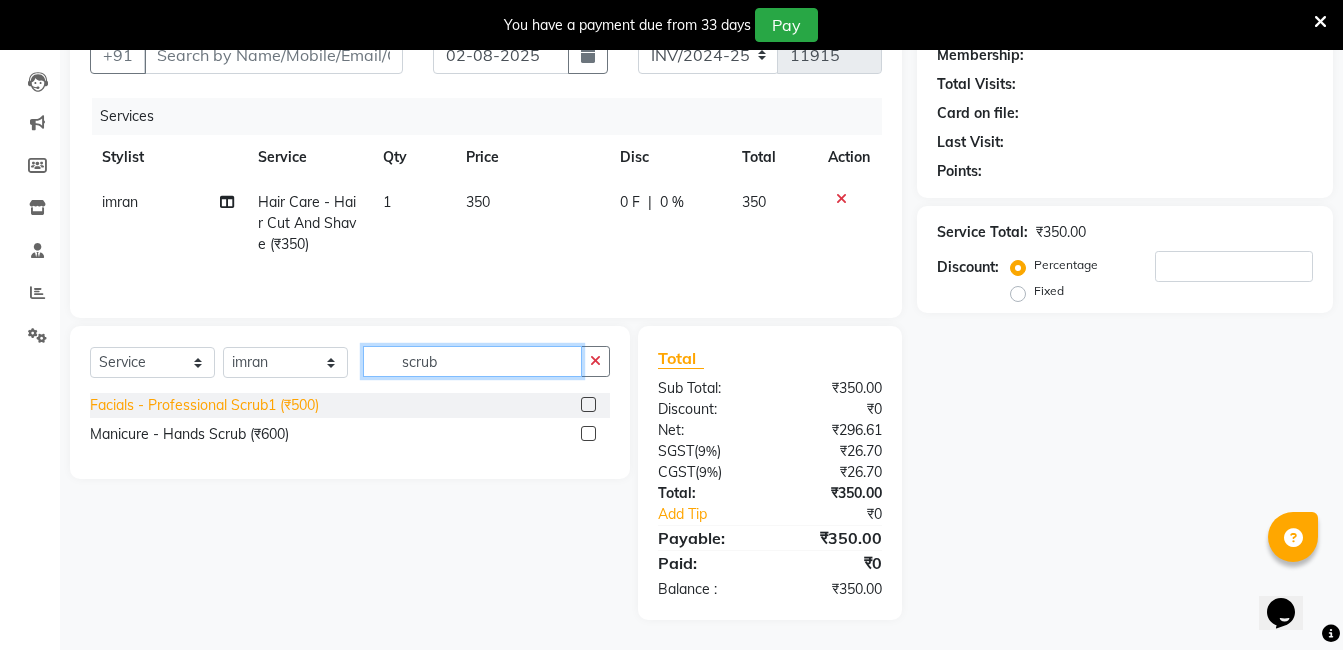 type on "scrub" 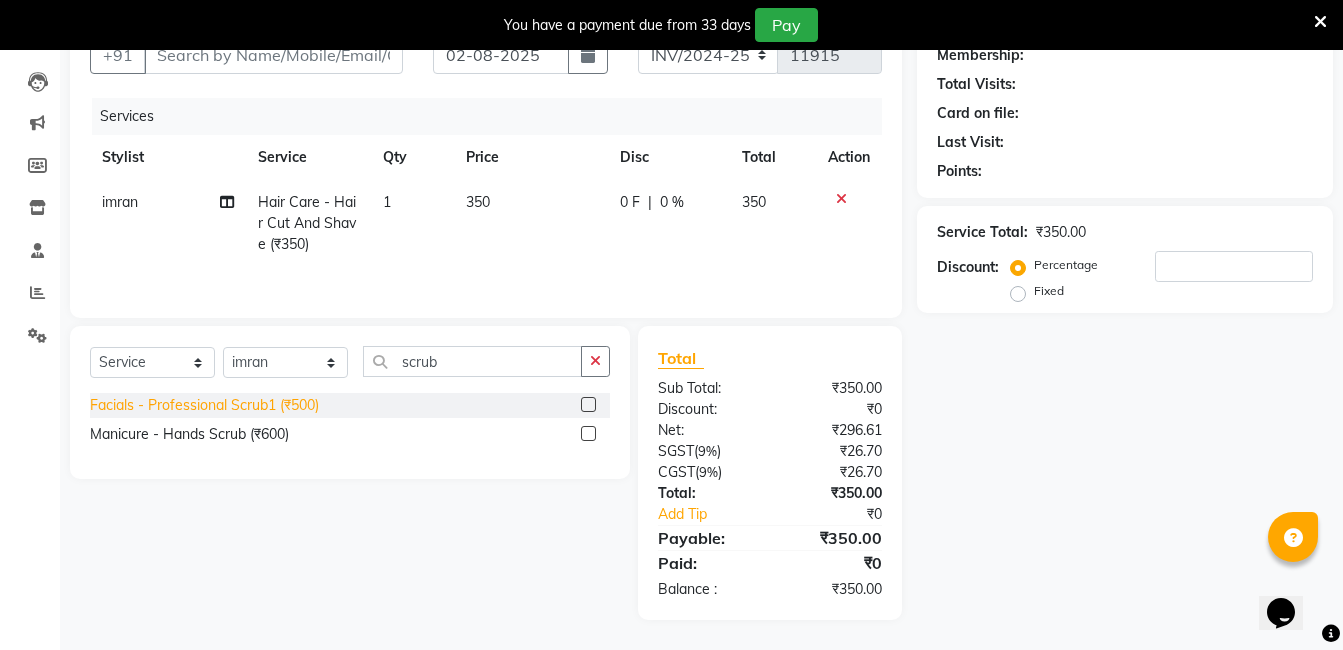 click on "Facials - Professional Scrub1 (₹500)" 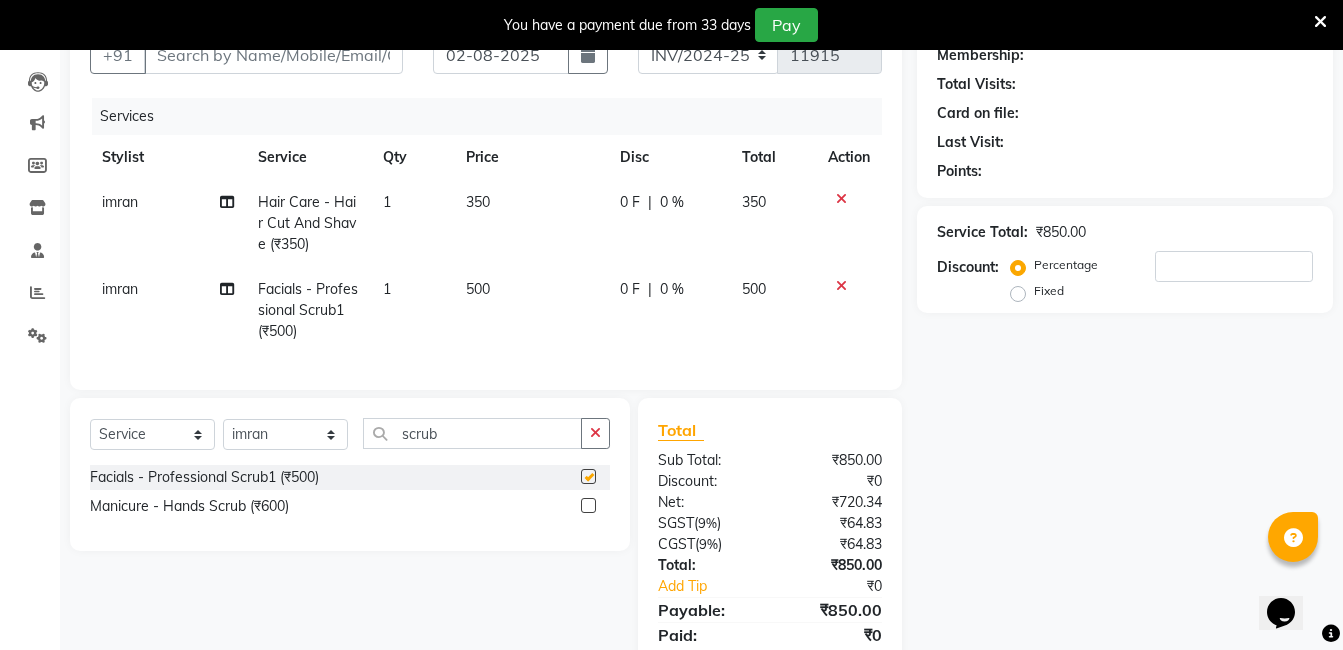 checkbox on "false" 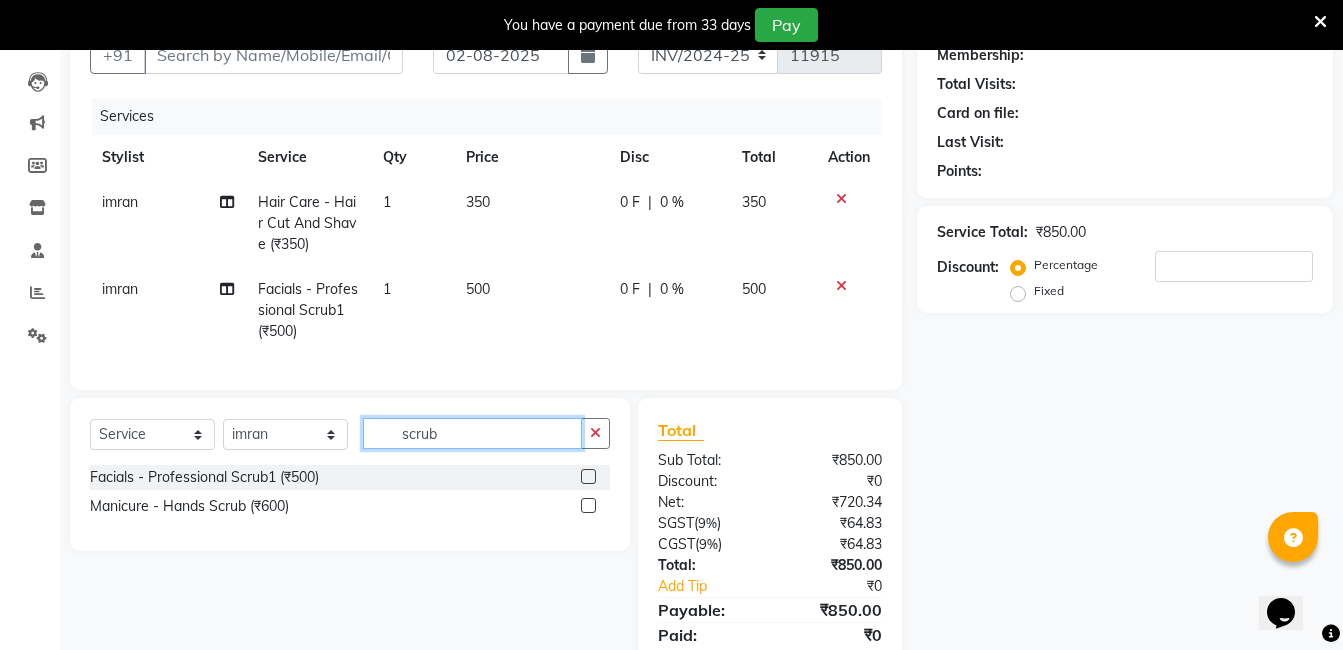 click on "scrub" 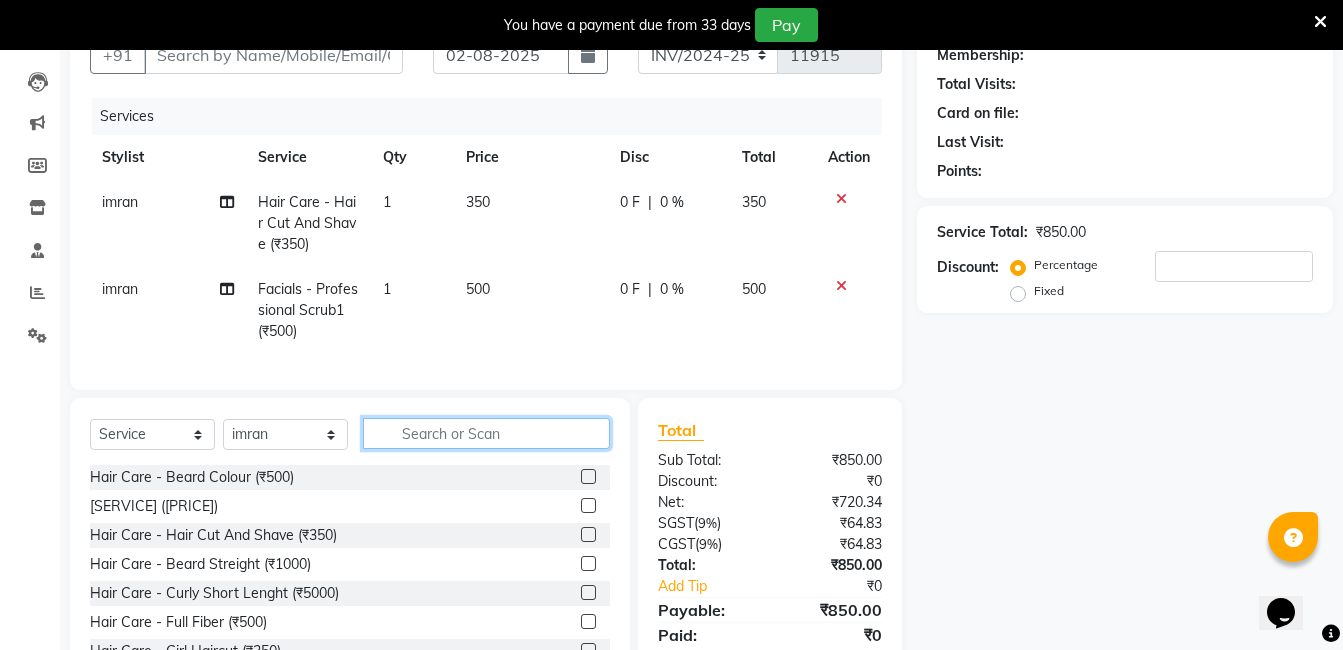 type 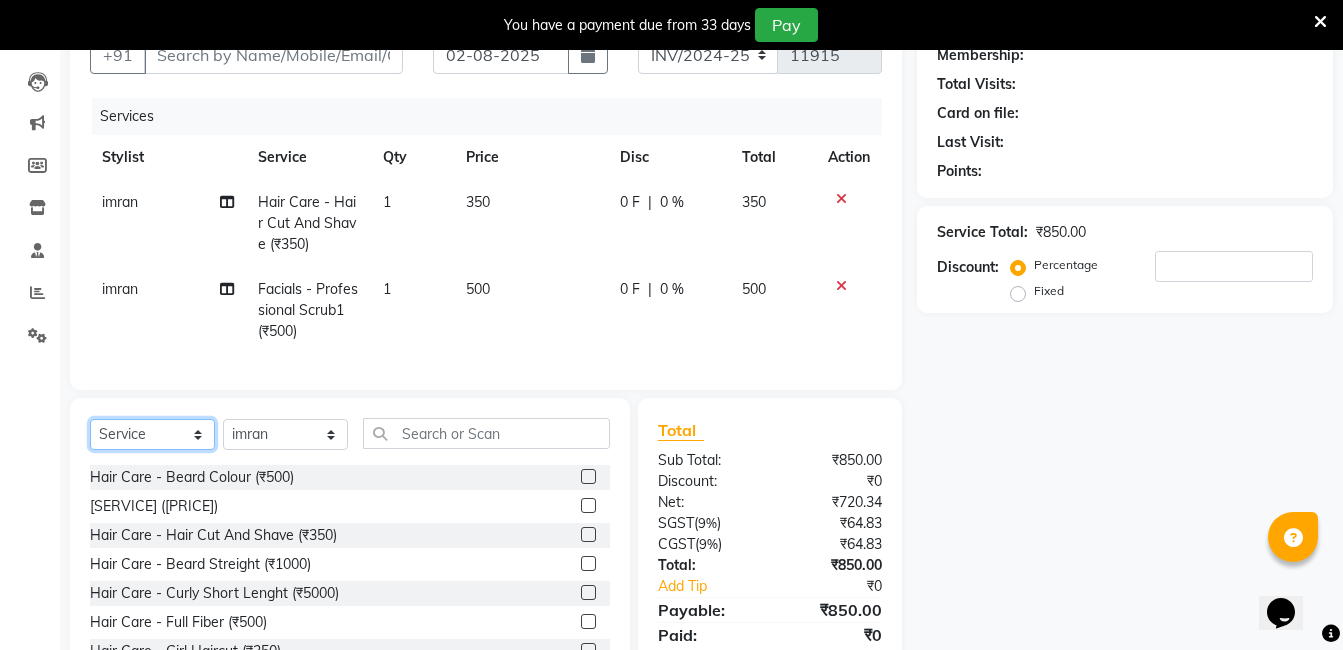 drag, startPoint x: 174, startPoint y: 443, endPoint x: 176, endPoint y: 433, distance: 10.198039 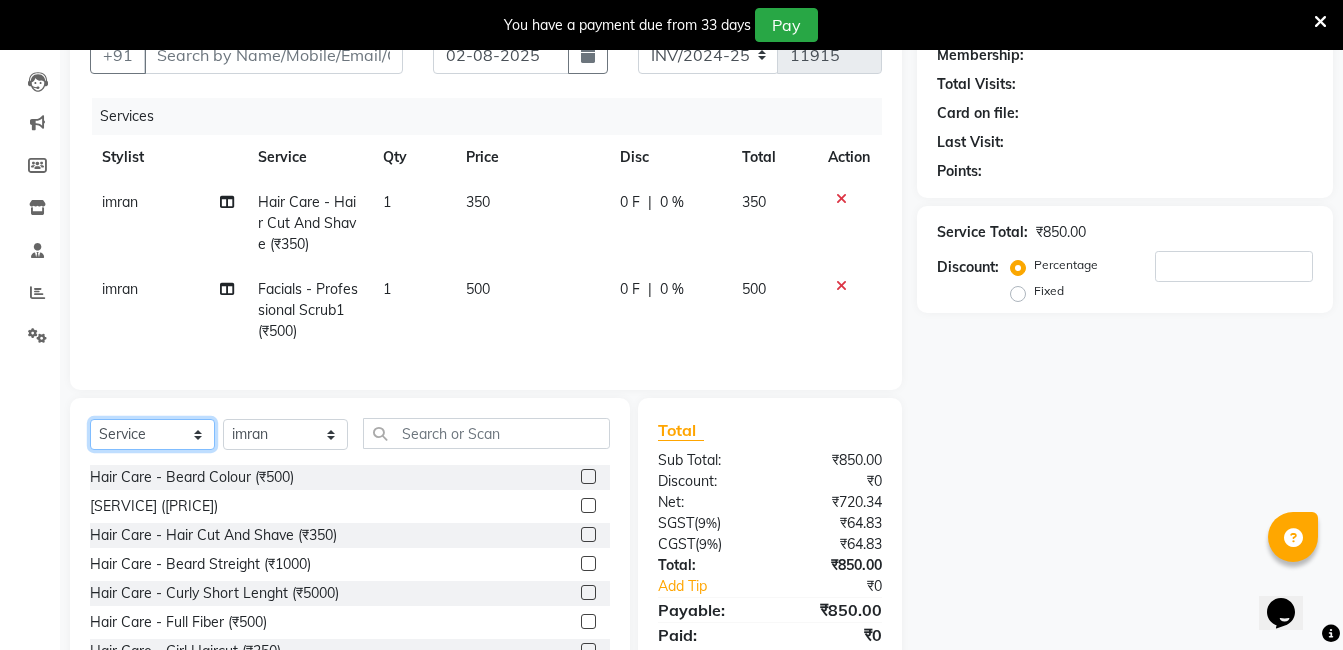 select on "product" 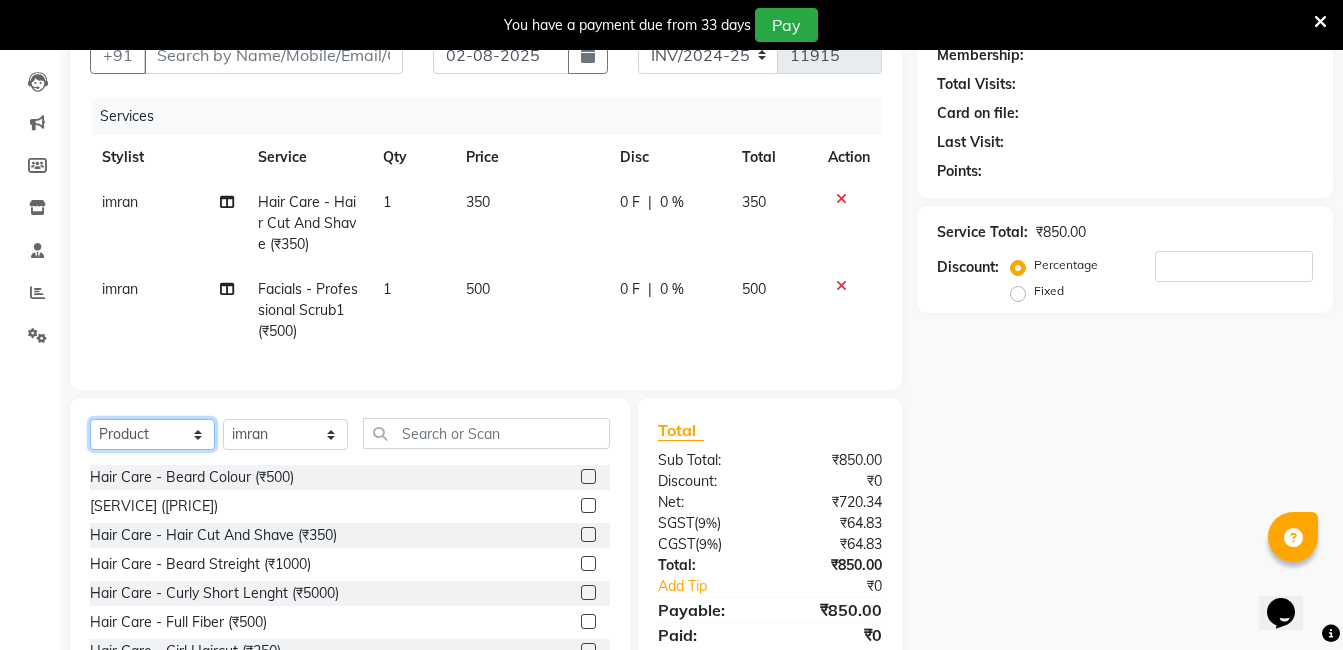 click on "Select  Service  Product  Membership  Package Voucher Prepaid Gift Card" 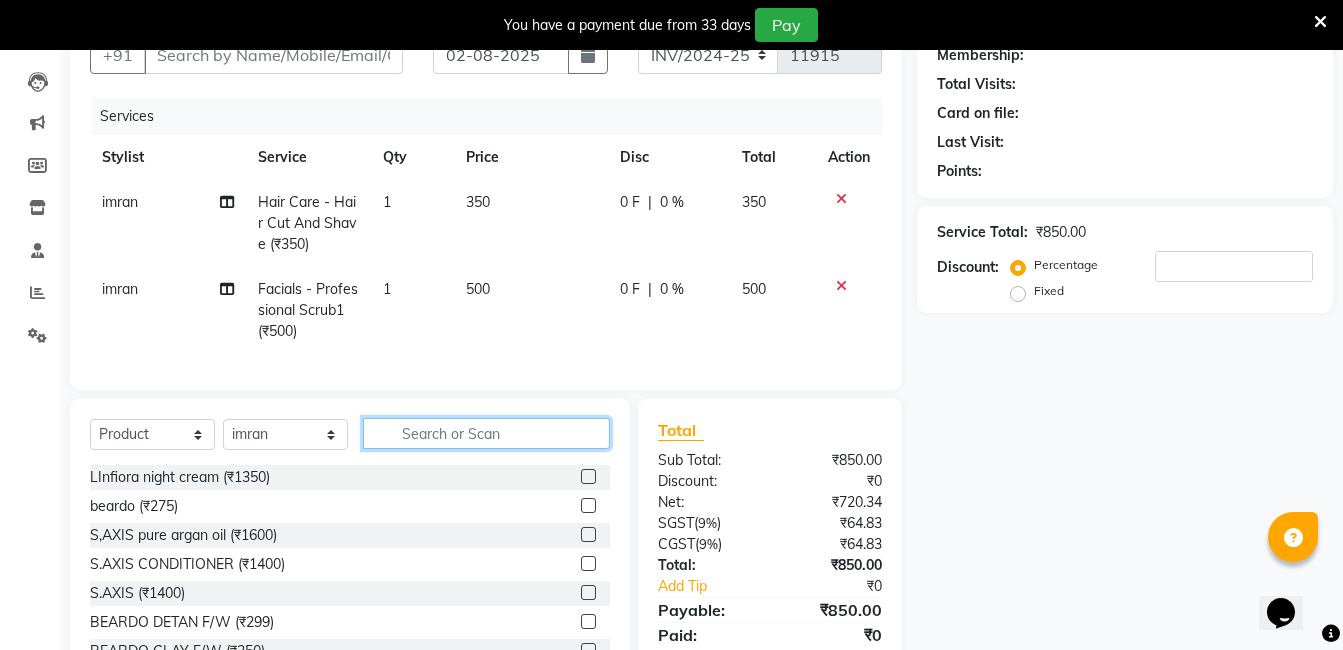 click 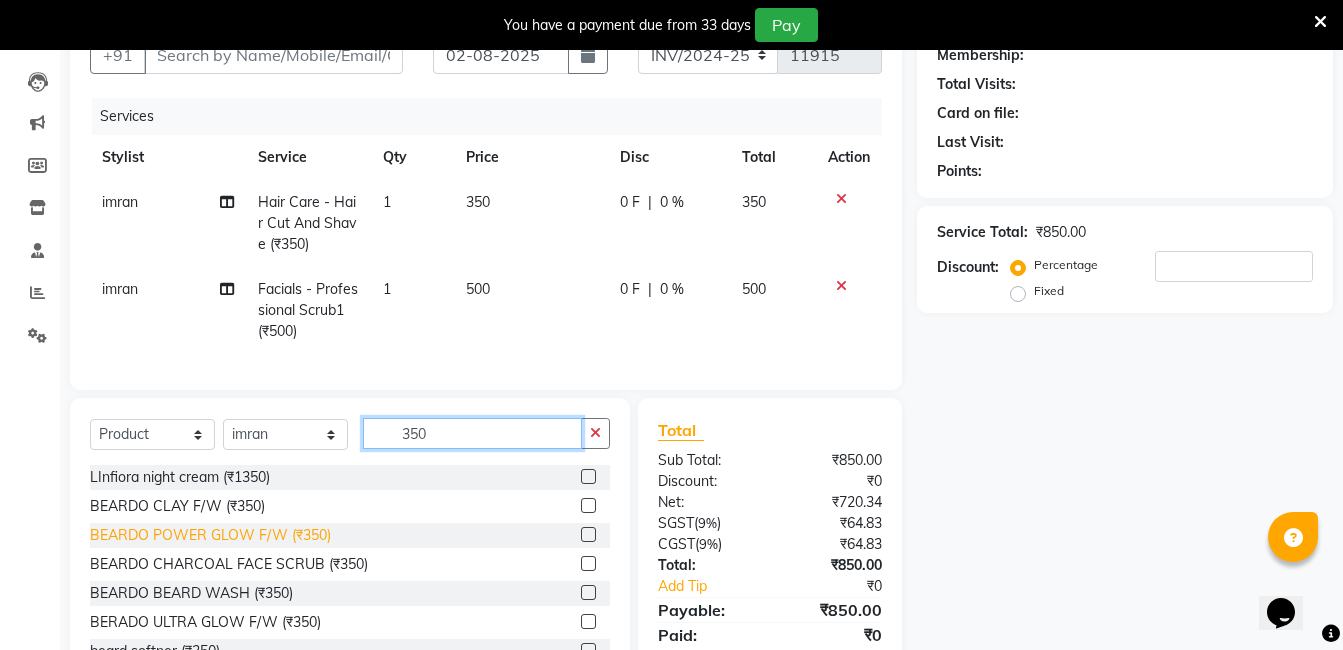 scroll, scrollTop: 3, scrollLeft: 0, axis: vertical 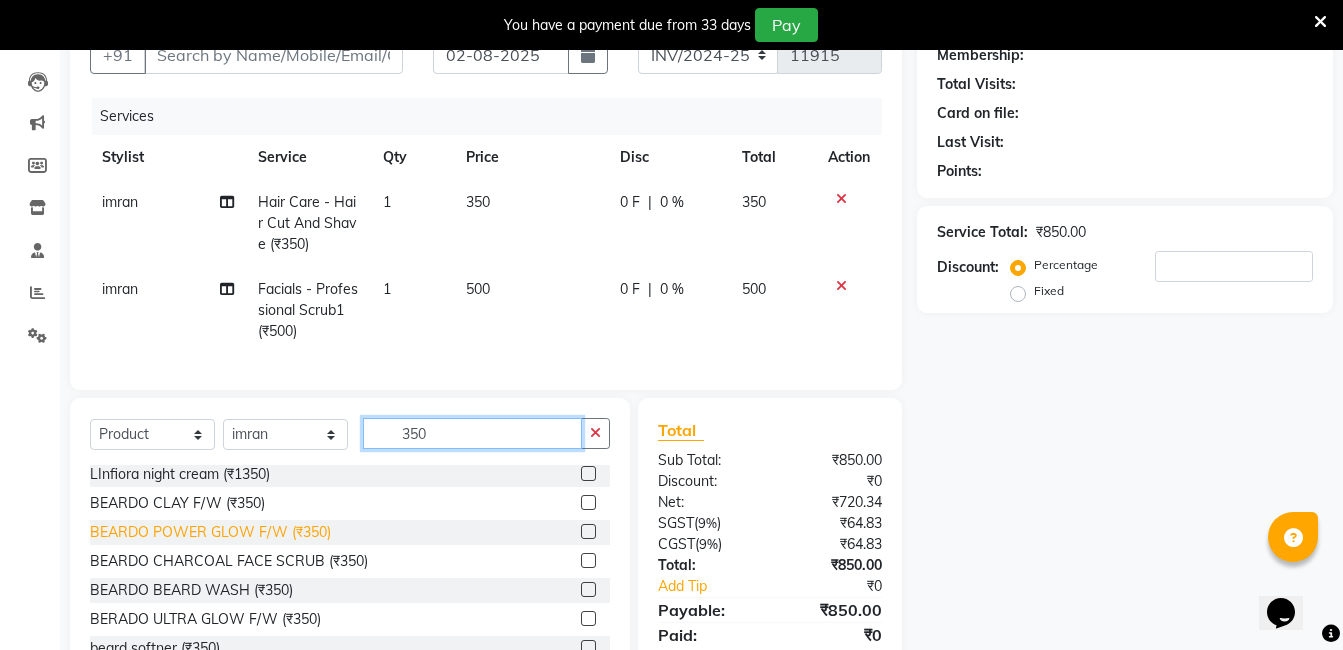 type on "350" 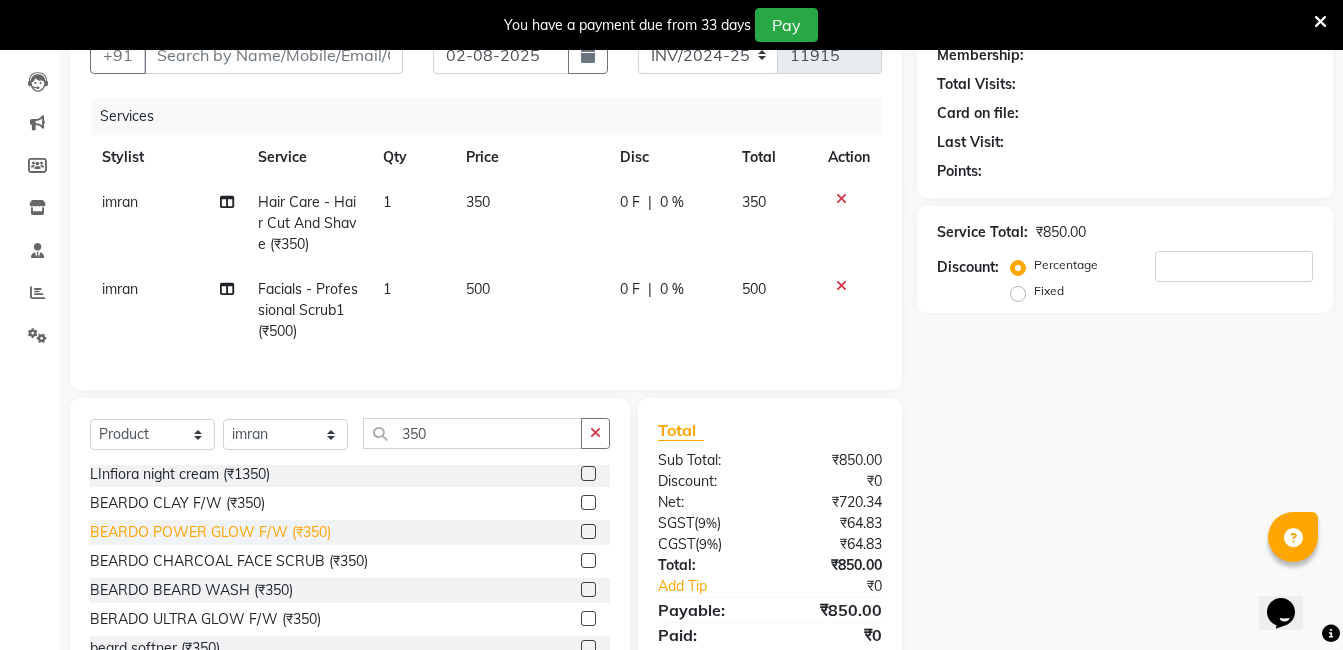 click on "BEARDO POWER GLOW F/W (₹350)" 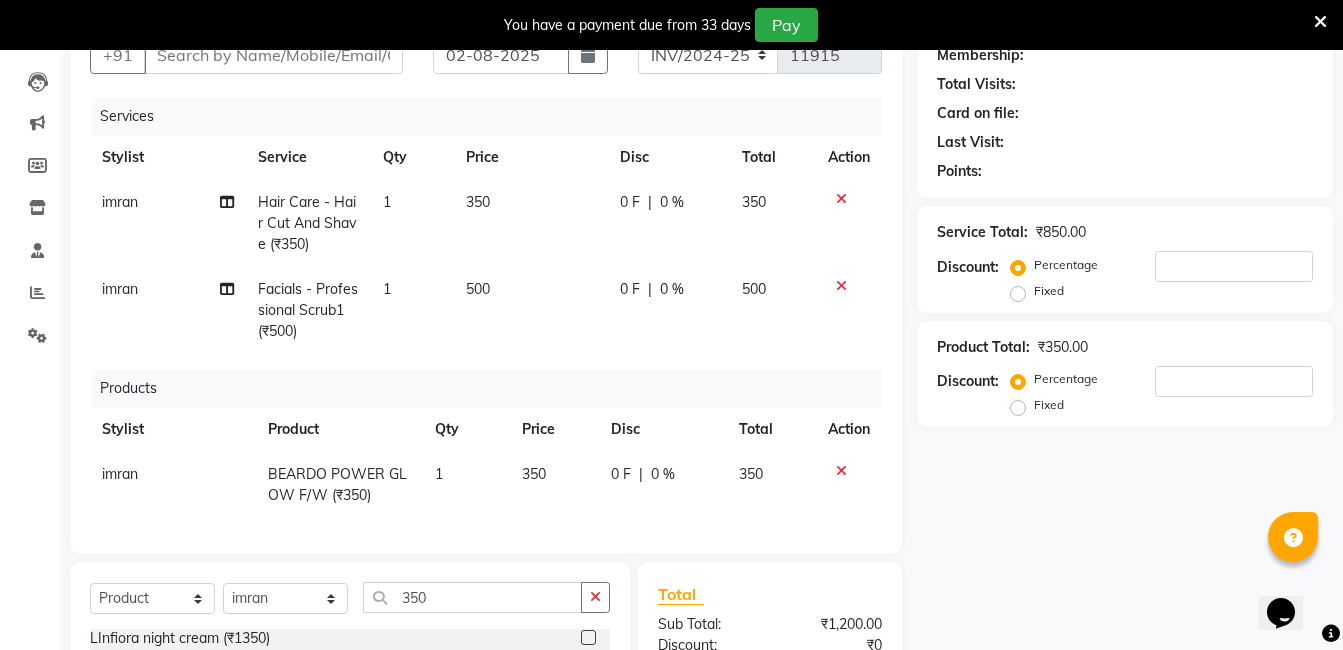 checkbox on "false" 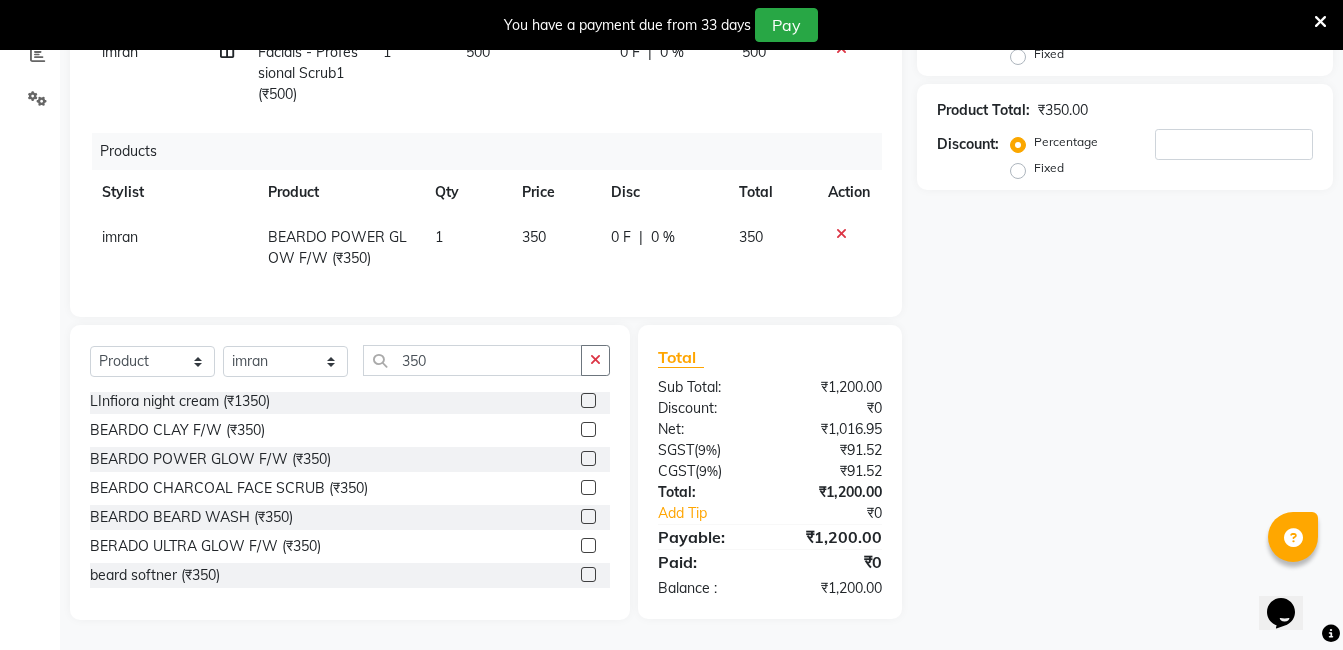 scroll, scrollTop: 0, scrollLeft: 0, axis: both 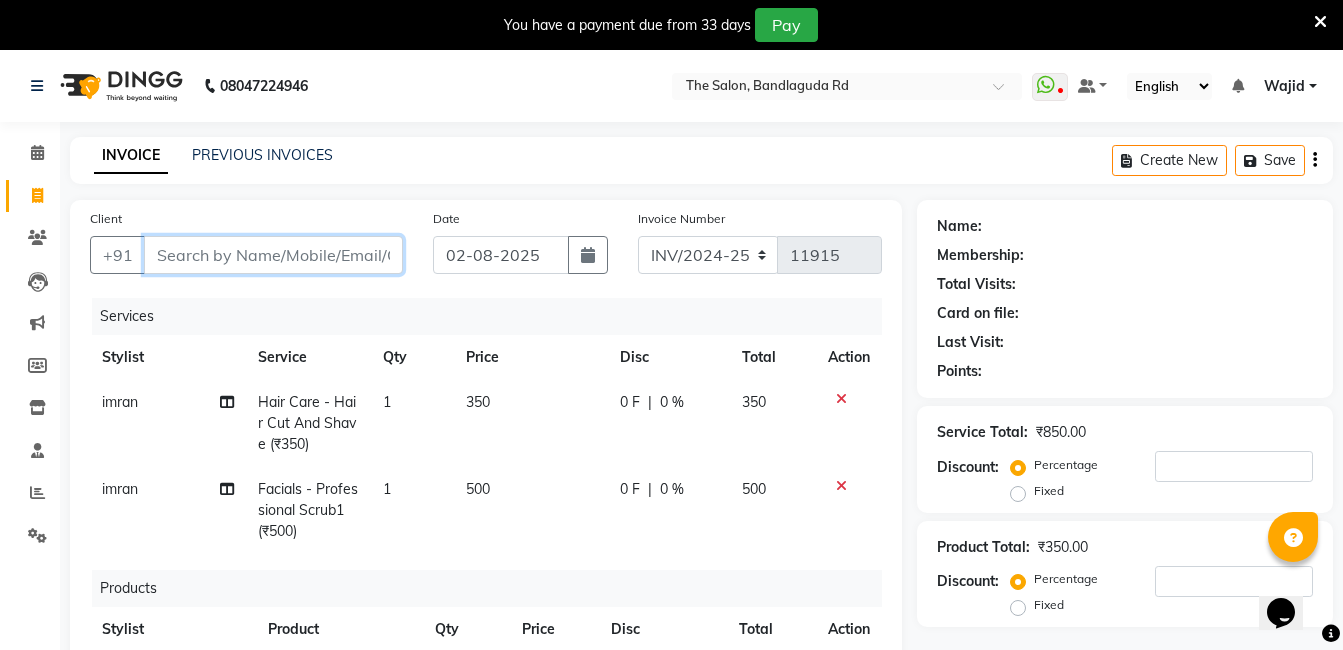 click on "Client" at bounding box center [273, 255] 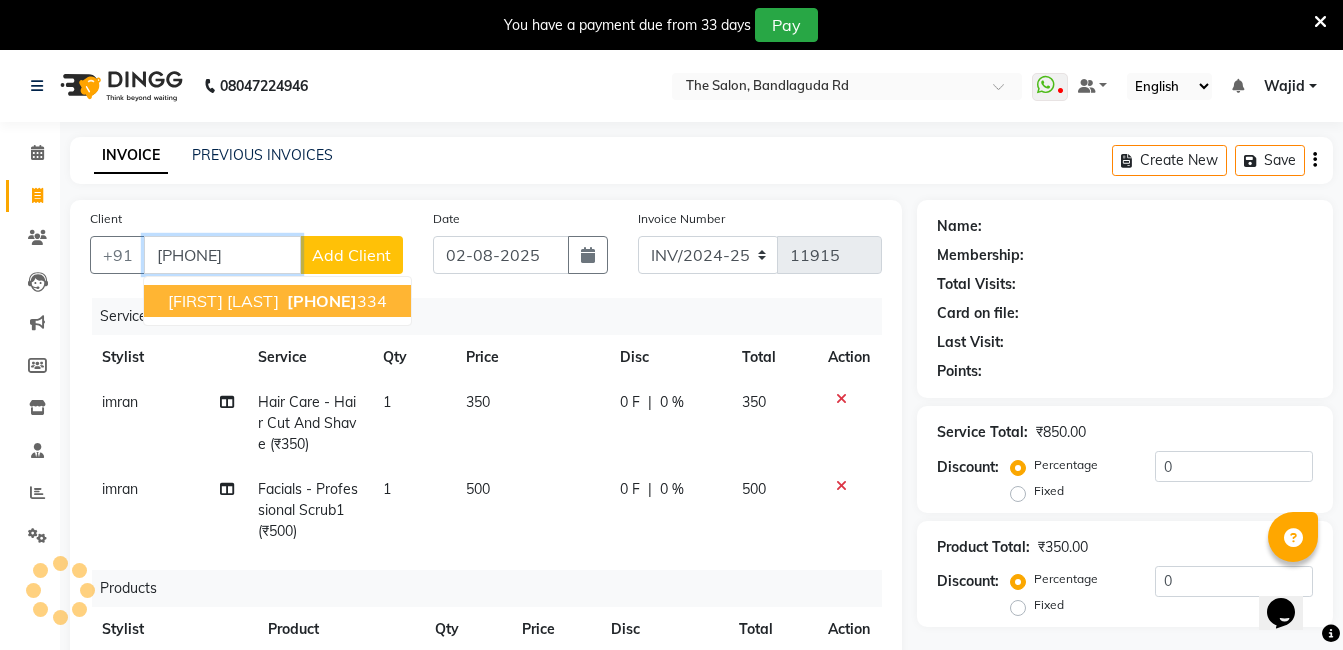 type on "[PHONE]" 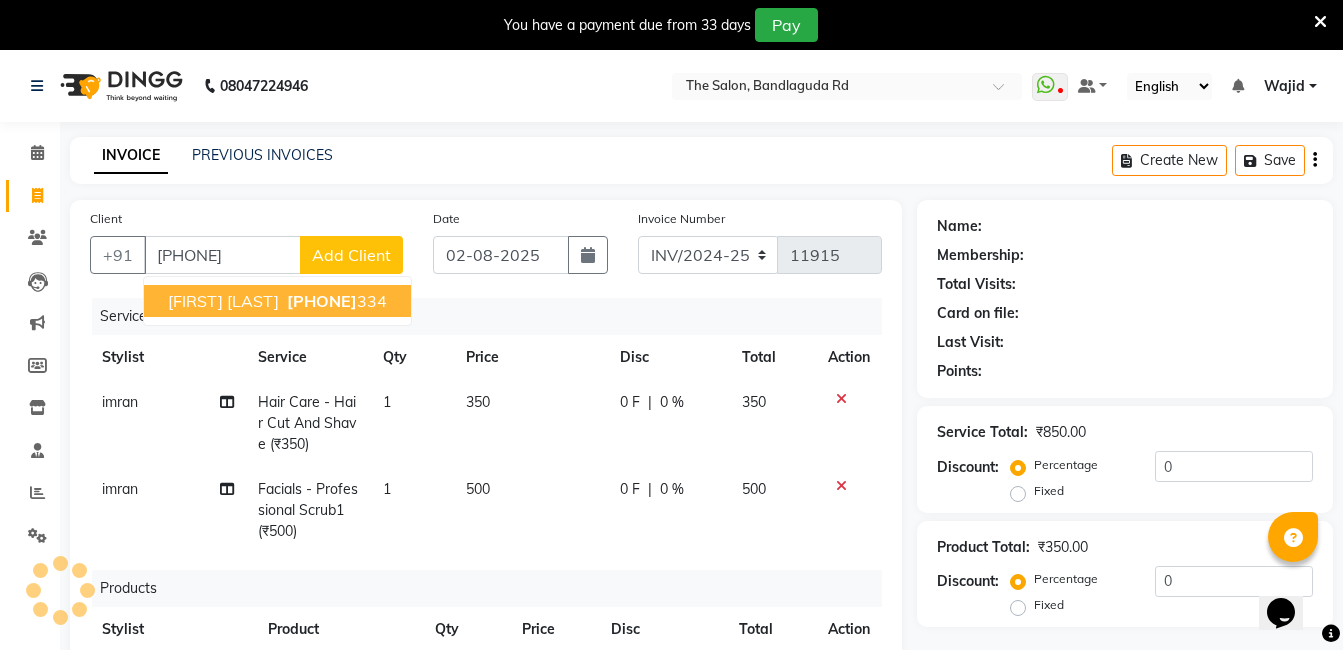 select on "1: Object" 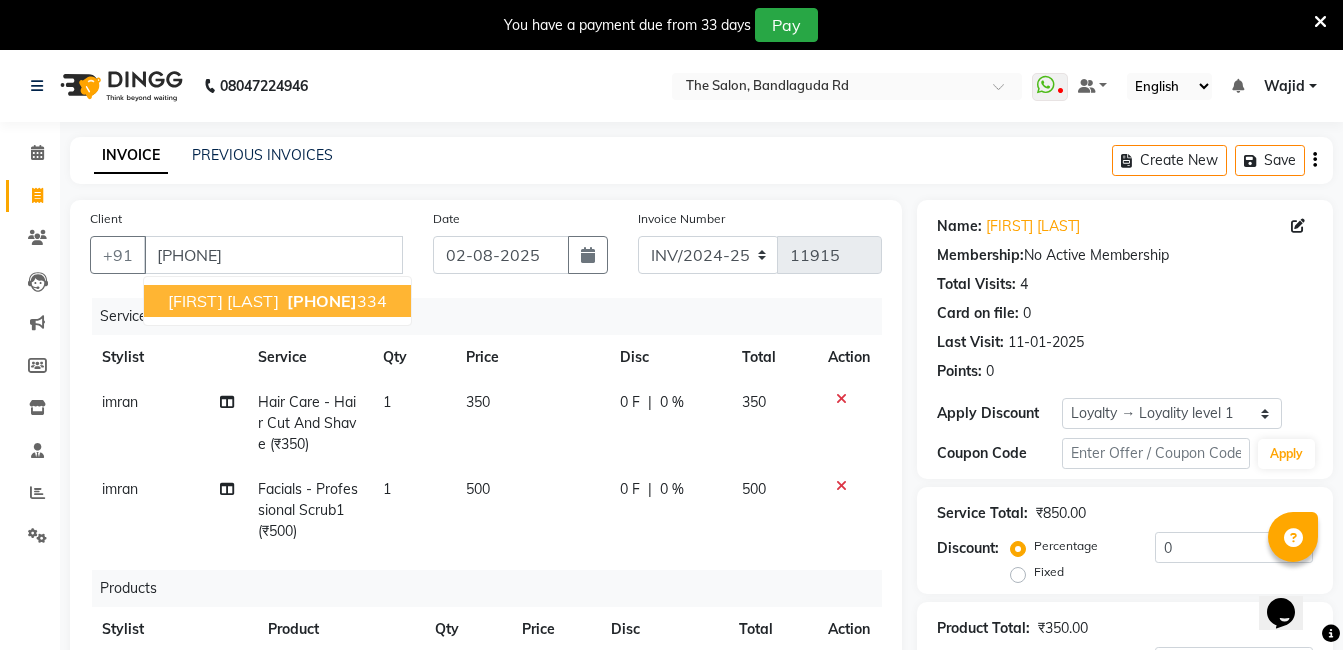click on "Omer khan   8686470 334" at bounding box center [277, 301] 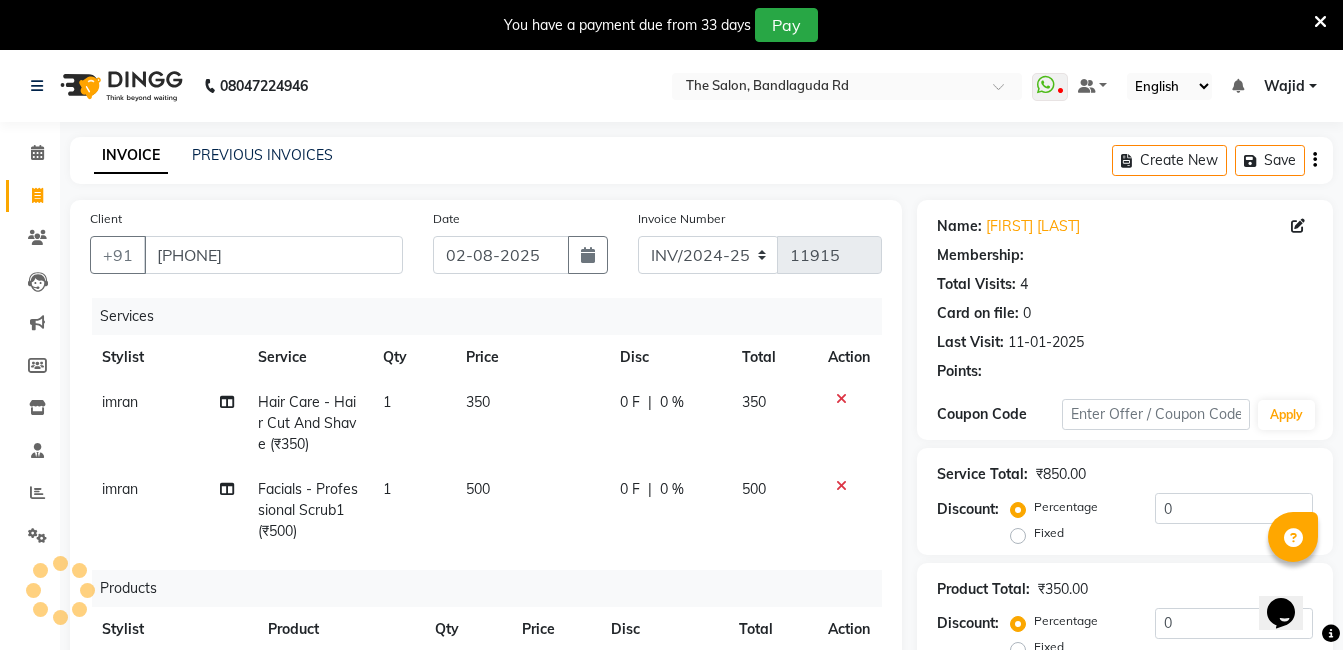 select on "1: Object" 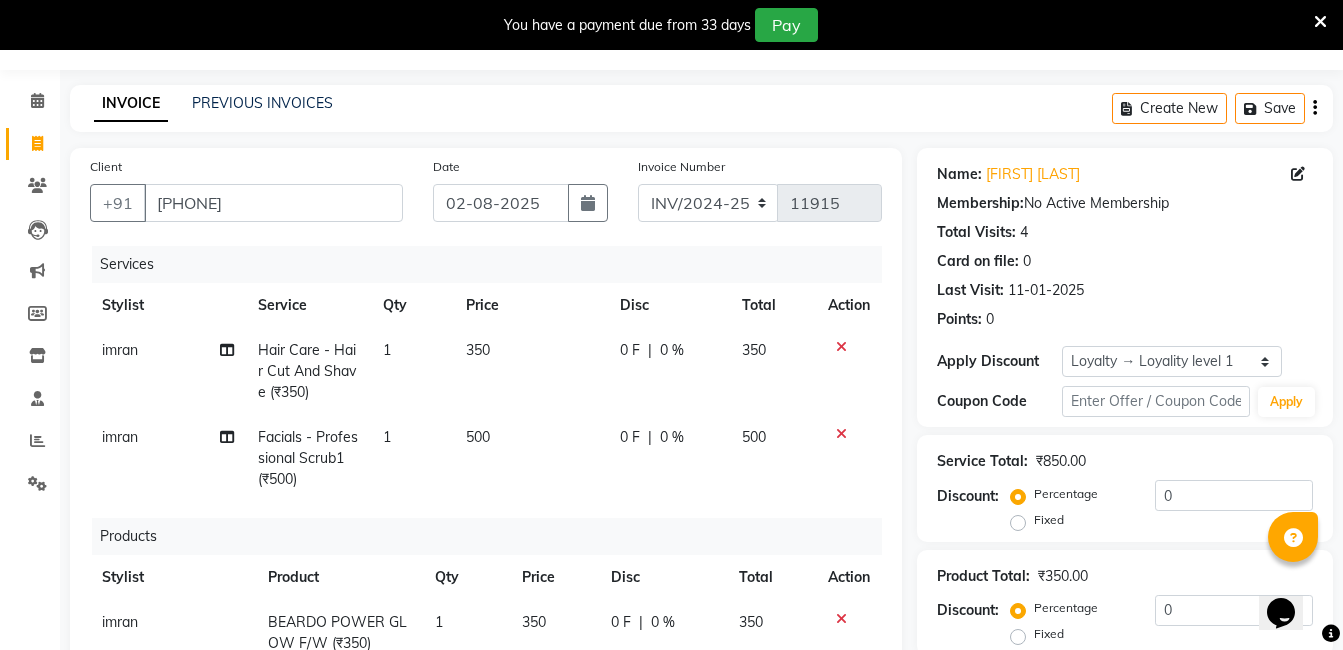 scroll, scrollTop: 0, scrollLeft: 0, axis: both 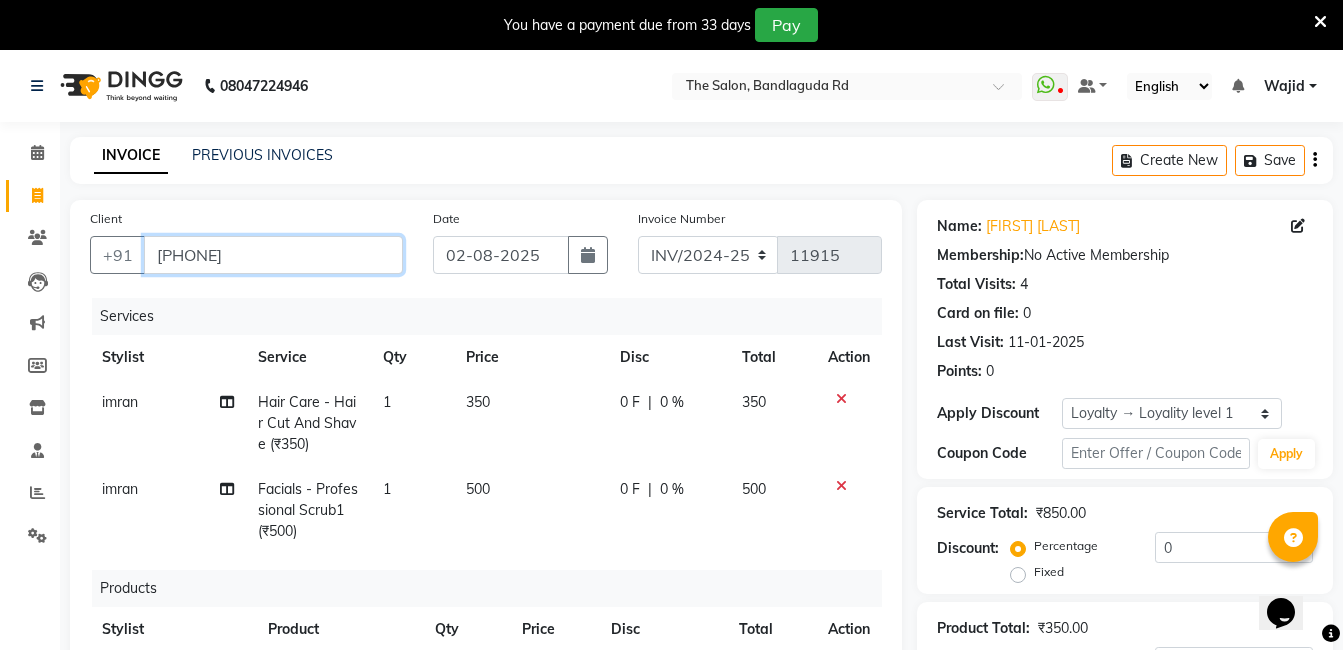 click on "[PHONE]" at bounding box center (273, 255) 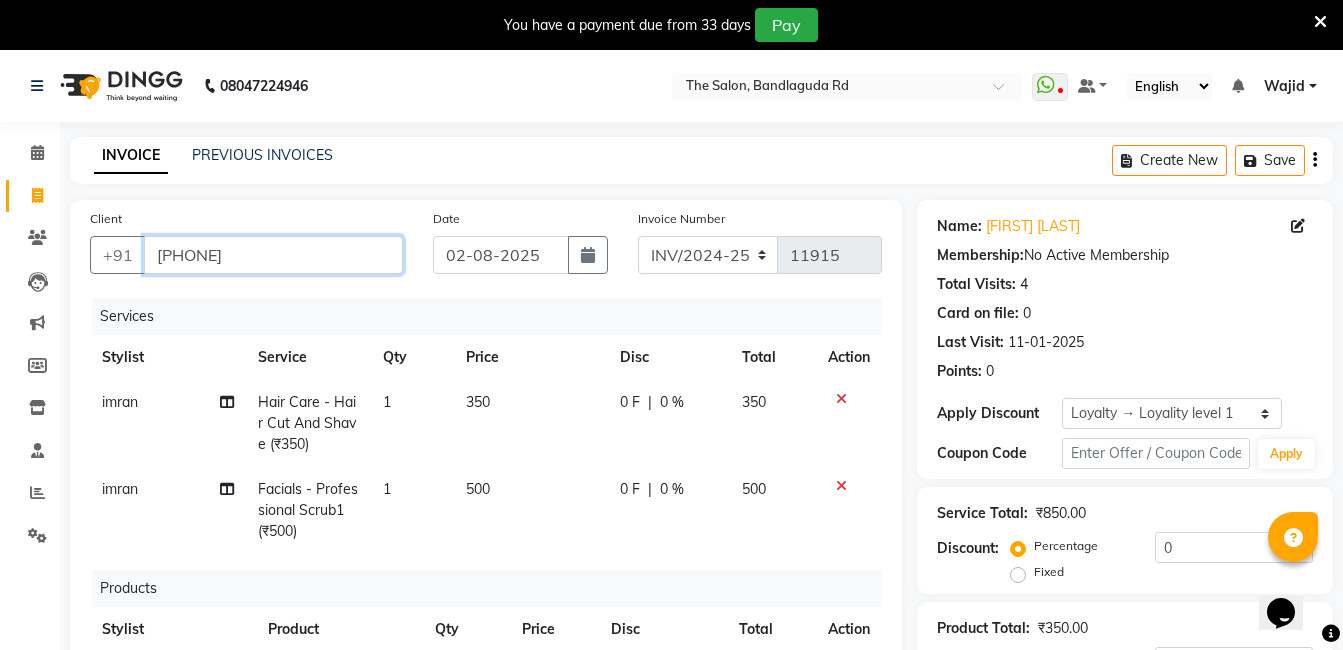 scroll, scrollTop: 100, scrollLeft: 0, axis: vertical 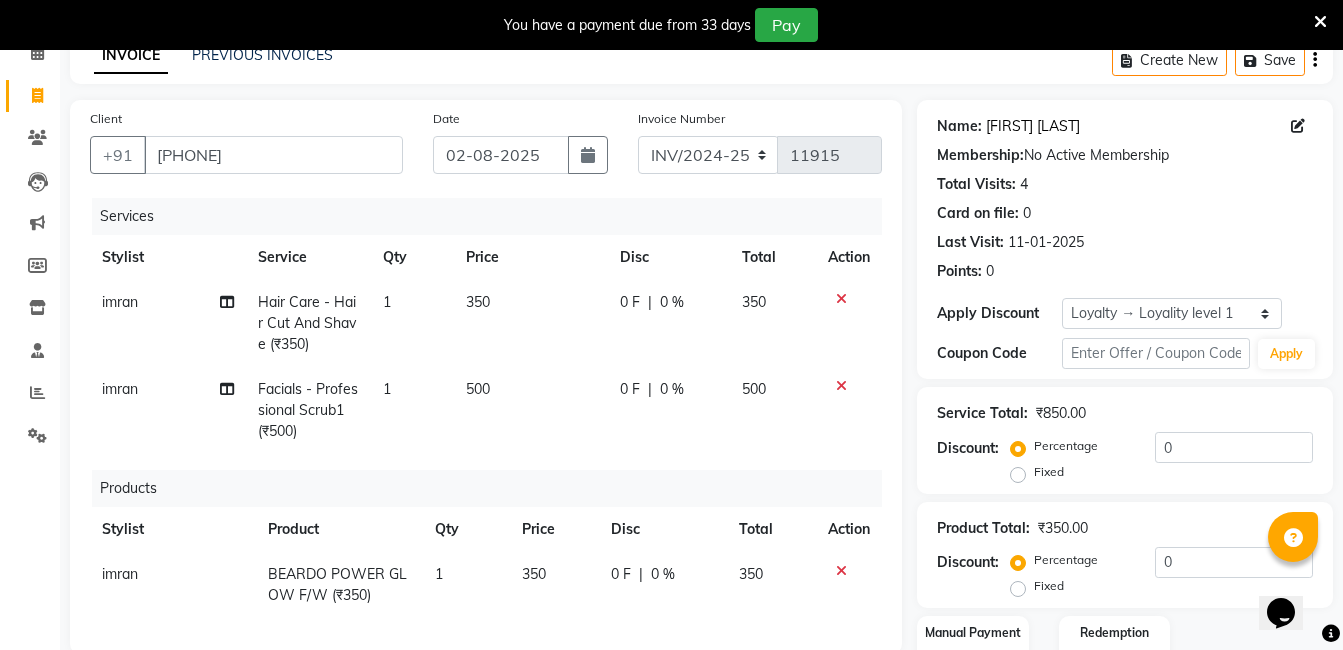 click on "Omer Khan" 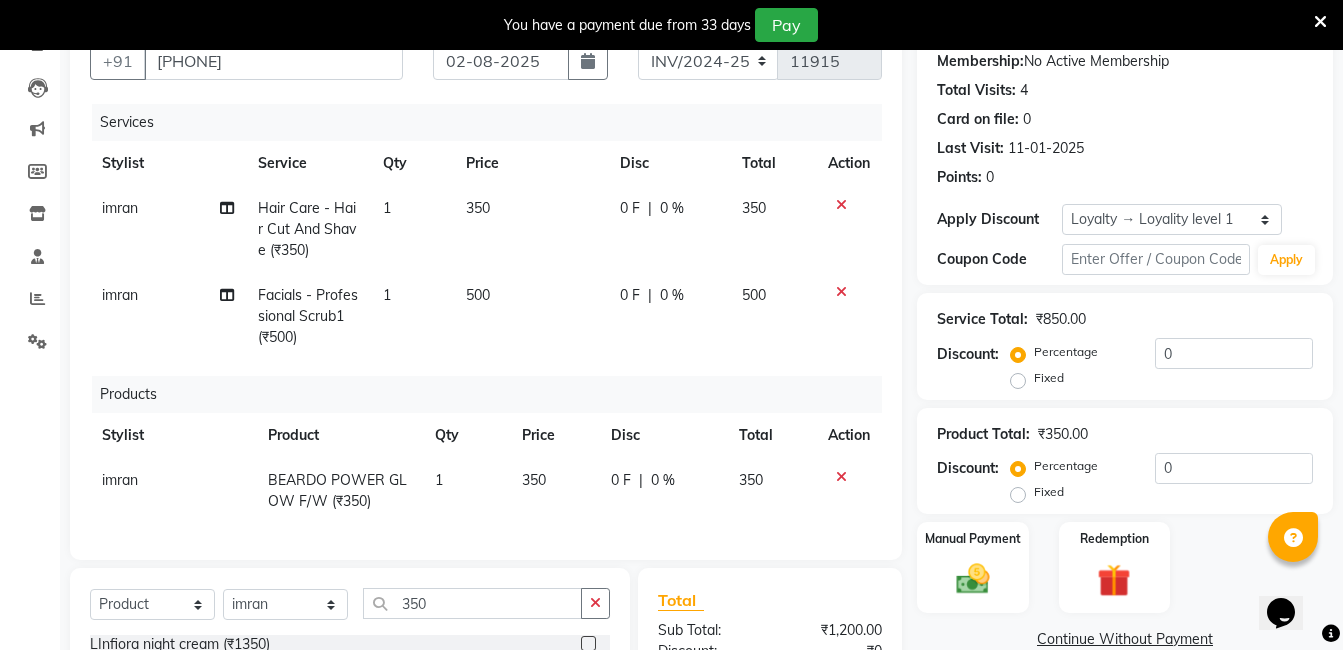 scroll, scrollTop: 400, scrollLeft: 0, axis: vertical 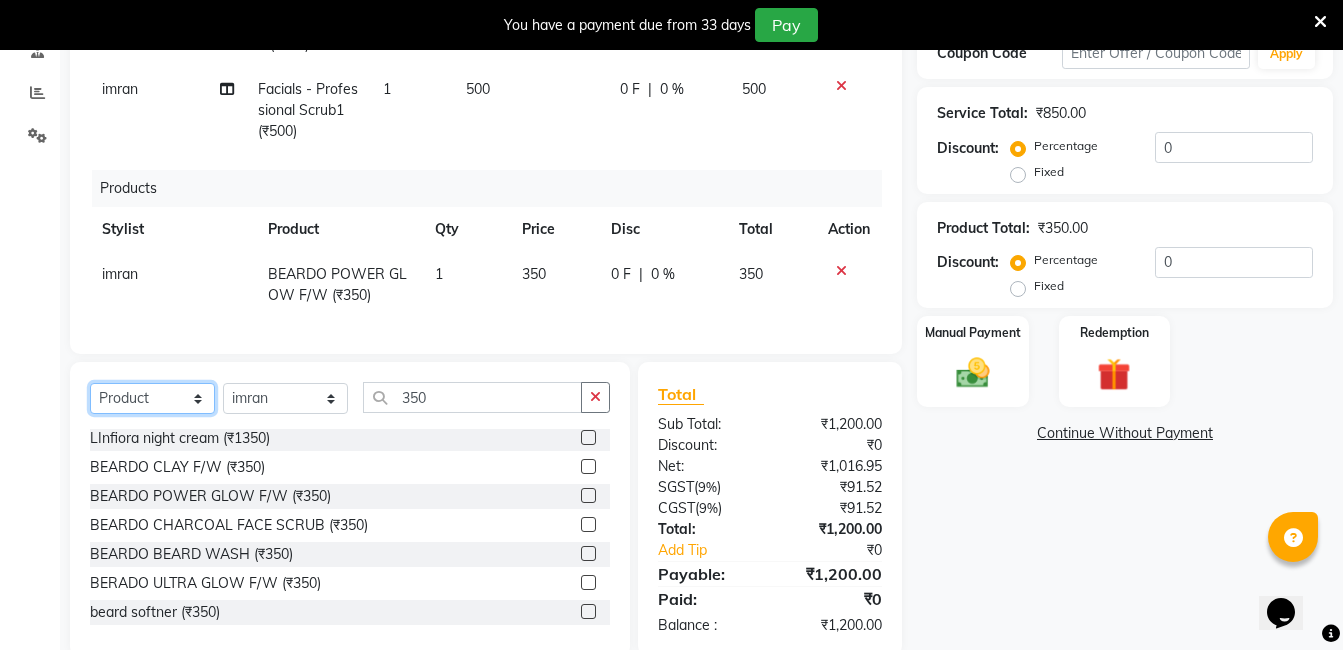 drag, startPoint x: 167, startPoint y: 418, endPoint x: 172, endPoint y: 401, distance: 17.720045 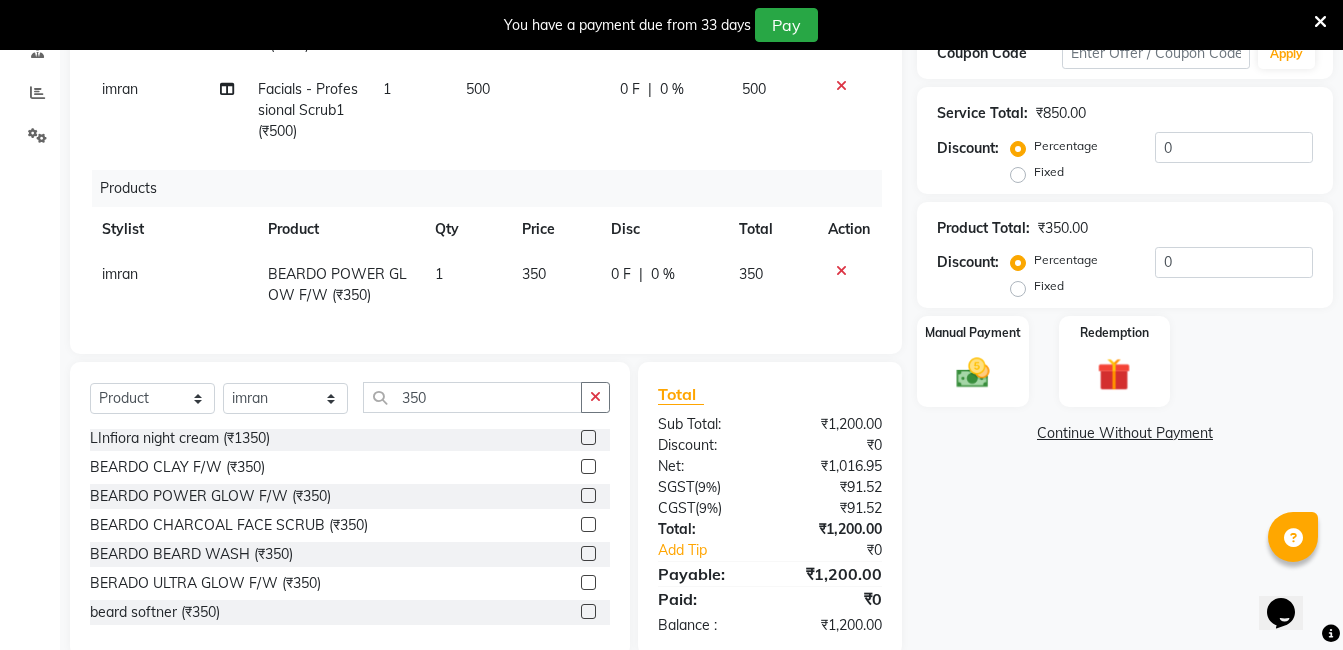 click on "Name: Omer Khan Membership:  No Active Membership  Total Visits:  4 Card on file:  0 Last Visit:   11-01-2025 Points:   0  Apply Discount Select  Loyalty → Loyality level 1  Coupon Code Apply Service Total:  ₹850.00  Discount:  Percentage   Fixed  0 Product Total:  ₹350.00  Discount:  Percentage   Fixed  0 Manual Payment Redemption  Continue Without Payment" 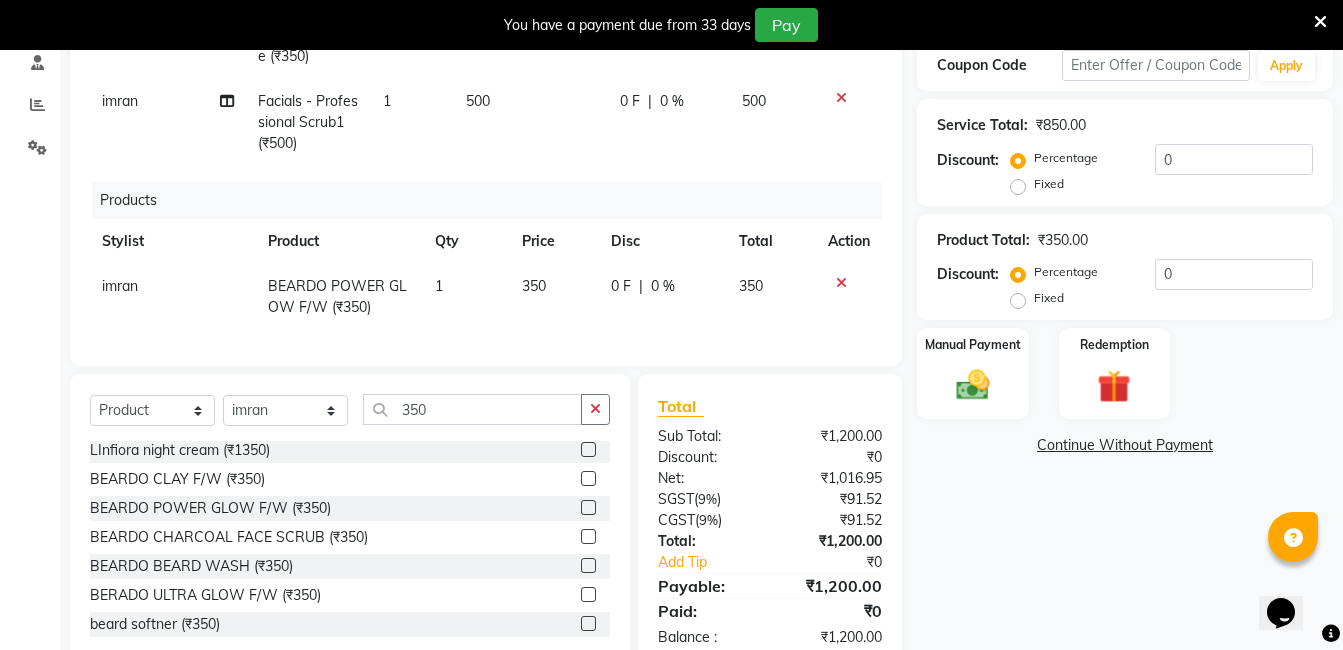 scroll, scrollTop: 400, scrollLeft: 0, axis: vertical 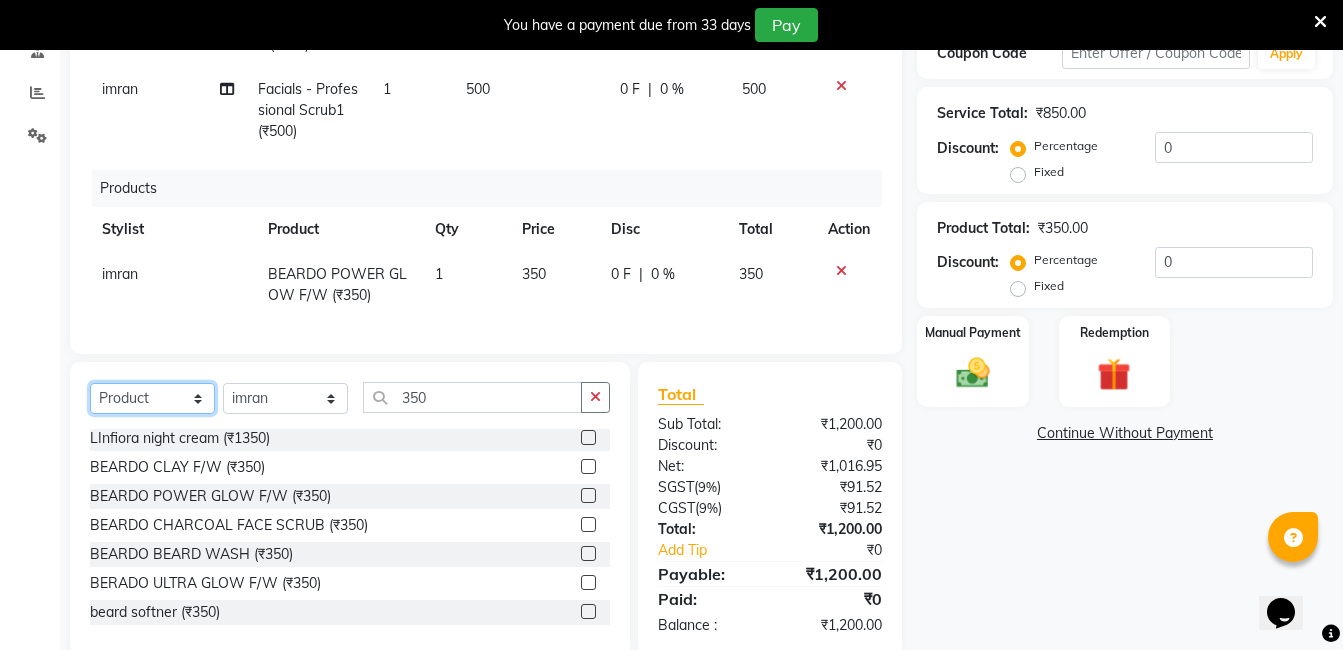 click on "Select  Service  Product  Membership  Package Voucher Prepaid Gift Card" 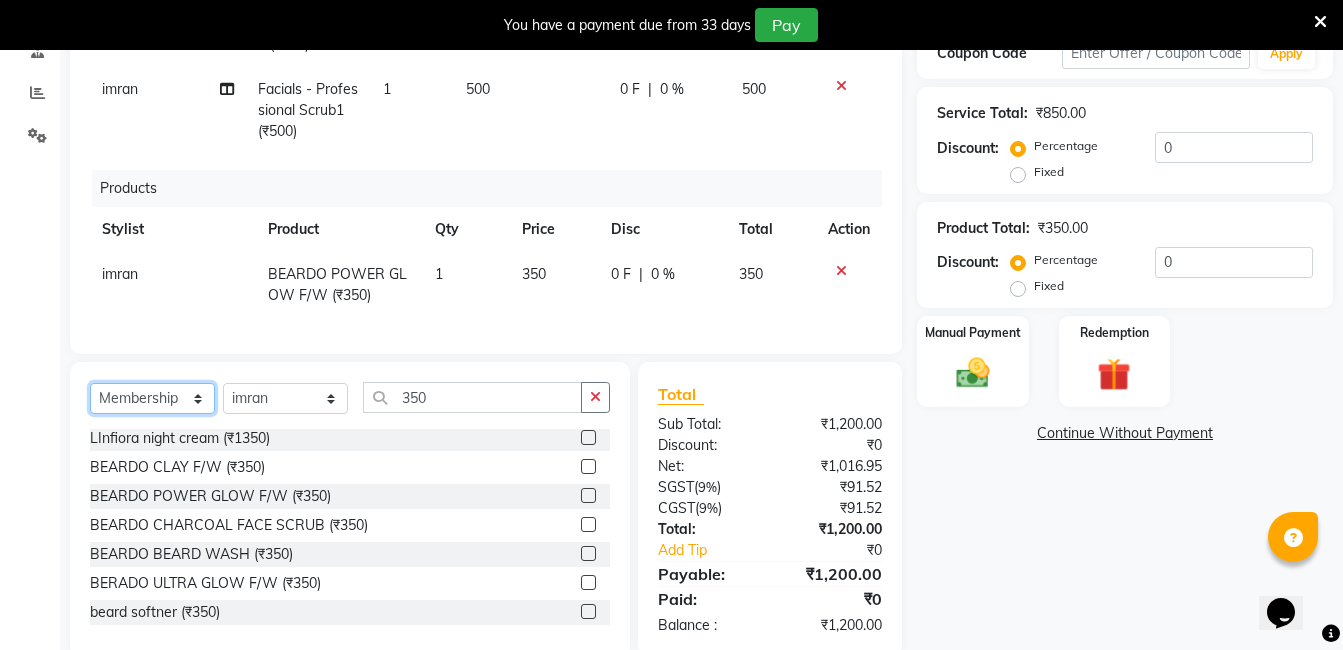click on "Select  Service  Product  Membership  Package Voucher Prepaid Gift Card" 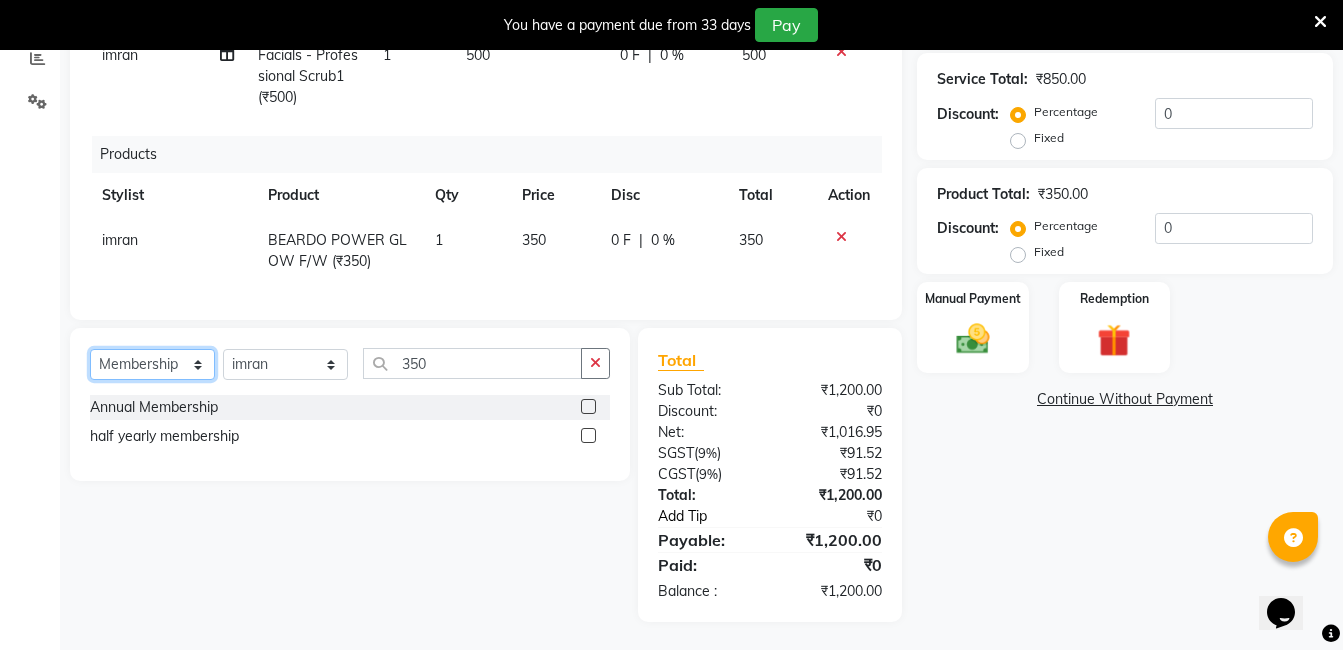 scroll, scrollTop: 451, scrollLeft: 0, axis: vertical 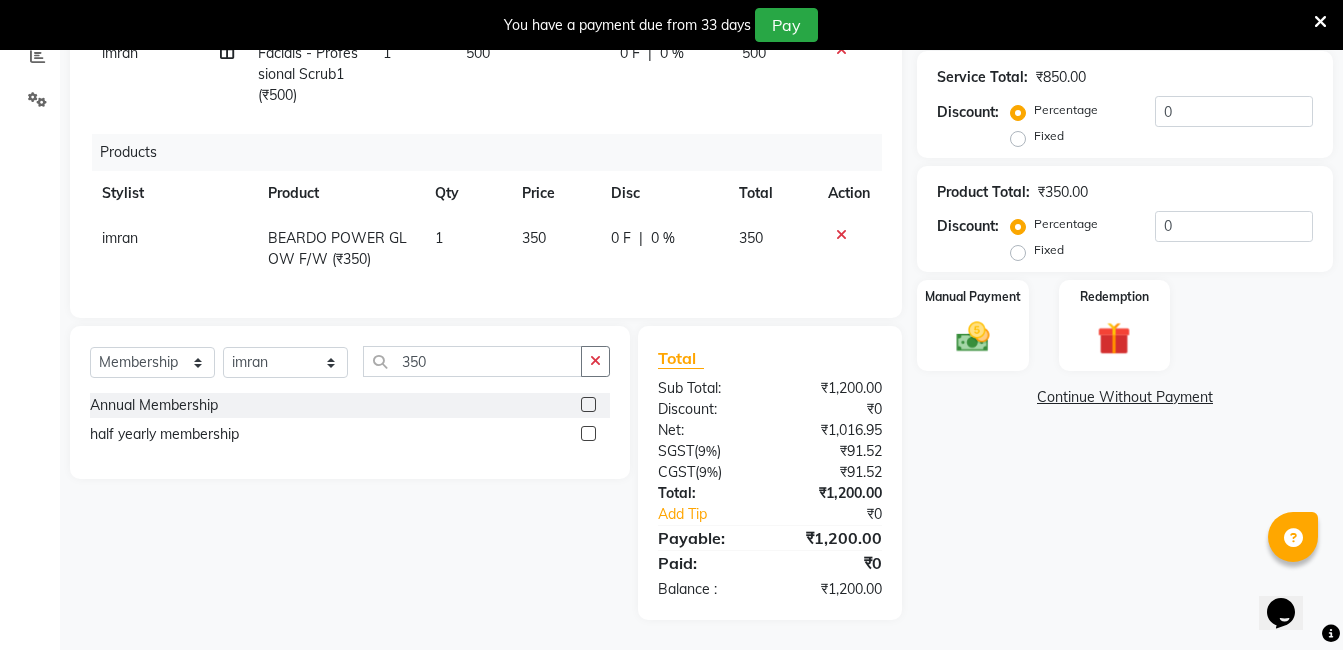 click on "Select  Service  Product  Membership  Package Voucher Prepaid Gift Card  Select Stylist AIJAZ fazil imran iqbal kasim mohd mohsin rasheed sameer TALIB Wajid  350 Annual Membership  half yearly membership" 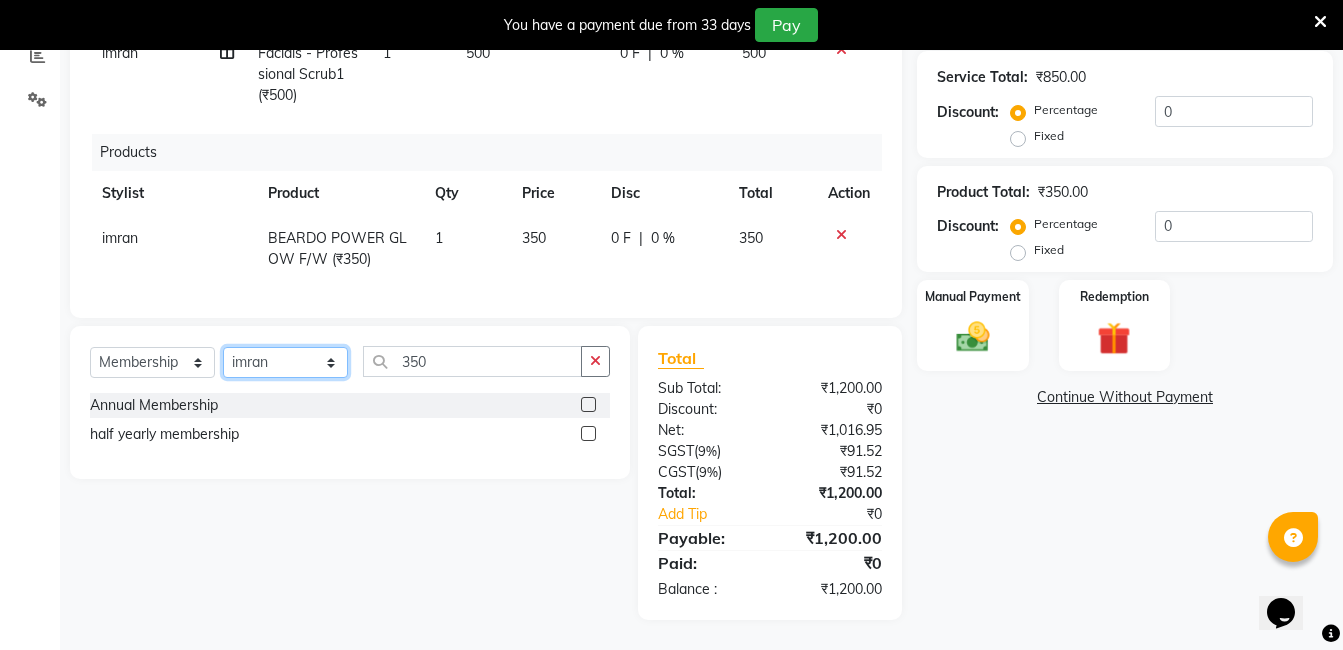 click on "Select Stylist AIJAZ fazil imran iqbal kasim mohd mohsin rasheed sameer TALIB Wajid" 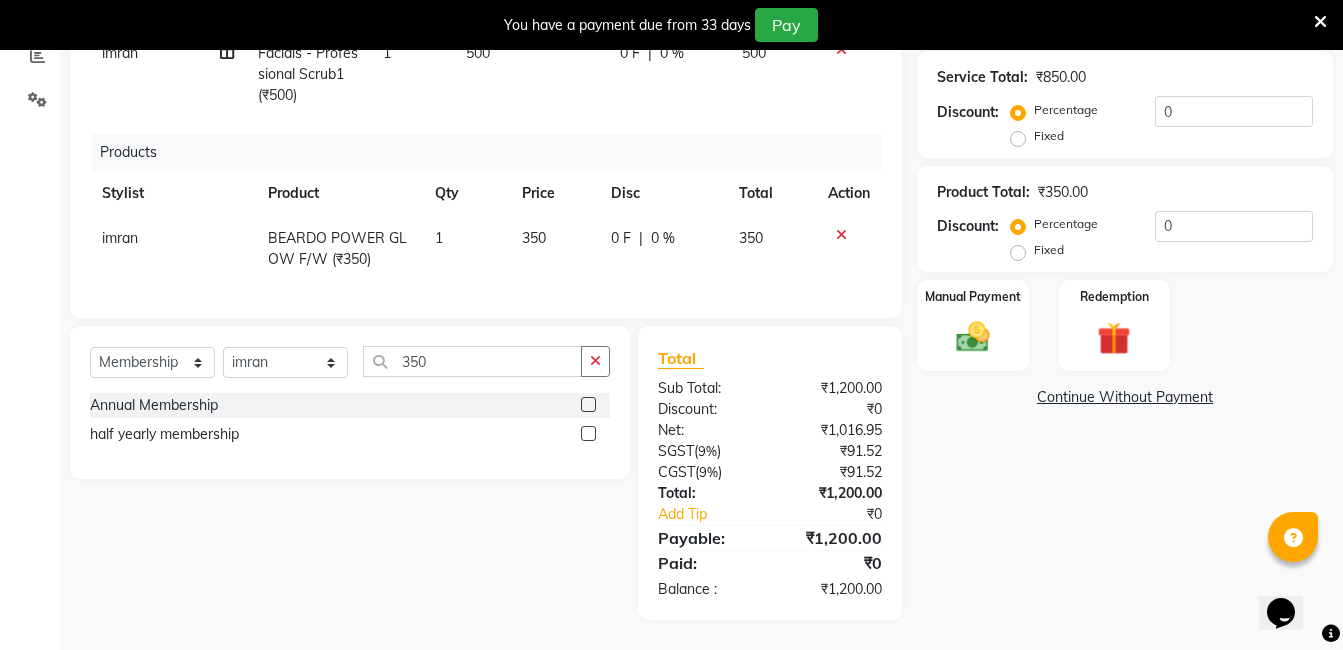 click on "Select  Service  Product  Membership  Package Voucher Prepaid Gift Card  Select Stylist AIJAZ fazil imran iqbal kasim mohd mohsin rasheed sameer TALIB Wajid  350 Annual Membership  half yearly membership" 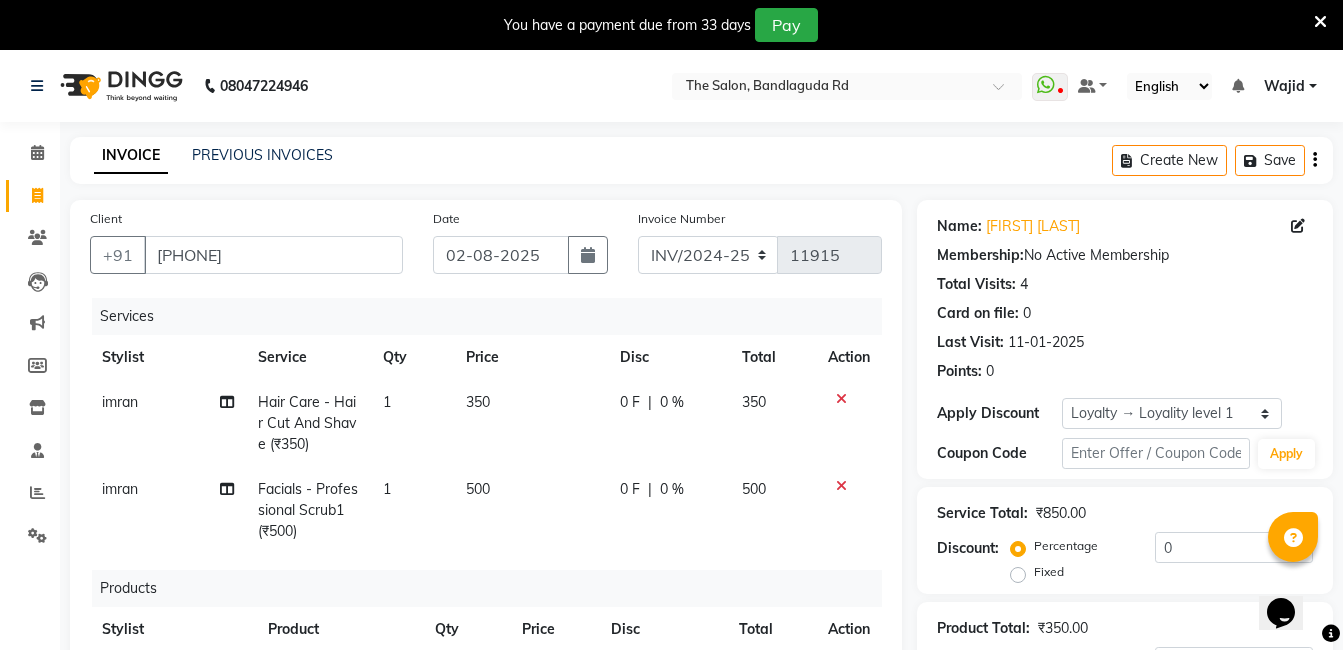 scroll, scrollTop: 451, scrollLeft: 0, axis: vertical 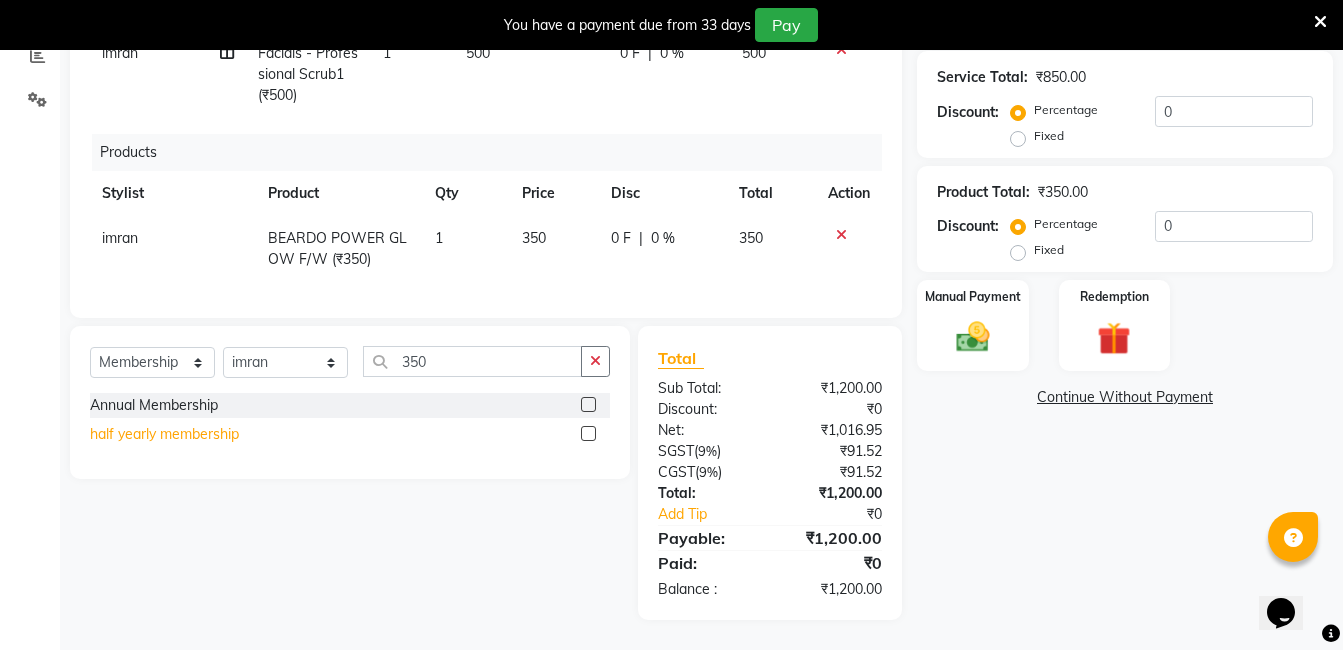click on "half yearly membership" 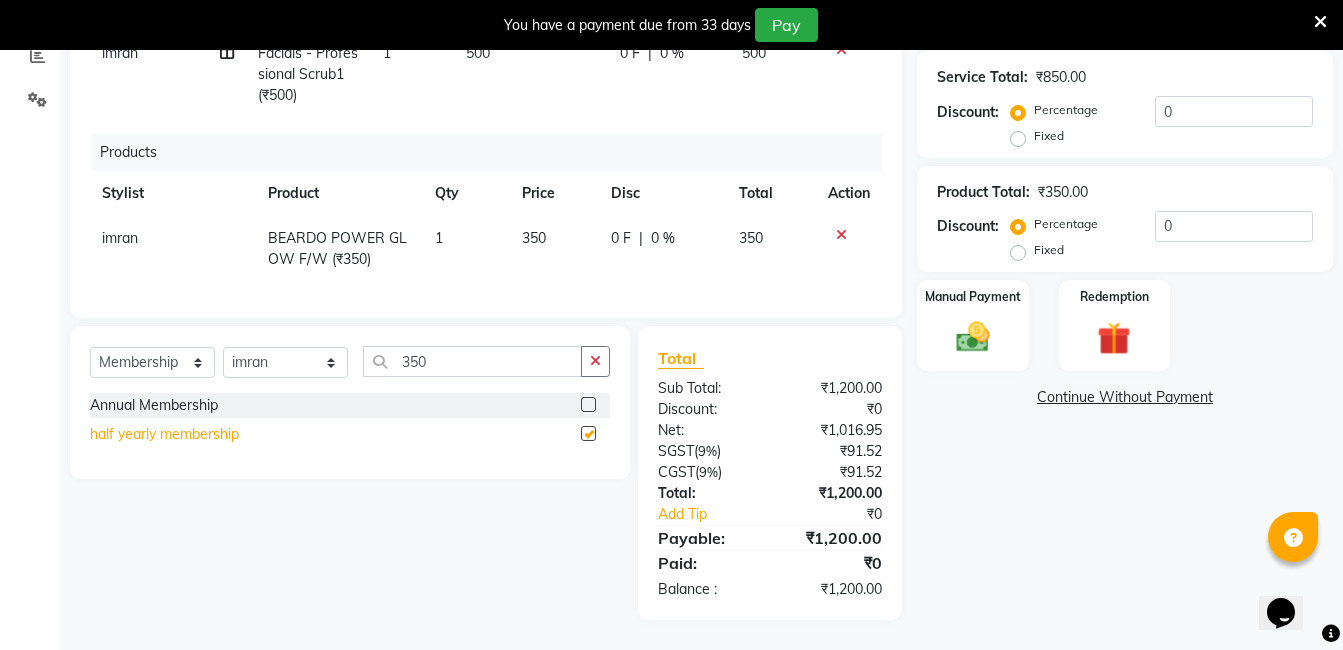 select on "select" 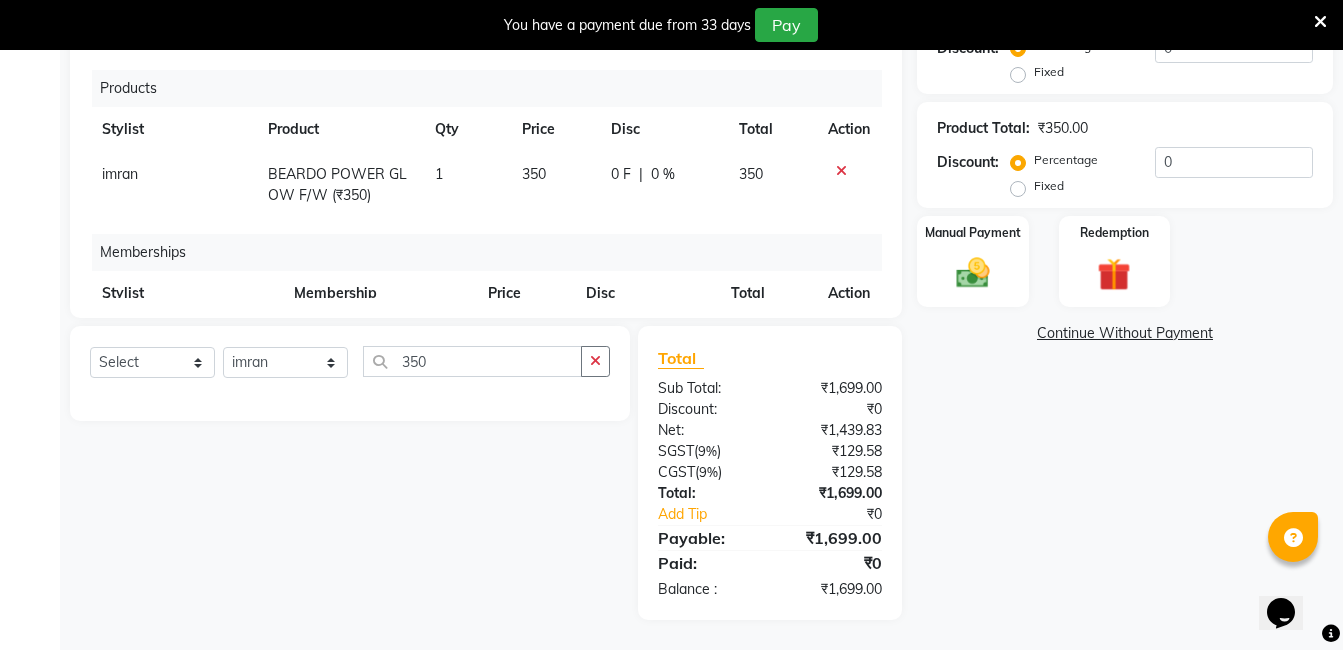 scroll, scrollTop: 200, scrollLeft: 0, axis: vertical 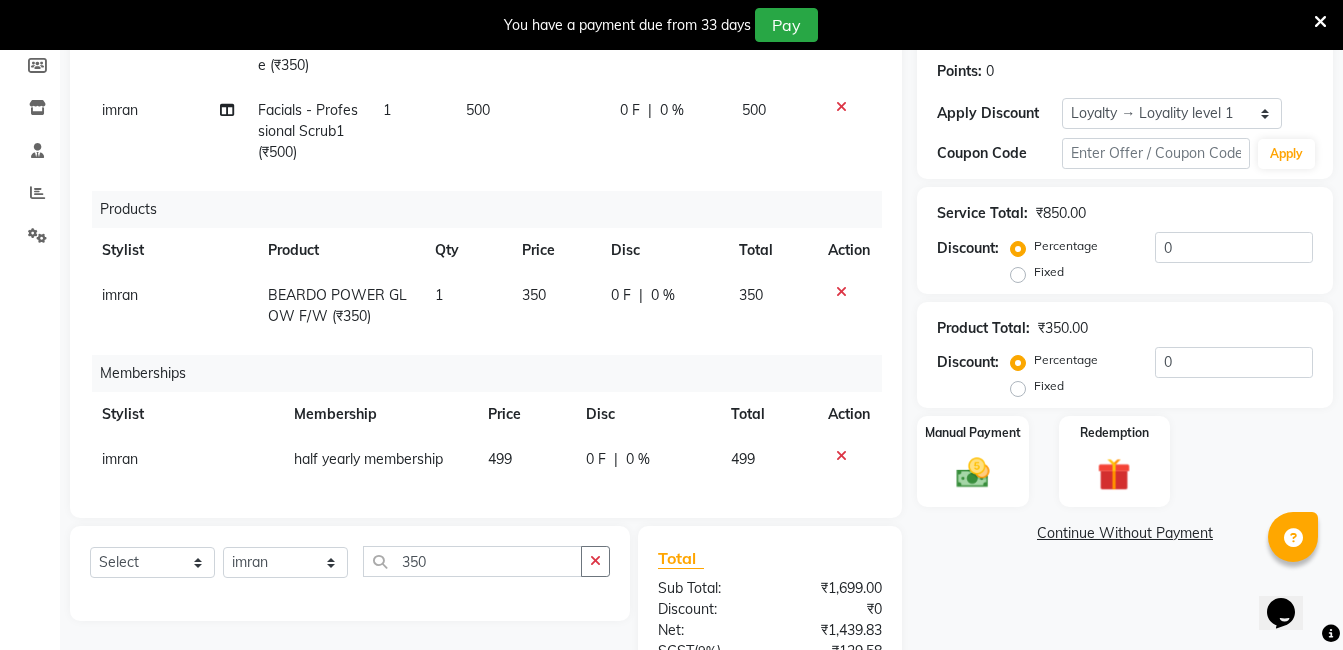 click on "499" 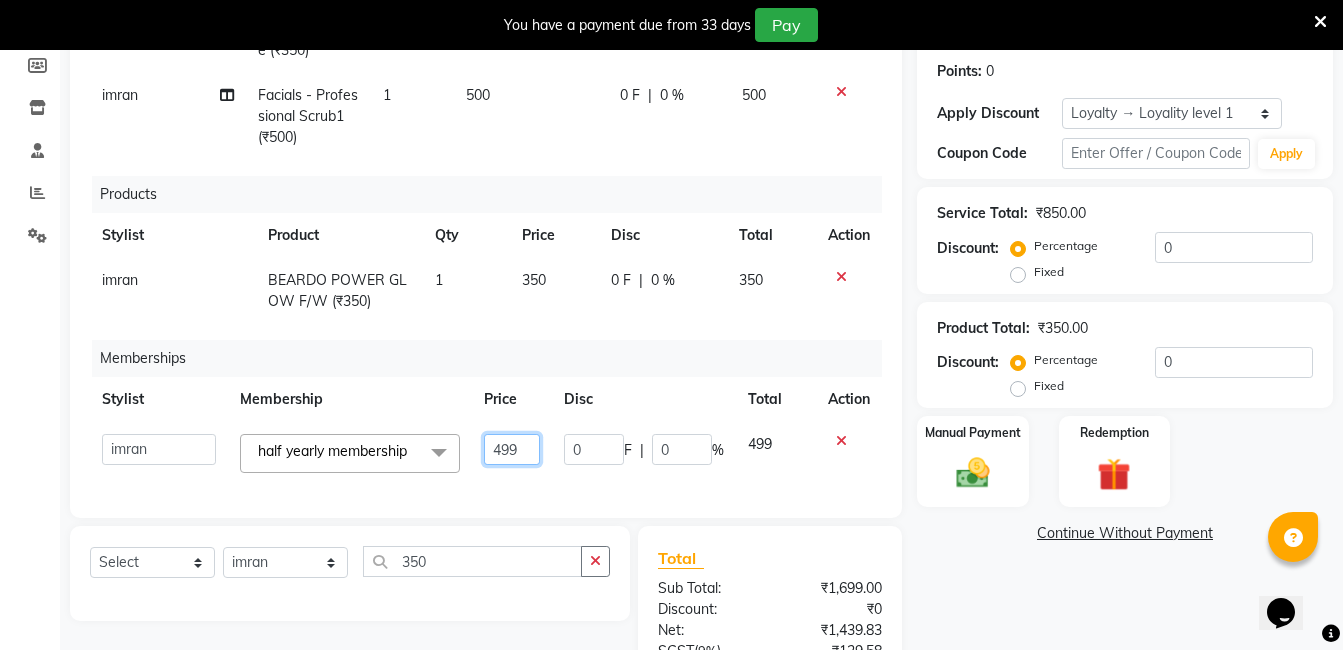 click on "499" 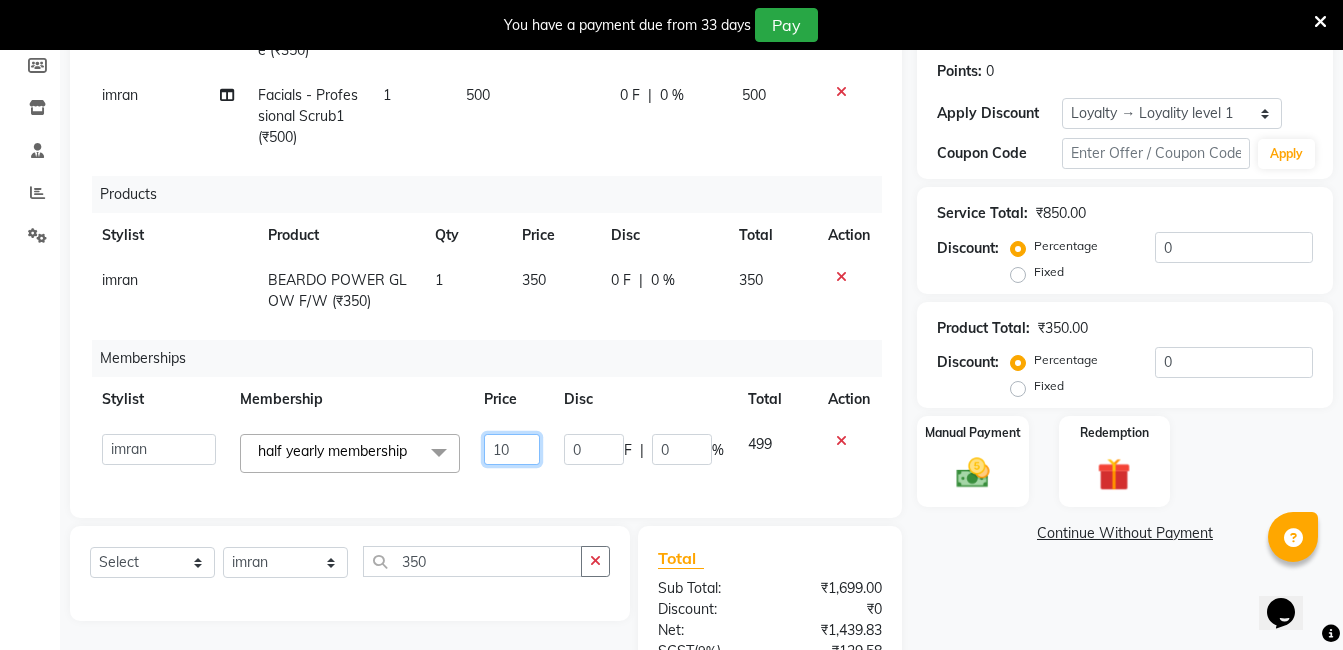type on "100" 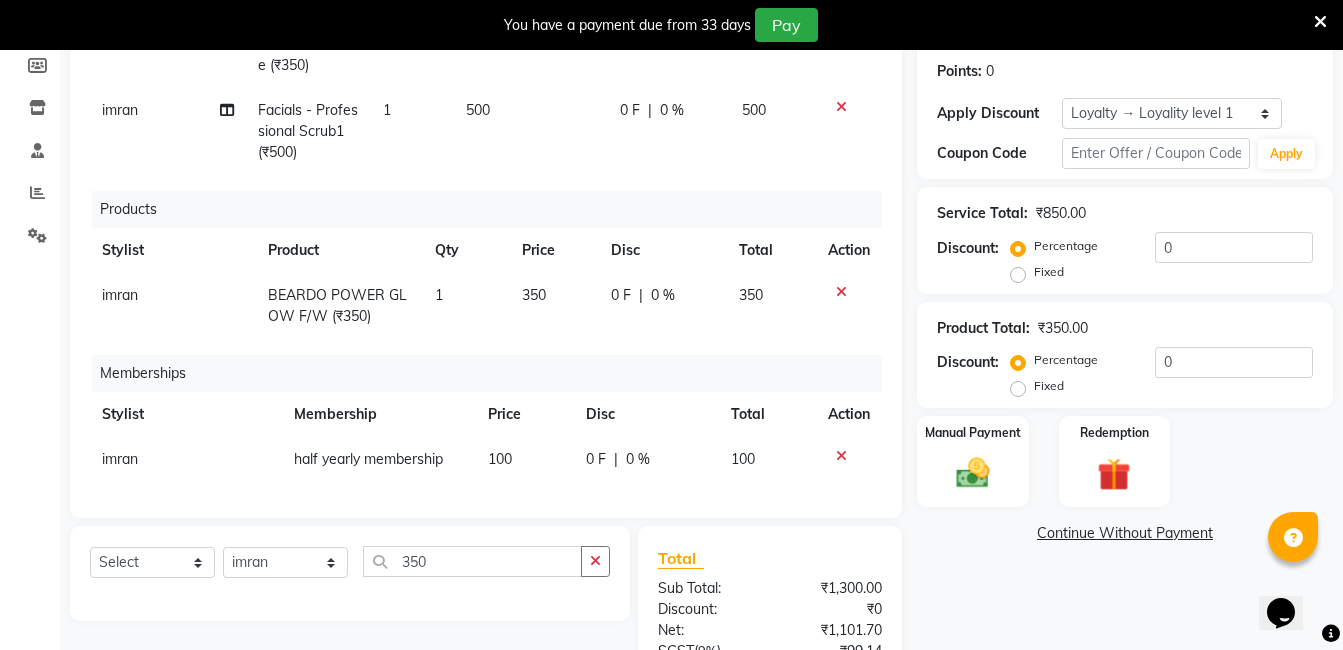 click on "Memberships" 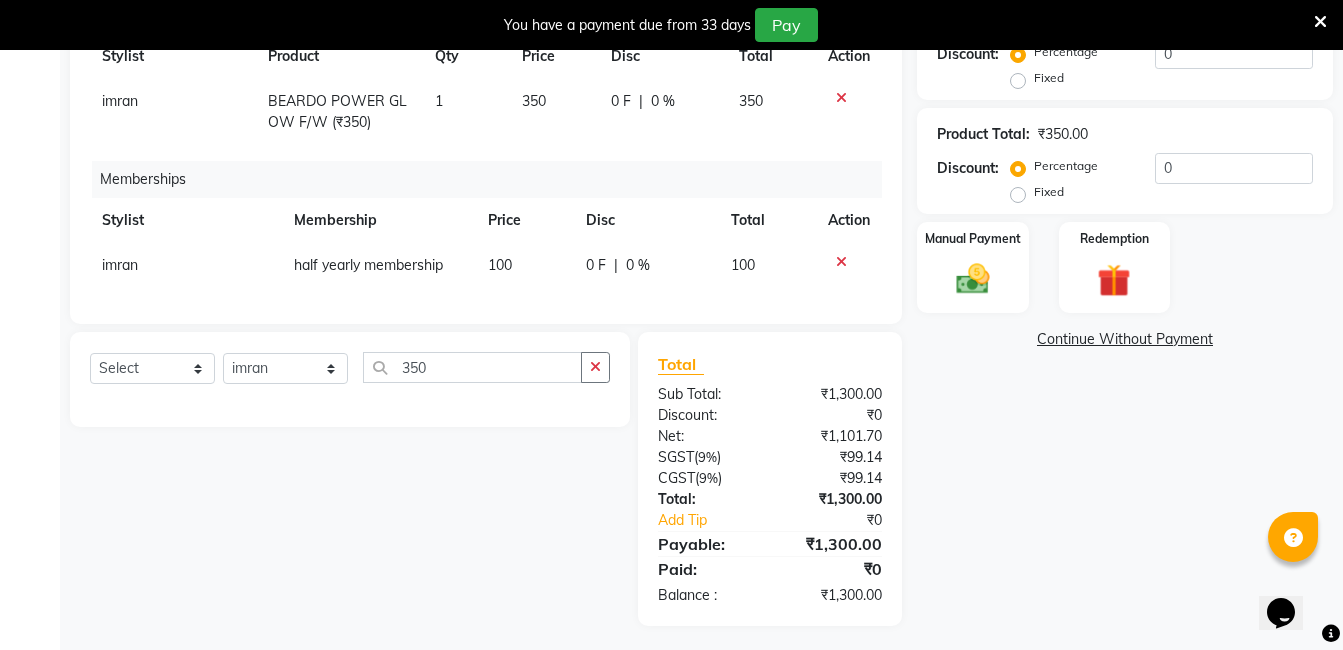 scroll, scrollTop: 500, scrollLeft: 0, axis: vertical 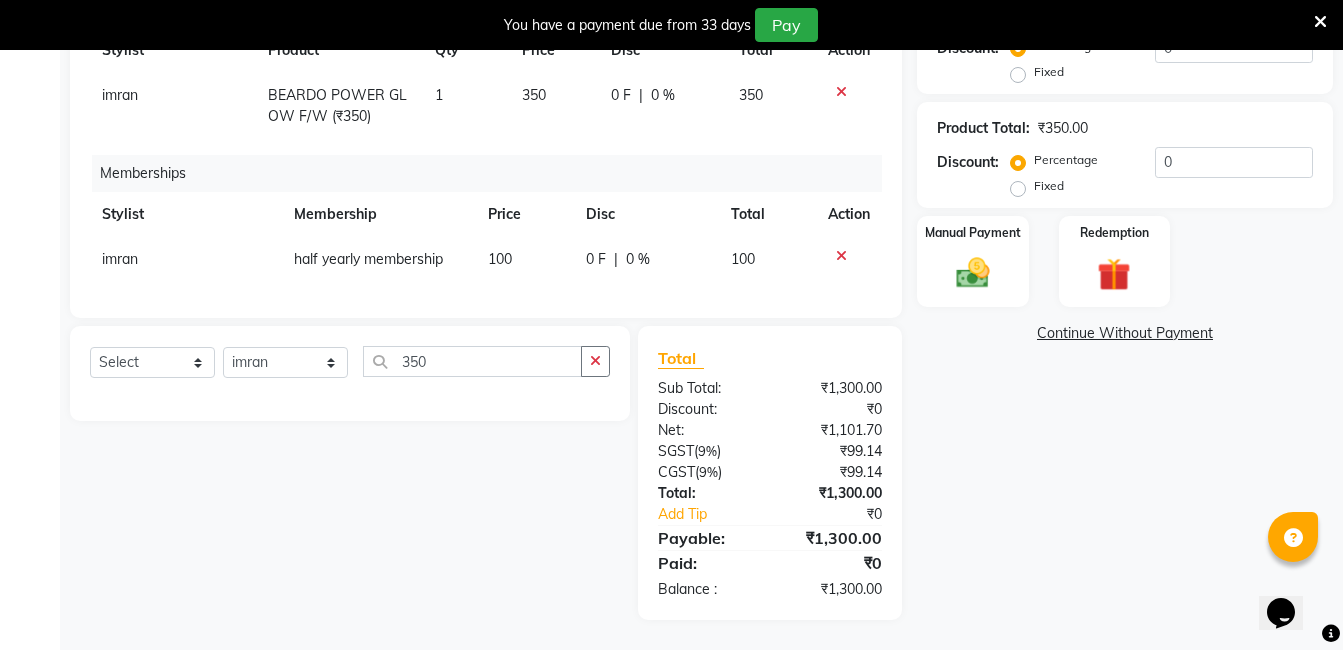 click 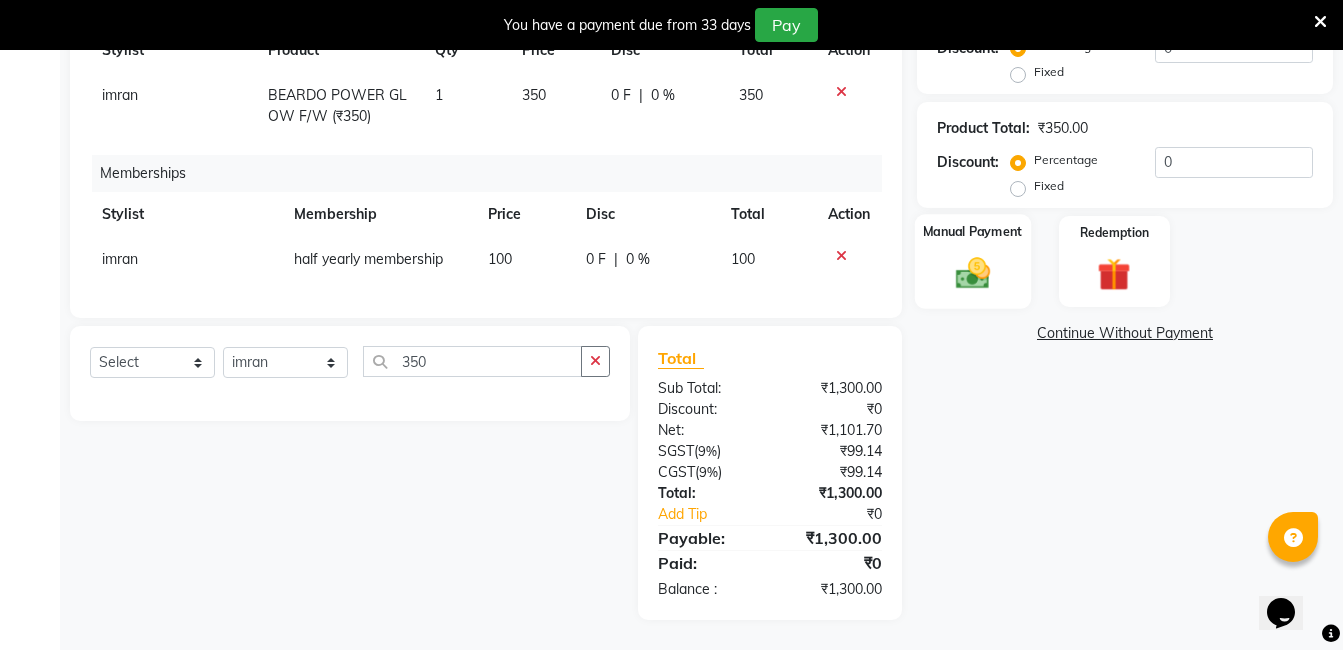click on "Manual Payment" 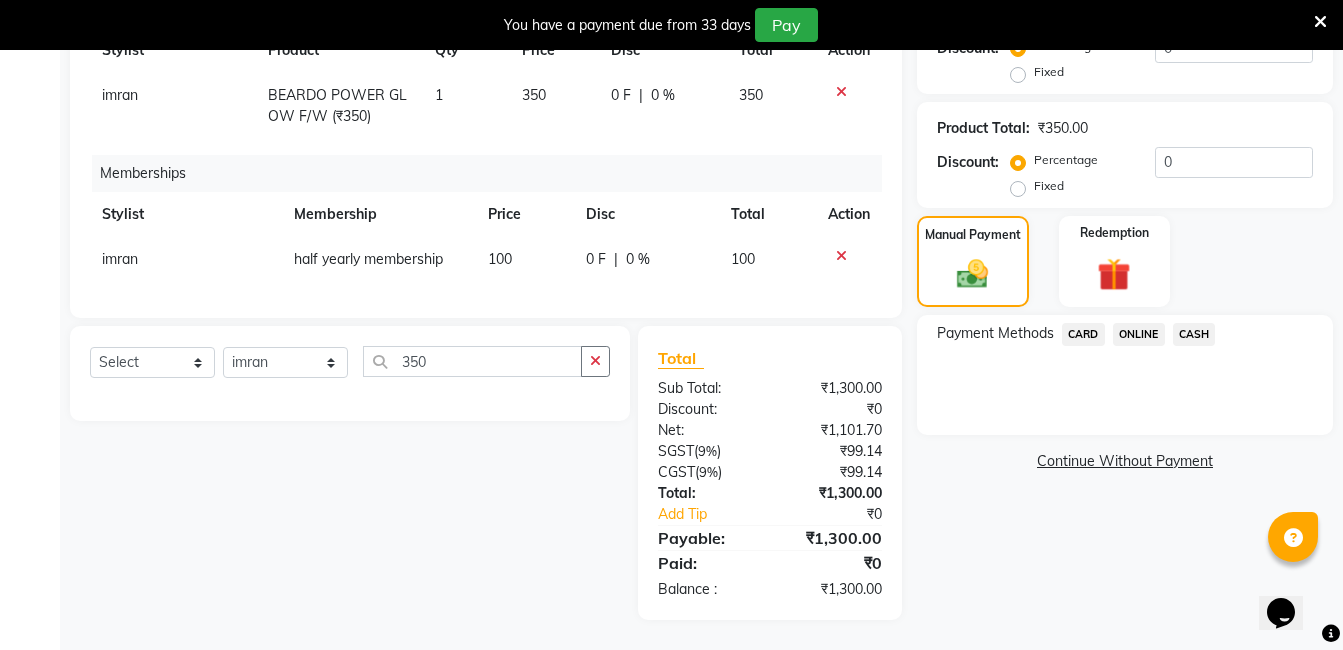 scroll, scrollTop: 300, scrollLeft: 0, axis: vertical 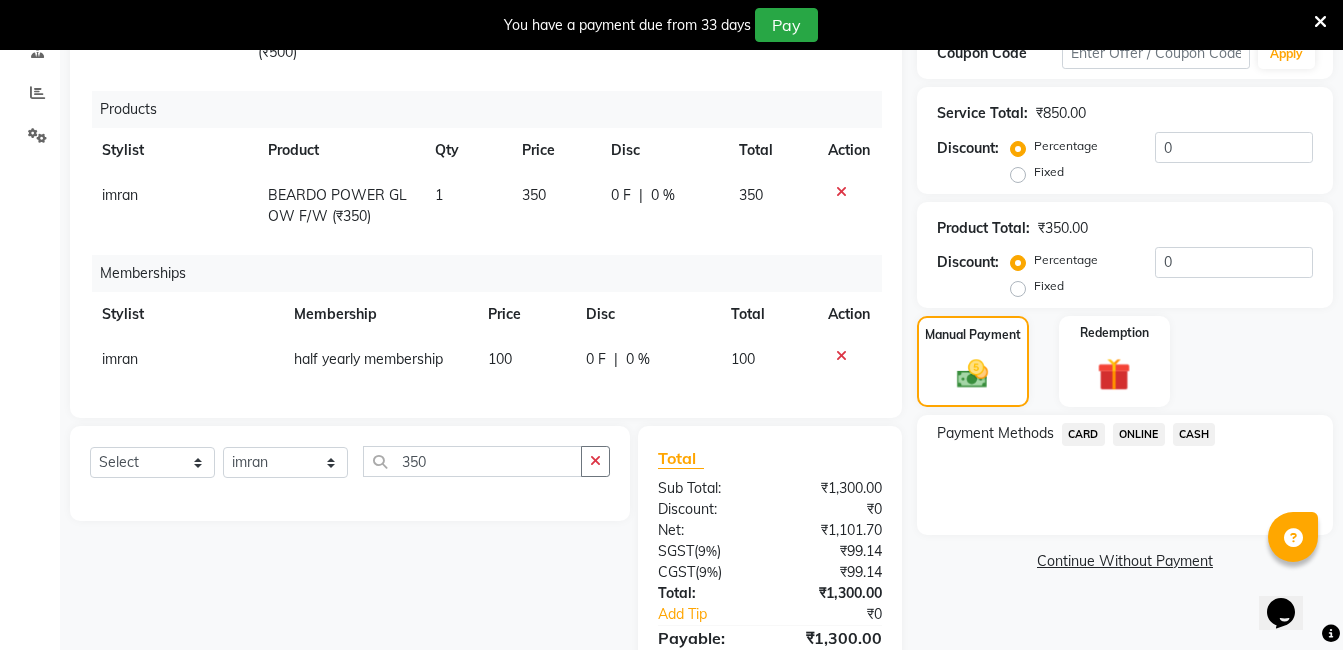 click on "ONLINE" 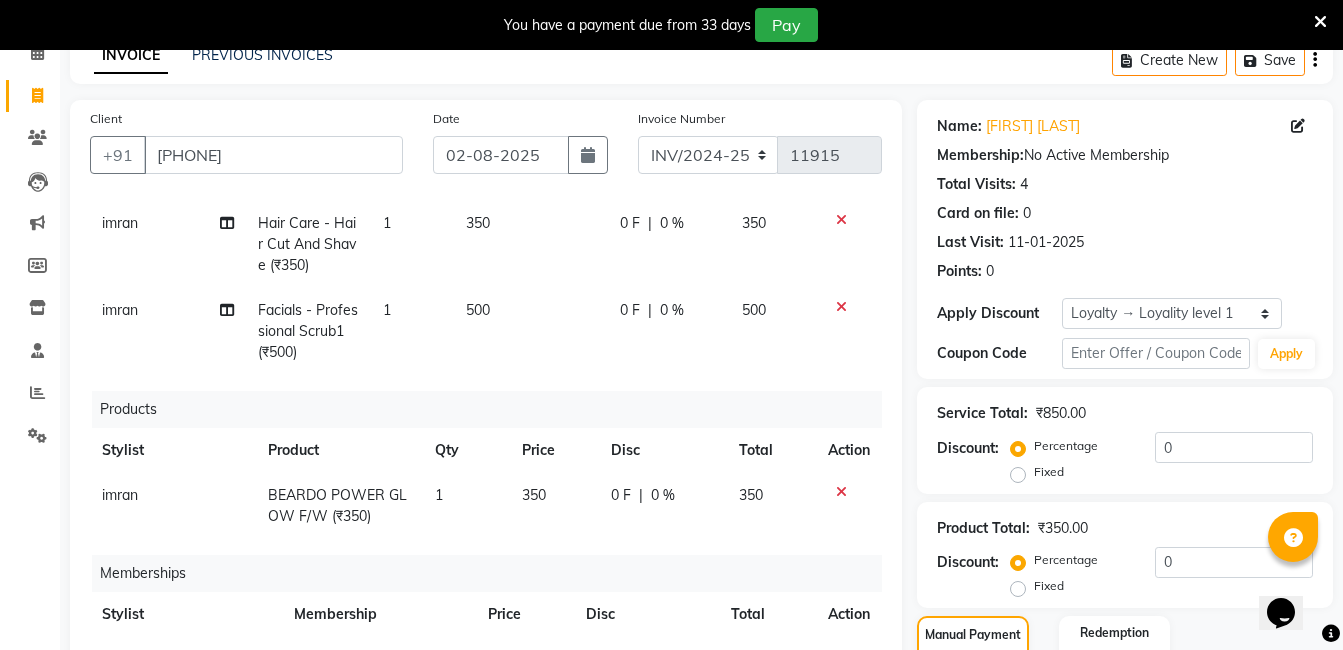 scroll, scrollTop: 500, scrollLeft: 0, axis: vertical 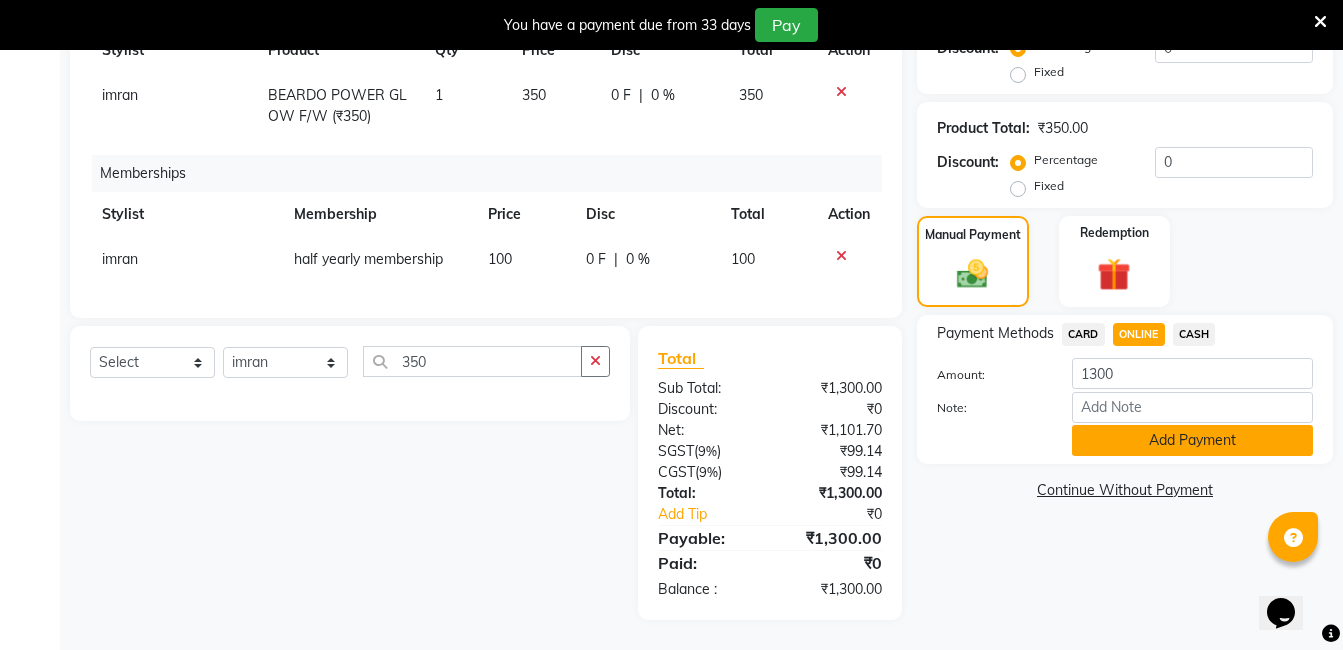 click on "Add Payment" 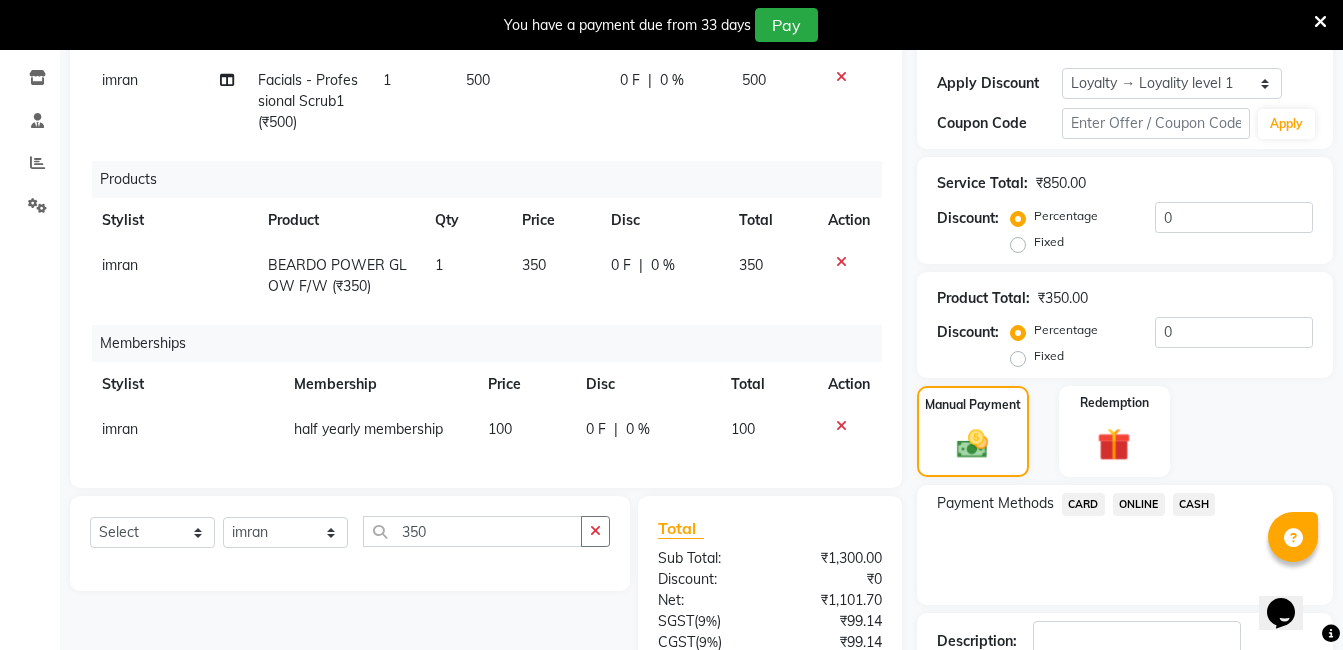 scroll, scrollTop: 682, scrollLeft: 0, axis: vertical 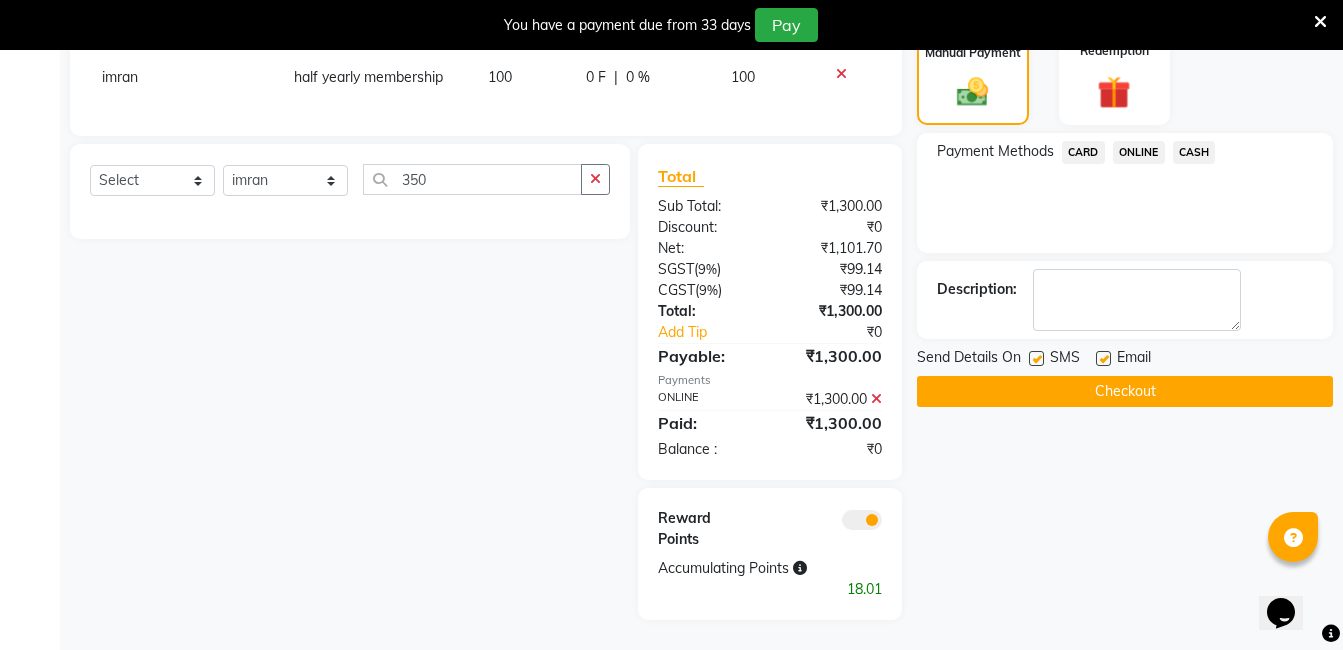 click on "Checkout" 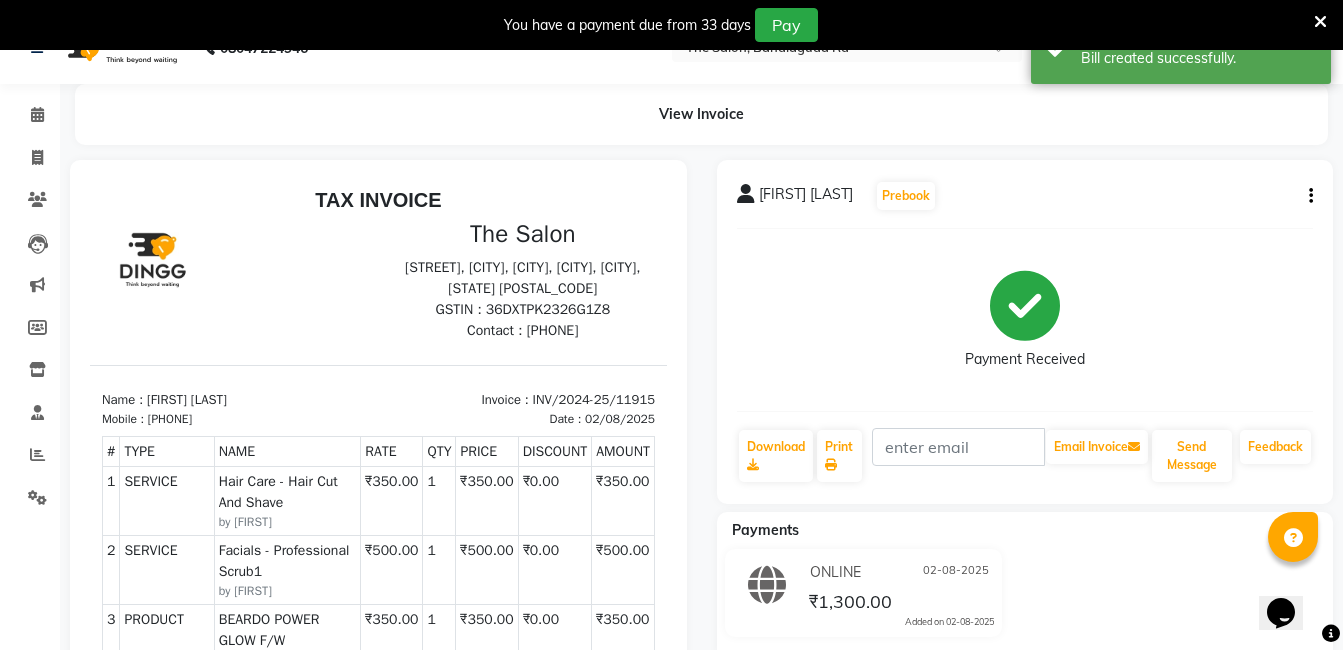 scroll, scrollTop: 0, scrollLeft: 0, axis: both 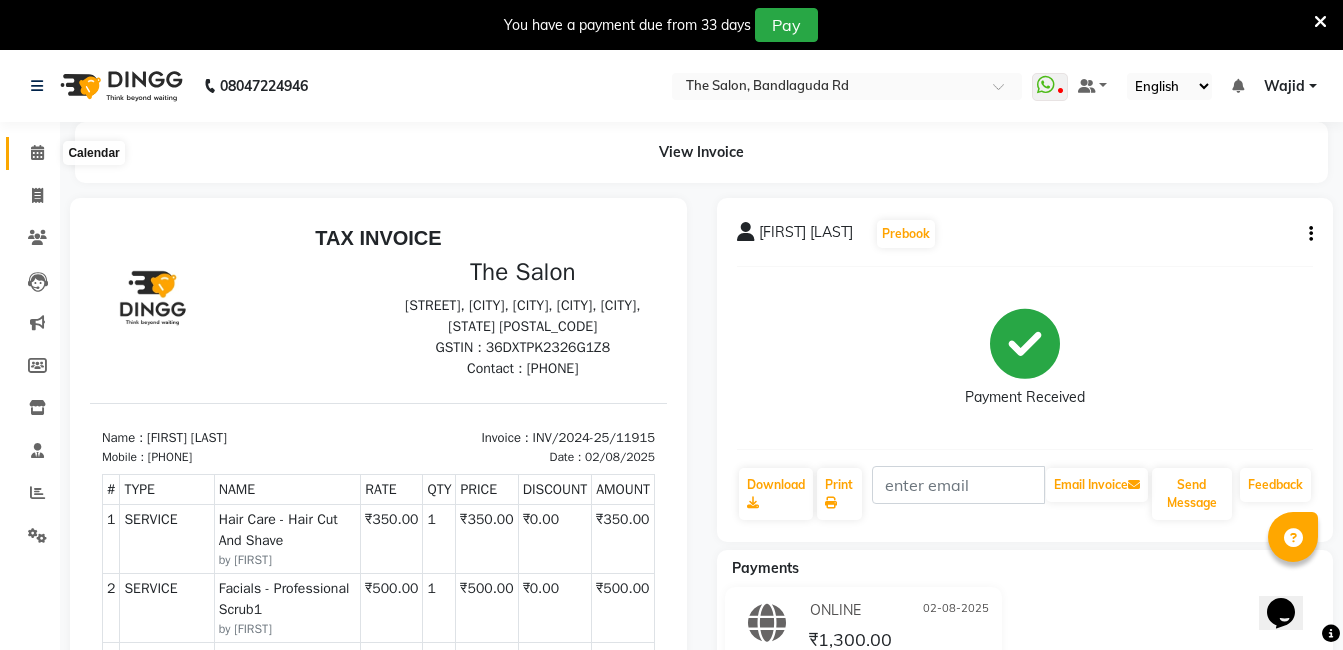 click 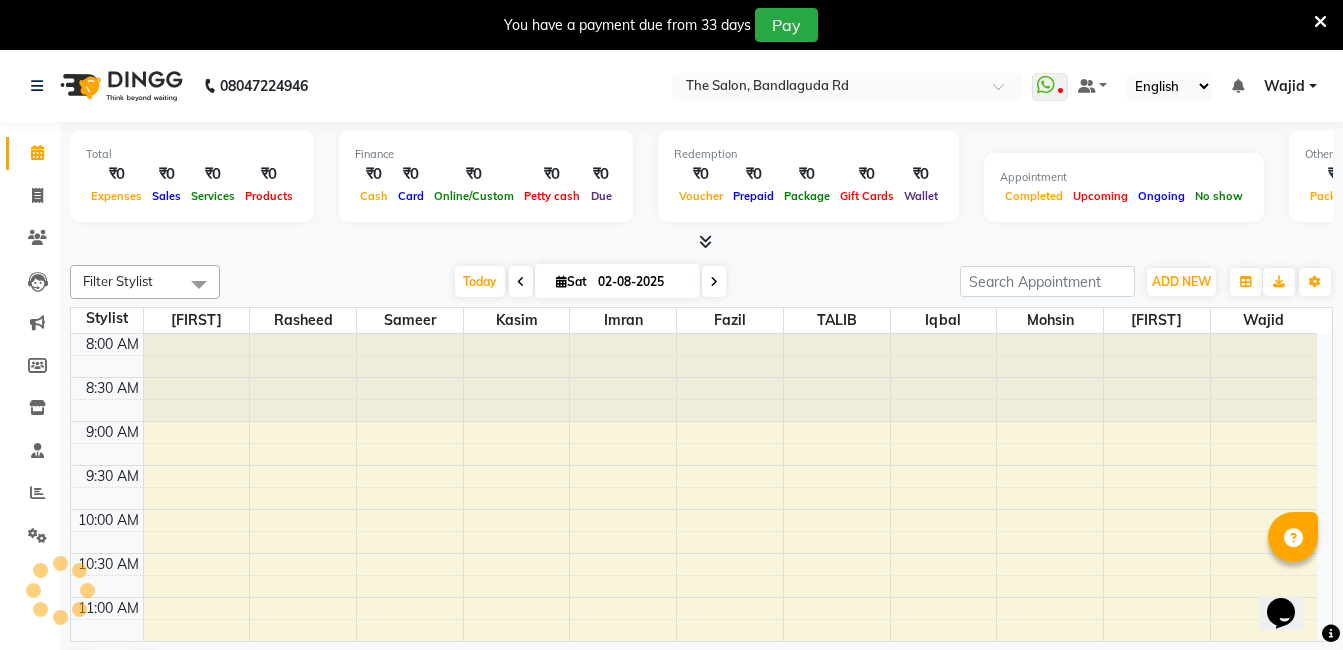 scroll, scrollTop: 0, scrollLeft: 0, axis: both 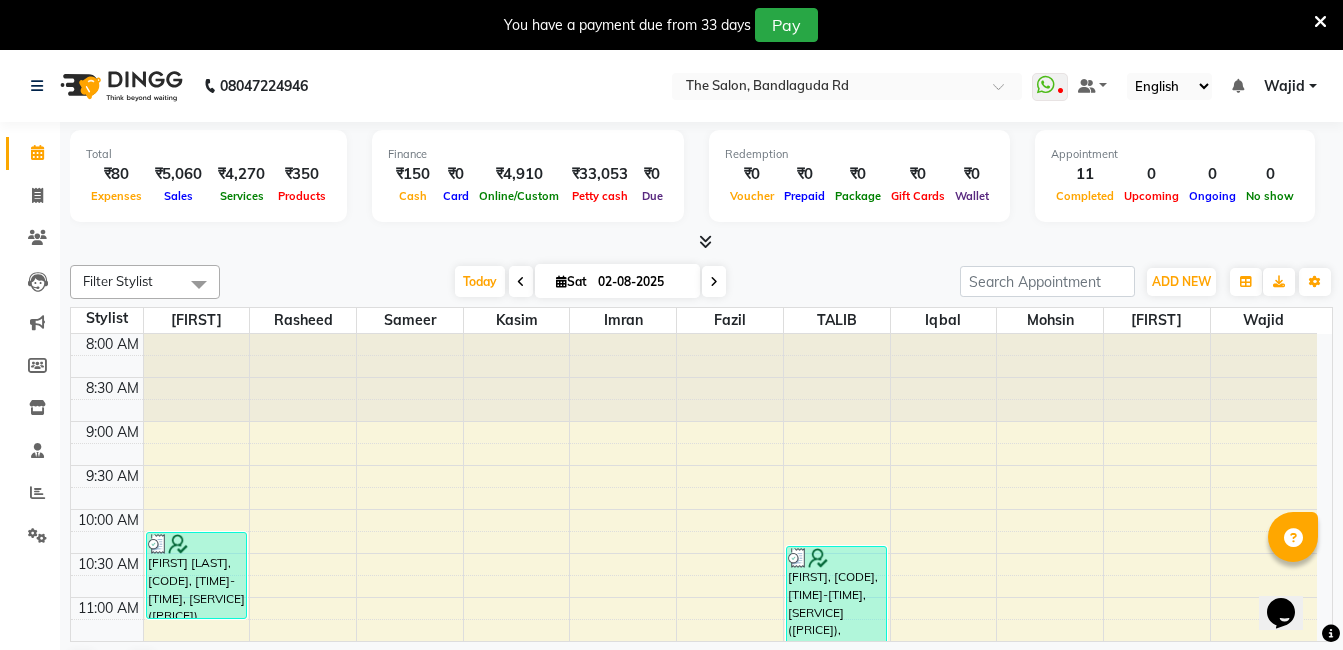 click at bounding box center [701, 242] 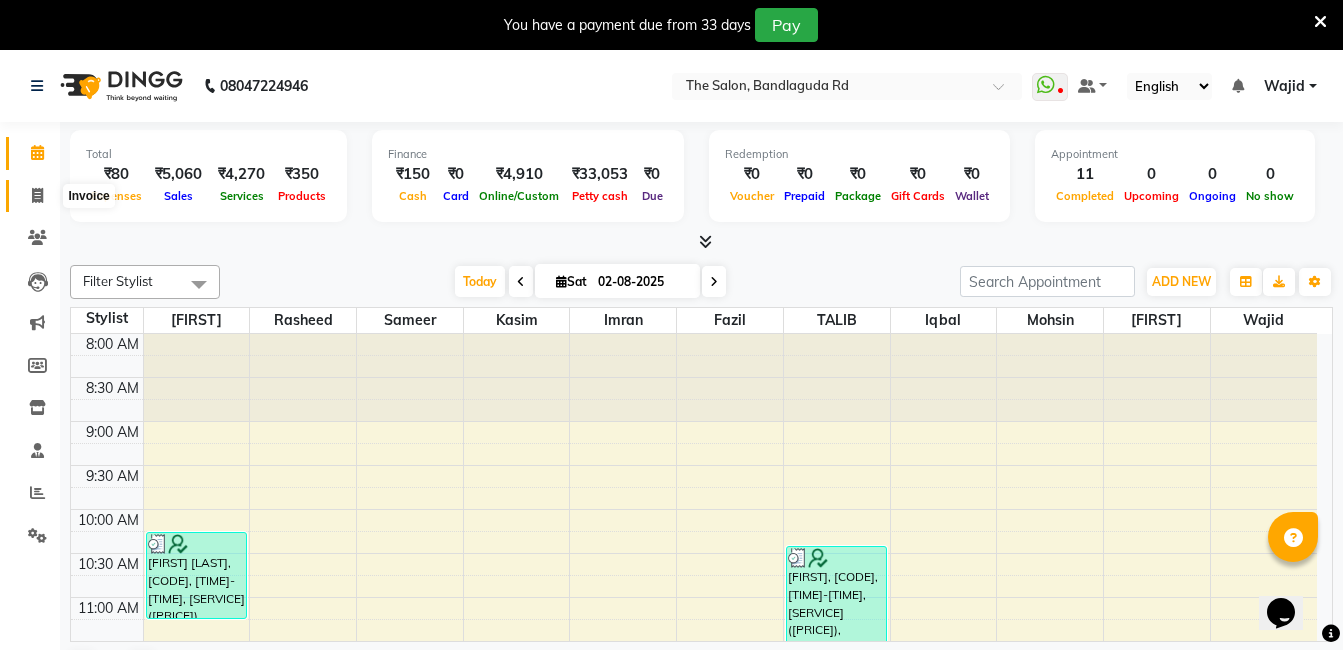 click 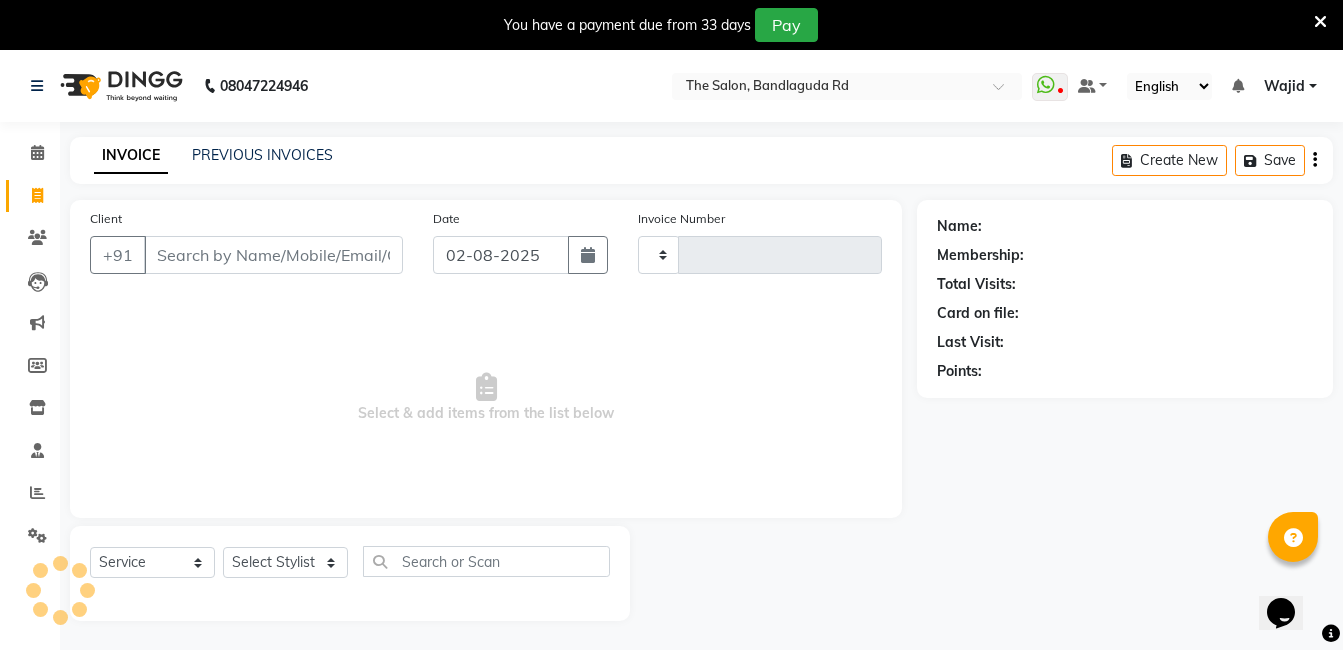 type on "11916" 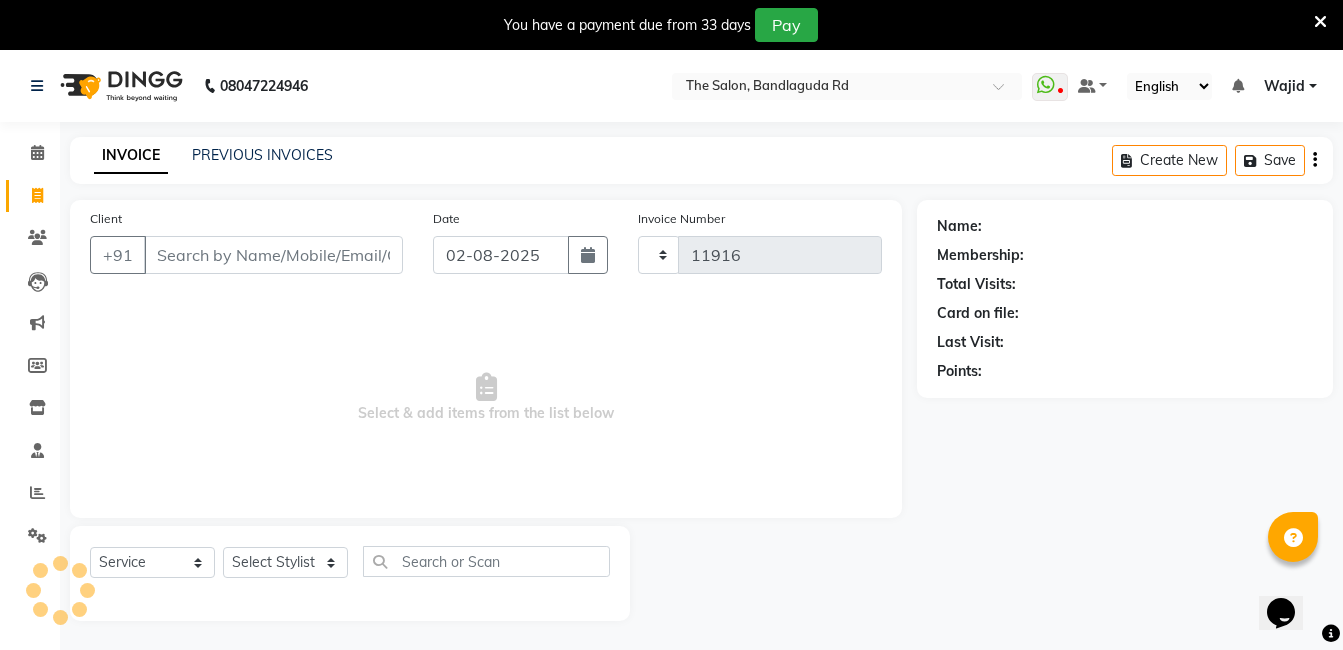 select on "5198" 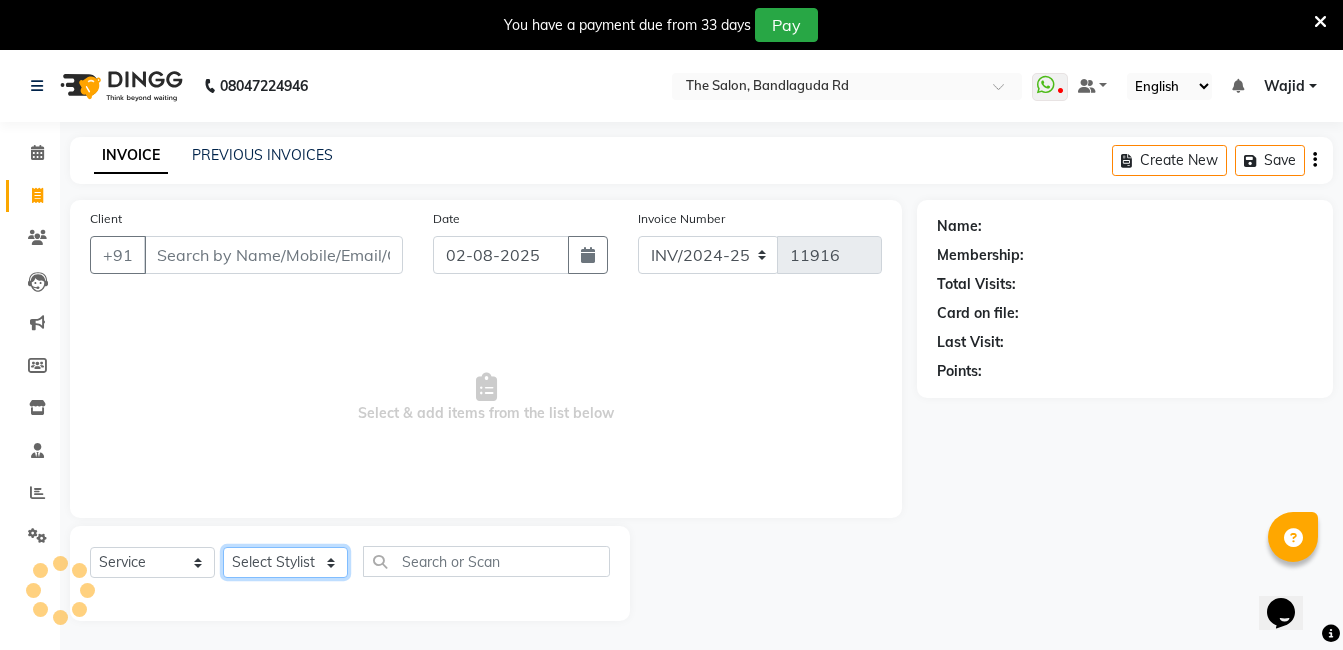drag, startPoint x: 284, startPoint y: 562, endPoint x: 266, endPoint y: 271, distance: 291.55618 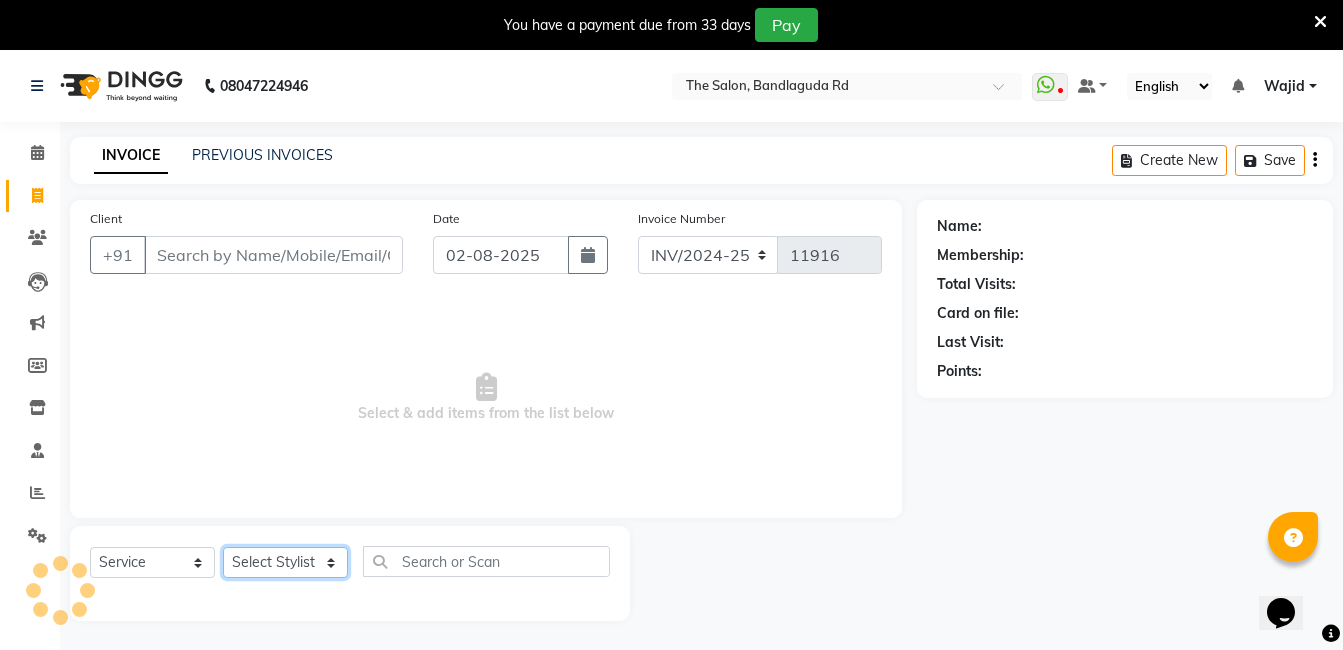 click on "Select Stylist" 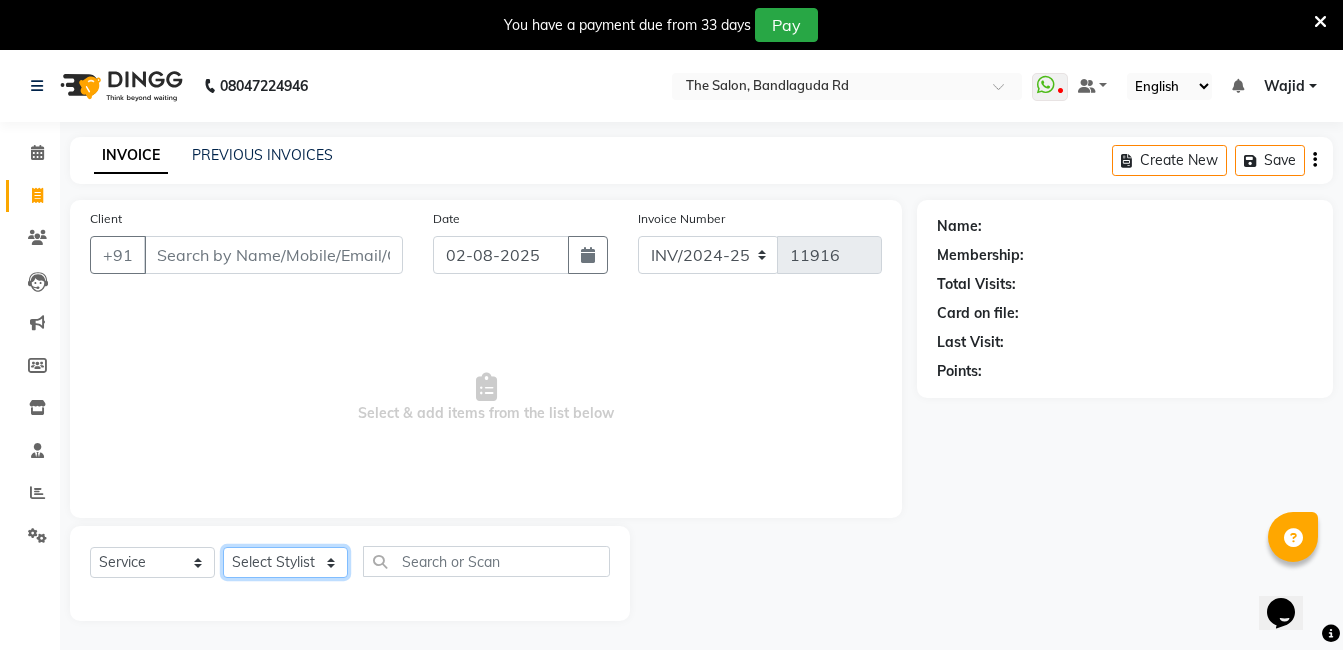click on "Select Stylist" 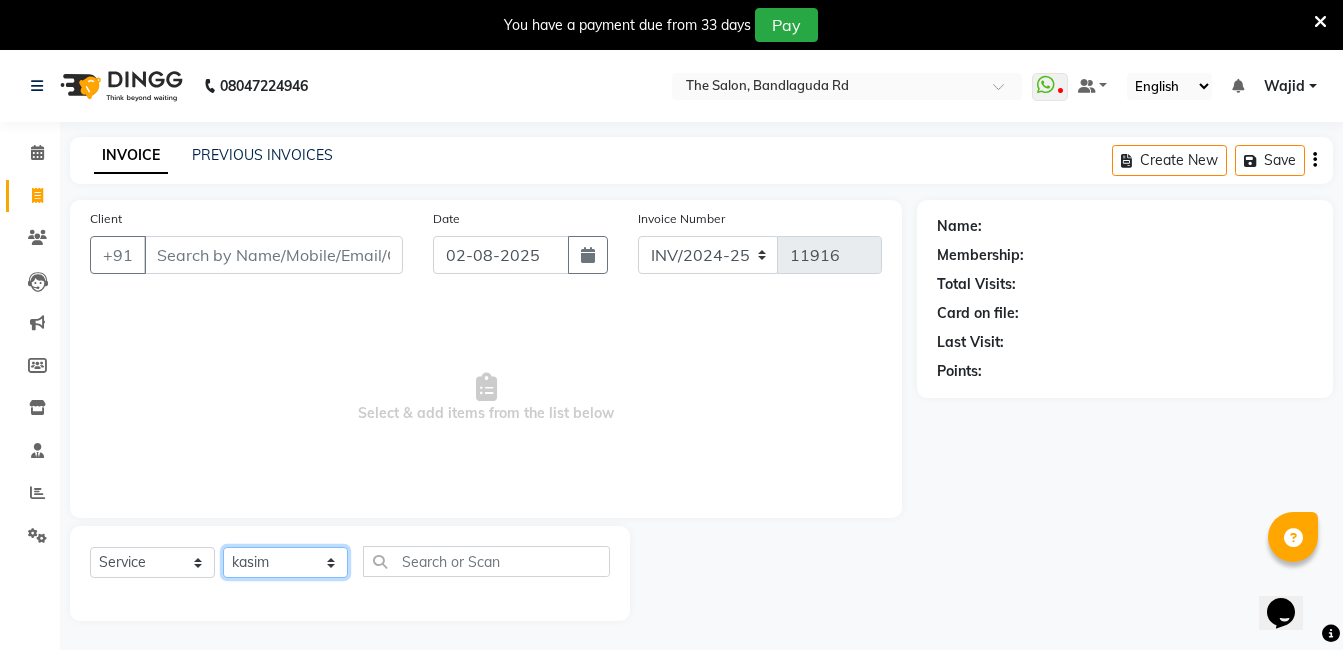 click on "Select Stylist AIJAZ fazil imran iqbal kasim mohd mohsin rasheed sameer TALIB Wajid" 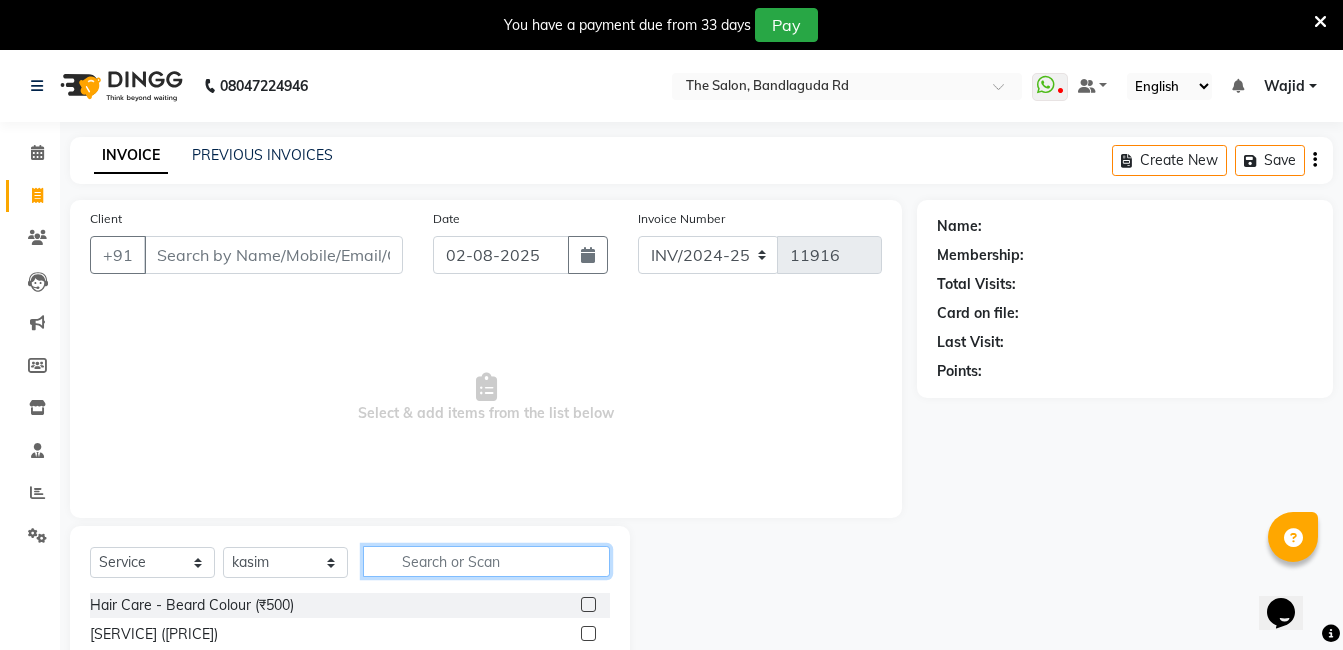 click 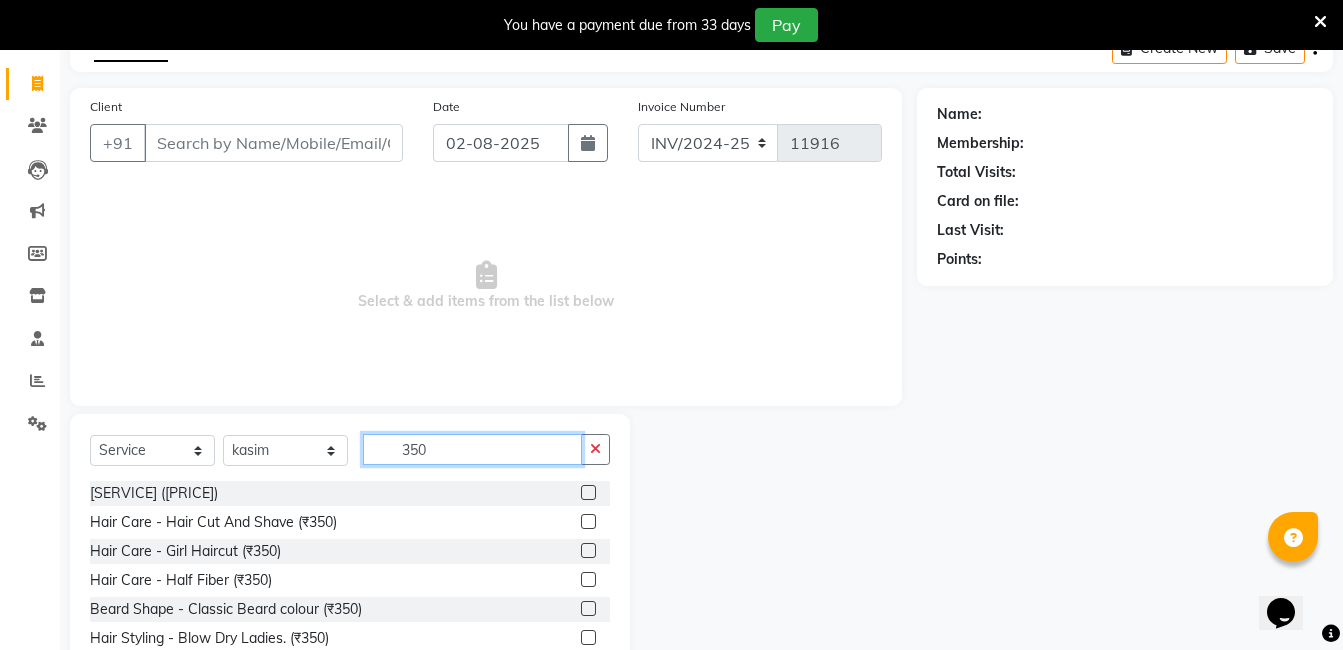 scroll, scrollTop: 201, scrollLeft: 0, axis: vertical 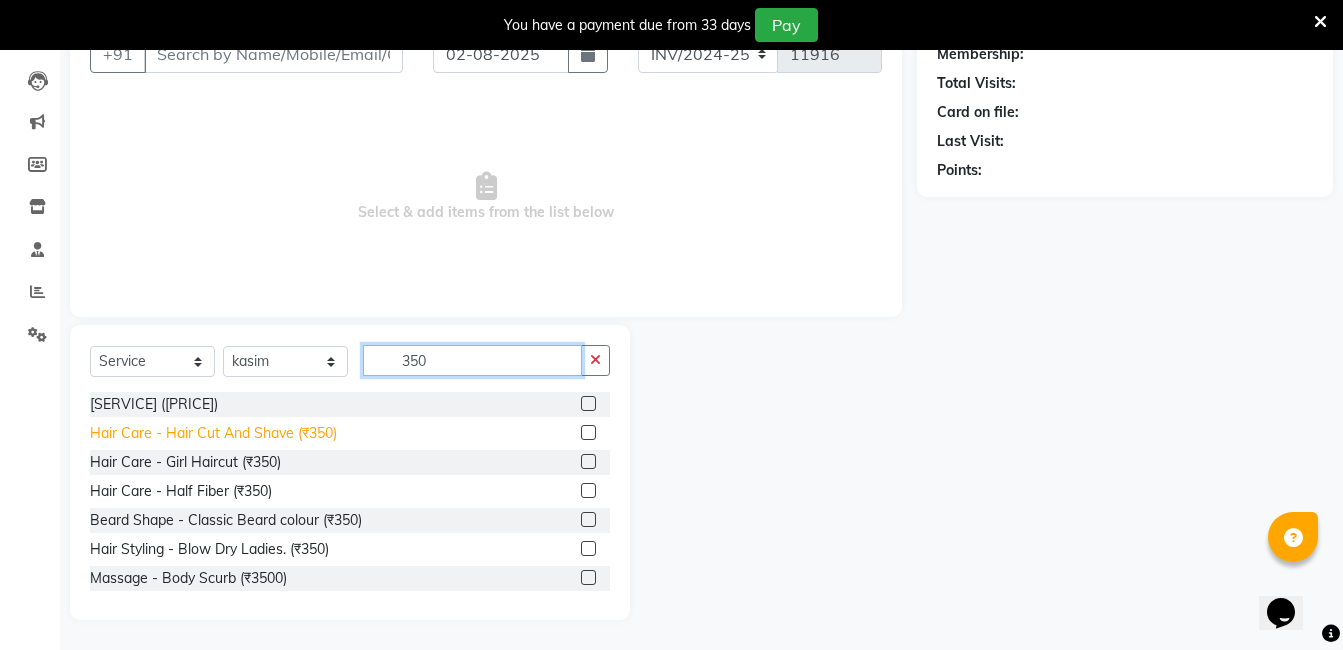 type on "350" 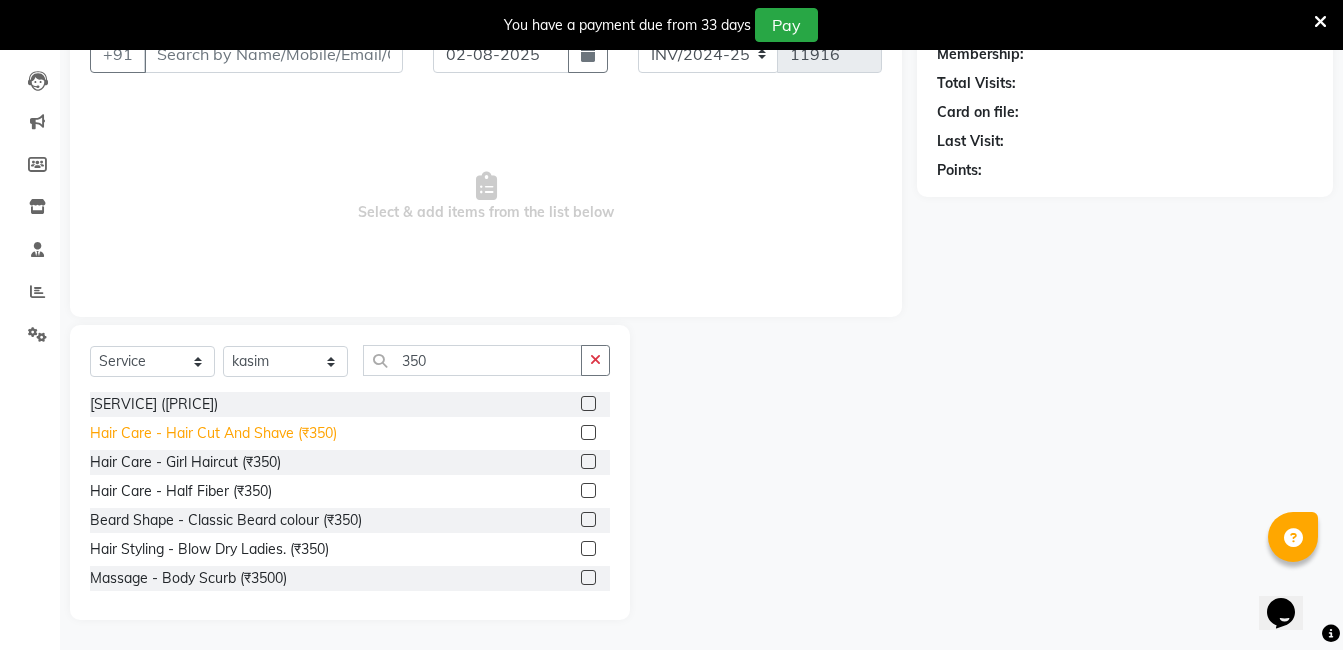 click on "Hair Care - Hair Cut And Shave (₹350)" 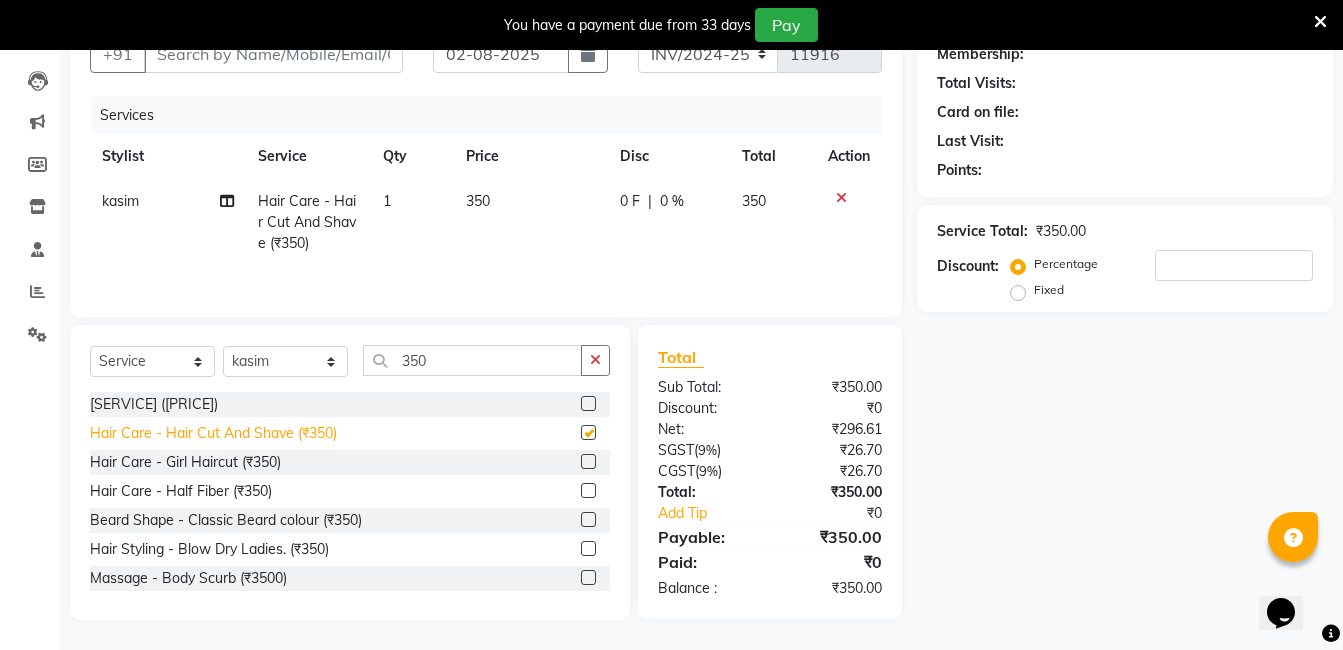 checkbox on "false" 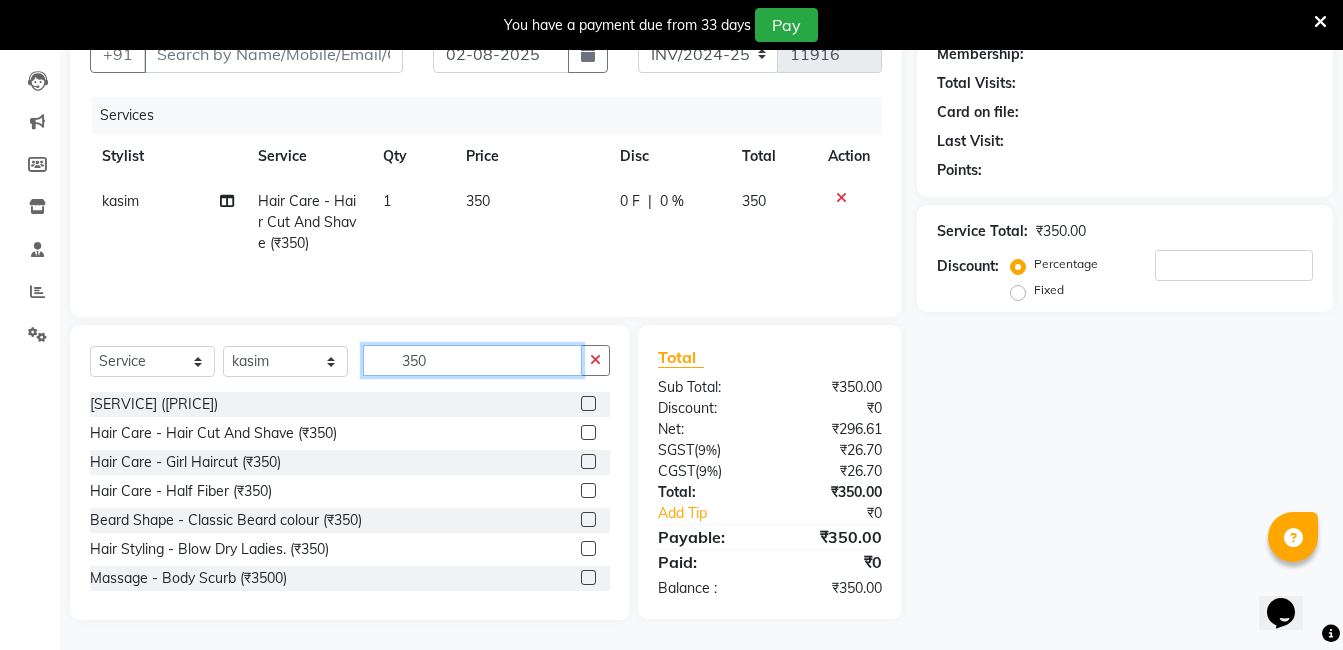 click on "350" 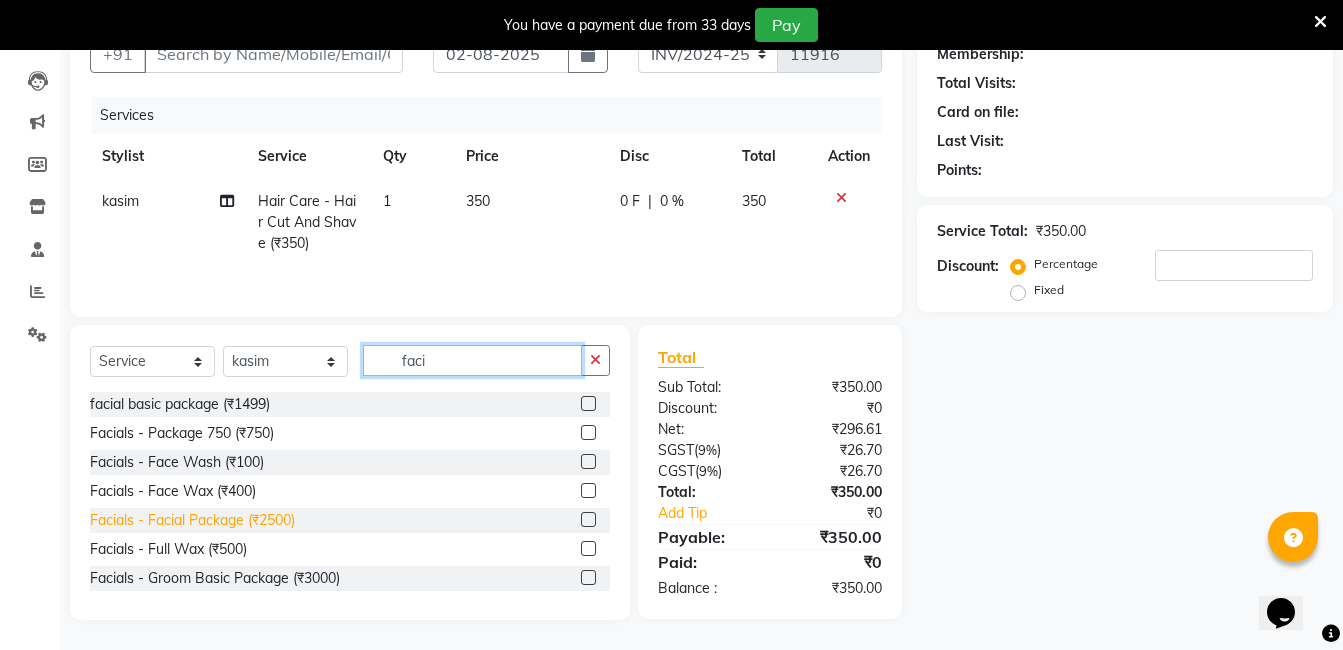 type on "faci" 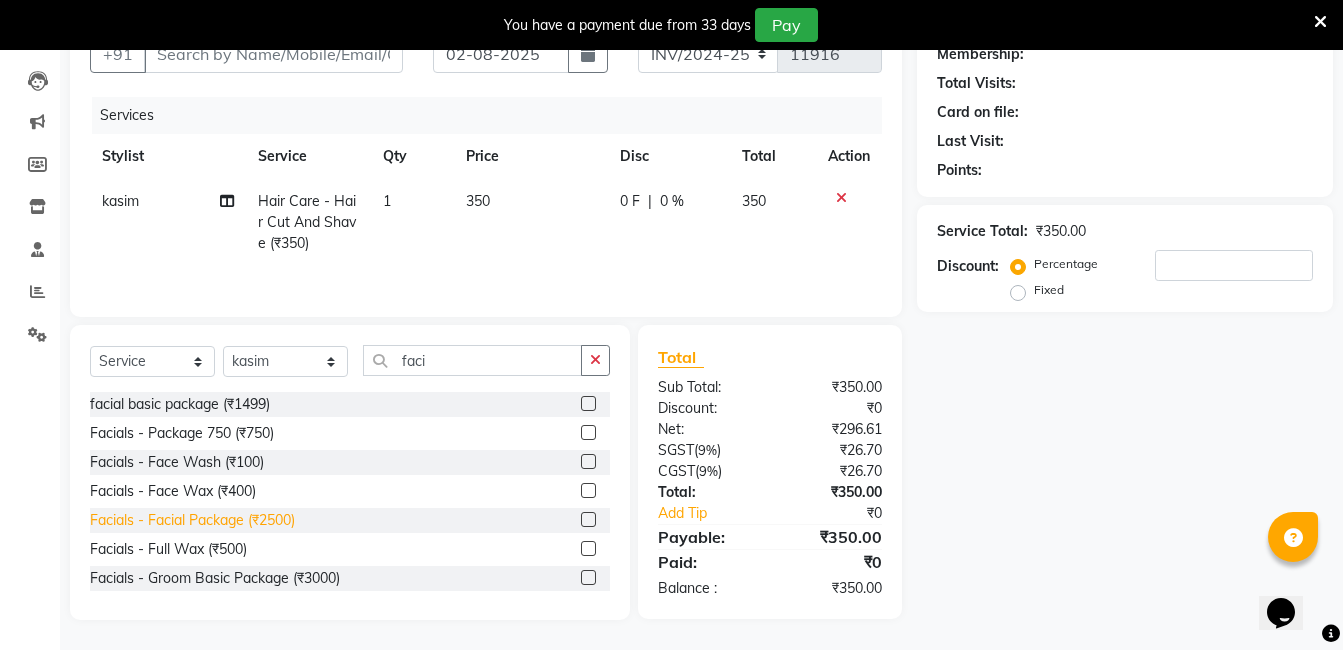 click on "Facials - Facial Package (₹2500)" 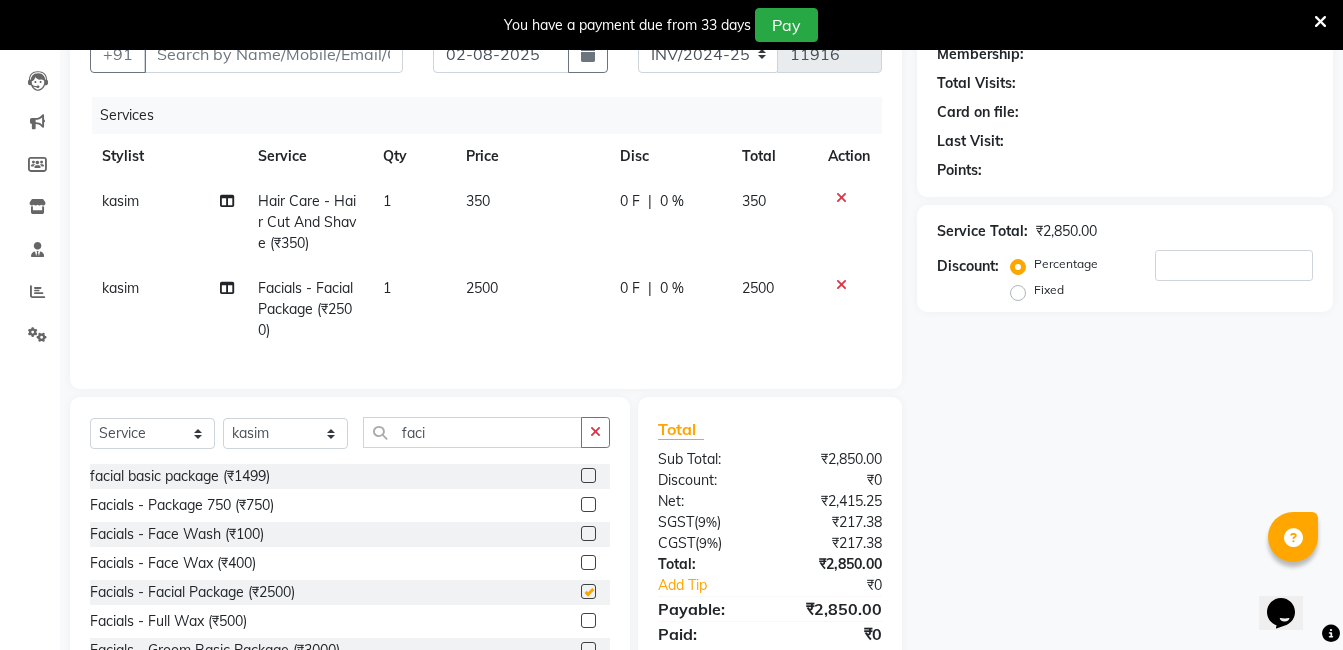 checkbox on "false" 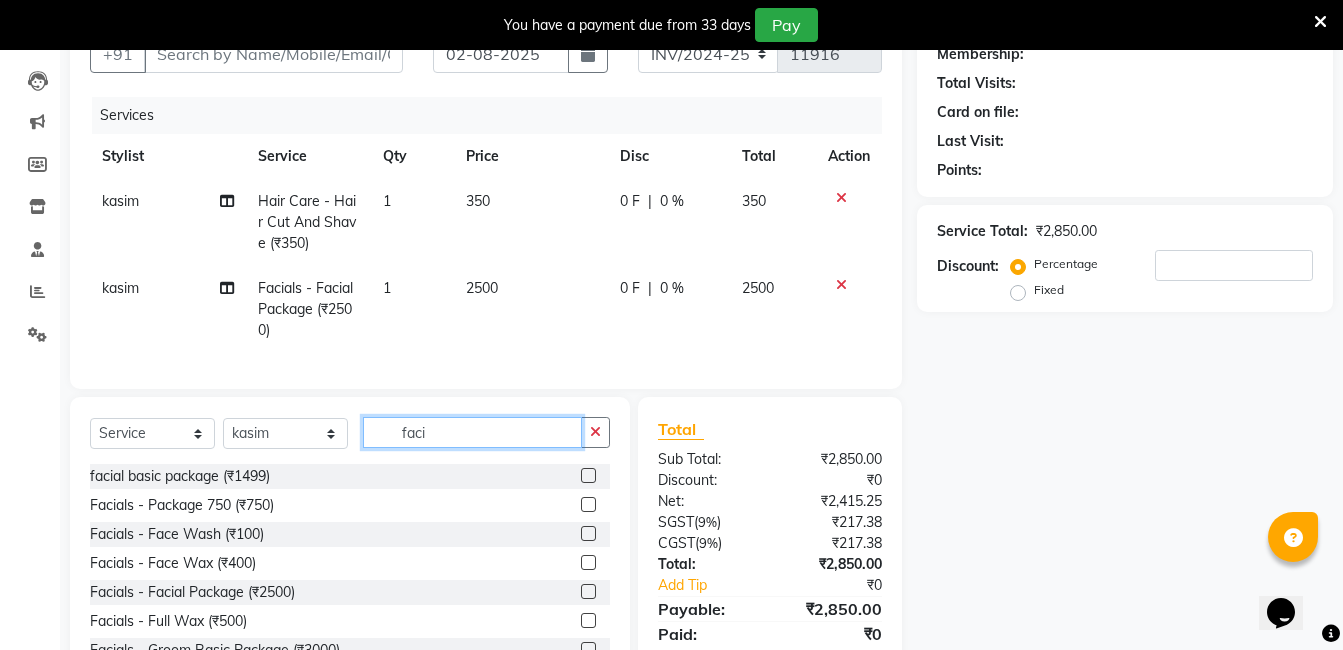 click on "faci" 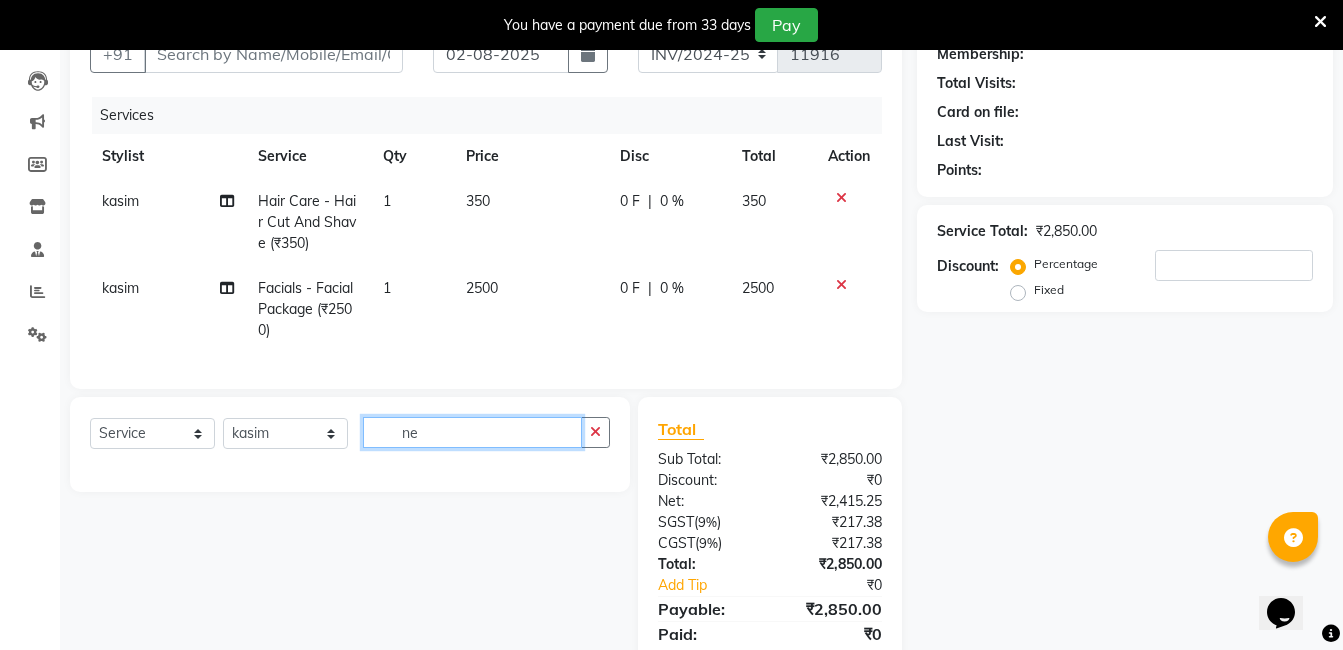 type on "n" 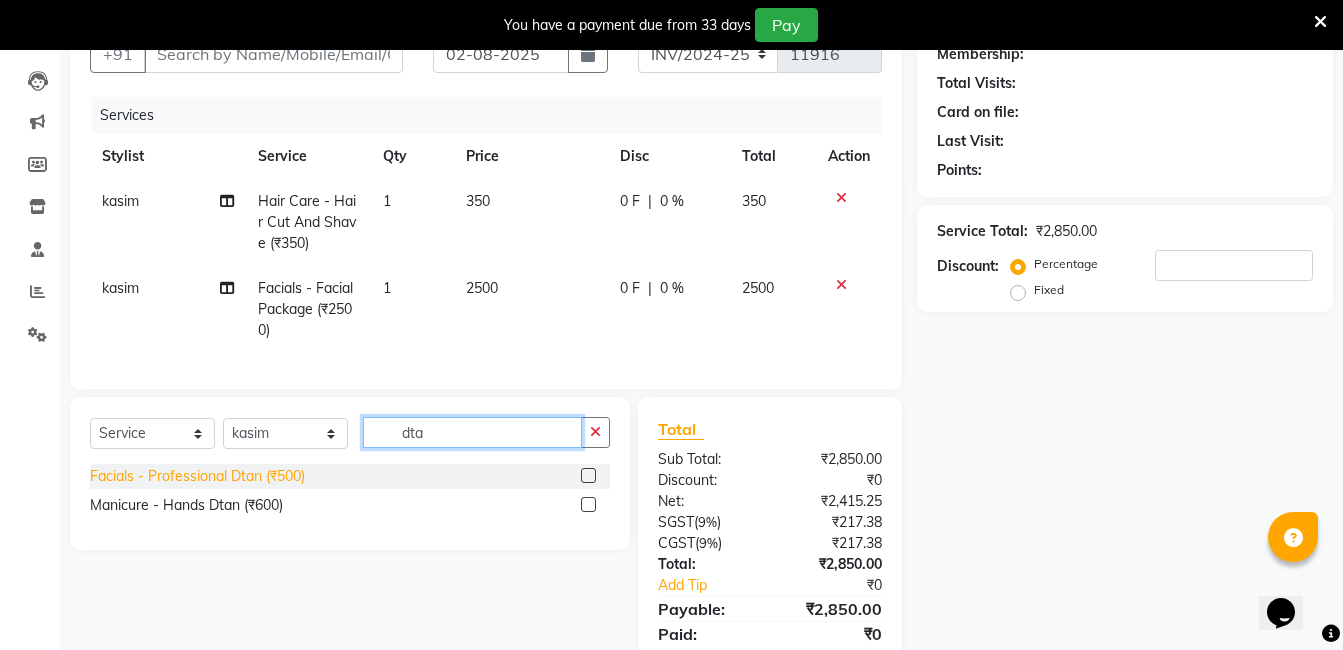 type on "dta" 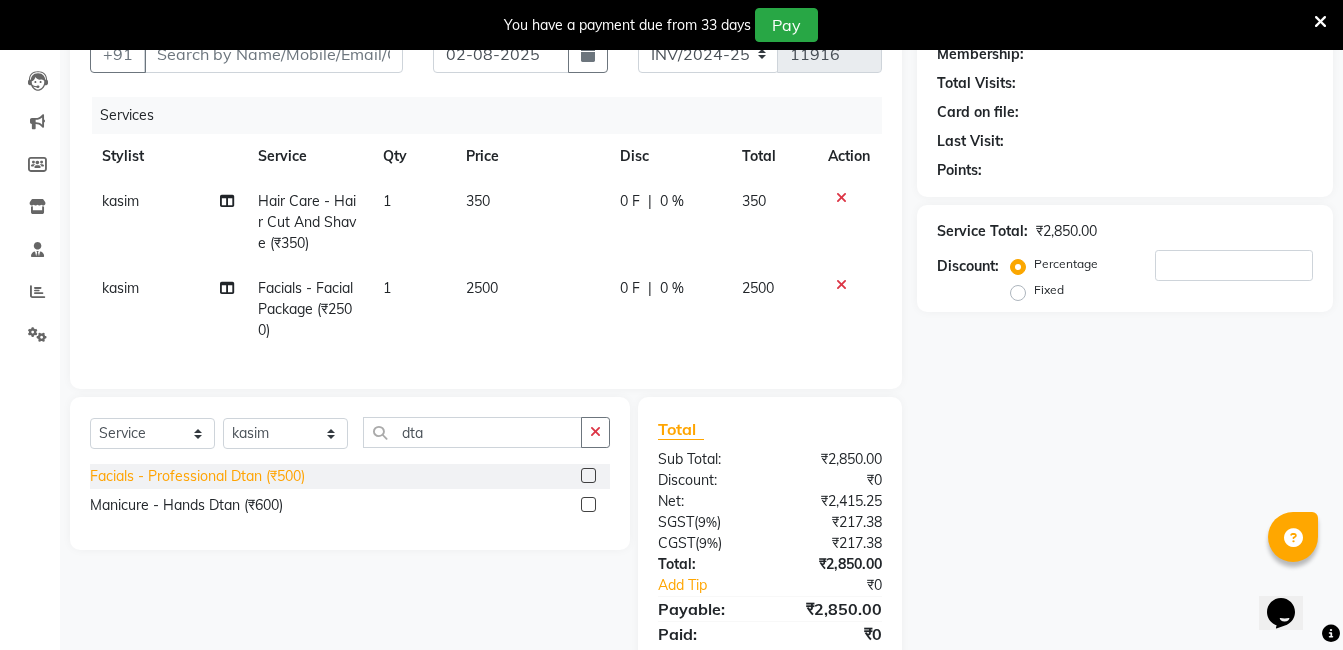 click on "Facials - Professional Dtan (₹500)" 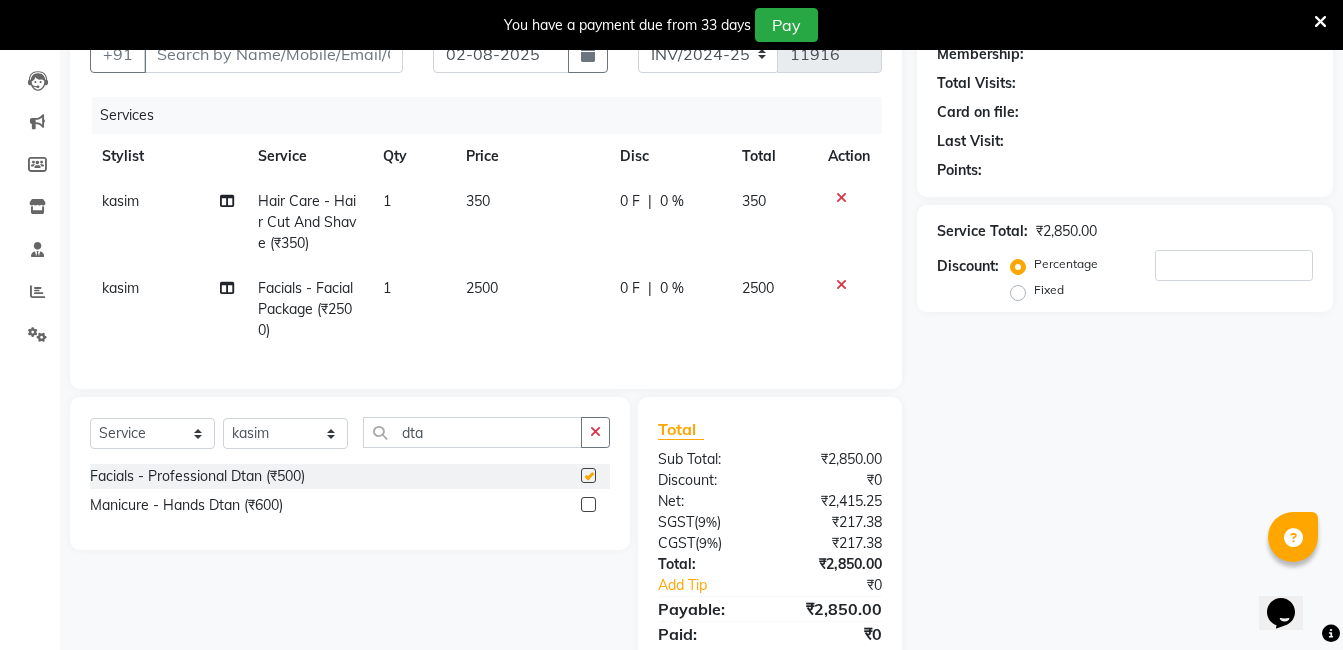 checkbox on "false" 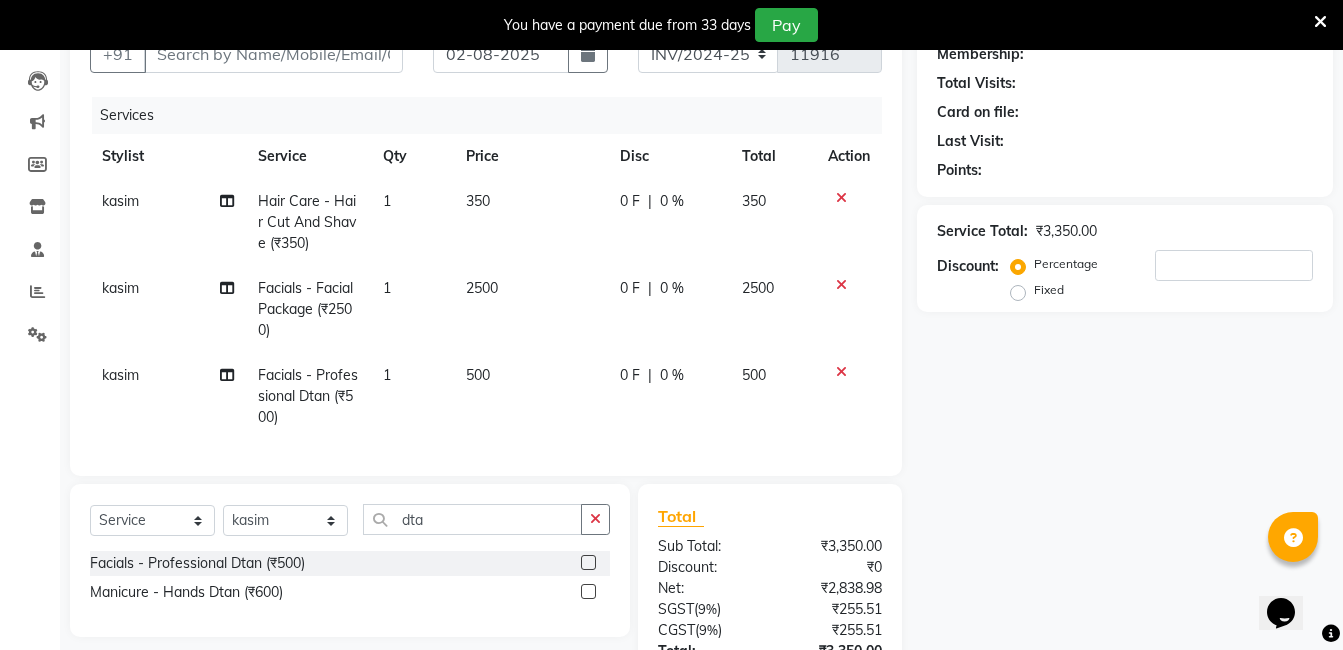 click on "500" 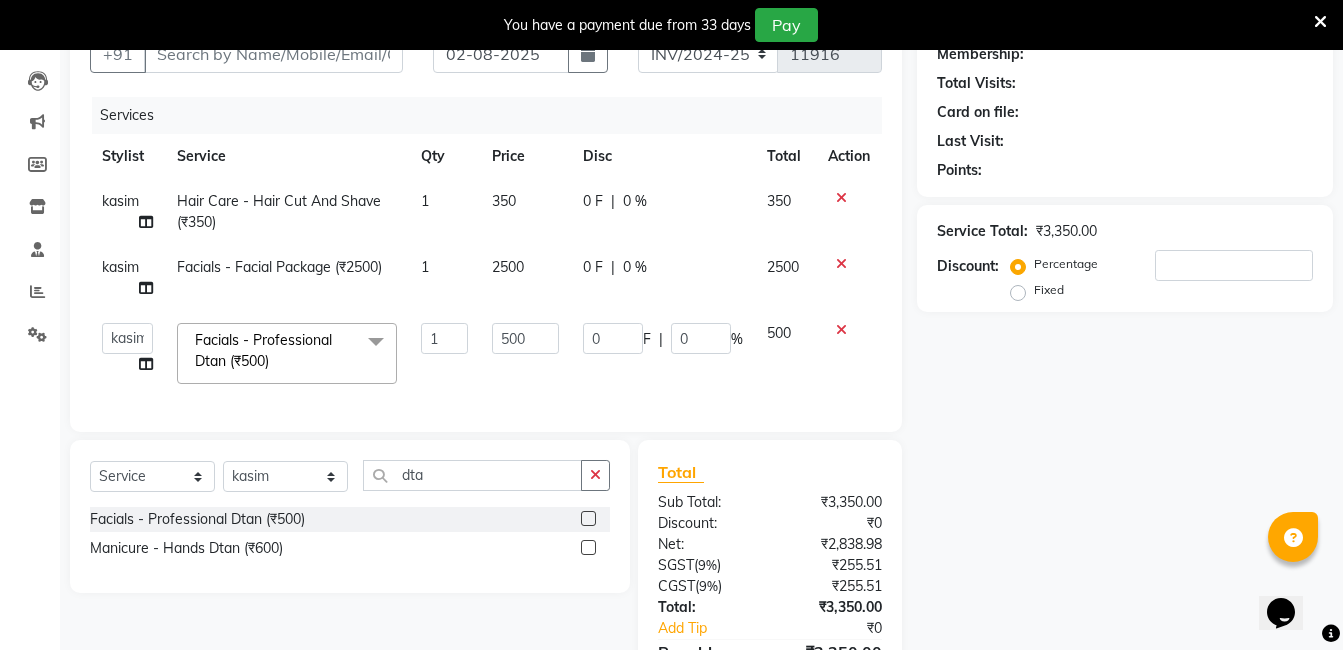 click on "500" 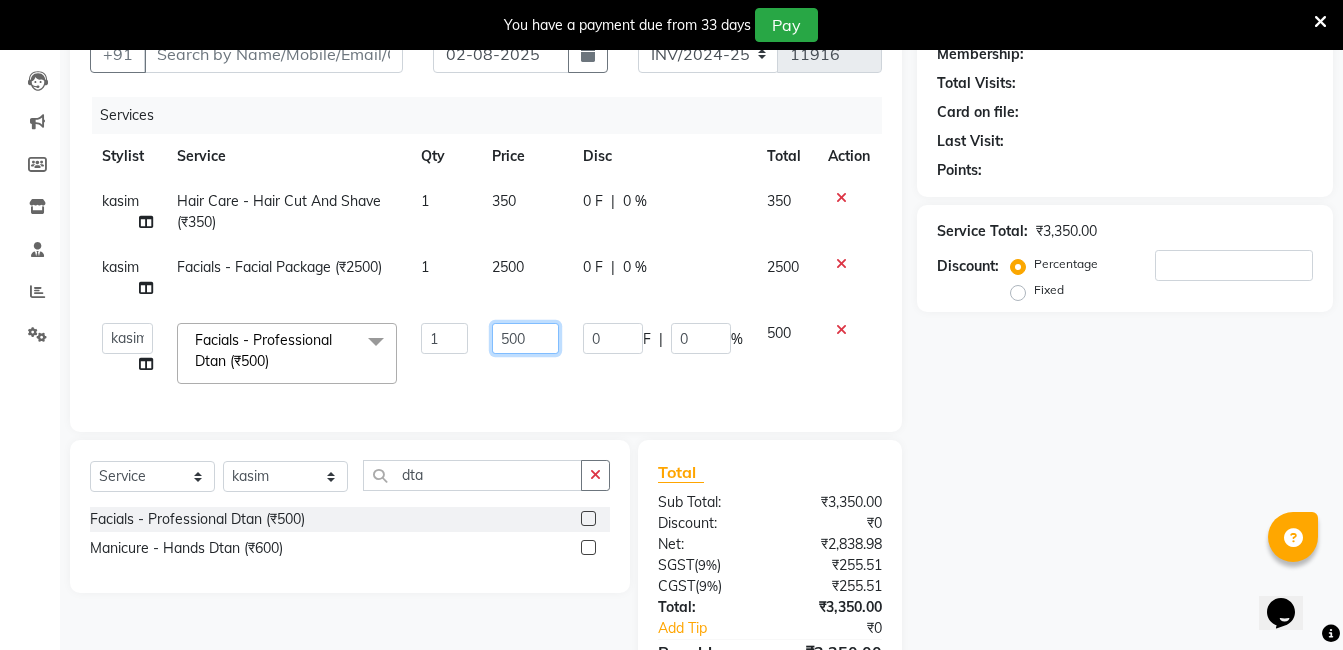 click on "500" 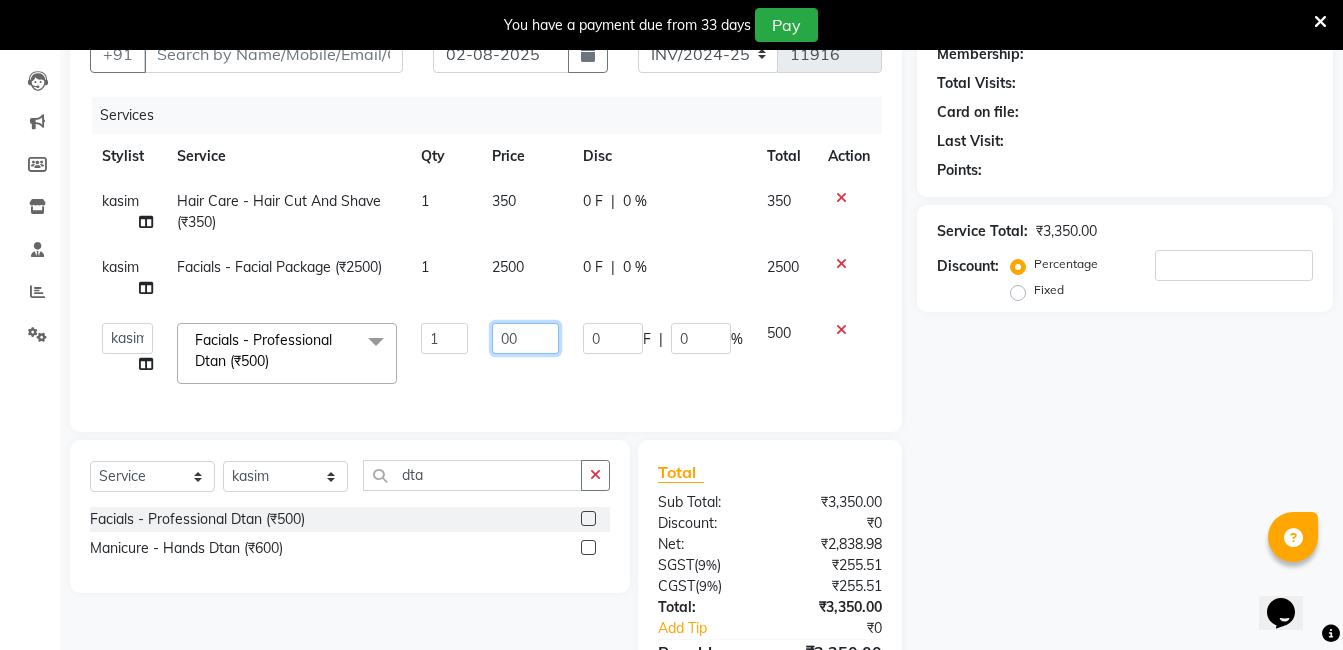 type on "300" 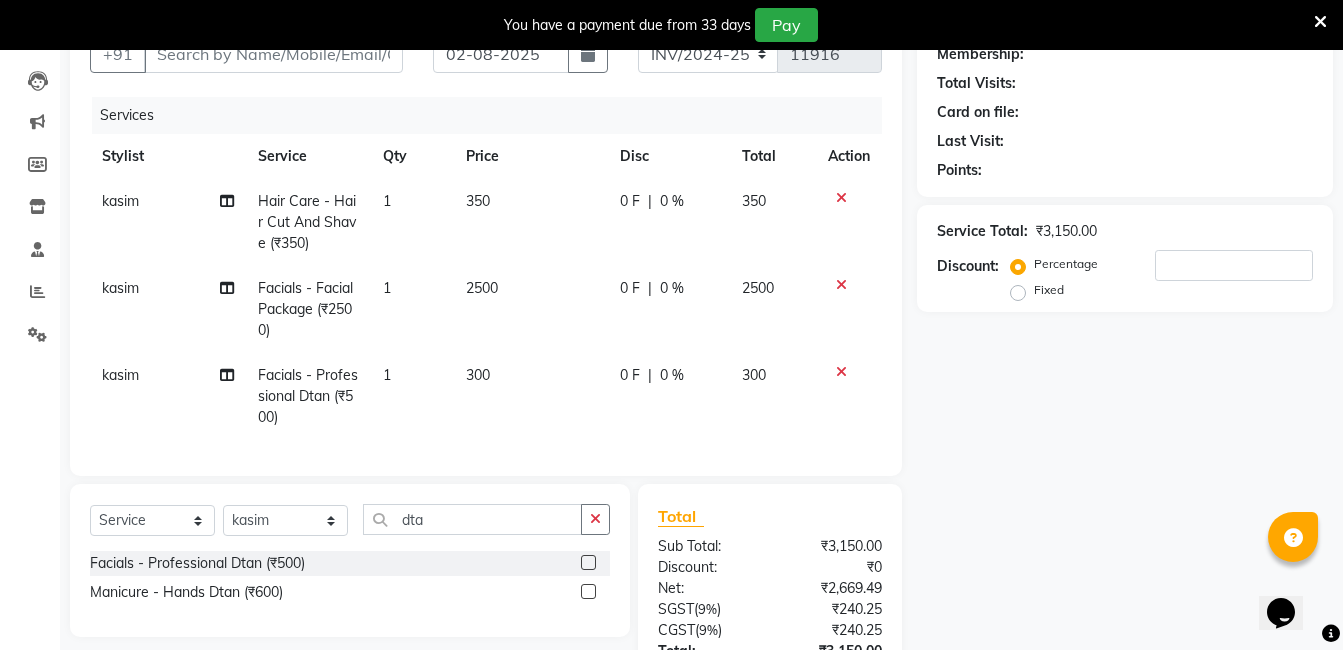 click on "0 F | 0 %" 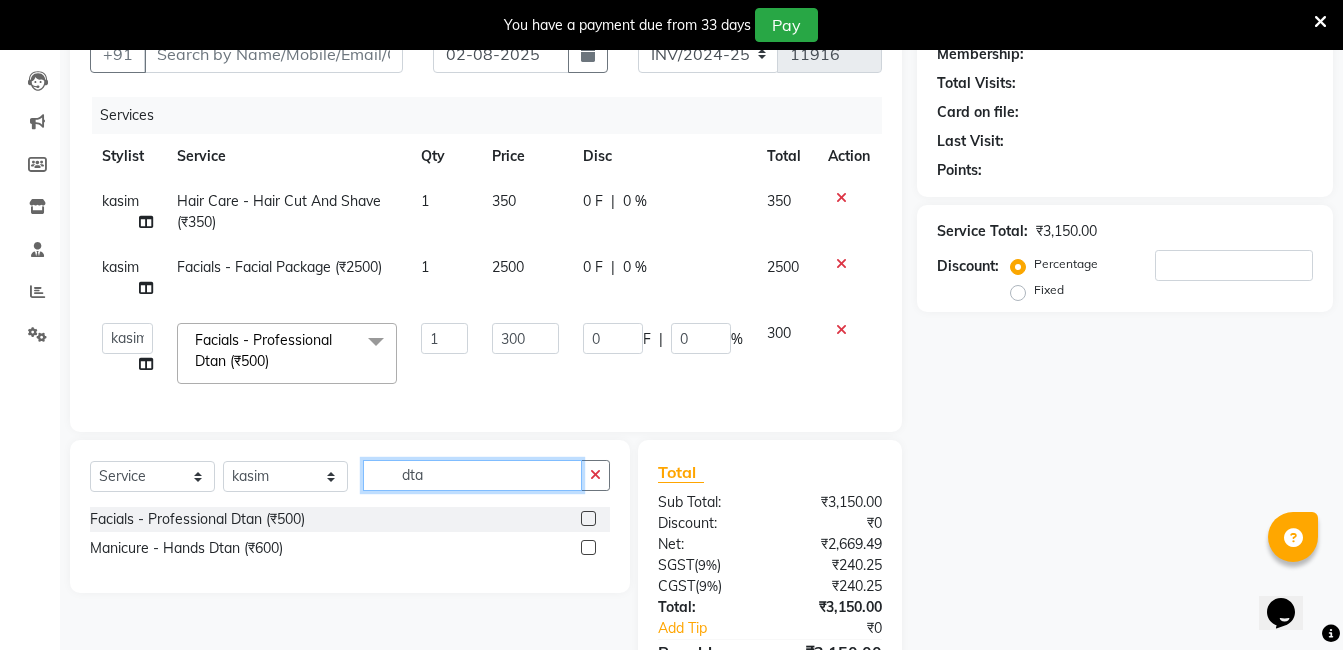click on "dta" 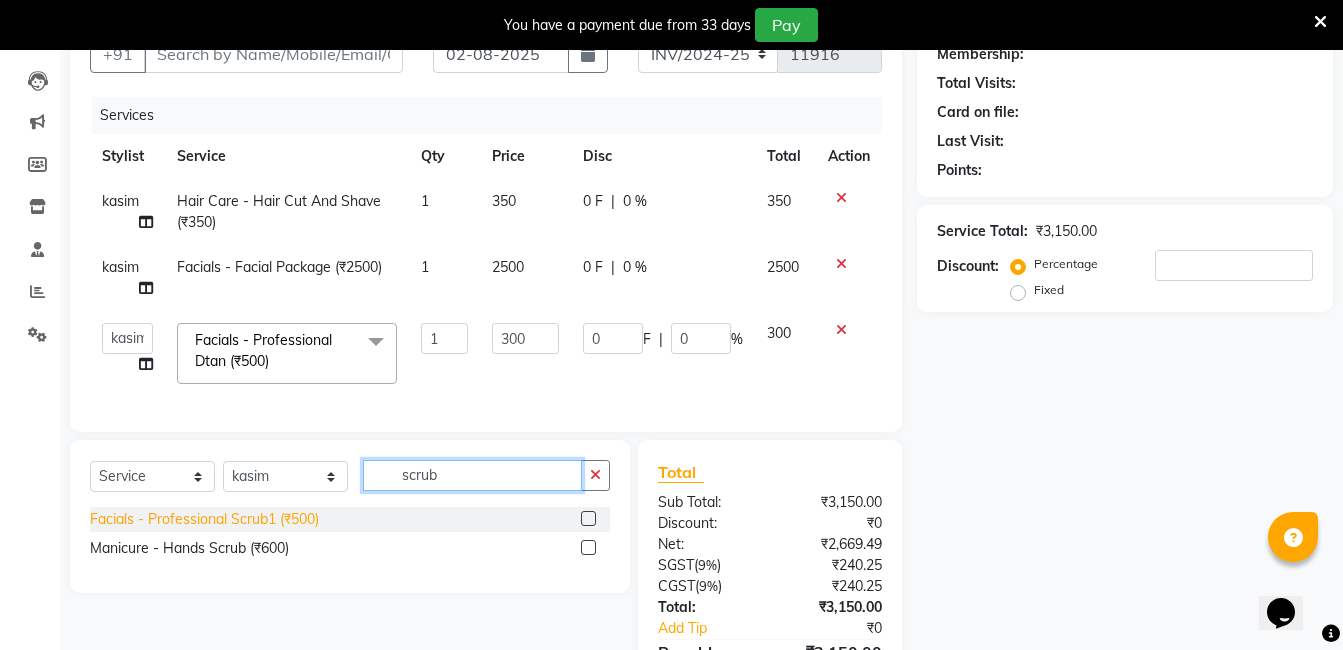 type on "scrub" 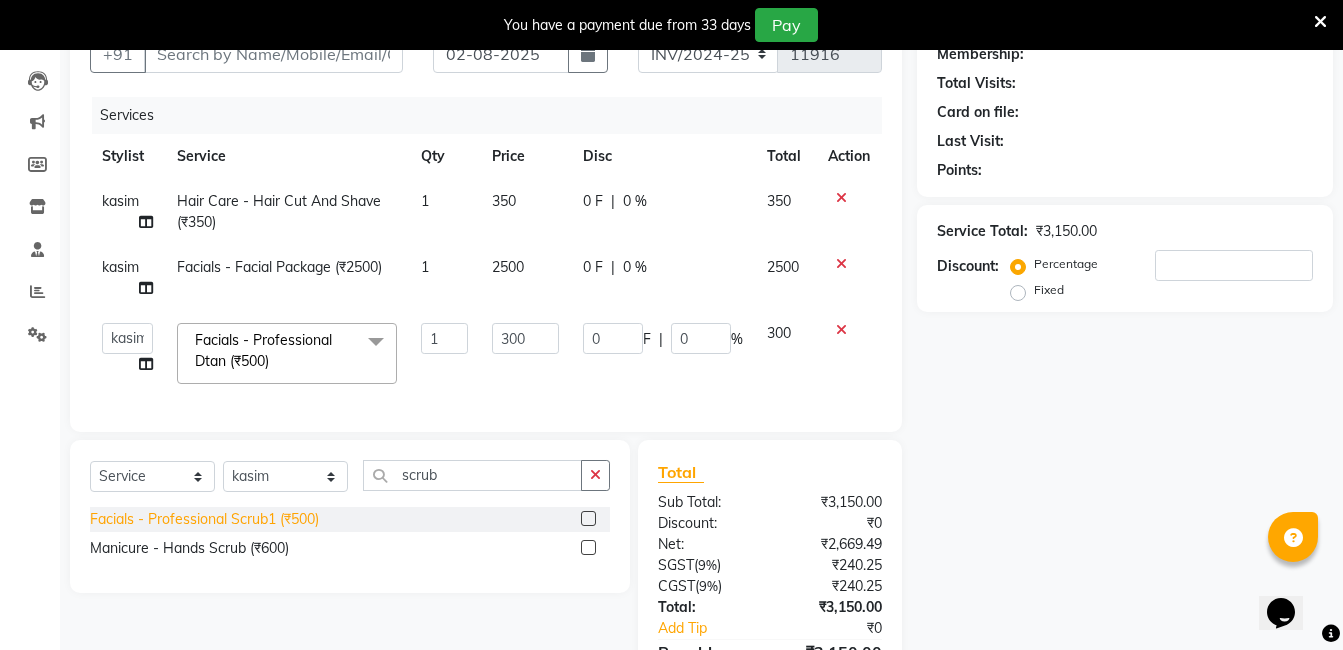 click on "Facials - Professional Scrub1 (₹500)" 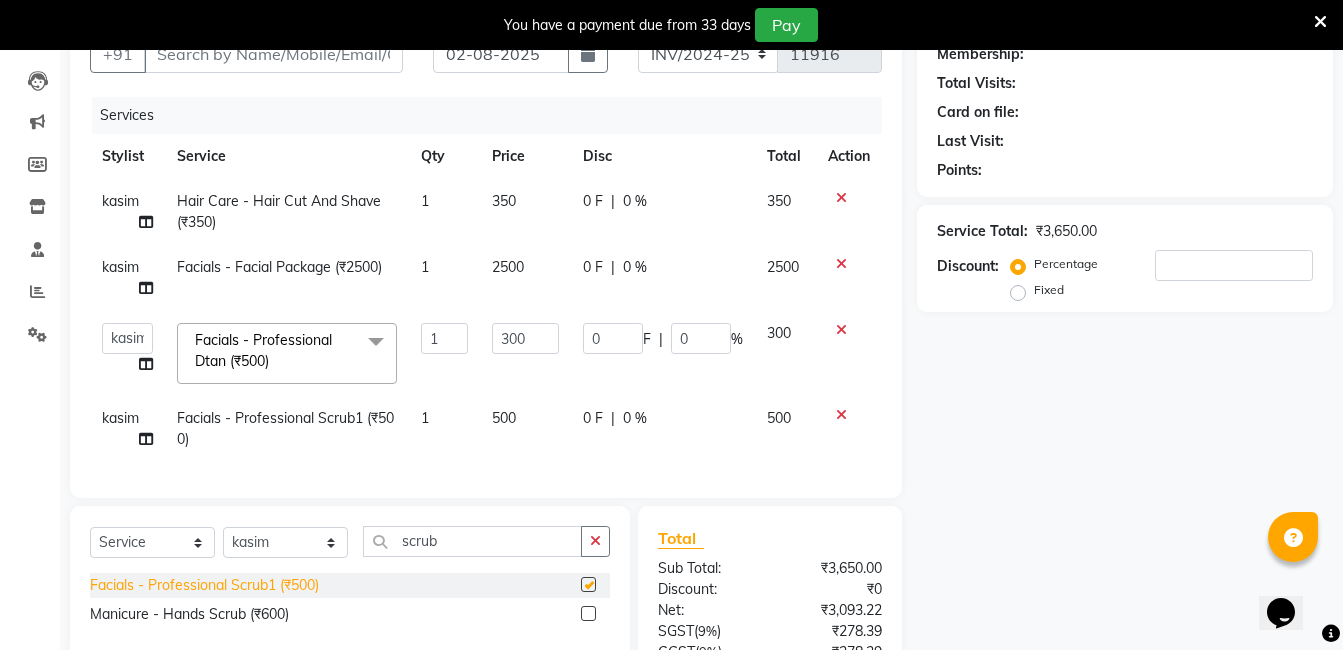 checkbox on "false" 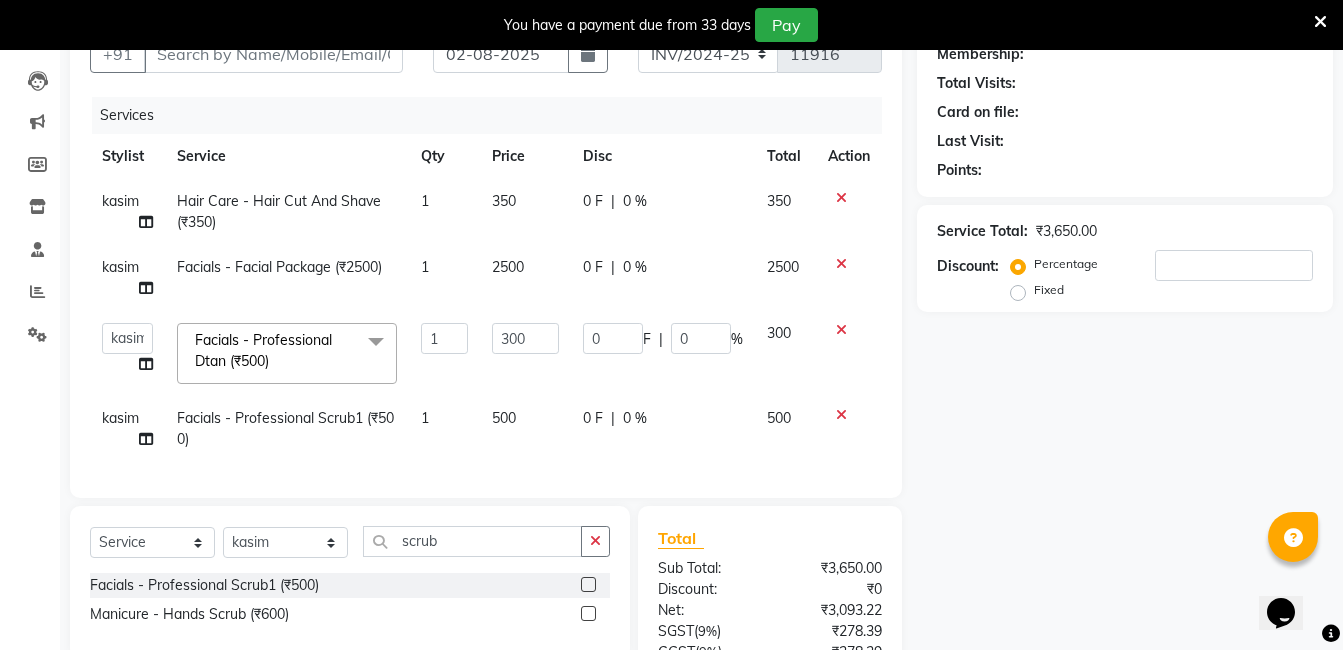 click on "500" 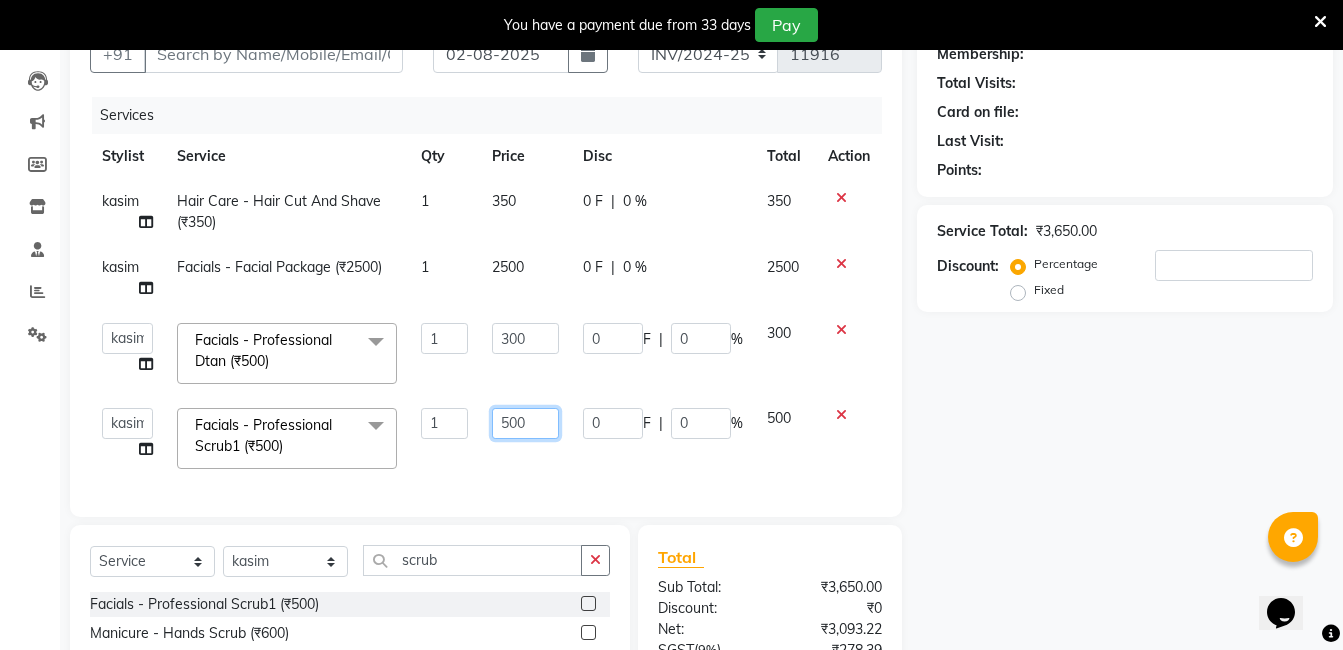 click on "500" 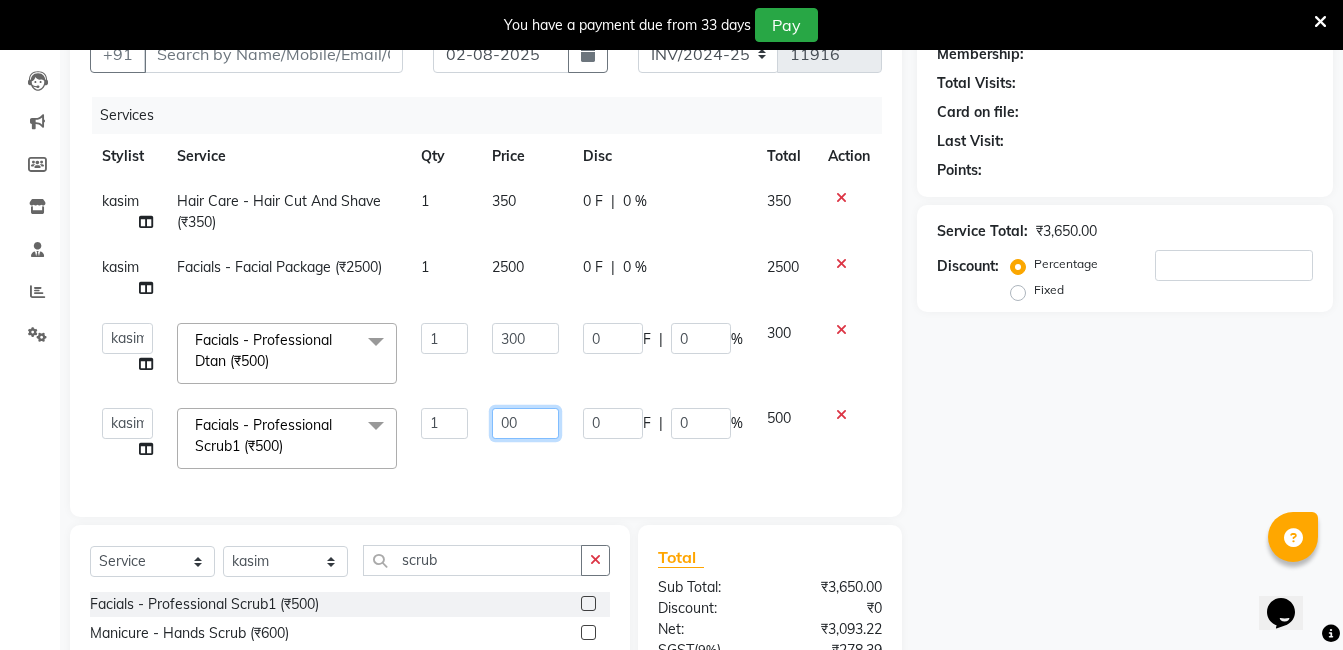 type on "300" 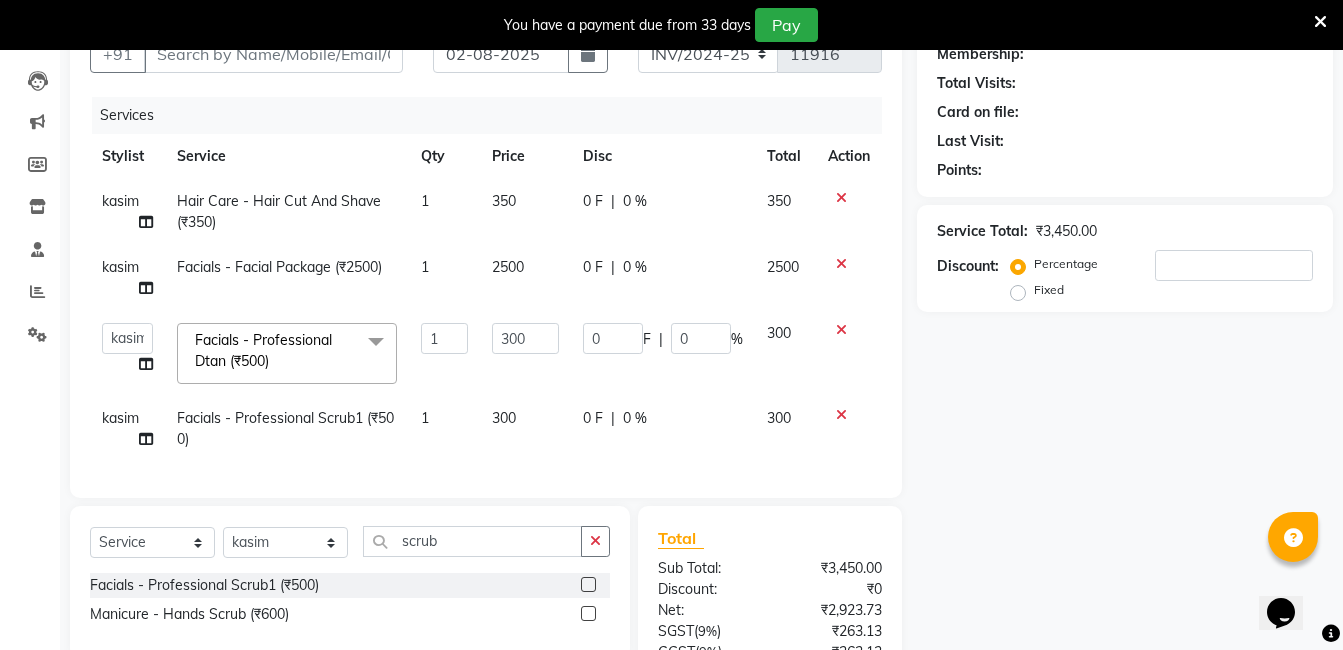 click on "0 F | 0 %" 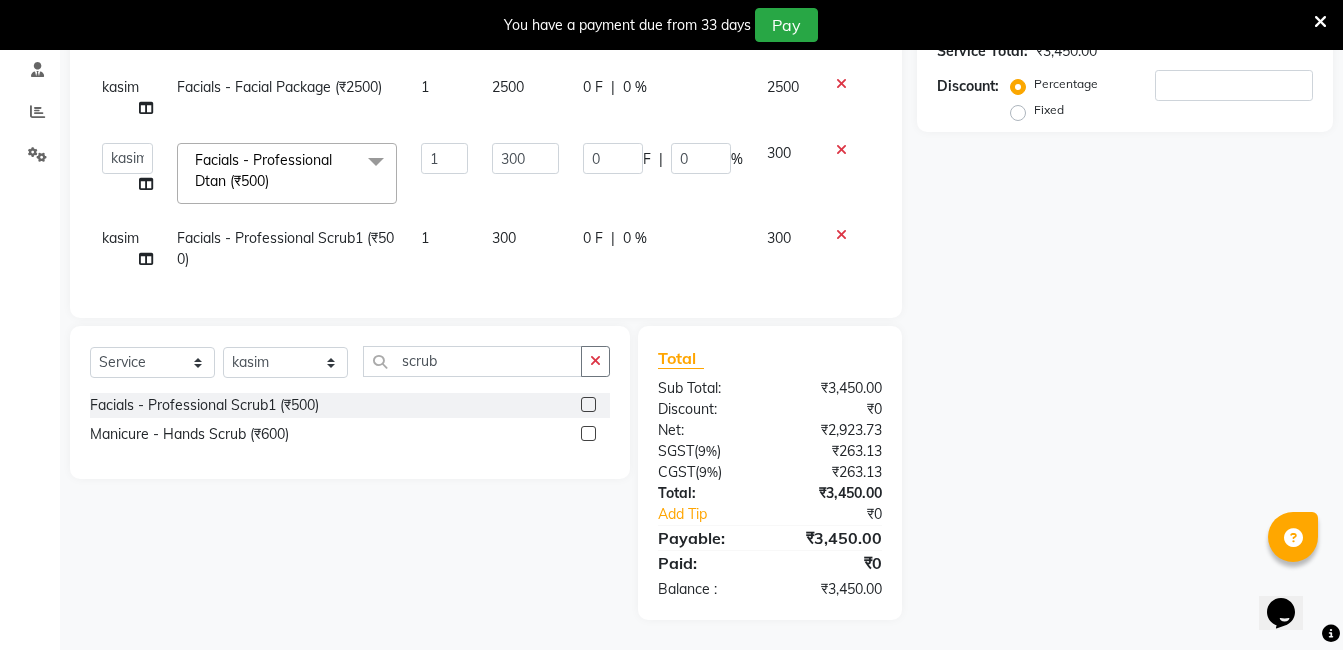 scroll, scrollTop: 0, scrollLeft: 0, axis: both 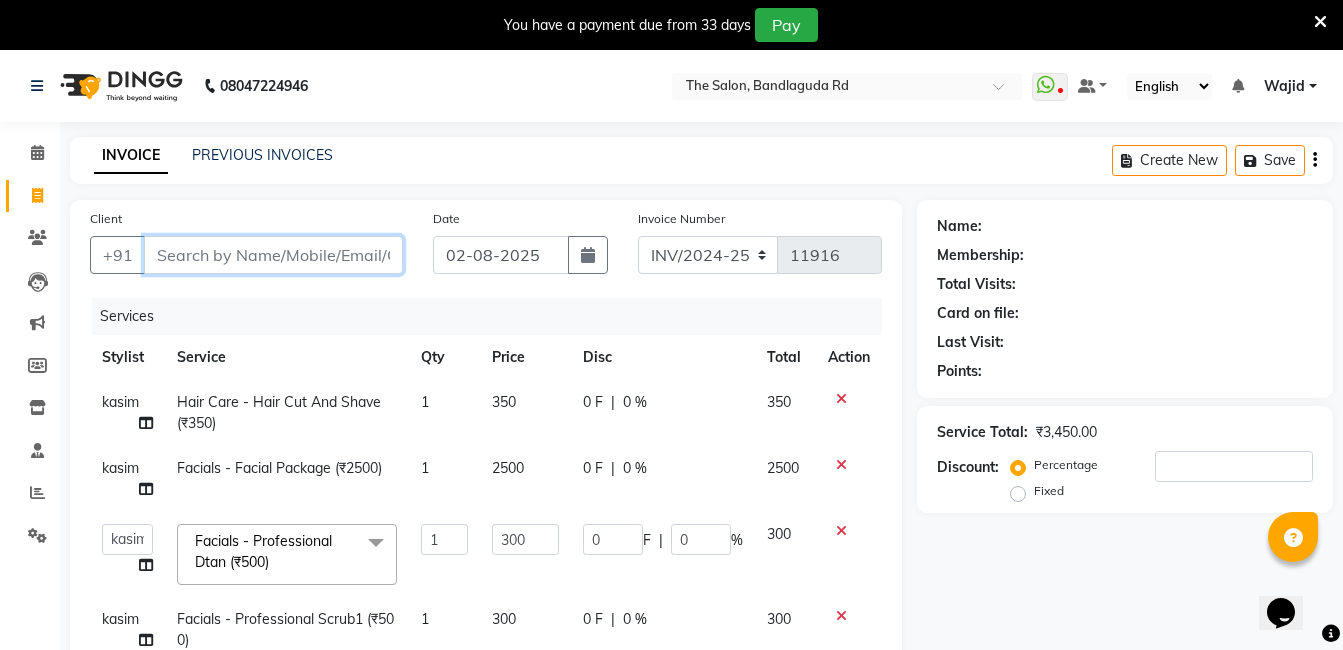 click on "Client" at bounding box center (273, 255) 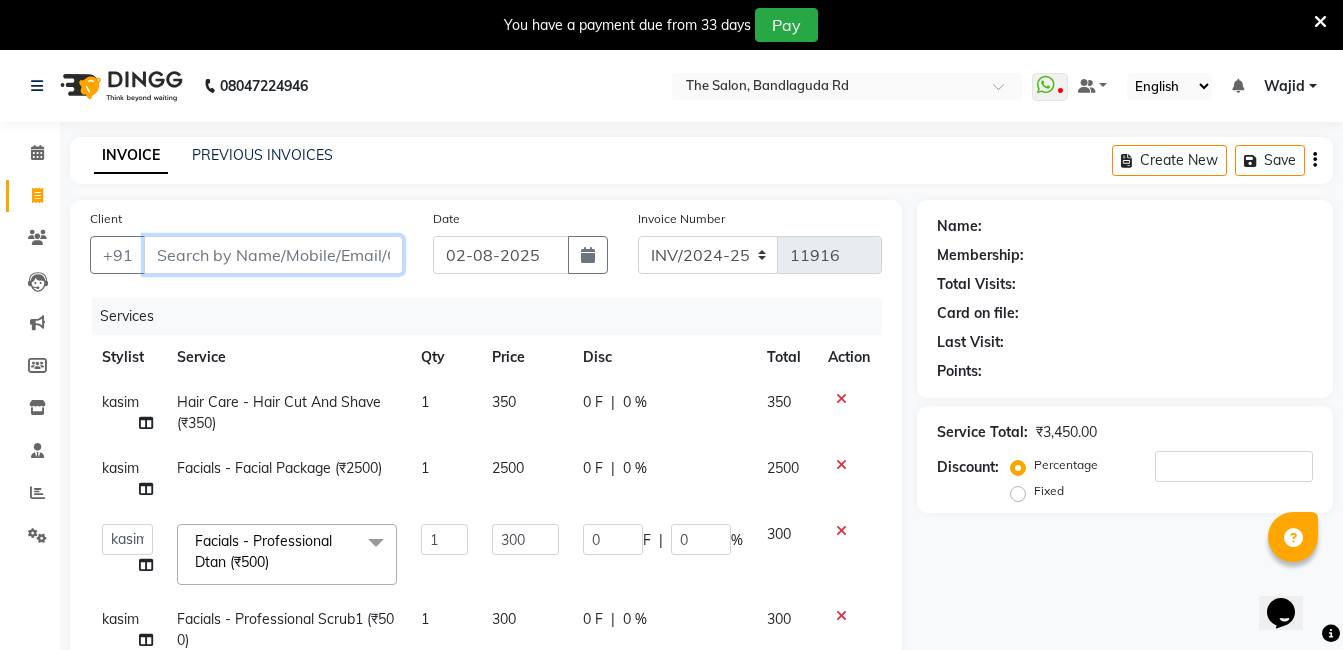 type on "7" 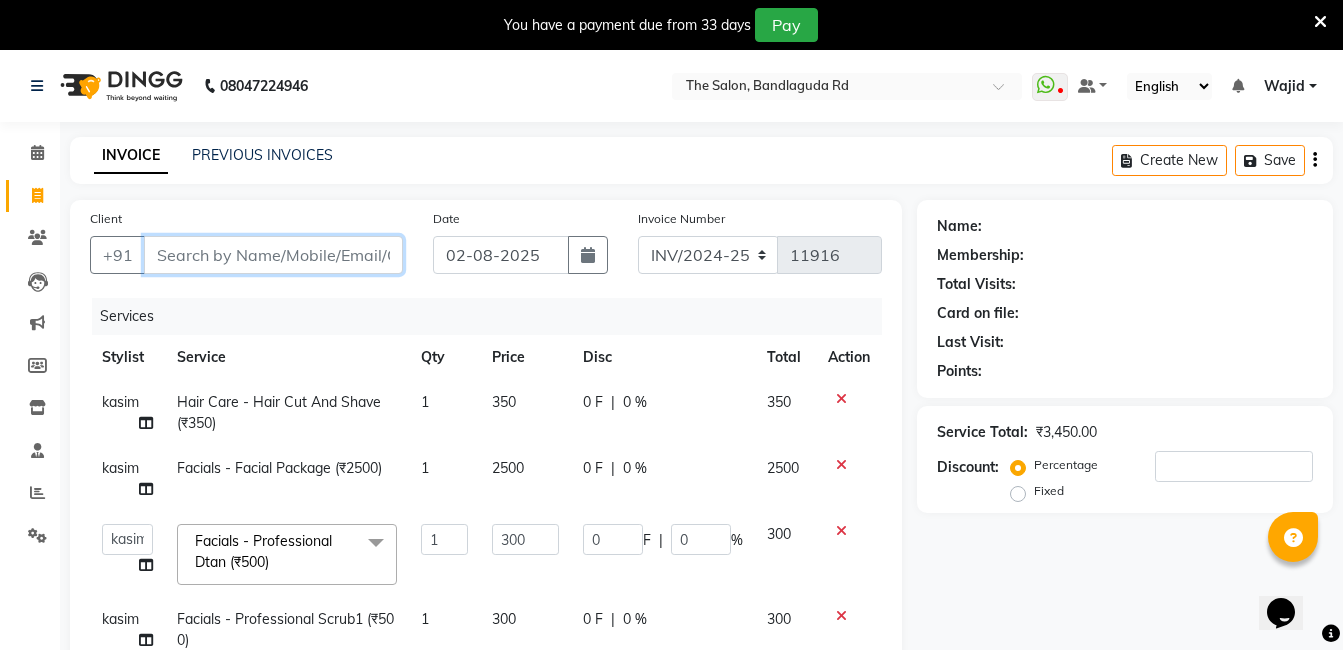 type on "0" 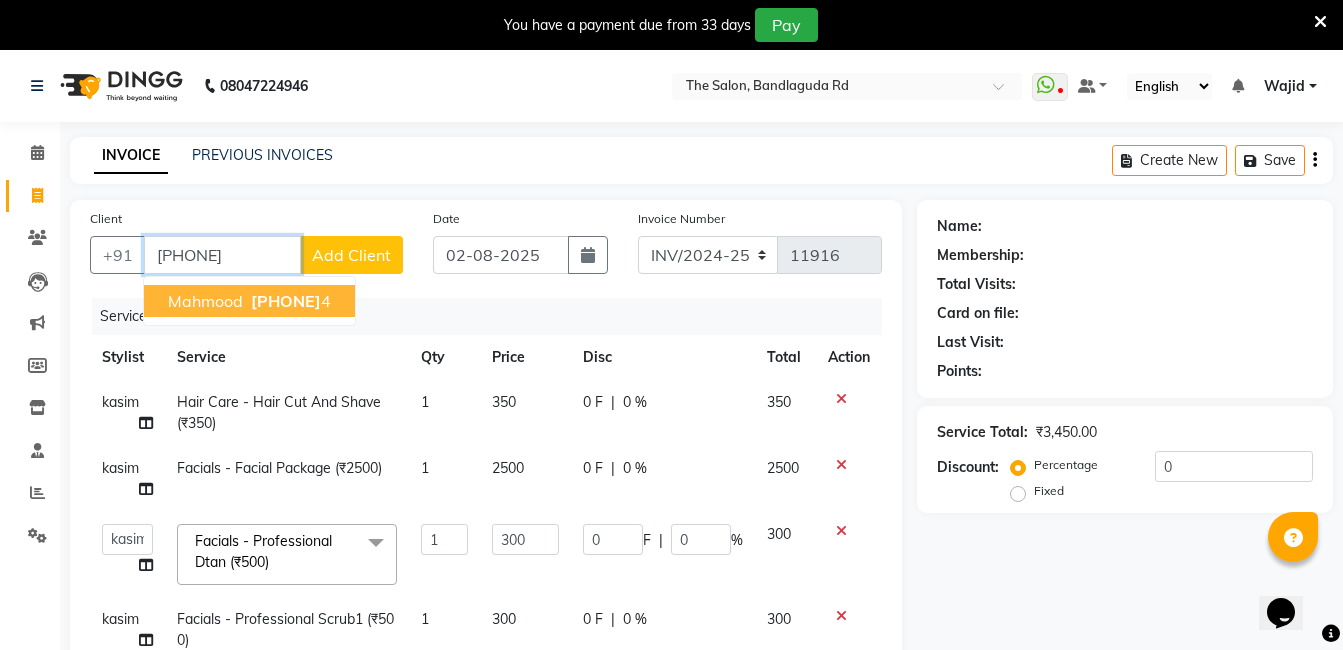 click on "781589720" at bounding box center [286, 301] 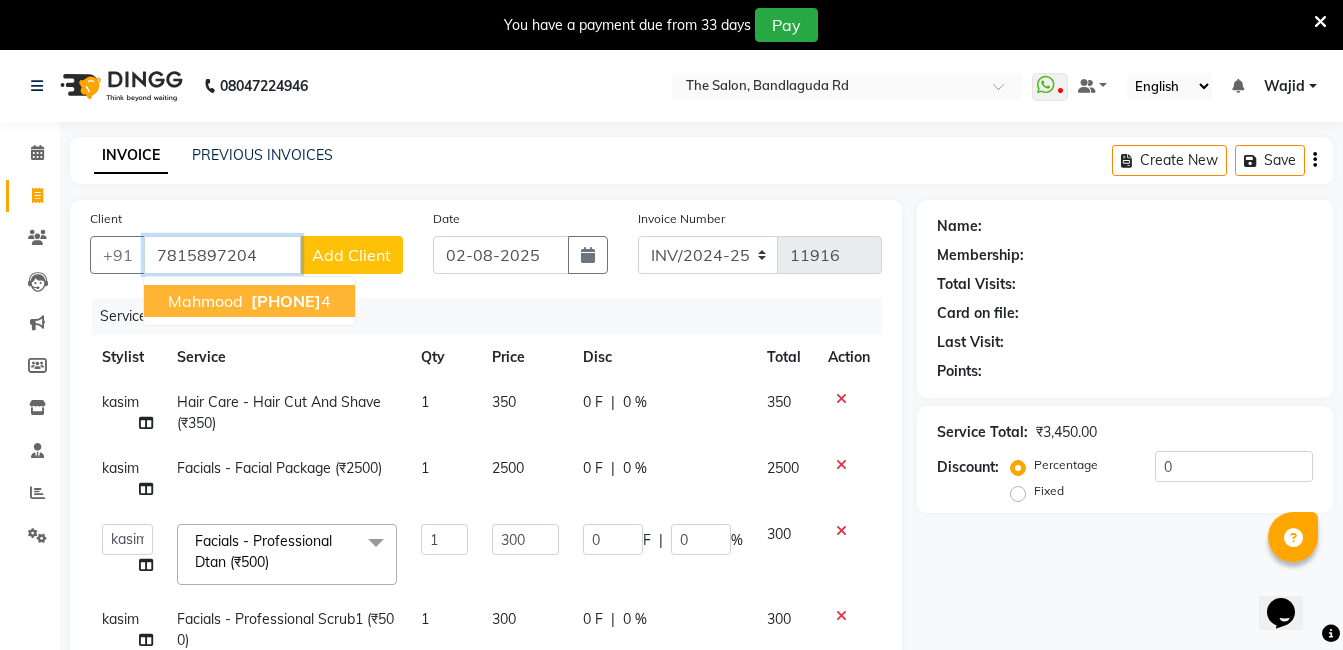 type on "7815897204" 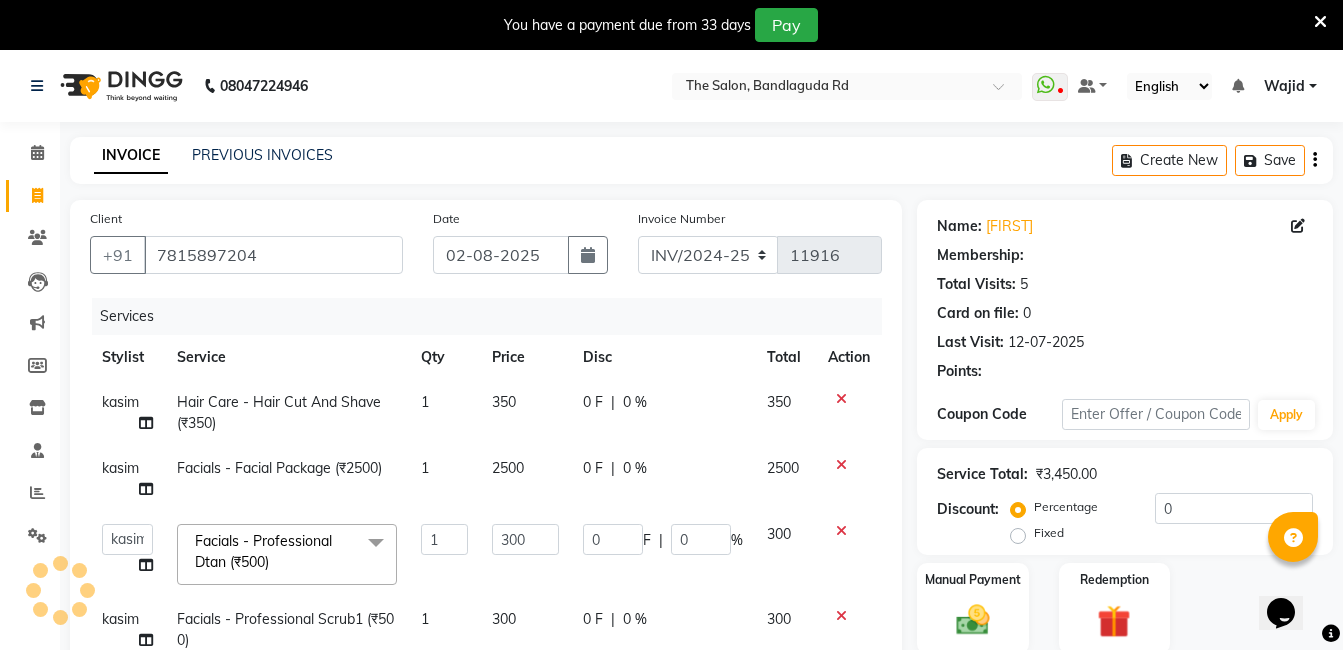 select on "1: Object" 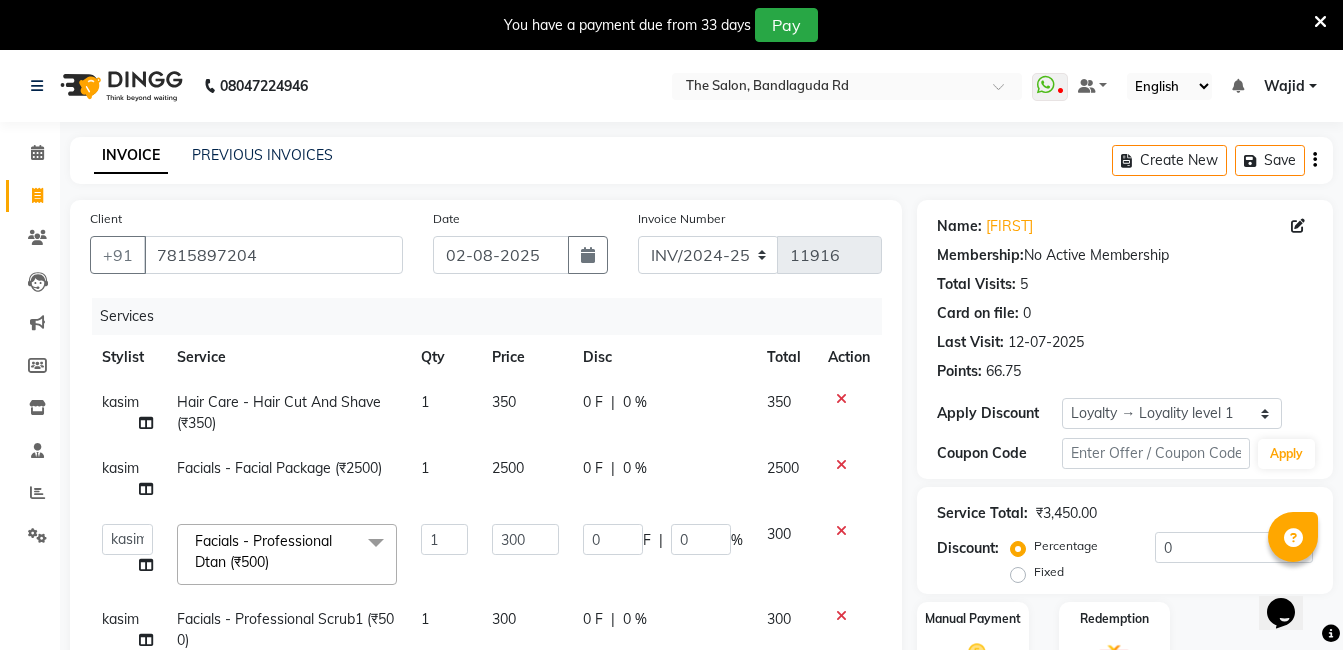 scroll, scrollTop: 396, scrollLeft: 0, axis: vertical 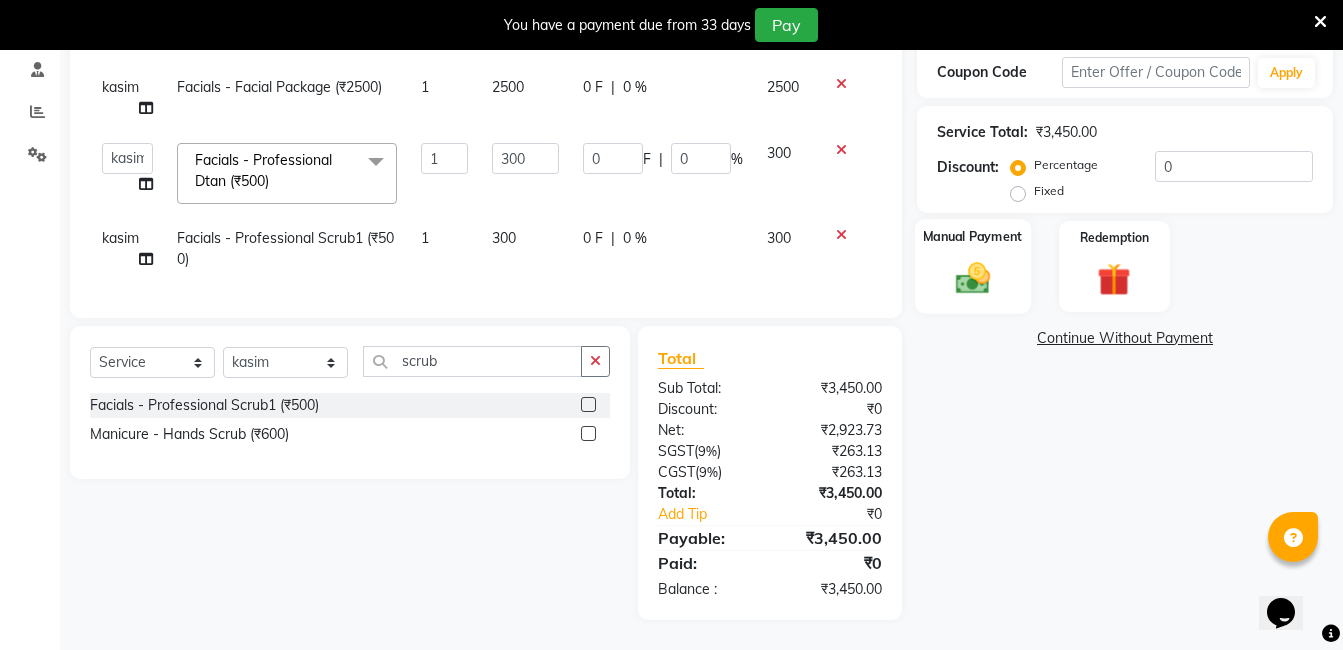 click 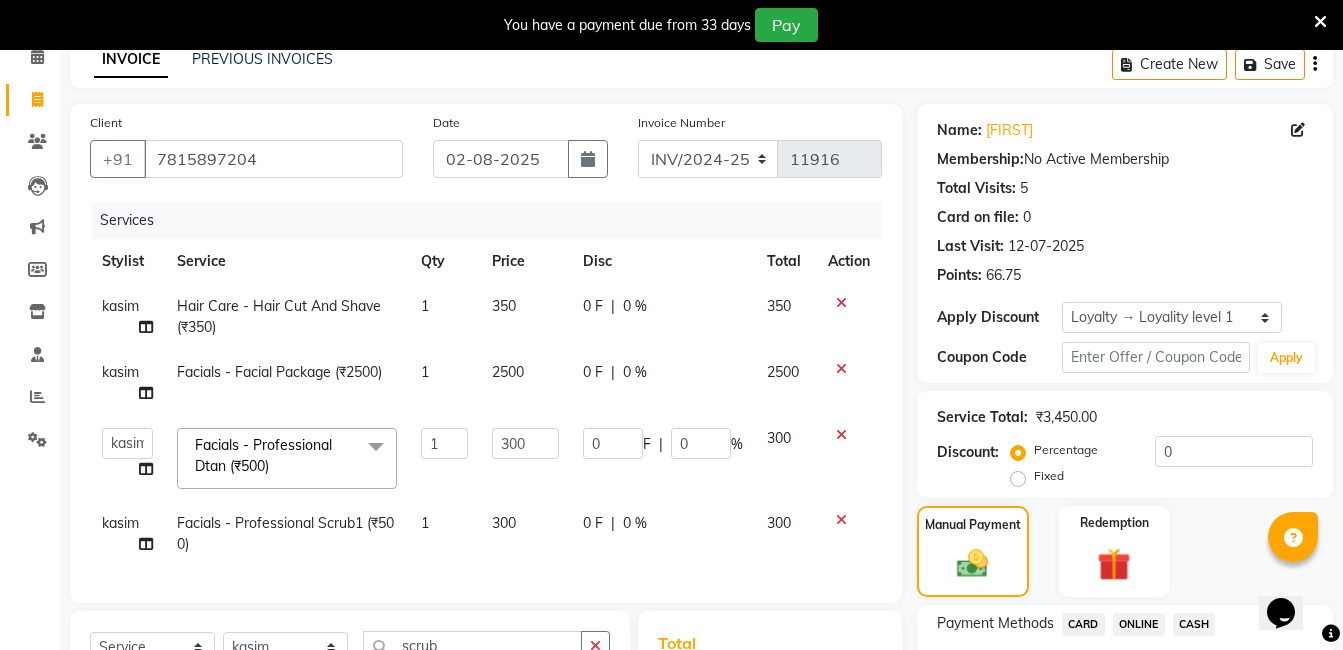 scroll, scrollTop: 396, scrollLeft: 0, axis: vertical 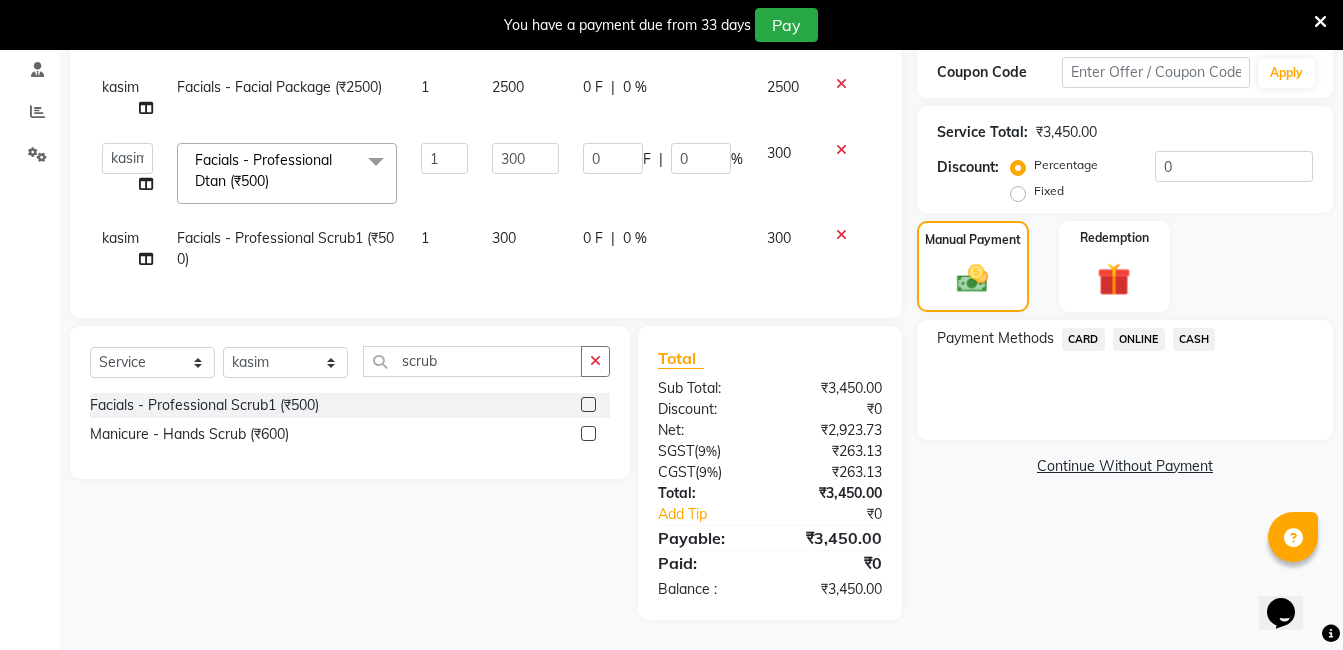 click on "ONLINE" 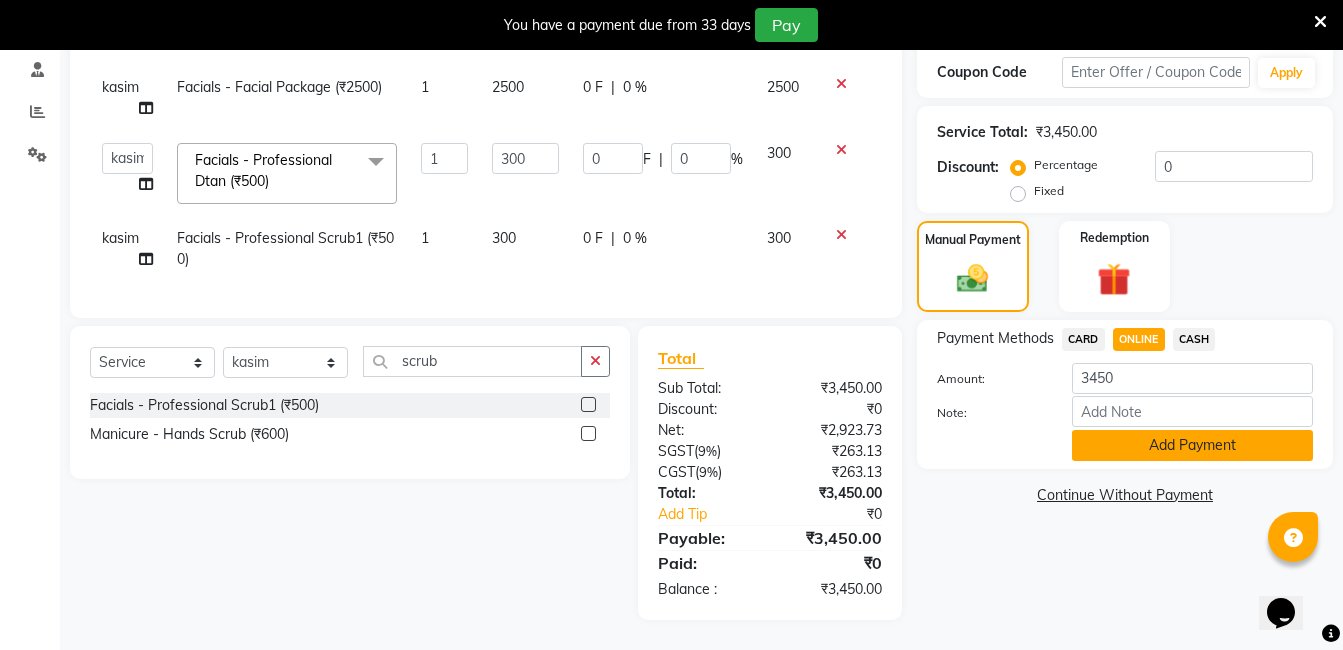 click on "Add Payment" 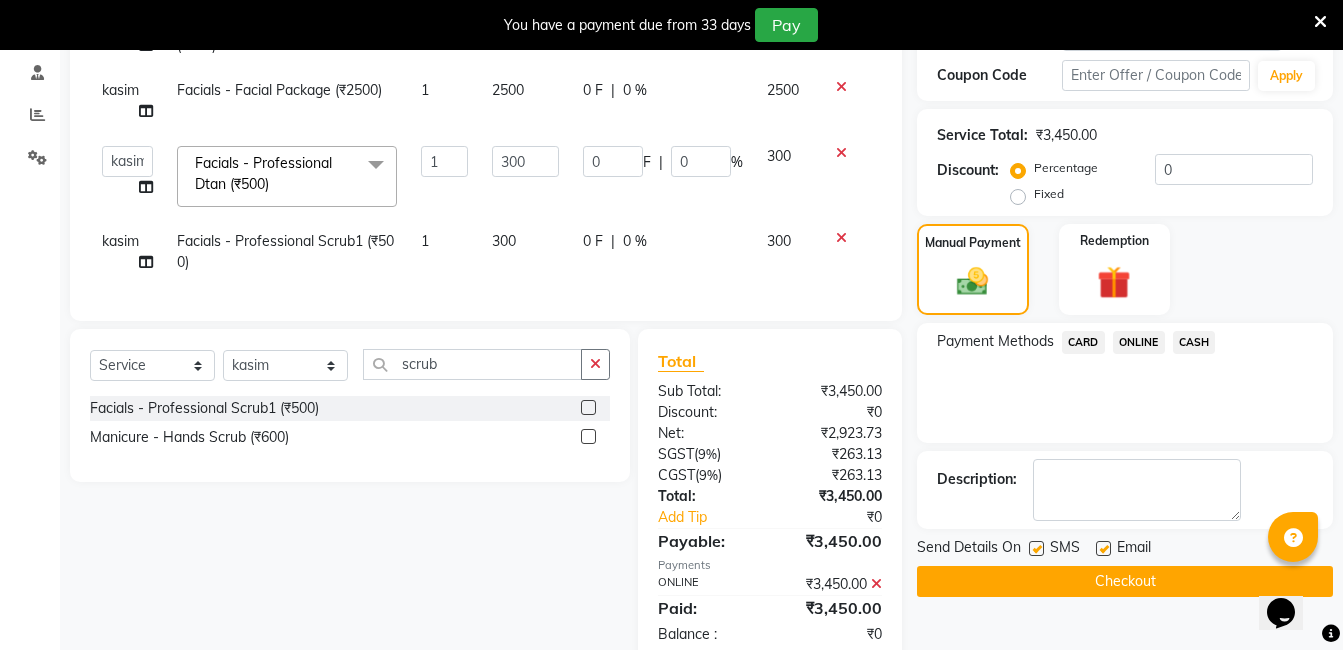 scroll, scrollTop: 578, scrollLeft: 0, axis: vertical 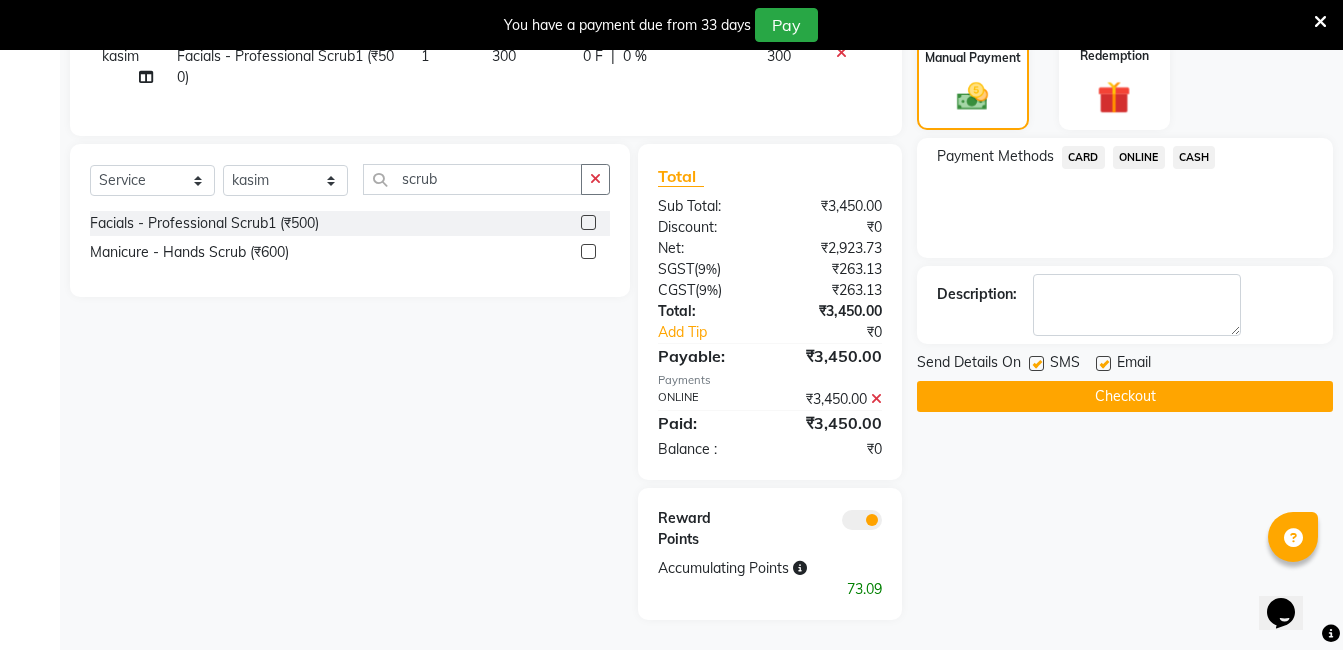 click on "Checkout" 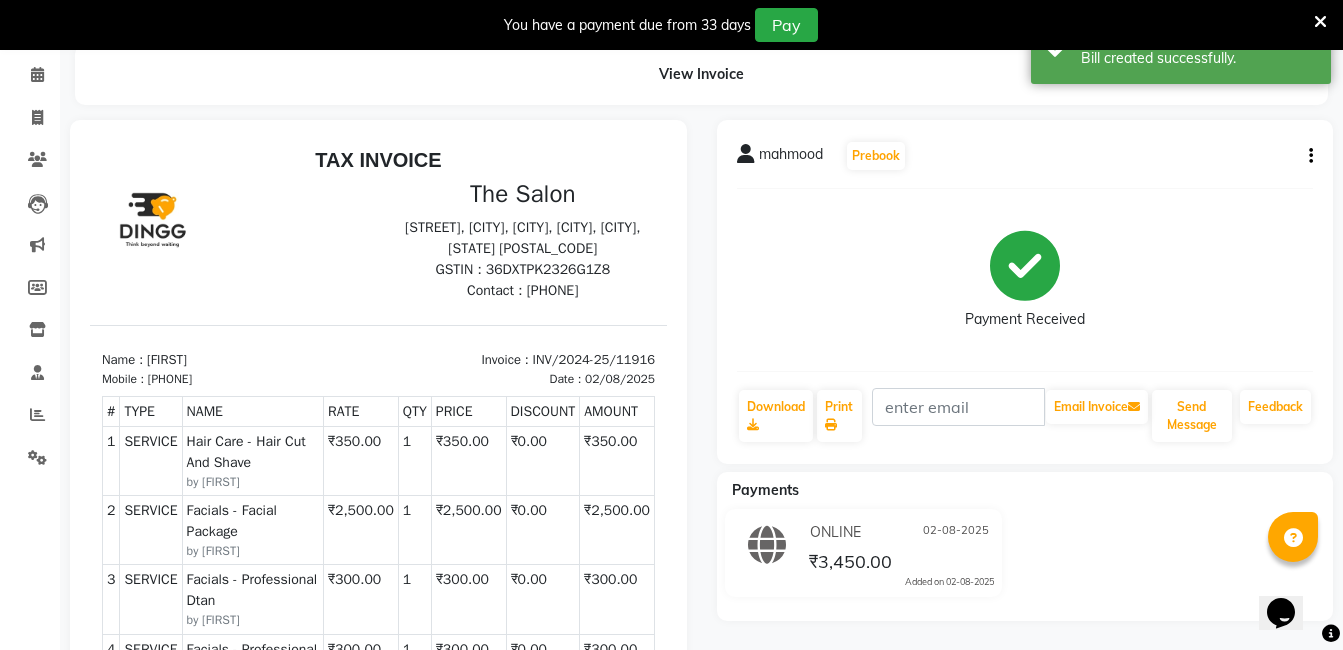 scroll, scrollTop: 0, scrollLeft: 0, axis: both 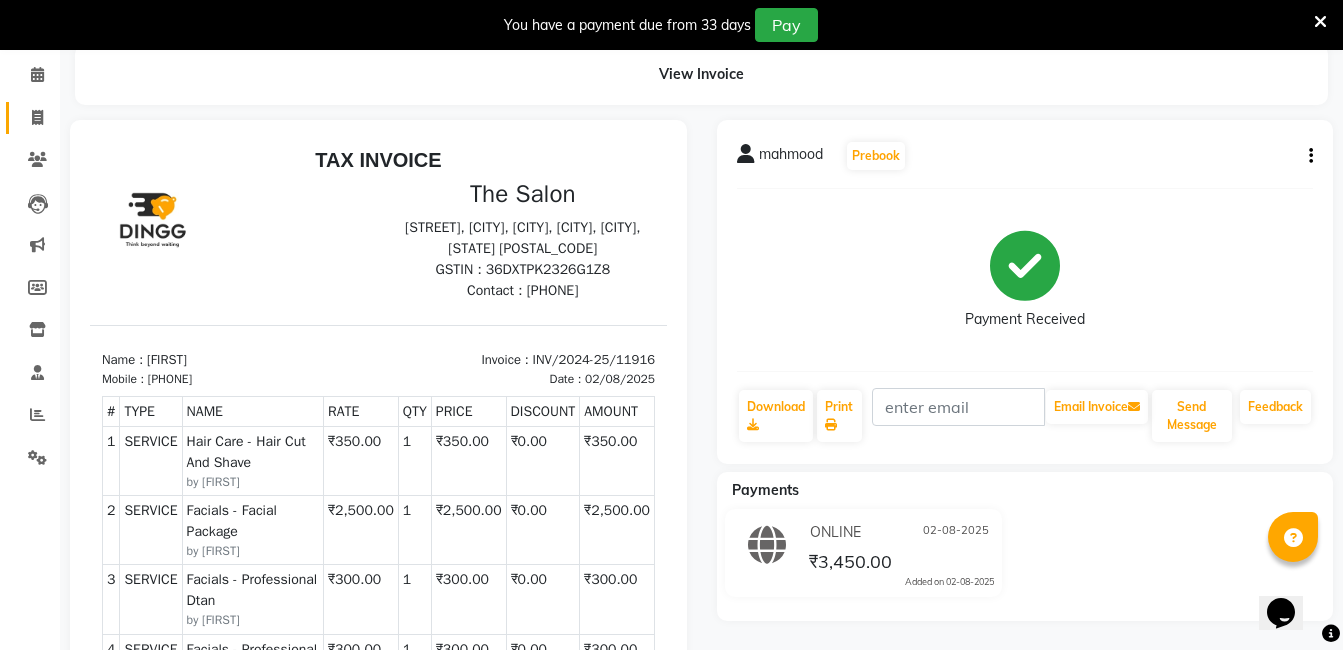 click 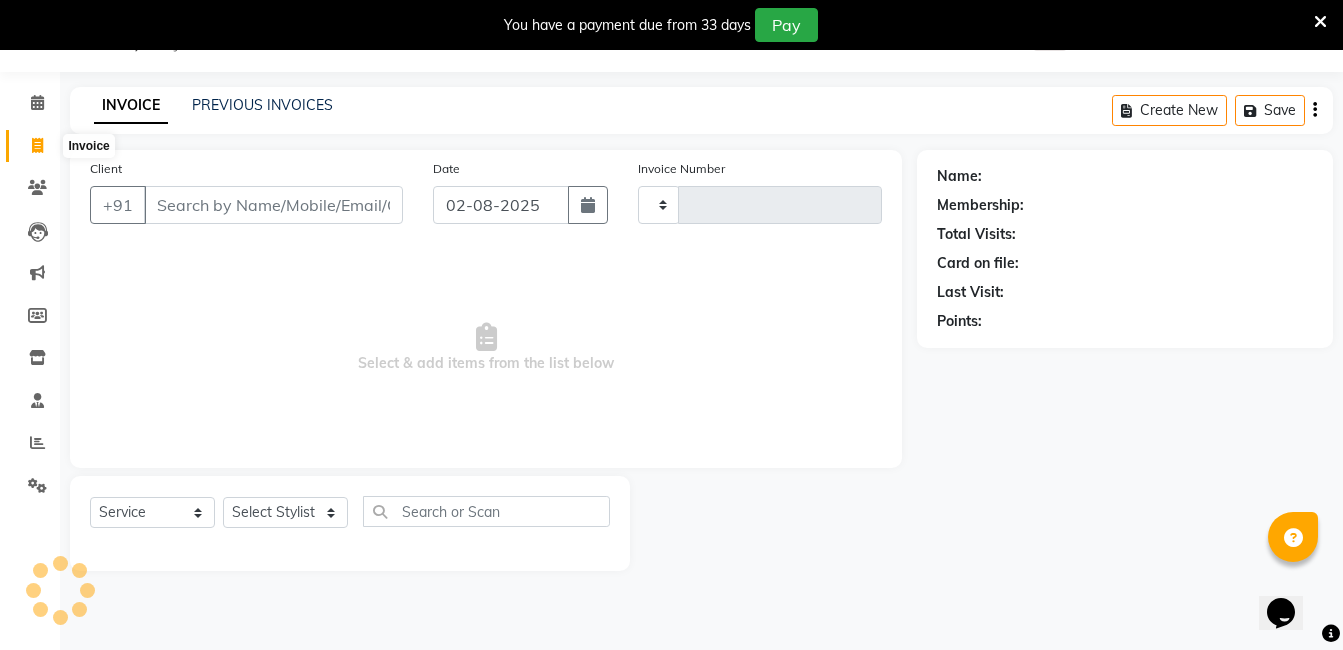 type on "11917" 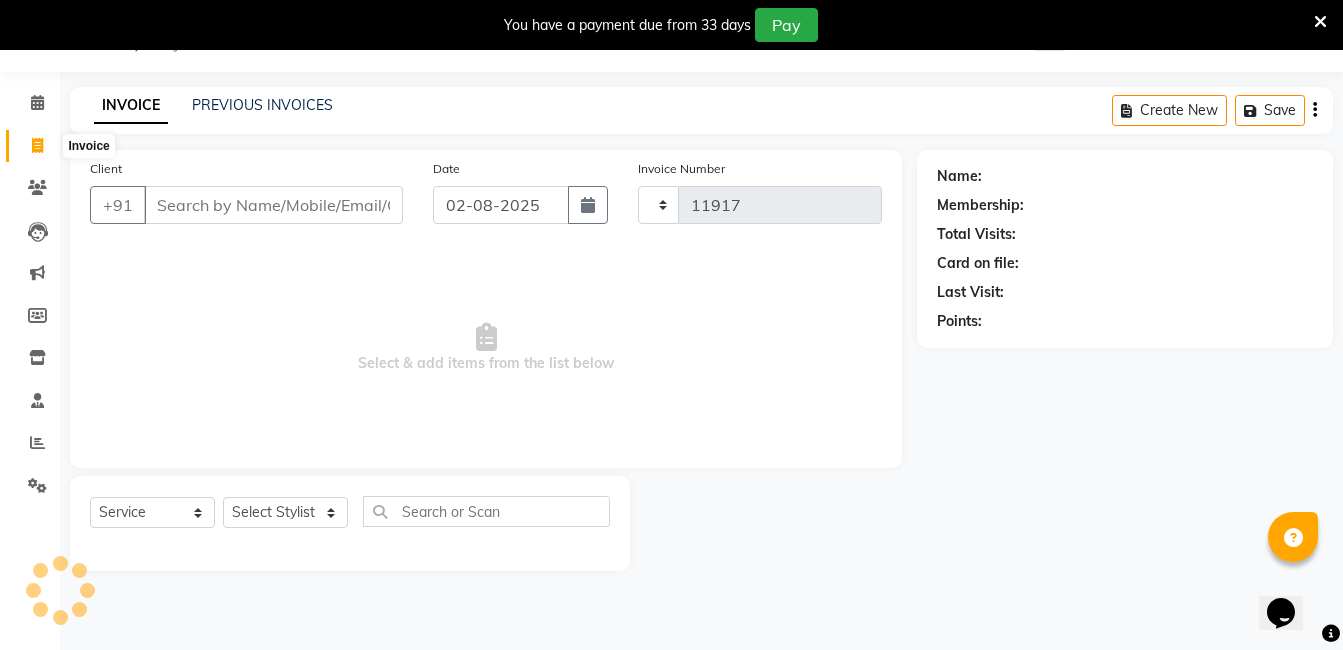 scroll, scrollTop: 50, scrollLeft: 0, axis: vertical 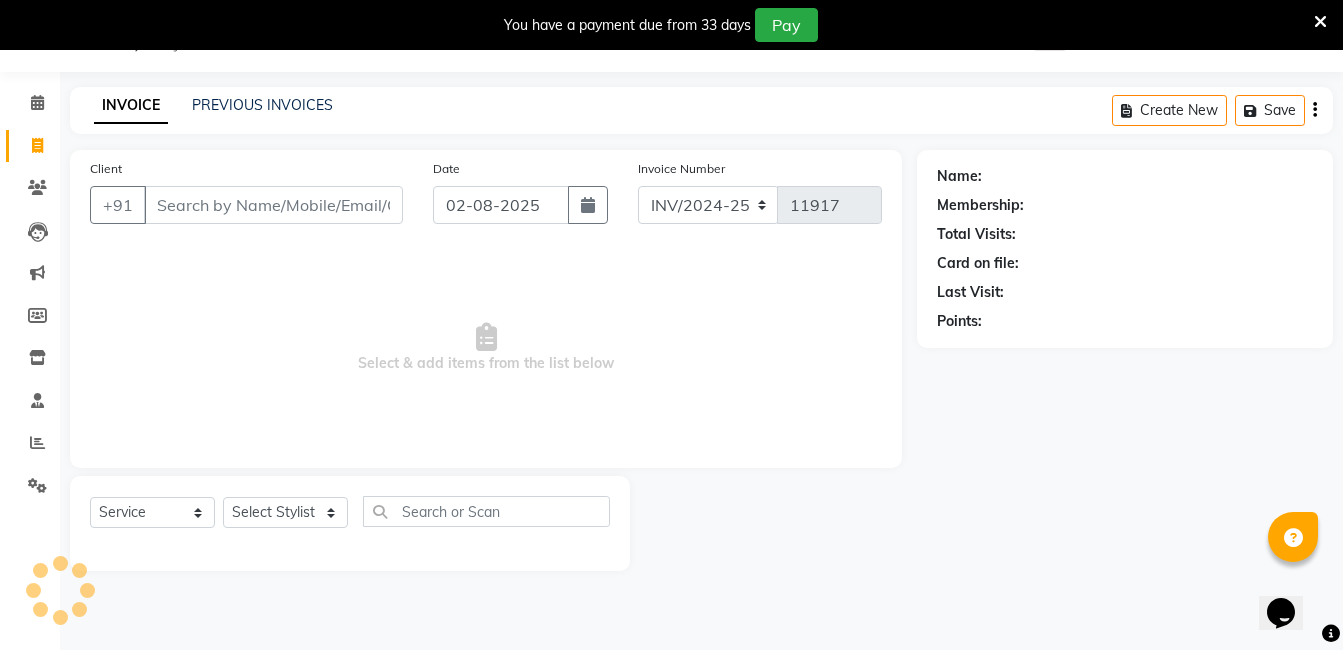 click on "Client" at bounding box center (273, 205) 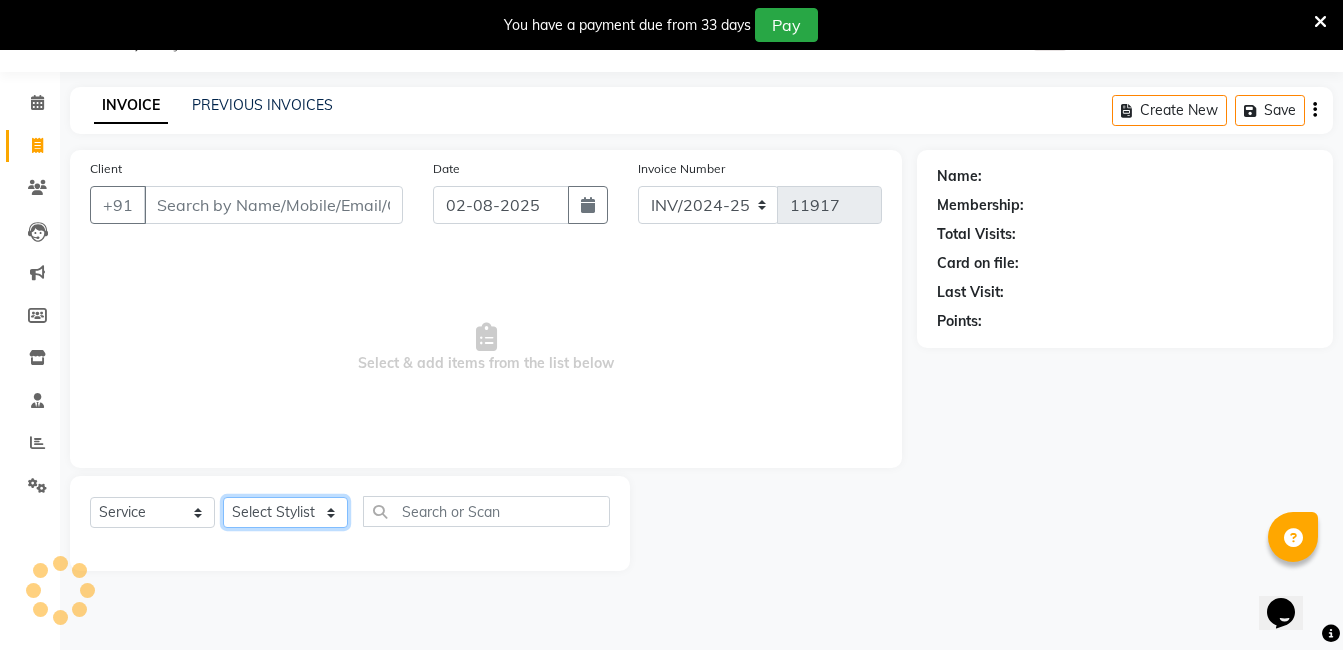 drag, startPoint x: 289, startPoint y: 519, endPoint x: 292, endPoint y: 461, distance: 58.077534 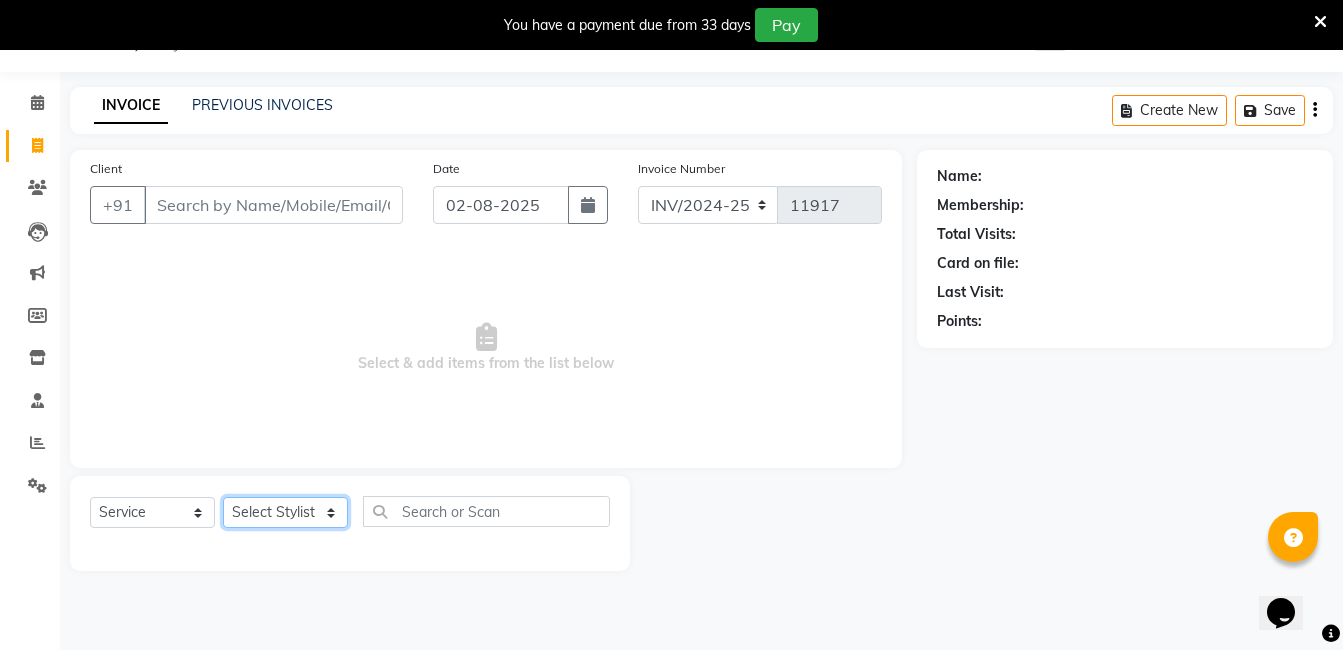 select on "65400" 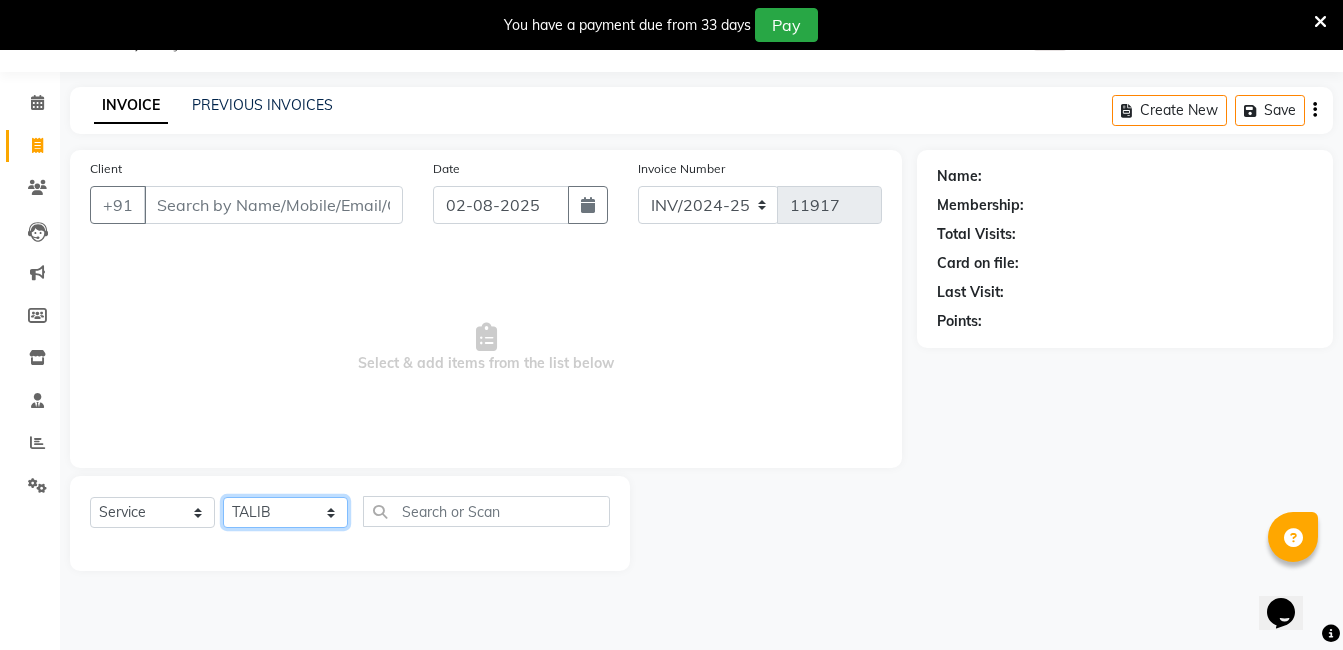 click on "Select Stylist AIJAZ fazil imran iqbal kasim mohd mohsin rasheed sameer TALIB Wajid" 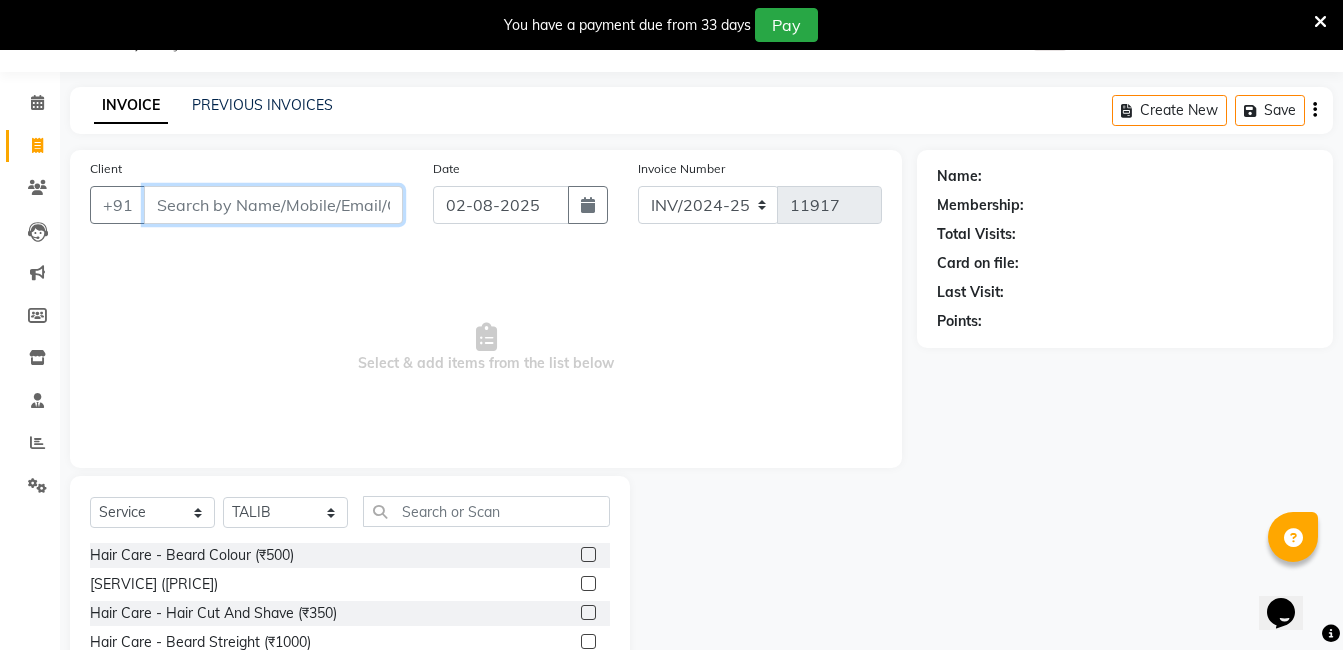click on "Client" at bounding box center (273, 205) 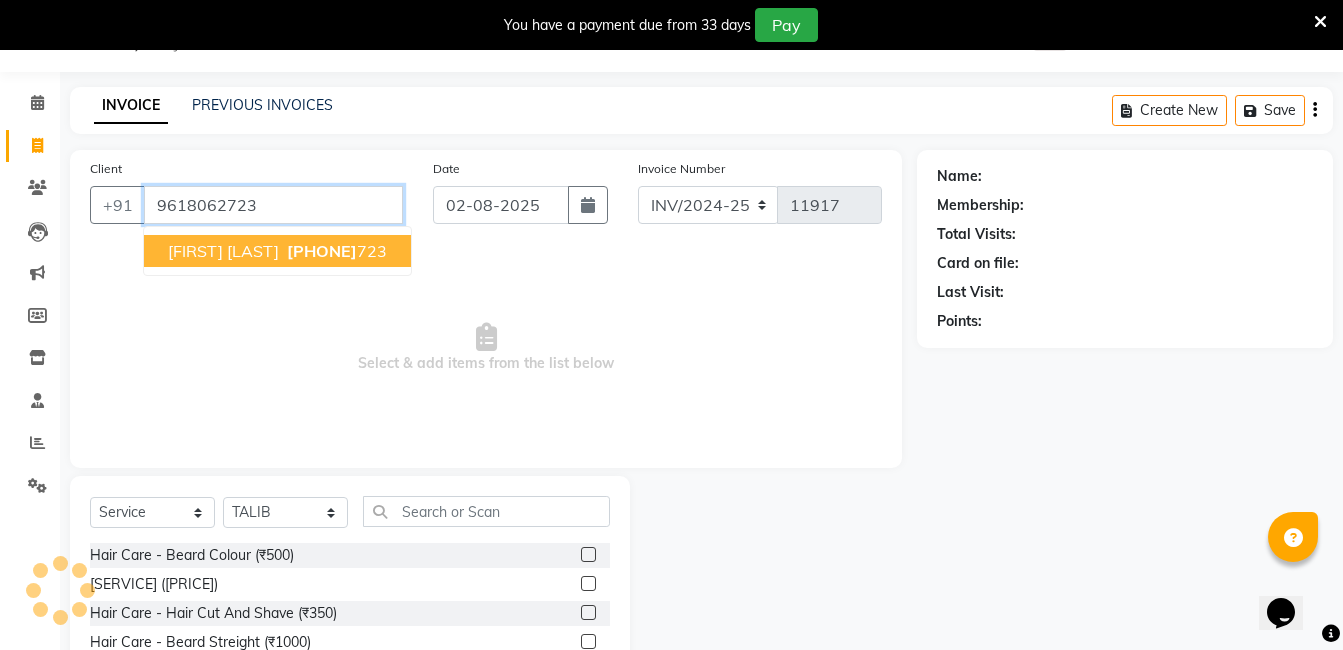 type on "9618062723" 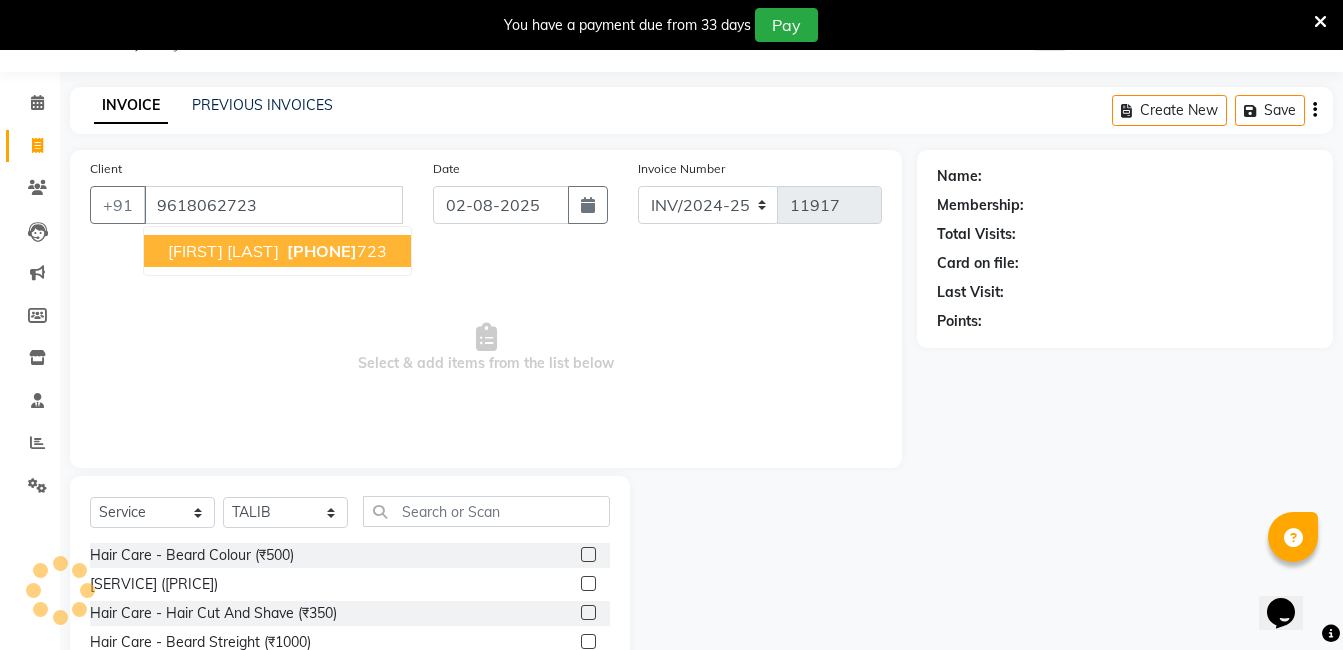 select on "1: Object" 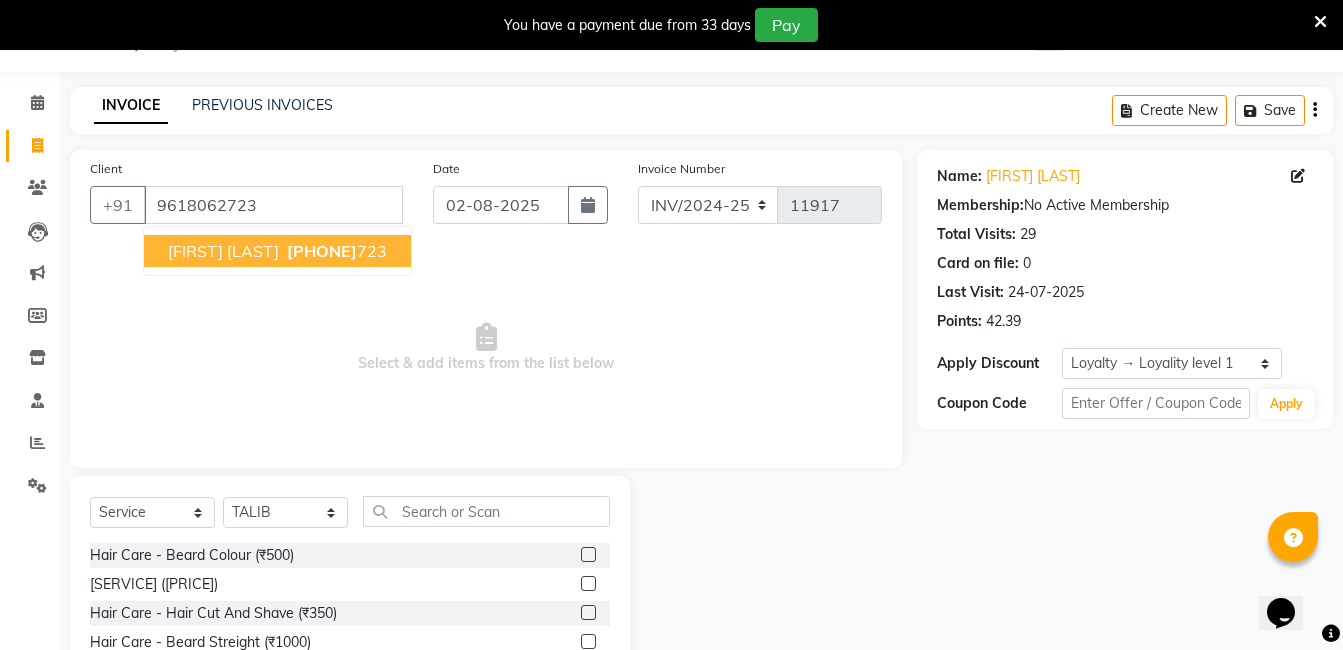 click on "[FIRST] [LAST]" at bounding box center [223, 251] 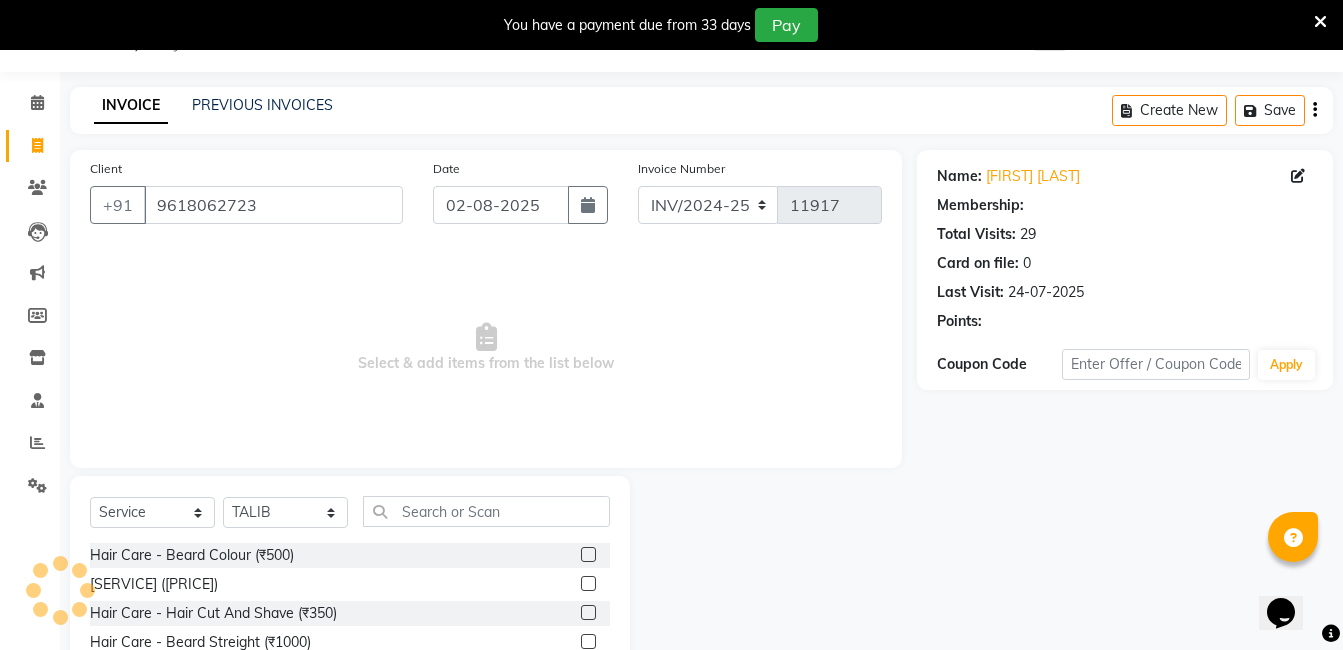 select on "1: Object" 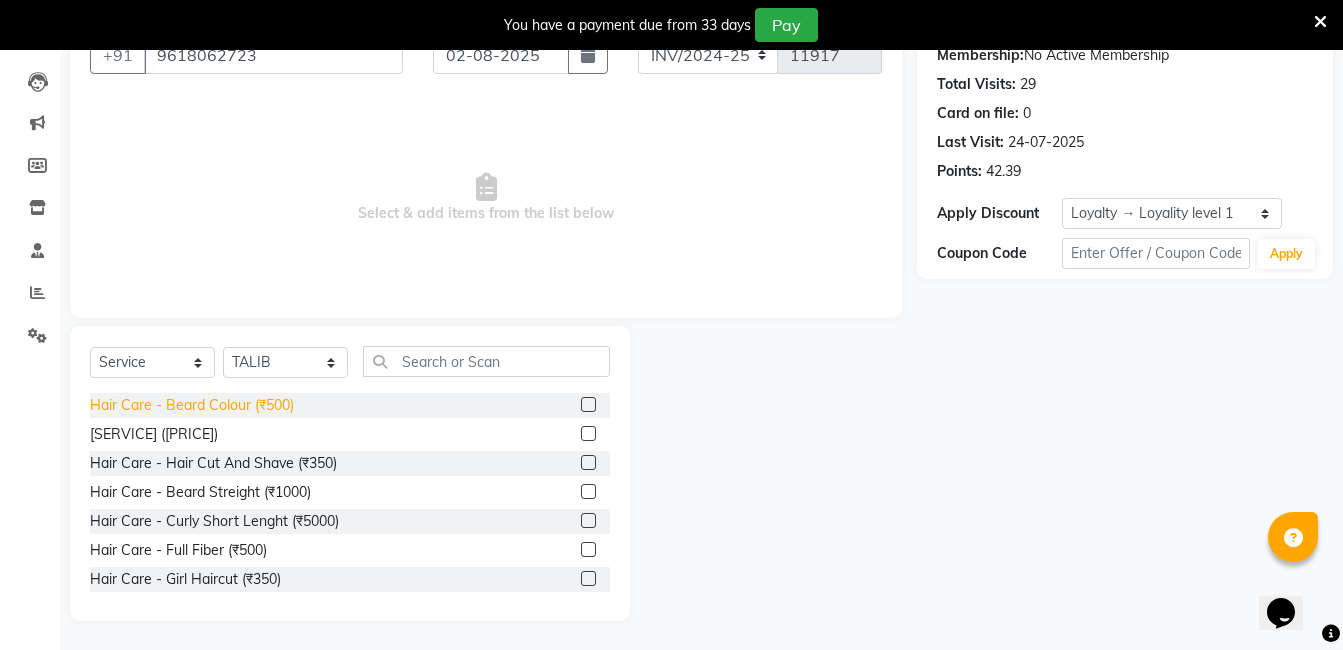 scroll, scrollTop: 201, scrollLeft: 0, axis: vertical 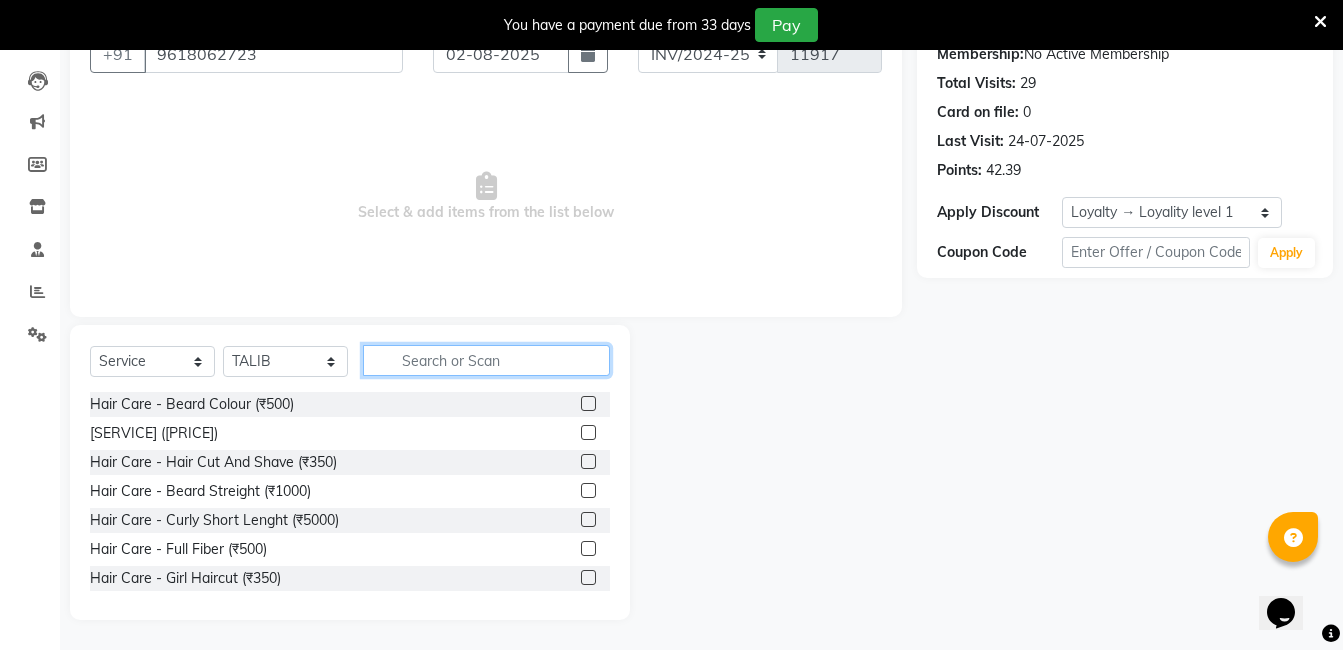 click 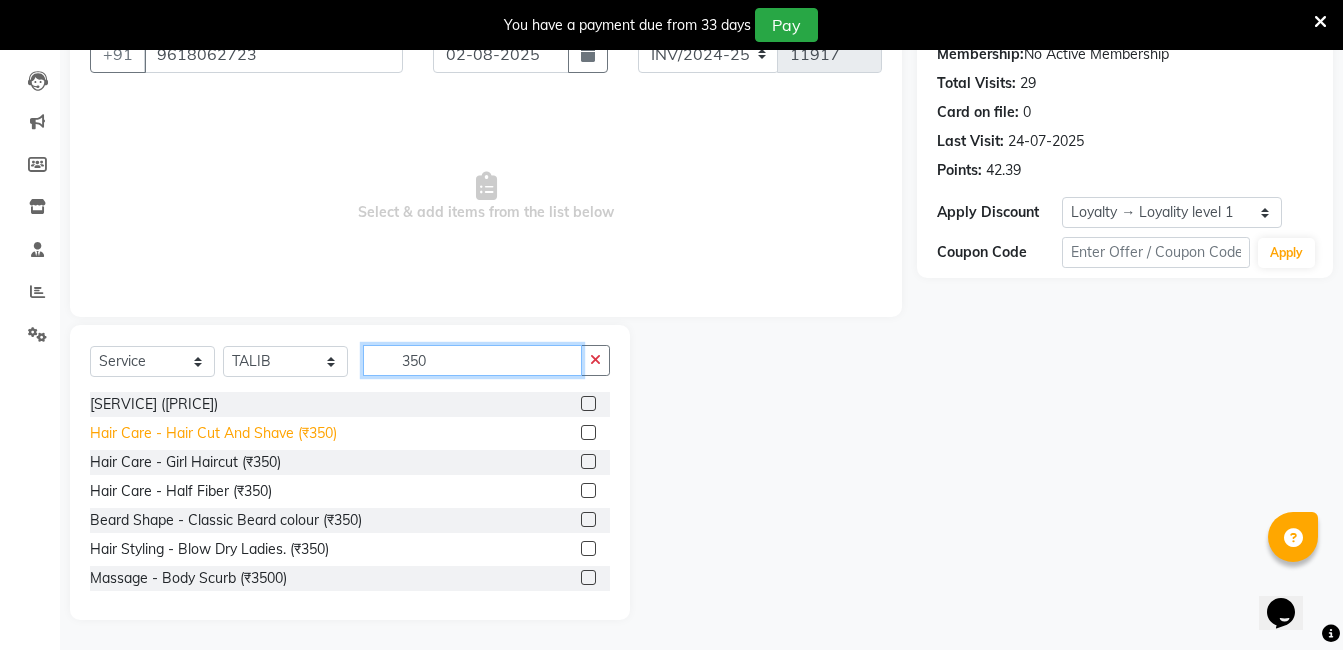 type on "350" 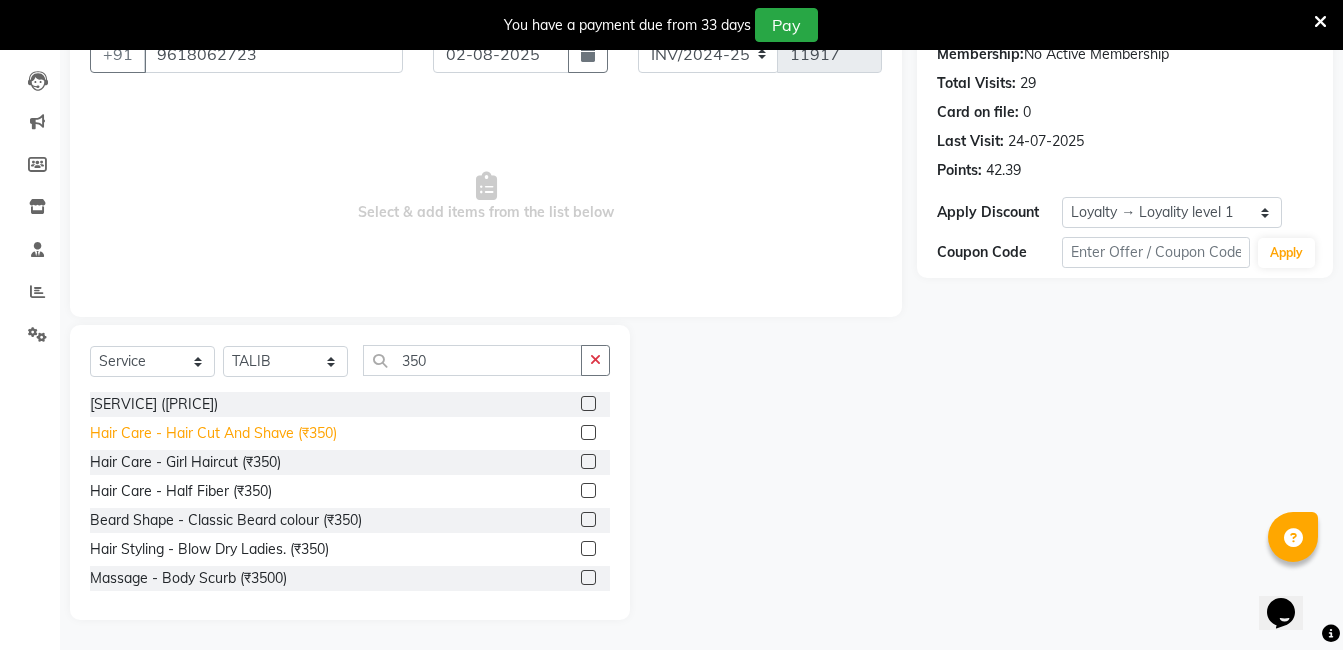 click on "Hair Care - Hair Cut And Shave (₹350)" 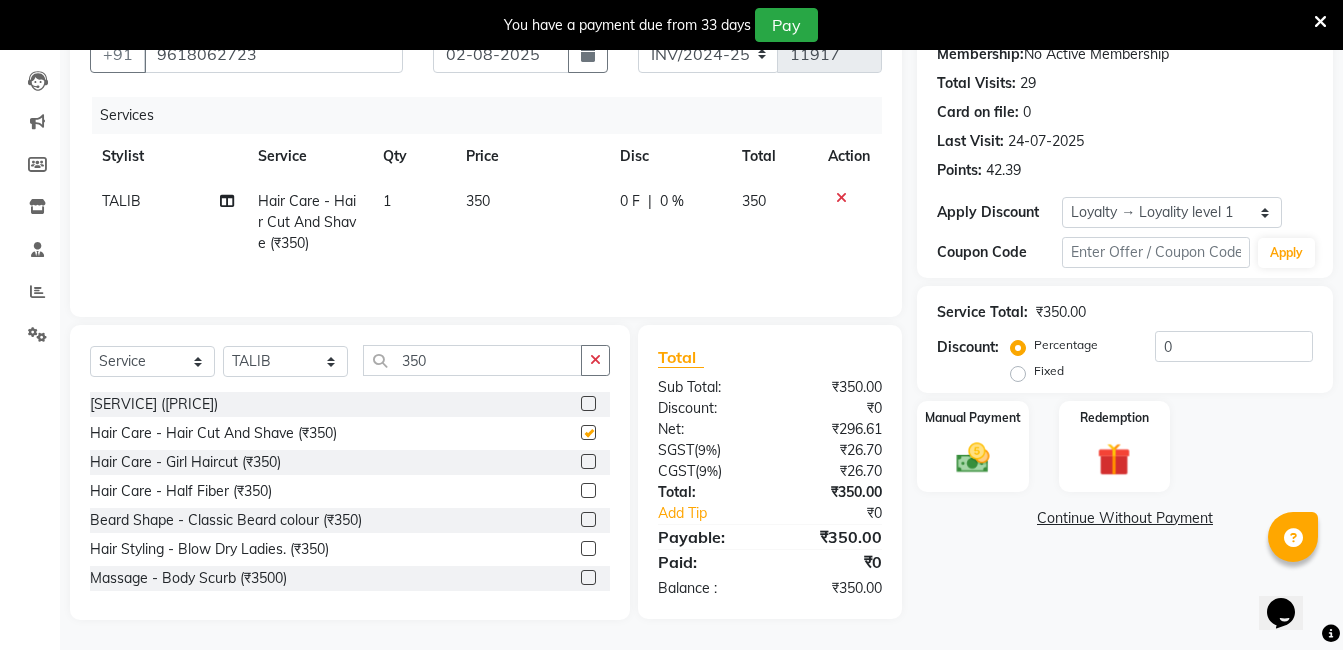 checkbox on "false" 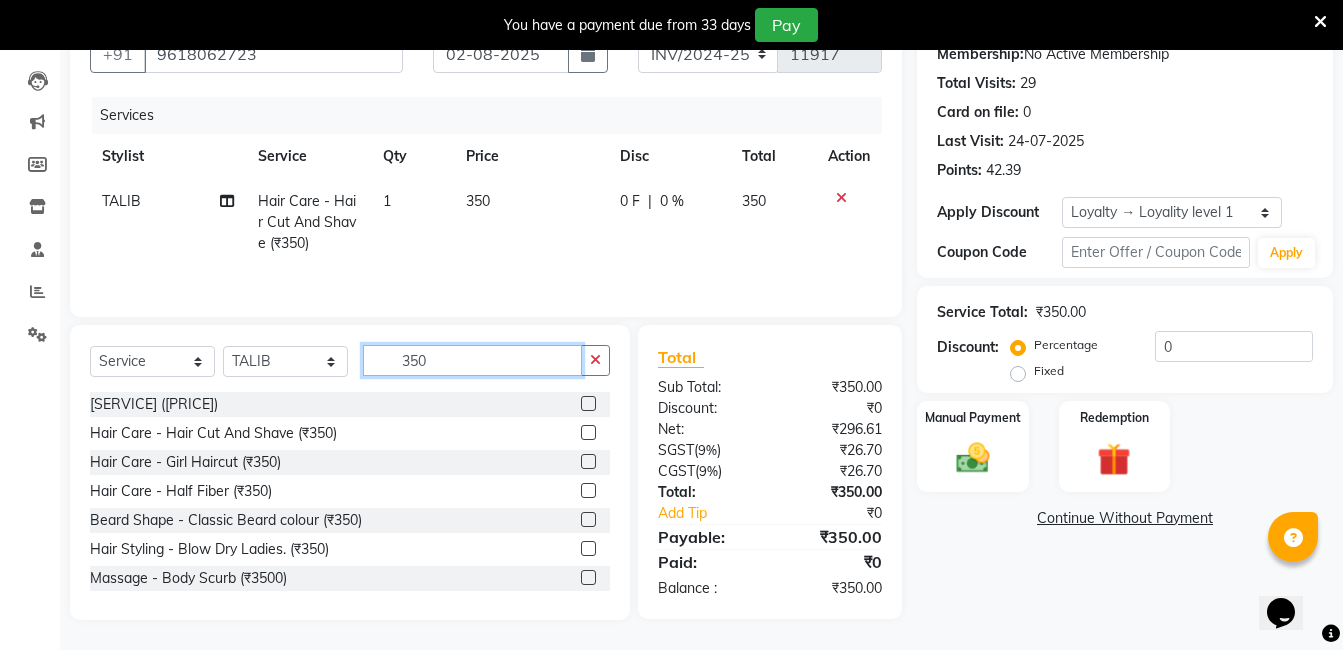 click on "350" 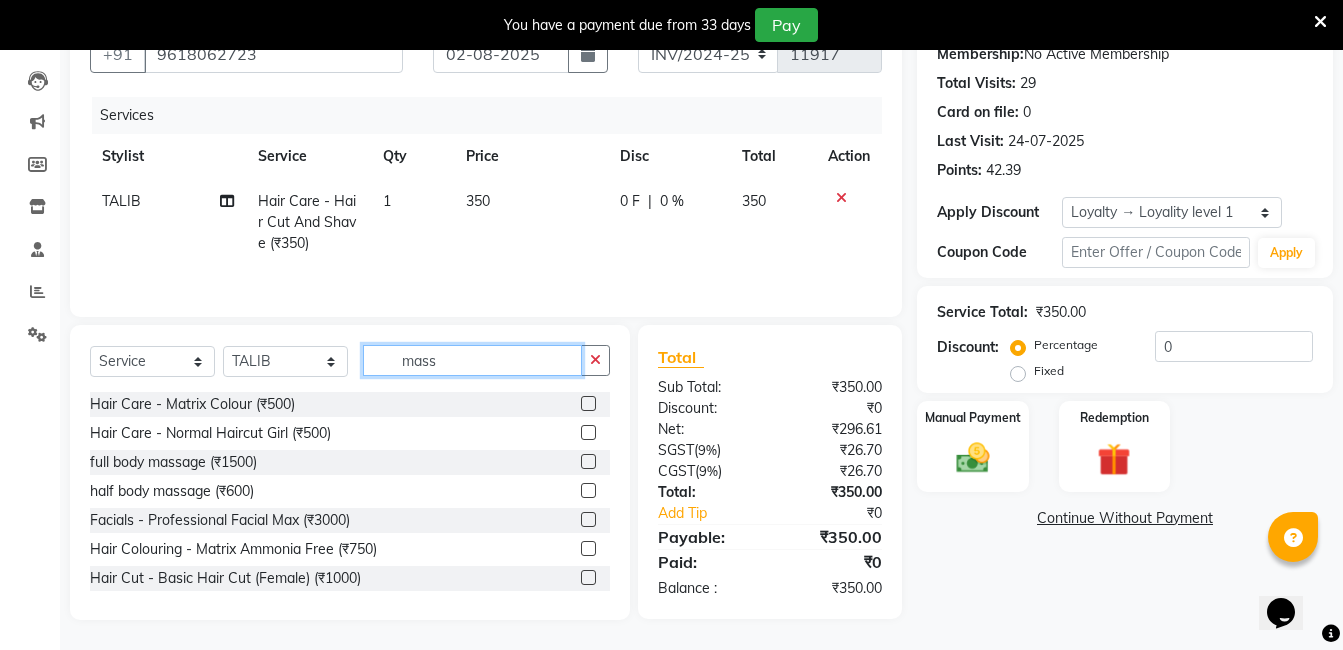 scroll, scrollTop: 200, scrollLeft: 0, axis: vertical 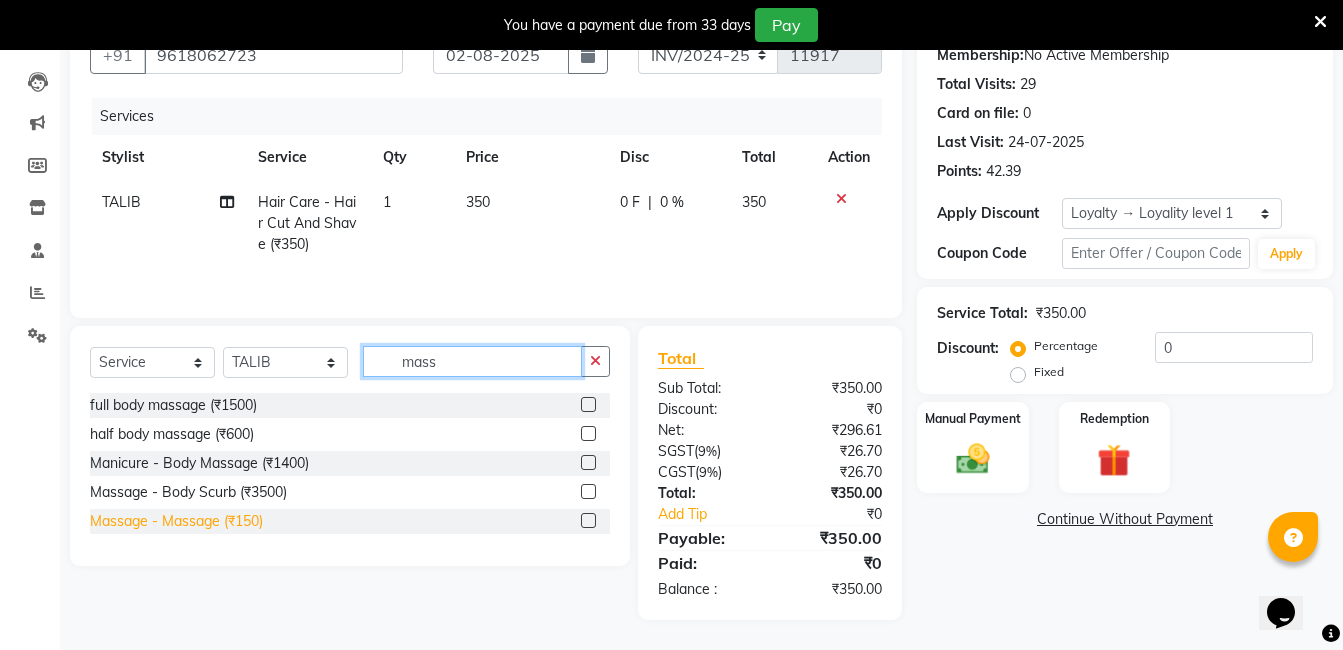 type on "mass" 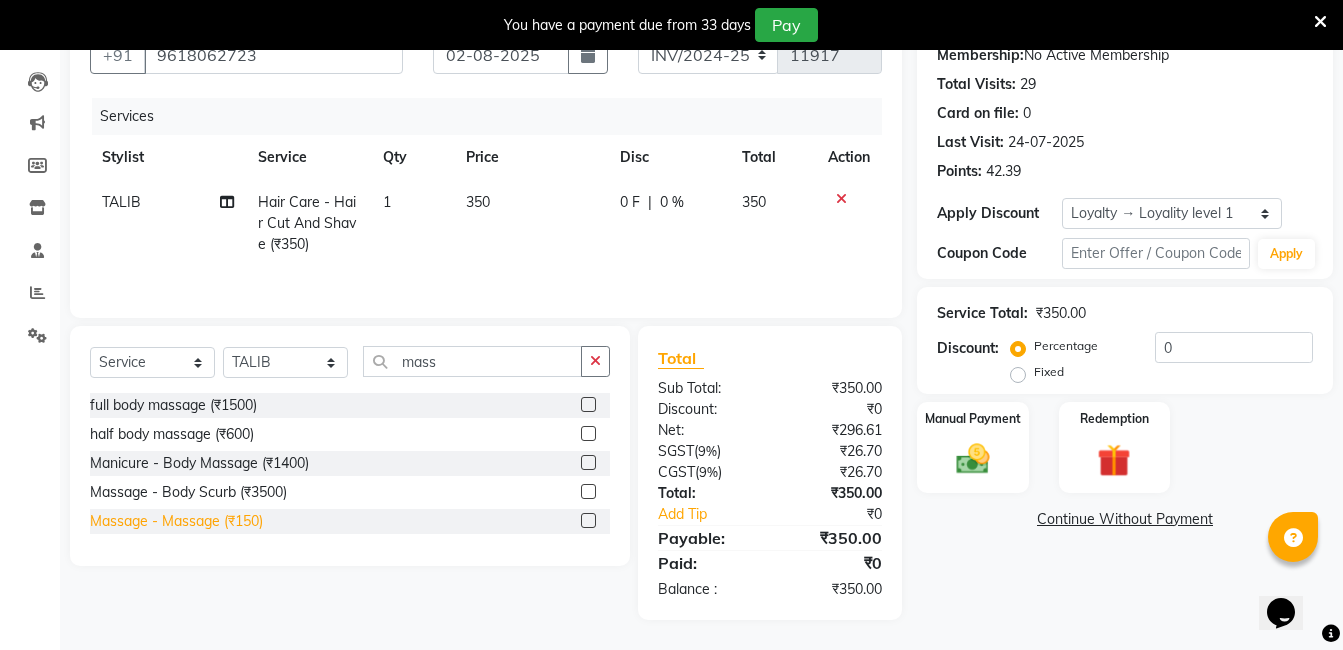 click on "Massage - Massage (₹150)" 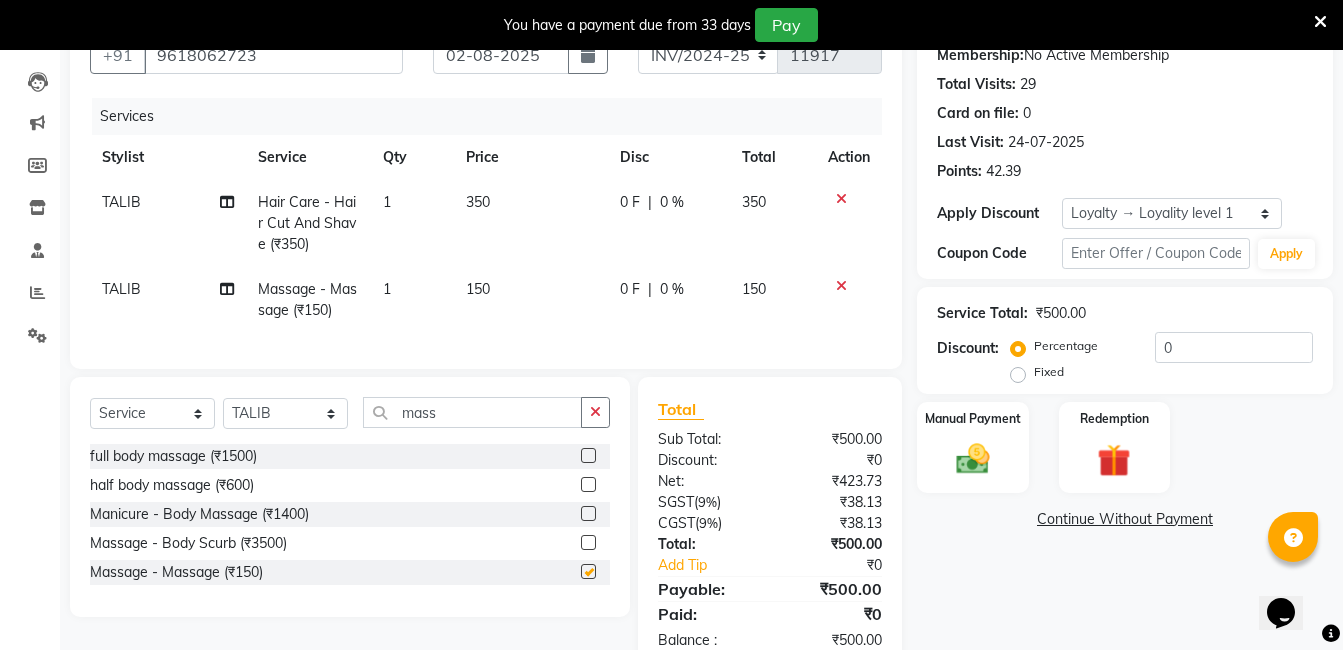 checkbox on "false" 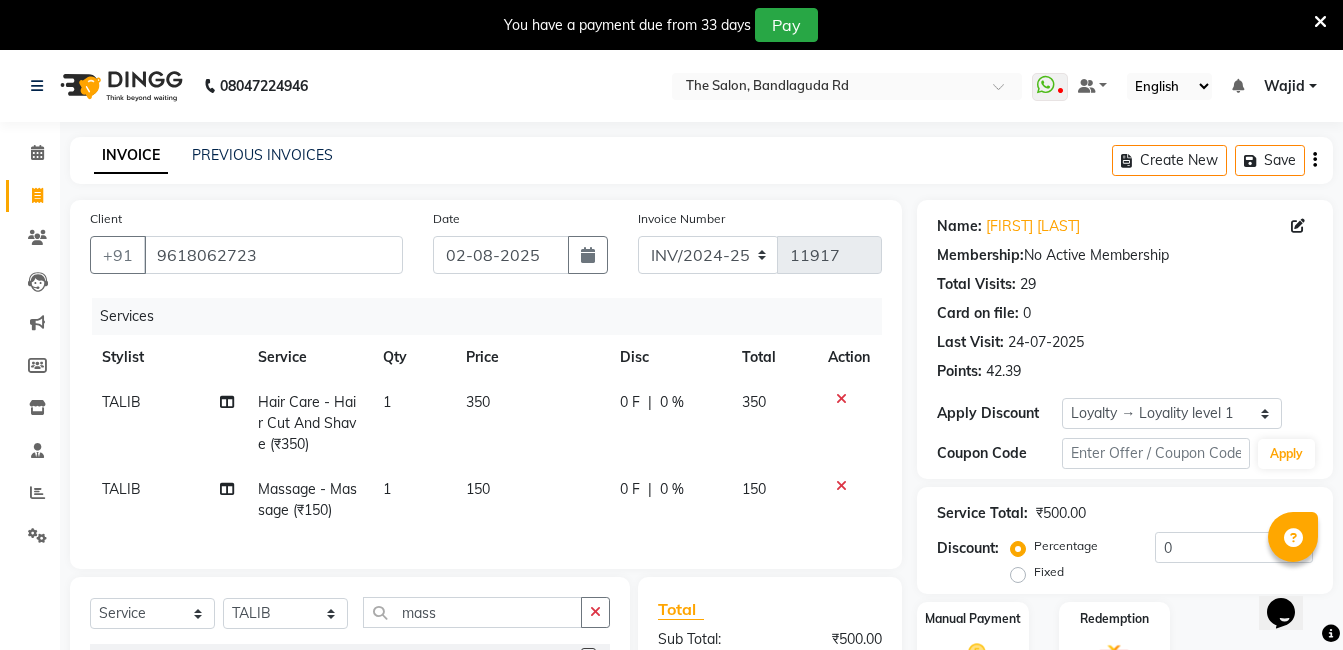 scroll, scrollTop: 266, scrollLeft: 0, axis: vertical 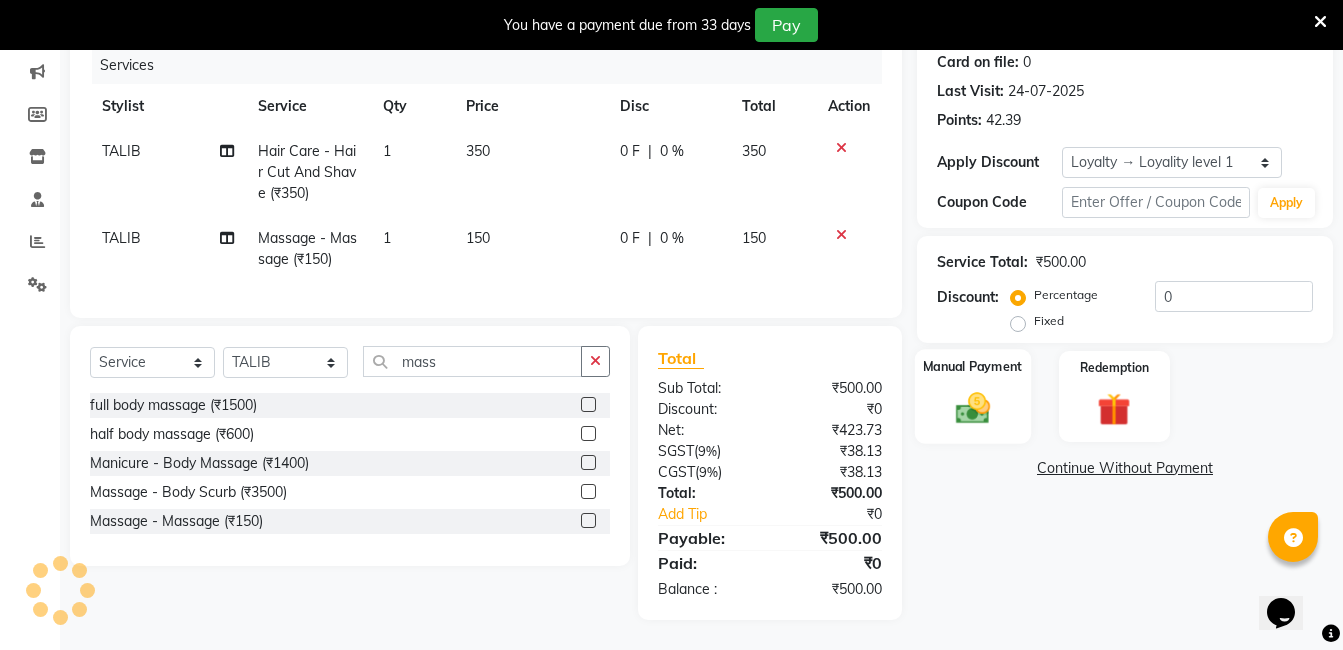 click 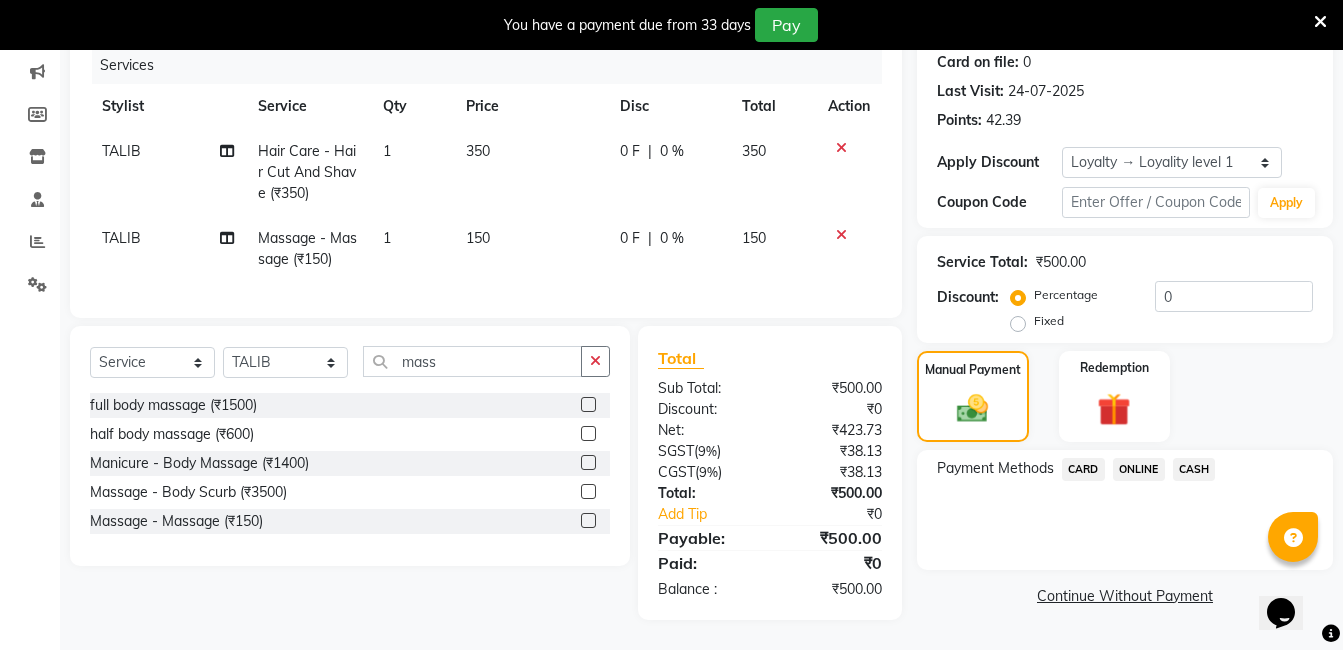 click on "ONLINE" 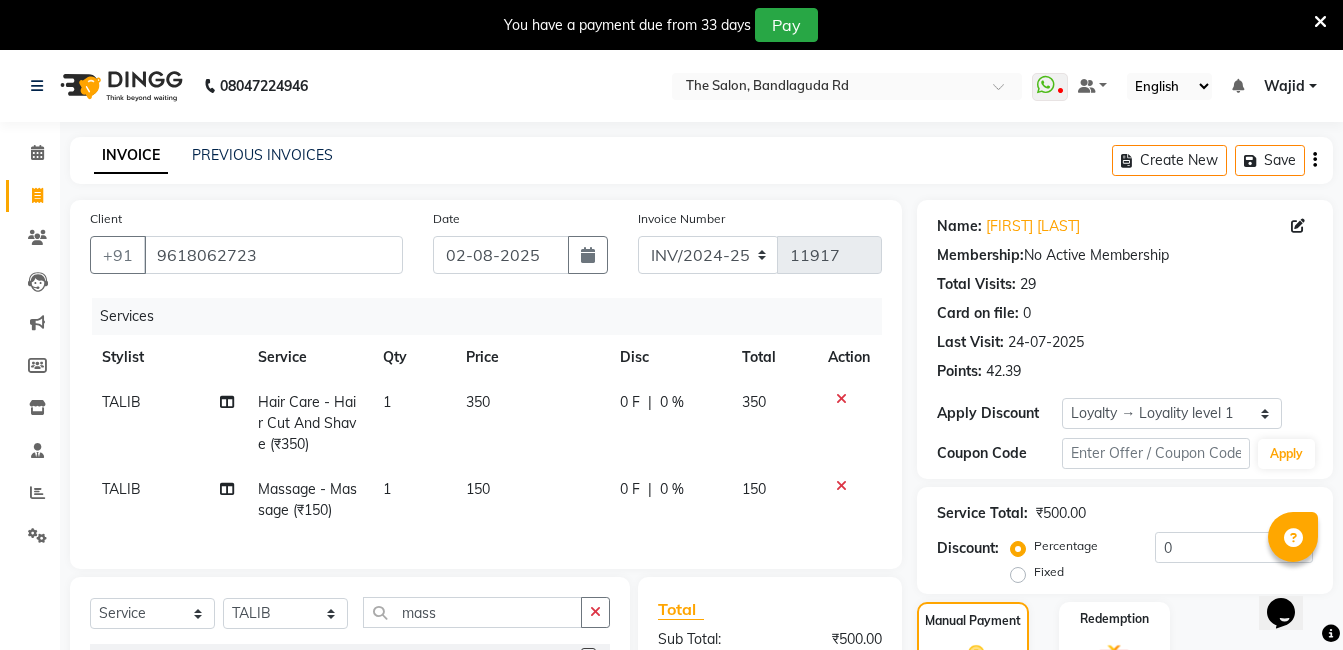 scroll, scrollTop: 100, scrollLeft: 0, axis: vertical 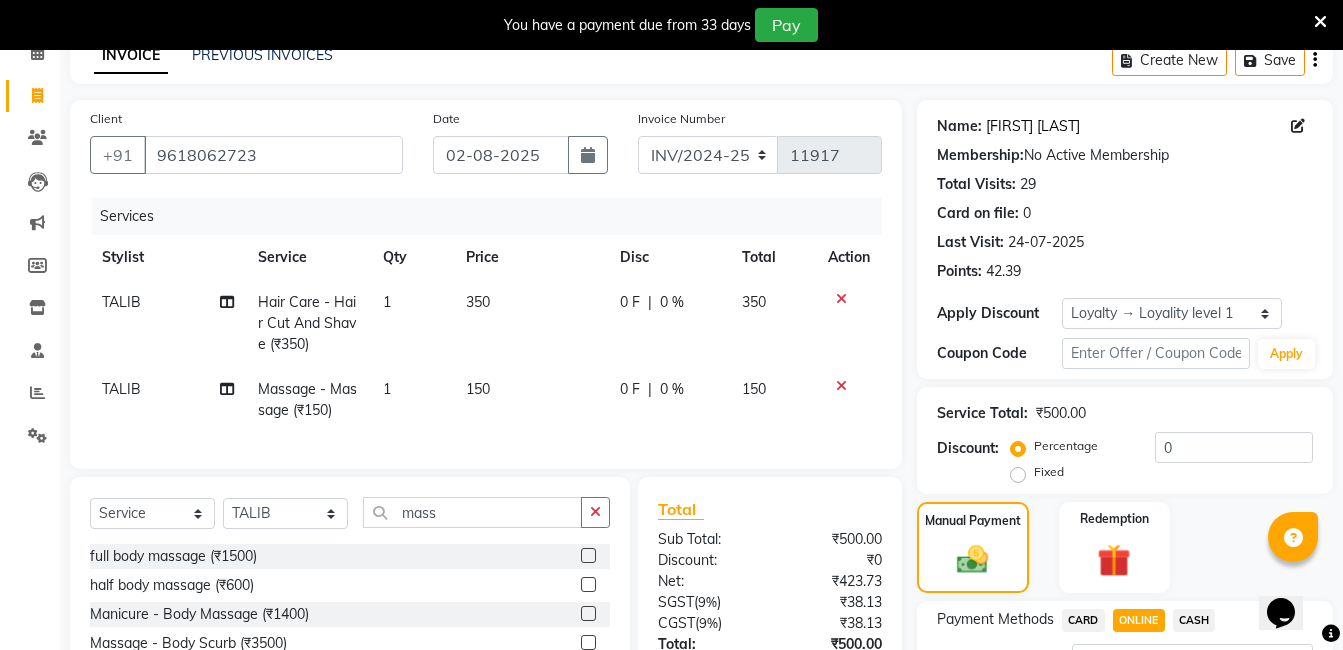 click on "Ali Zubadi" 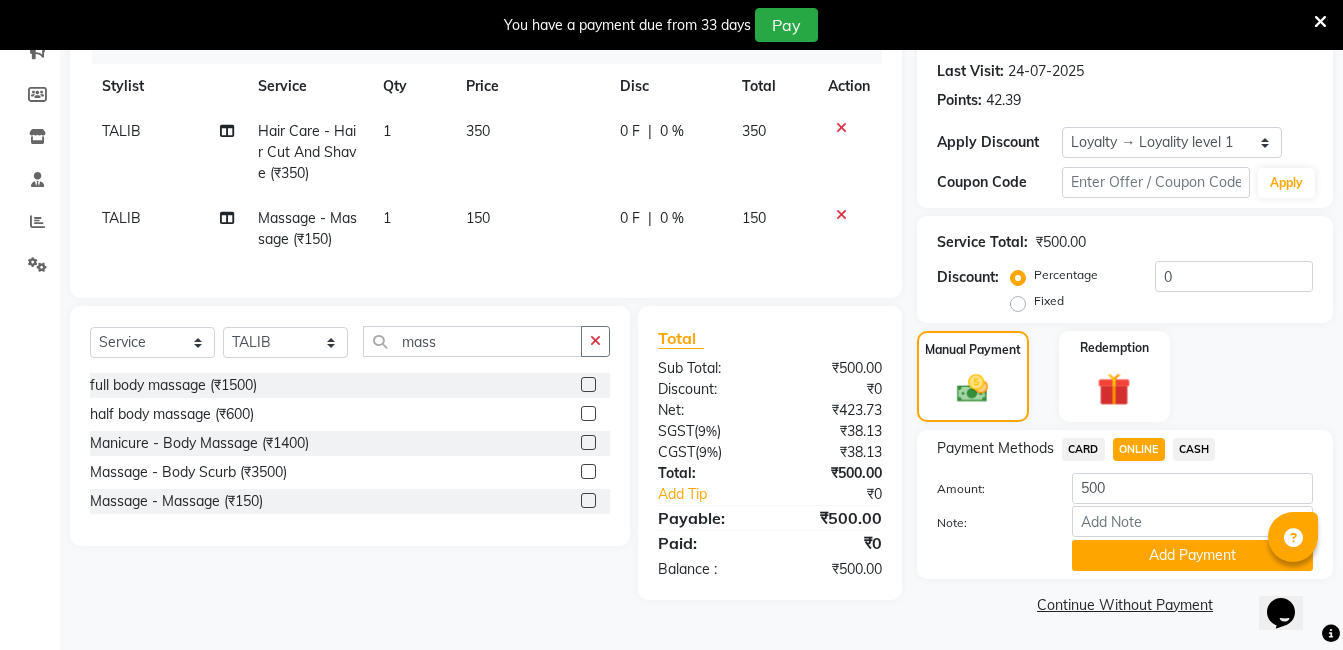 scroll, scrollTop: 0, scrollLeft: 0, axis: both 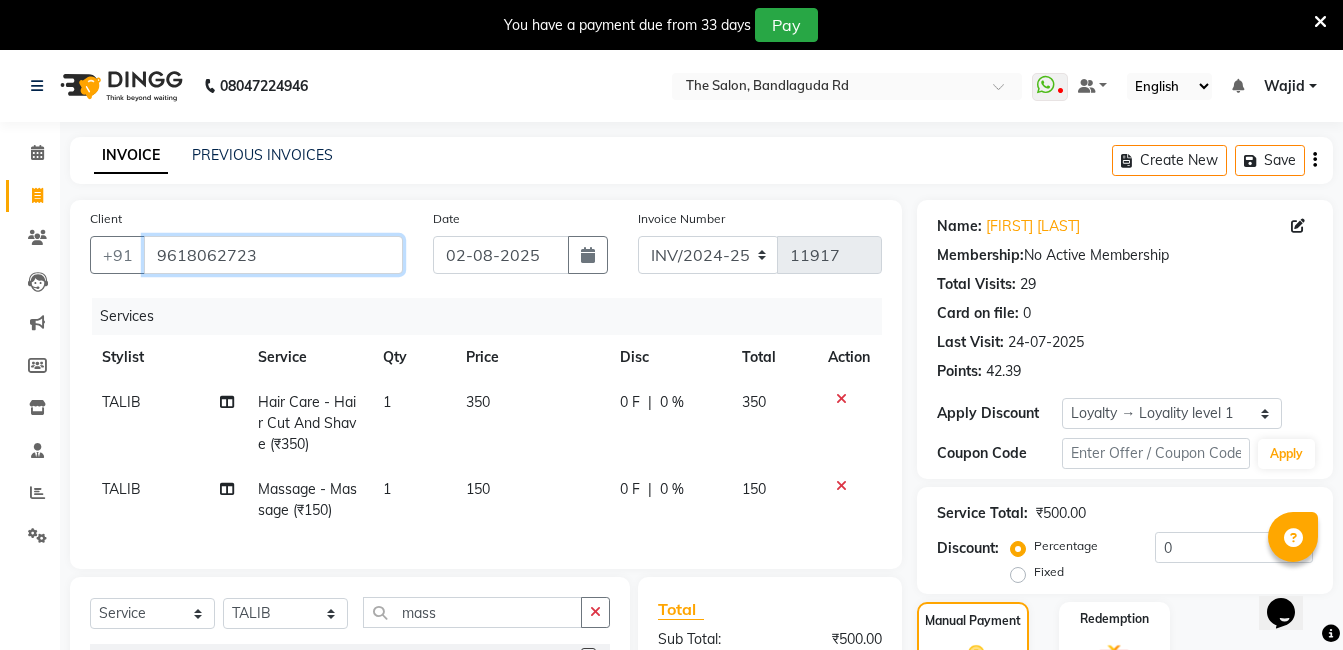 click on "9618062723" at bounding box center [273, 255] 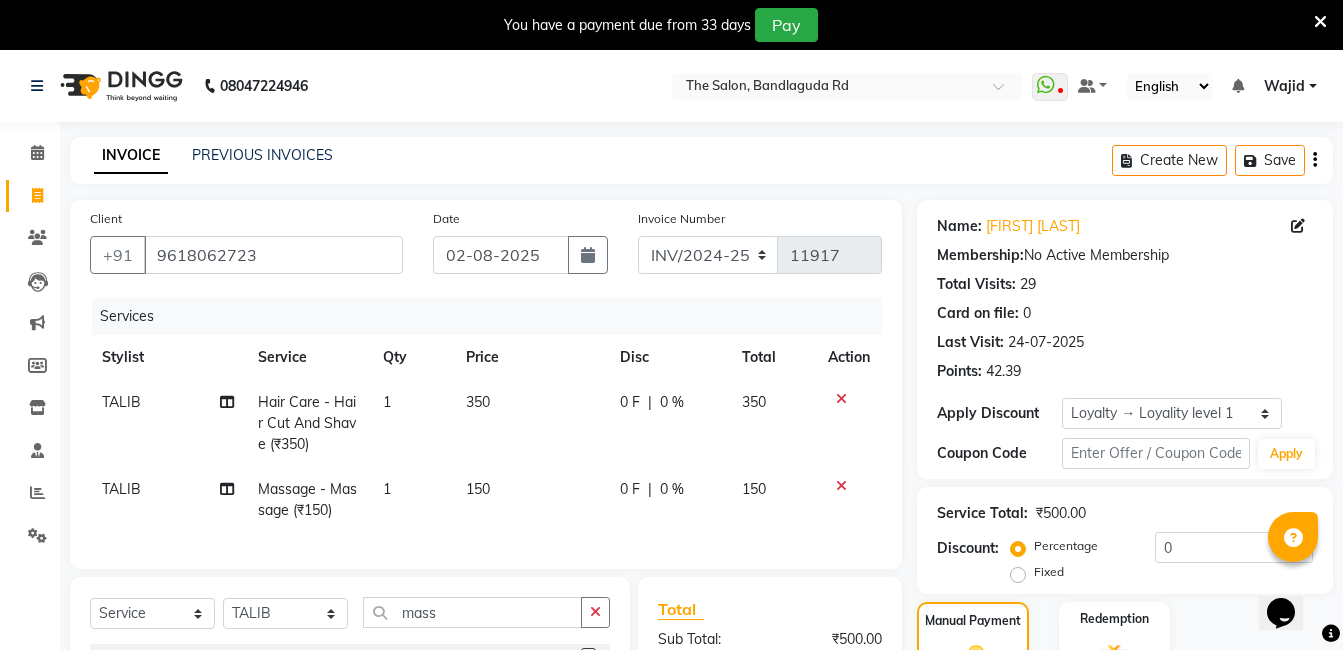 click on "350" 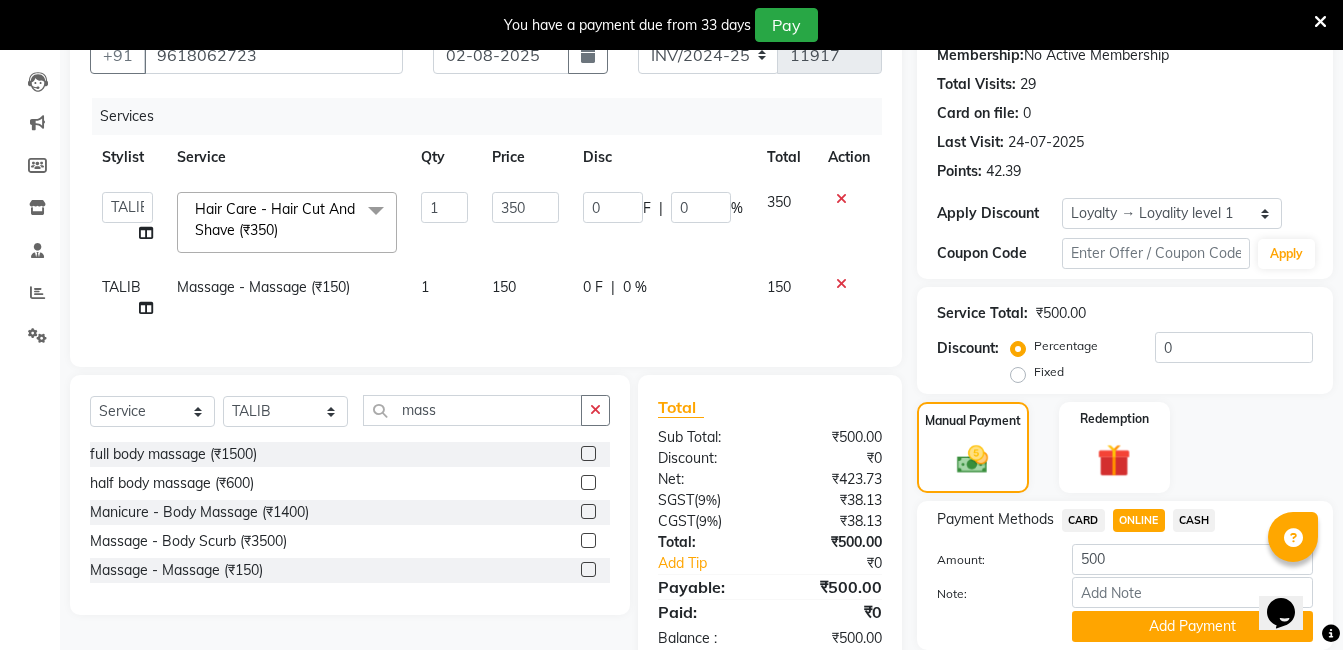 scroll, scrollTop: 271, scrollLeft: 0, axis: vertical 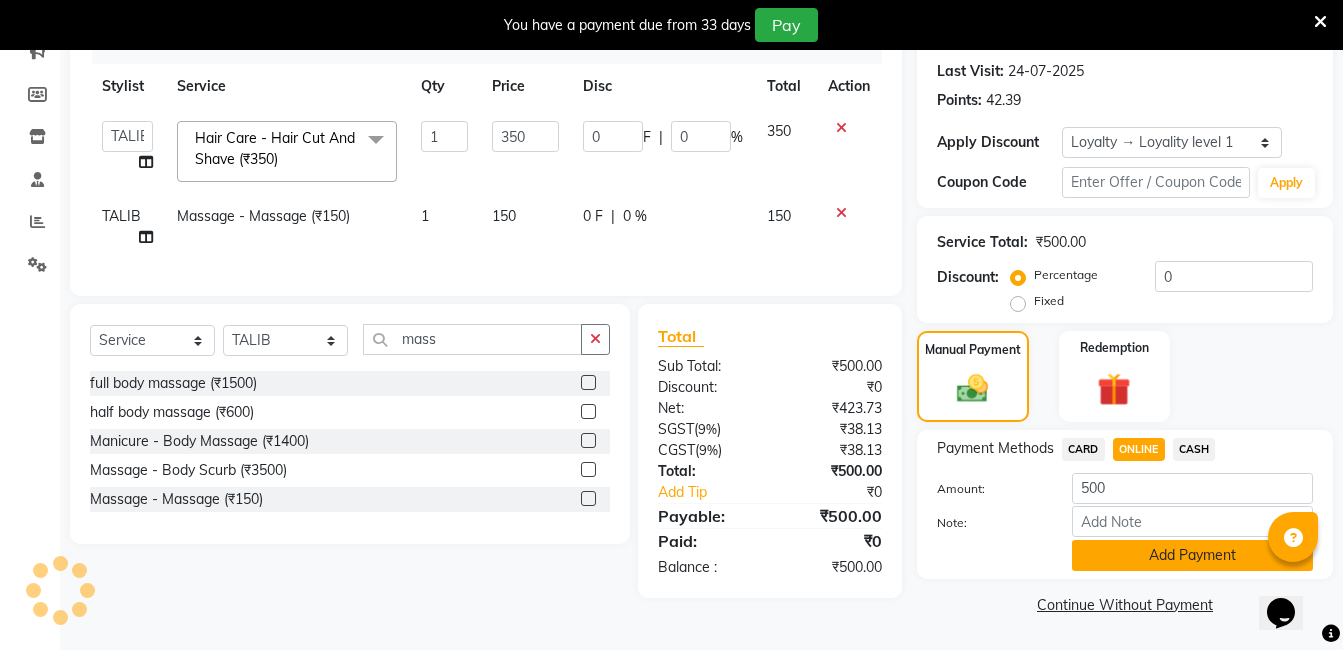 click on "Add Payment" 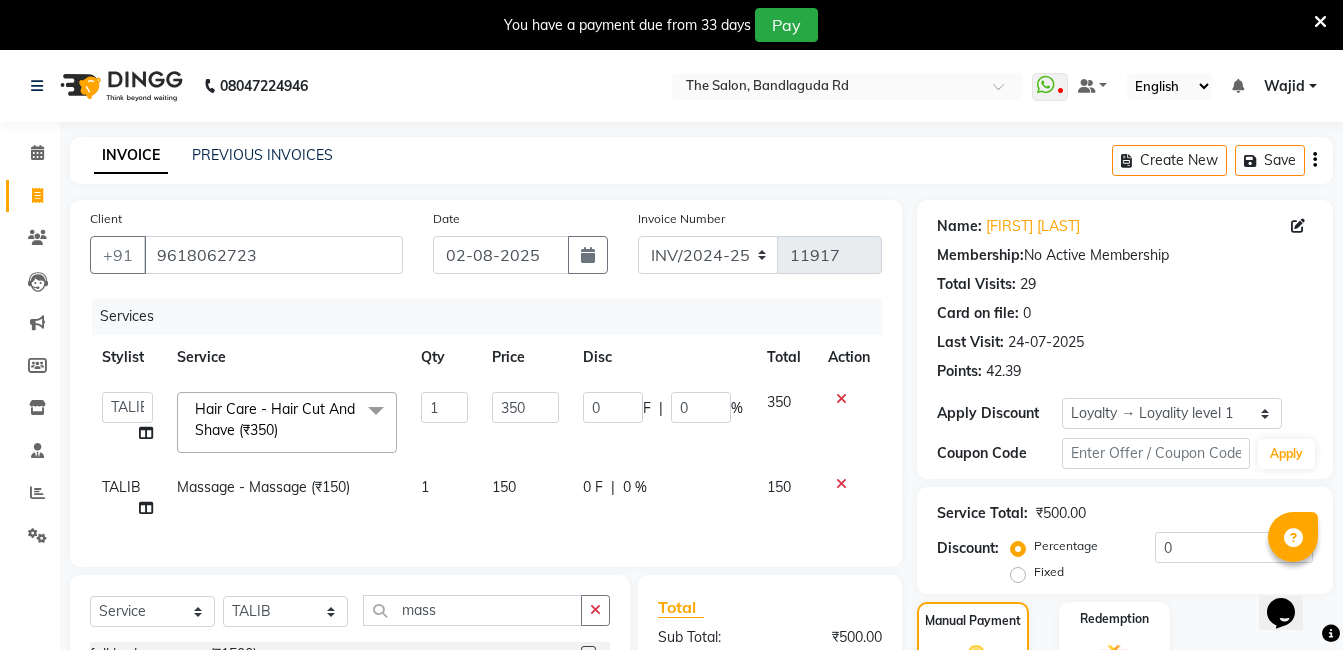 scroll, scrollTop: 446, scrollLeft: 0, axis: vertical 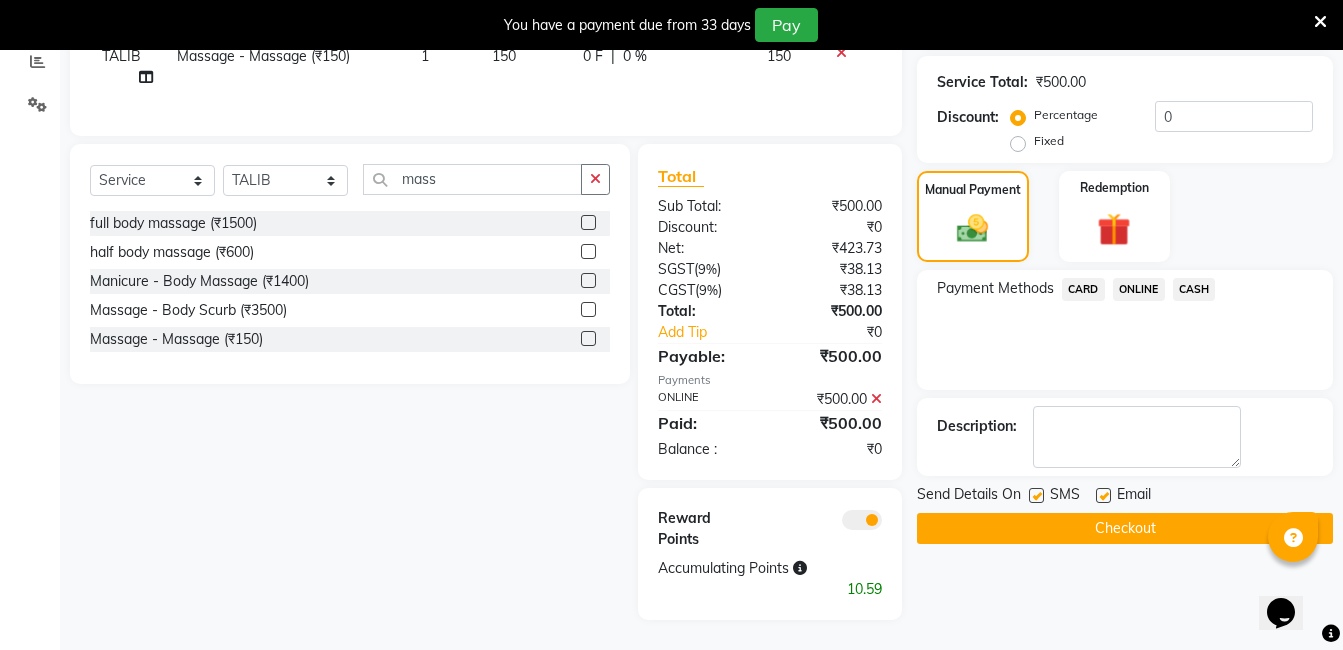 click on "Checkout" 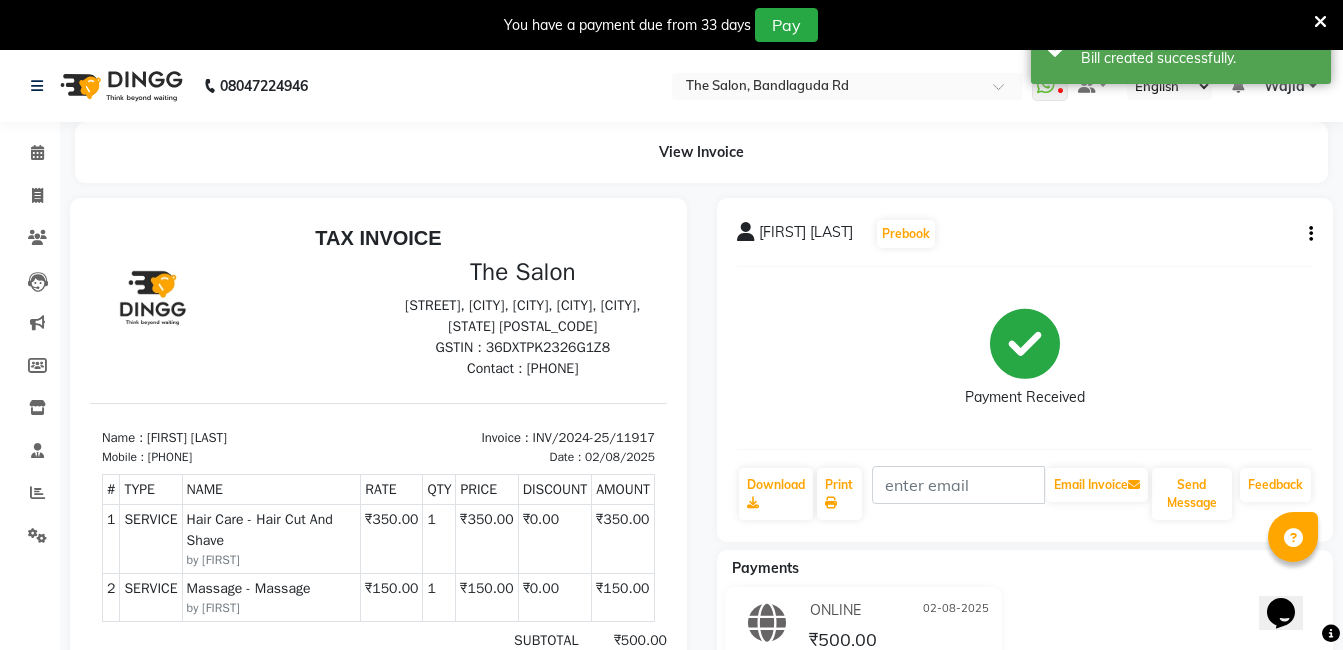 scroll, scrollTop: 0, scrollLeft: 0, axis: both 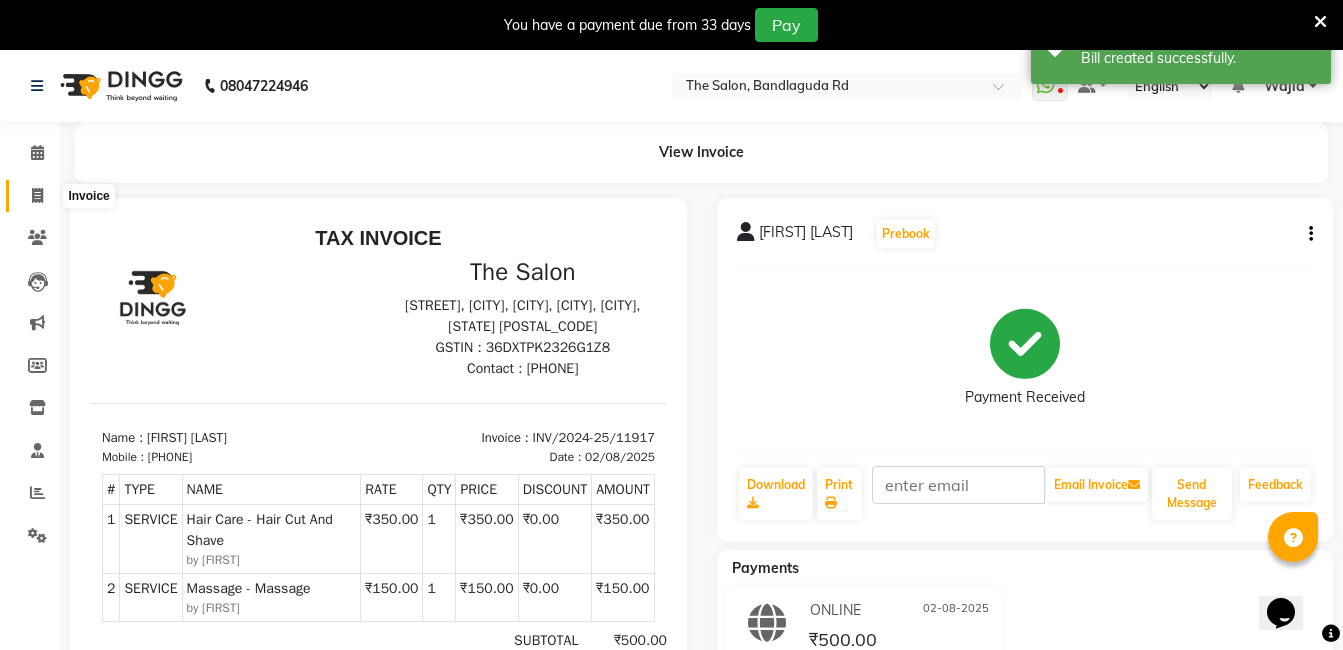 click 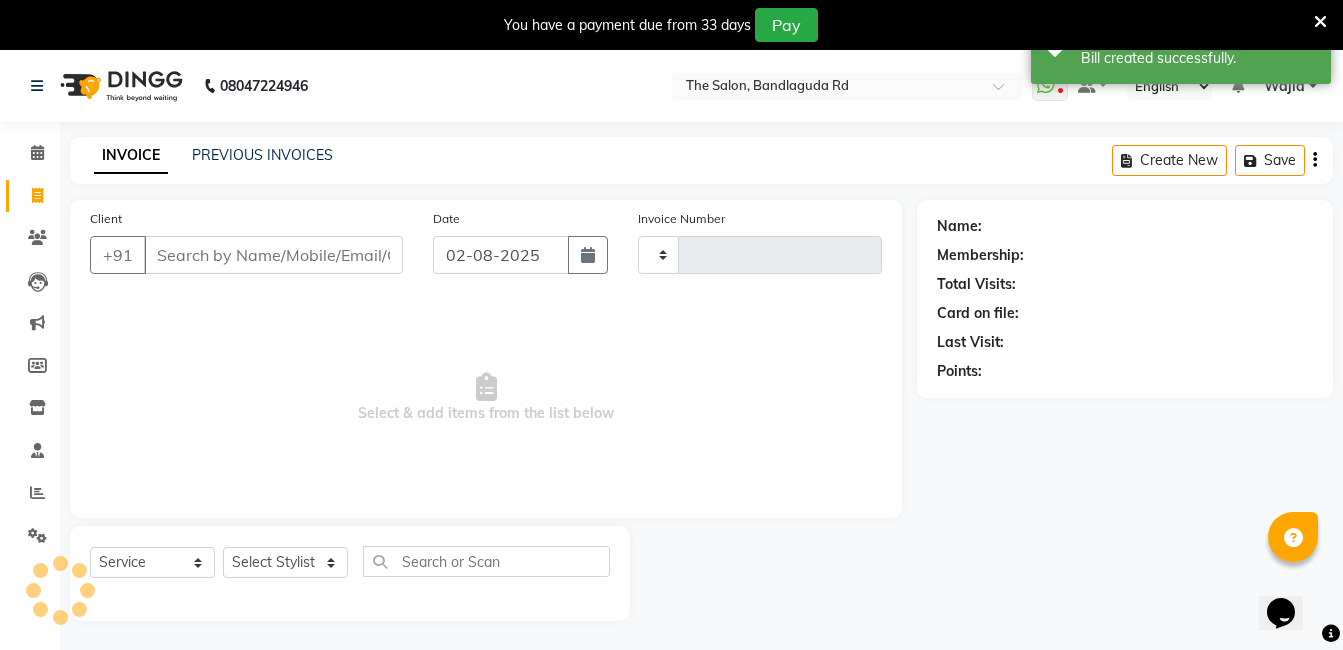 type on "11918" 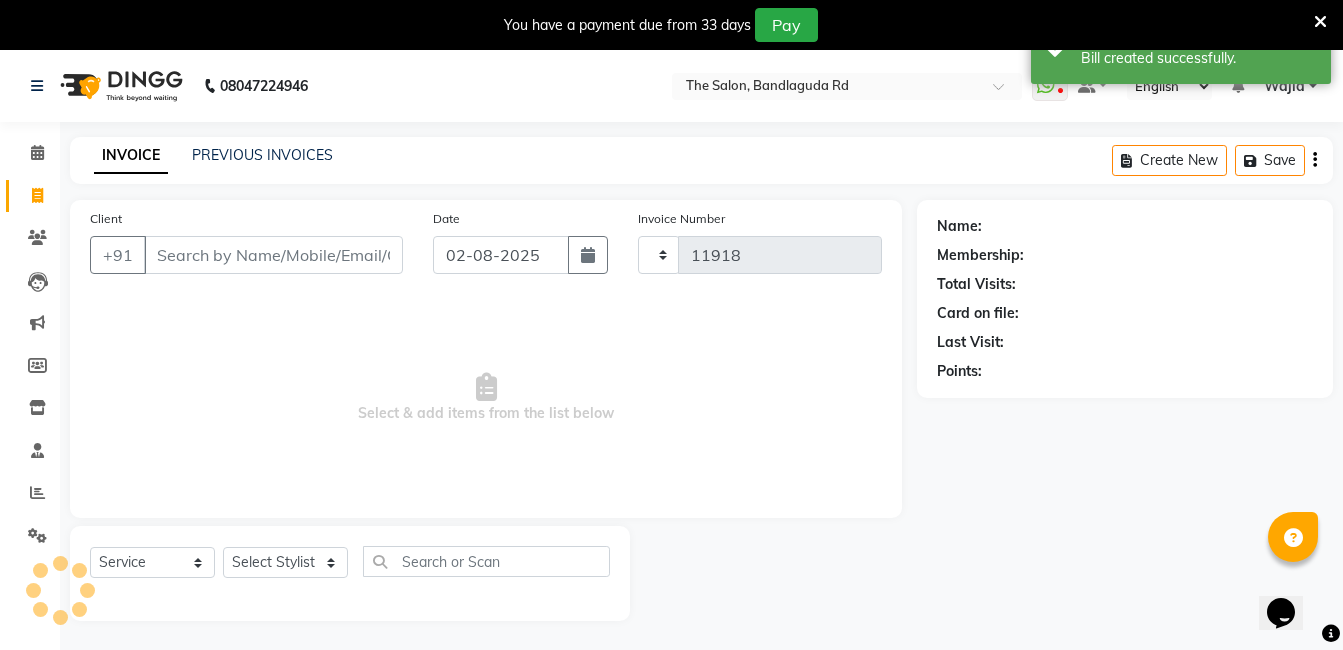 scroll, scrollTop: 50, scrollLeft: 0, axis: vertical 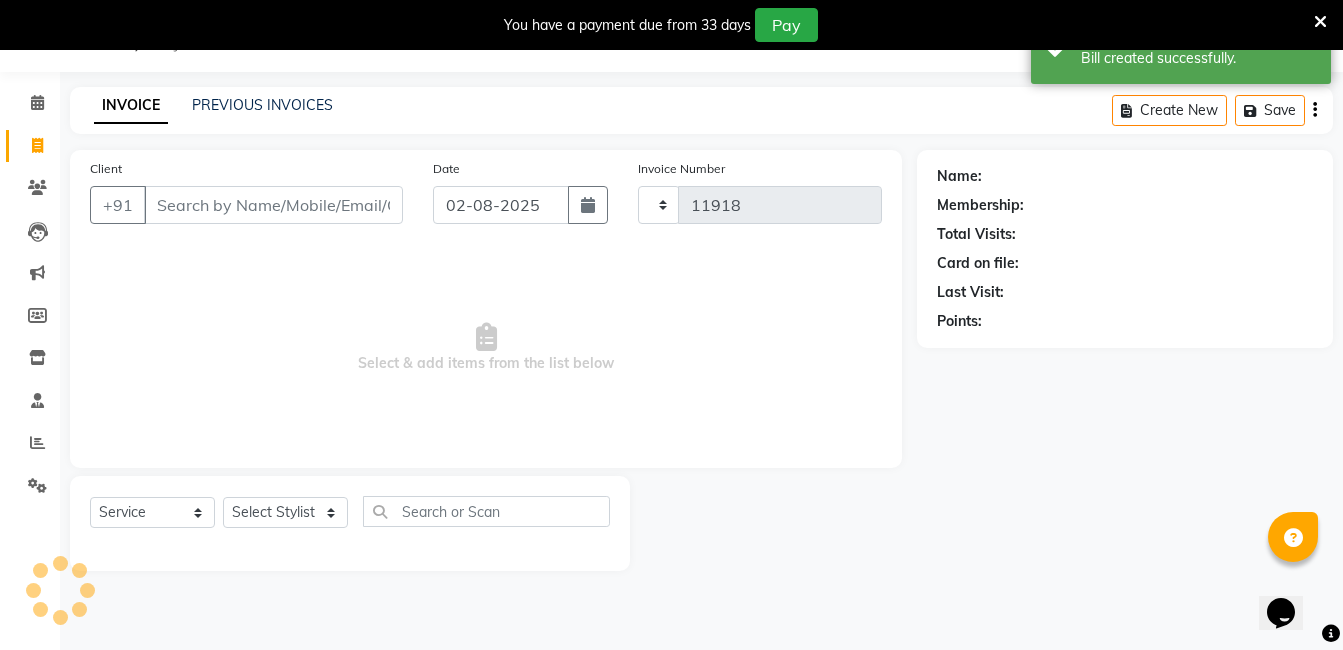 select on "5198" 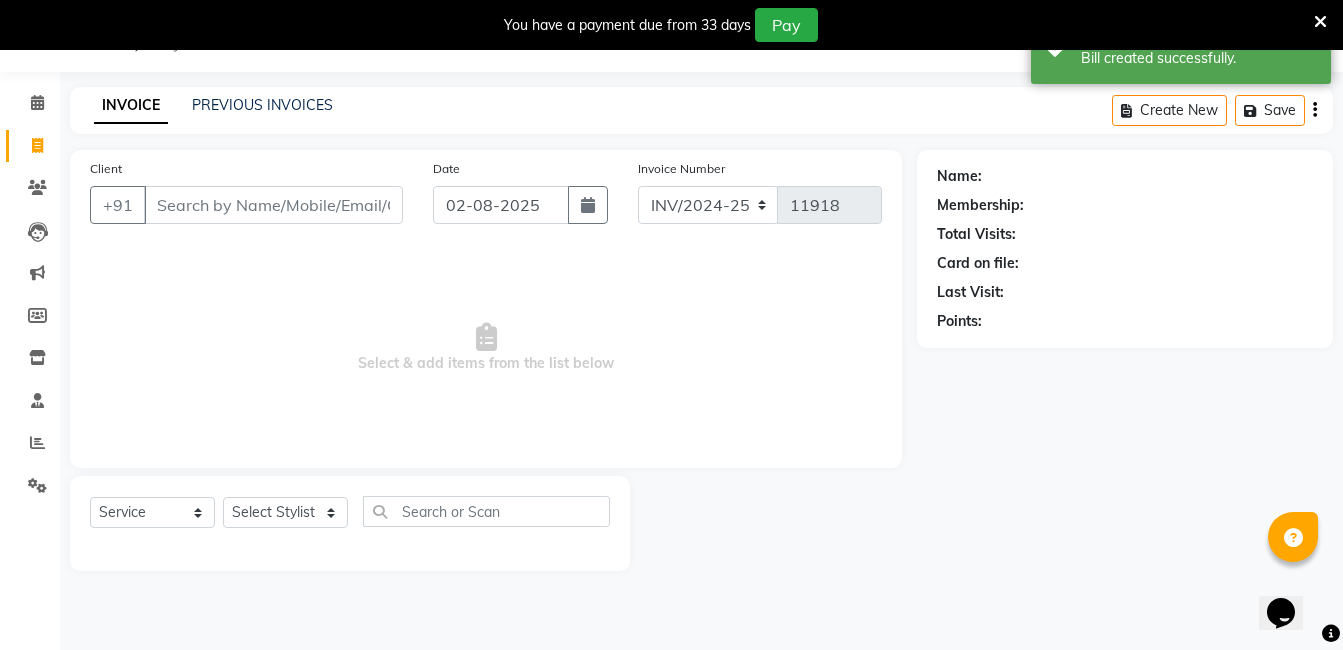 click on "Client" at bounding box center (273, 205) 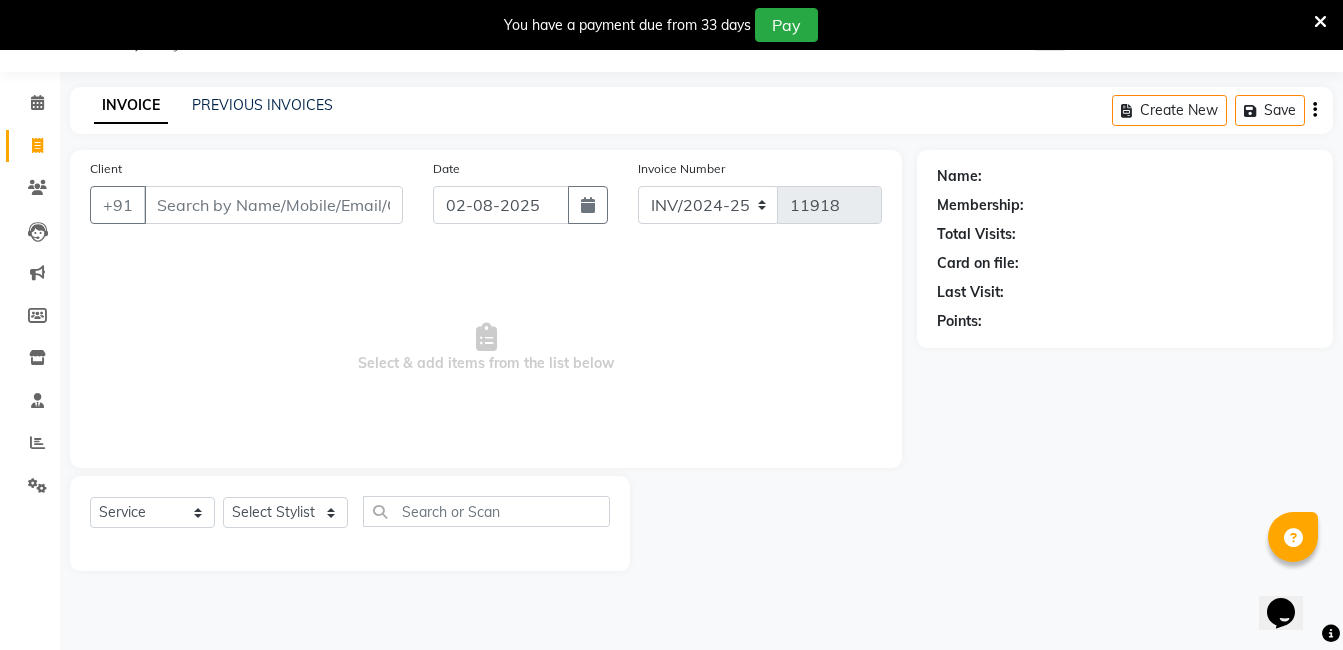 drag, startPoint x: 319, startPoint y: 494, endPoint x: 315, endPoint y: 528, distance: 34.234486 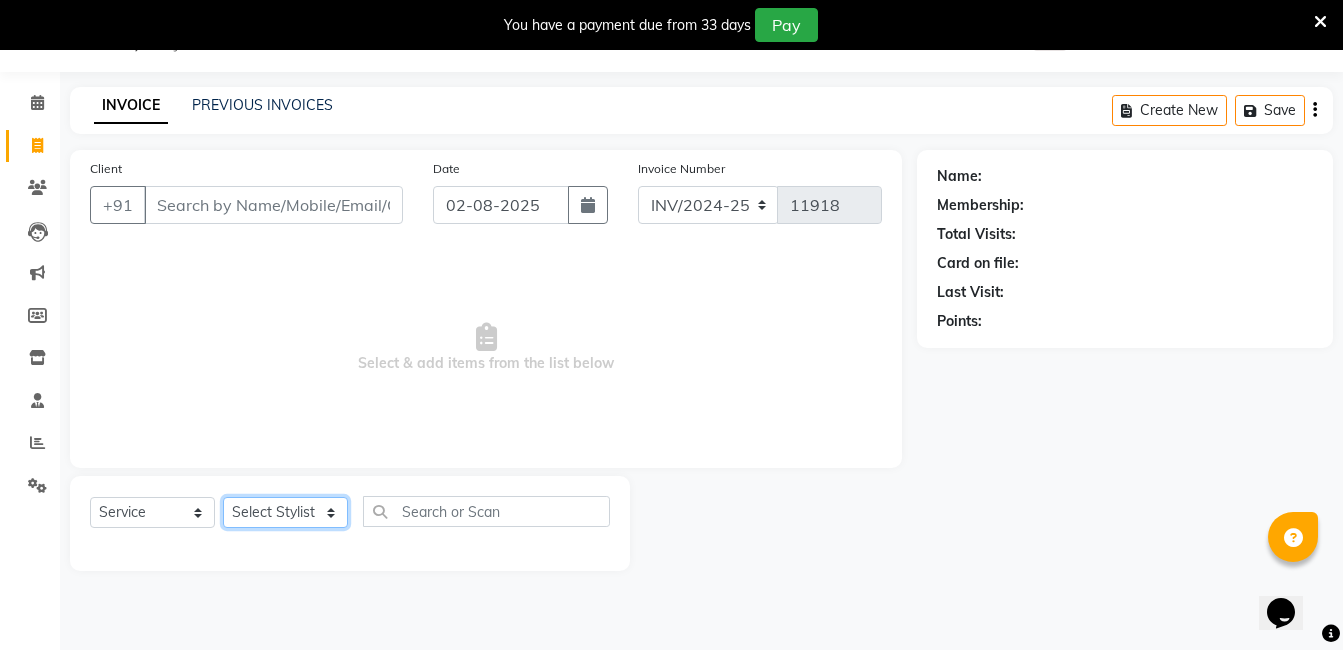 click on "Select Stylist AIJAZ fazil imran iqbal kasim mohd mohsin rasheed sameer TALIB Wajid" 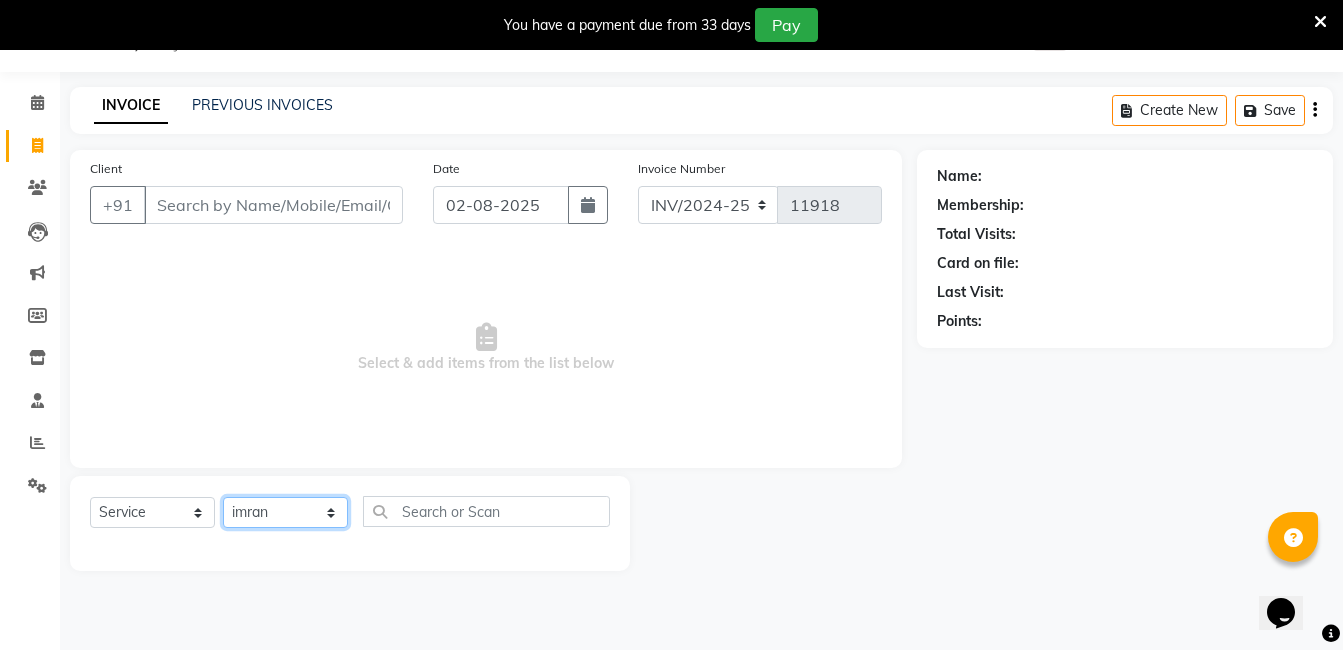 click on "Select Stylist AIJAZ fazil imran iqbal kasim mohd mohsin rasheed sameer TALIB Wajid" 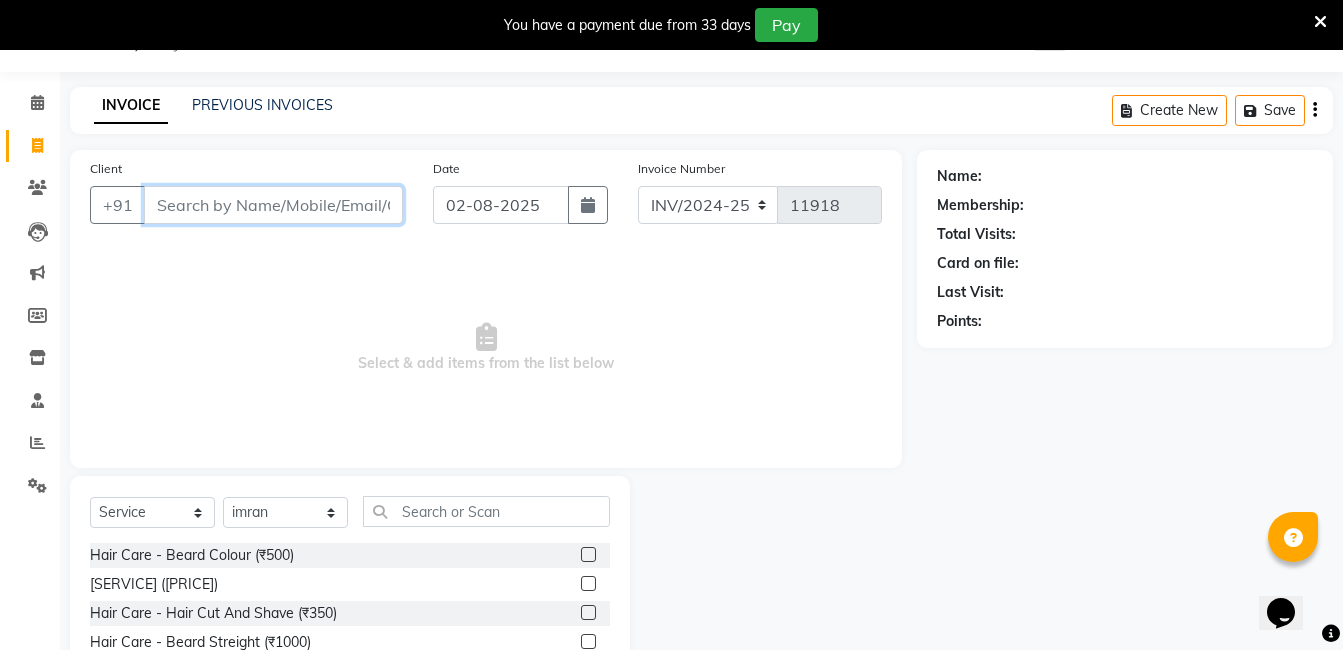 click on "Client" at bounding box center (273, 205) 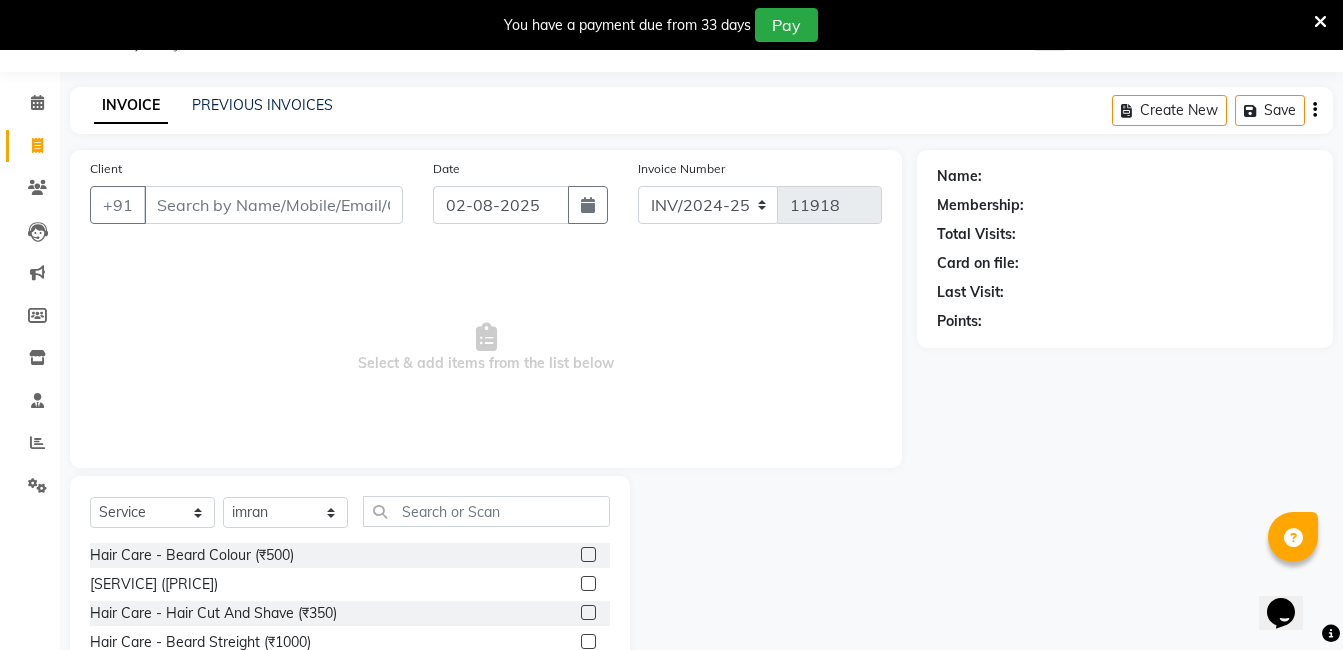 click on "Select  Service  Product  Membership  Package Voucher Prepaid Gift Card  Select Stylist AIJAZ fazil imran iqbal kasim mohd mohsin rasheed sameer TALIB Wajid  Hair Care - Beard Colour (₹500)  Hair Care - Baby Haircut (₹350)  Hair Care - Hair Cut And Shave (₹350)  Hair Care - Beard Streight (₹1000)  Hair Care - Curly Short Lenght (₹5000)  Hair Care - Full Fiber (₹500)  Hair Care - Girl Haircut (₹350)  Hair Care - Hair Cut (₹200)  Hair Care - Dandruff treatment (₹1500)  Hair Care - Hair Spa Professional (₹1200)  Hair Care - Haircut Girl (₹800)  Hair Care - Half Fiber (₹350)  Hair Care - Head Wash (₹50)  Hair Care - Keratin Medium Length (₹7000)  Hair Care - Keratin Short Length1 (₹4000)  Hair Care - Keratin Short Length (₹2500)  Hair Care - Keratin Wash (₹300)  Hair Care - Matrix Colour (₹500)  Hair Care - Normal Haircut Girl (₹500)  Hair Care - Smoothening Short Hair (₹1500)  Hair Care - Spa (₹700)  Hair Care - Streightening Long Hair (₹6000)  basic package (₹2000)" 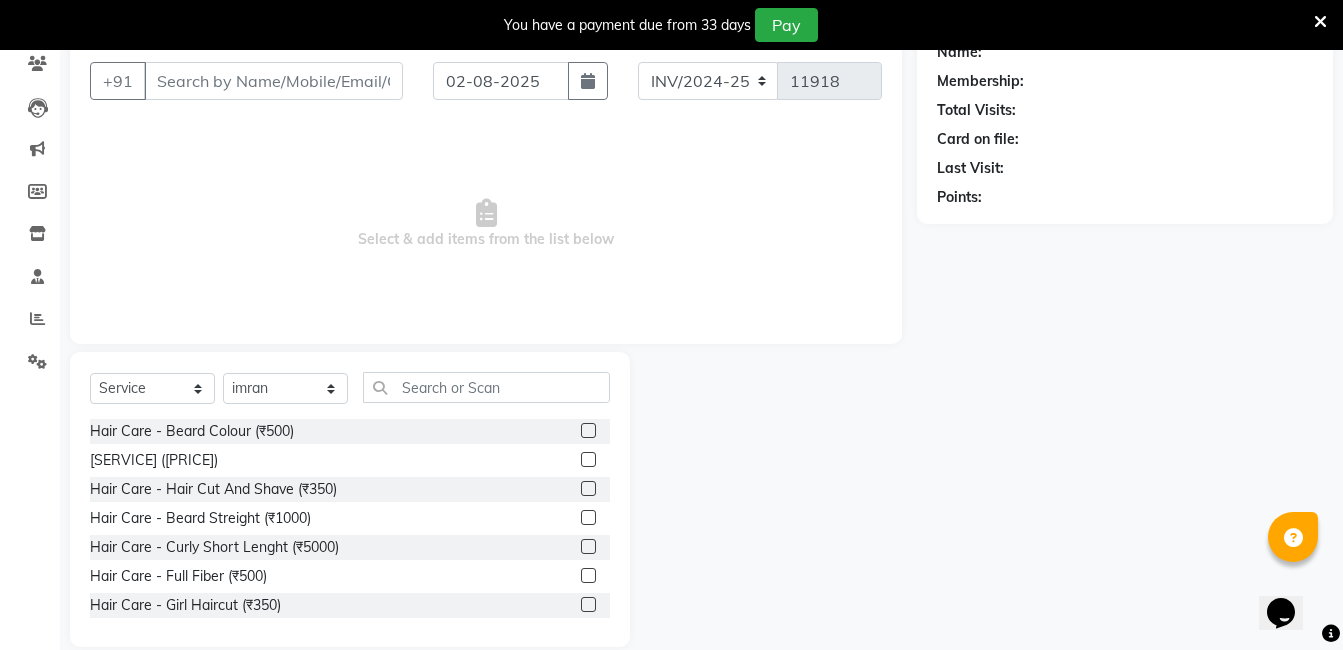 scroll, scrollTop: 201, scrollLeft: 0, axis: vertical 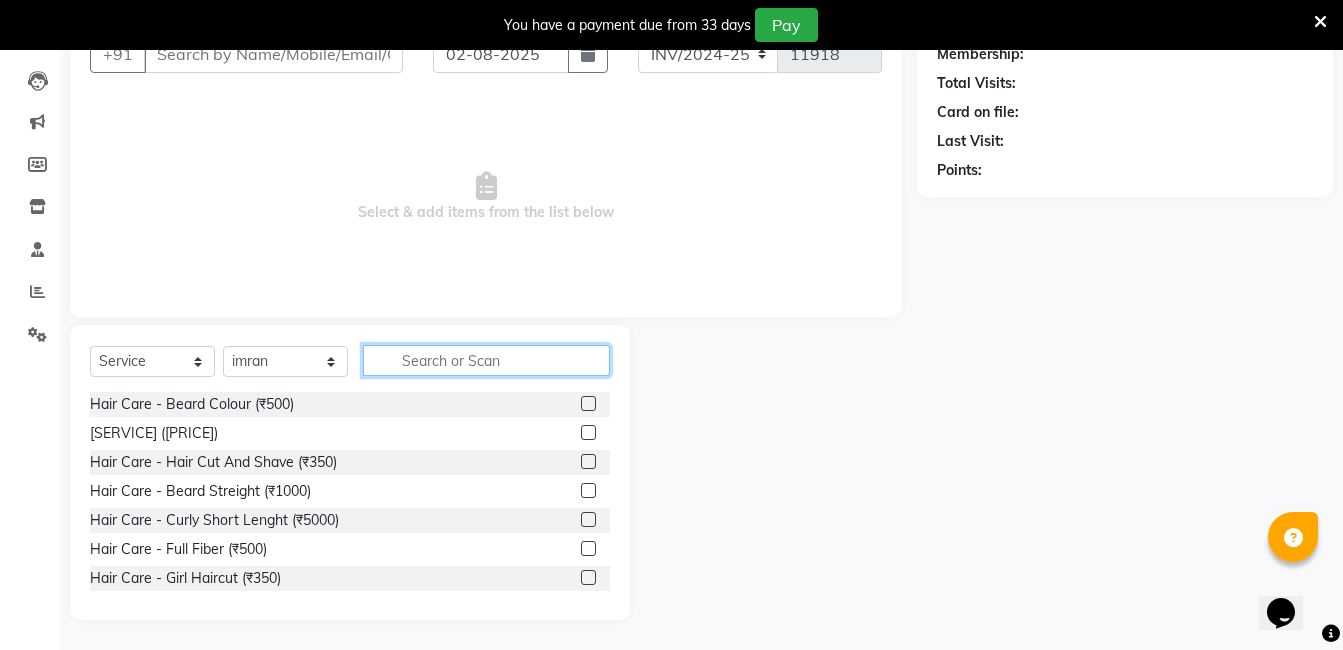 click 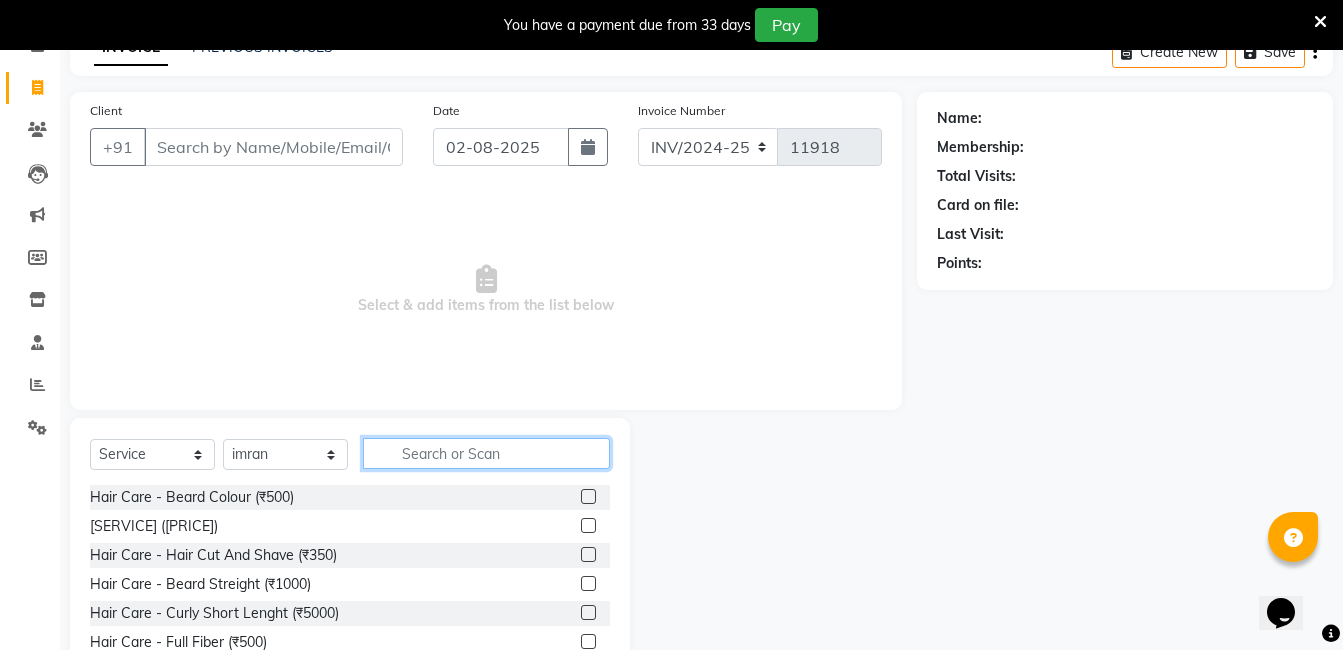 scroll, scrollTop: 0, scrollLeft: 0, axis: both 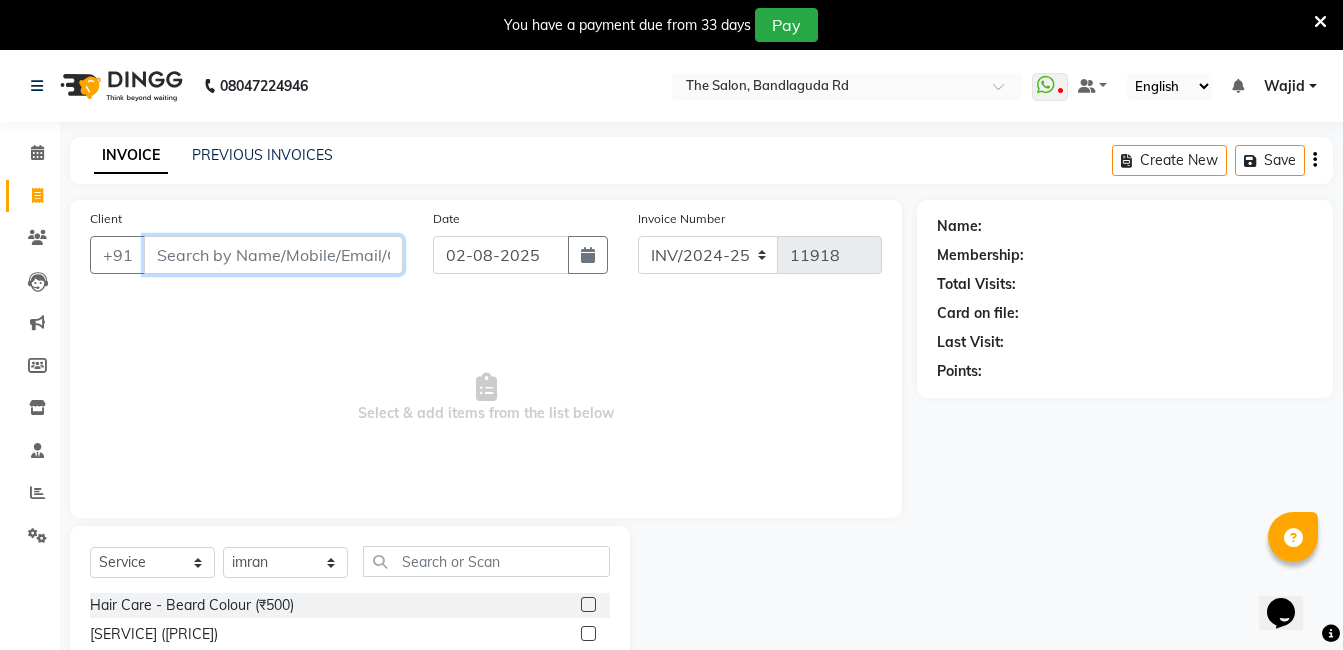 click on "Client" at bounding box center [273, 255] 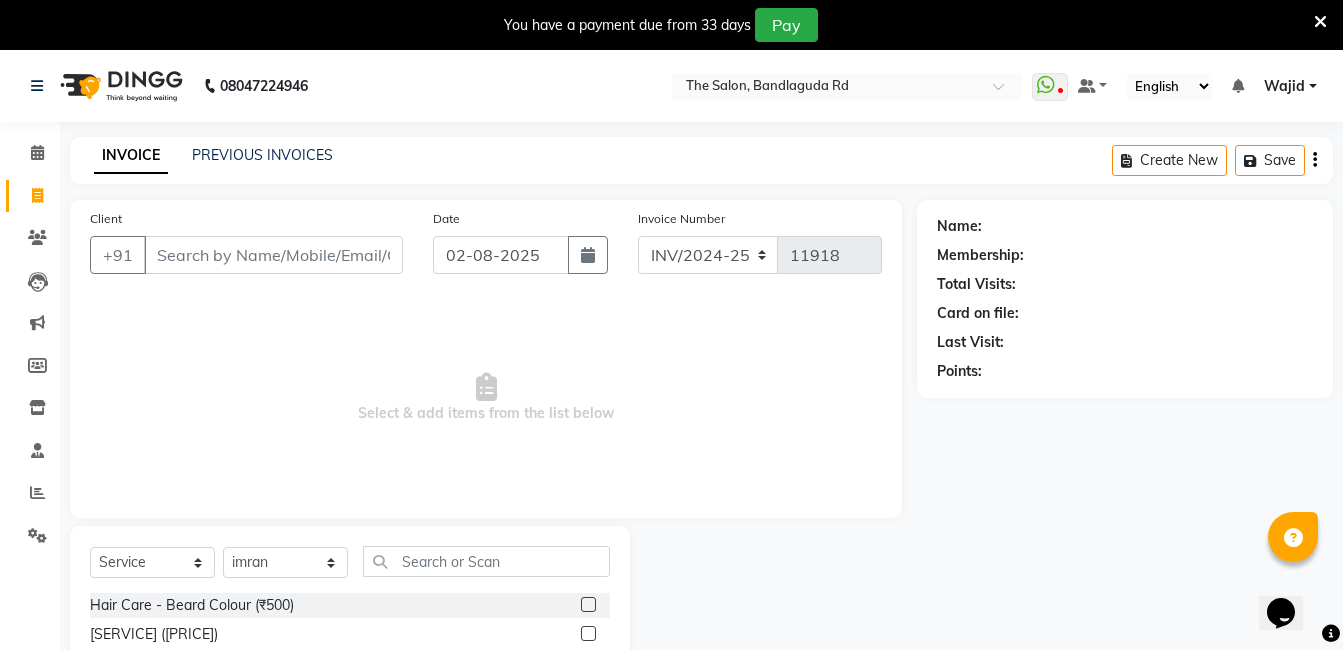 drag, startPoint x: 284, startPoint y: 376, endPoint x: 281, endPoint y: 236, distance: 140.03214 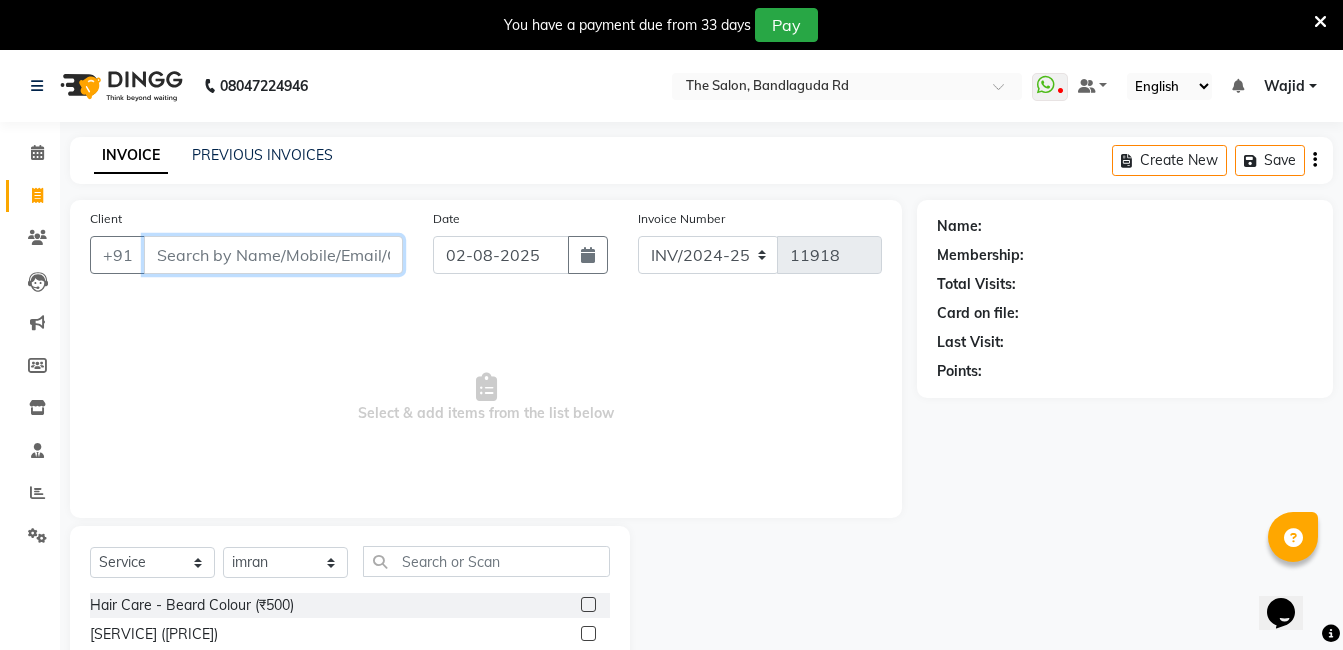 click on "Client" at bounding box center (273, 255) 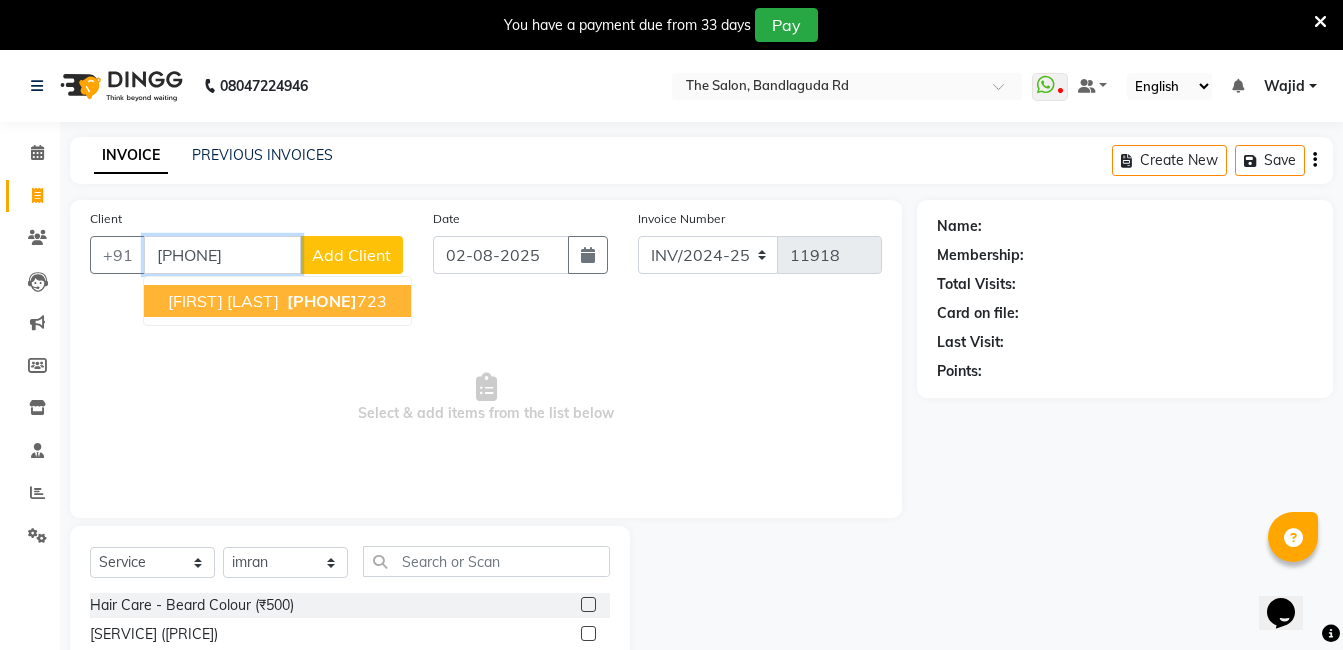 click on "9618062" at bounding box center [322, 301] 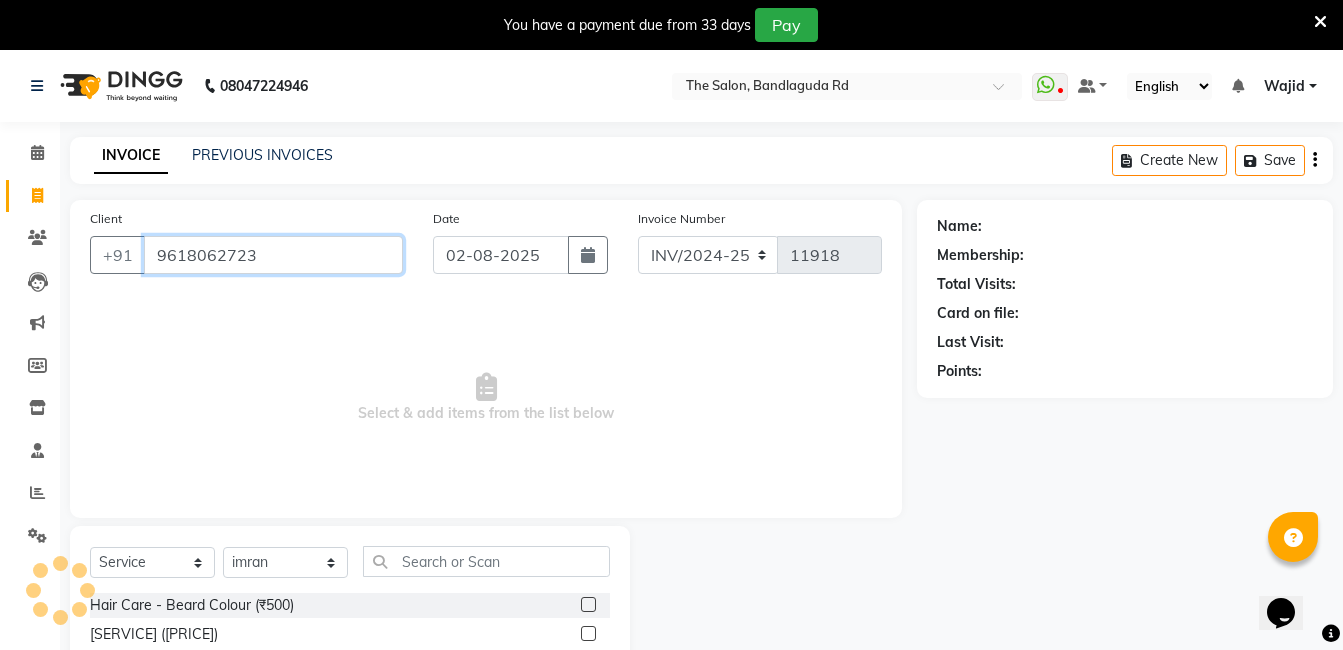 type on "9618062723" 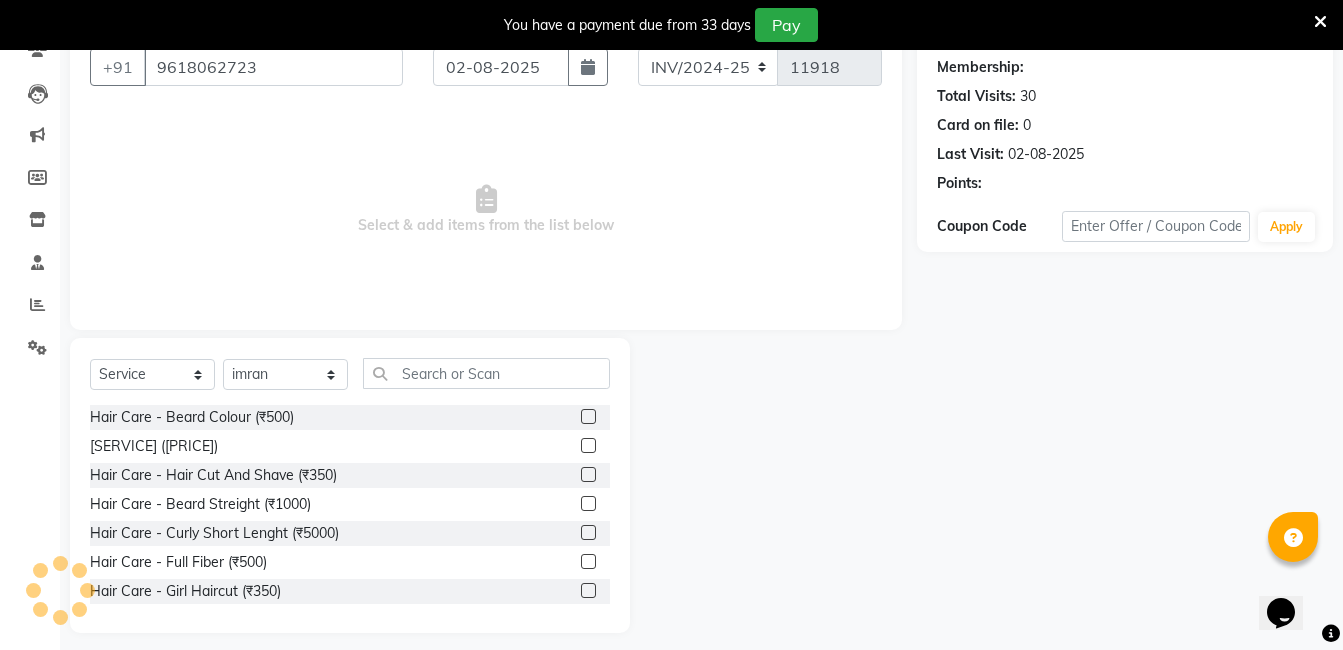 scroll, scrollTop: 201, scrollLeft: 0, axis: vertical 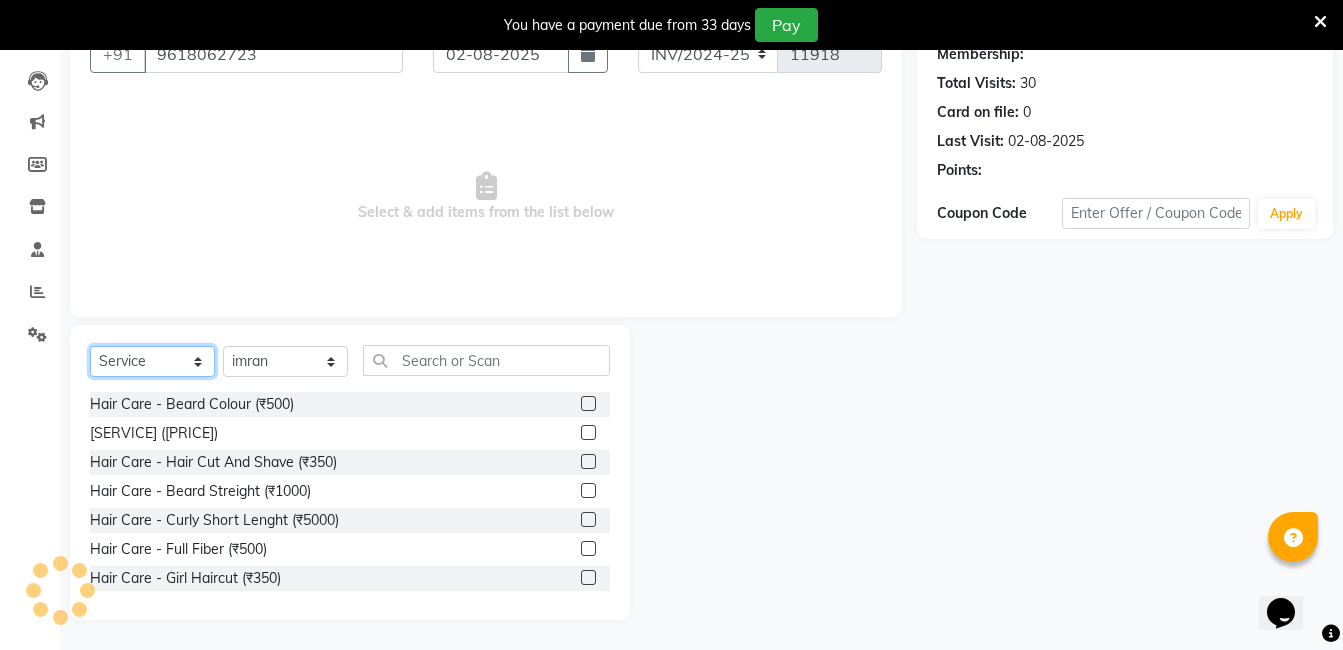 click on "Select  Service  Product  Membership  Package Voucher Prepaid Gift Card" 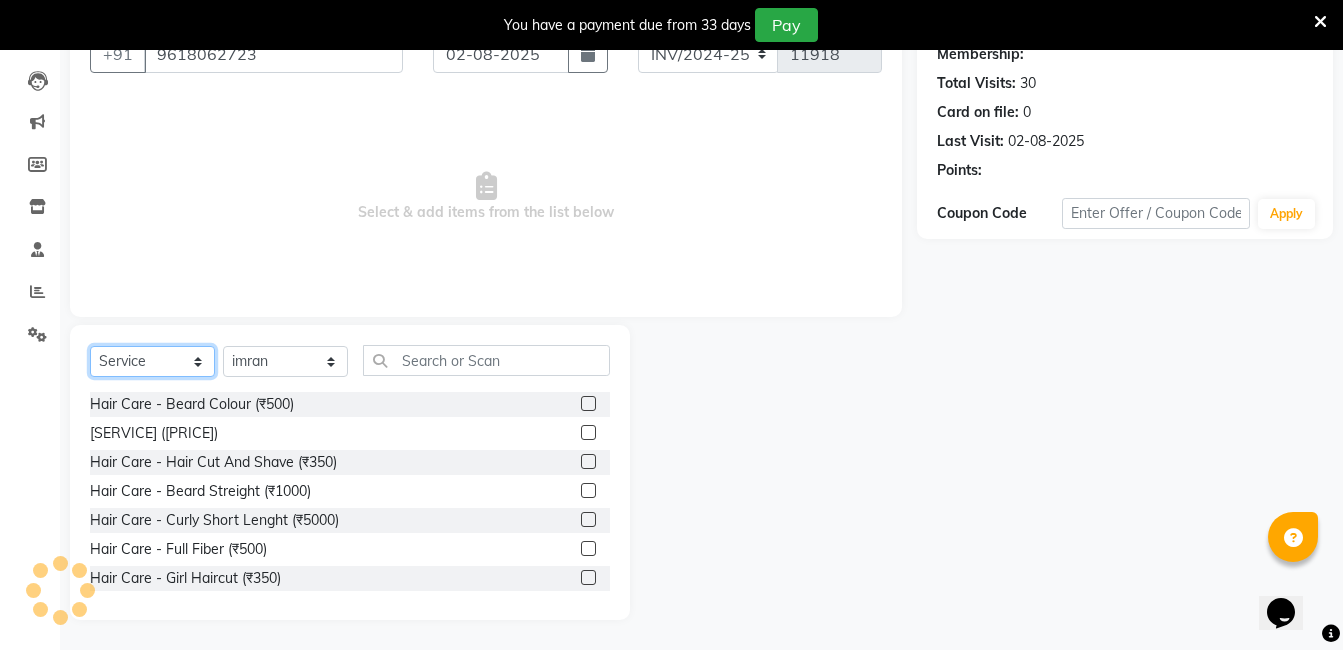 select on "1: Object" 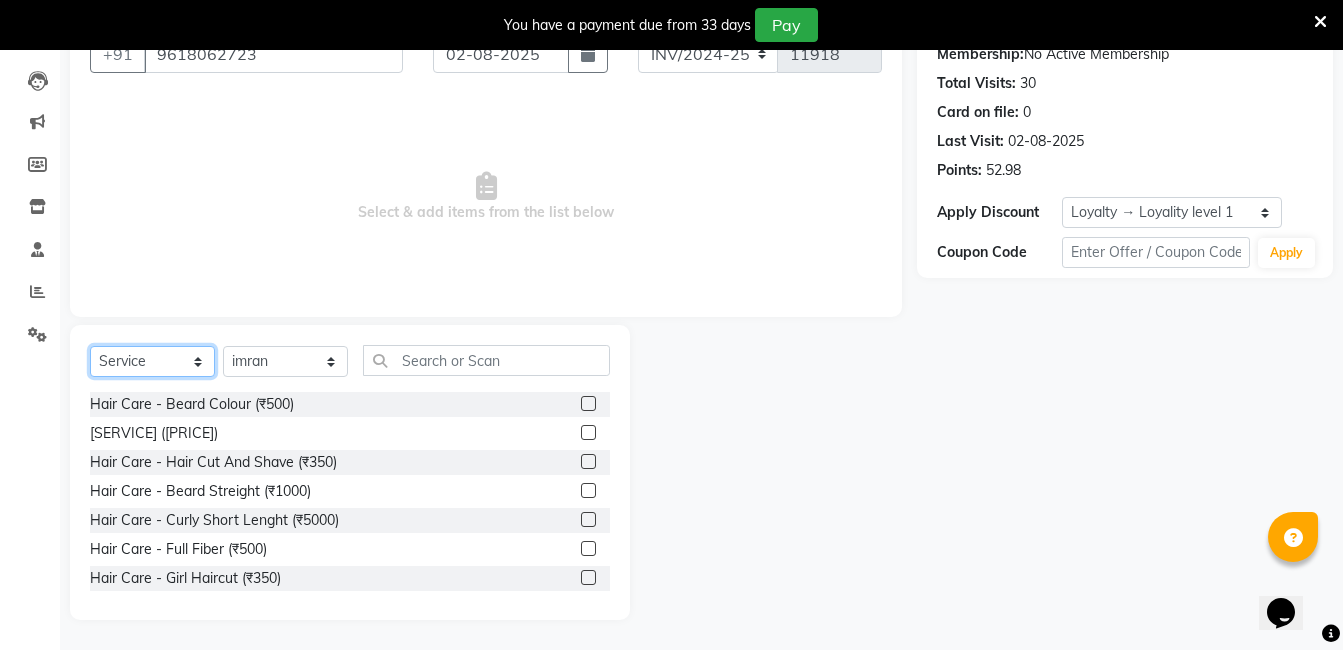 select on "membership" 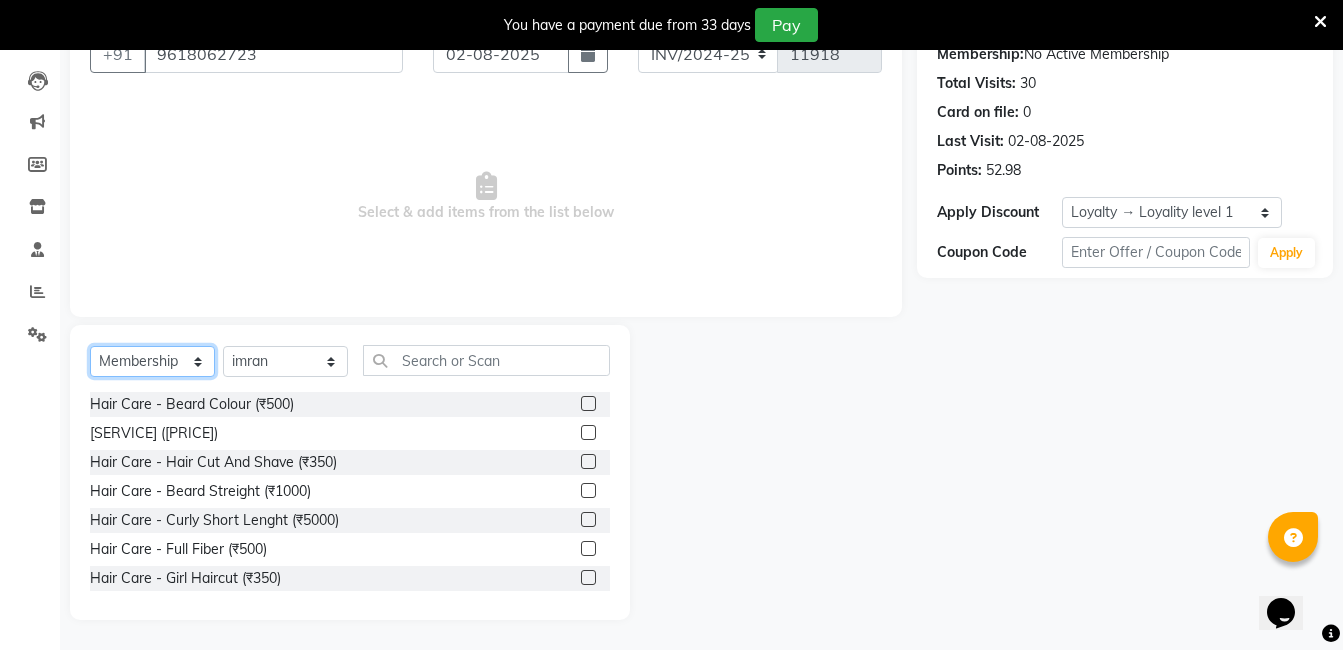 click on "Select  Service  Product  Membership  Package Voucher Prepaid Gift Card" 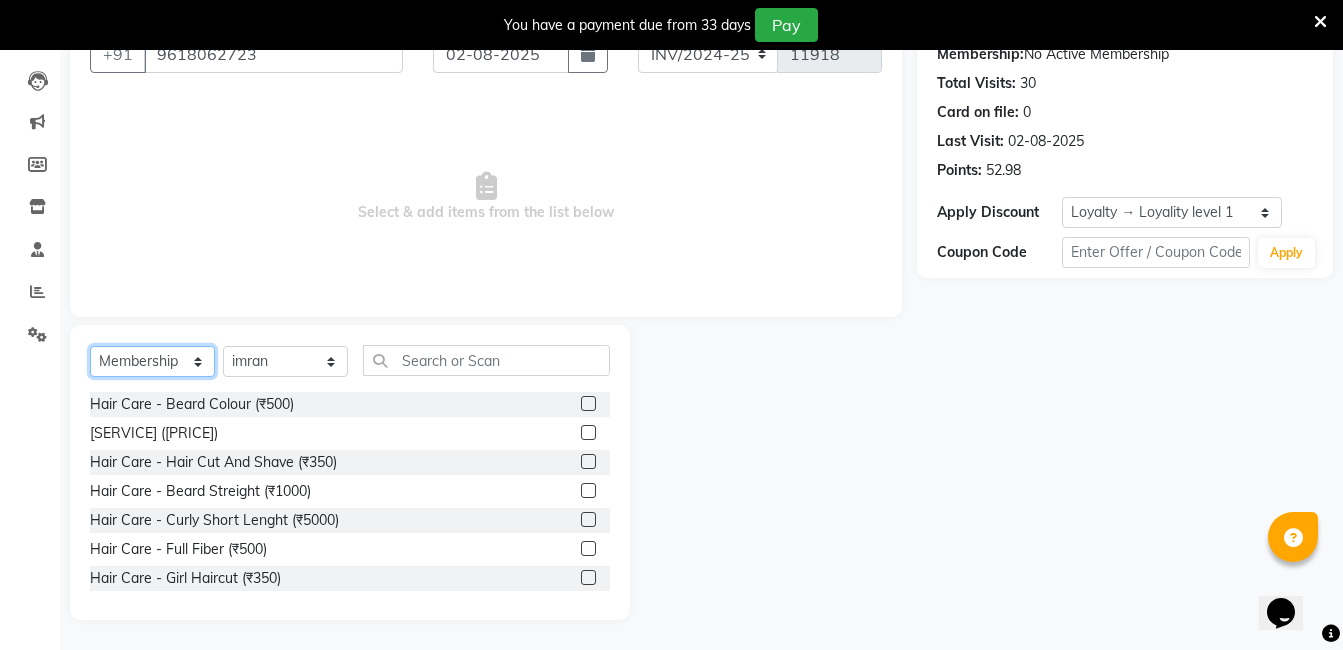 scroll, scrollTop: 59, scrollLeft: 0, axis: vertical 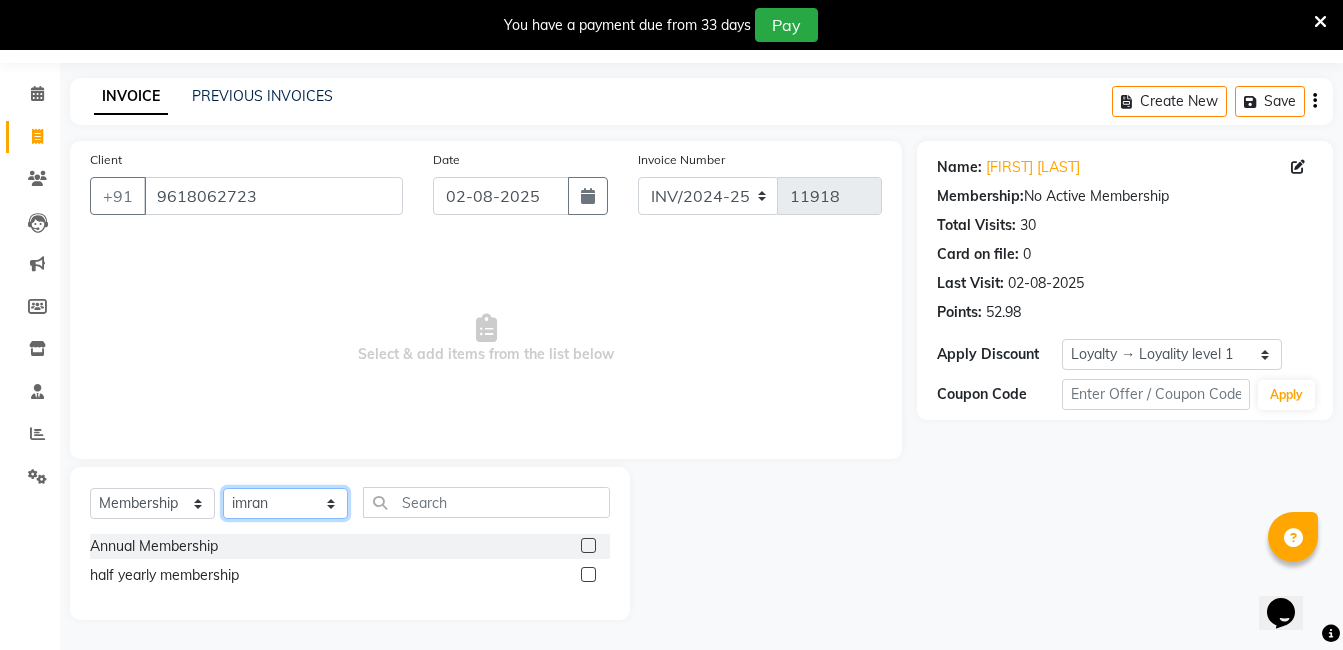 click on "Select Stylist AIJAZ fazil imran iqbal kasim mohd mohsin rasheed sameer TALIB Wajid" 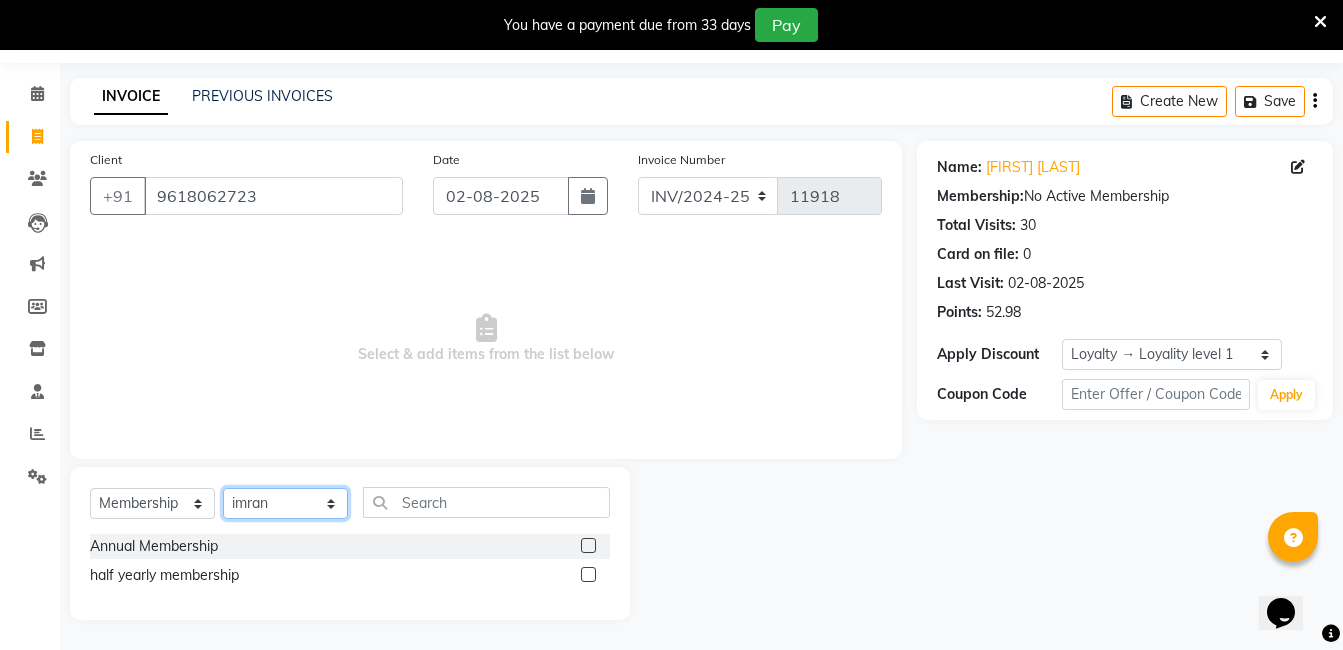 select on "87413" 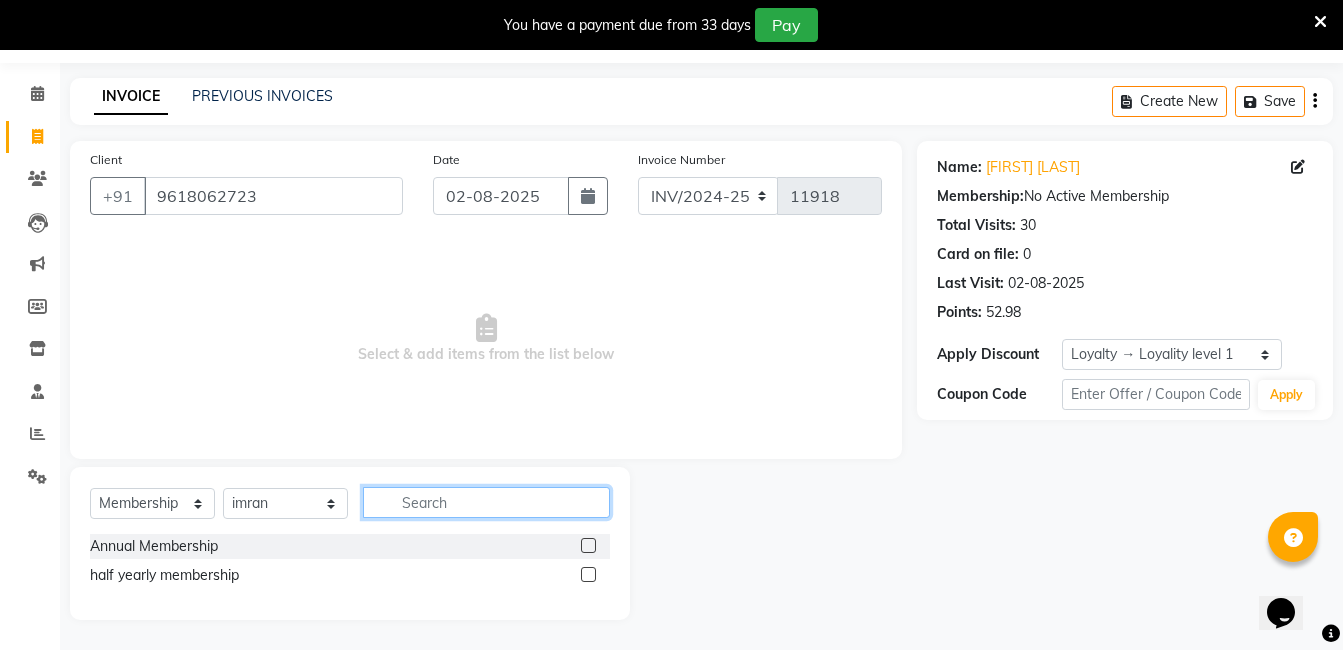 click 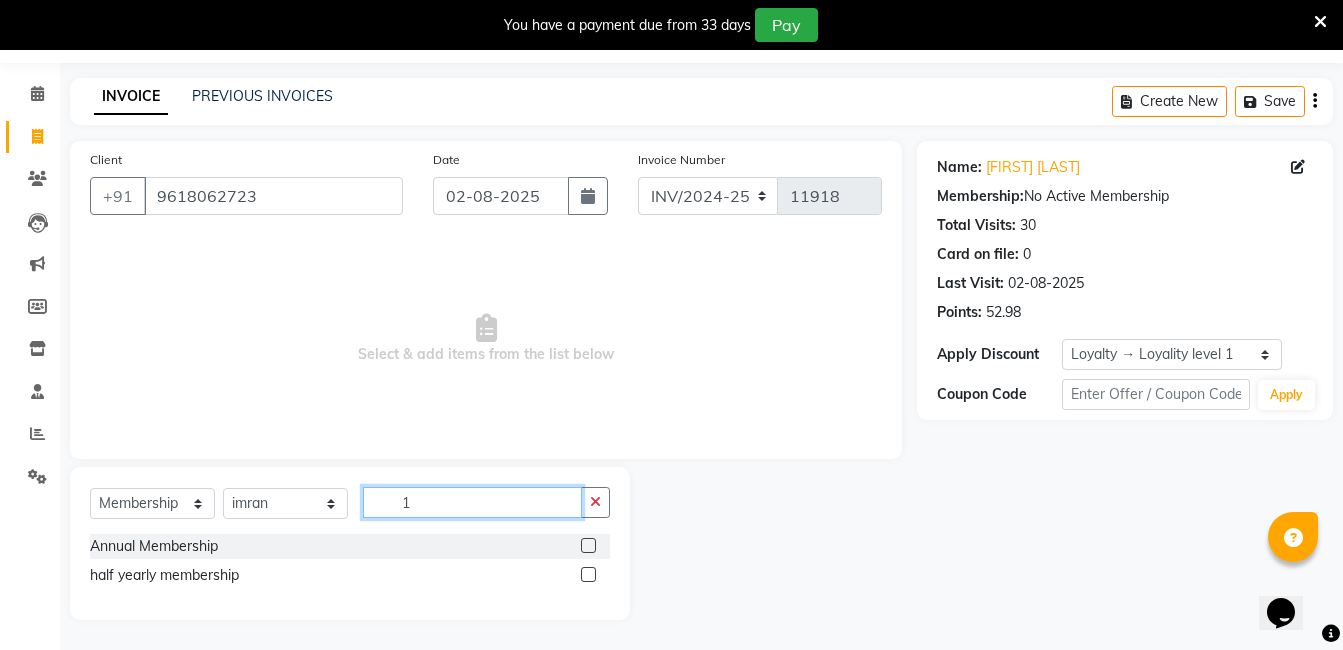scroll, scrollTop: 50, scrollLeft: 0, axis: vertical 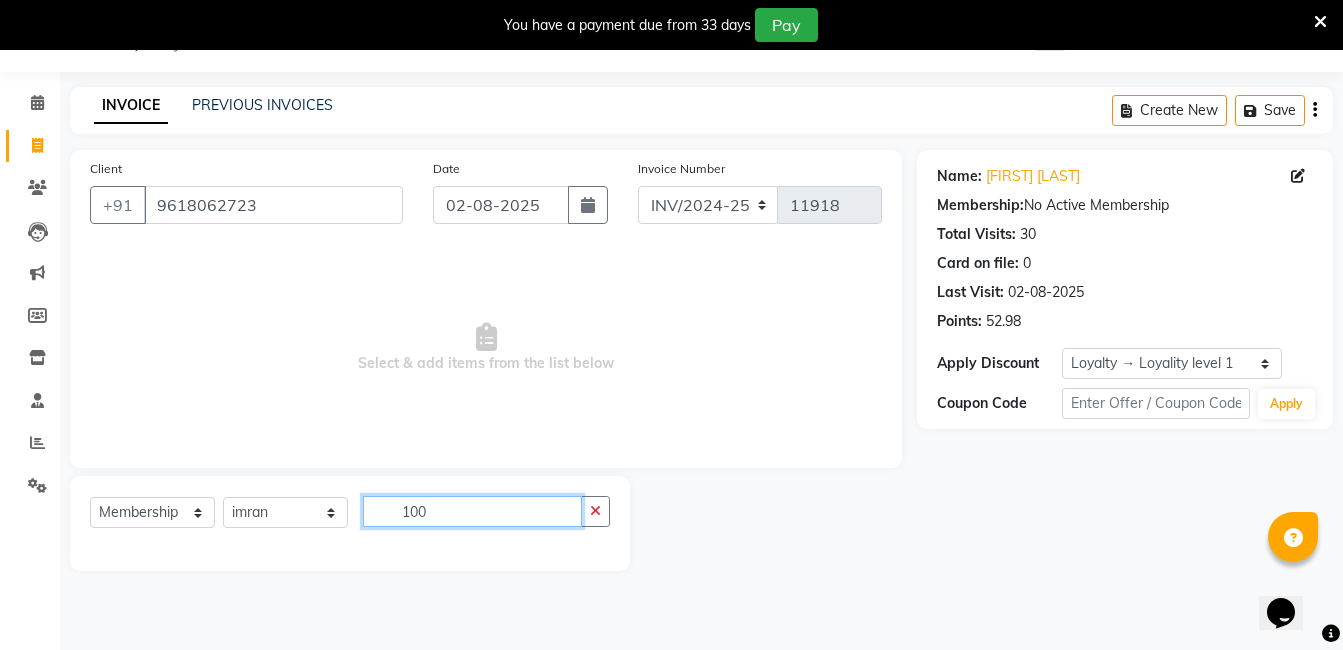 type on "100" 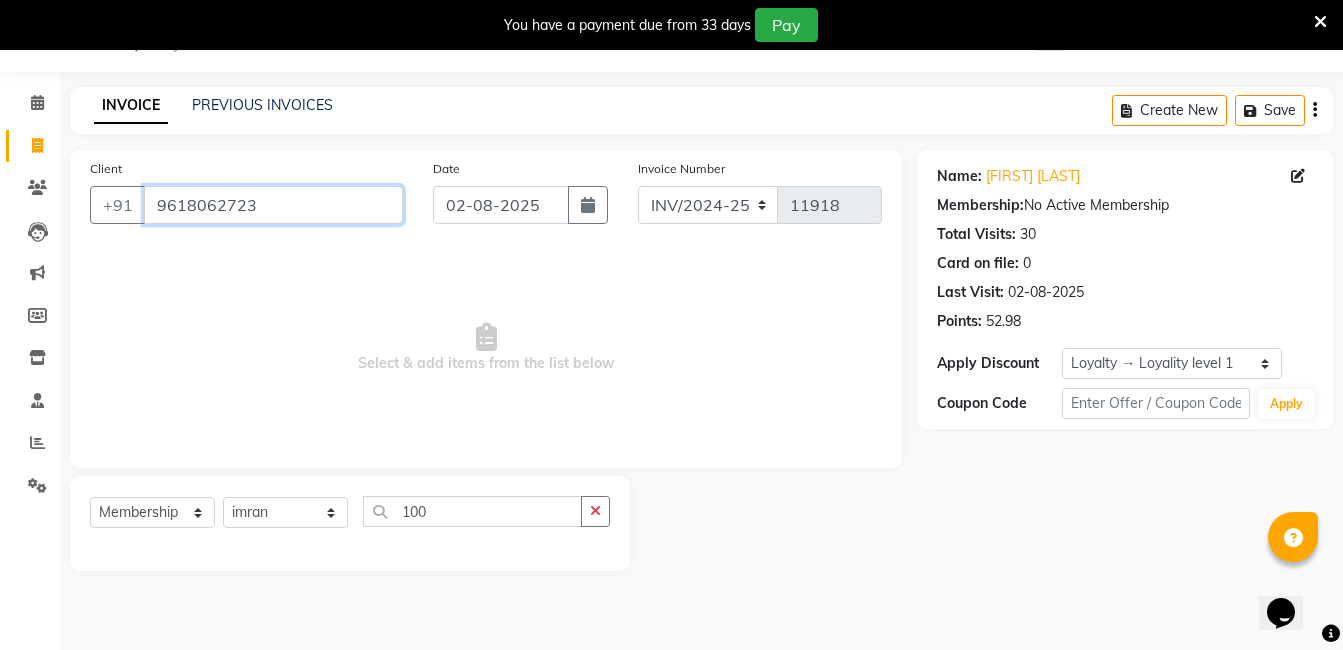 click on "9618062723" at bounding box center [273, 205] 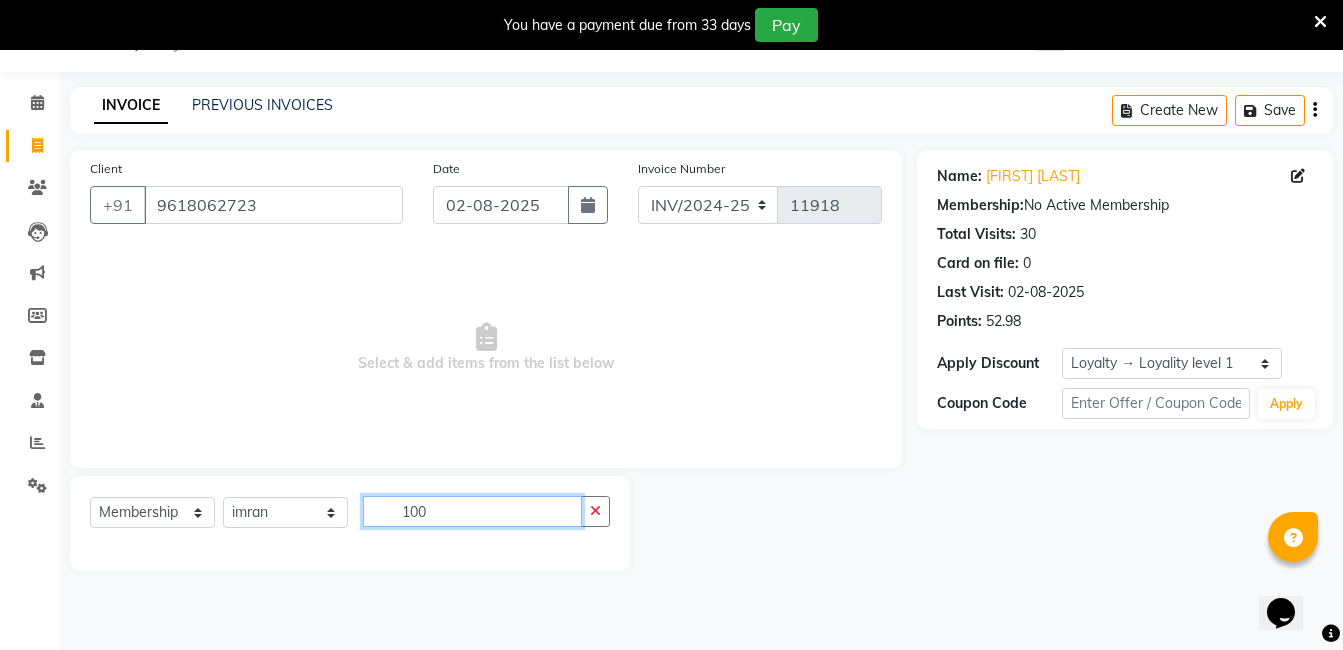 click on "100" 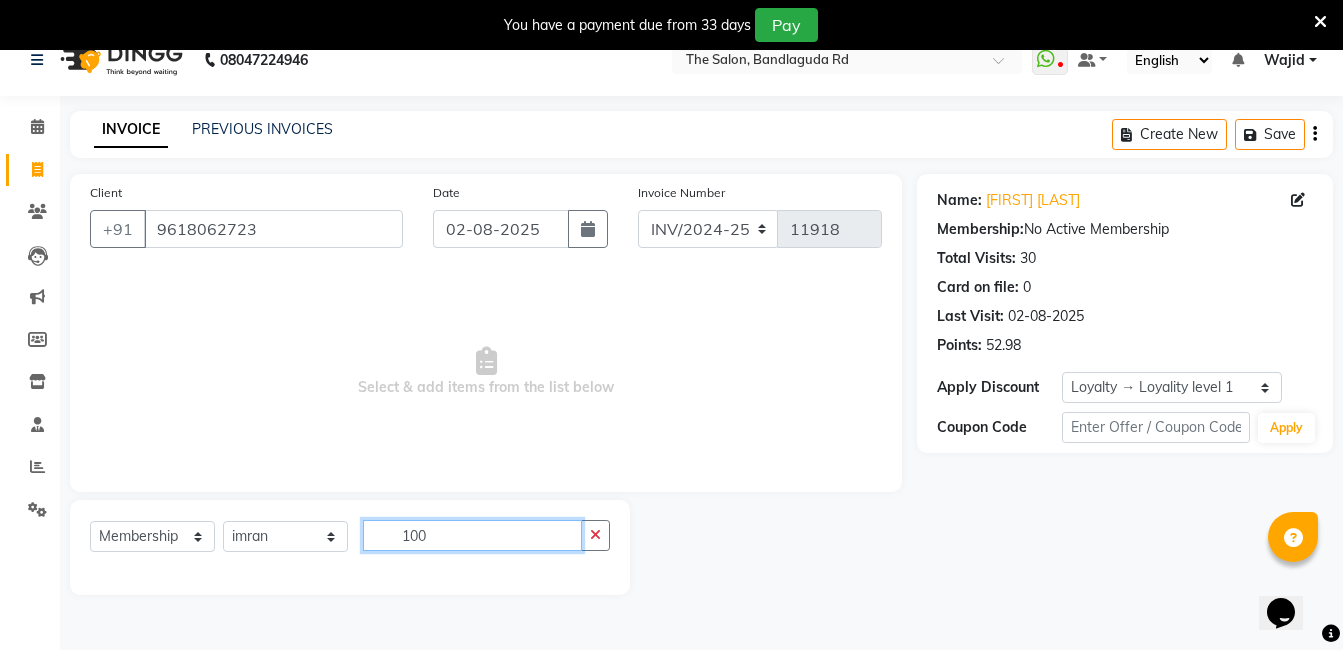 scroll, scrollTop: 50, scrollLeft: 0, axis: vertical 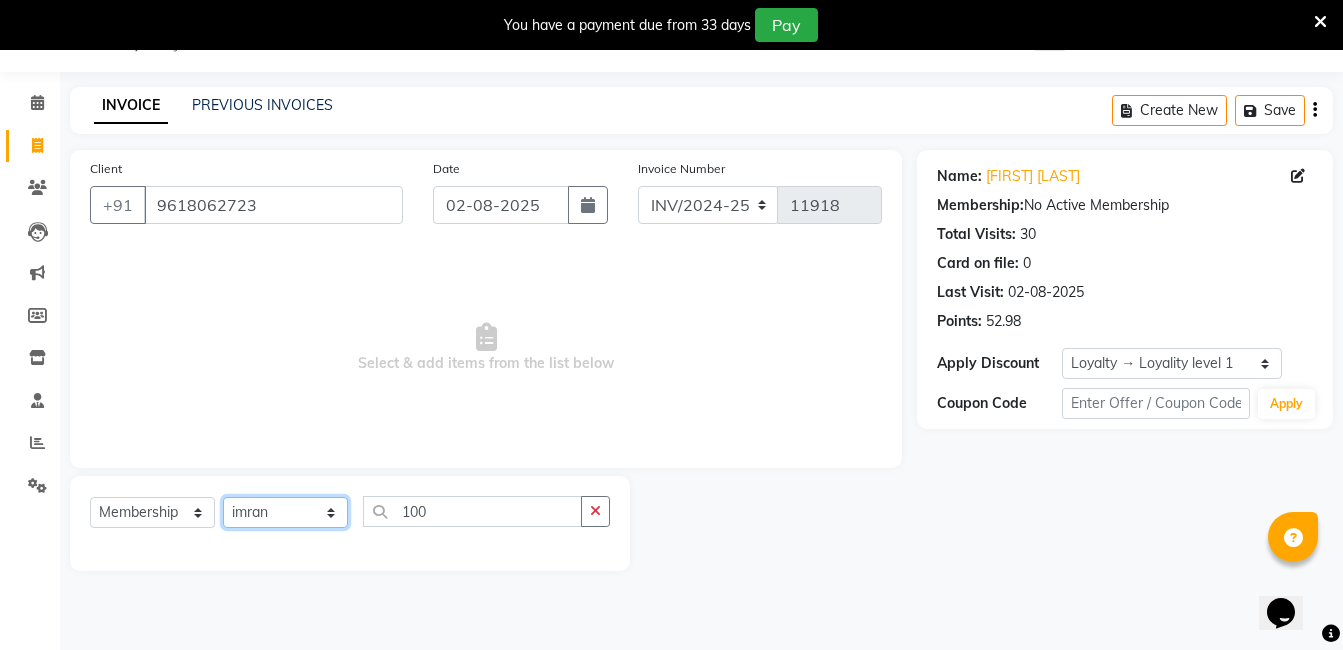 click on "Select Stylist AIJAZ fazil imran iqbal kasim mohd mohsin rasheed sameer TALIB Wajid" 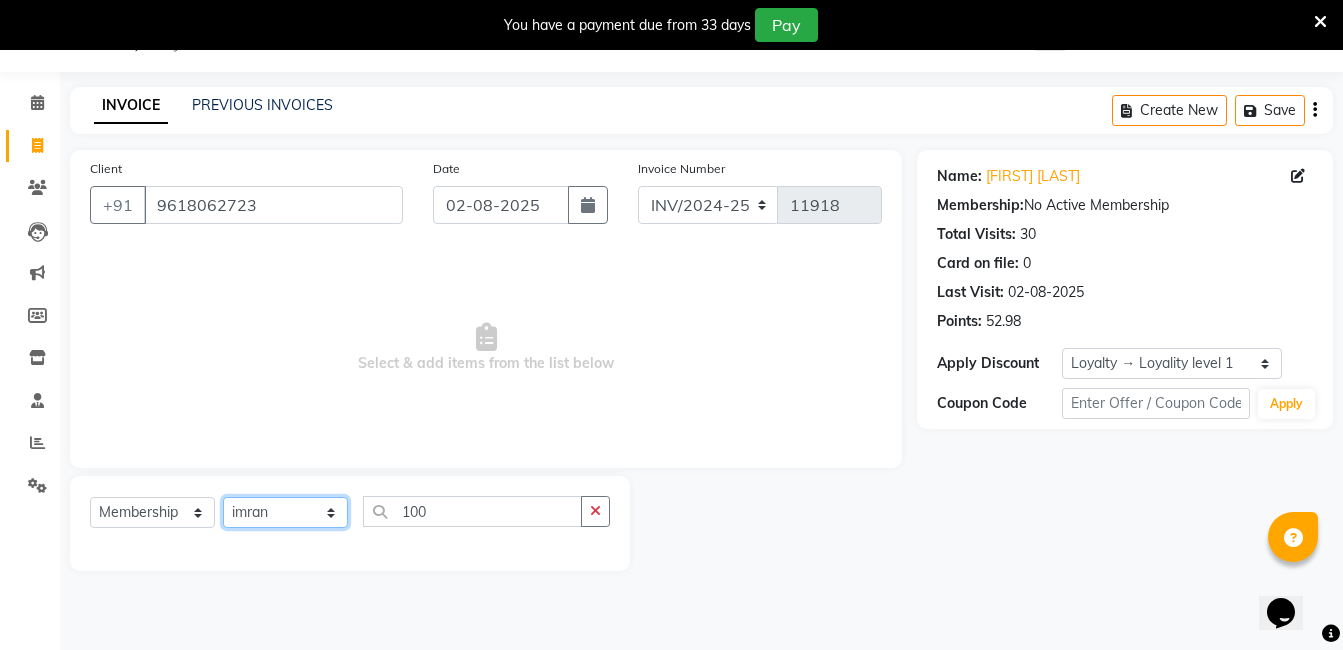 click on "Select Stylist AIJAZ fazil imran iqbal kasim mohd mohsin rasheed sameer TALIB Wajid" 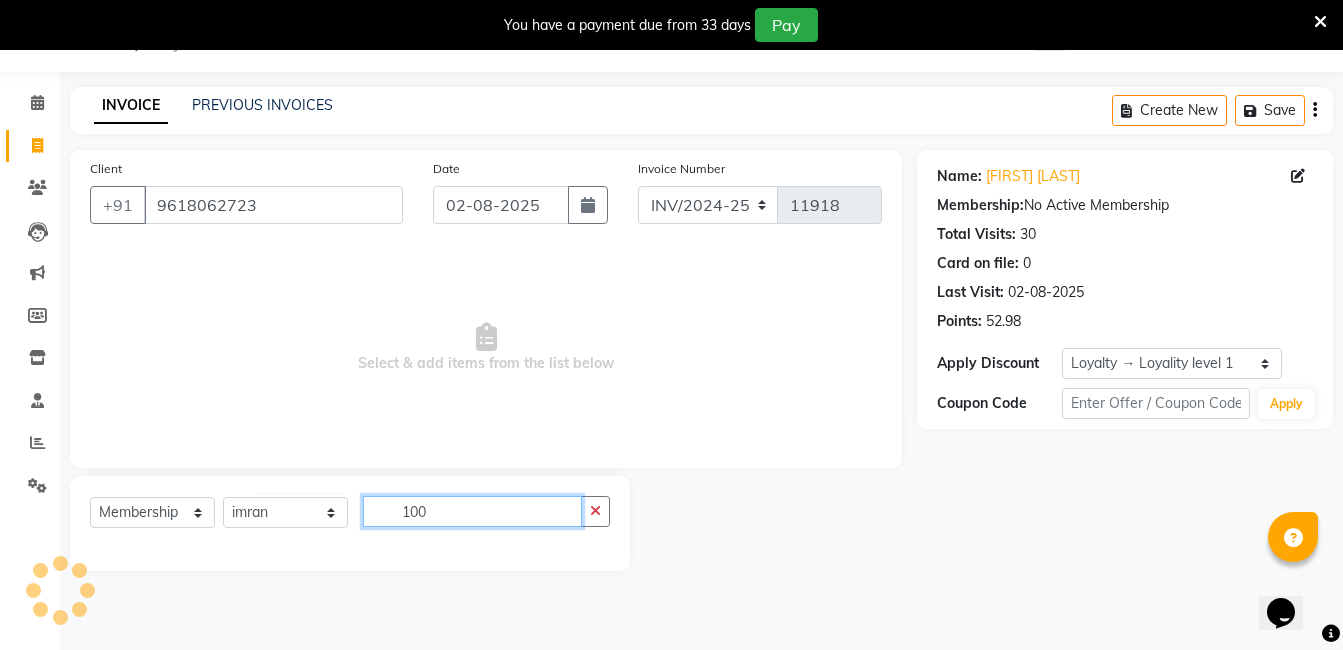click on "100" 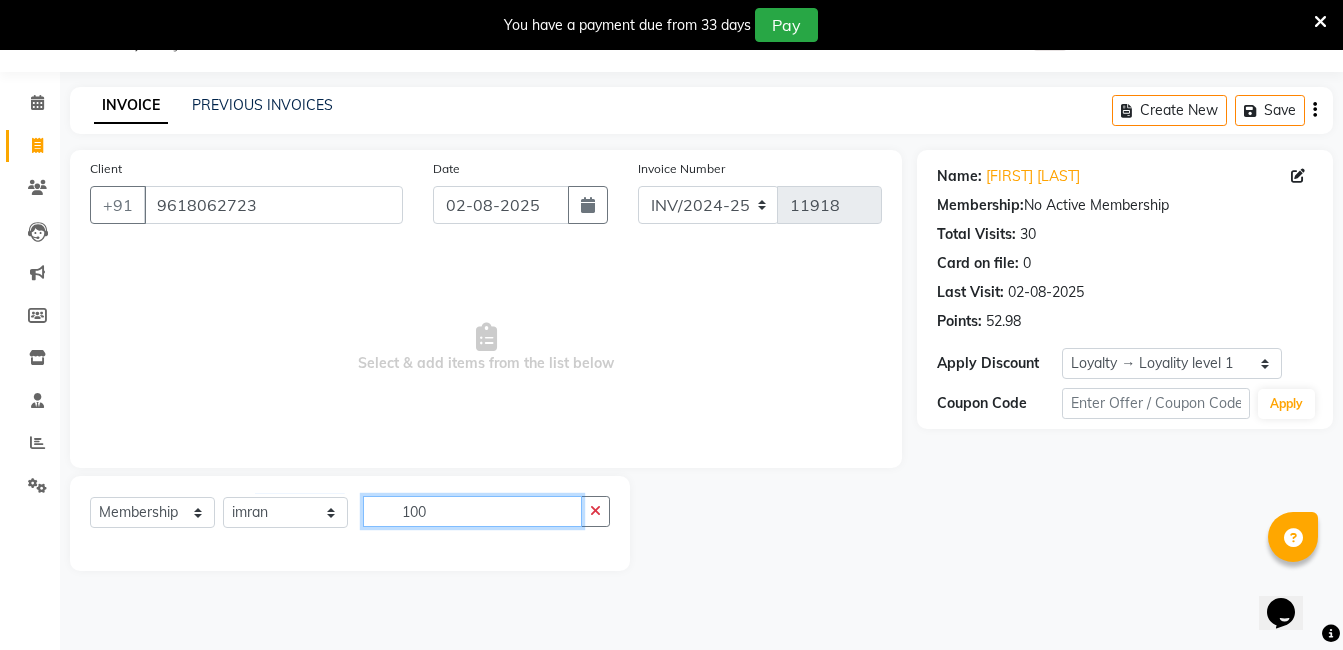 click on "100" 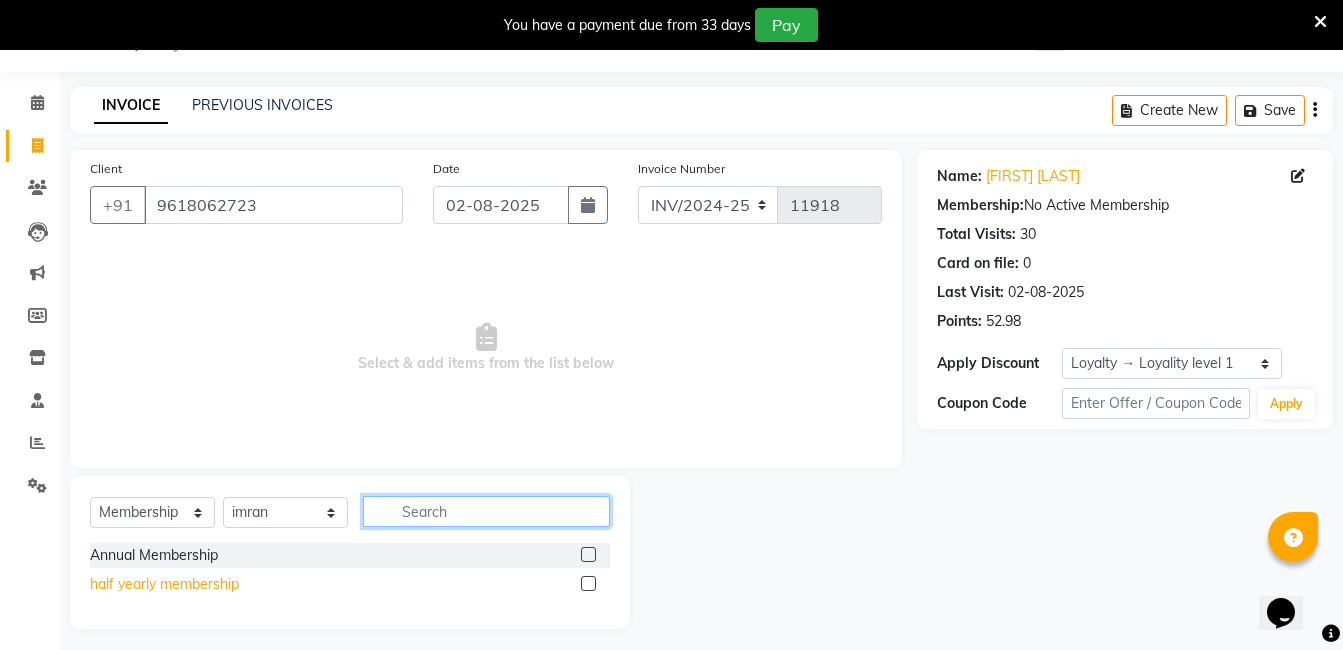 type 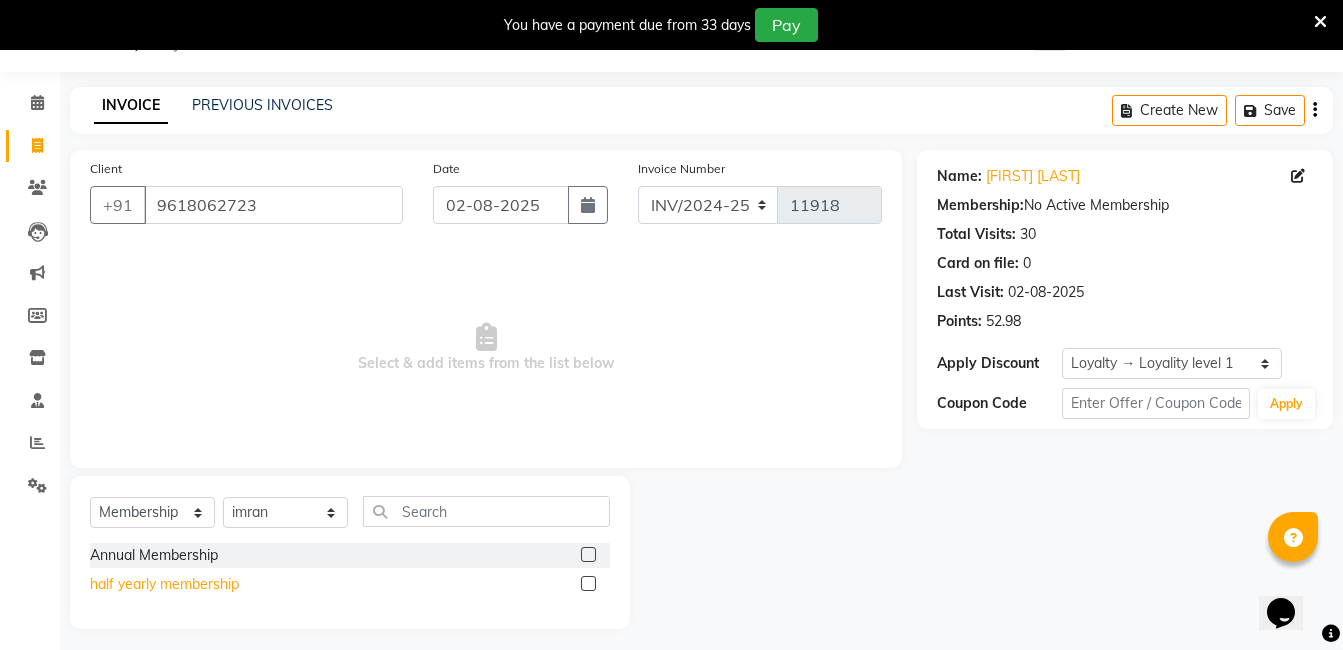 click on "half yearly membership" 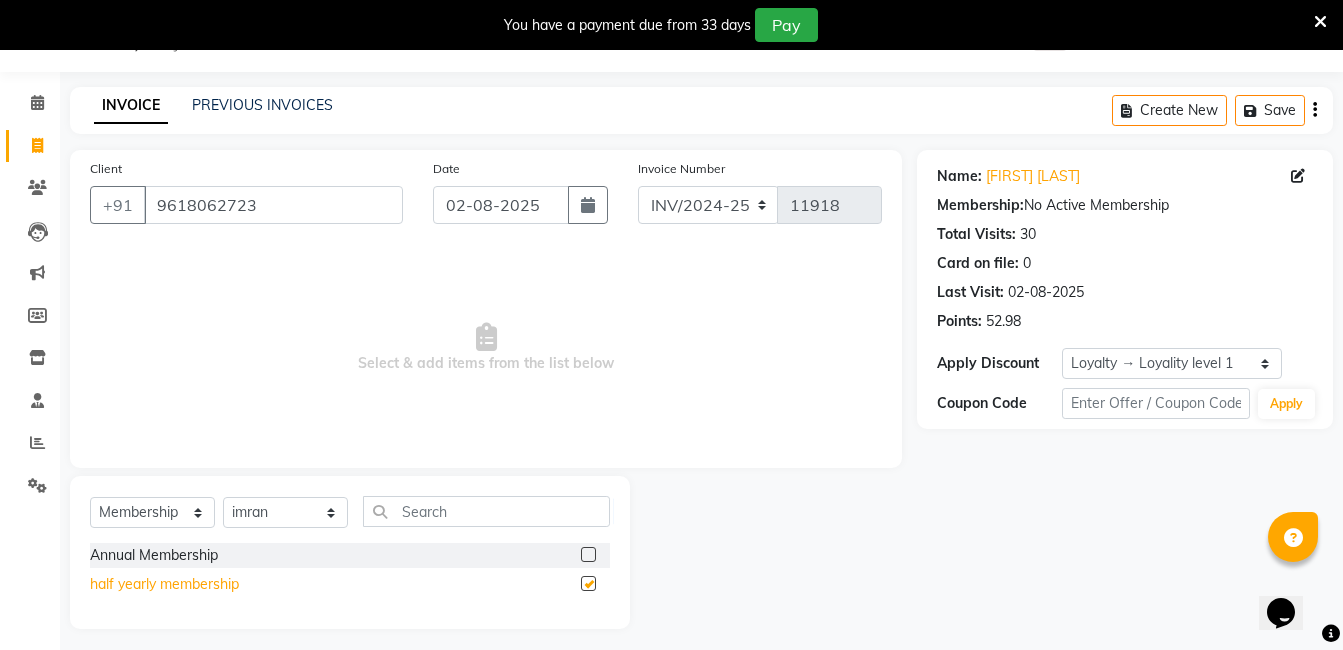 select on "select" 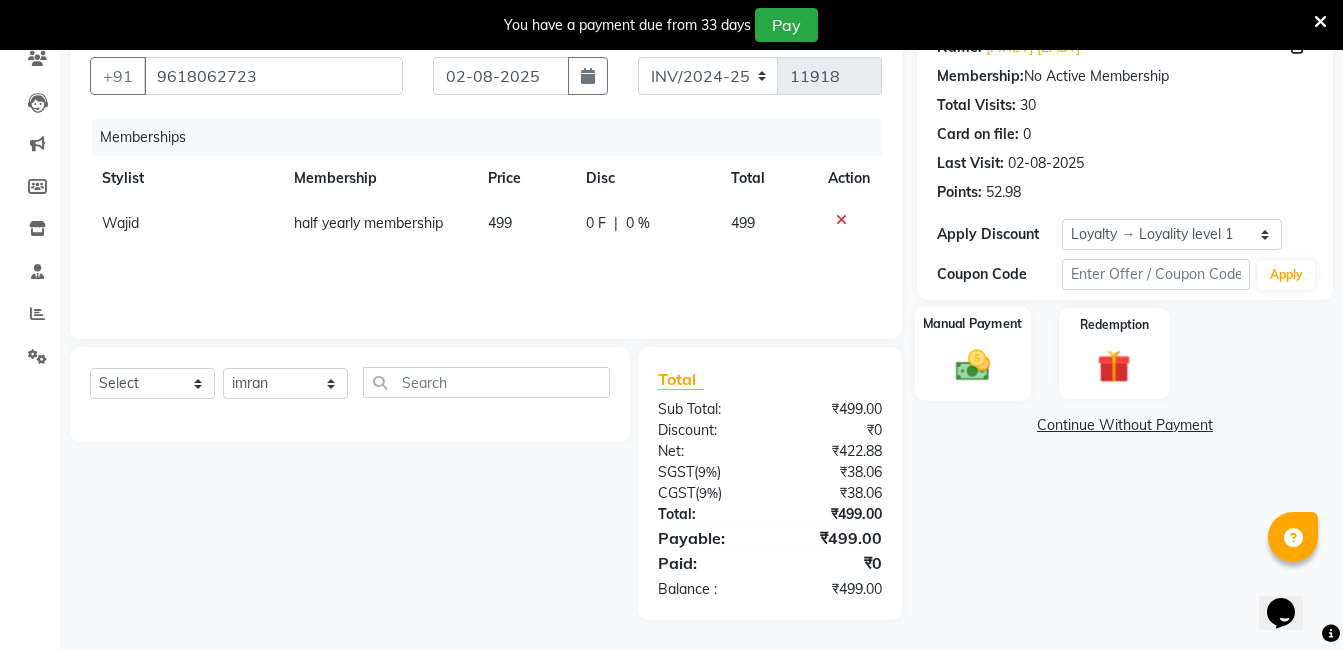 scroll, scrollTop: 0, scrollLeft: 0, axis: both 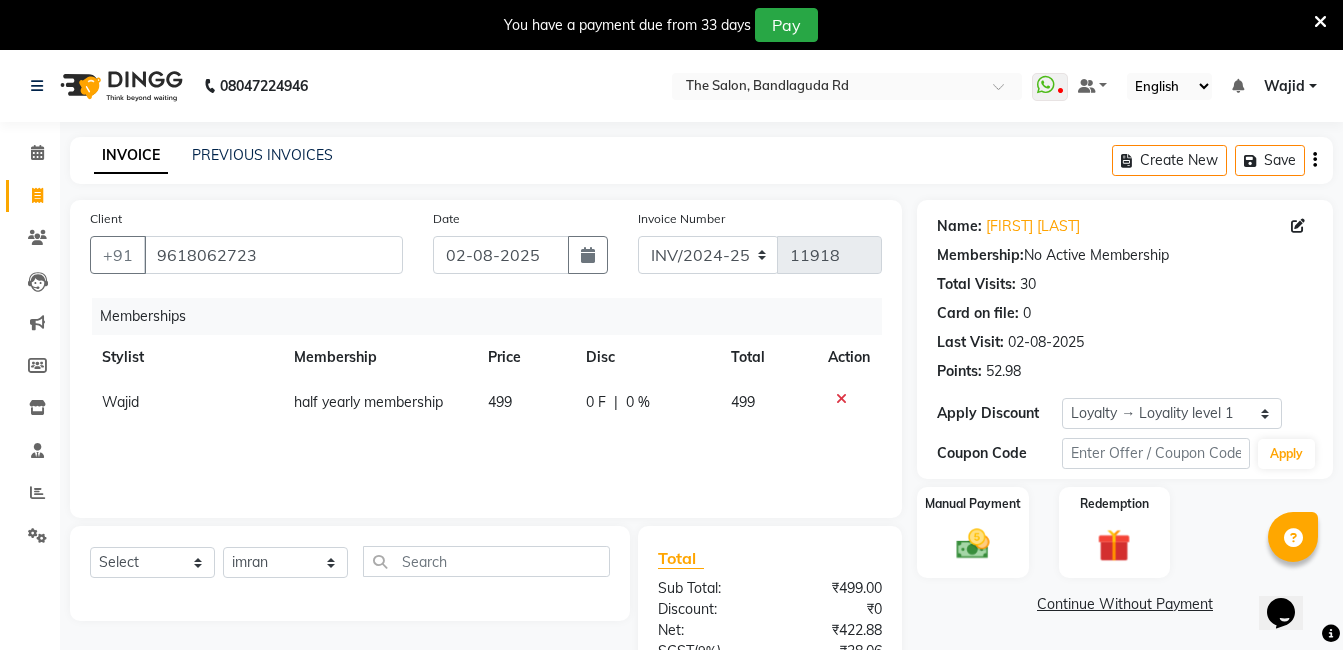 click on "499" 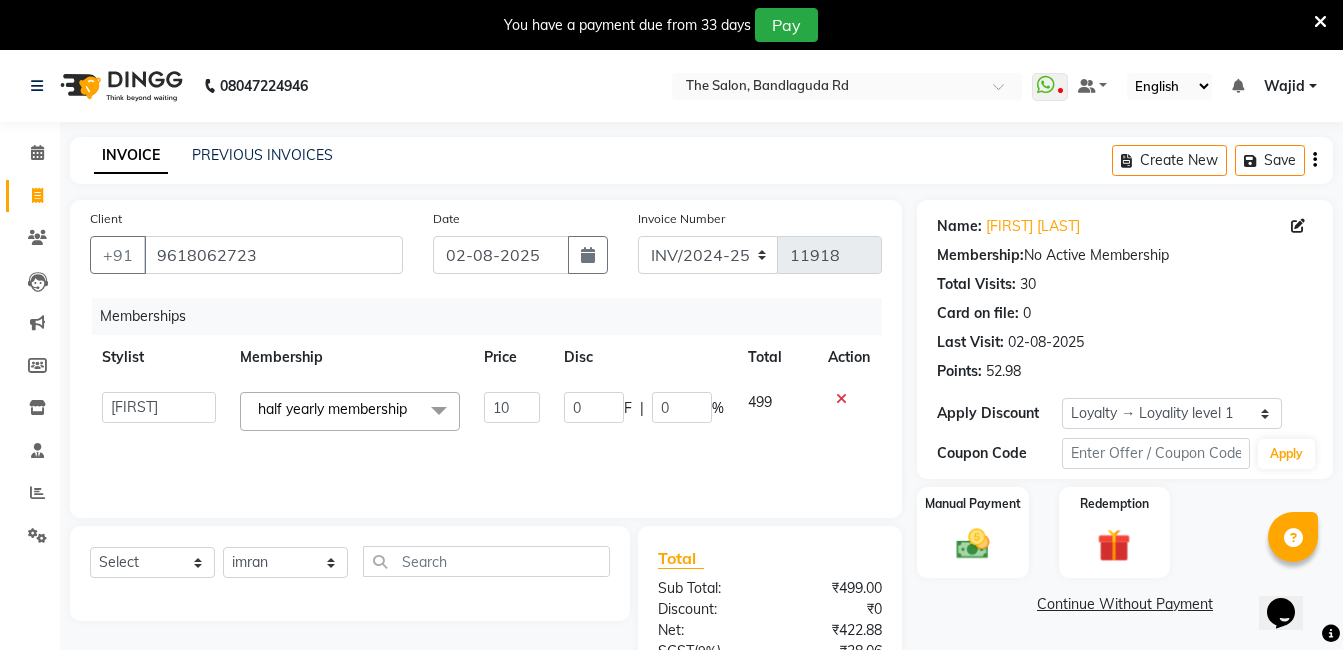 type on "100" 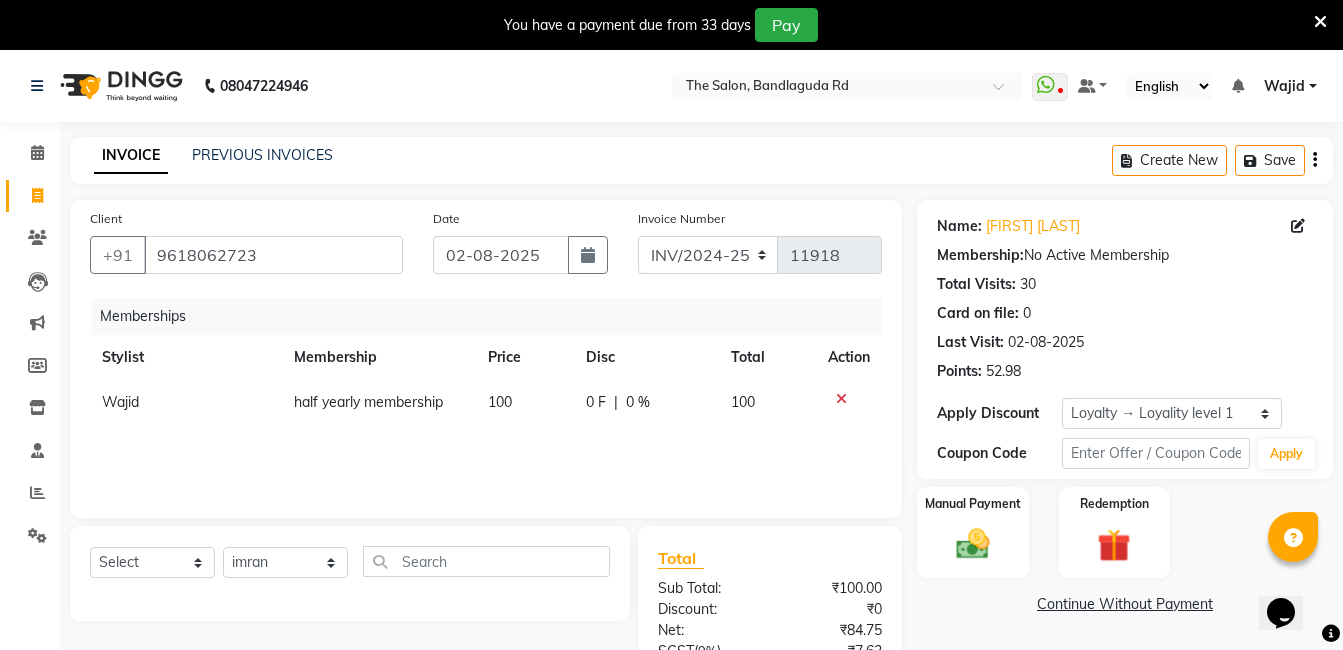 click on "Client +91 9618062723 Date 02-08-2025 Invoice Number INV/2024-25 V/2025 V/2025-26 11918 Memberships Stylist Membership Price Disc Total Action Wajid  half yearly membership 100 0 F | 0 % 100" 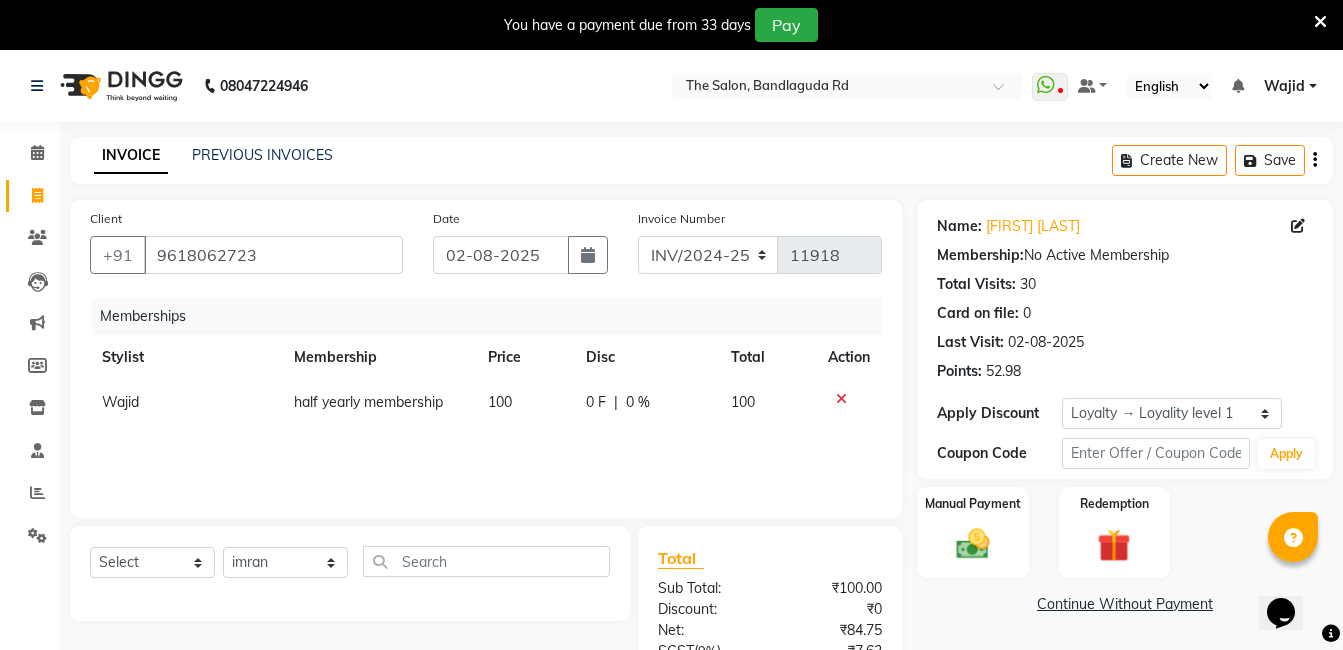 scroll, scrollTop: 179, scrollLeft: 0, axis: vertical 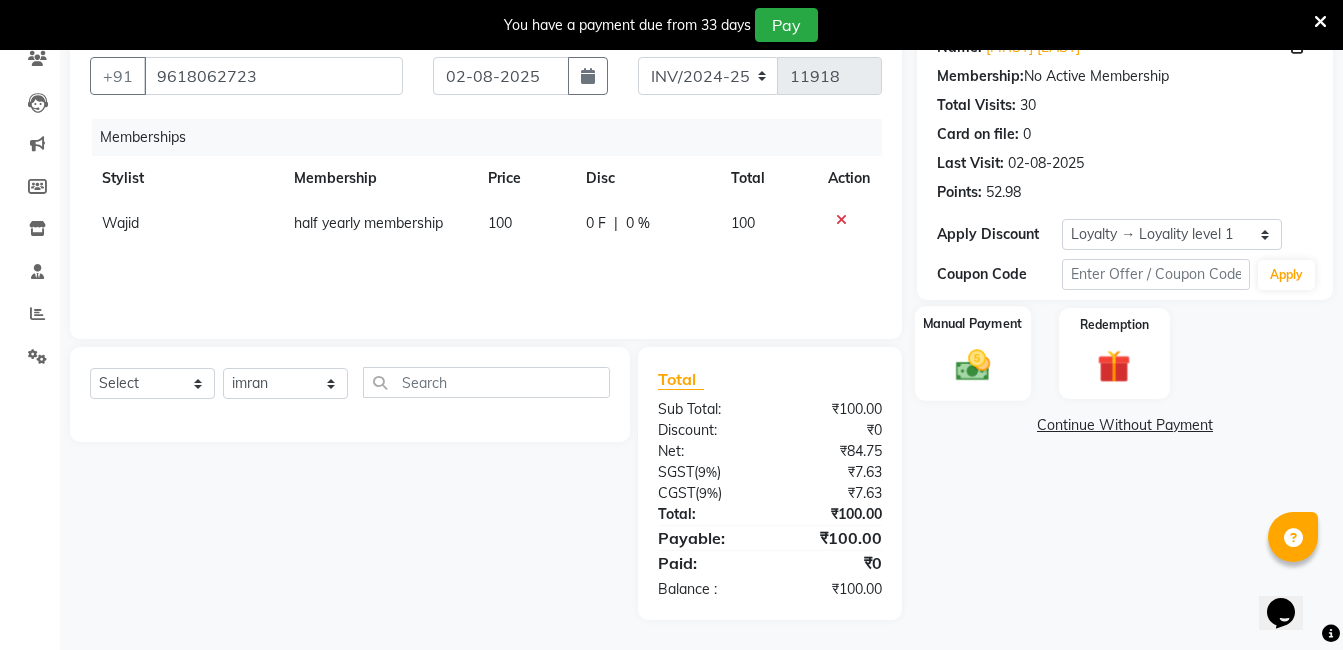drag, startPoint x: 983, startPoint y: 375, endPoint x: 1011, endPoint y: 362, distance: 30.870699 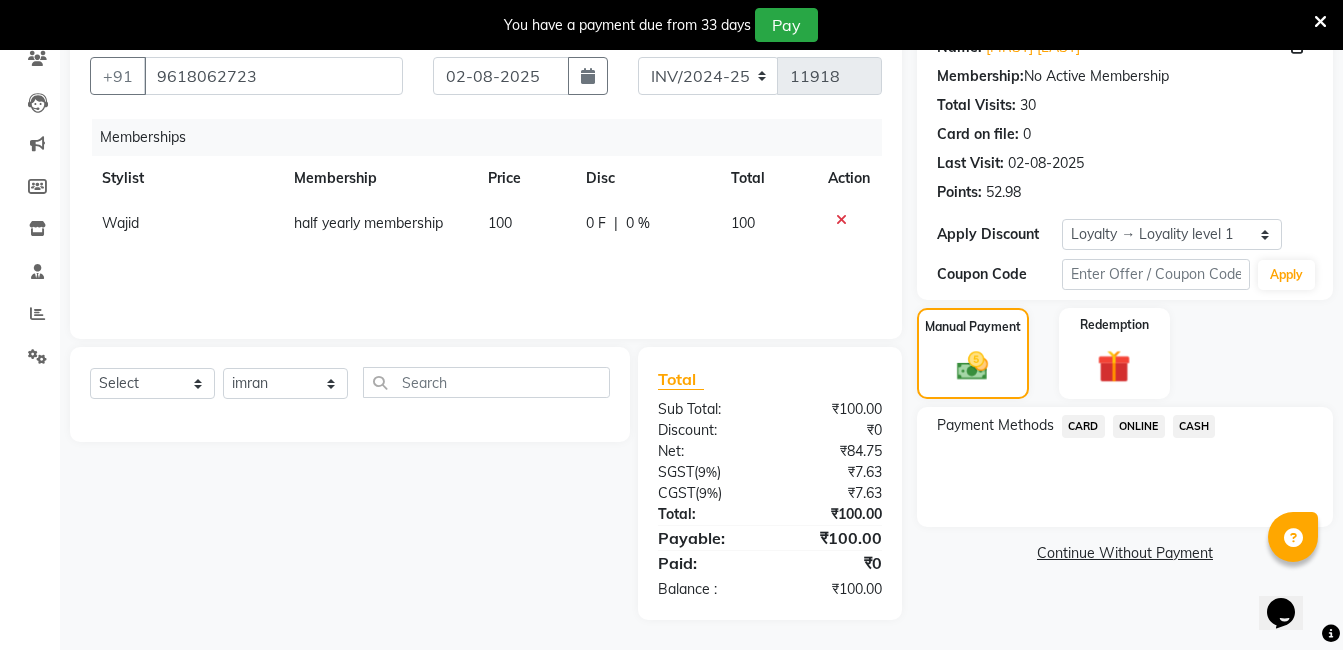 click on "ONLINE" 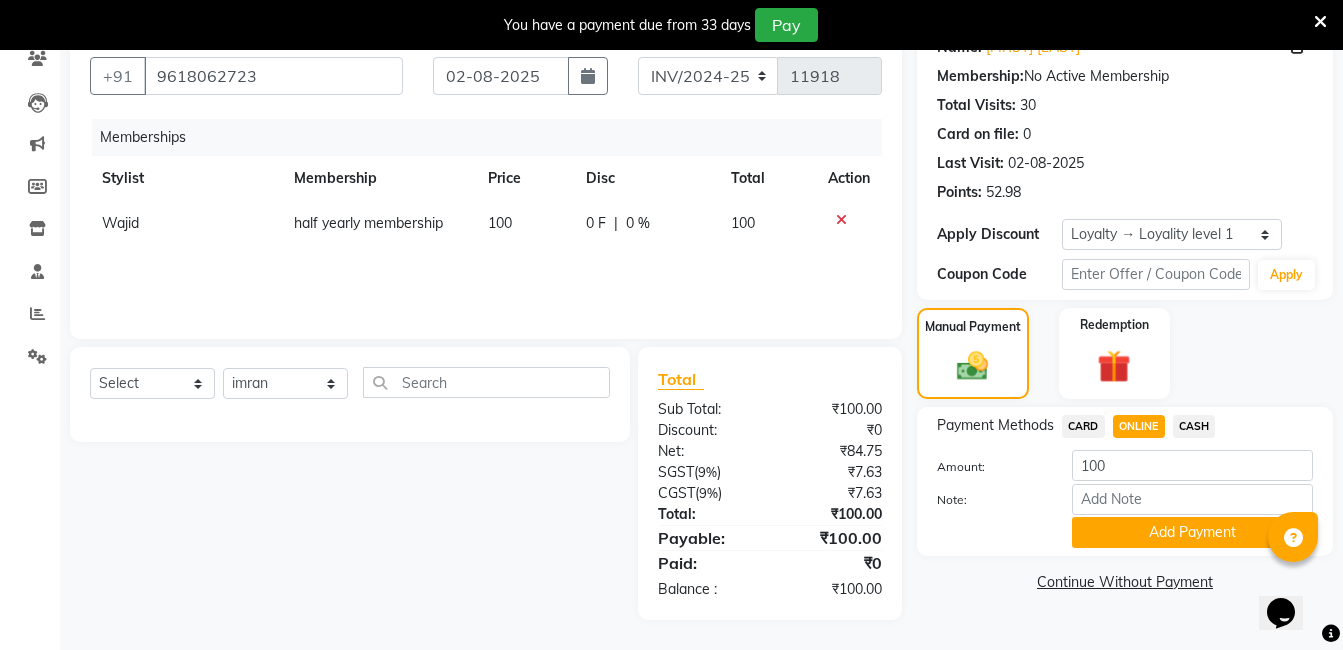 click on "CASH" 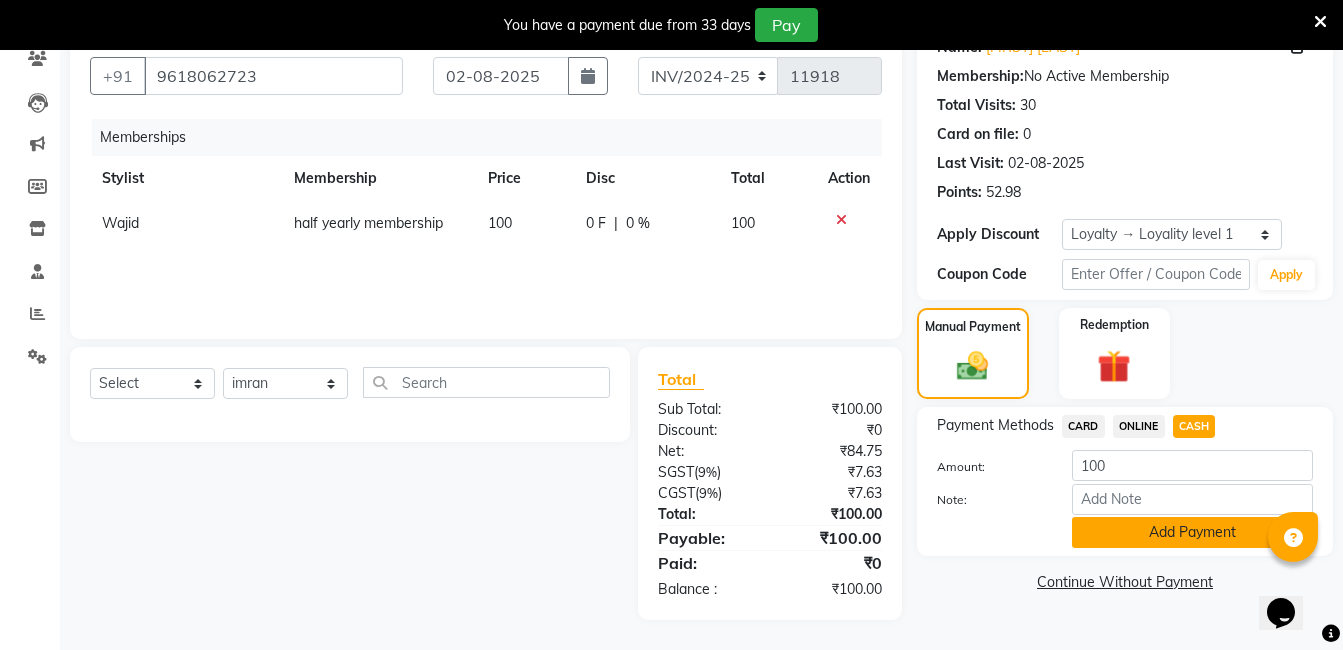 click on "Add Payment" 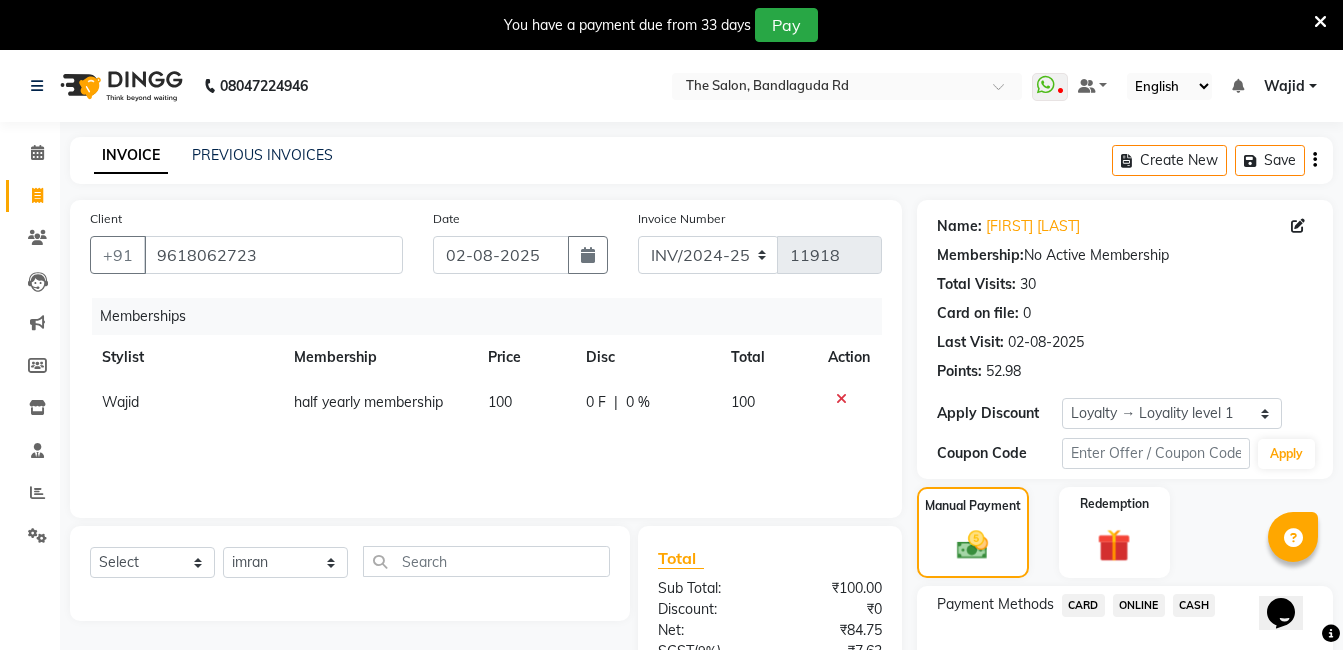 scroll, scrollTop: 369, scrollLeft: 0, axis: vertical 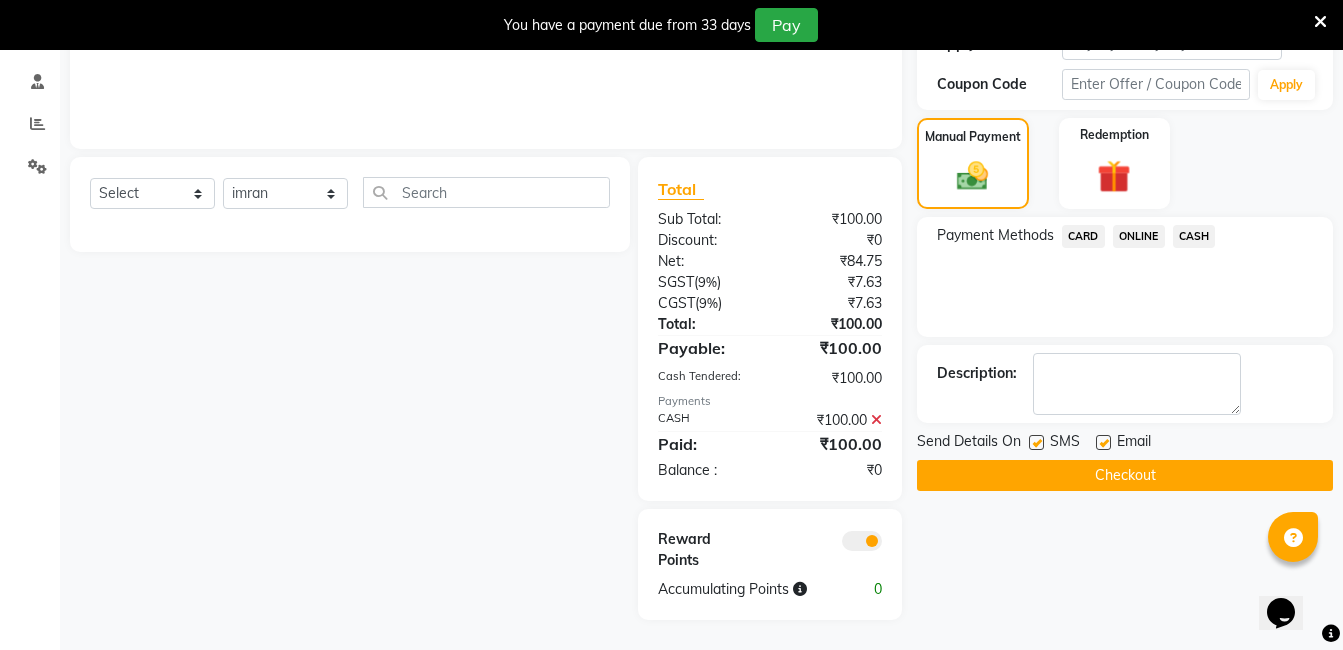 click on "Checkout" 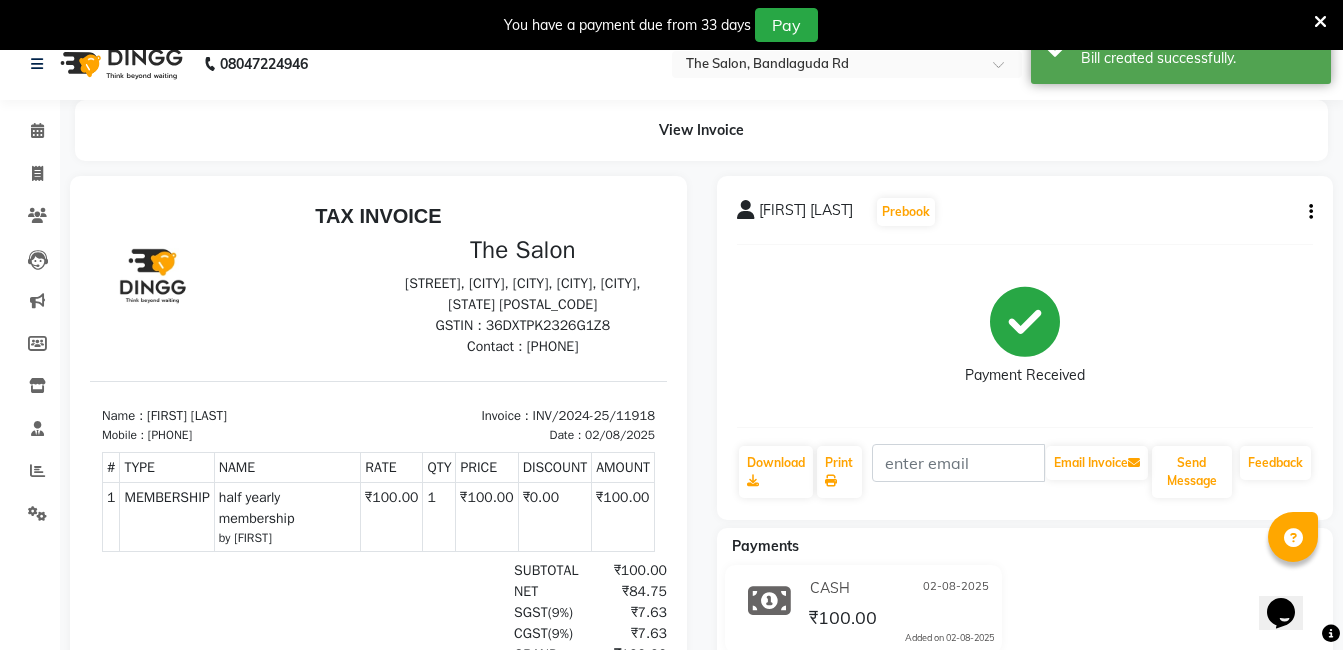 scroll, scrollTop: 16, scrollLeft: 0, axis: vertical 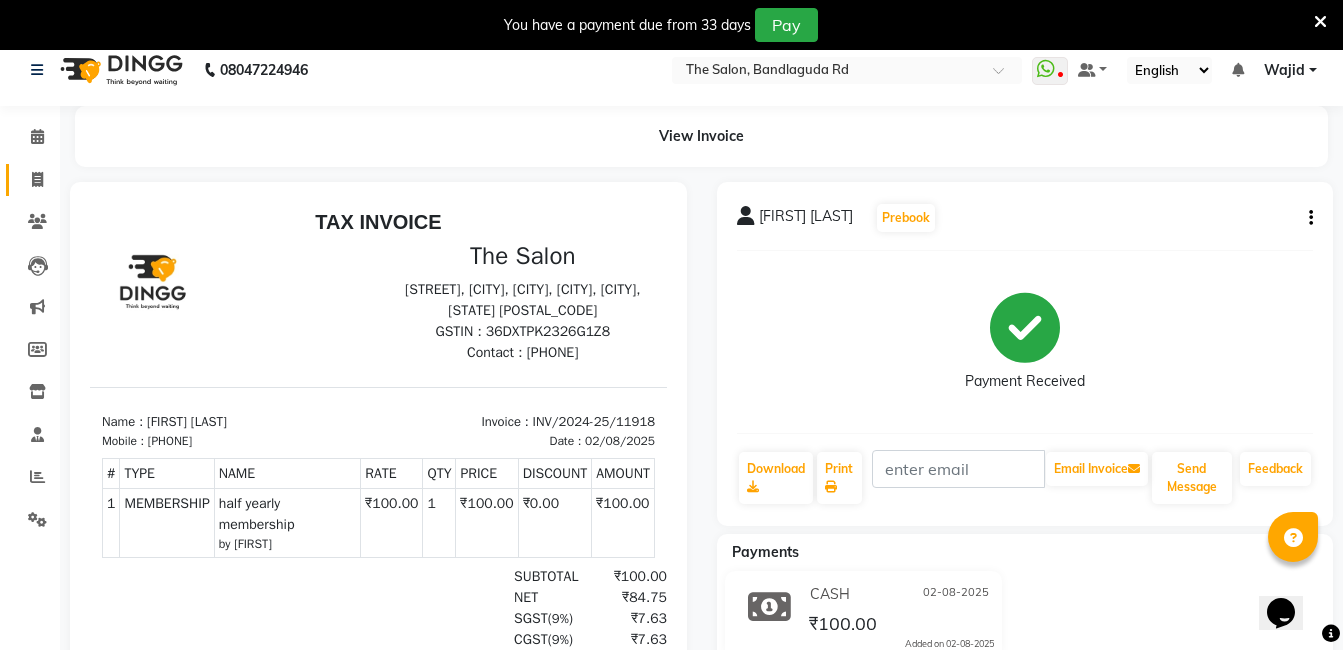 click on "Invoice" 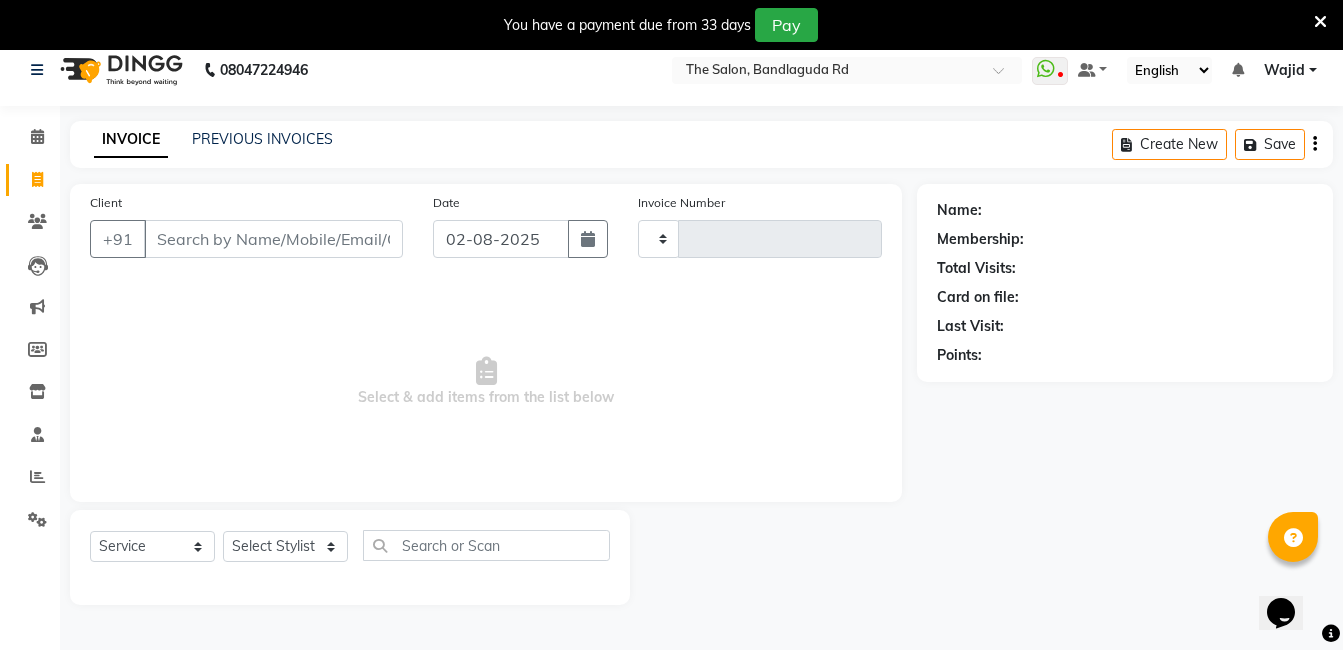 type on "11919" 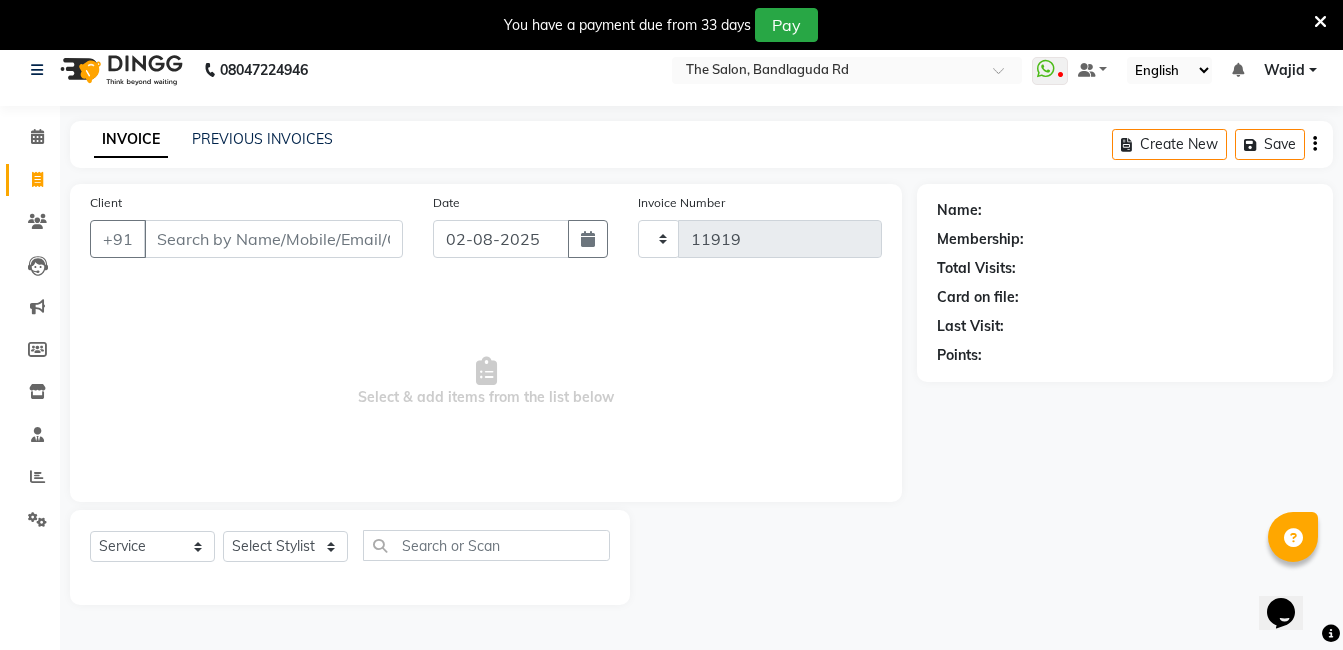 select on "5198" 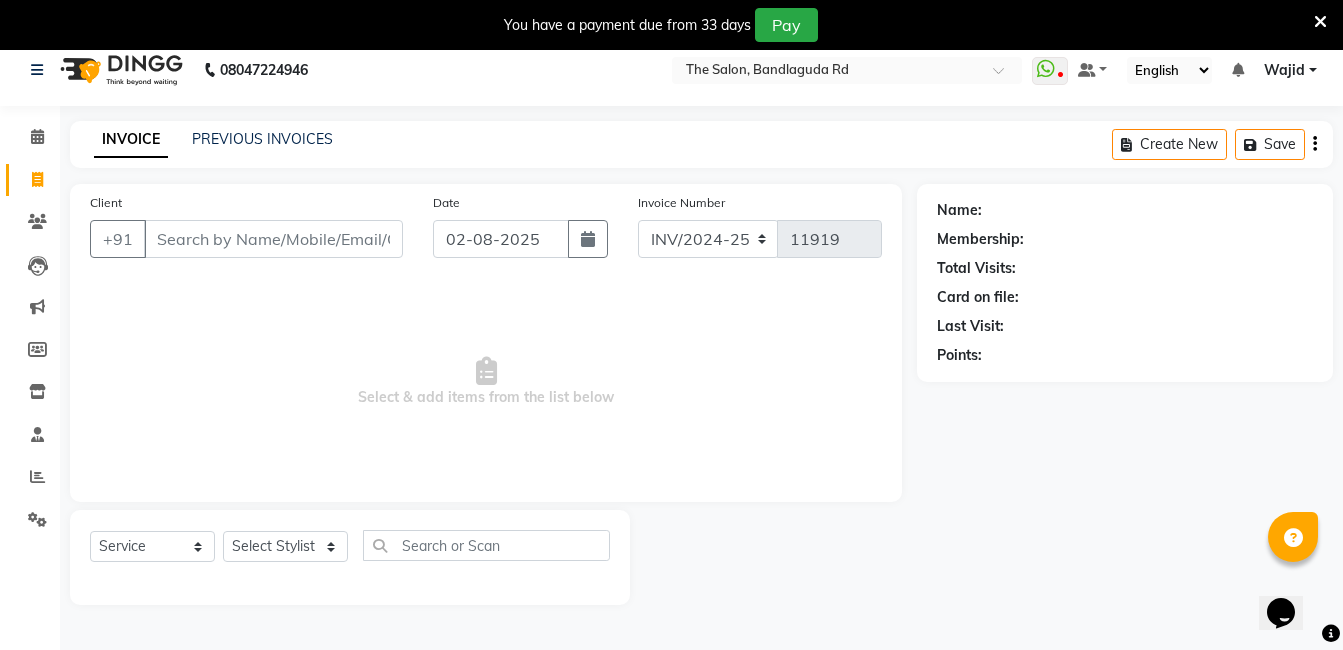 scroll, scrollTop: 50, scrollLeft: 0, axis: vertical 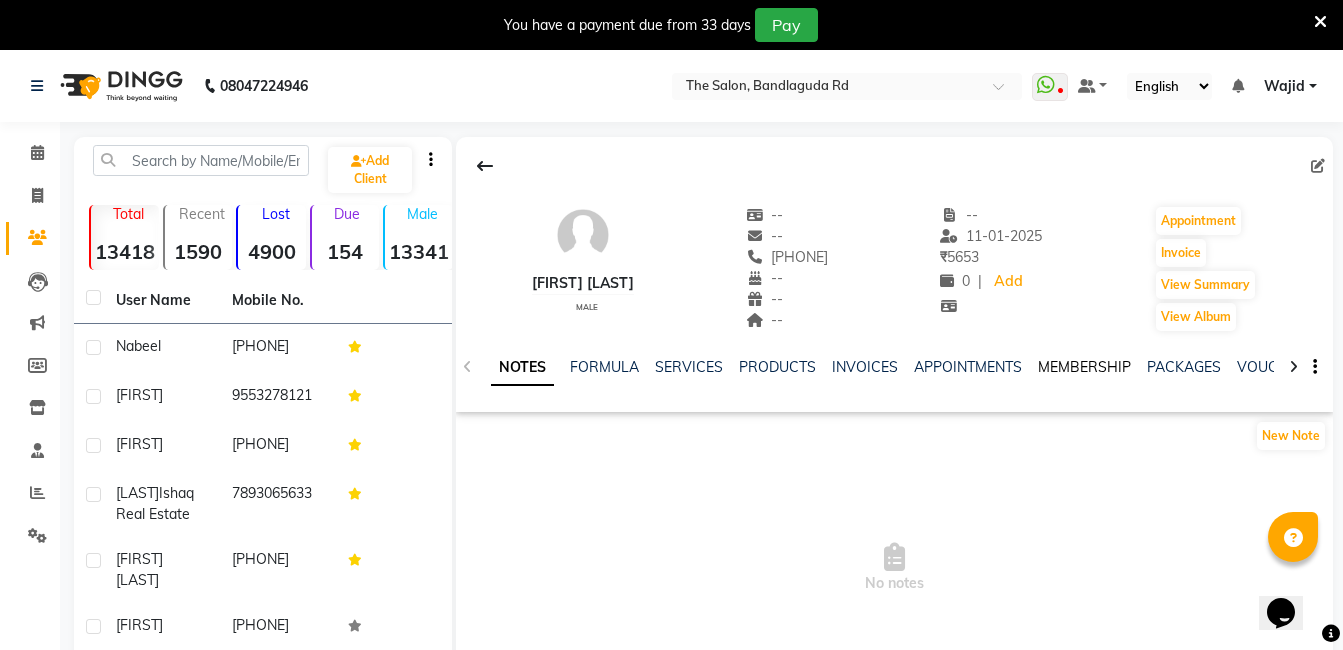 click on "MEMBERSHIP" 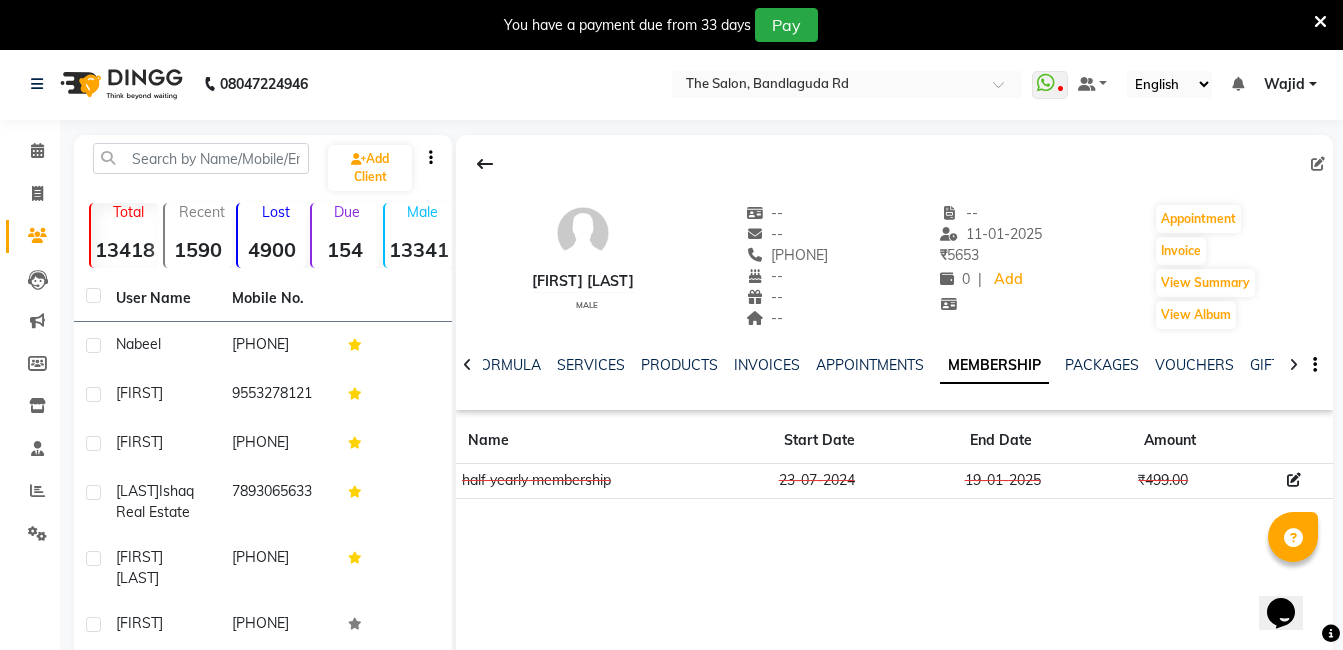 scroll, scrollTop: 0, scrollLeft: 0, axis: both 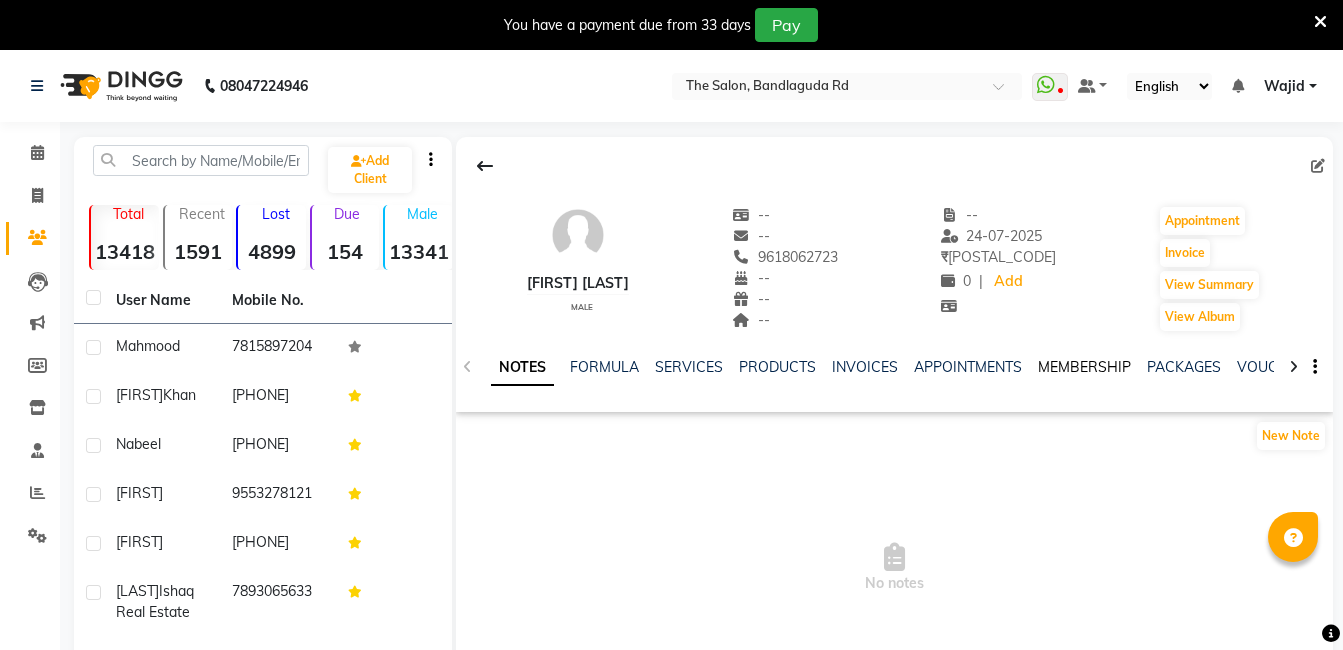 click on "MEMBERSHIP" 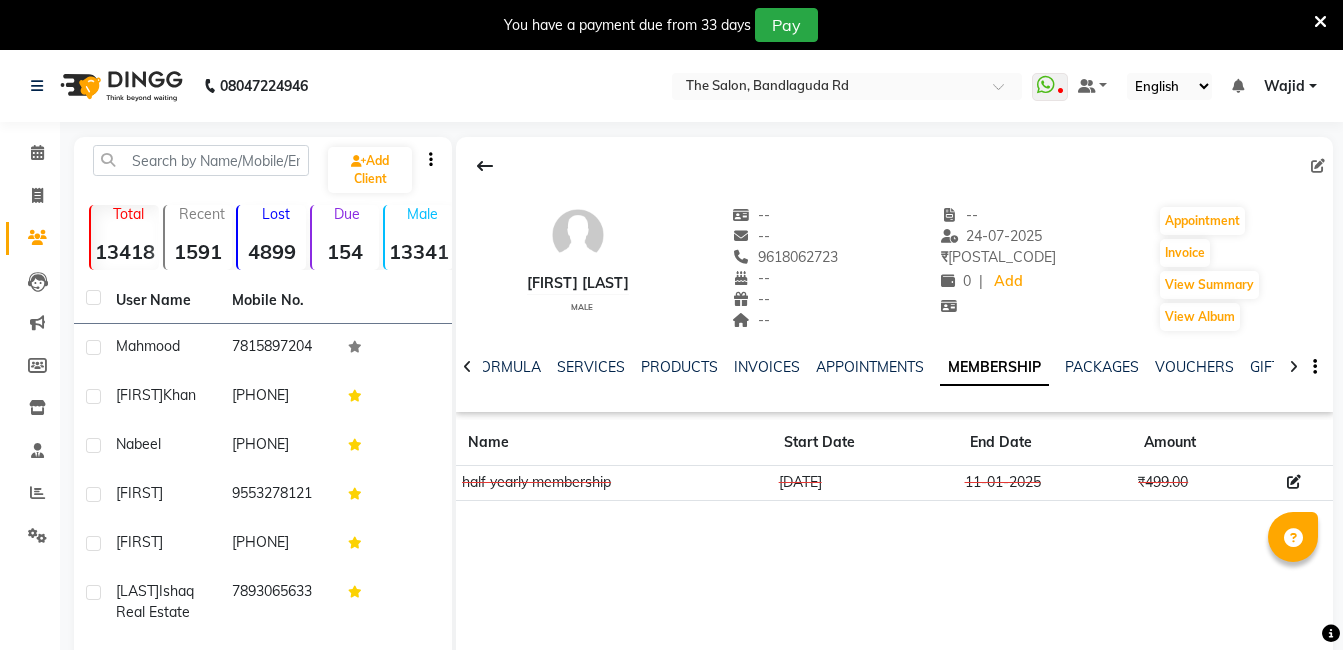 scroll, scrollTop: 294, scrollLeft: 0, axis: vertical 